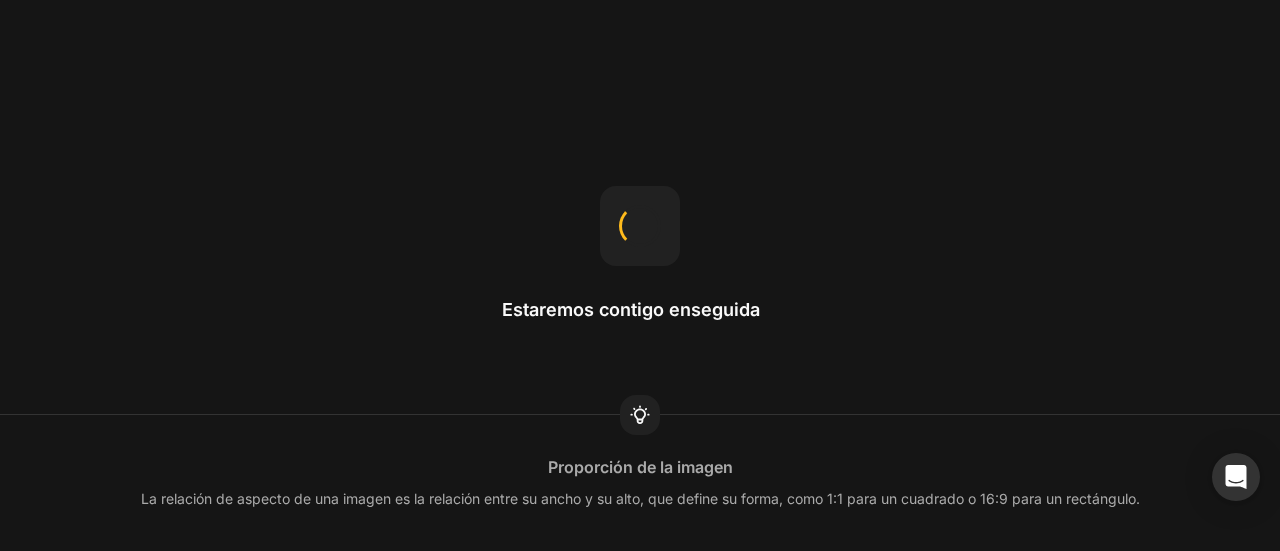 scroll, scrollTop: 0, scrollLeft: 0, axis: both 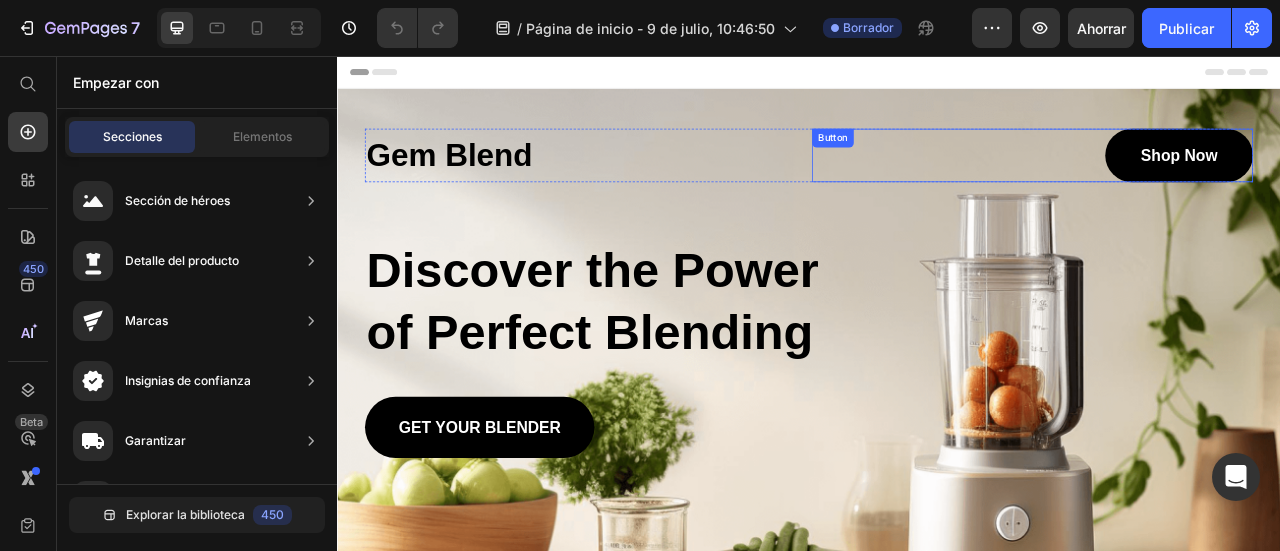 click on "shop now Button" at bounding box center (1221, 182) 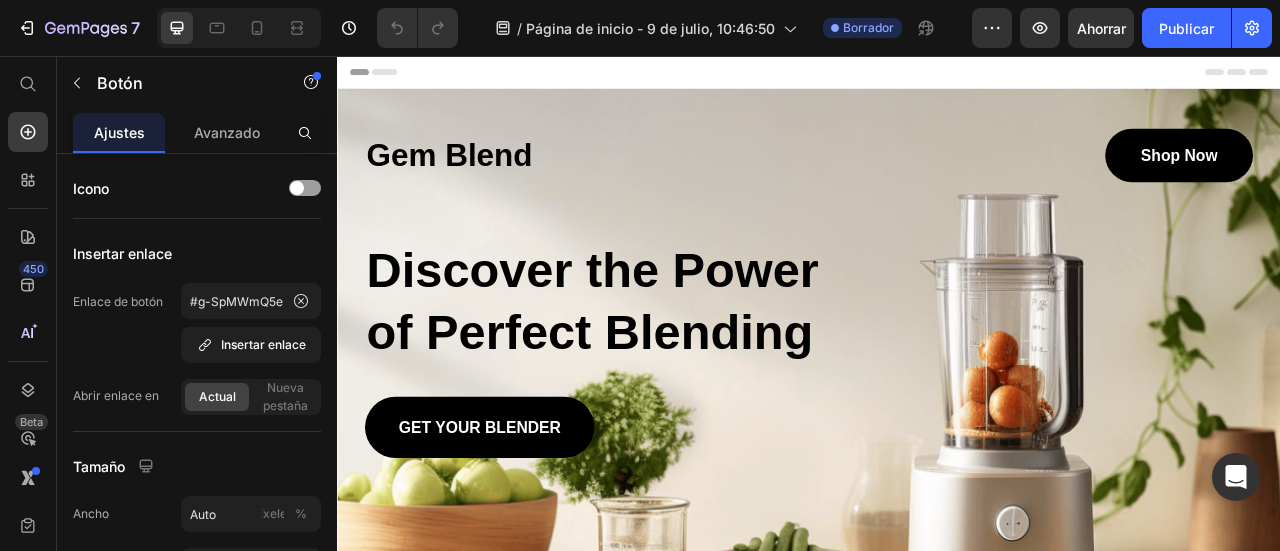 click on "Header" at bounding box center [937, 76] 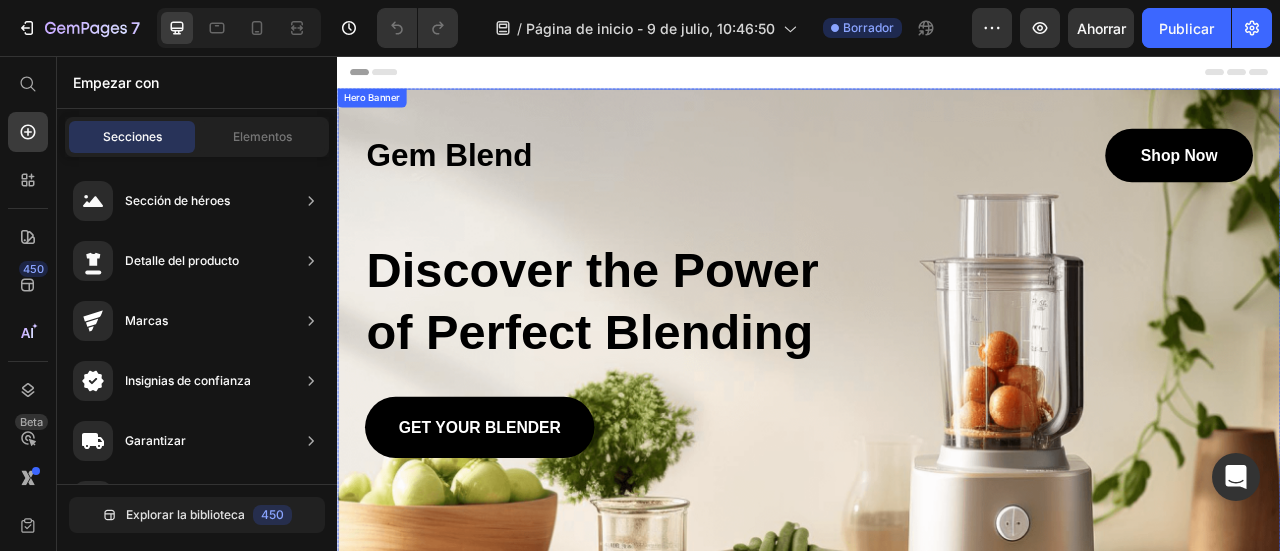 click on "Gem Blend Heading shop now Button Row Discover the Power of Perfect Blending Heading GET YOUR BLENDER Button" at bounding box center (937, 332) 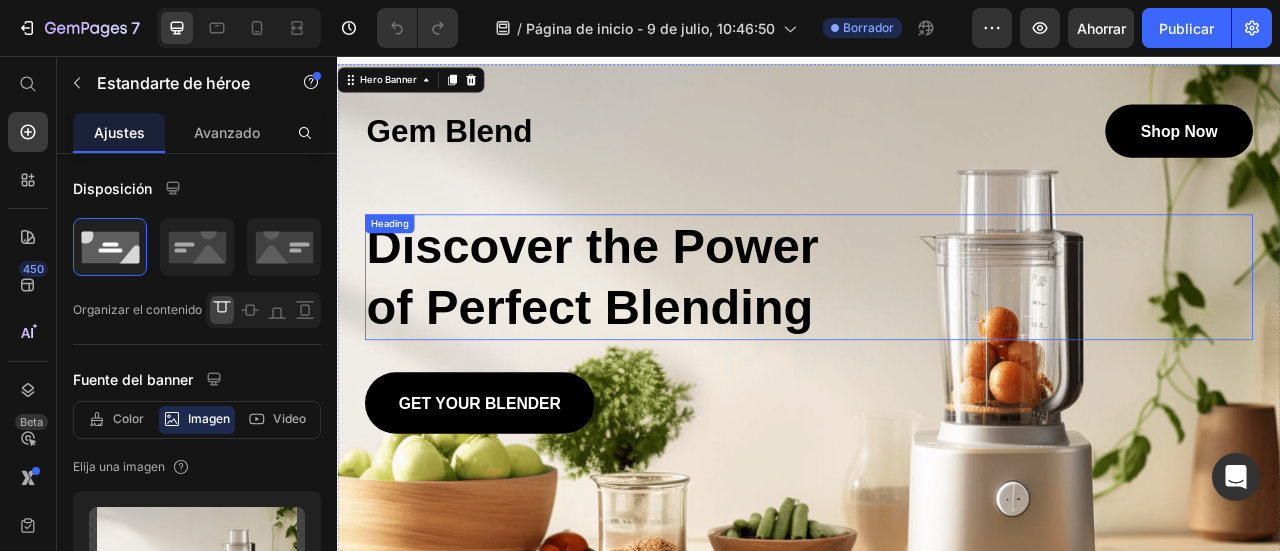 scroll, scrollTop: 0, scrollLeft: 0, axis: both 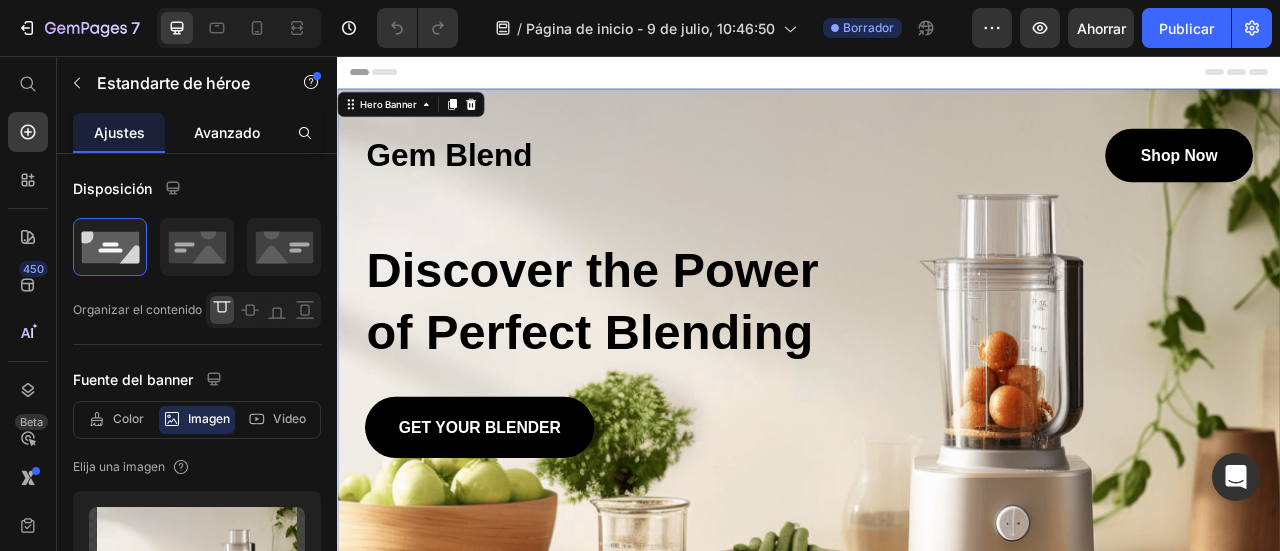click on "Avanzado" at bounding box center [227, 132] 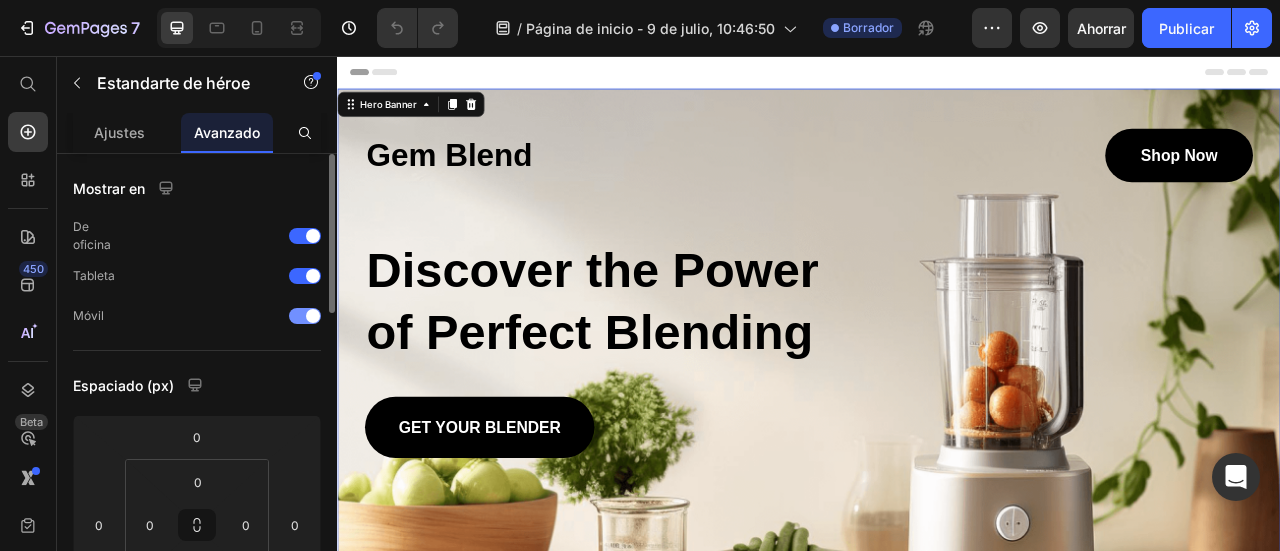 click on "Móvil" at bounding box center [88, 315] 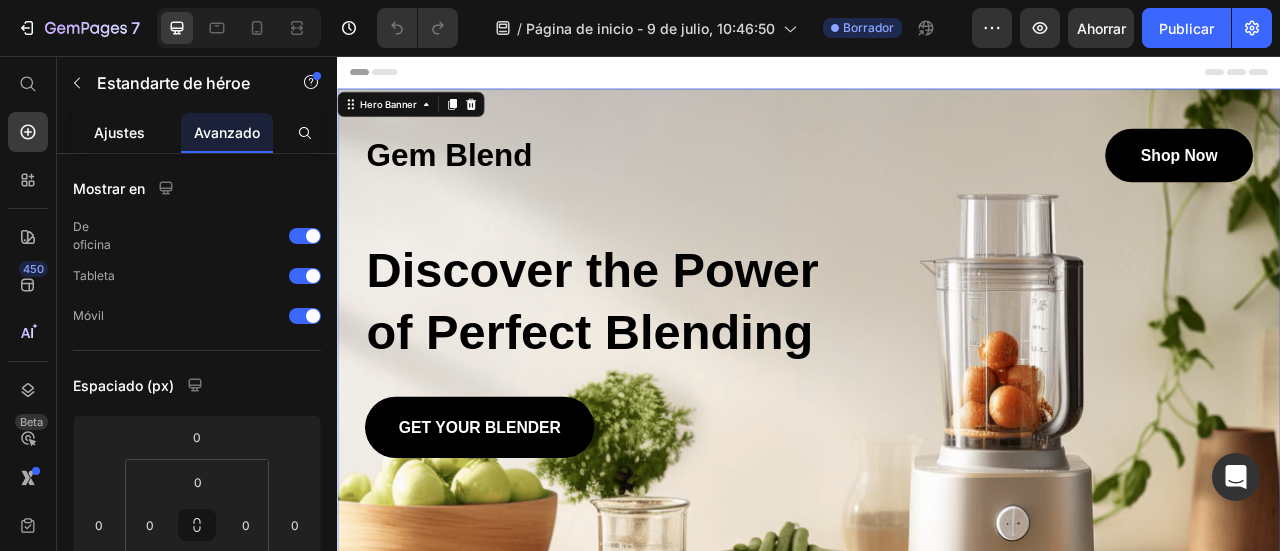 click on "Ajustes" at bounding box center [119, 132] 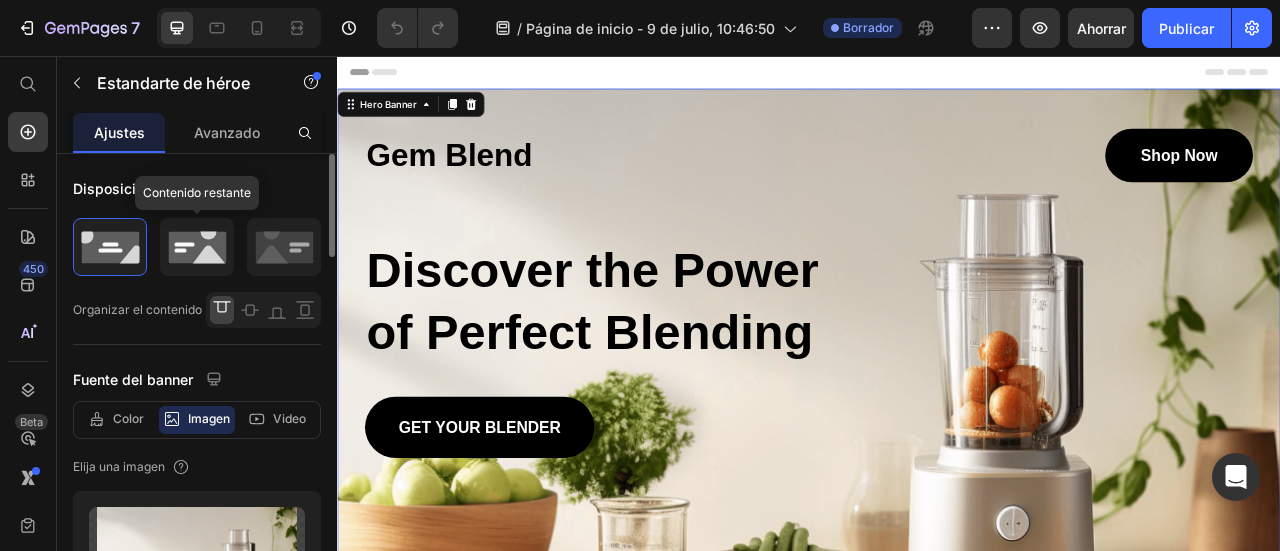 click 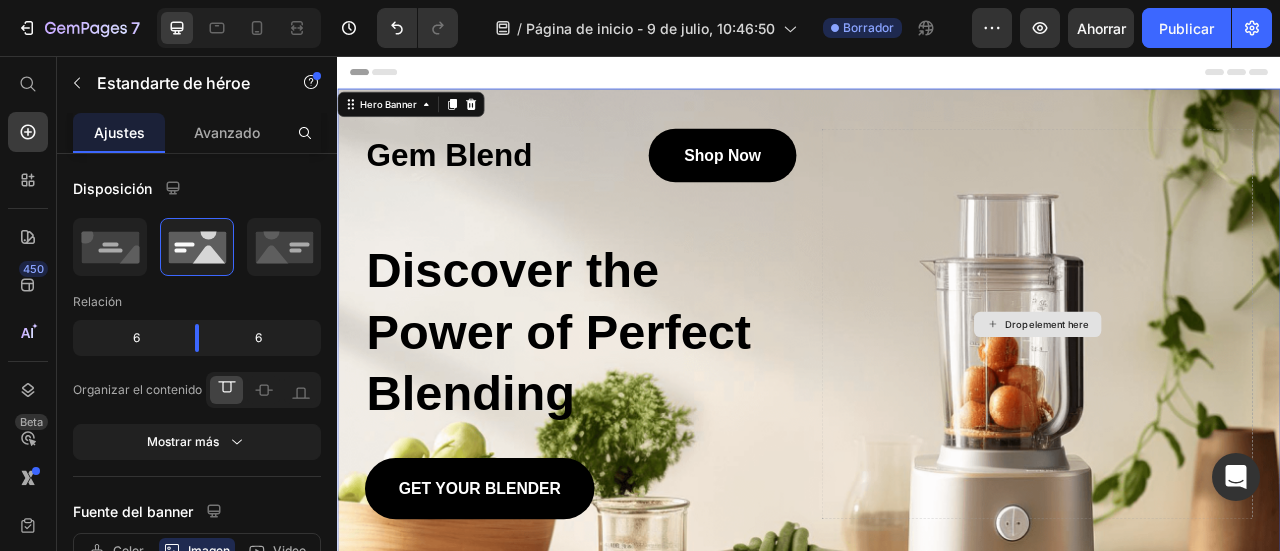 click on "Drop element here" at bounding box center [1227, 396] 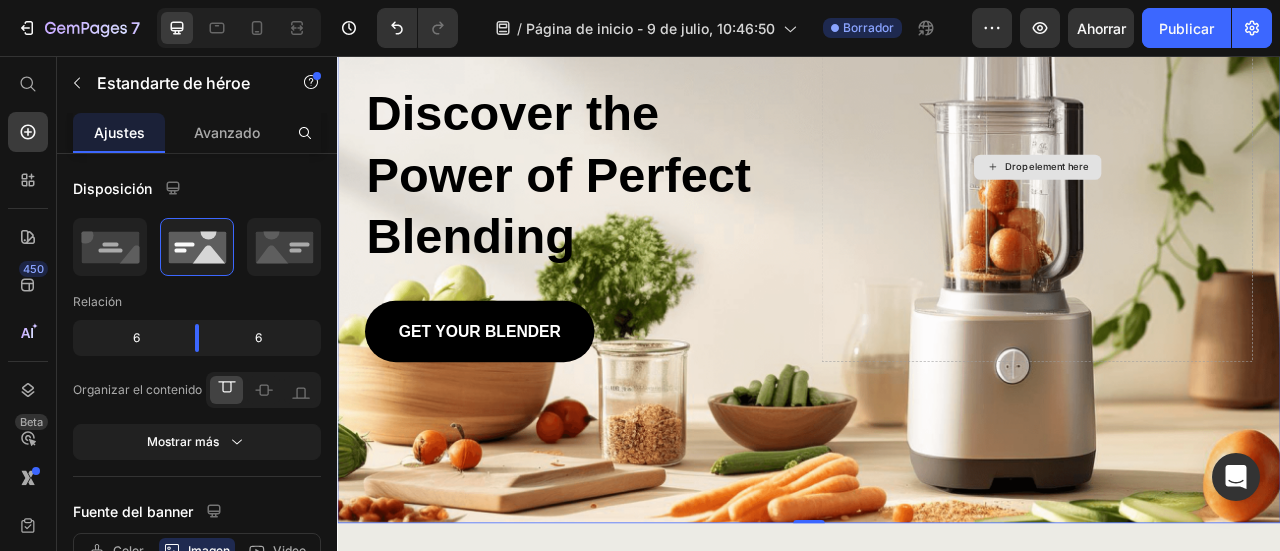 scroll, scrollTop: 400, scrollLeft: 0, axis: vertical 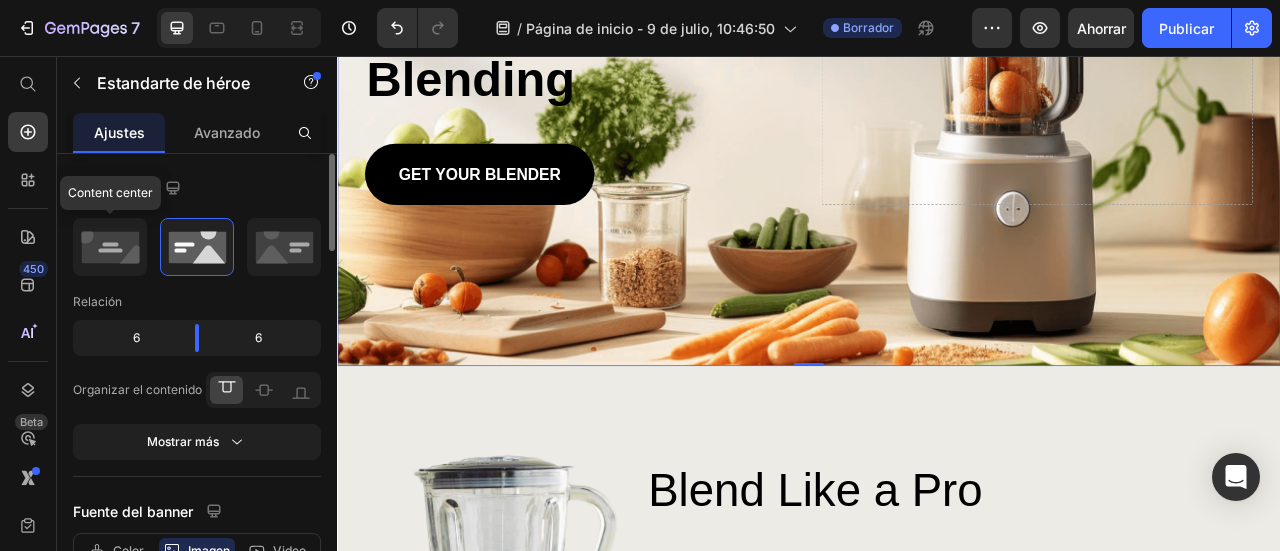 click 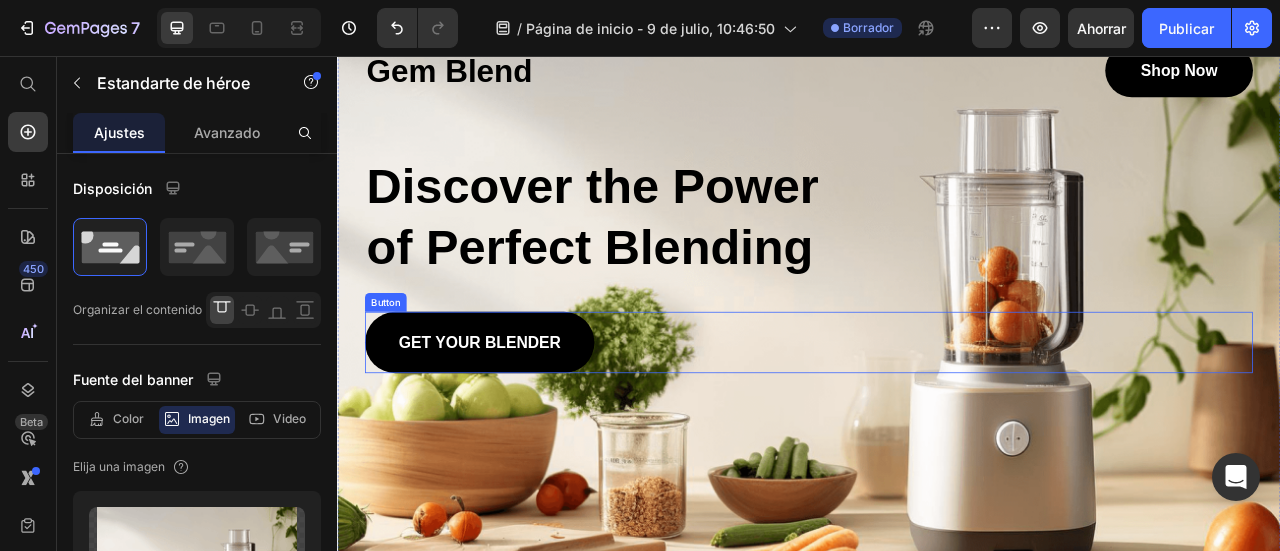 scroll, scrollTop: 100, scrollLeft: 0, axis: vertical 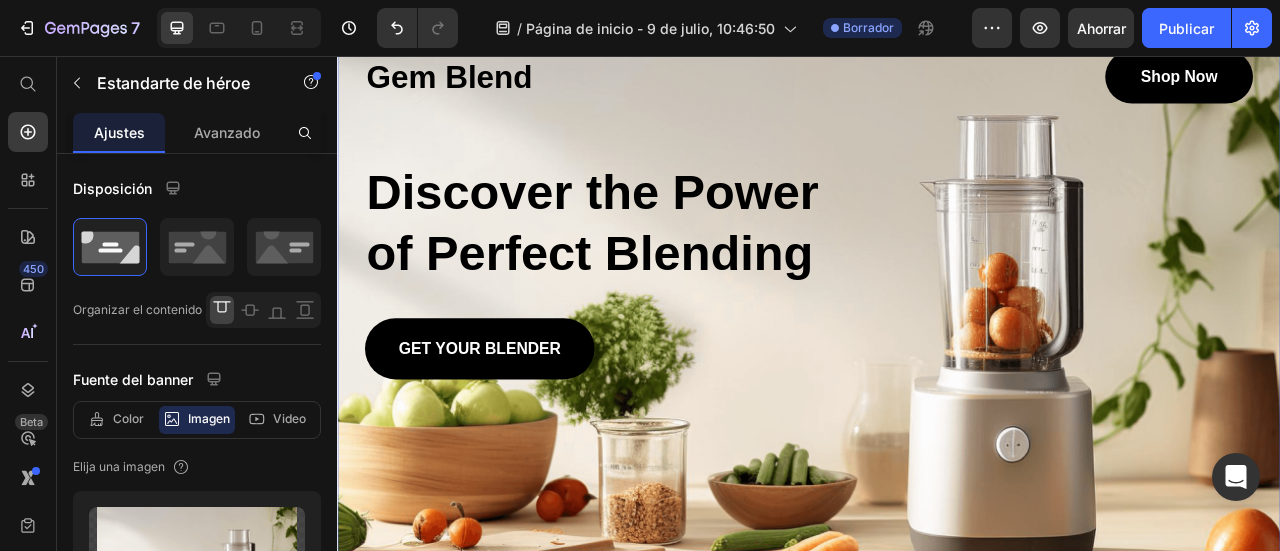 click on "Gem Blend Heading shop now Button Row Discover the Power of Perfect Blending Heading GET YOUR BLENDER Button" at bounding box center (937, 257) 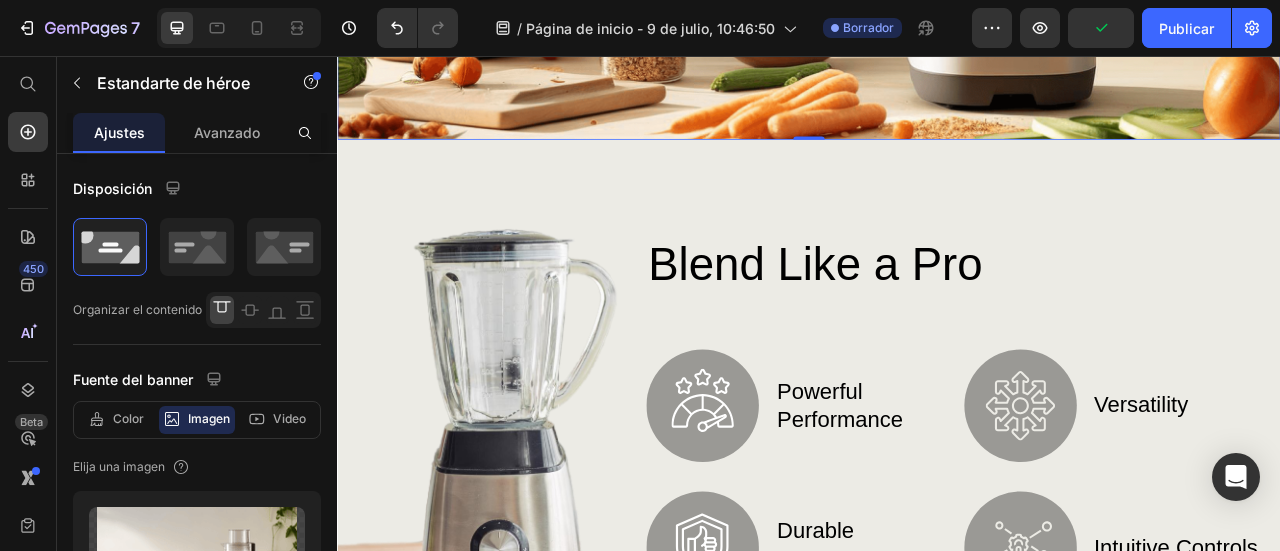 scroll, scrollTop: 800, scrollLeft: 0, axis: vertical 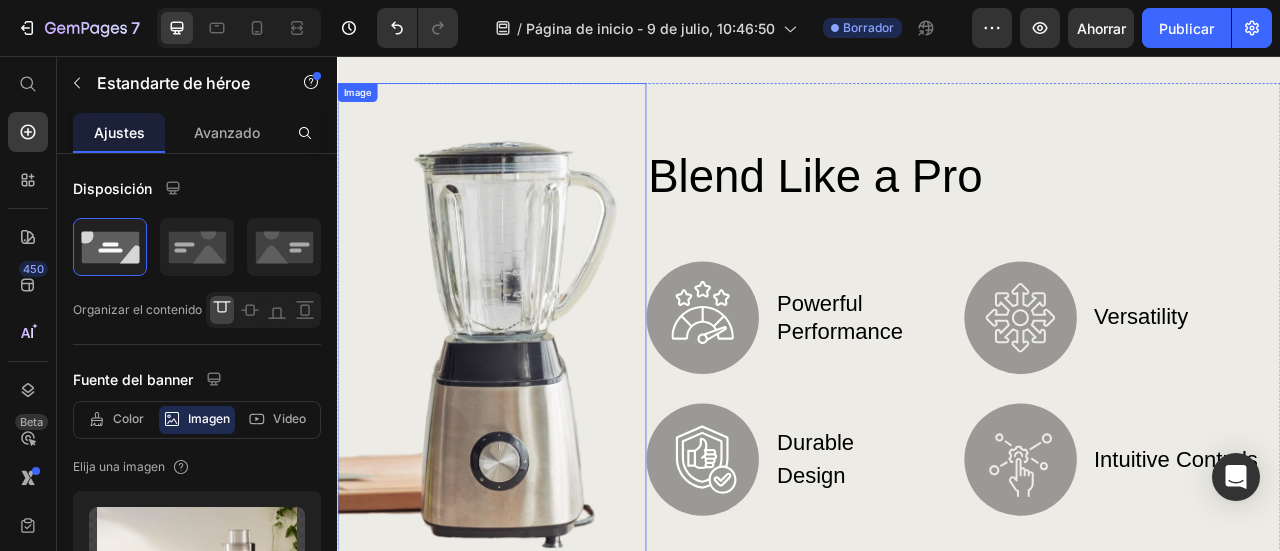 click at bounding box center [533, 401] 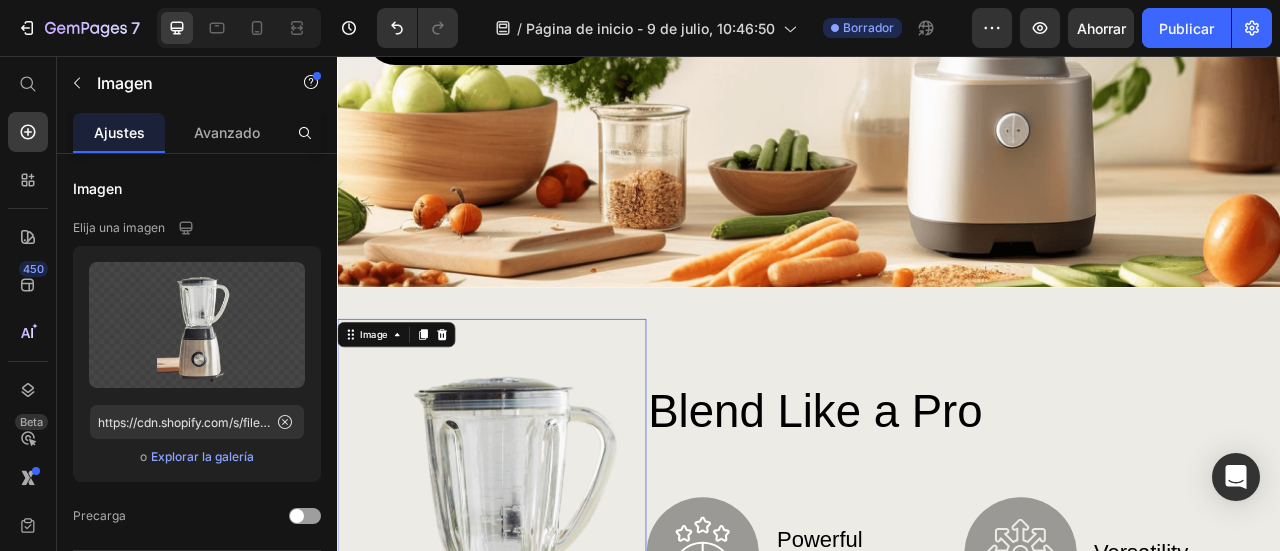 scroll, scrollTop: 300, scrollLeft: 0, axis: vertical 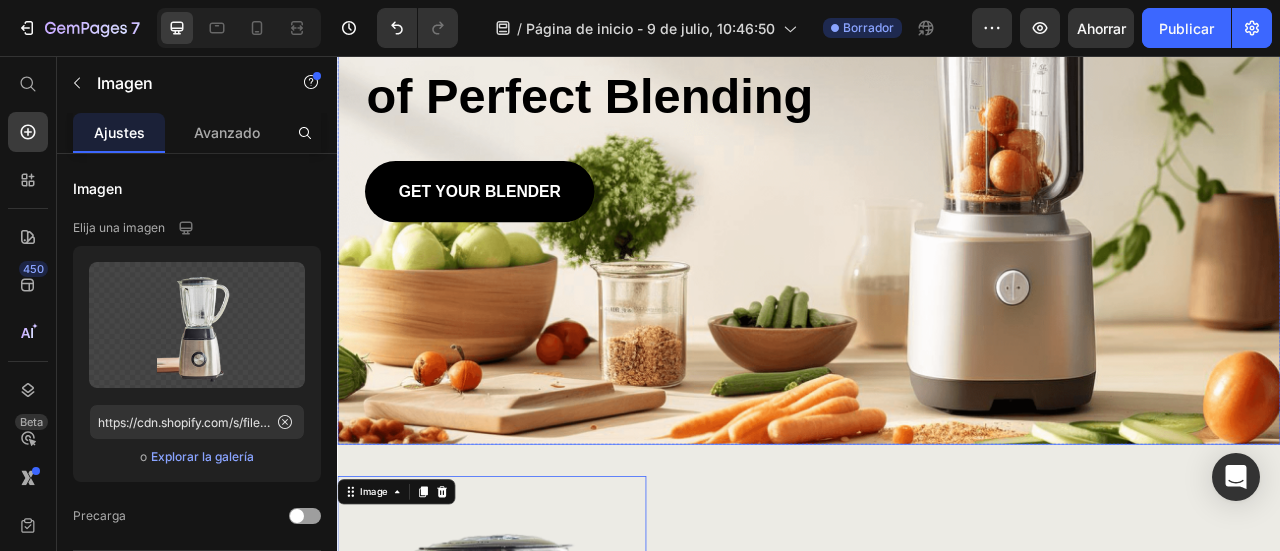 click at bounding box center [937, 173] 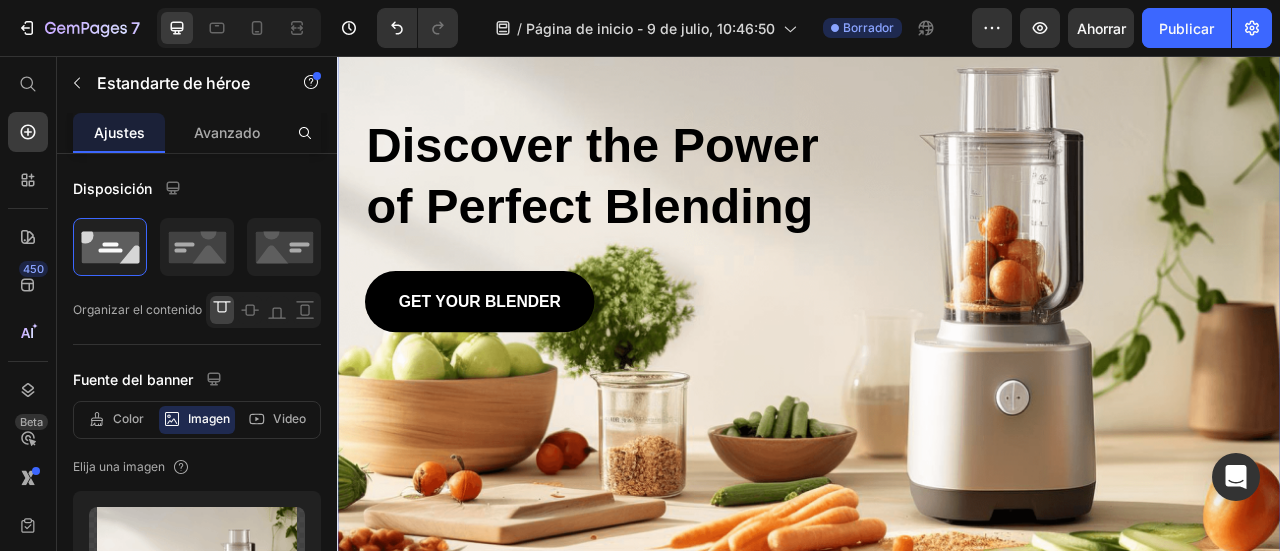 scroll, scrollTop: 0, scrollLeft: 0, axis: both 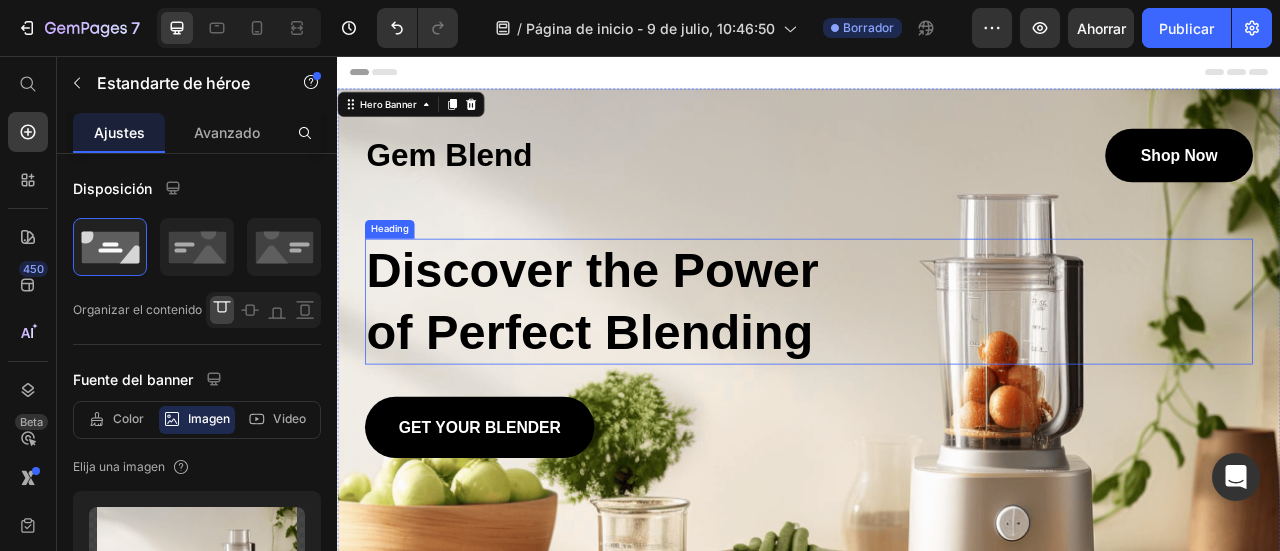 click on "Discover the Power of Perfect Blending" at bounding box center (681, 368) 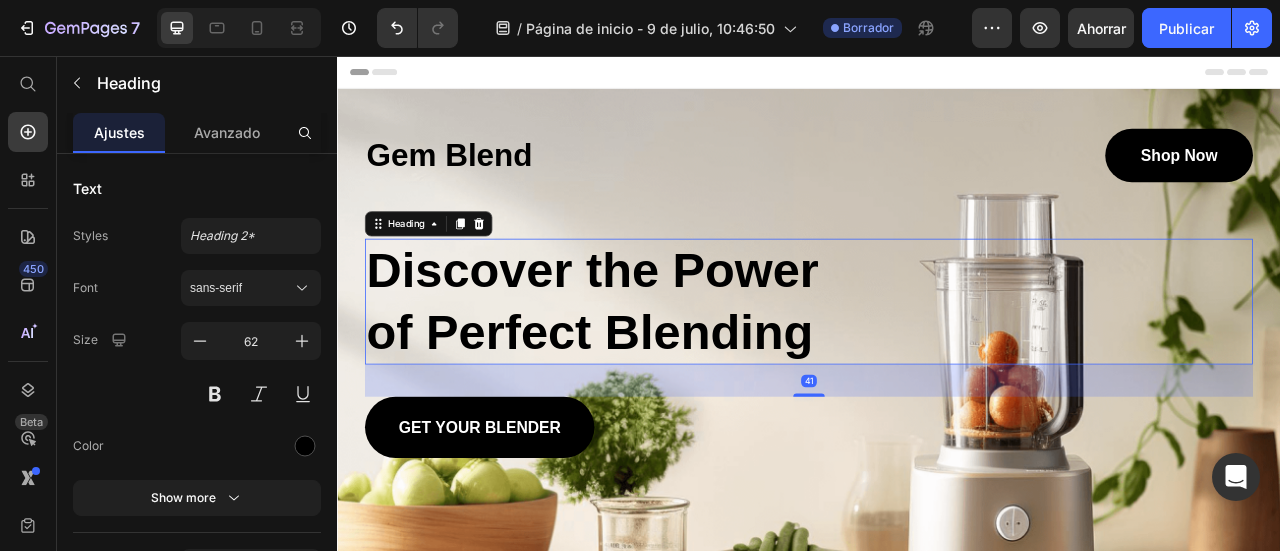 click on "Discover the Power of Perfect Blending" at bounding box center (681, 368) 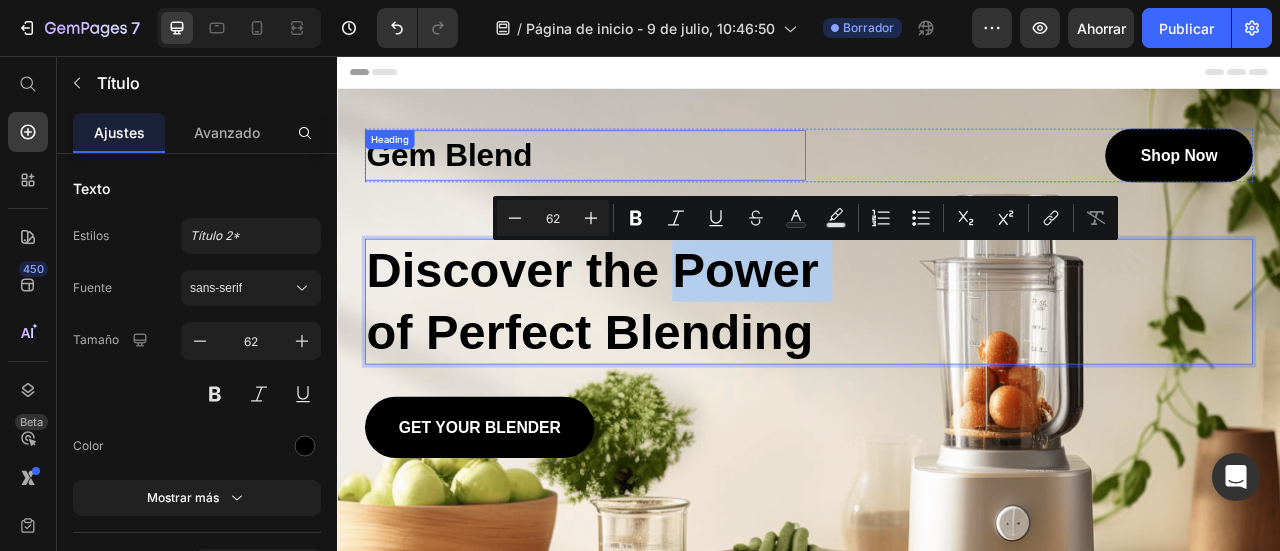click on "Gem Blend Heading" at bounding box center (652, 182) 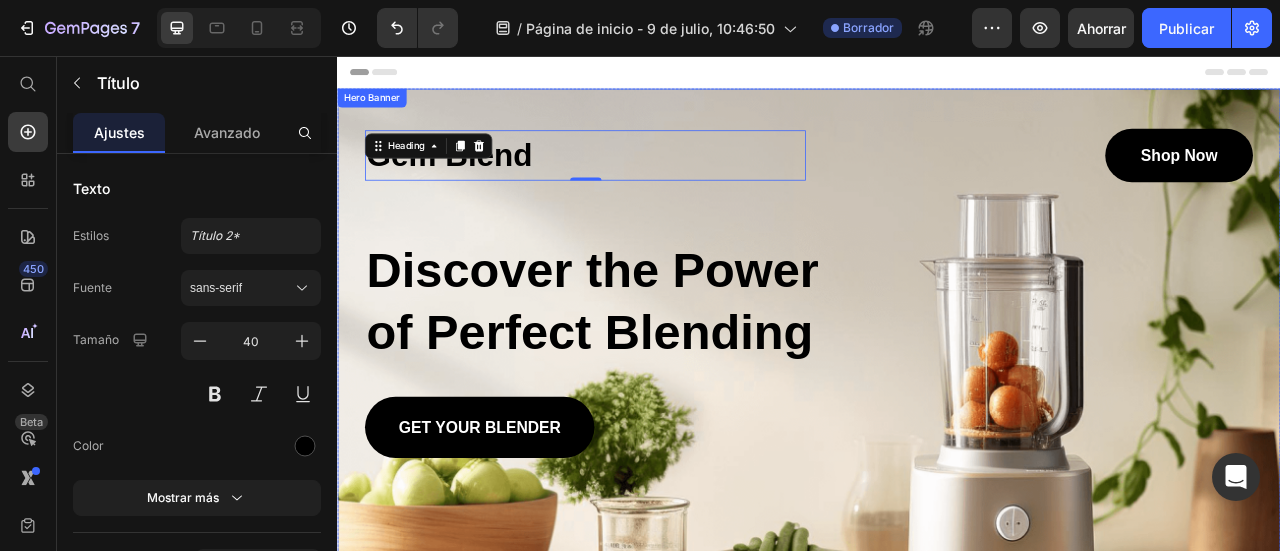 click on "Gem Blend Heading   0 shop now Button Row Discover the Power of Perfect Blending Heading GET YOUR BLENDER Button" at bounding box center (937, 332) 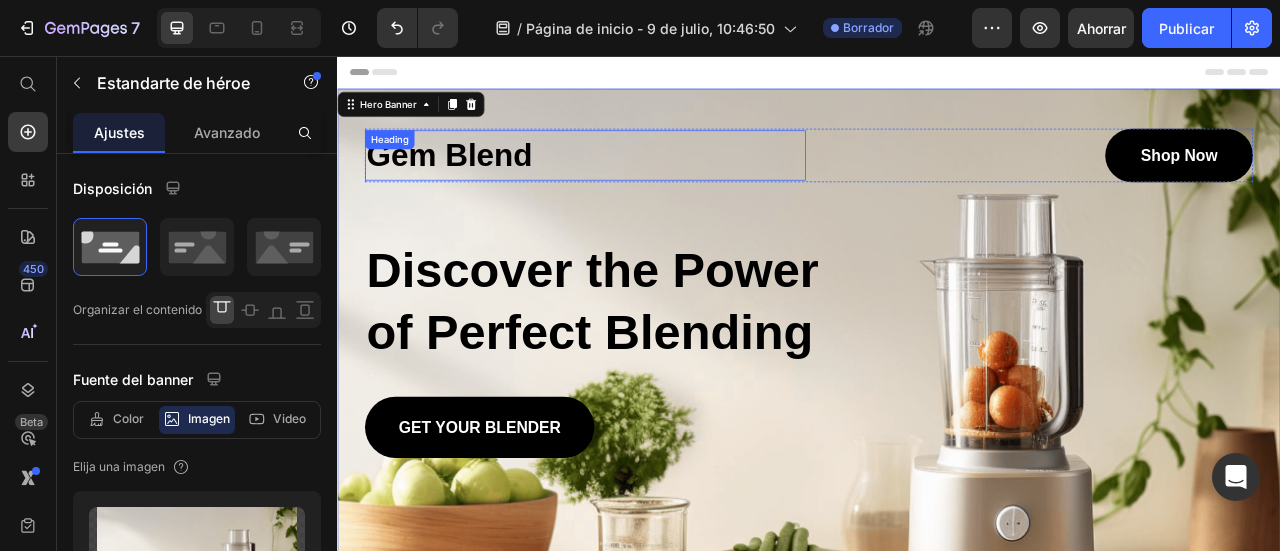 click on "Gem Blend" at bounding box center (652, 182) 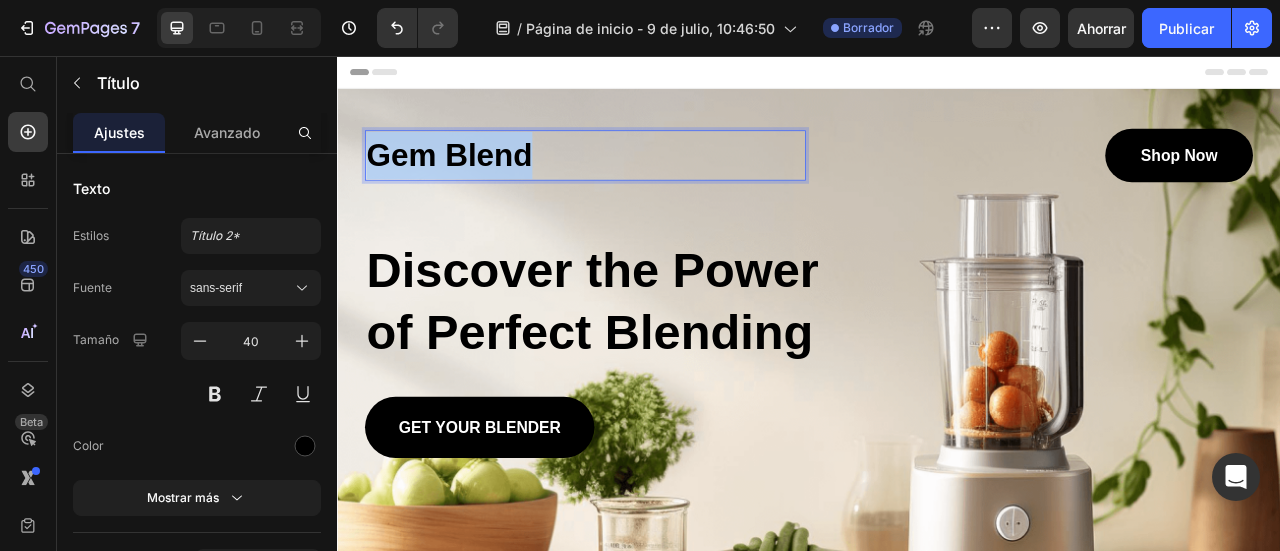 click on "Gem Blend" at bounding box center [652, 182] 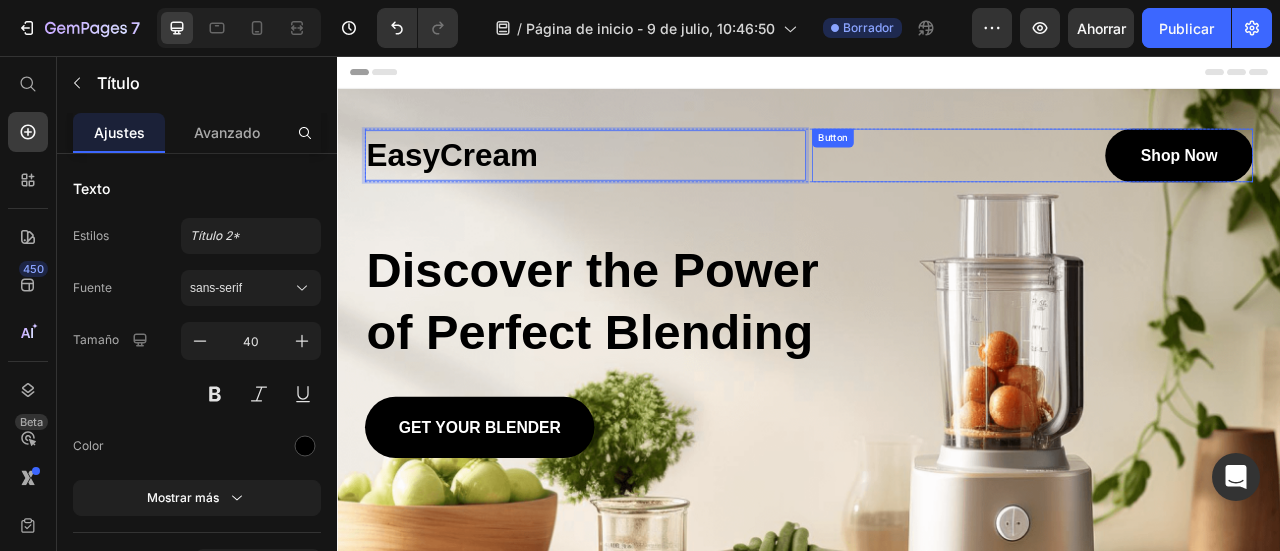 click on "shop now Button" at bounding box center [1221, 182] 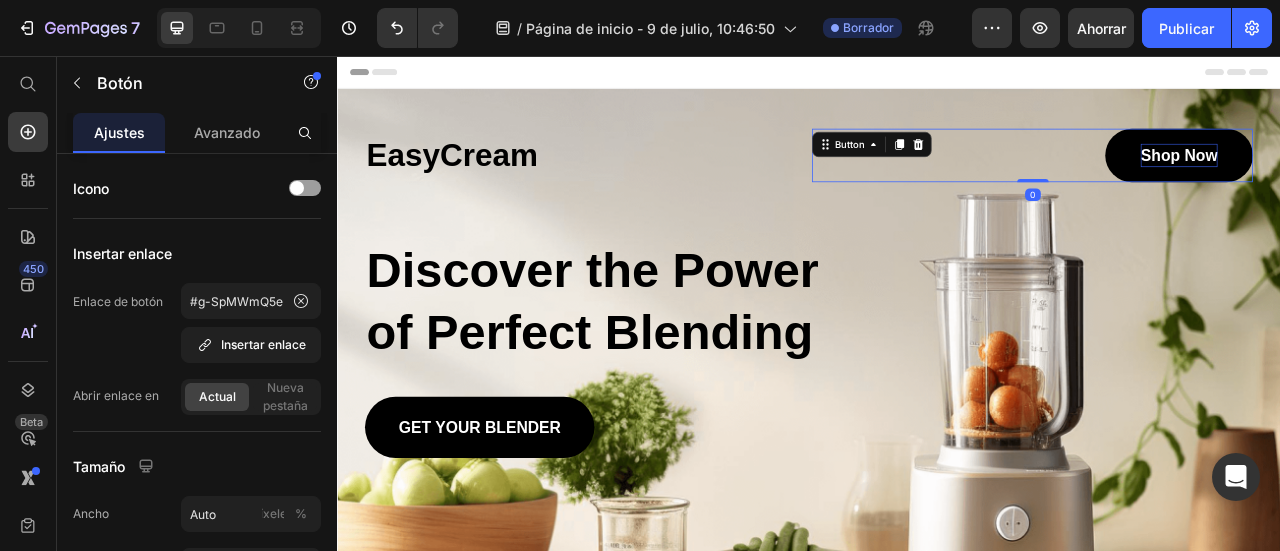 click on "shop now" at bounding box center (1408, 182) 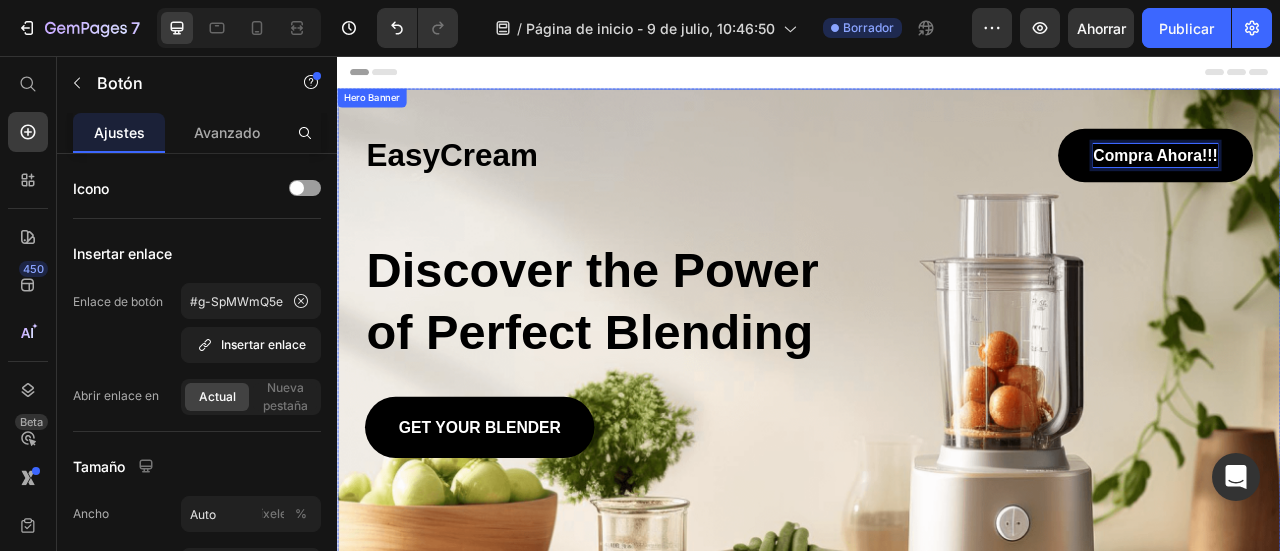 click on "EasyCream Heading Compra Ahora!!! Button   0 Row Discover the Power of Perfect Blending Heading GET YOUR BLENDER Button" at bounding box center [937, 357] 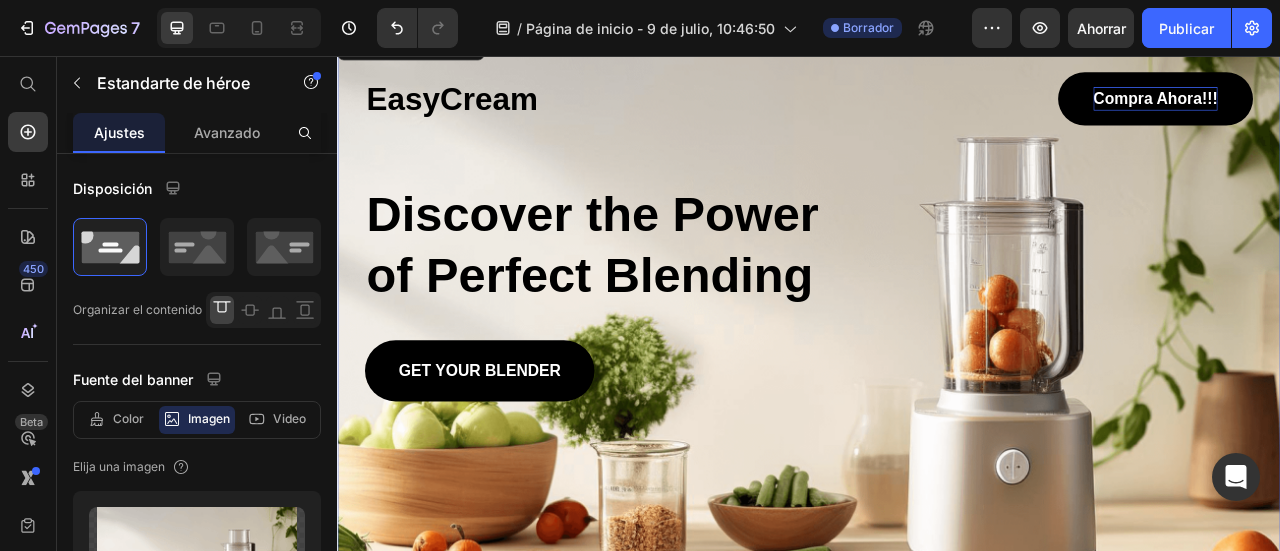 scroll, scrollTop: 100, scrollLeft: 0, axis: vertical 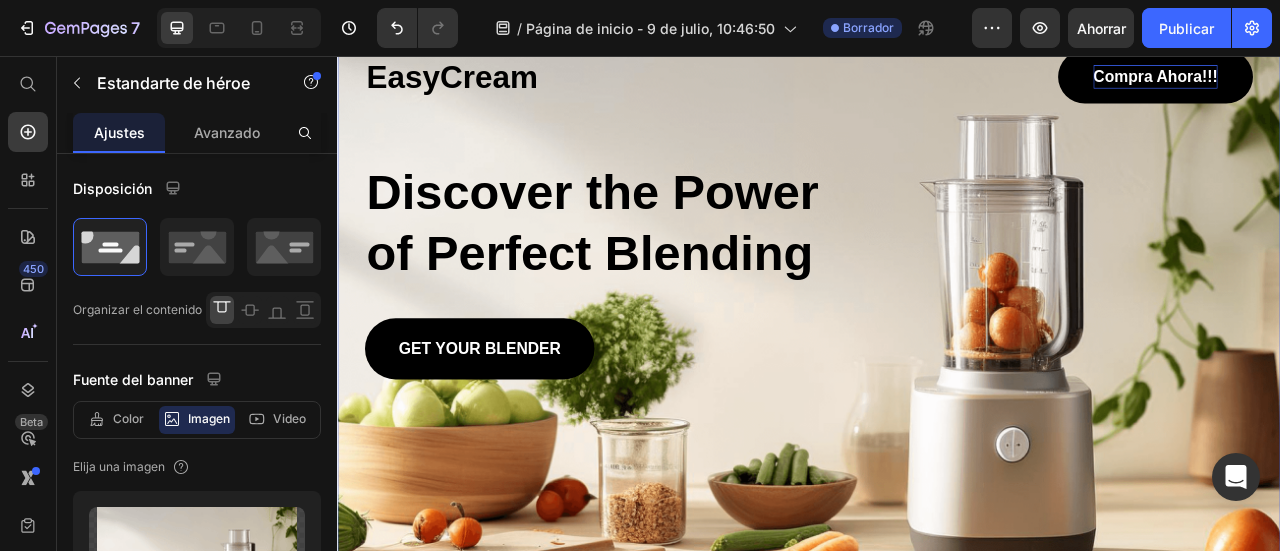 click on "Discover the Power of Perfect Blending" at bounding box center (681, 268) 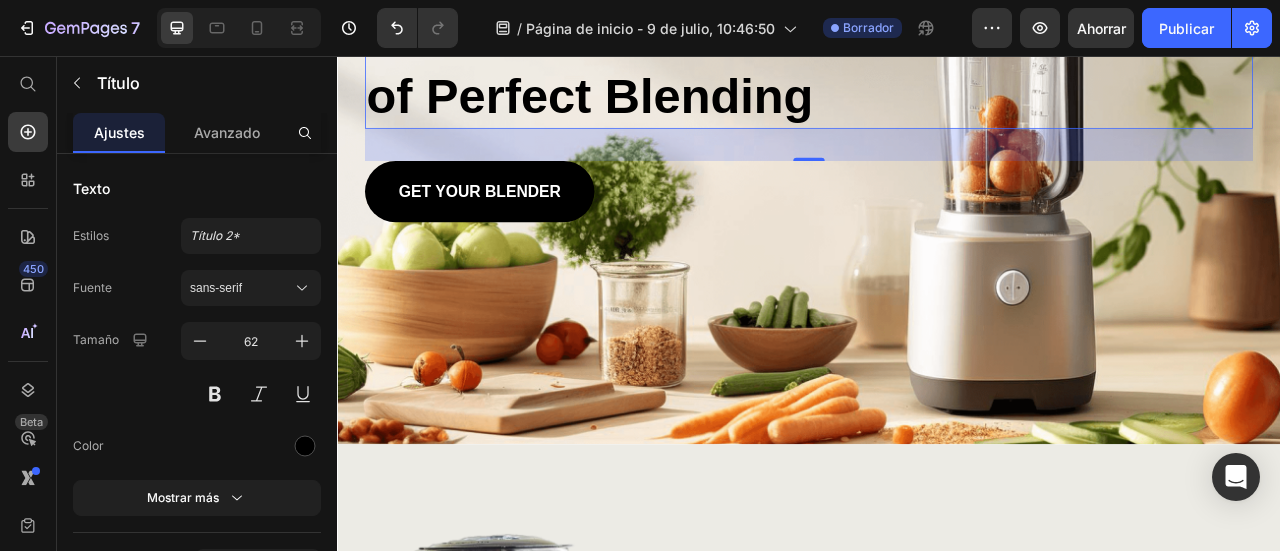 scroll, scrollTop: 100, scrollLeft: 0, axis: vertical 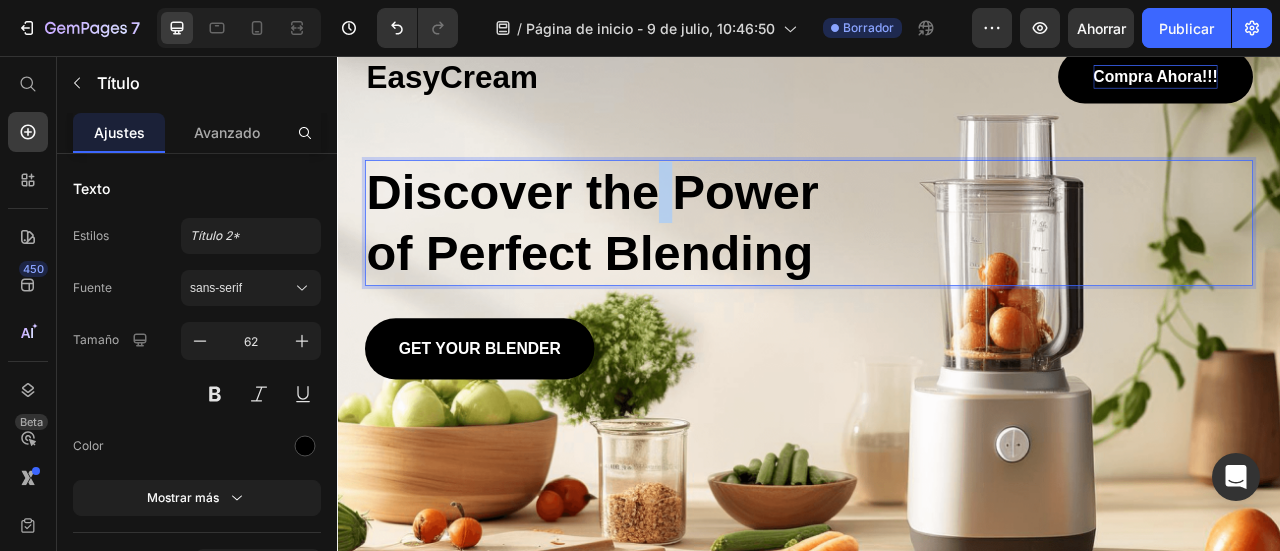 click on "Discover the Power of Perfect Blending" at bounding box center [681, 268] 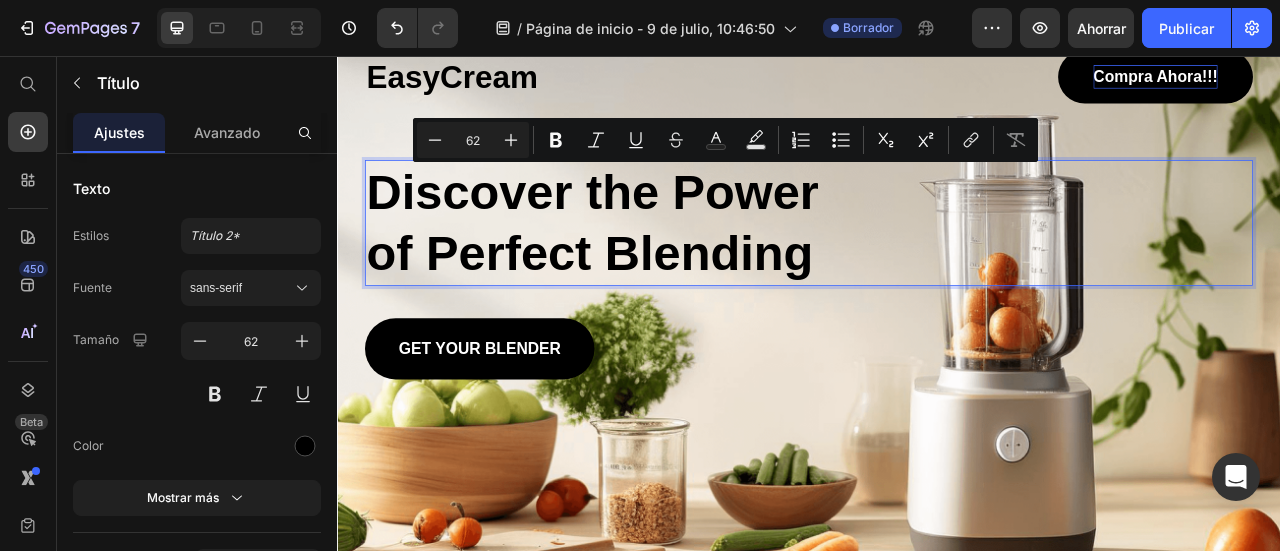 click on "Discover the Power of Perfect Blending" at bounding box center (681, 268) 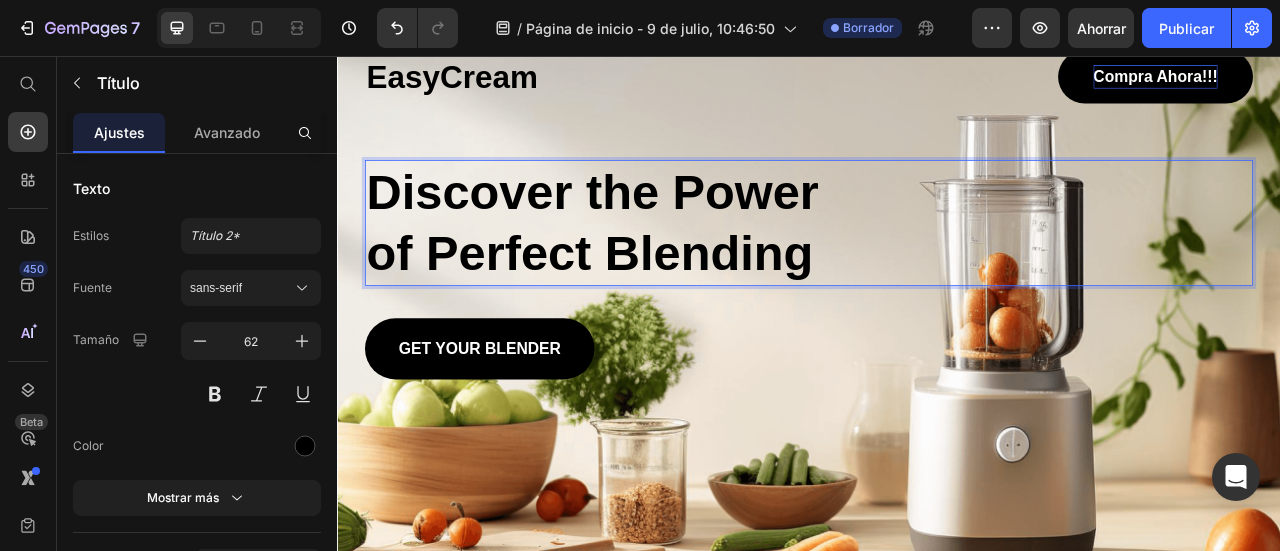 click on "Discover the Power of Perfect Blending" at bounding box center (681, 268) 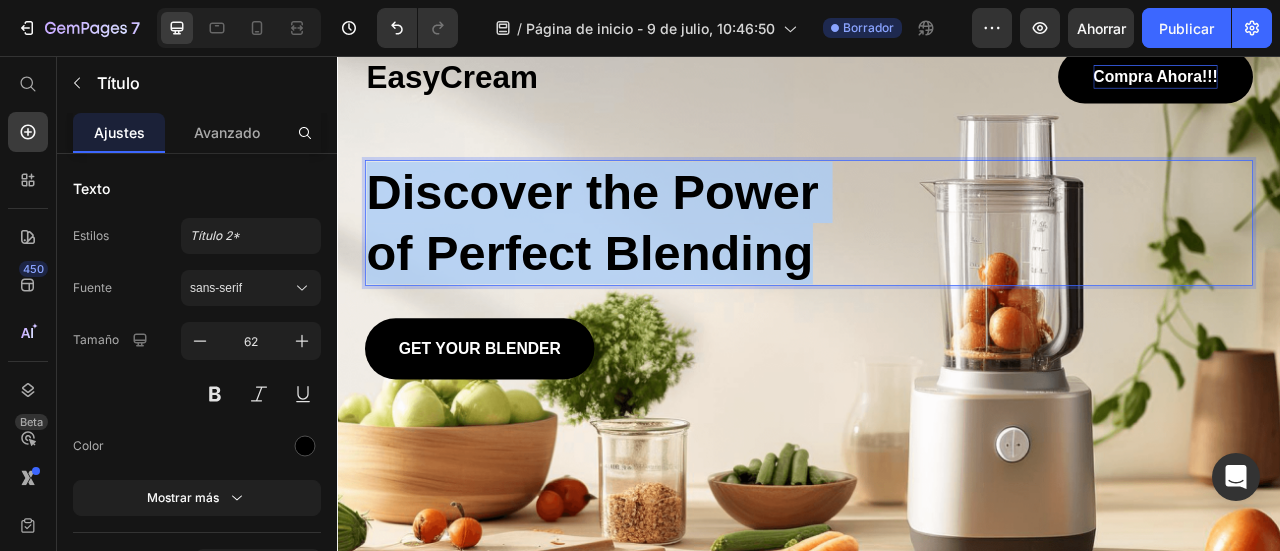 click on "Discover the Power of Perfect Blending" at bounding box center (681, 268) 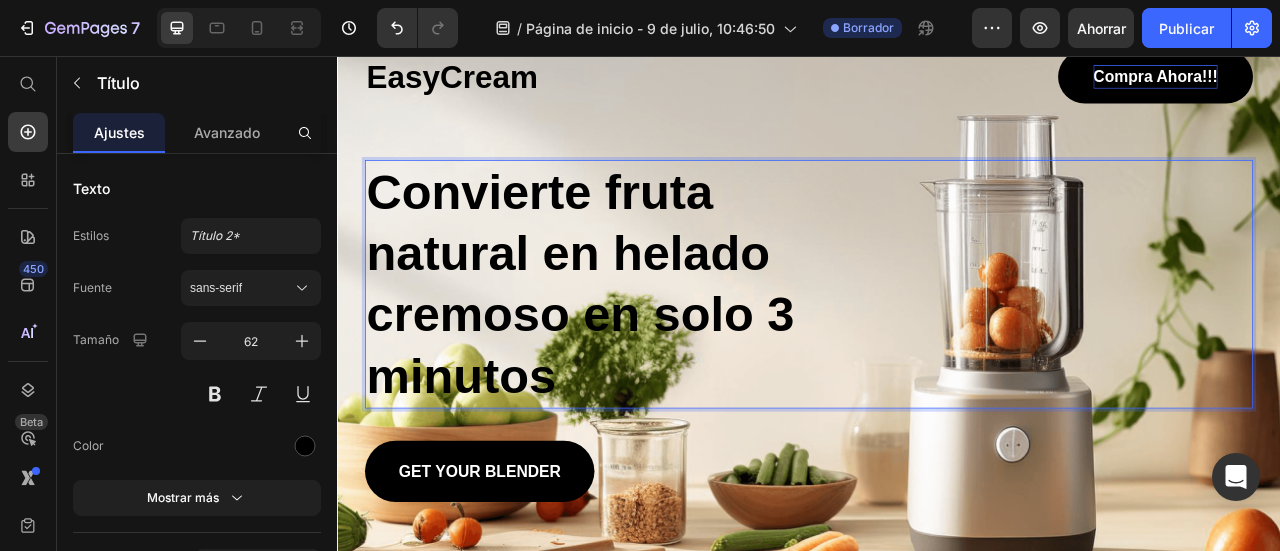 click on "Convierte fruta natural en helado cremoso en solo 3 minutos" at bounding box center (681, 346) 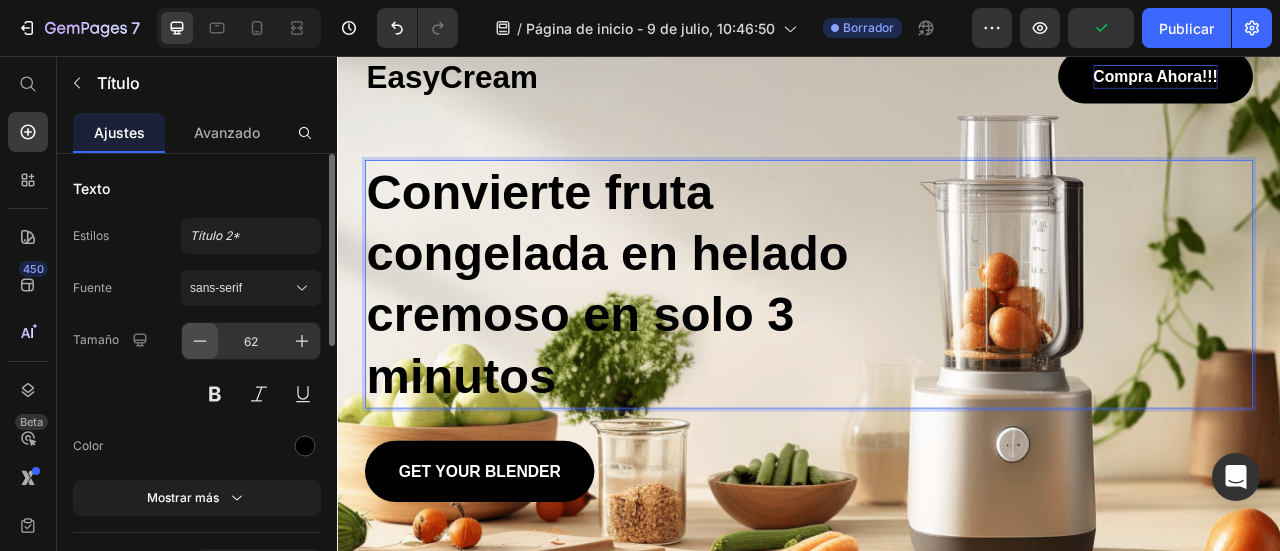 click 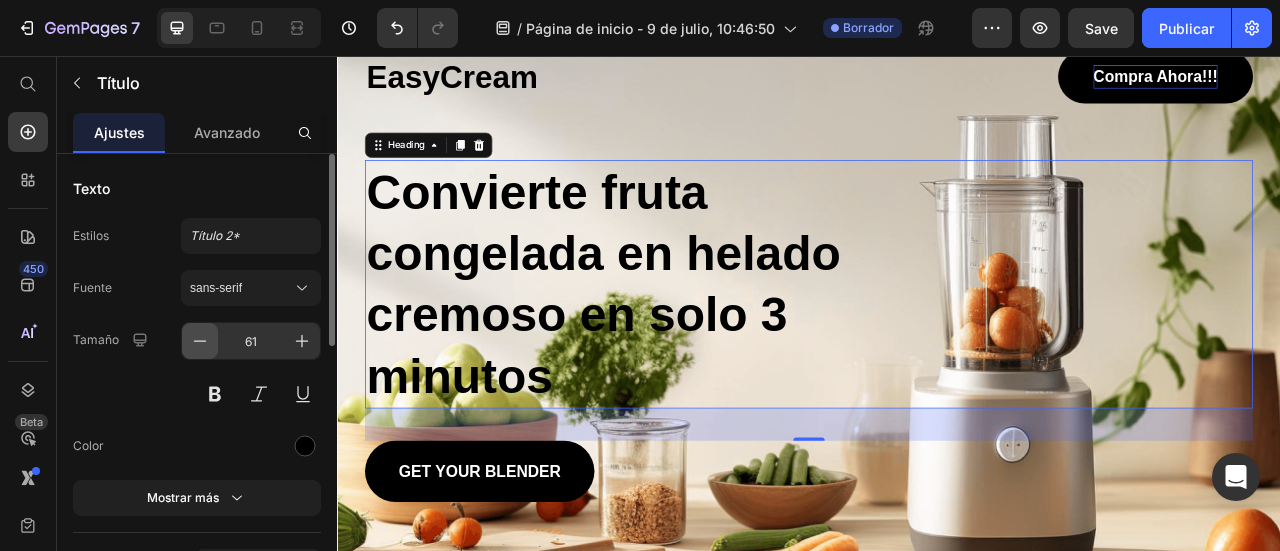 click 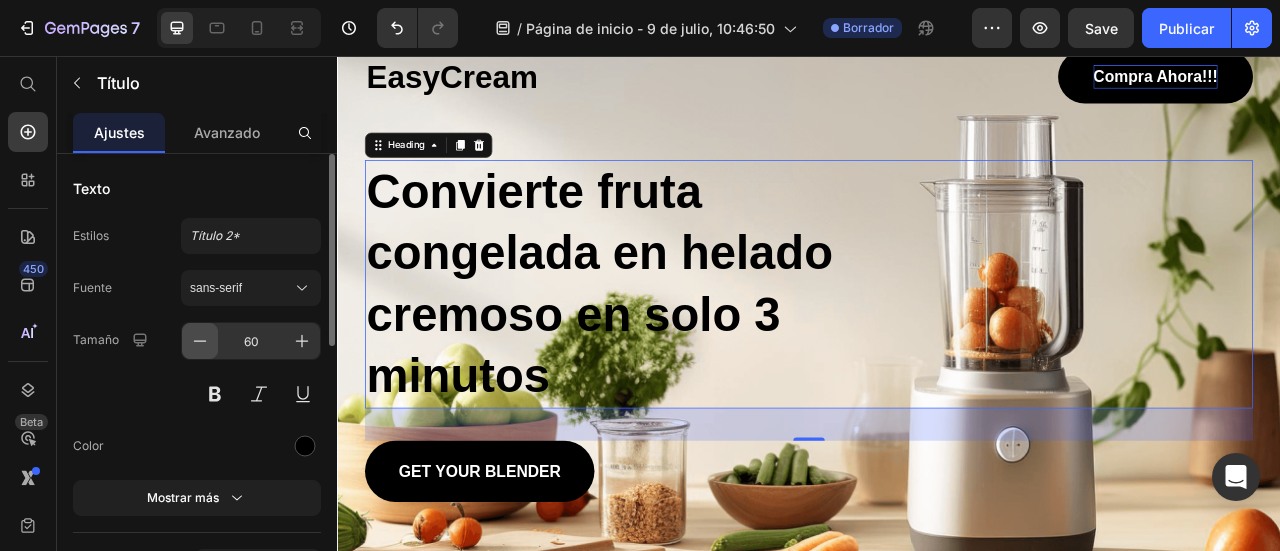 click 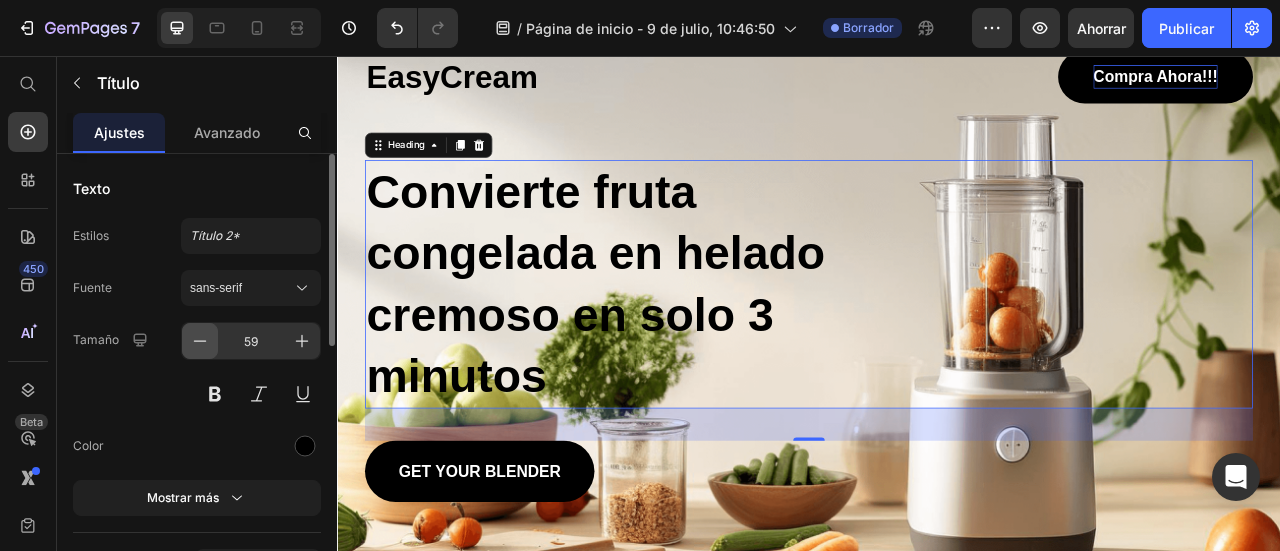 click 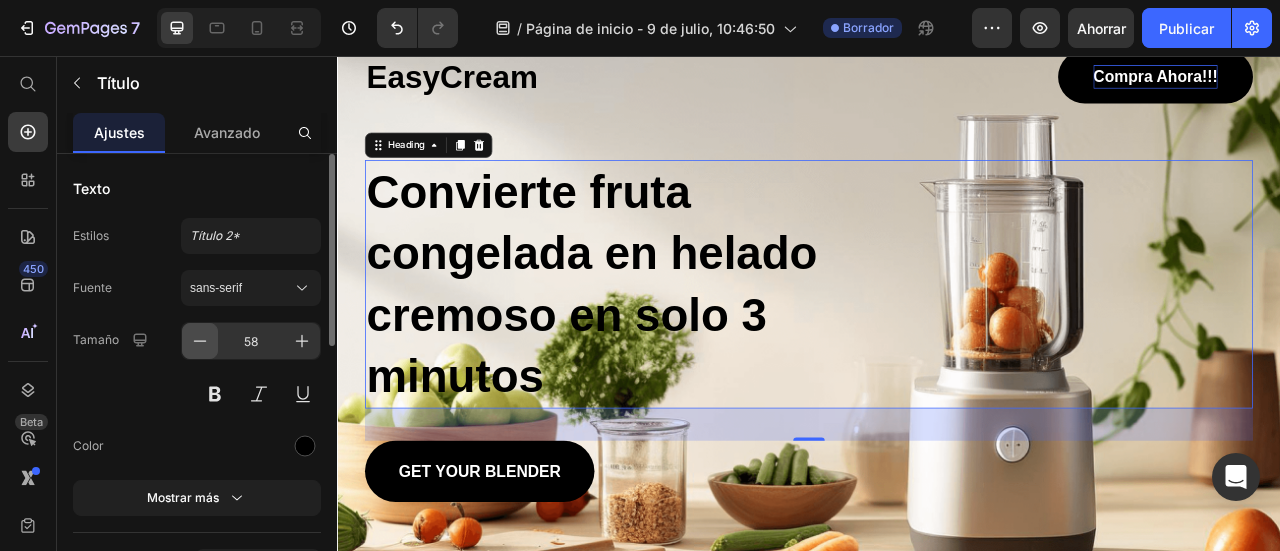 click 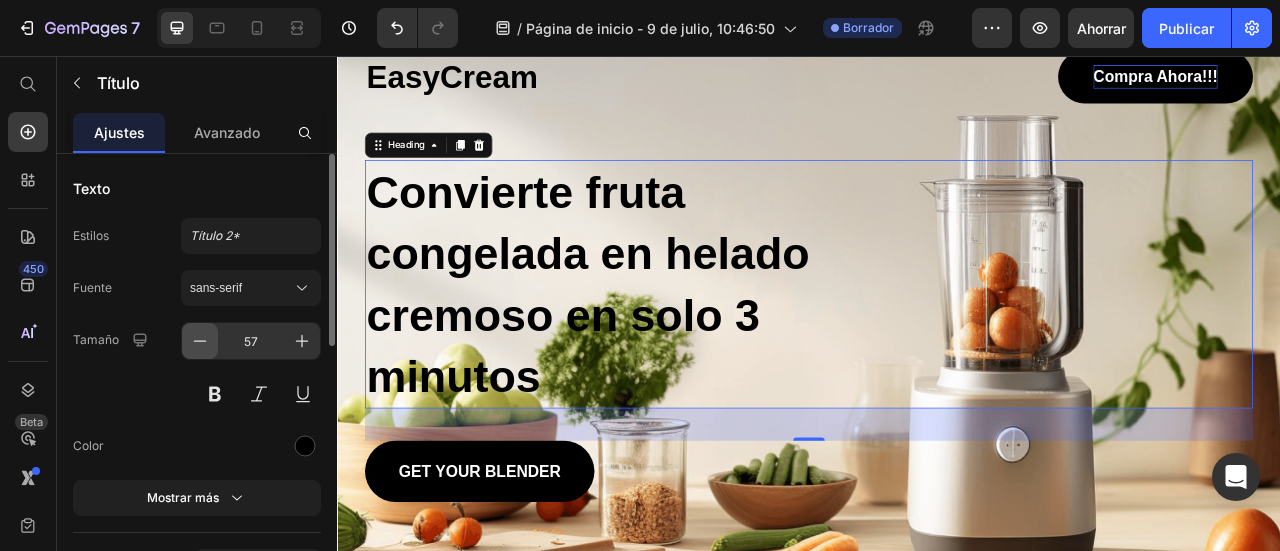 click 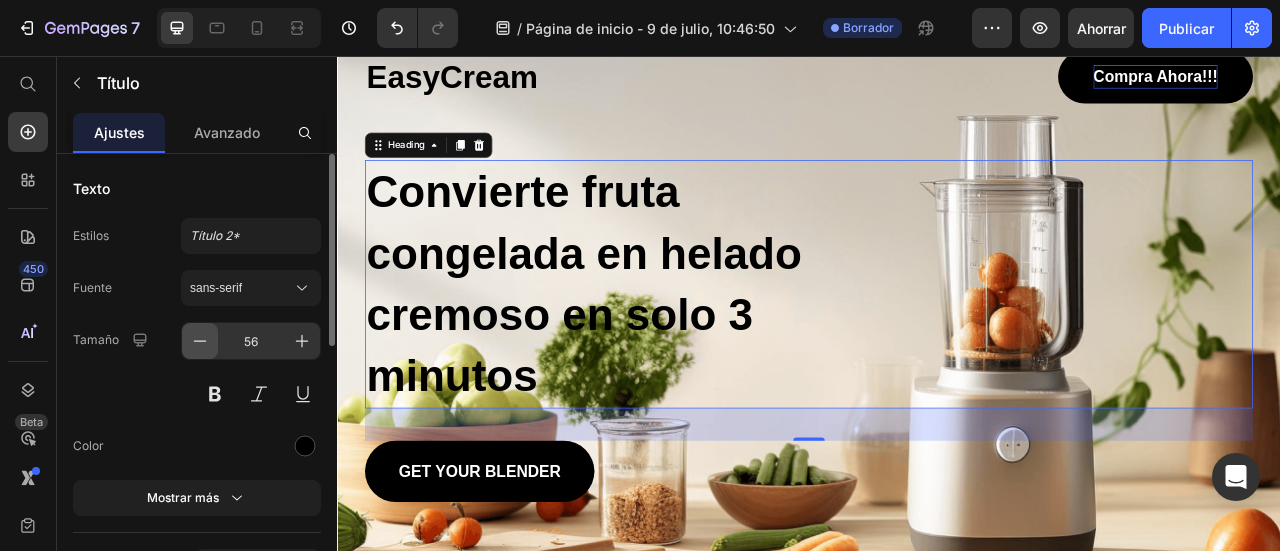 click 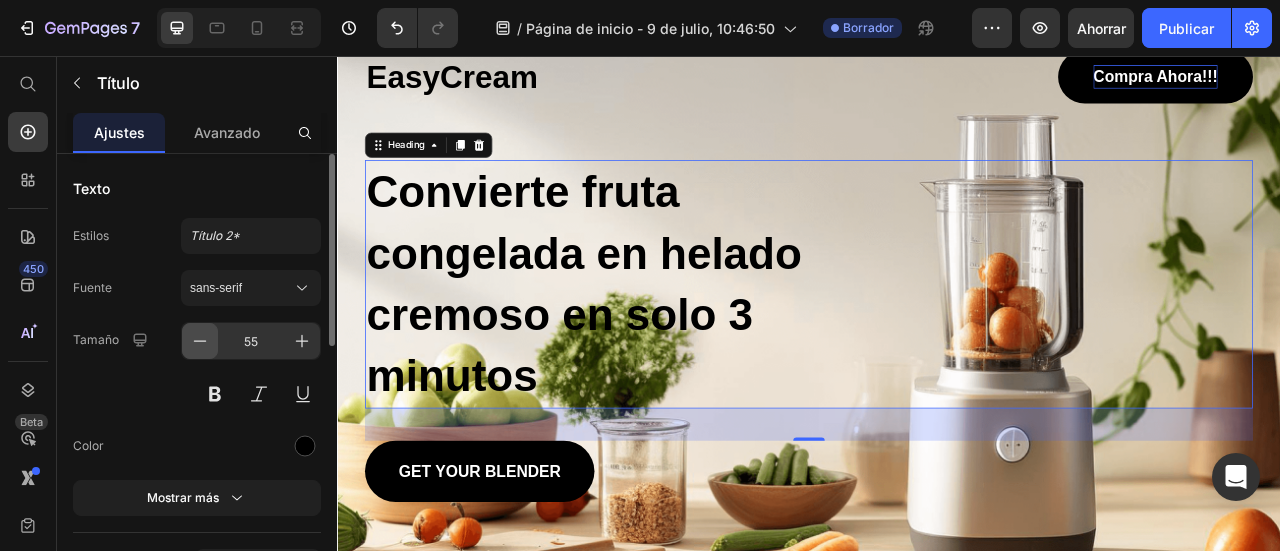 click 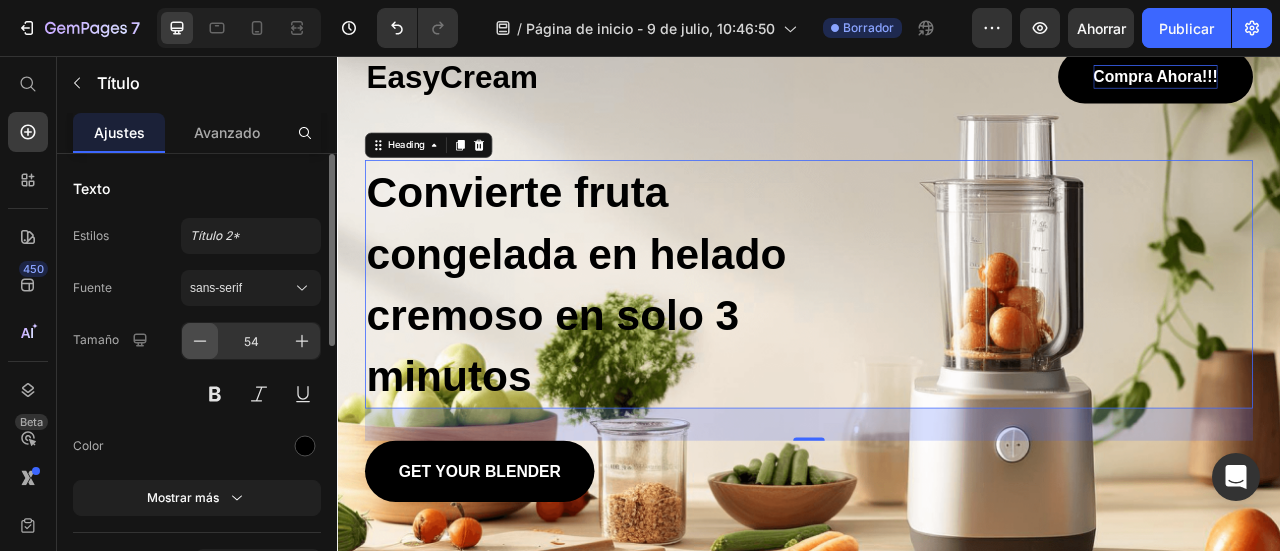click 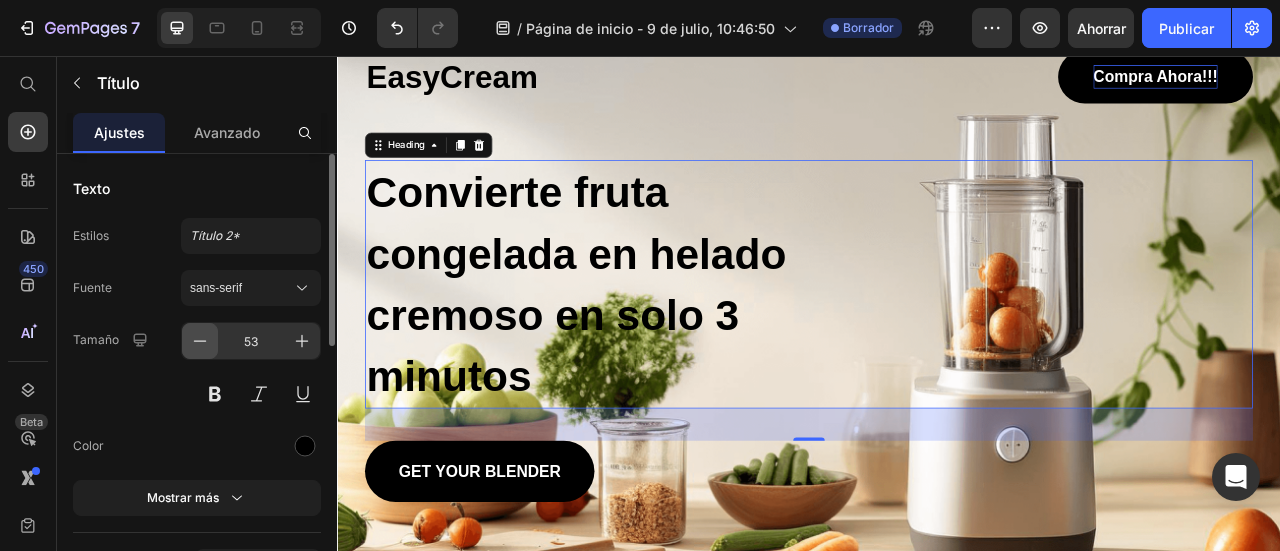 click 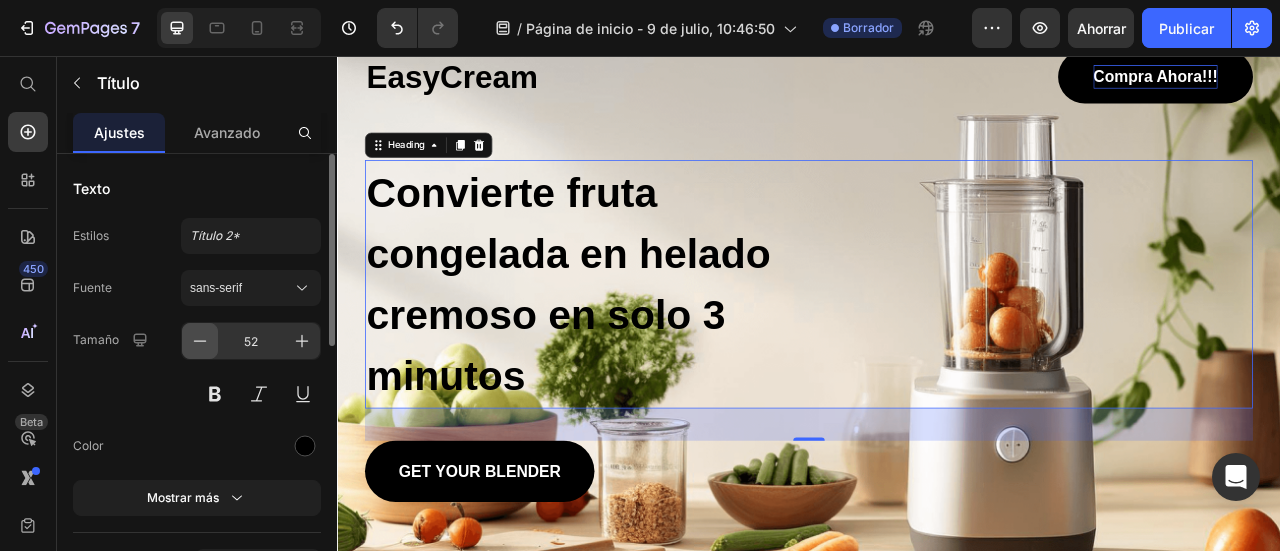 click 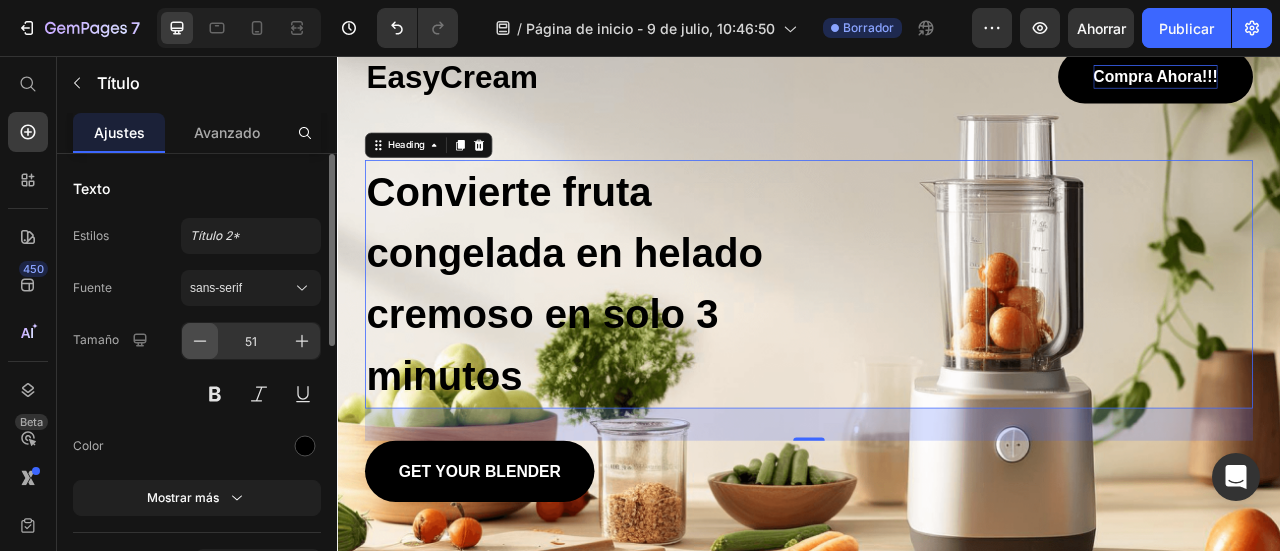 click 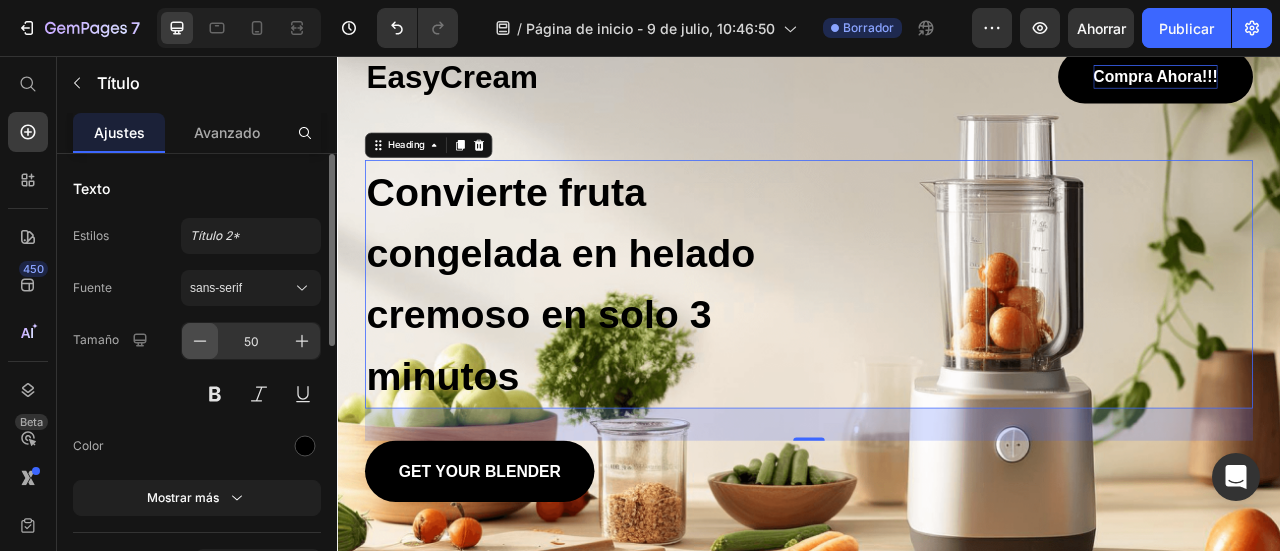 click 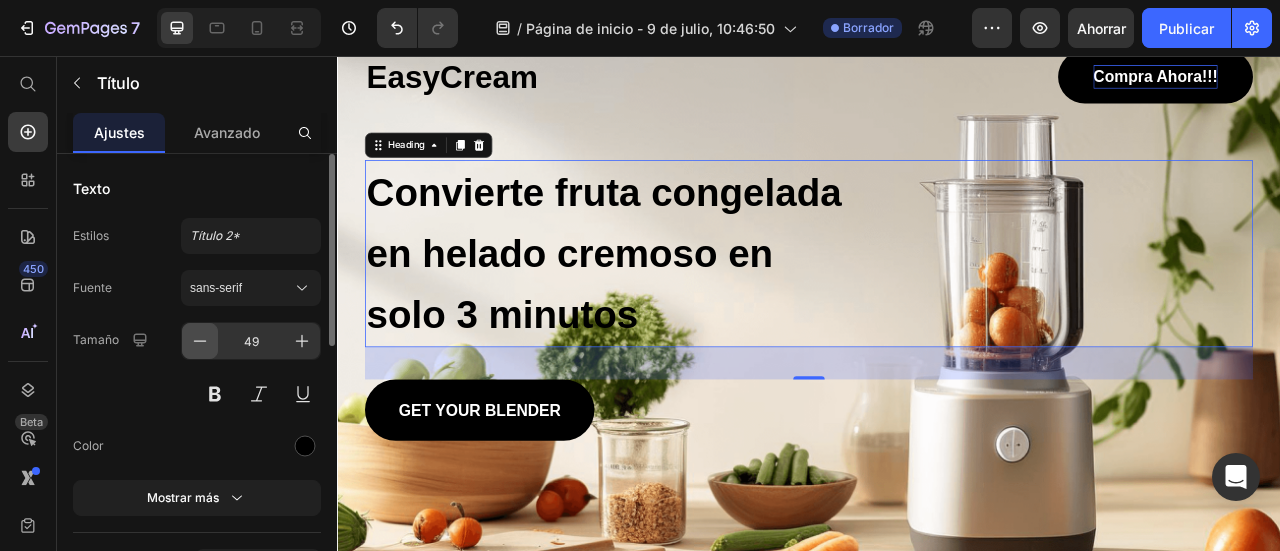 click 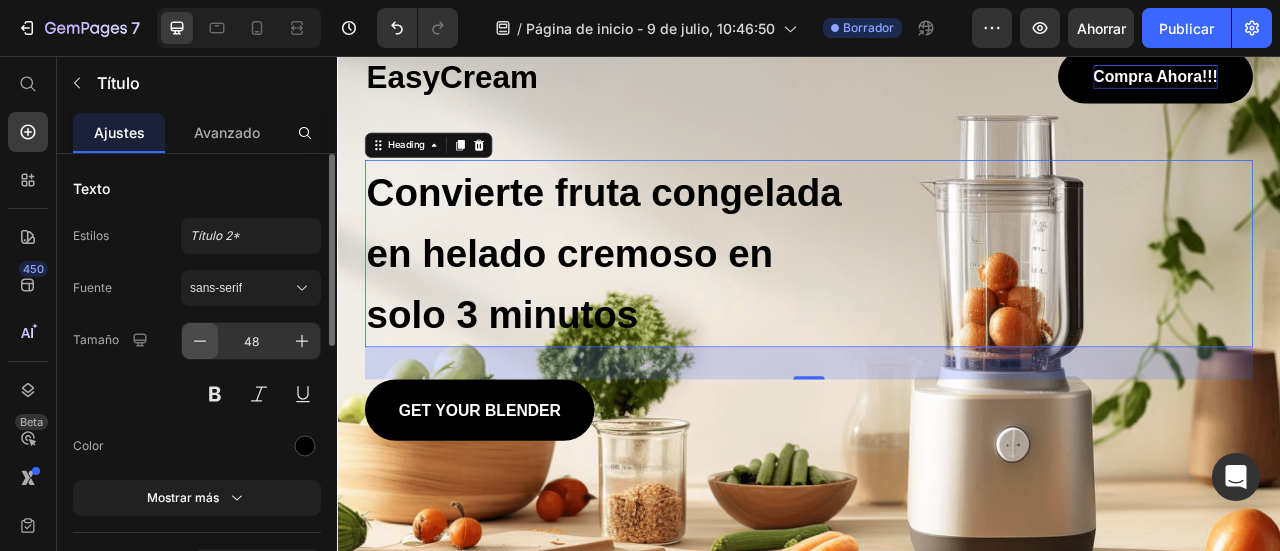 click 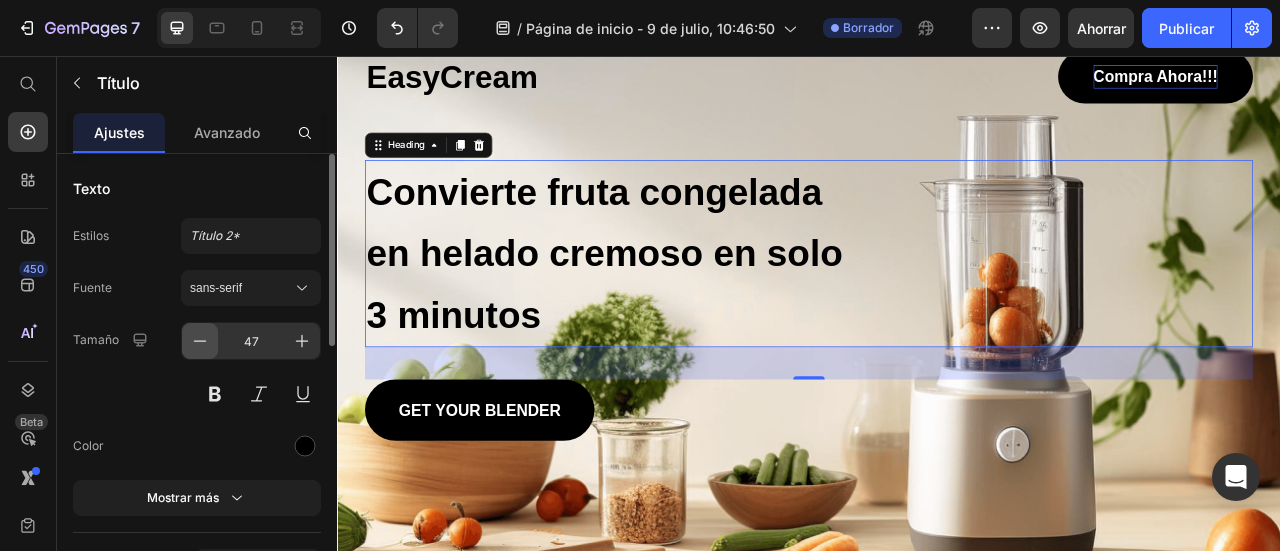 click 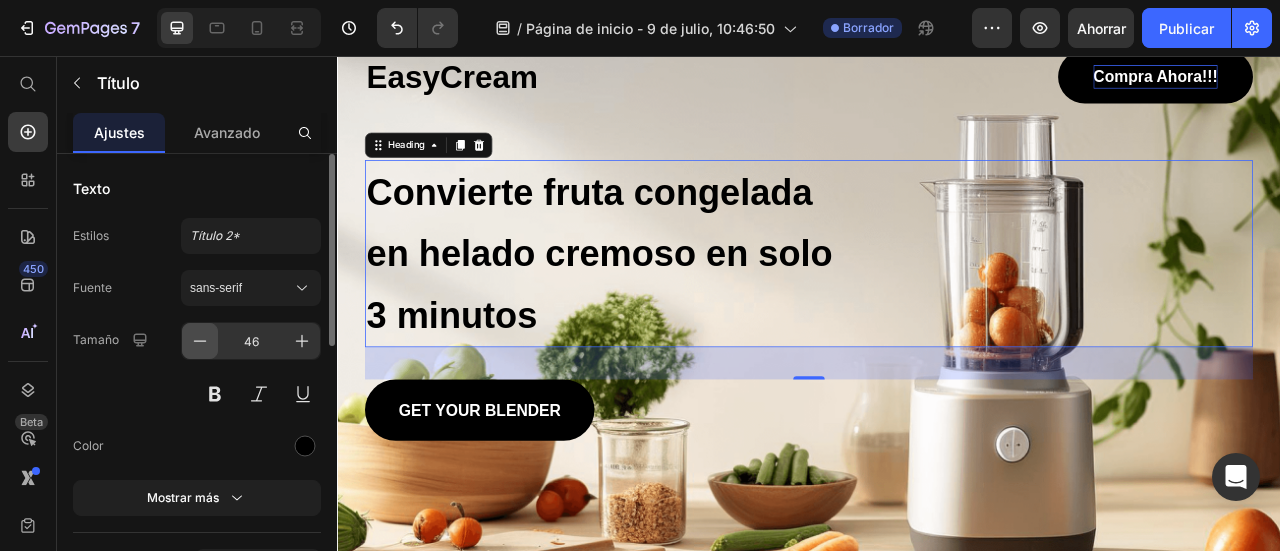 click 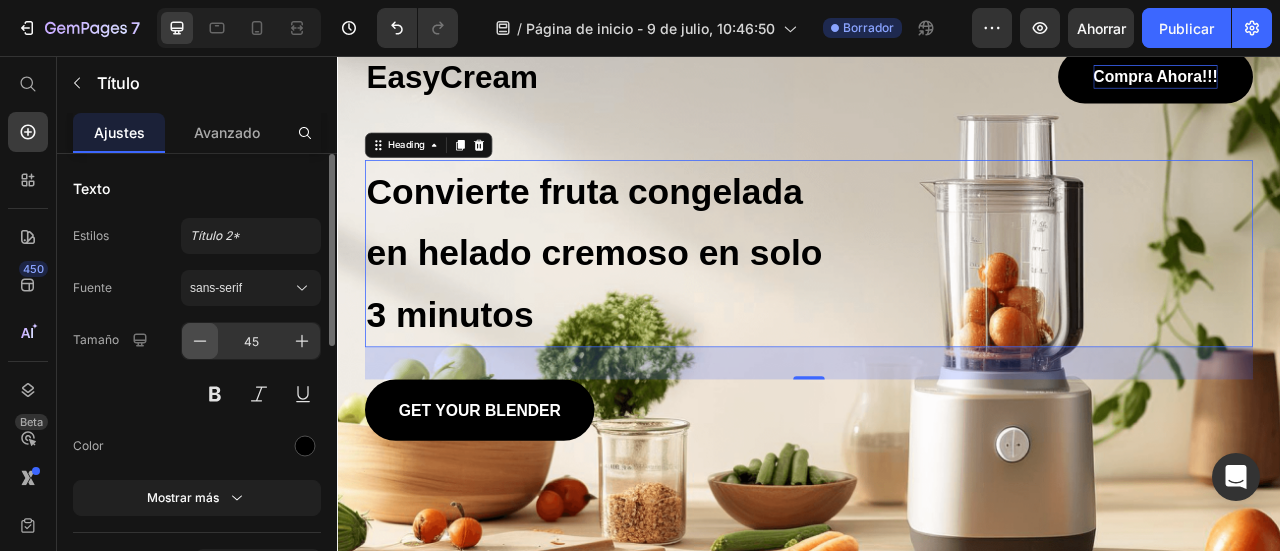 click 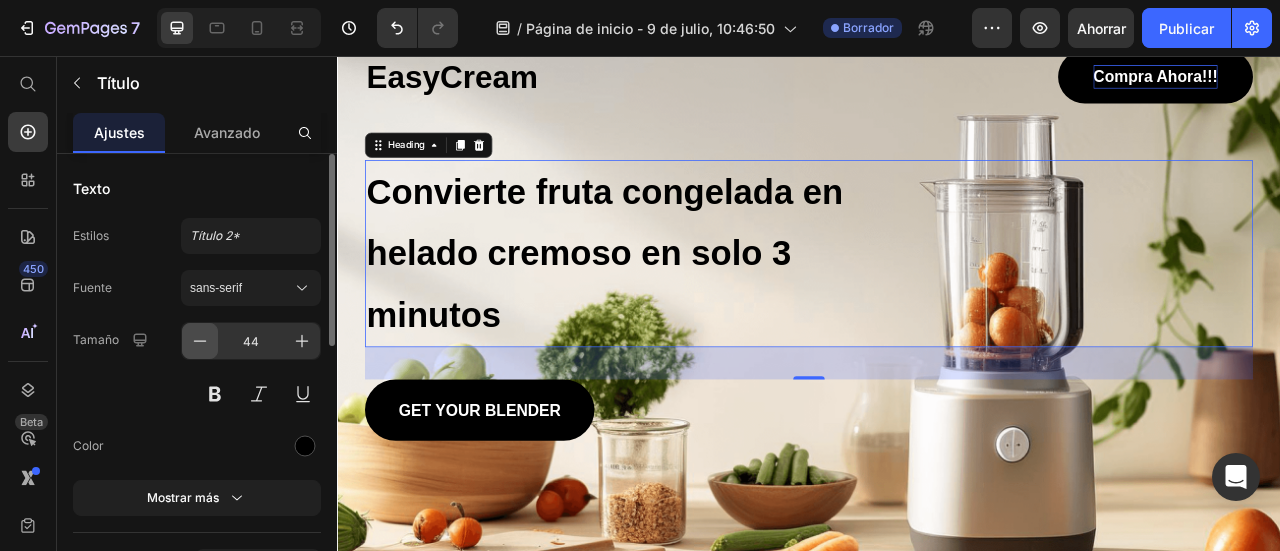 click 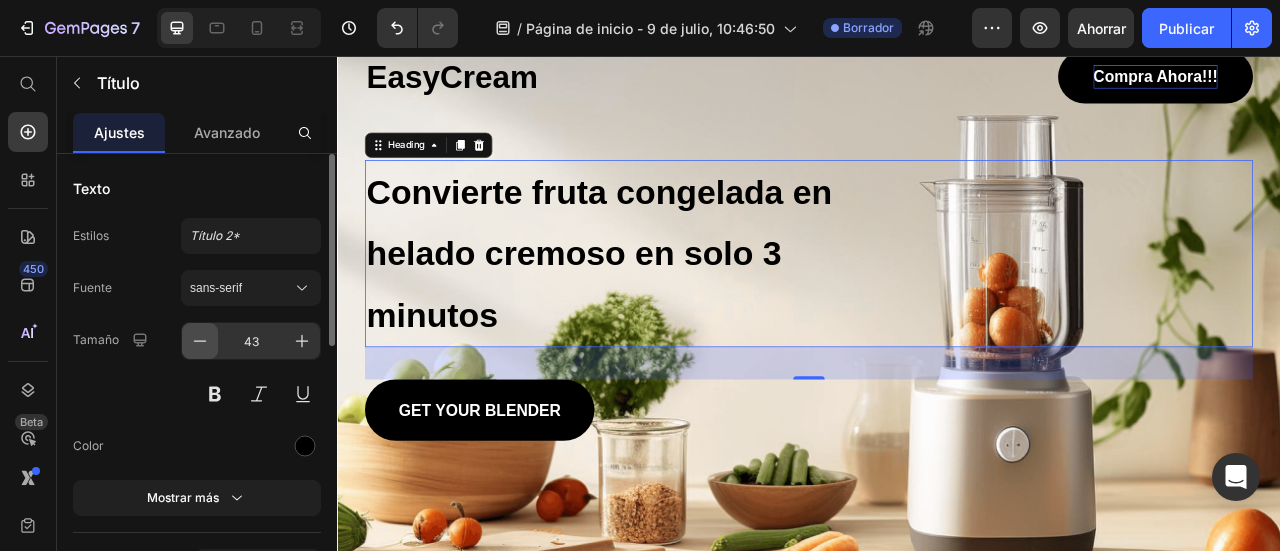 click 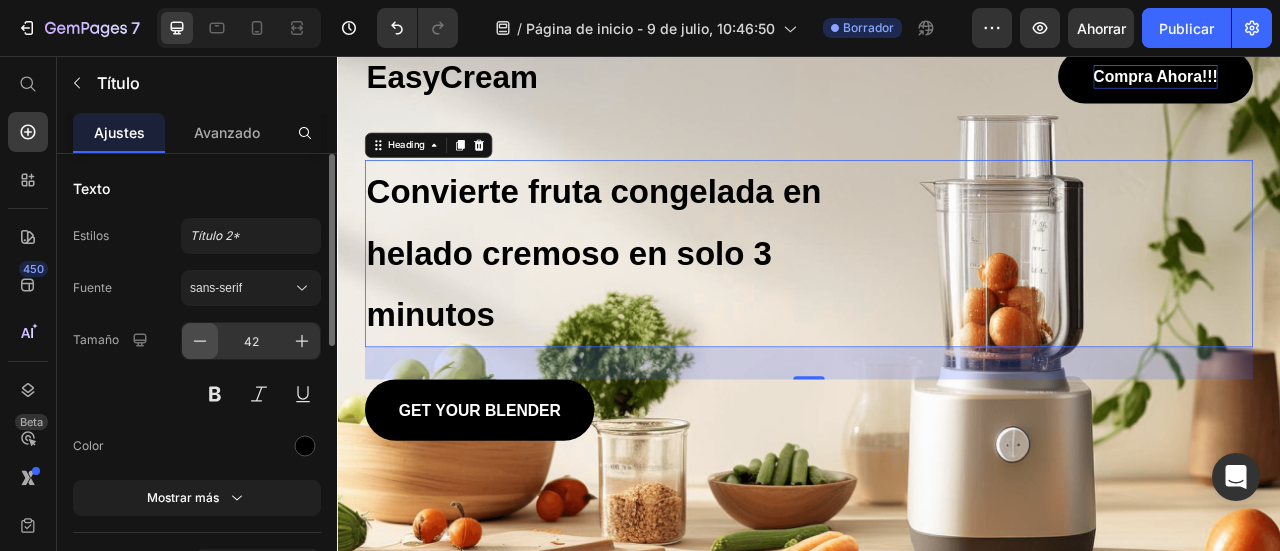 click 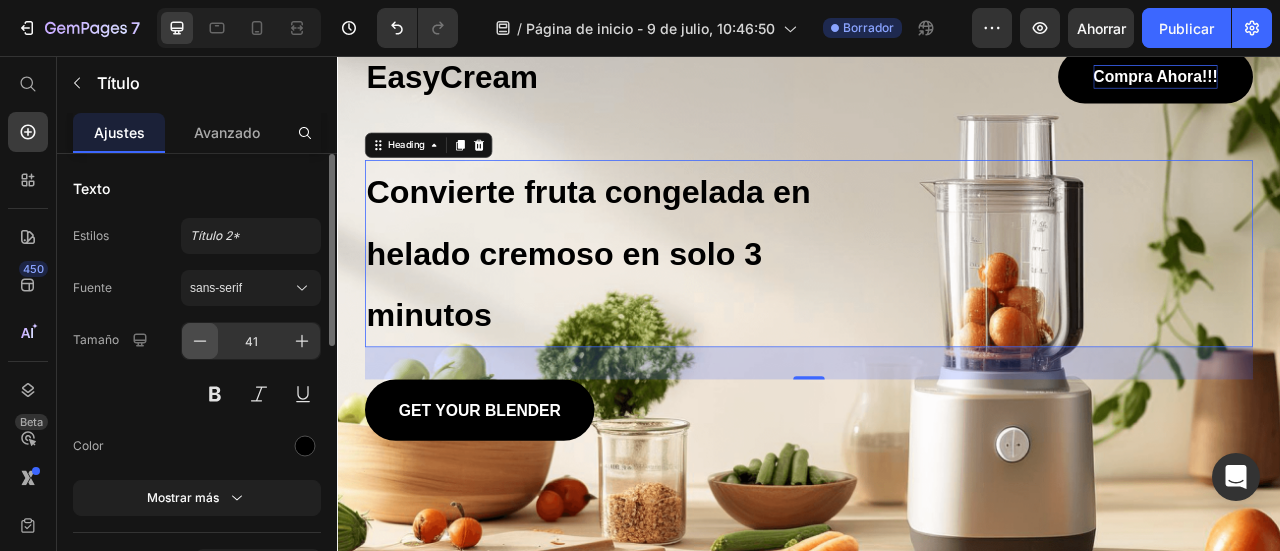 click 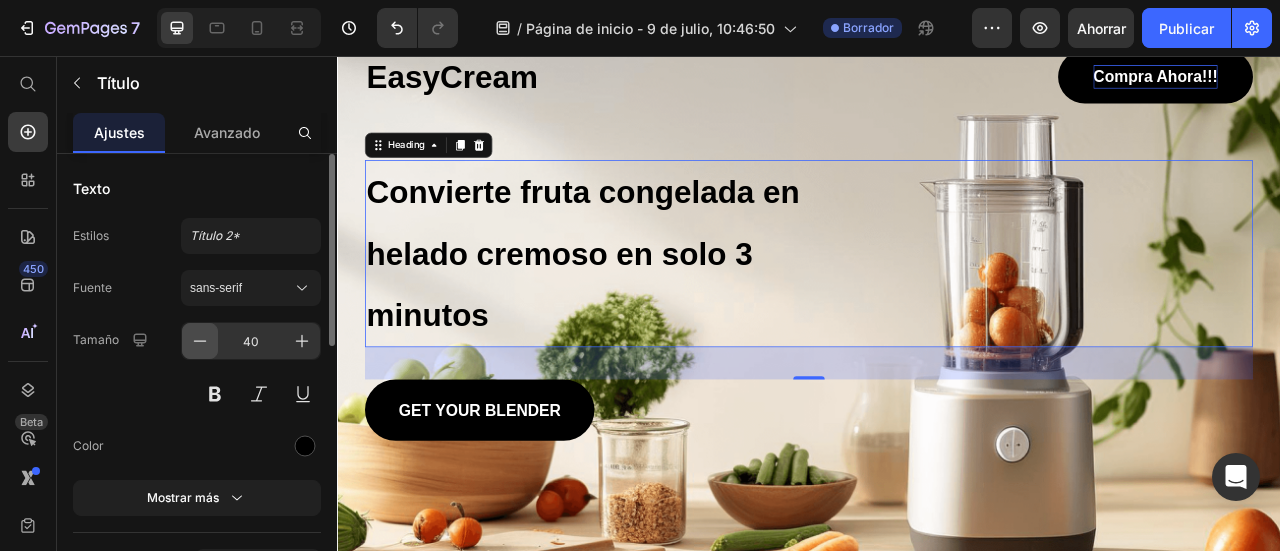 click 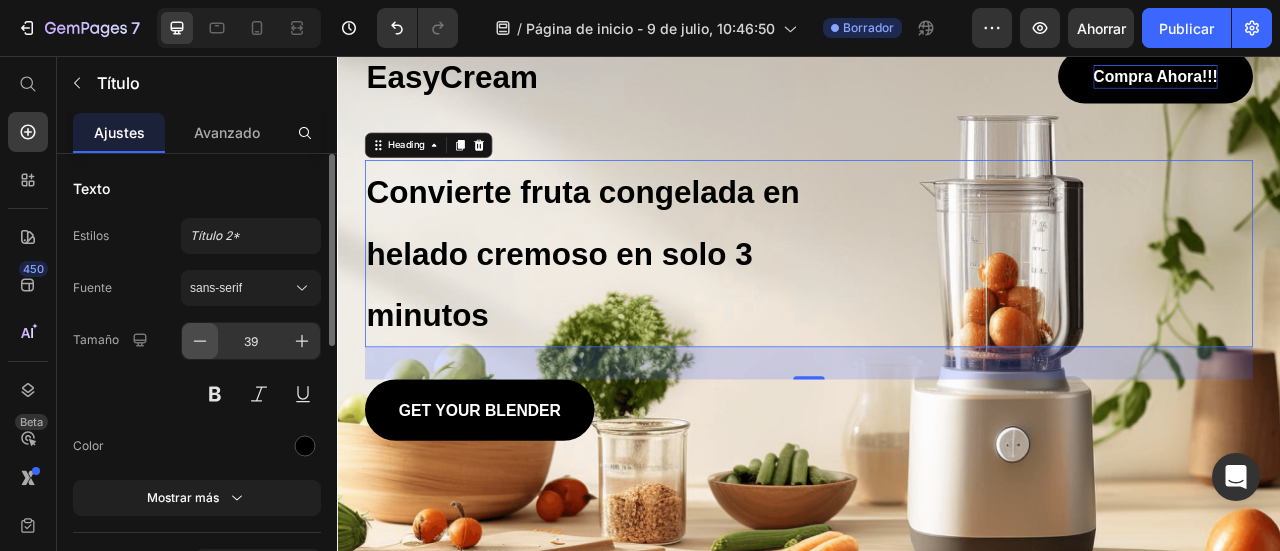 click 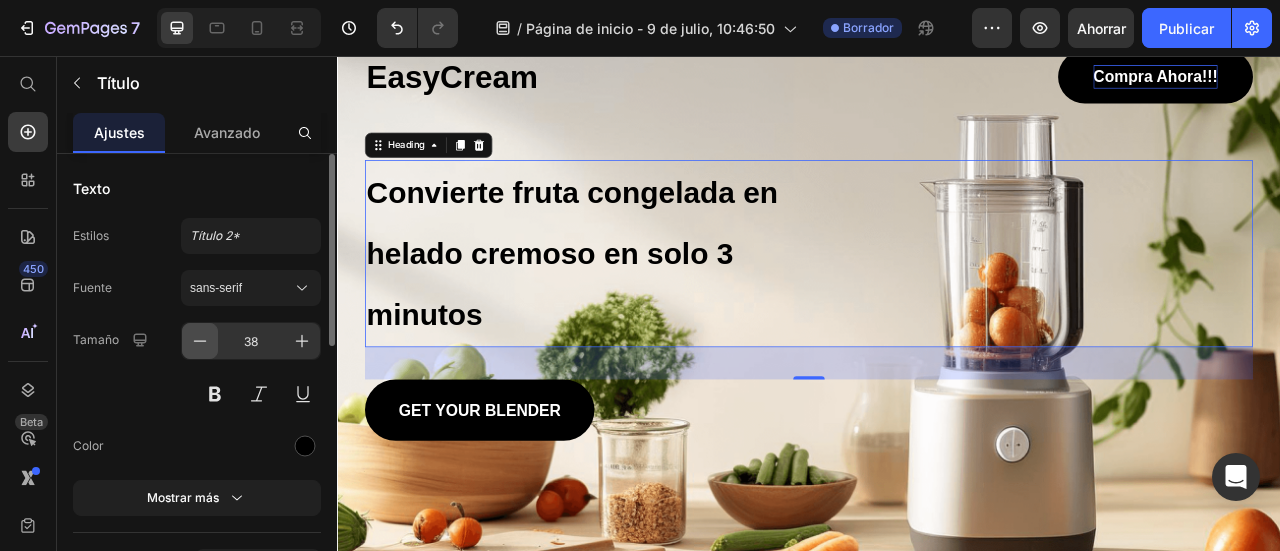 click 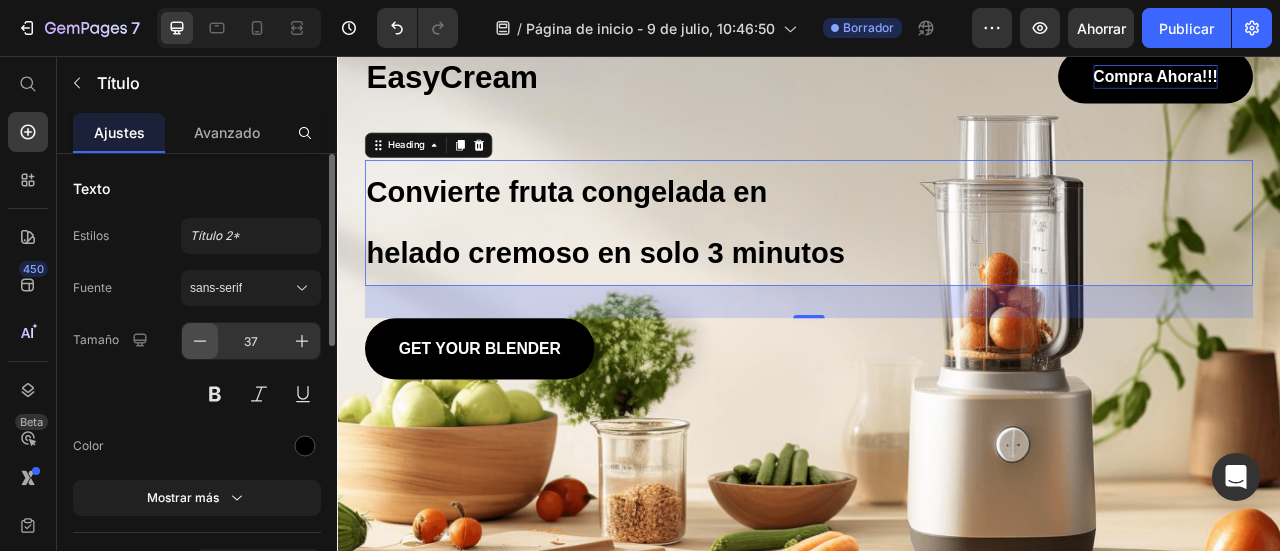 click 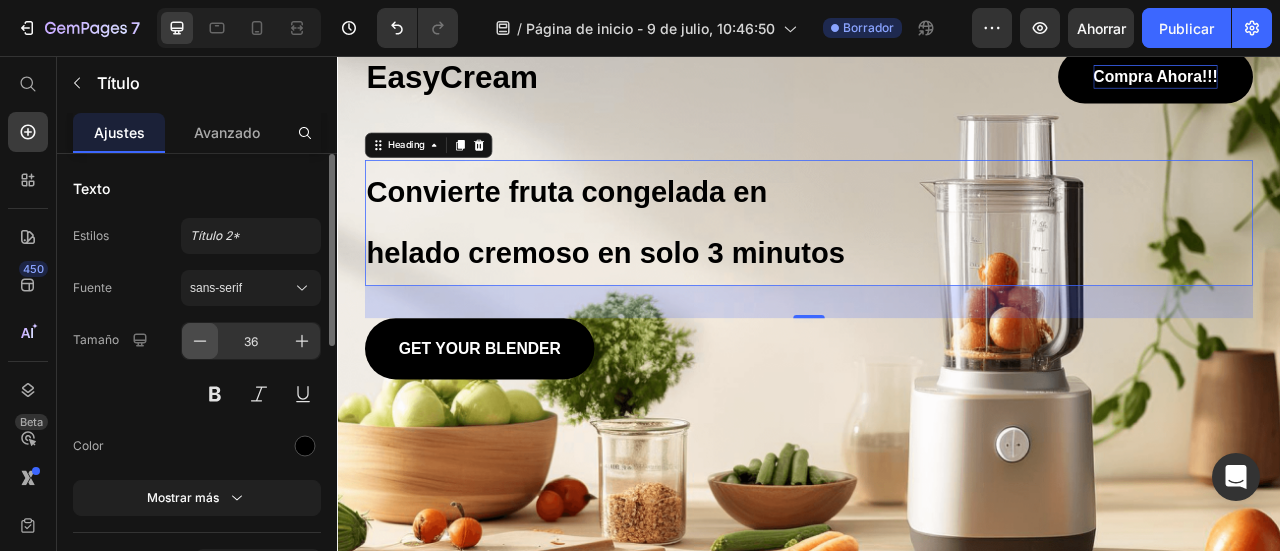 click 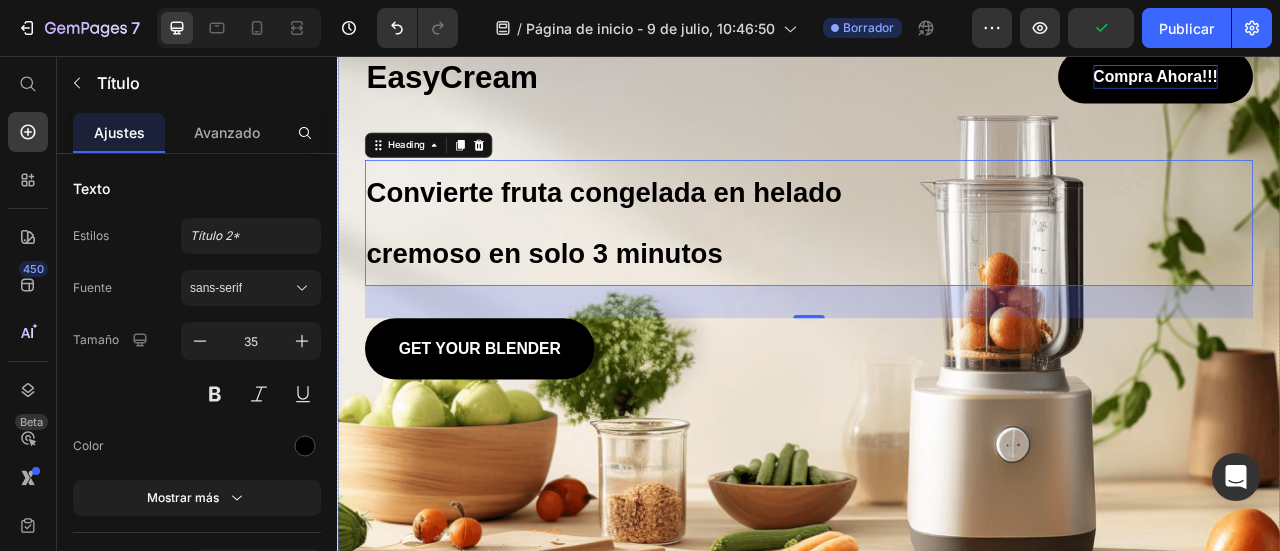 click on "EasyCream Heading Compra Ahora!!! Button Row Convierte fruta congelada en helado cremoso en solo 3 minutos Heading   41 GET YOUR BLENDER Button" at bounding box center (937, 257) 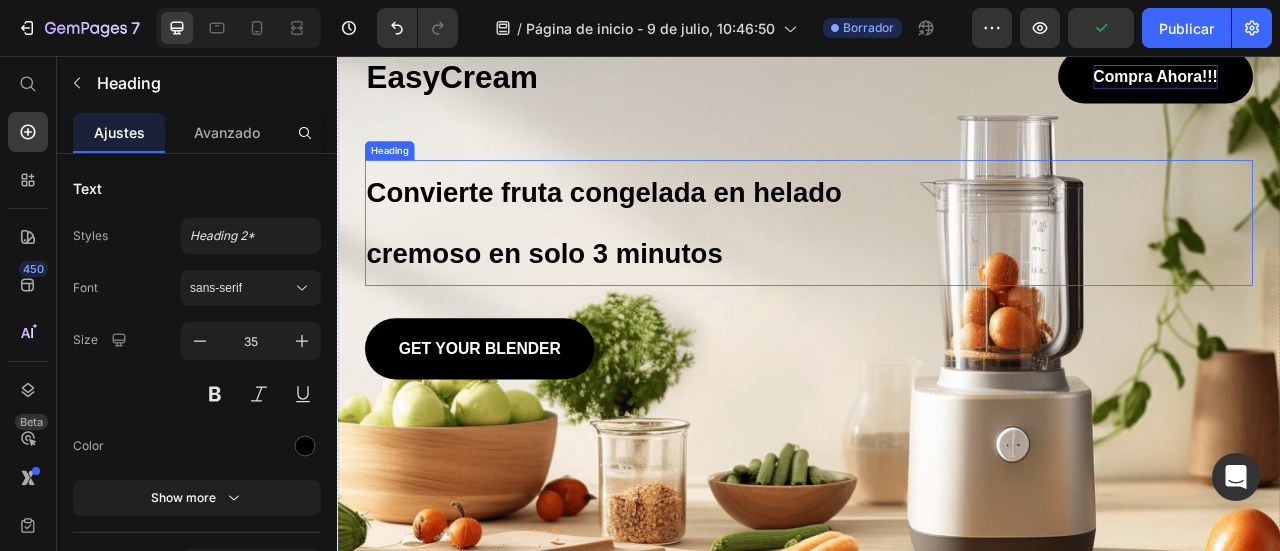 click on "Convierte fruta congelada en helado cremoso en solo 3 minutos" at bounding box center [681, 268] 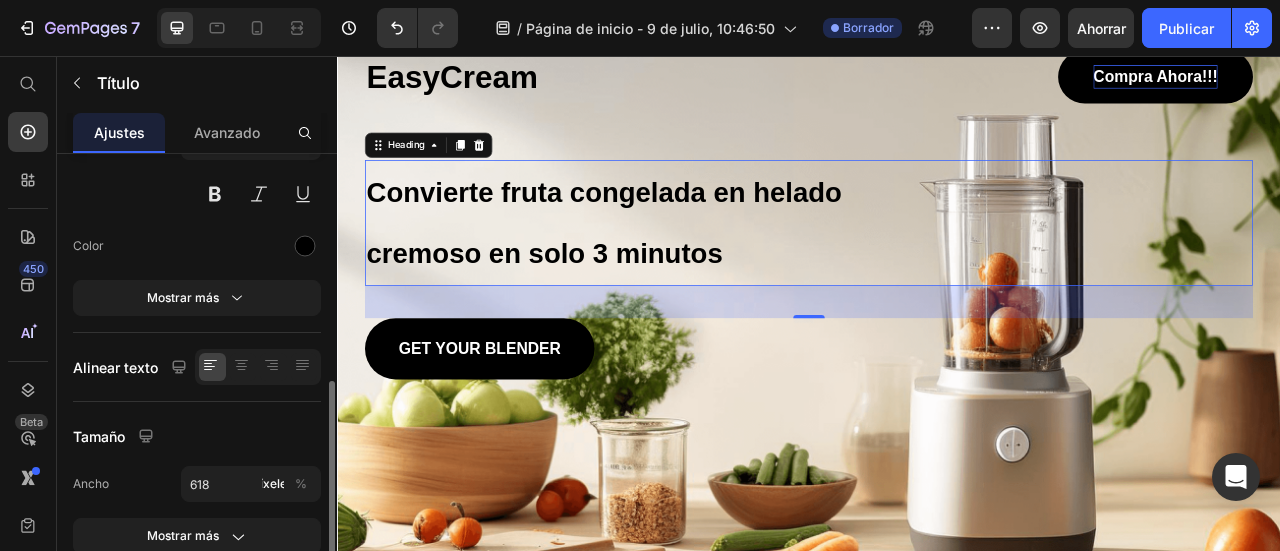 scroll, scrollTop: 300, scrollLeft: 0, axis: vertical 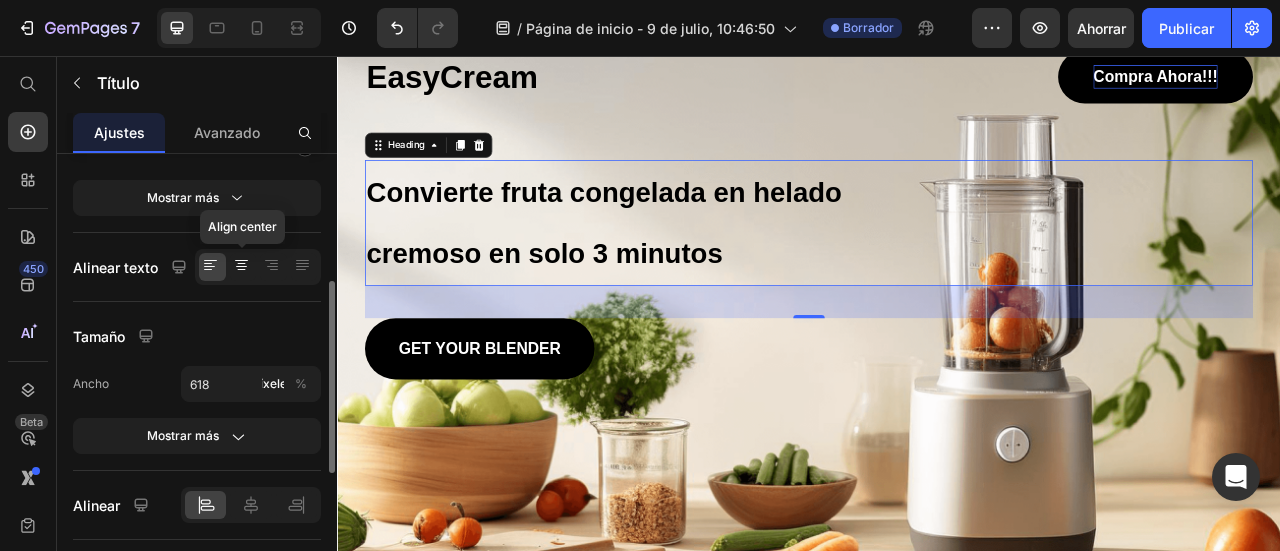 click 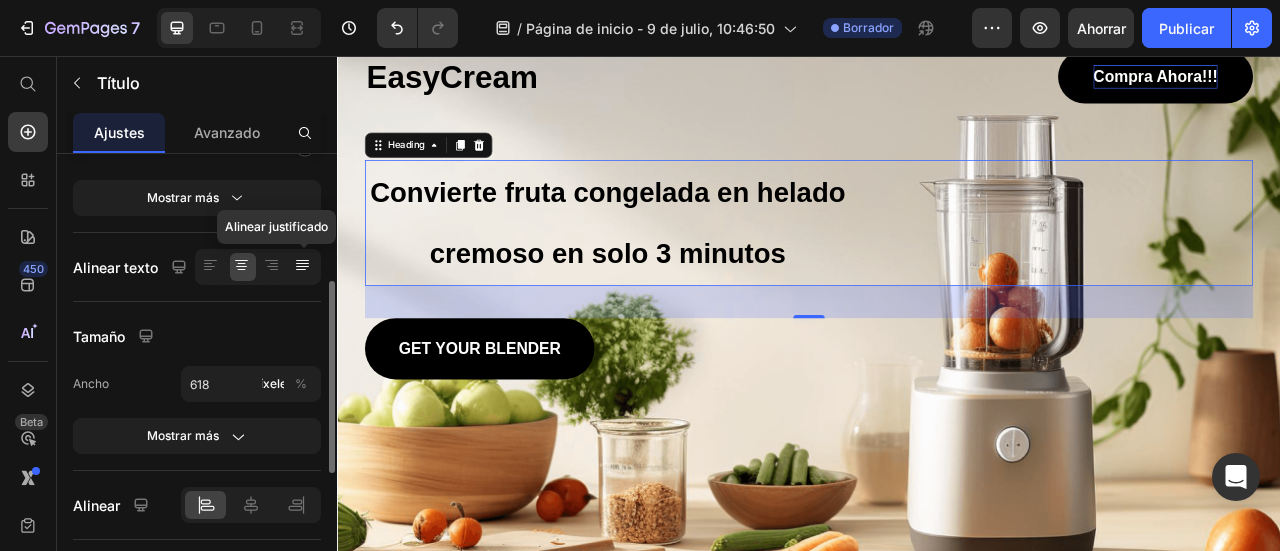 click 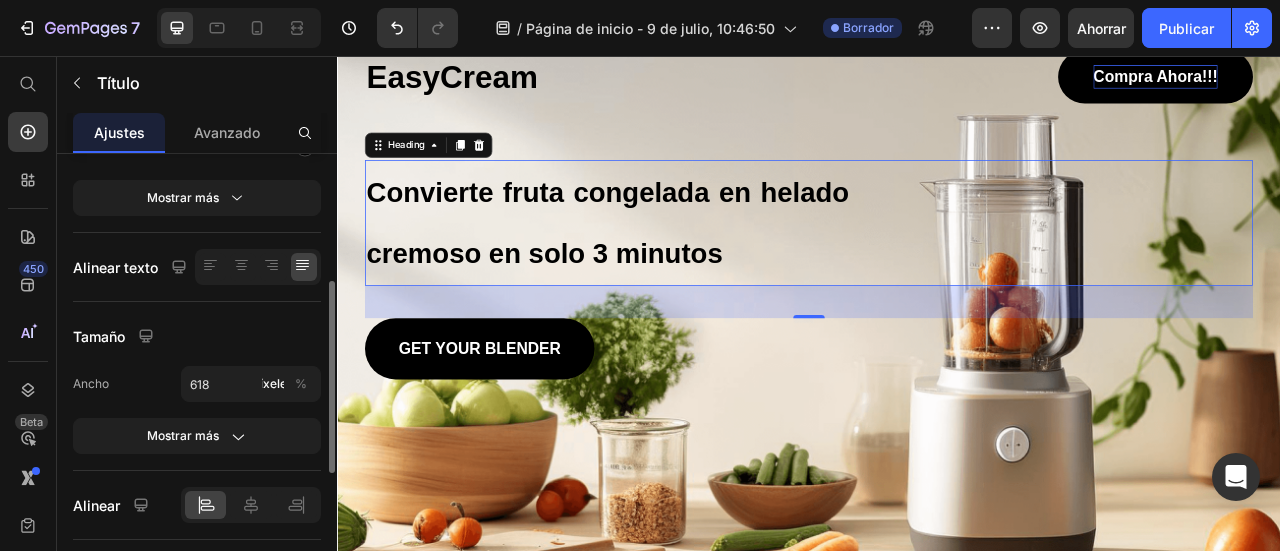 click 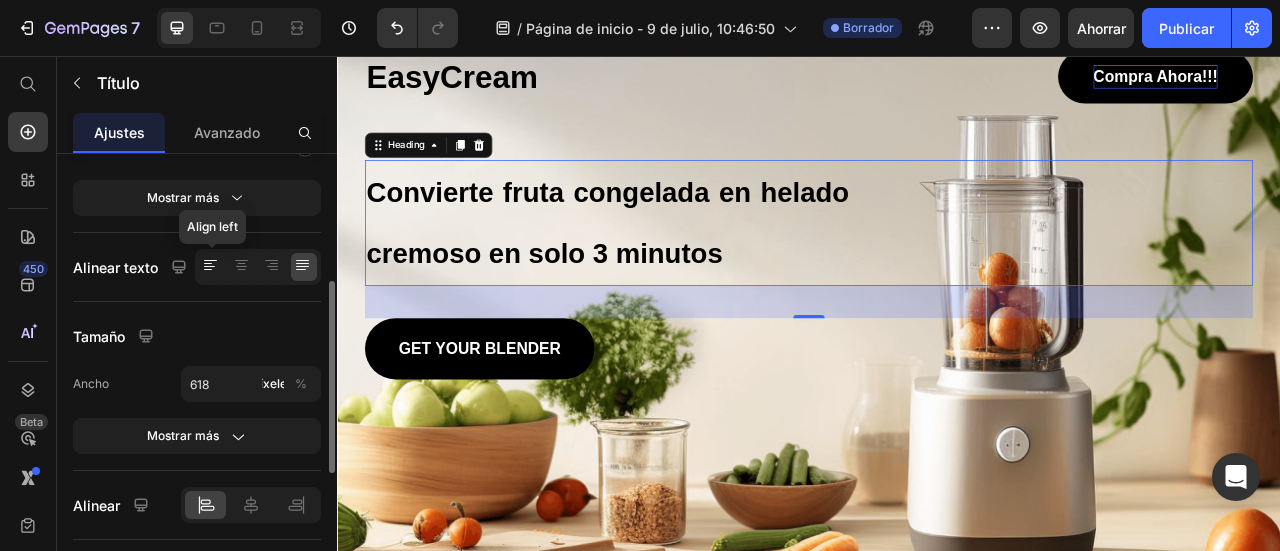 click 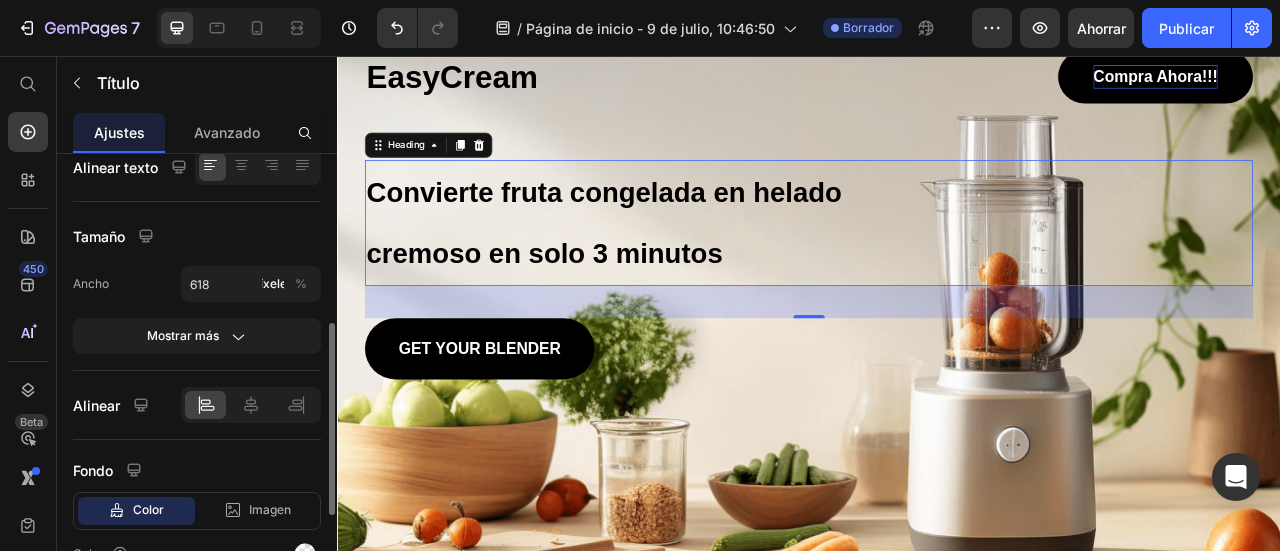 scroll, scrollTop: 500, scrollLeft: 0, axis: vertical 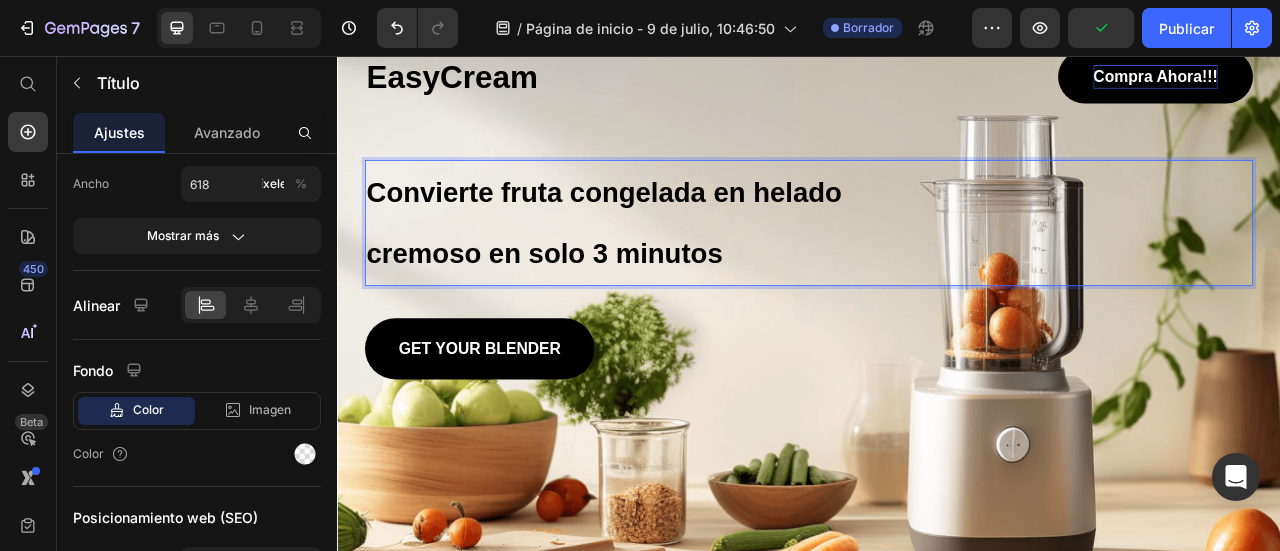 drag, startPoint x: 692, startPoint y: 316, endPoint x: 696, endPoint y: 268, distance: 48.166378 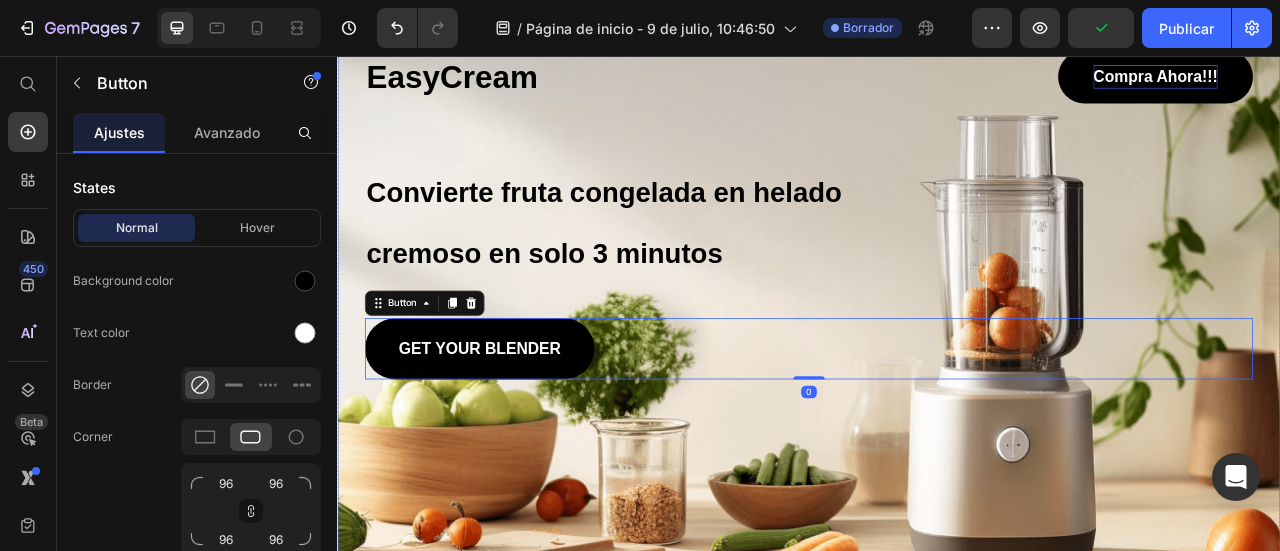 scroll, scrollTop: 0, scrollLeft: 0, axis: both 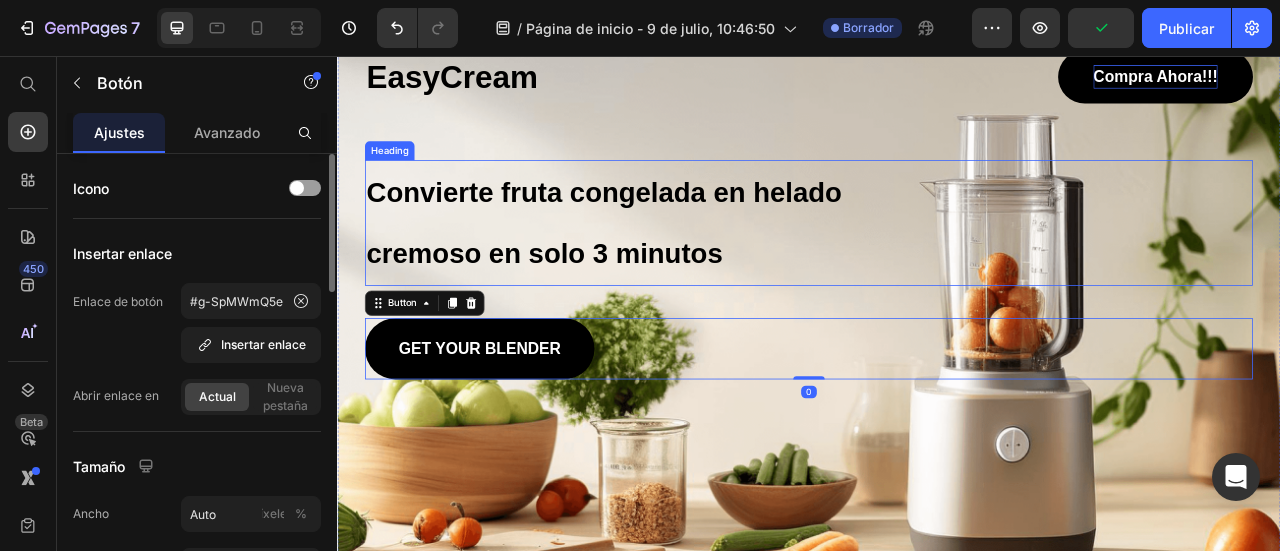 click on "Convierte fruta congelada en helado cremoso en solo 3 minutos" at bounding box center [681, 268] 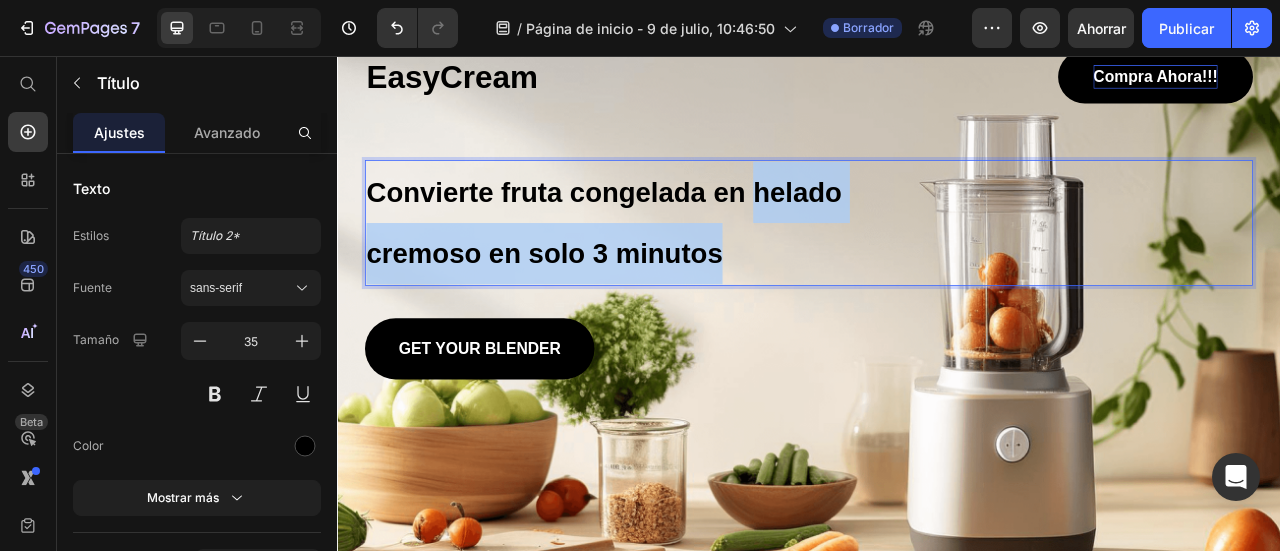 drag, startPoint x: 871, startPoint y: 280, endPoint x: 859, endPoint y: 256, distance: 26.832815 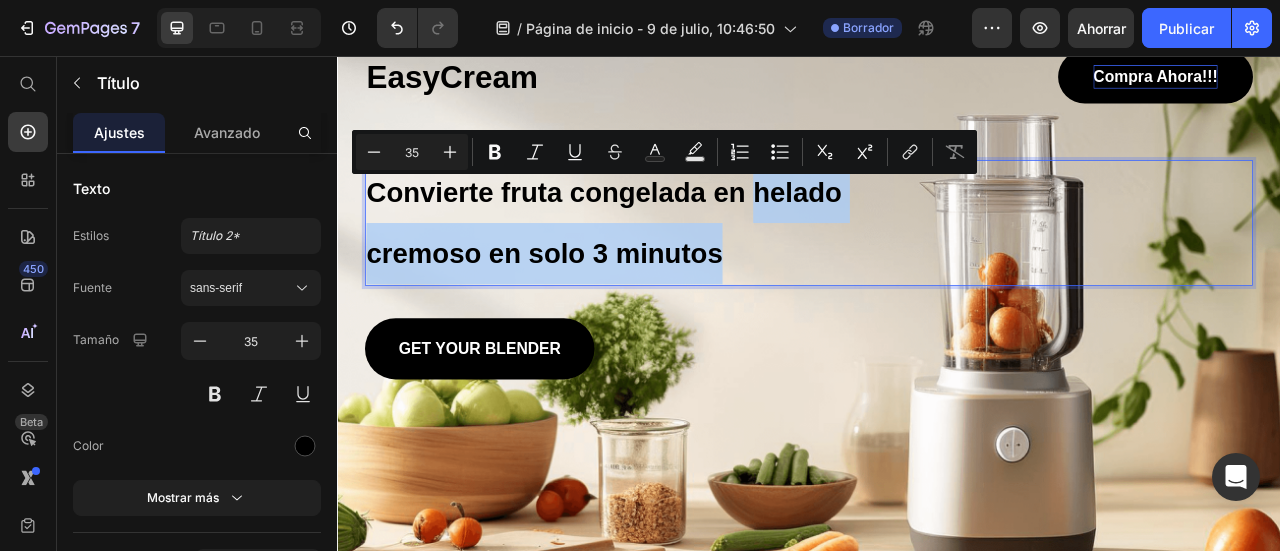 click on "Convierte fruta congelada en helado cremoso en solo 3 minutos" at bounding box center (681, 268) 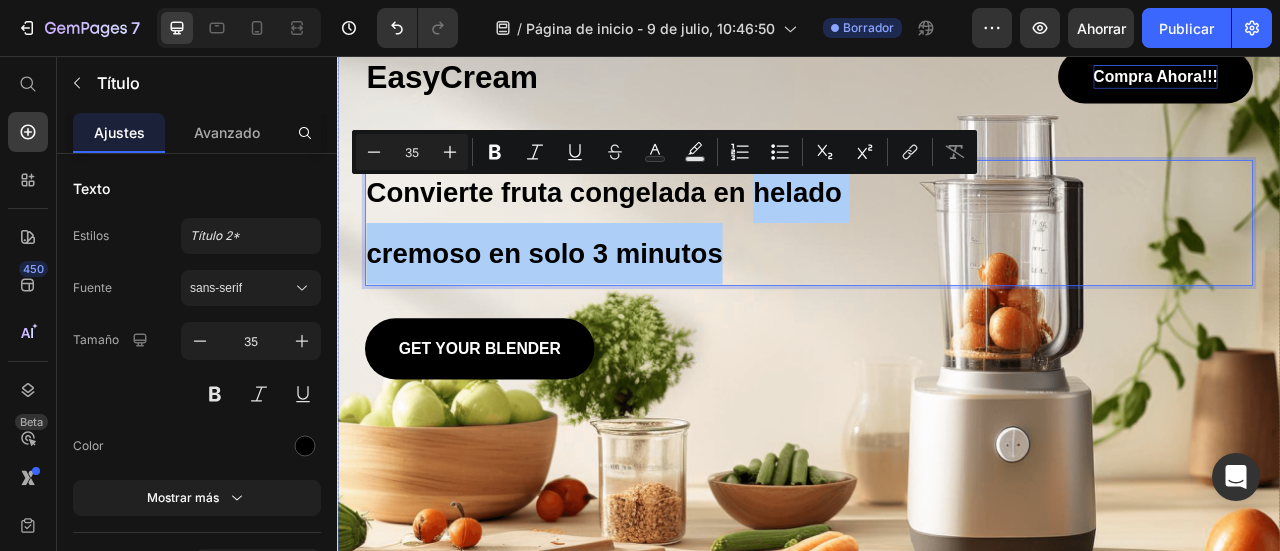 click on "EasyCream Heading Compra Ahora!!! Button Row Convierte fruta congelada en helado cremoso en solo 3 minutos Heading   41 GET YOUR BLENDER Button" at bounding box center [937, 257] 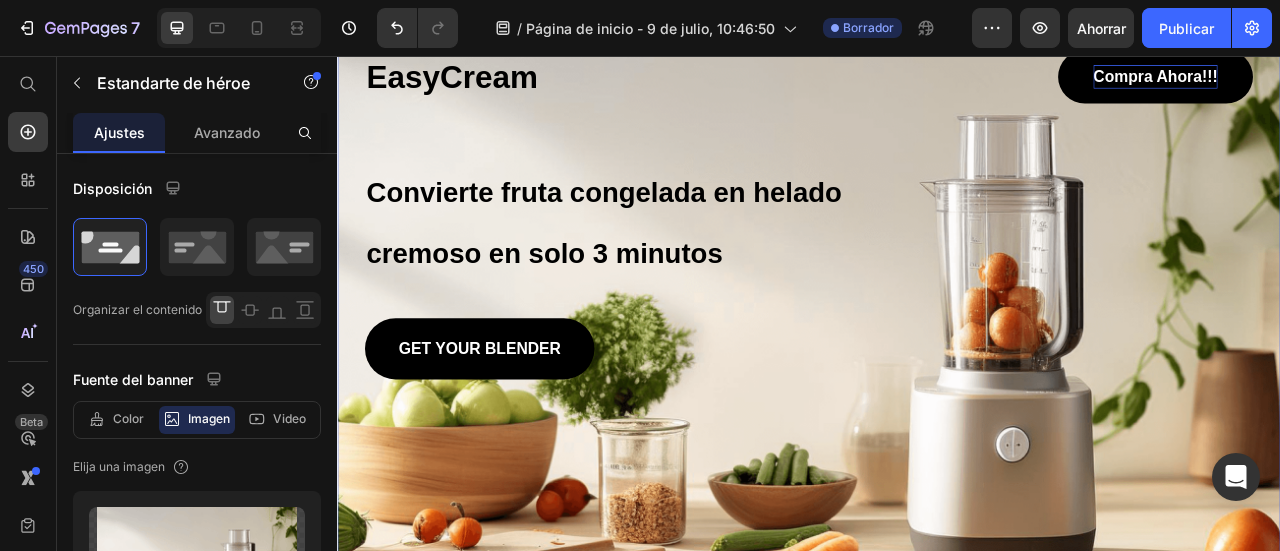 click at bounding box center [937, 373] 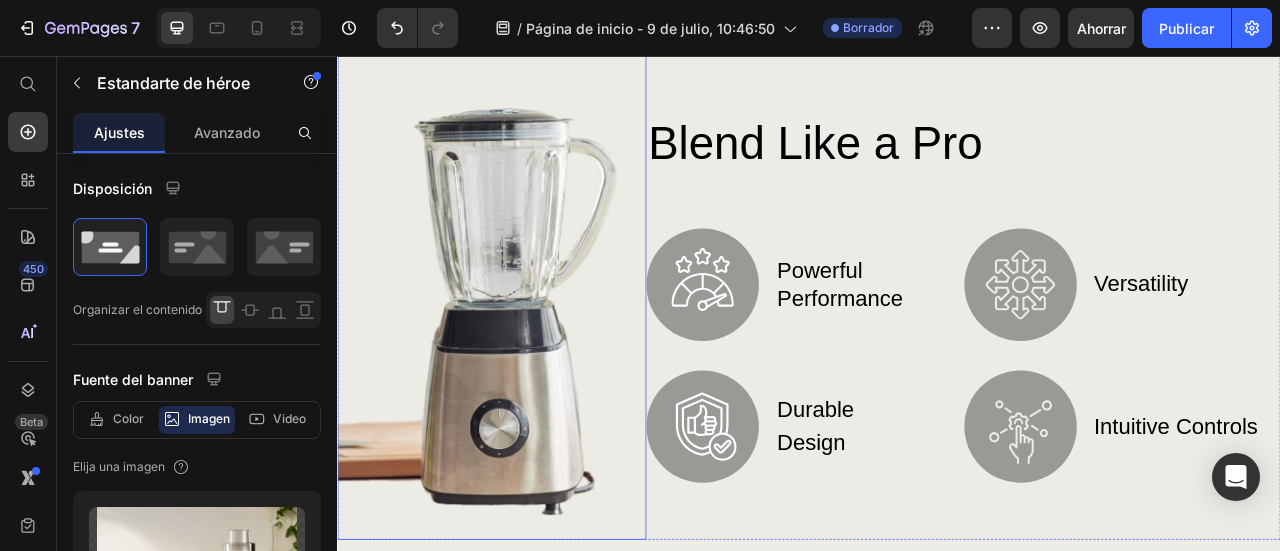 scroll, scrollTop: 800, scrollLeft: 0, axis: vertical 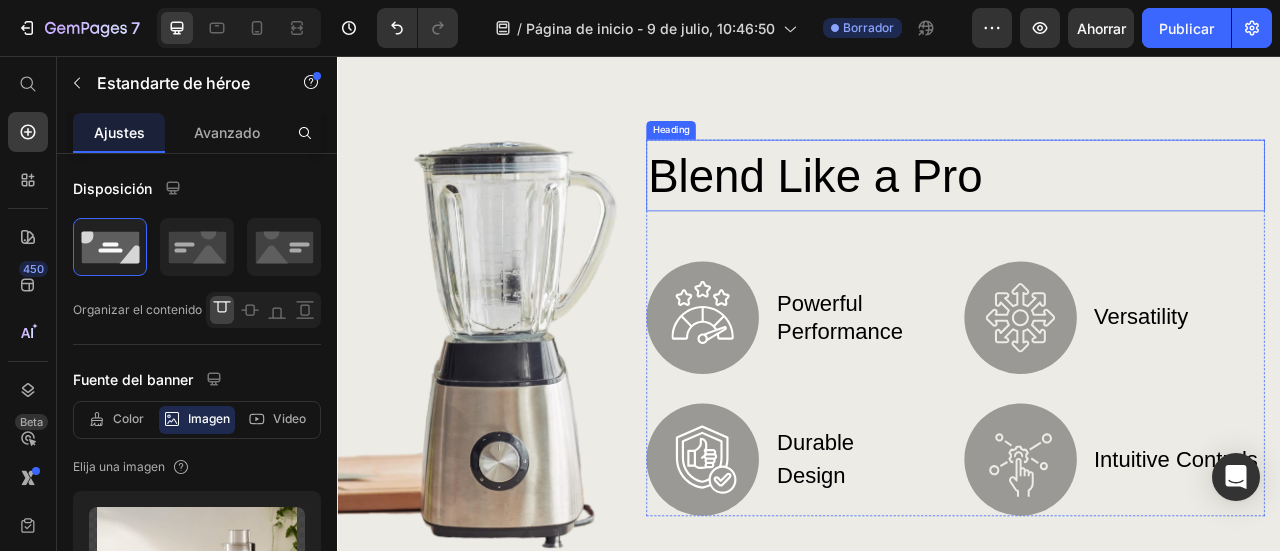 click on "Blend Like a Pro" at bounding box center (1123, 207) 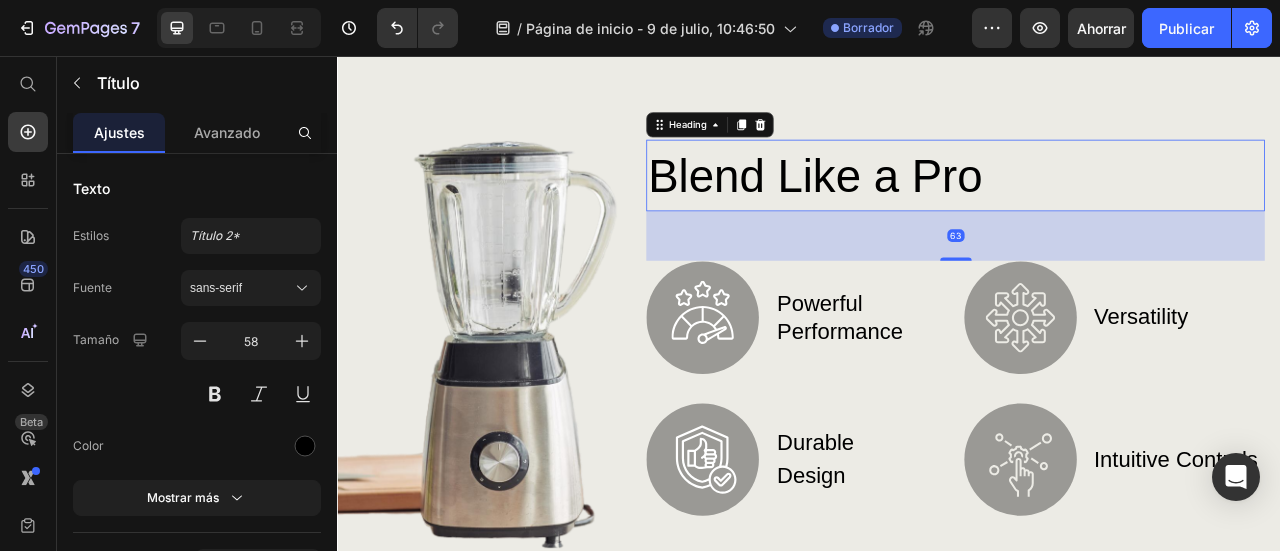 click on "Blend Like a Pro Heading   63 Image Powerful Performance Text Block Row Image Durable Design Text Block Row Image Versatility Text Block Row Image Intuitive Controls Text Block Row Row Row" at bounding box center [1123, 401] 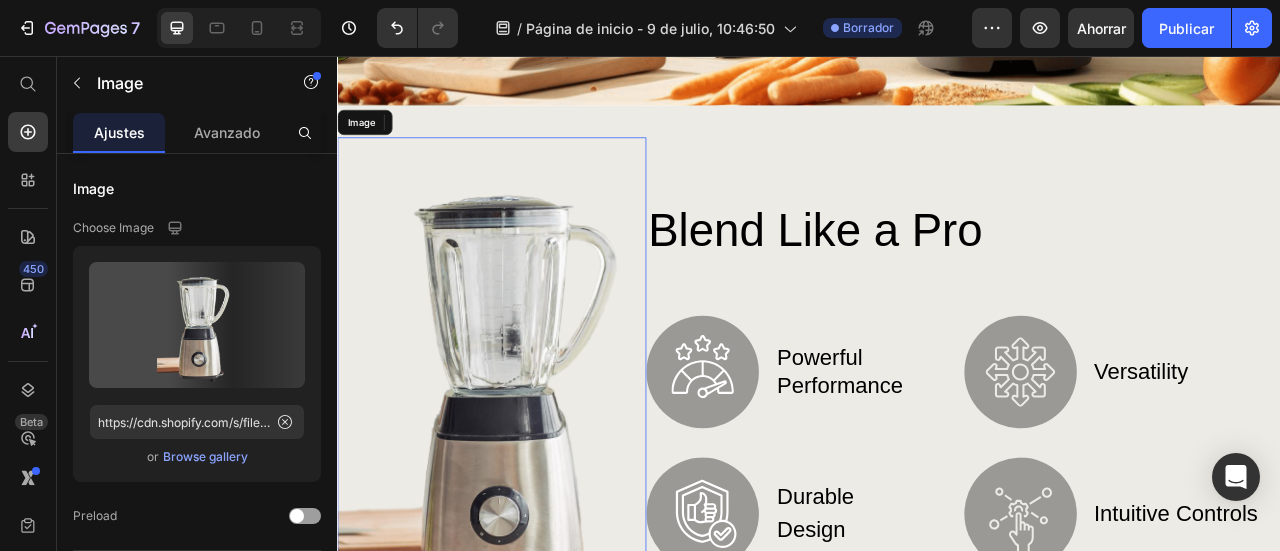 click at bounding box center [533, 470] 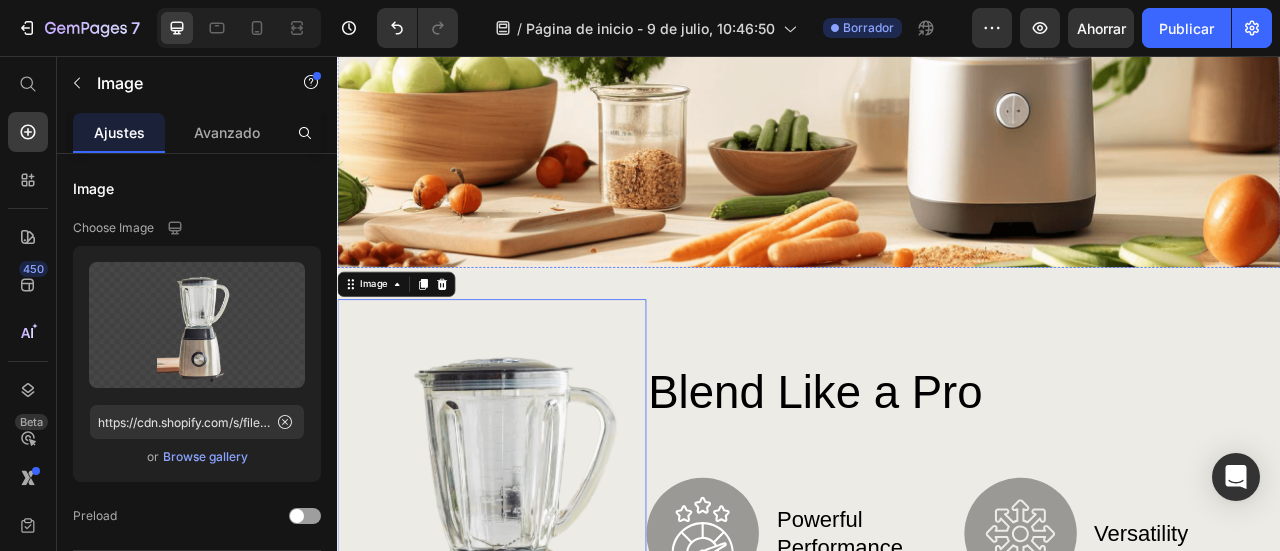 scroll, scrollTop: 0, scrollLeft: 0, axis: both 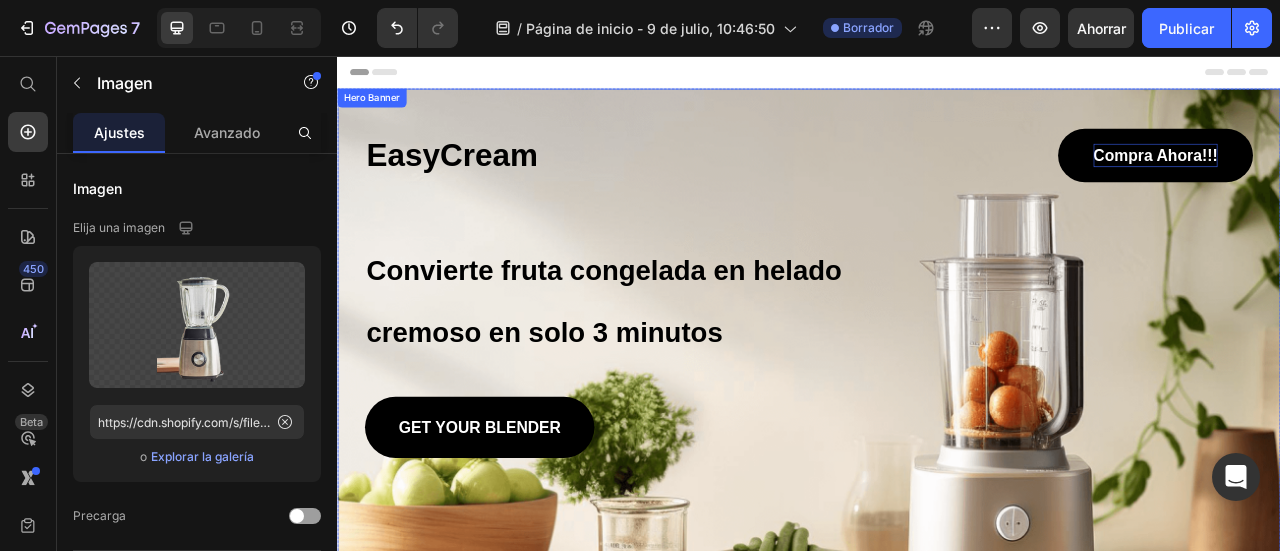 click on "EasyCream" at bounding box center (652, 182) 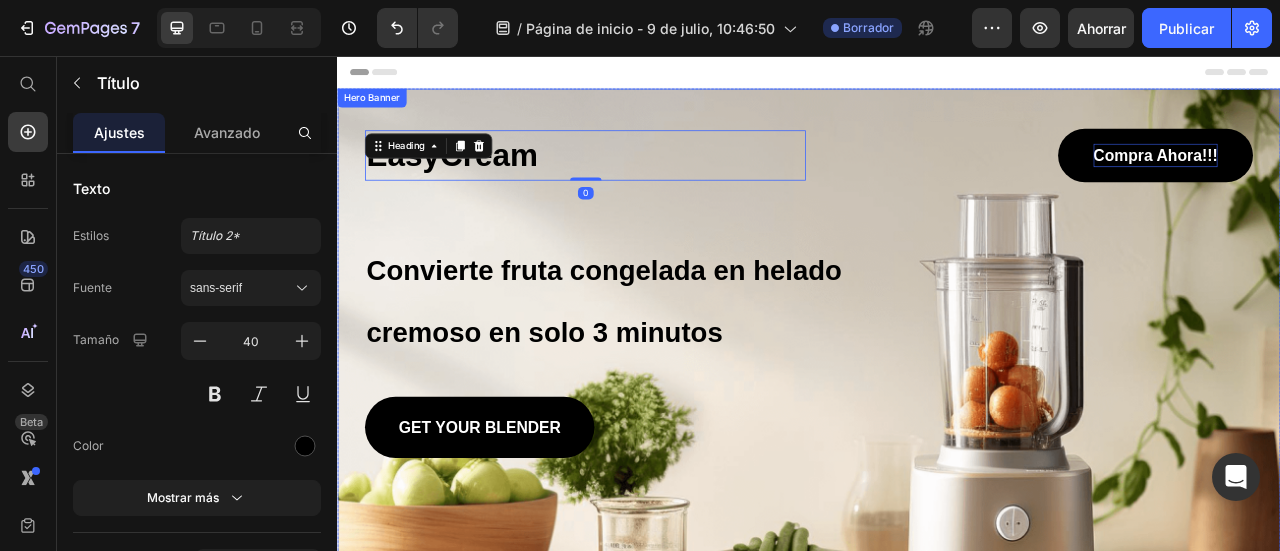 click on "EasyCream Heading   0 Compra Ahora!!! Button Row Convierte fruta congelada en helado cremoso en solo 3 minutos Heading GET YOUR BLENDER Button" at bounding box center [937, 332] 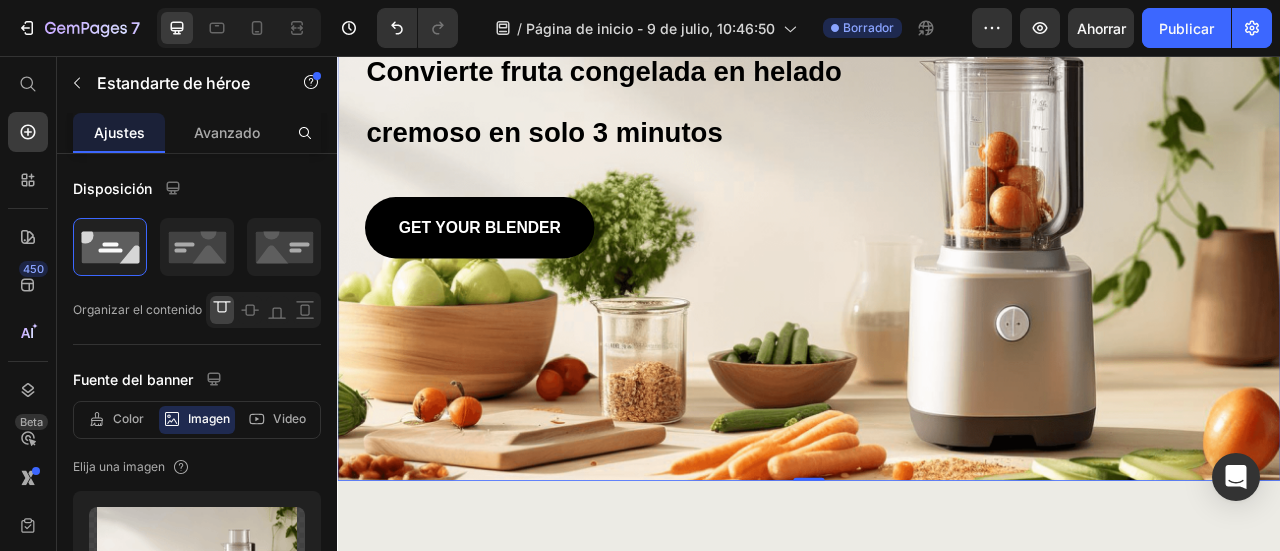 scroll, scrollTop: 300, scrollLeft: 0, axis: vertical 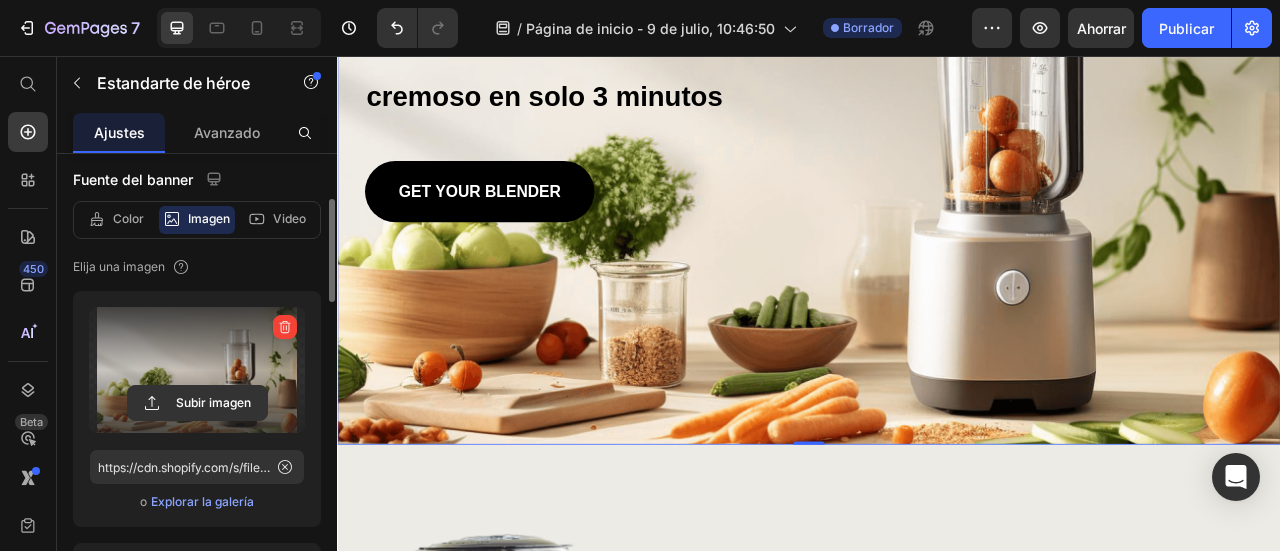 click at bounding box center [197, 370] 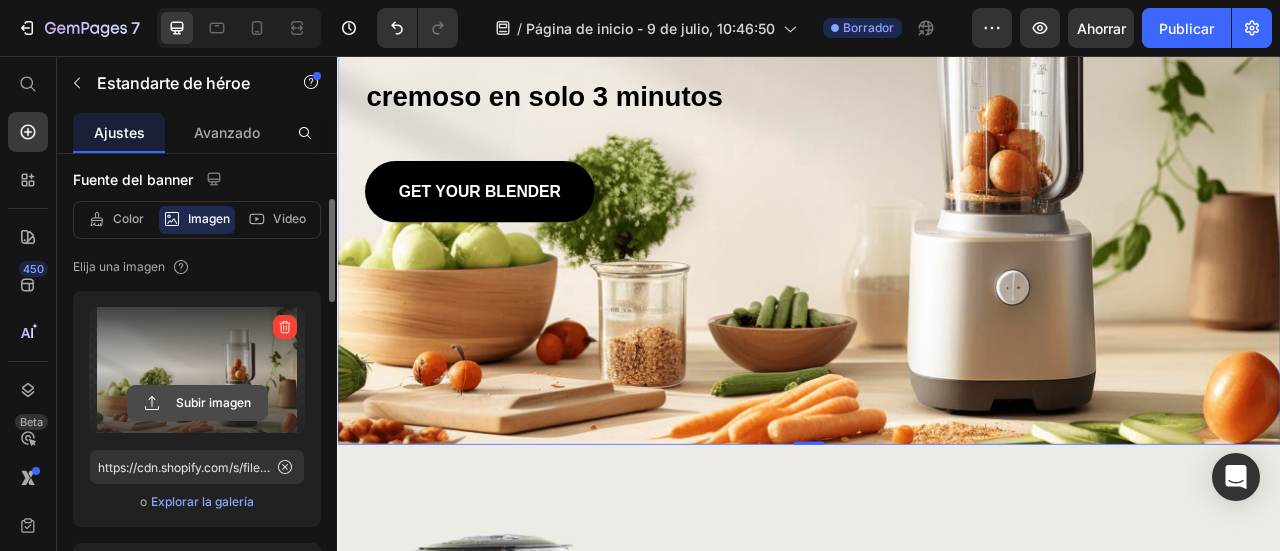 click 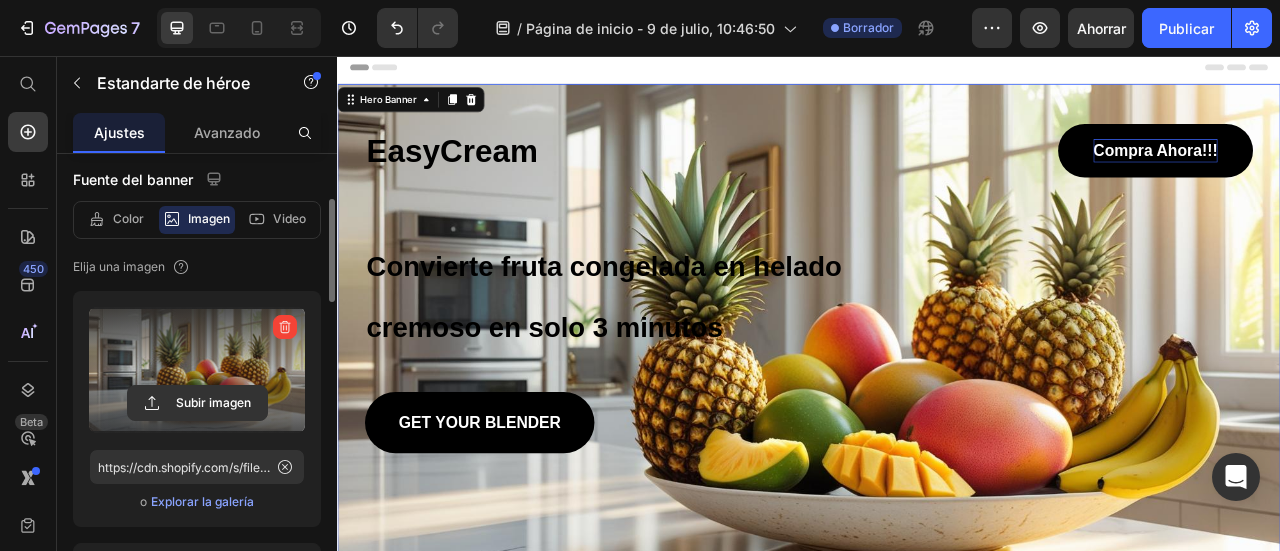 scroll, scrollTop: 0, scrollLeft: 0, axis: both 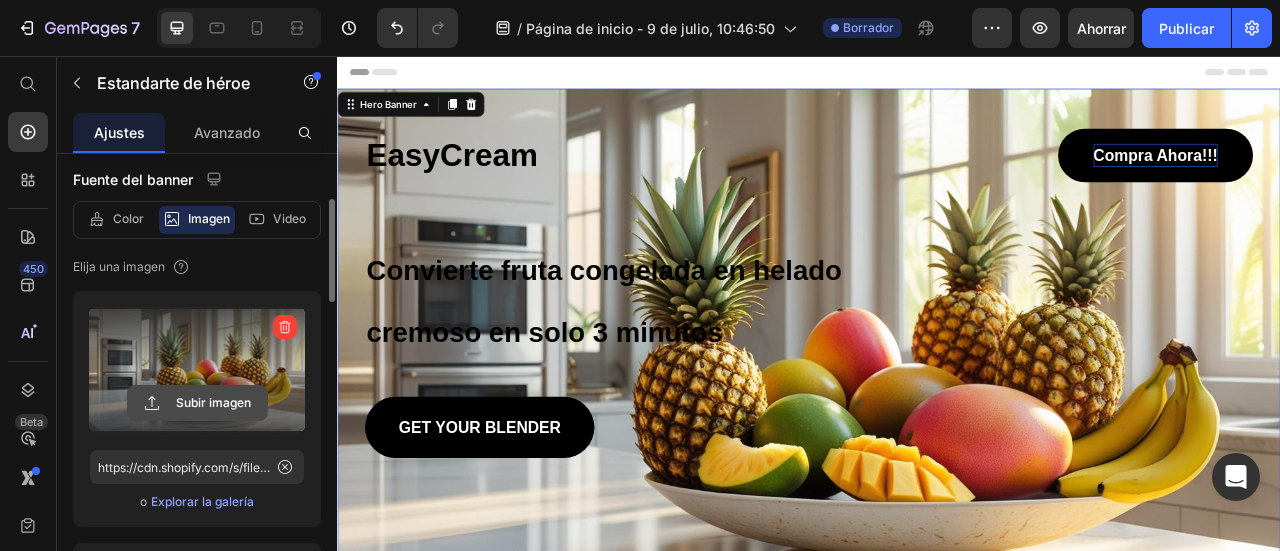 click 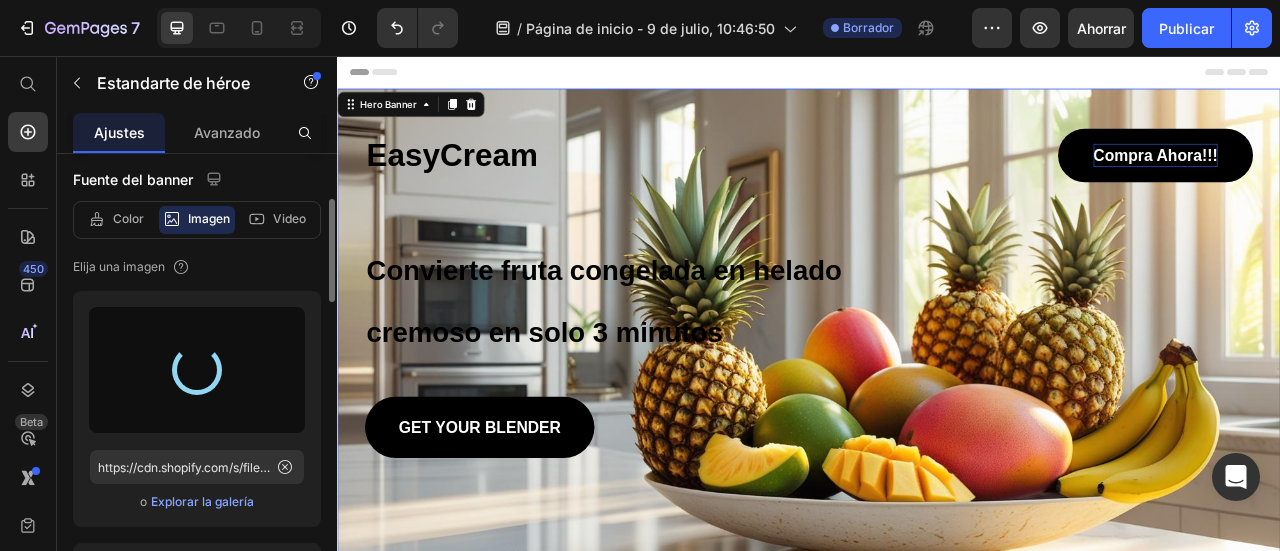 type on "https://cdn.shopify.com/s/files/1/0597/1915/5799/files/gempages_543124246927246340-b68559d2-e07b-4972-bd77-c5ca310401e6.jpg" 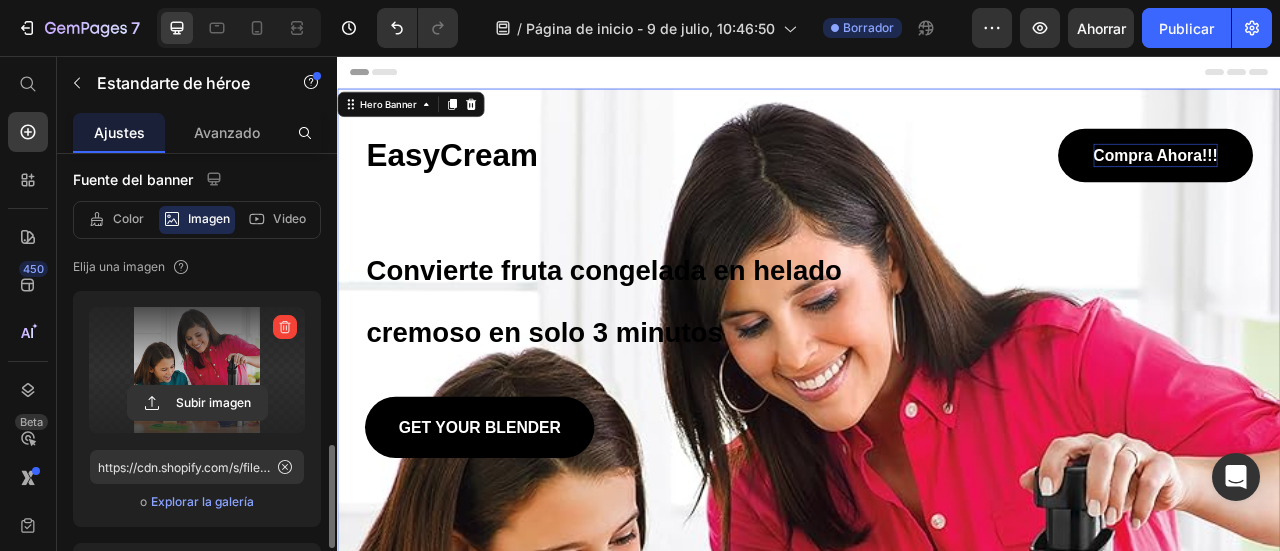 scroll, scrollTop: 500, scrollLeft: 0, axis: vertical 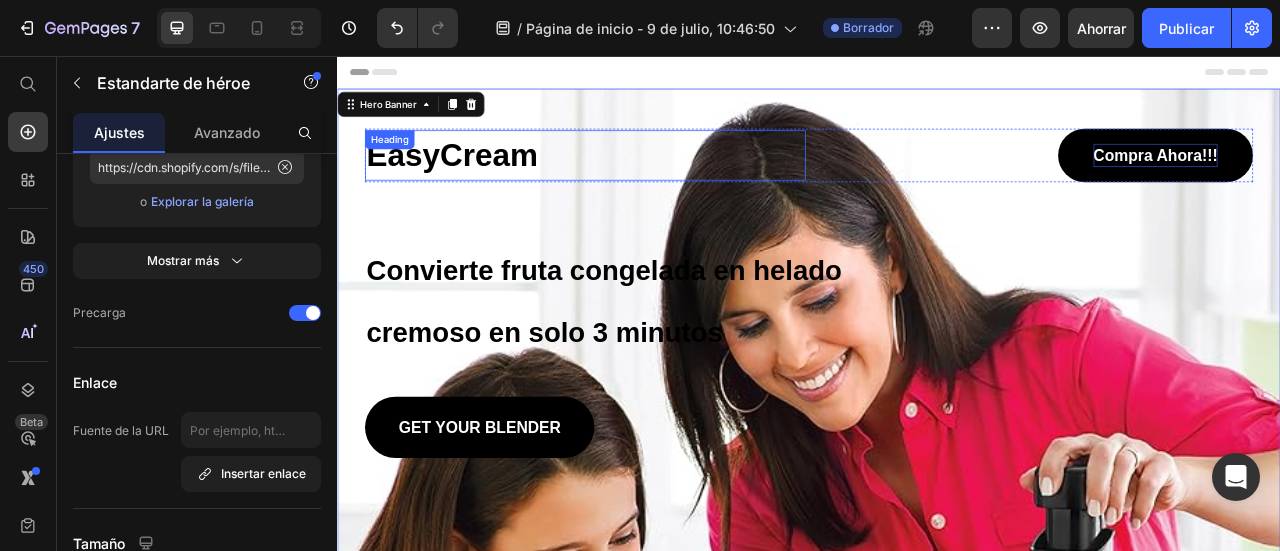 click on "EasyCream" at bounding box center [652, 182] 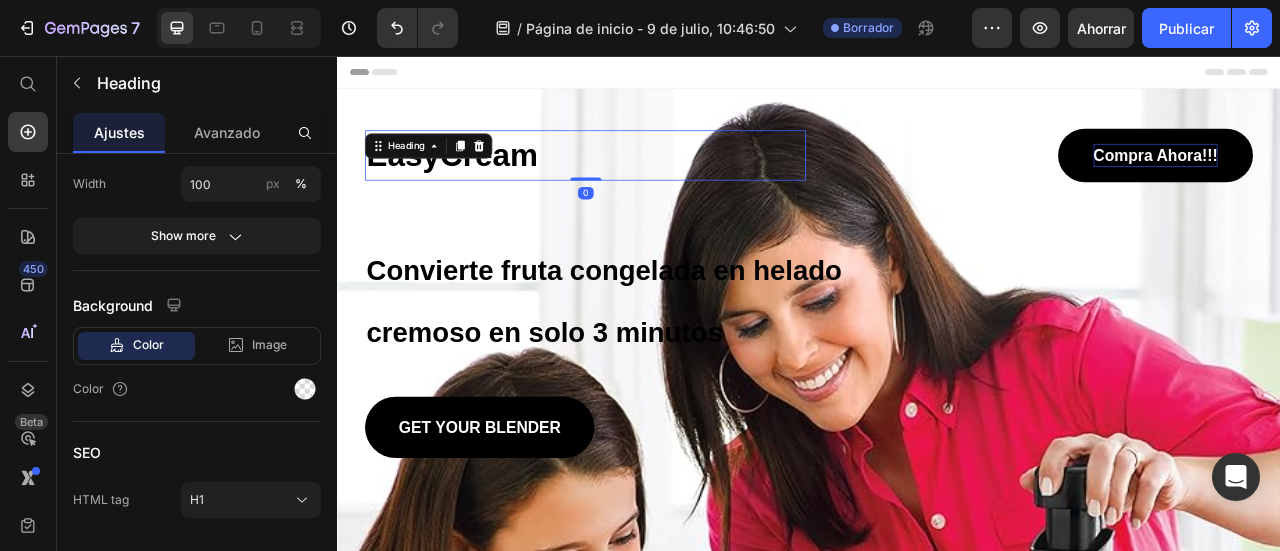 scroll, scrollTop: 0, scrollLeft: 0, axis: both 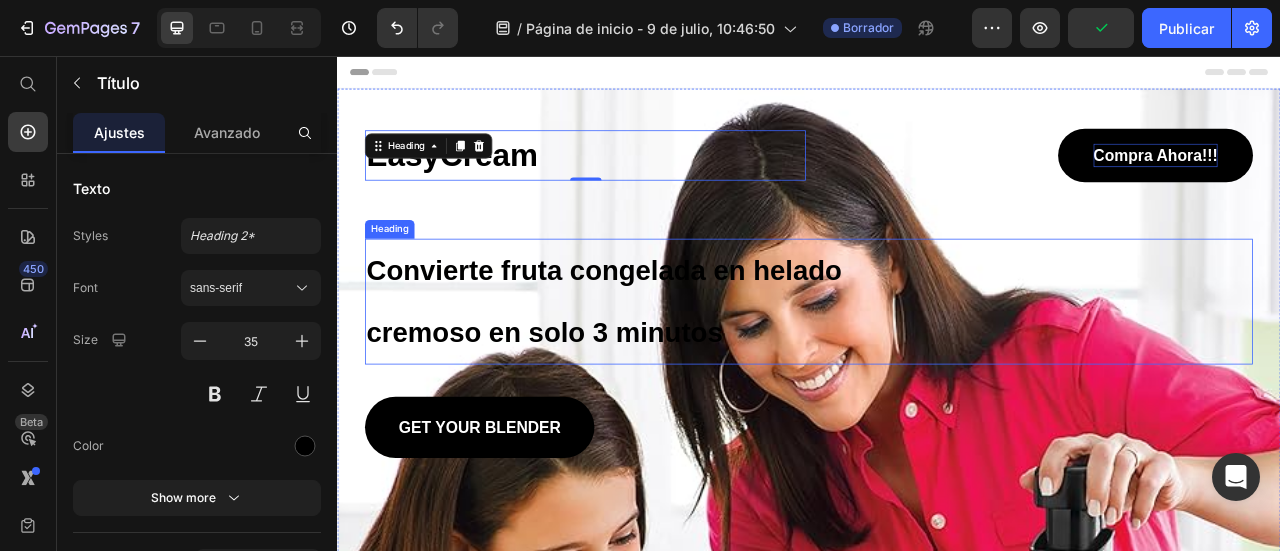 click on "Convierte fruta congelada en helado cremoso en solo 3 minutos" at bounding box center (681, 368) 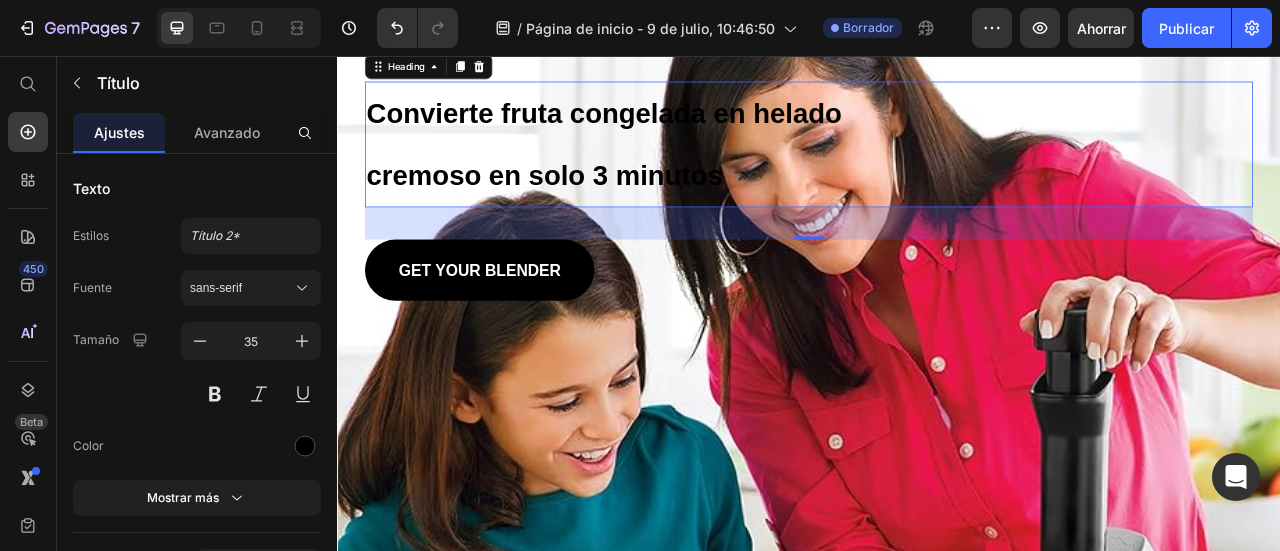scroll, scrollTop: 0, scrollLeft: 0, axis: both 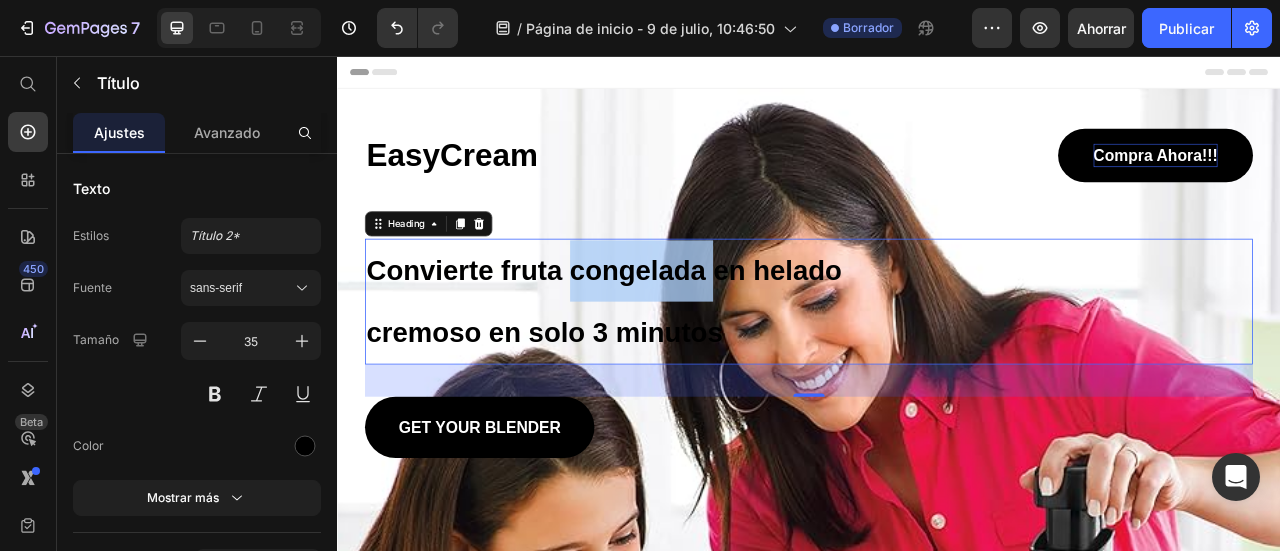 click on "Convierte fruta congelada en helado cremoso en solo 3 minutos" at bounding box center [681, 368] 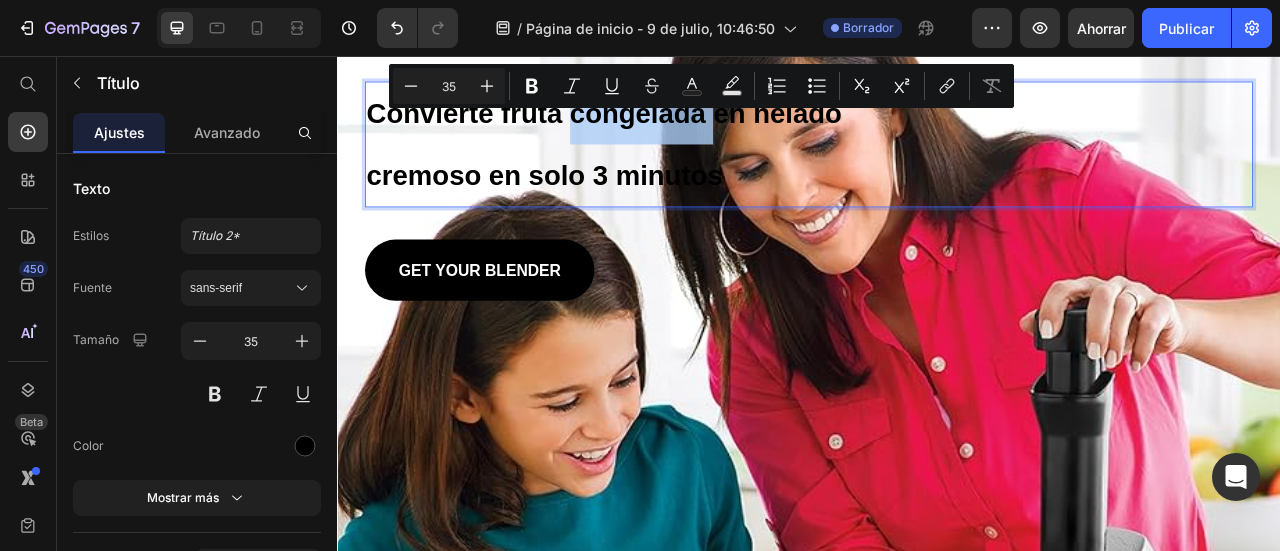 scroll, scrollTop: 0, scrollLeft: 0, axis: both 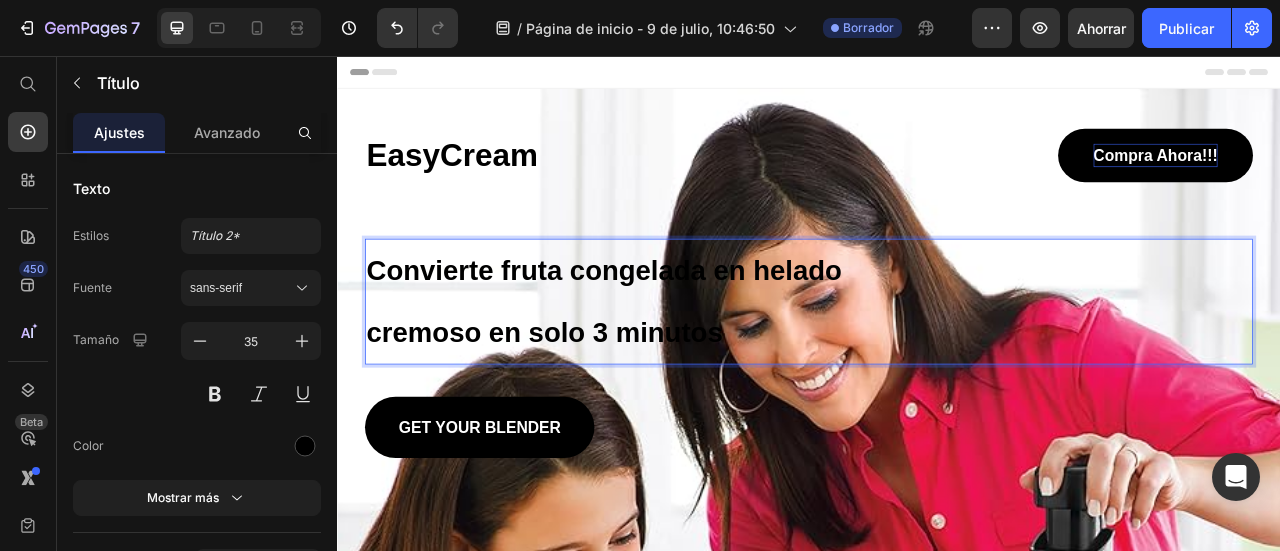 click on "Convierte fruta congelada en helado cremoso en solo 3 minutos" at bounding box center [681, 368] 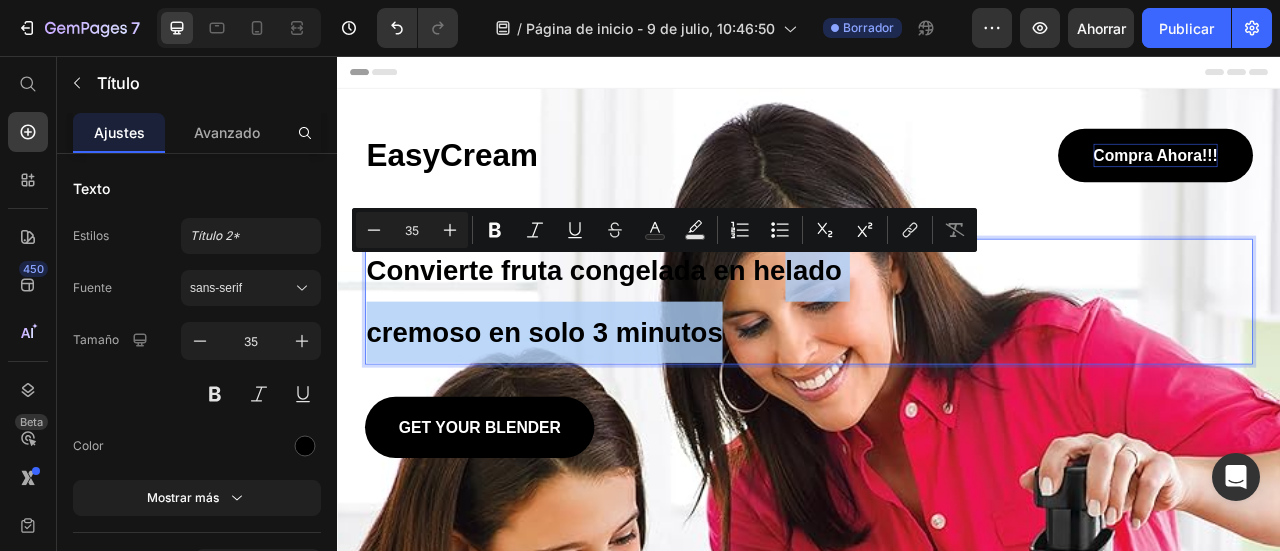 drag, startPoint x: 895, startPoint y: 386, endPoint x: 898, endPoint y: 316, distance: 70.064255 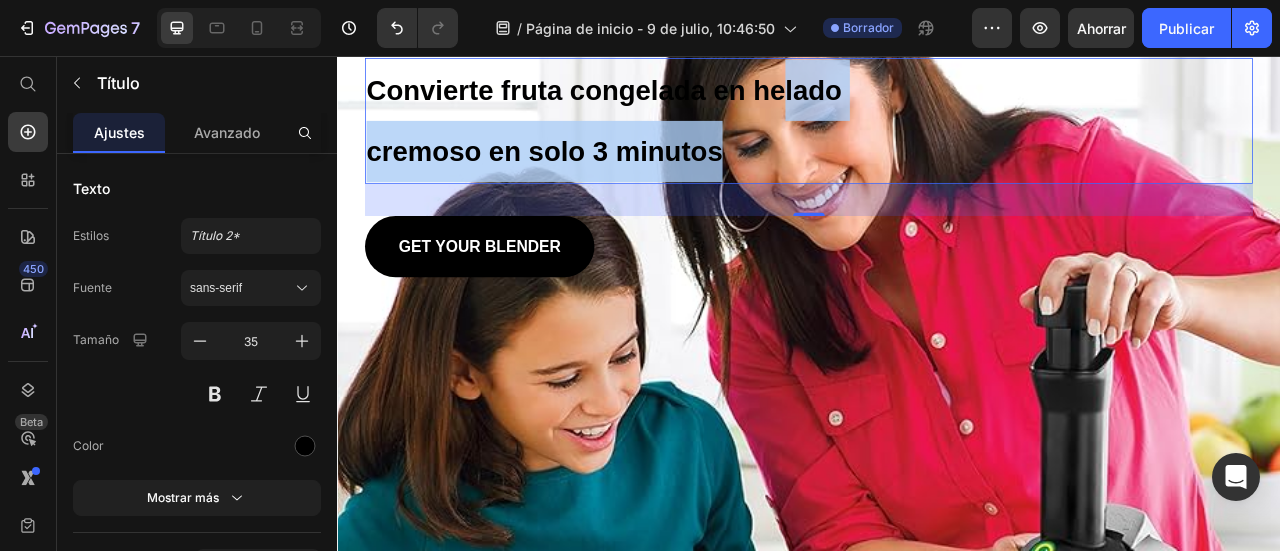 scroll, scrollTop: 200, scrollLeft: 0, axis: vertical 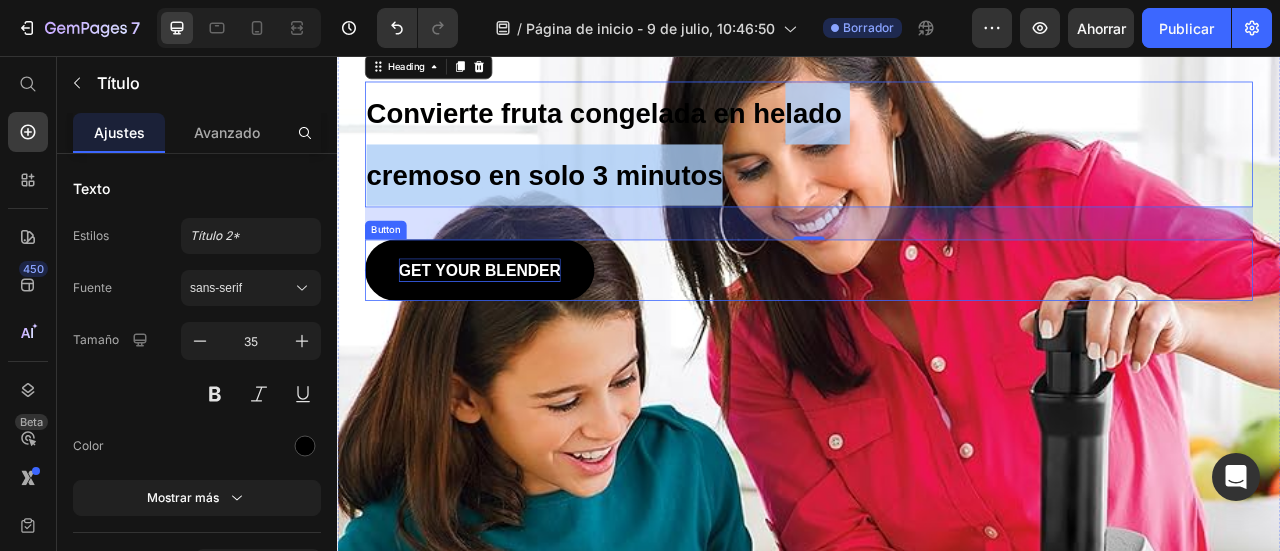 click on "GET YOUR BLENDER" at bounding box center [518, 328] 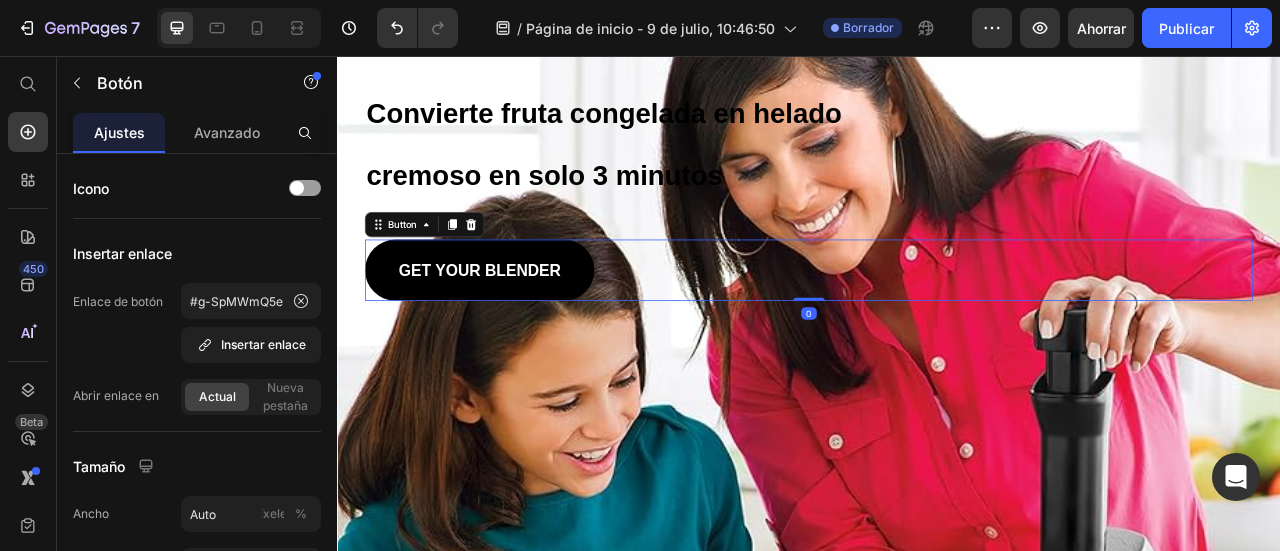 click on "GET YOUR BLENDER Button   0" at bounding box center (937, 328) 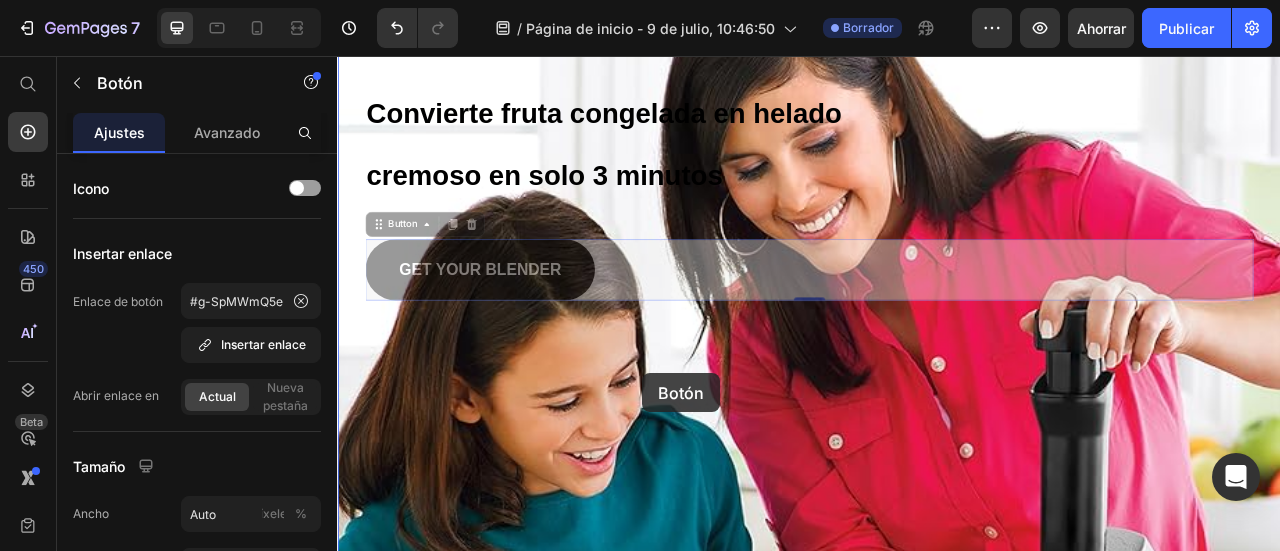 drag, startPoint x: 725, startPoint y: 331, endPoint x: 725, endPoint y: 462, distance: 131 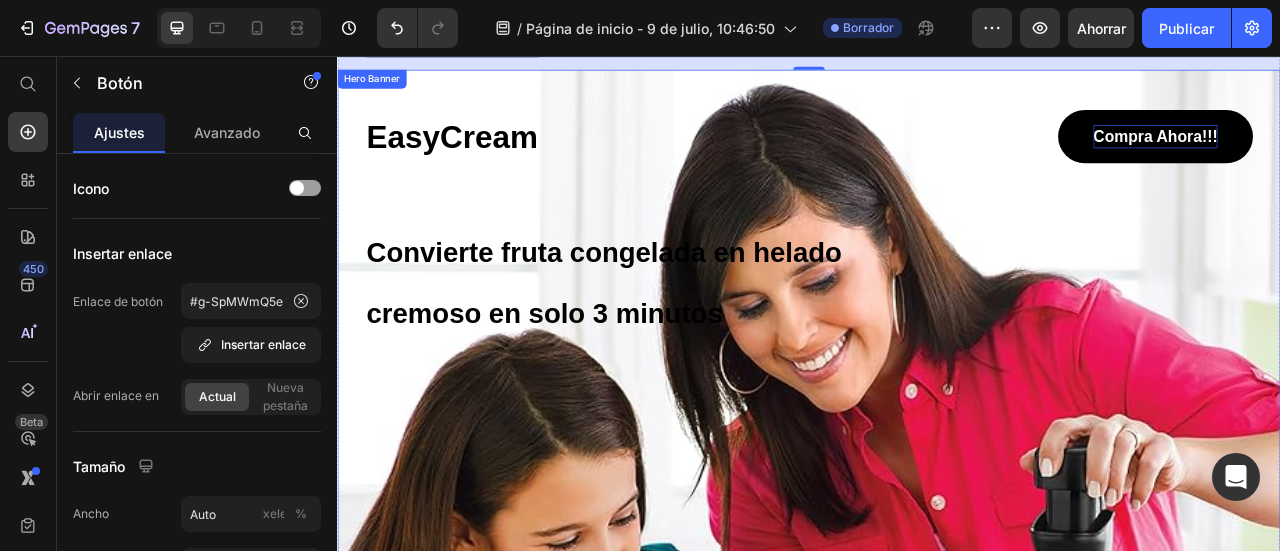 scroll, scrollTop: 0, scrollLeft: 0, axis: both 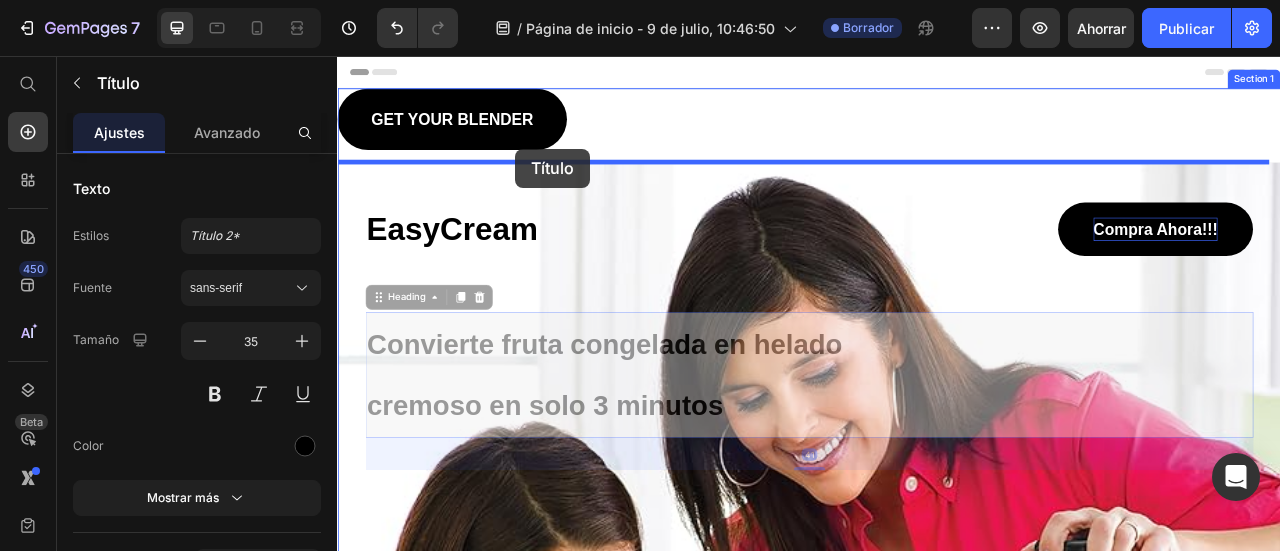 drag, startPoint x: 585, startPoint y: 436, endPoint x: 563, endPoint y: 174, distance: 262.92203 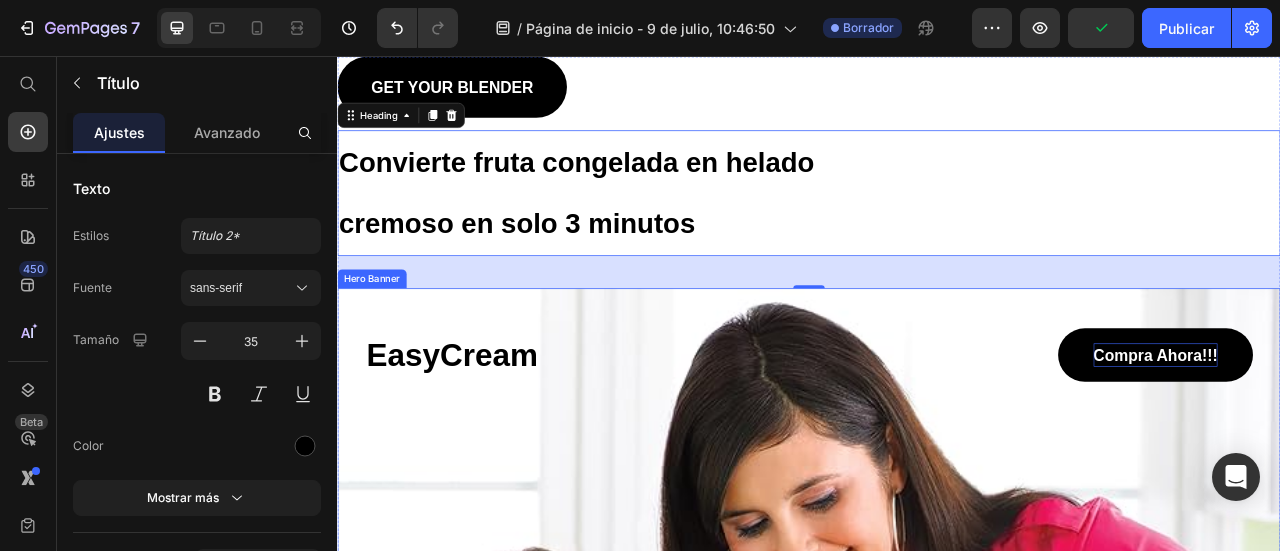scroll, scrollTop: 0, scrollLeft: 0, axis: both 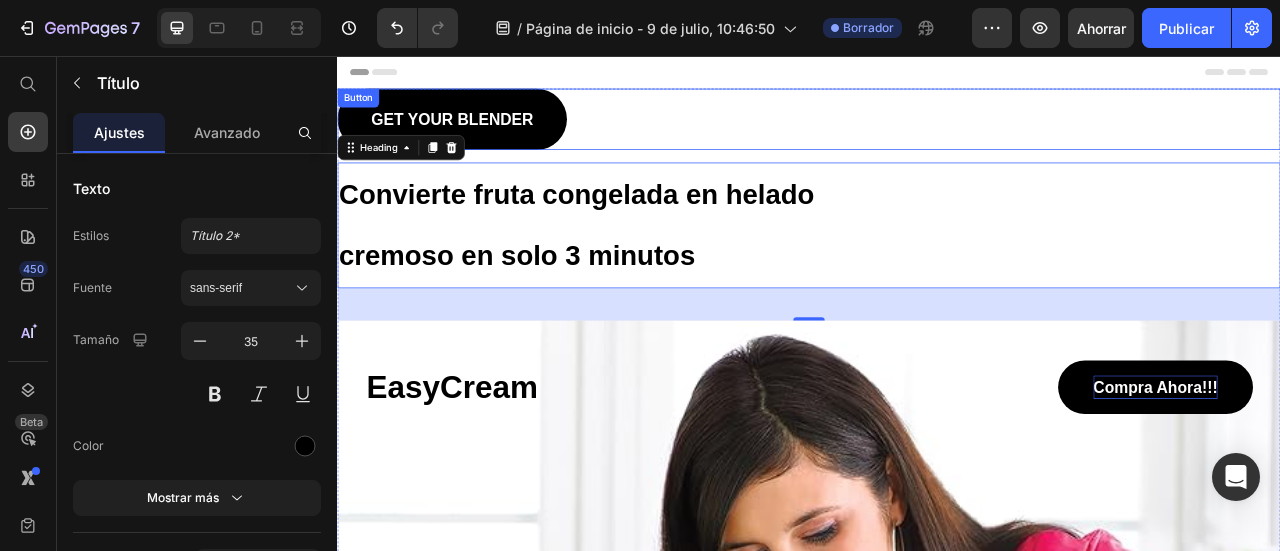 click on "GET YOUR BLENDER" at bounding box center [483, 136] 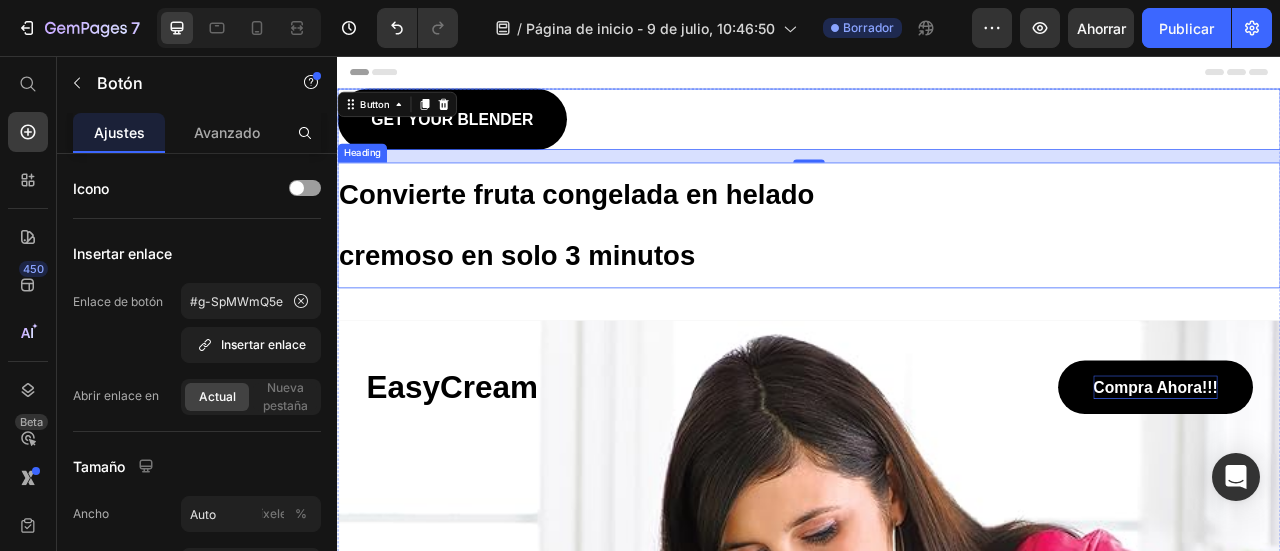 click on "Convierte fruta congelada en helado cremoso en solo 3 minutos" at bounding box center (646, 271) 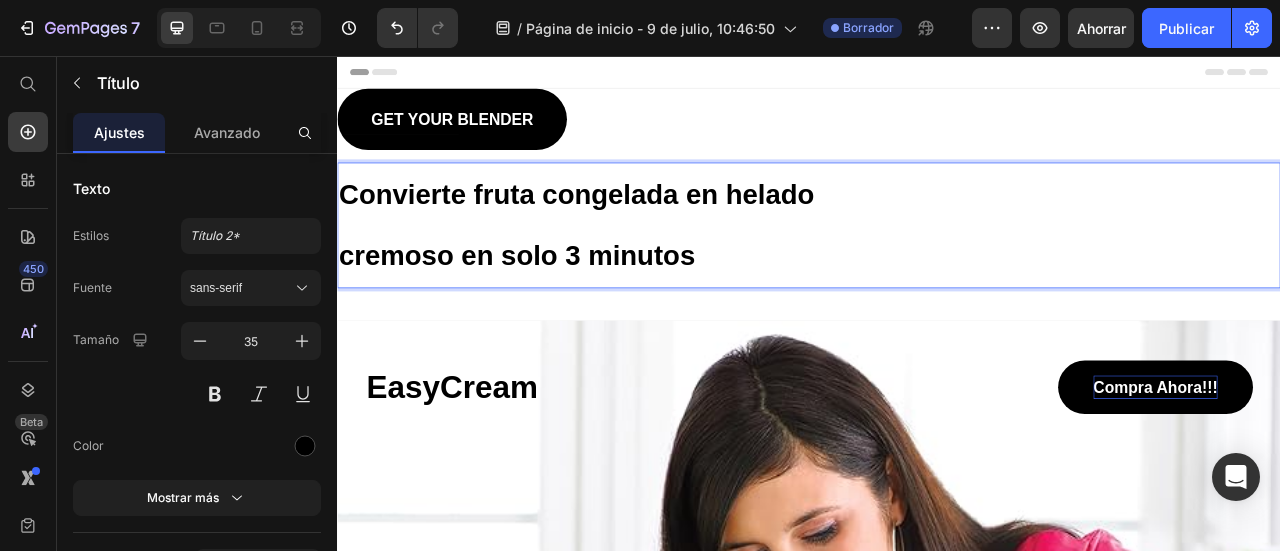 click on "Convierte fruta congelada en helado cremoso en solo 3 minutos" at bounding box center [646, 271] 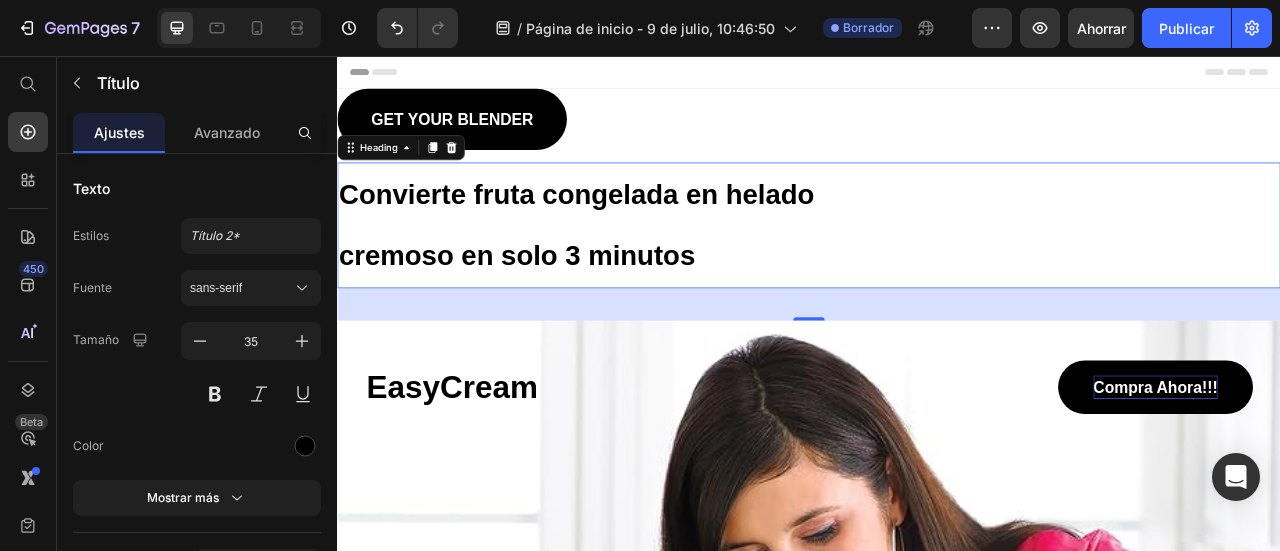 click on "Convierte fruta congelada en helado cremoso en solo 3 minutos" at bounding box center [937, 271] 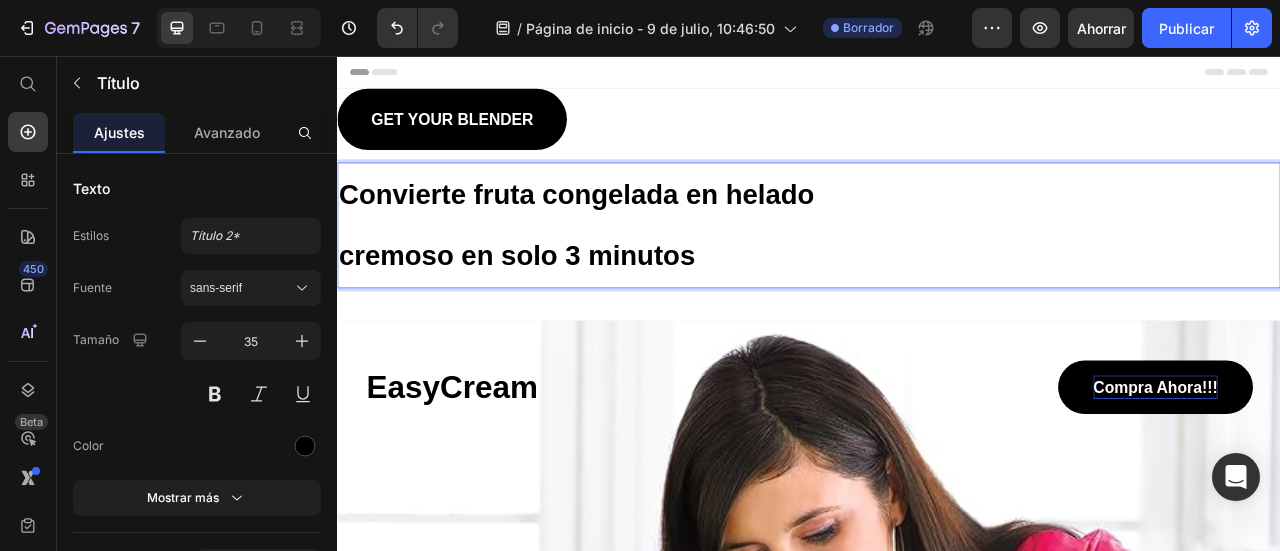 click on "Convierte fruta congelada en helado cremoso en solo 3 minutos" at bounding box center [646, 271] 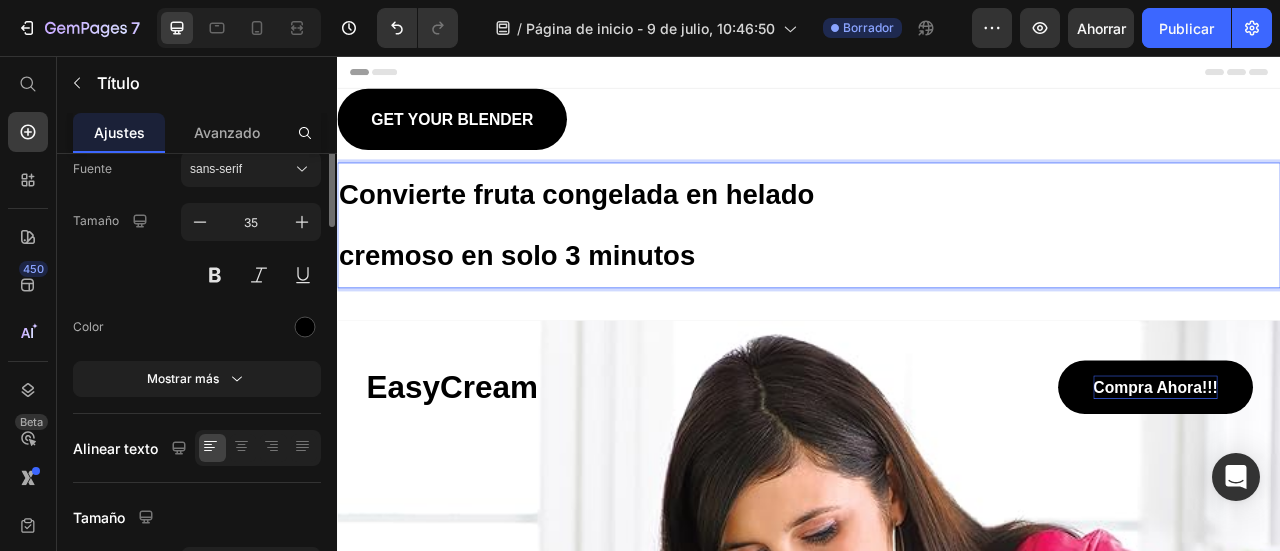 scroll, scrollTop: 0, scrollLeft: 0, axis: both 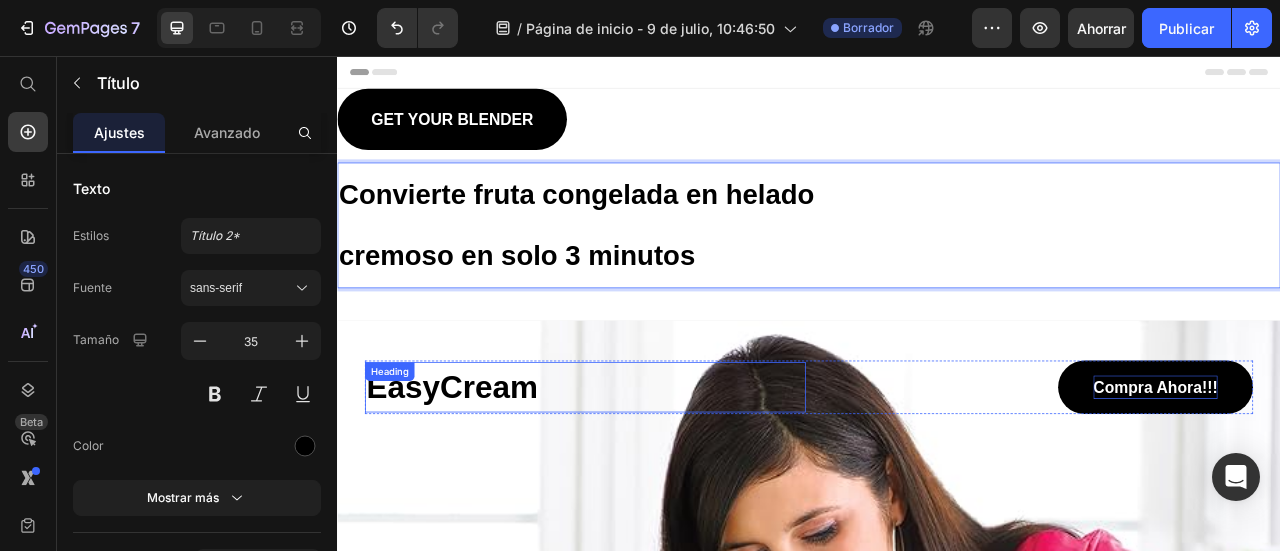 click on "EasyCream" at bounding box center (652, 477) 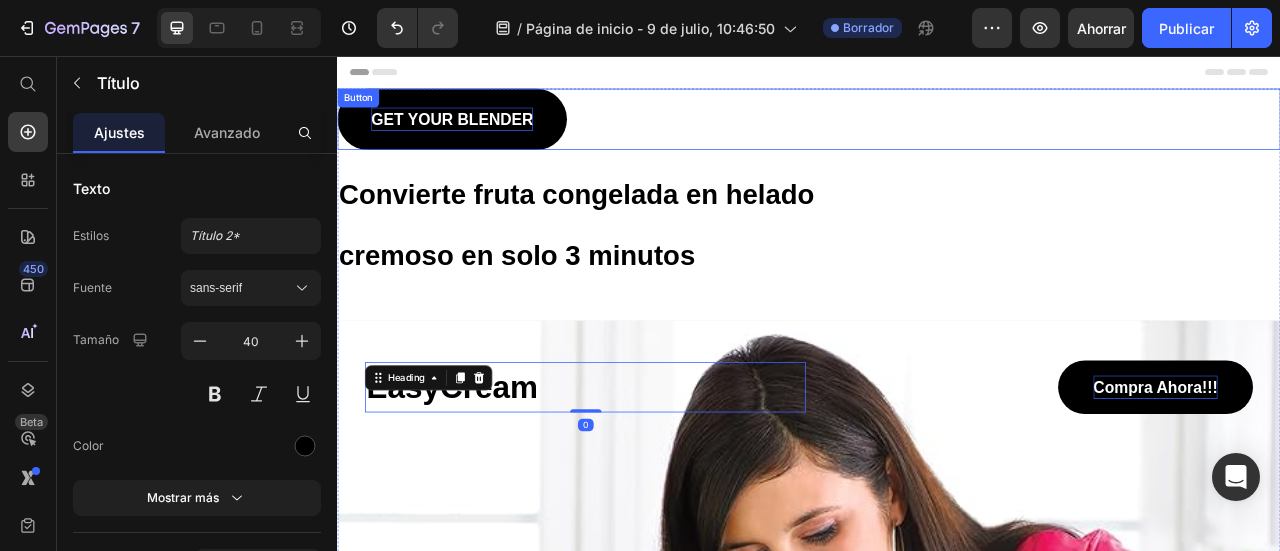 click on "GET YOUR BLENDER" at bounding box center (483, 136) 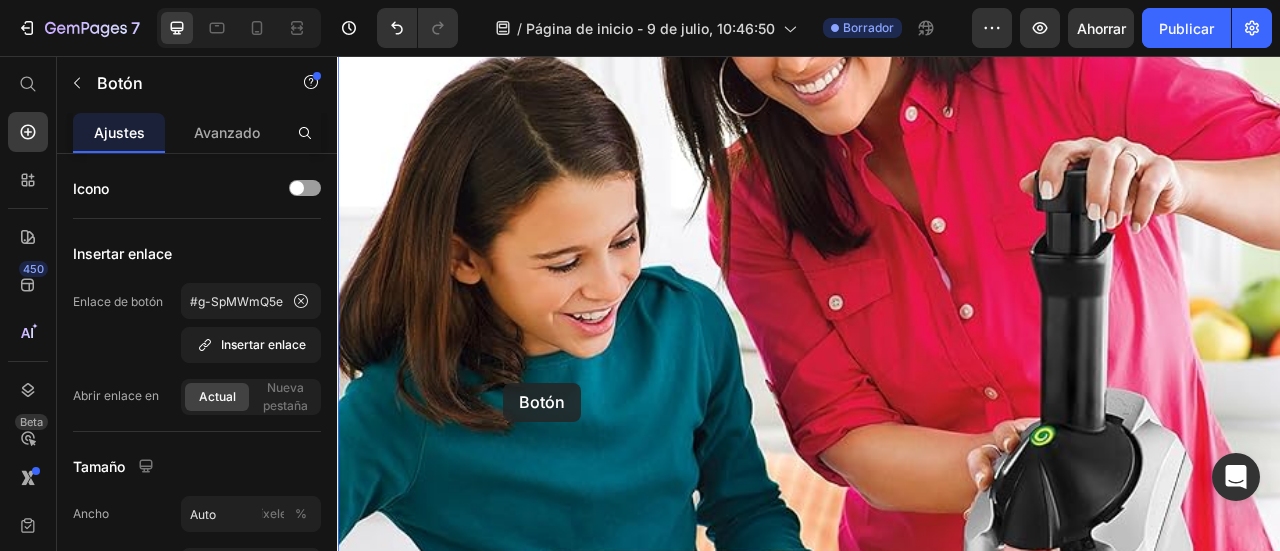 scroll, scrollTop: 1120, scrollLeft: 0, axis: vertical 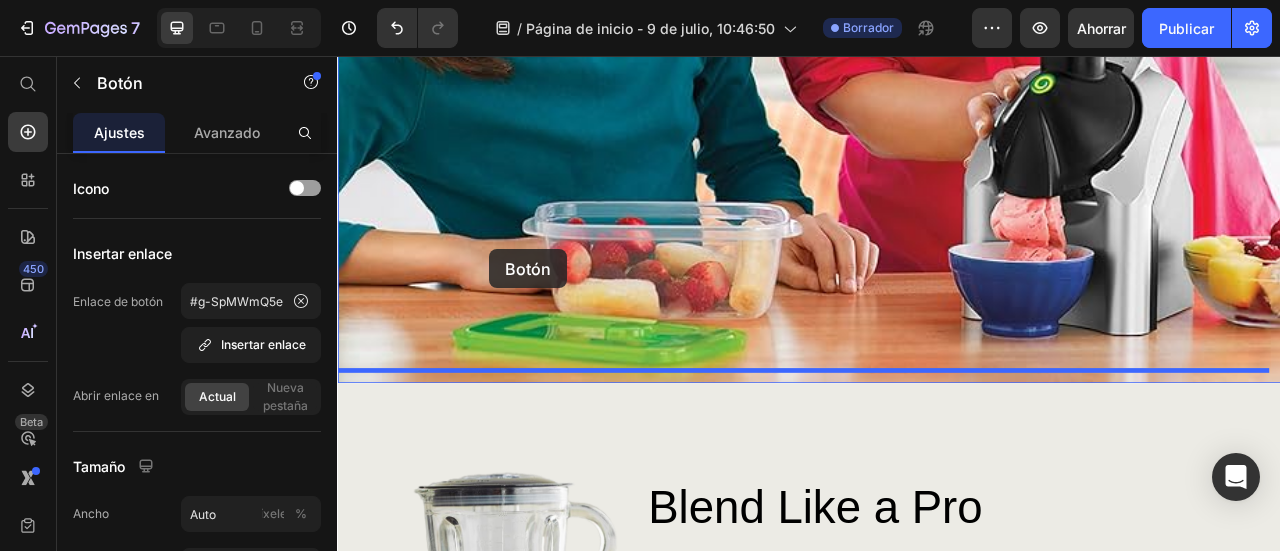 drag, startPoint x: 629, startPoint y: 117, endPoint x: 530, endPoint y: 302, distance: 209.82373 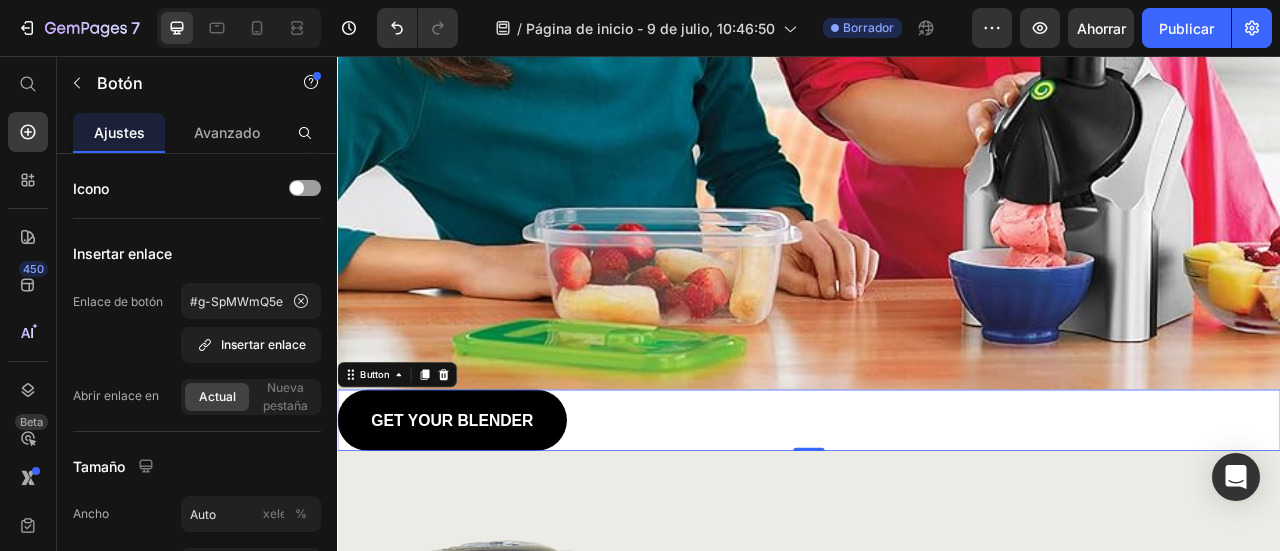scroll, scrollTop: 1026, scrollLeft: 0, axis: vertical 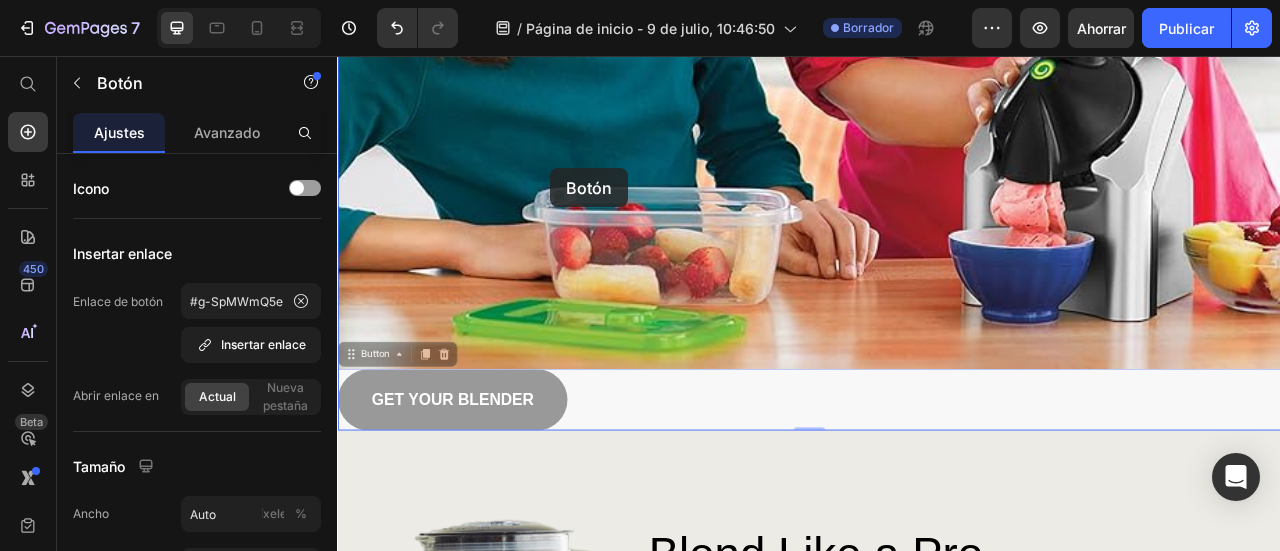 drag, startPoint x: 569, startPoint y: 511, endPoint x: 608, endPoint y: 198, distance: 315.42035 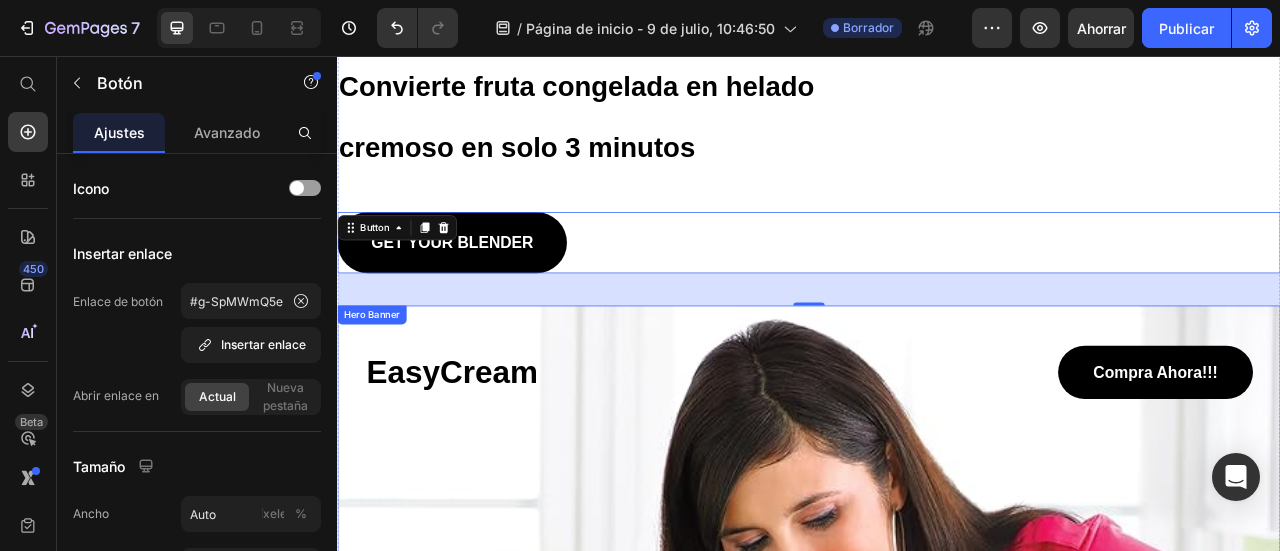 scroll, scrollTop: 0, scrollLeft: 0, axis: both 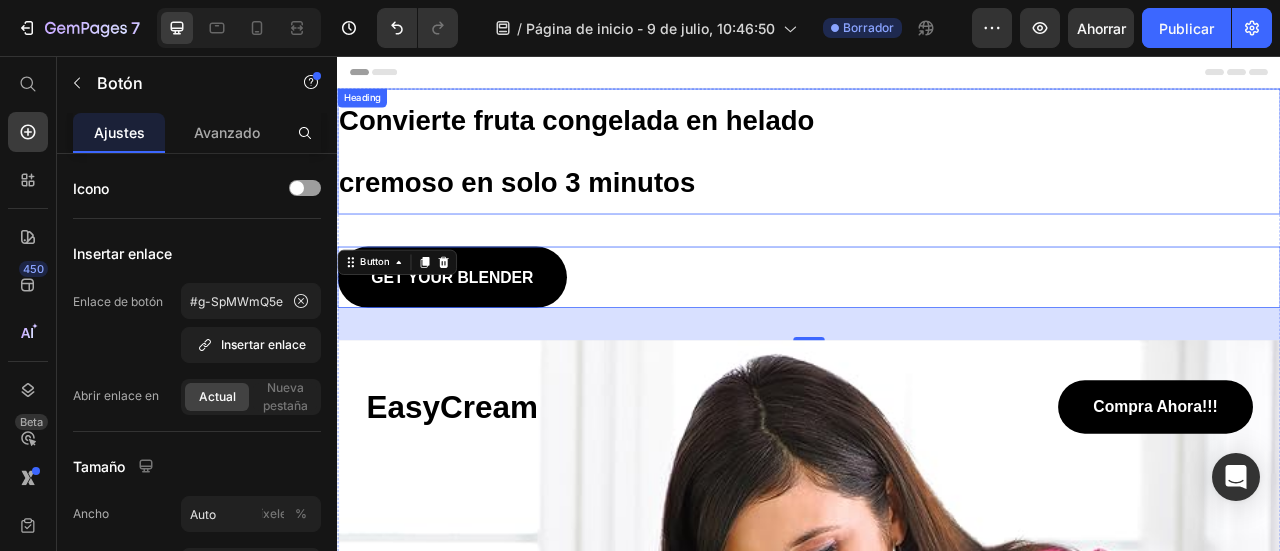 click on "Convierte fruta congelada en helado cremoso en solo 3 minutos" at bounding box center (937, 177) 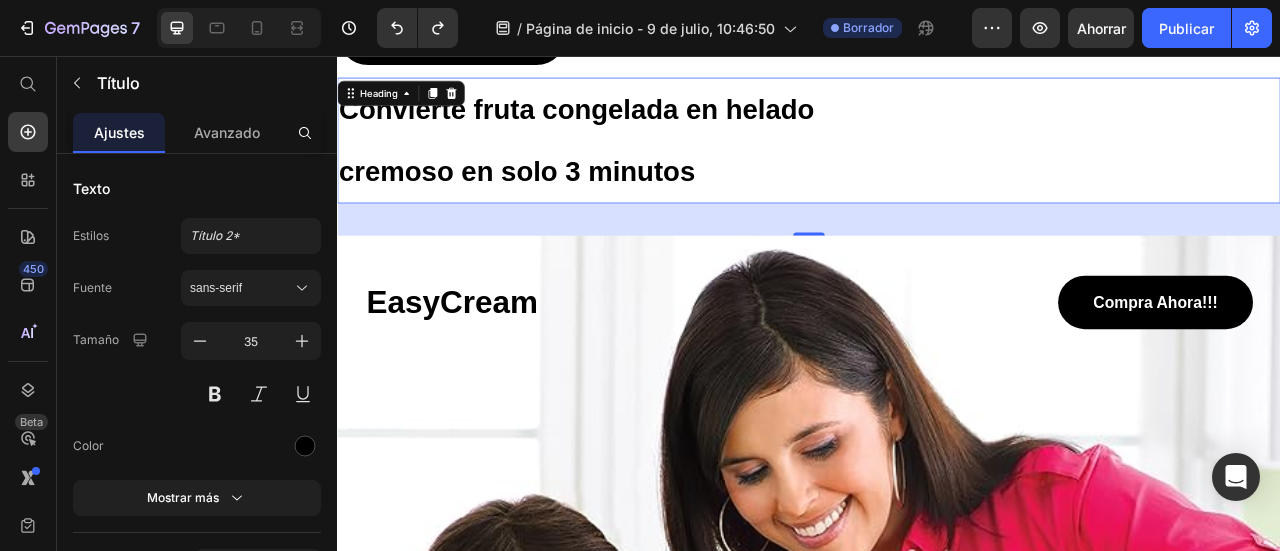 scroll, scrollTop: 0, scrollLeft: 0, axis: both 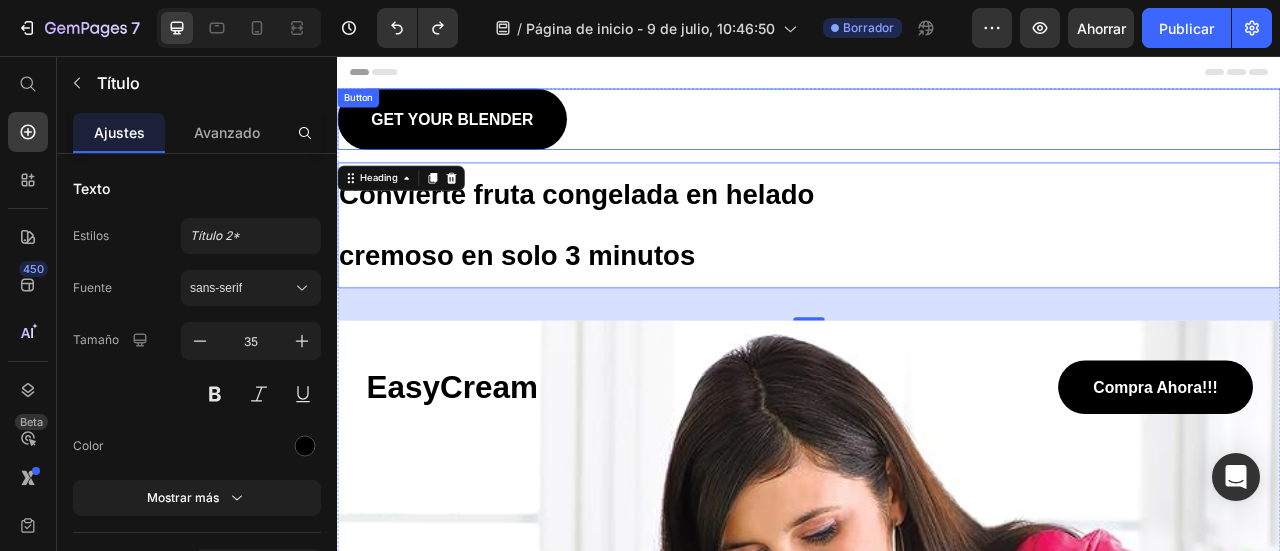 click on "GET YOUR BLENDER Button" at bounding box center (937, 136) 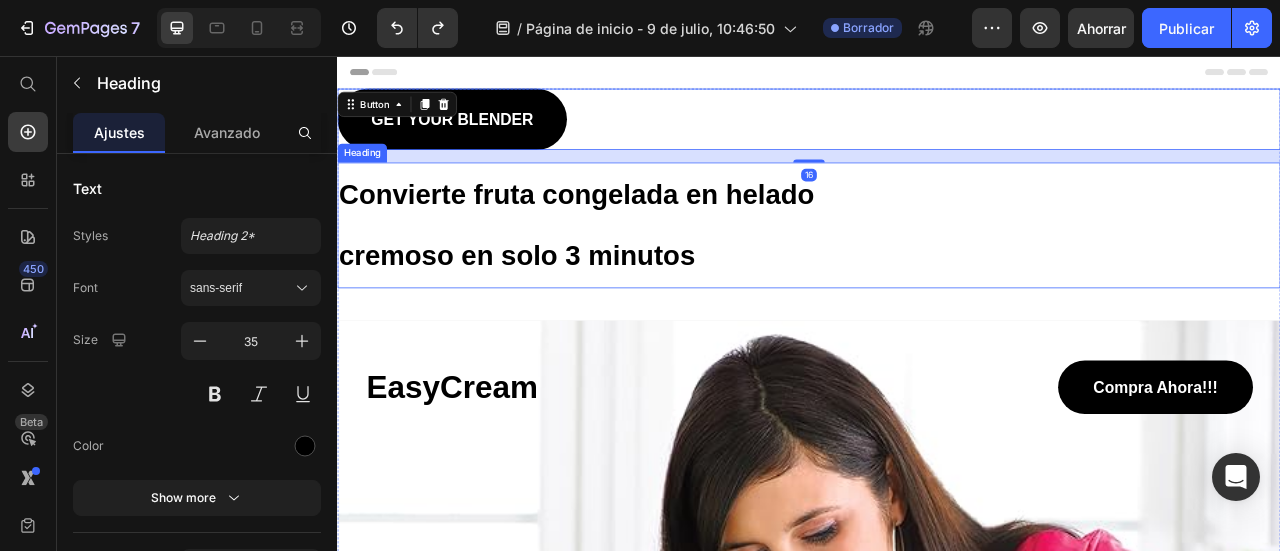 click on "Convierte fruta congelada en helado cremoso en solo 3 minutos" at bounding box center (937, 271) 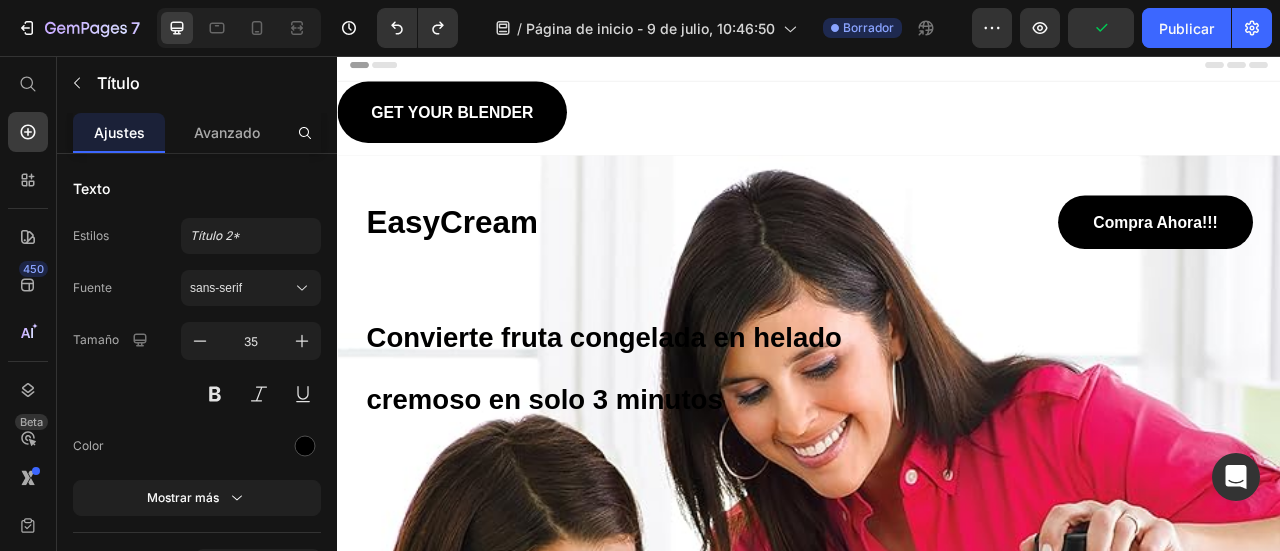 scroll, scrollTop: 0, scrollLeft: 0, axis: both 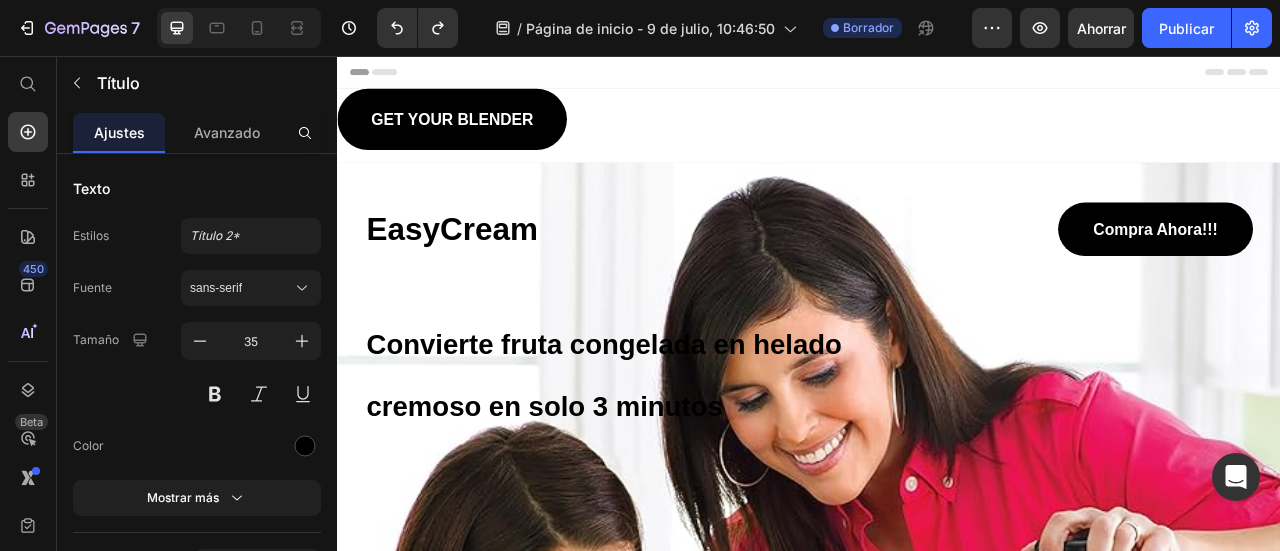 click on "Convierte fruta congelada en helado cremoso en solo 3 minutos" at bounding box center [681, 462] 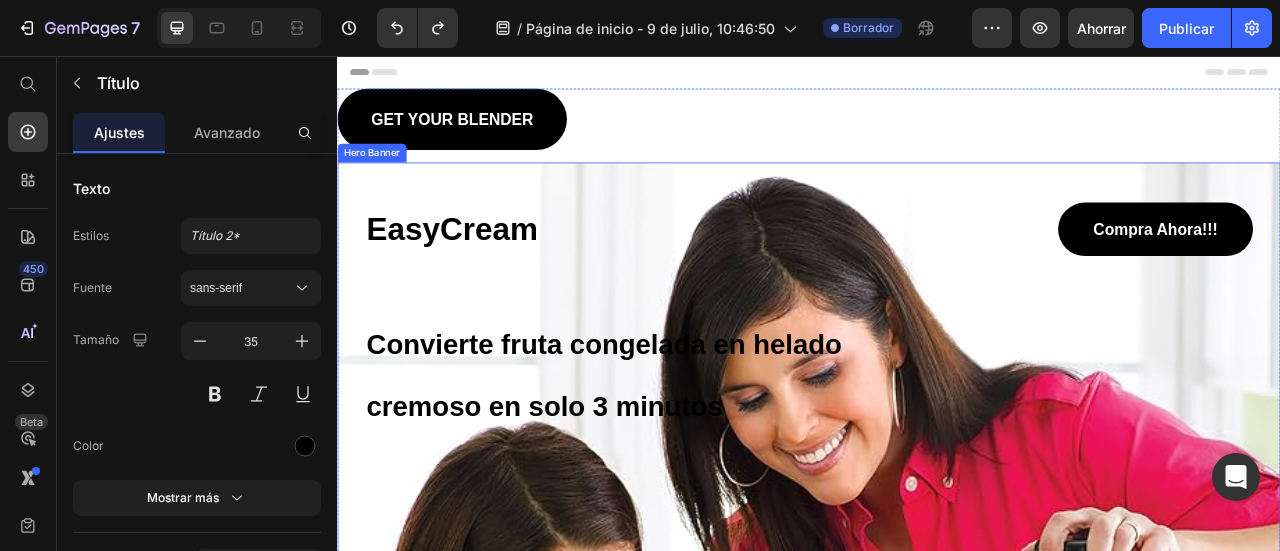 click on "EasyCream Heading Compra Ahora!!! Button Row Convierte fruta congelada en helado cremoso en solo 3 minutos Heading" at bounding box center (937, 412) 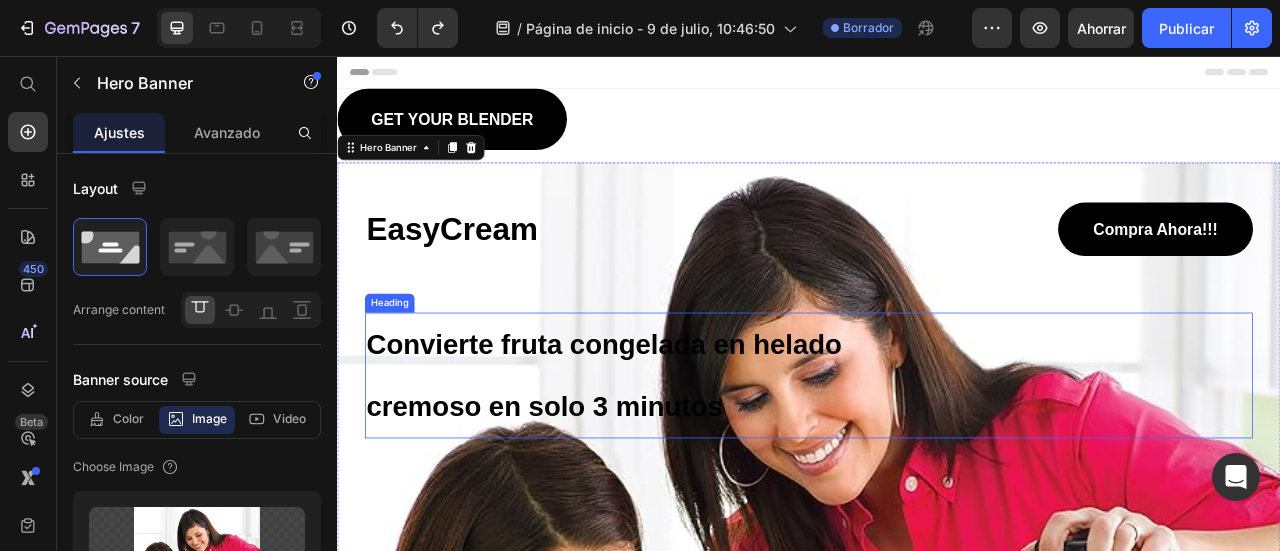 click on "Convierte fruta congelada en helado cremoso en solo 3 minutos" at bounding box center [681, 462] 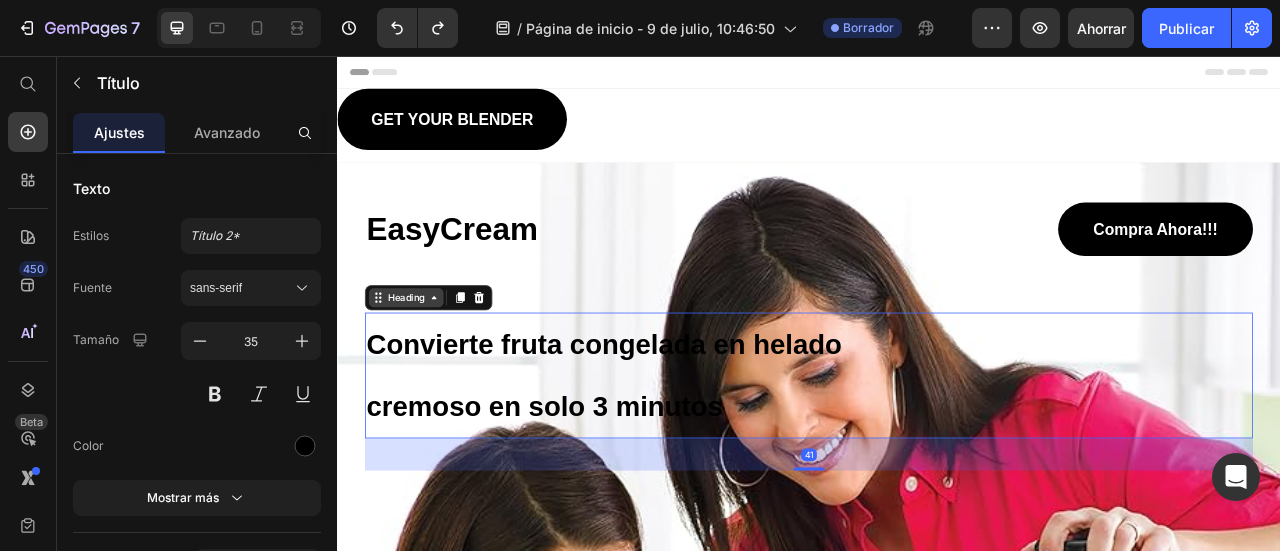 click on "Heading" at bounding box center (424, 363) 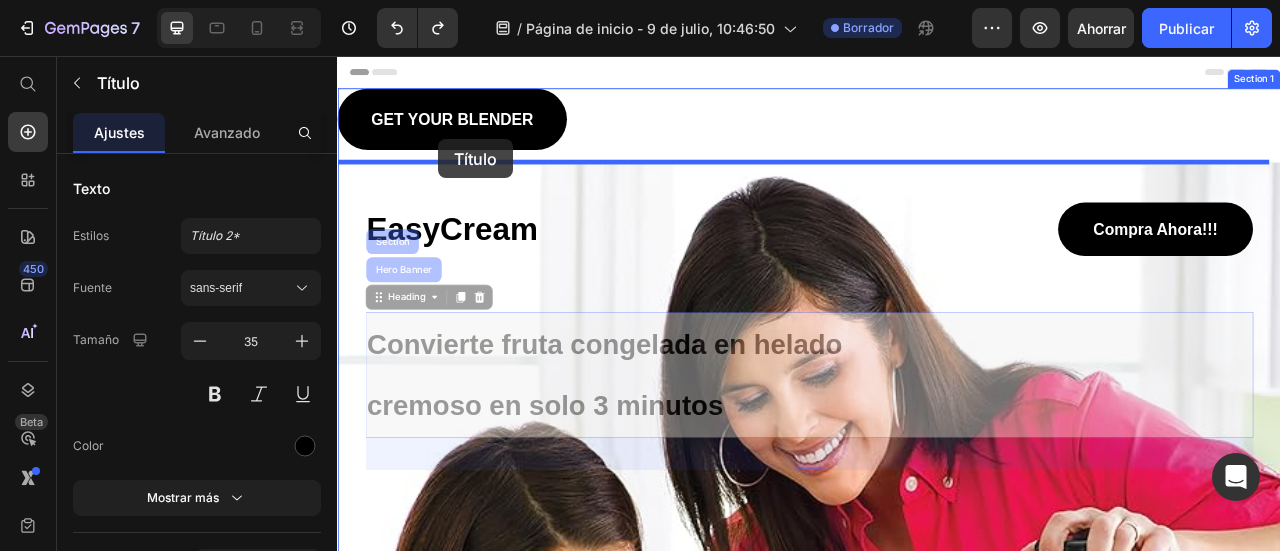 drag, startPoint x: 412, startPoint y: 366, endPoint x: 466, endPoint y: 162, distance: 211.02606 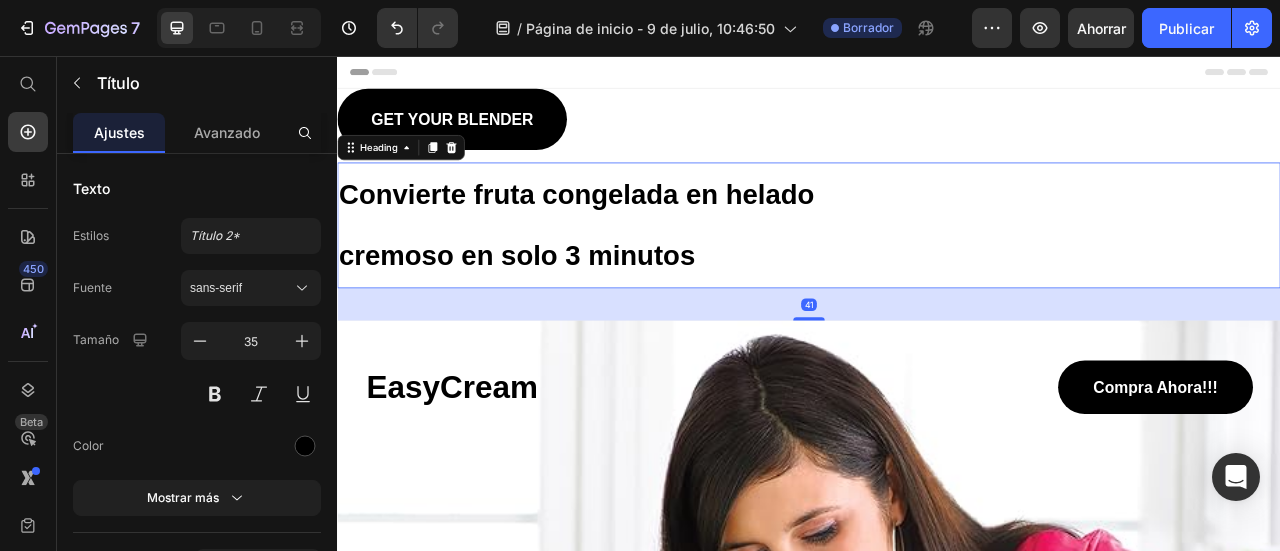 scroll, scrollTop: 200, scrollLeft: 0, axis: vertical 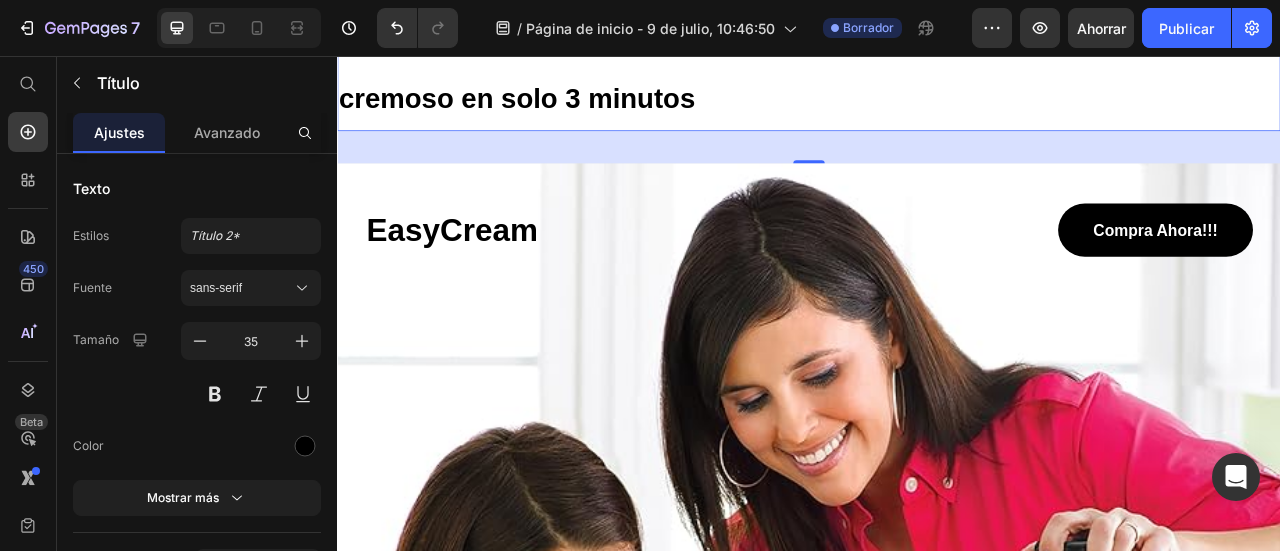 click on "Convierte fruta congelada en helado cremoso en solo 3 minutos" at bounding box center (646, 71) 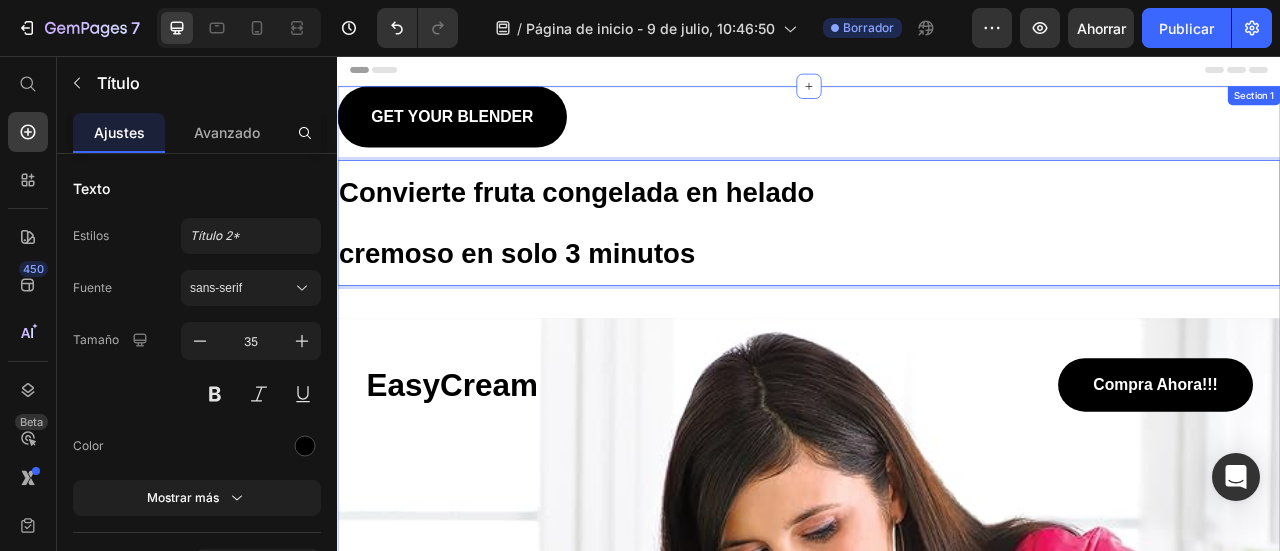 scroll, scrollTop: 0, scrollLeft: 0, axis: both 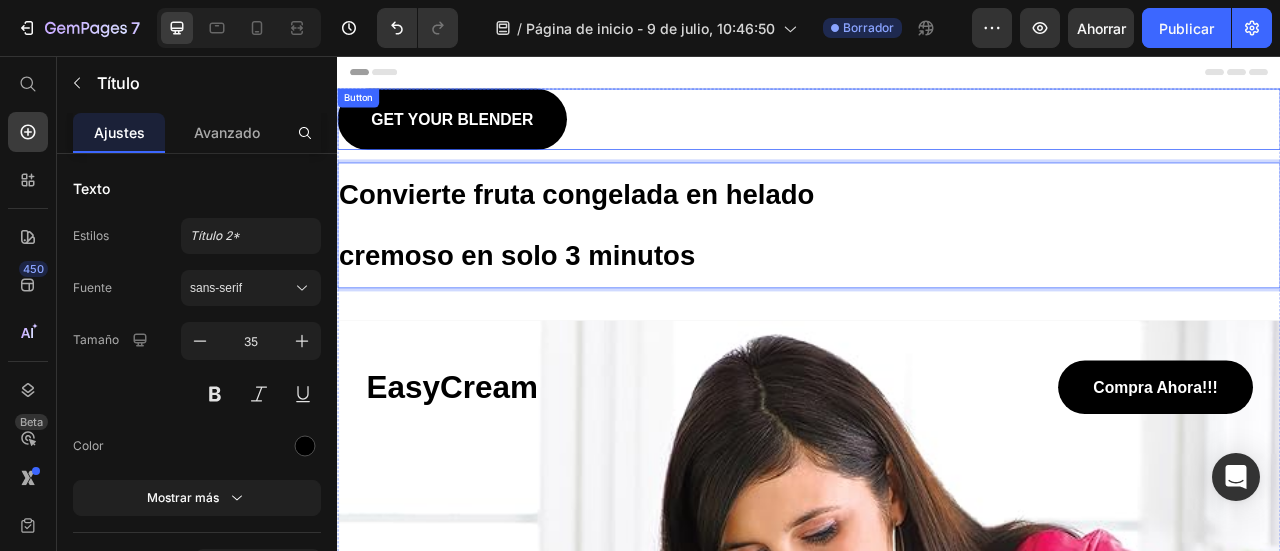 click on "GET YOUR BLENDER Button" at bounding box center (937, 136) 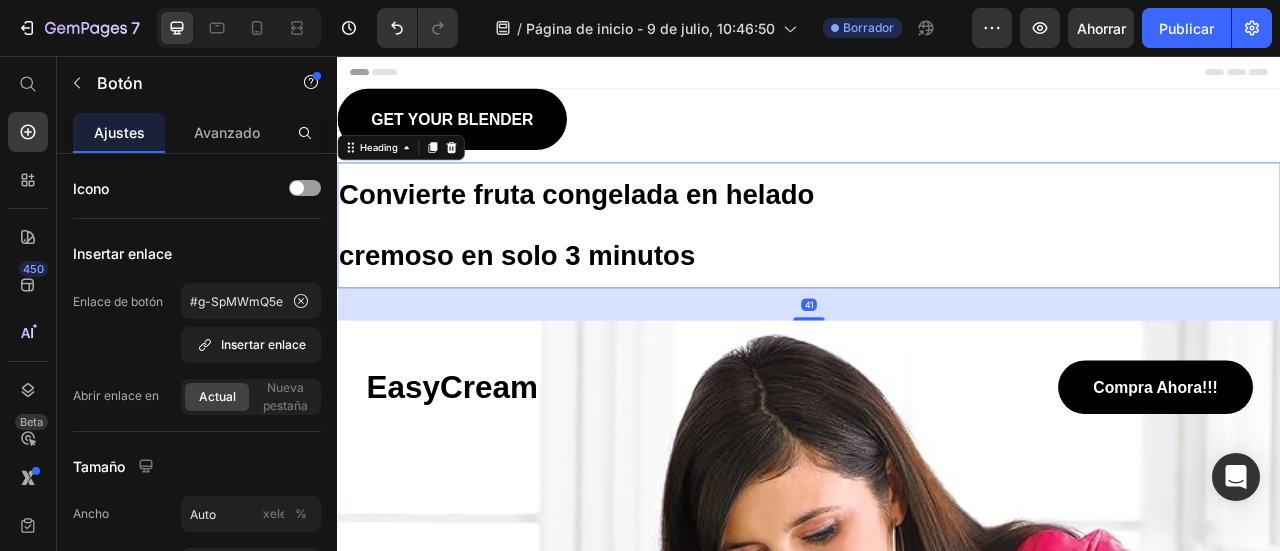 click on "Convierte fruta congelada en helado cremoso en solo 3 minutos" at bounding box center [646, 271] 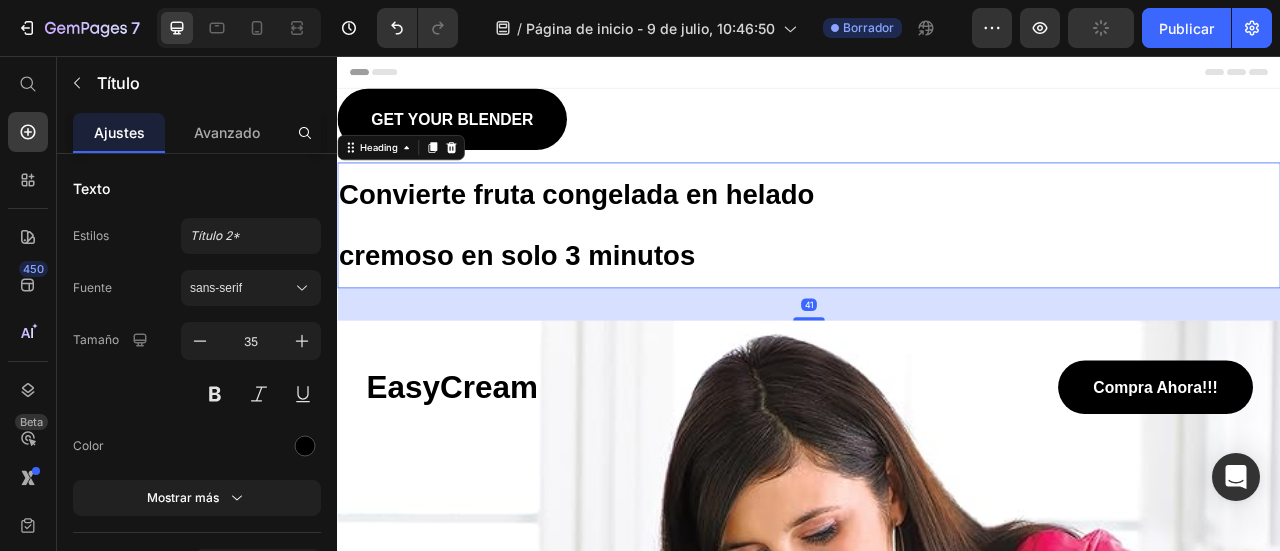 click on "41" at bounding box center (937, 371) 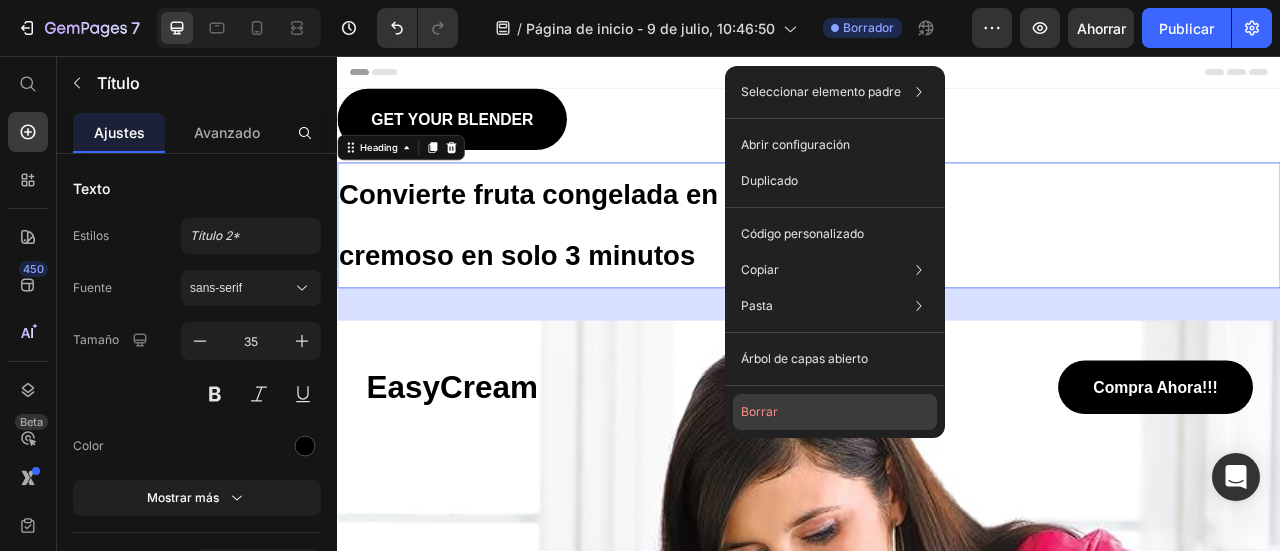 click on "Borrar" 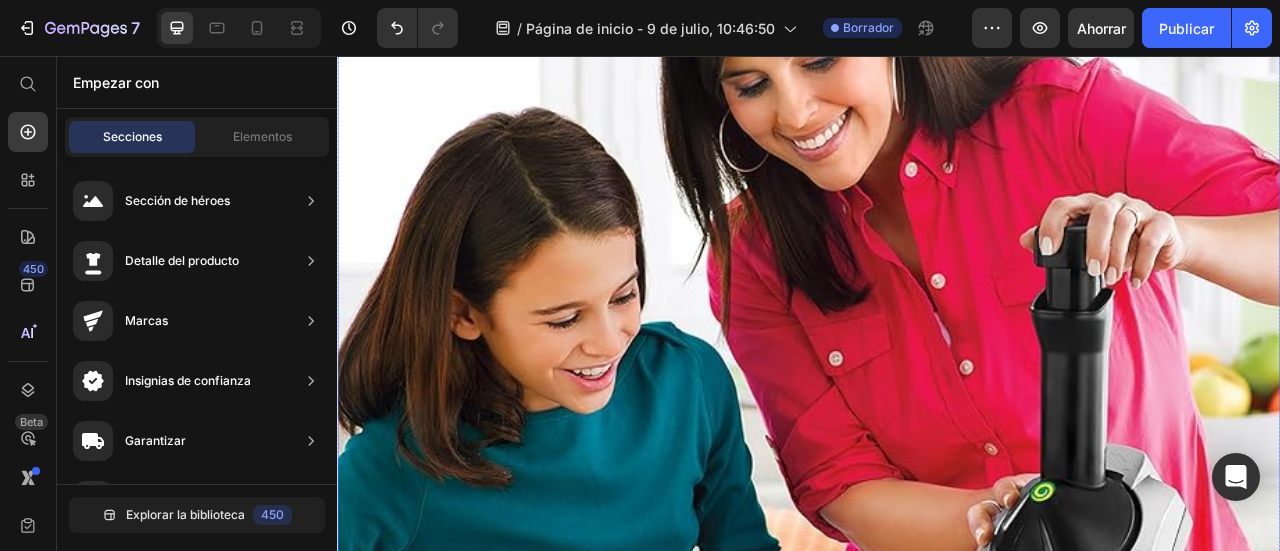 scroll, scrollTop: 0, scrollLeft: 0, axis: both 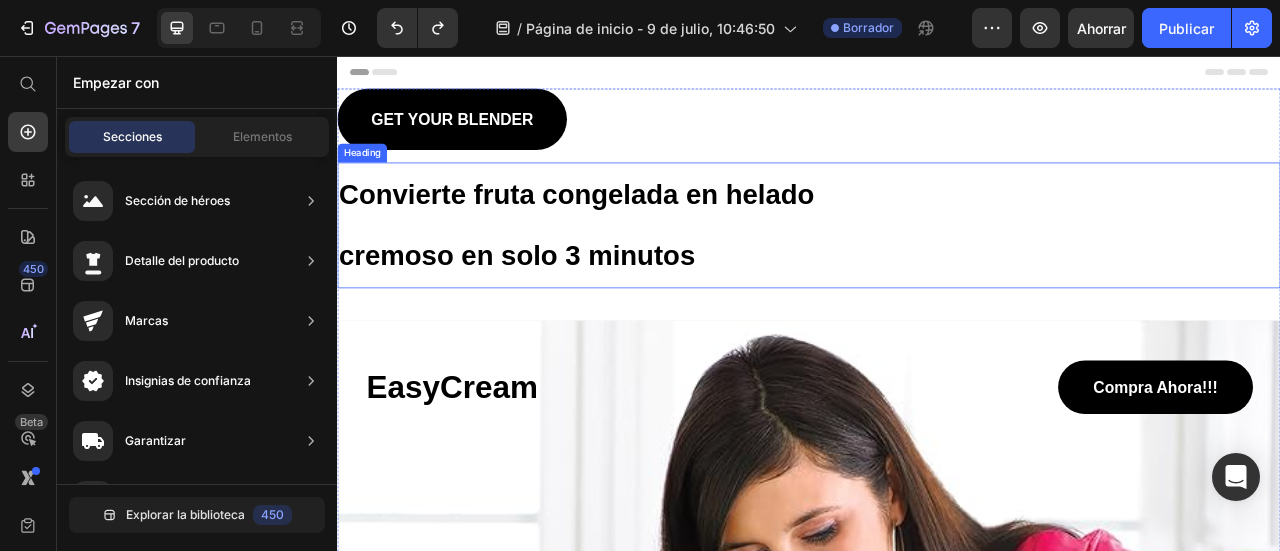 click on "Convierte fruta congelada en helado cremoso en solo 3 minutos" at bounding box center [646, 271] 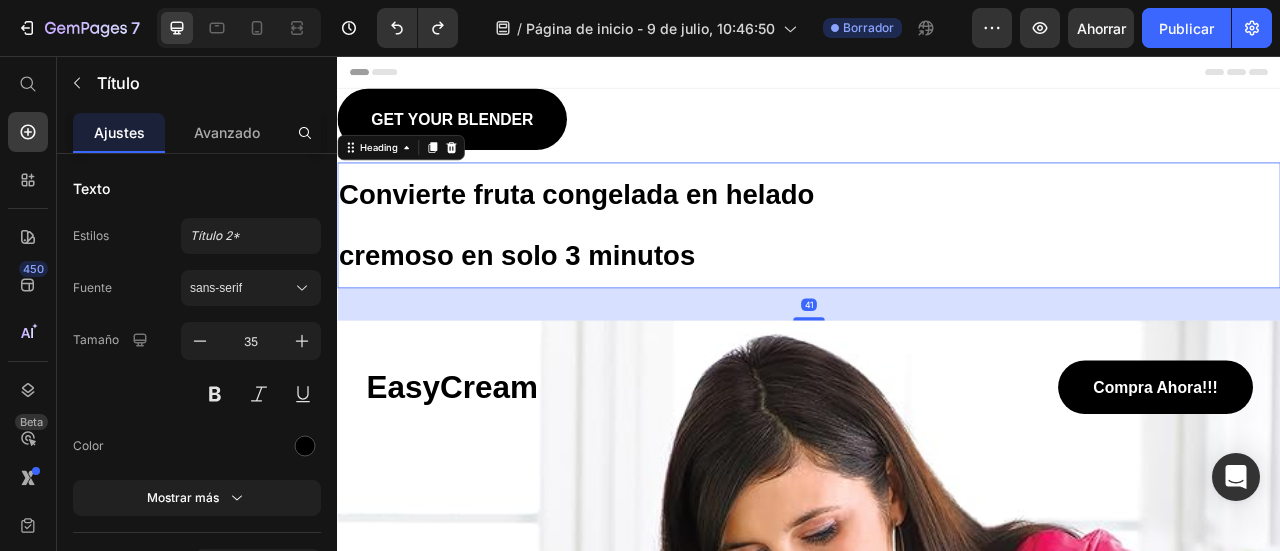 click on "Convierte fruta congelada en helado cremoso en solo 3 minutos" at bounding box center [937, 271] 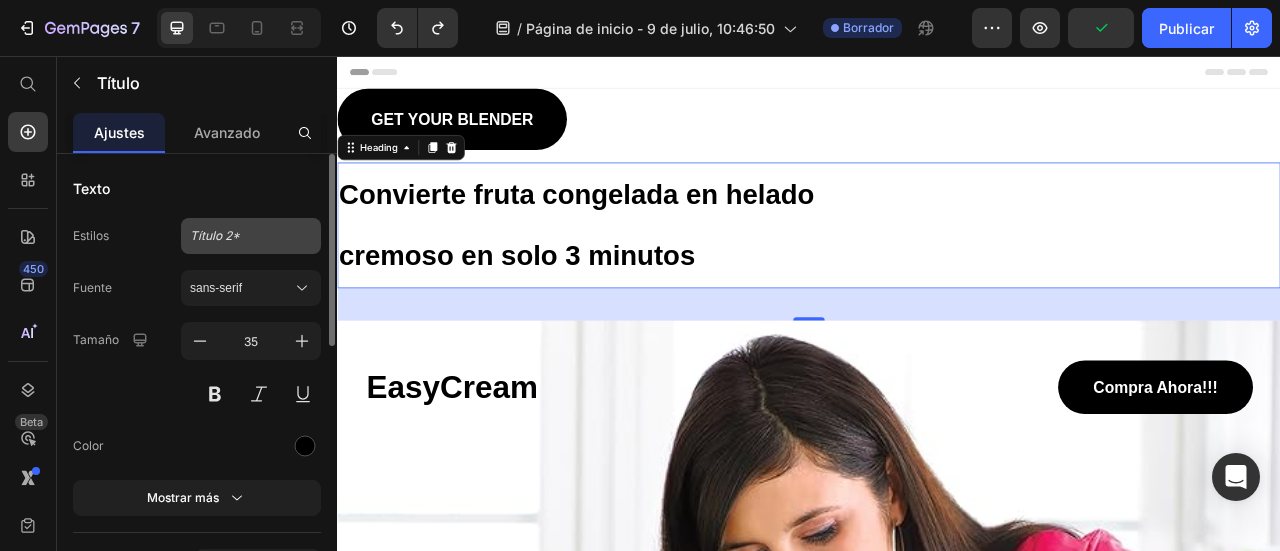 click on "Título 2*" at bounding box center [239, 236] 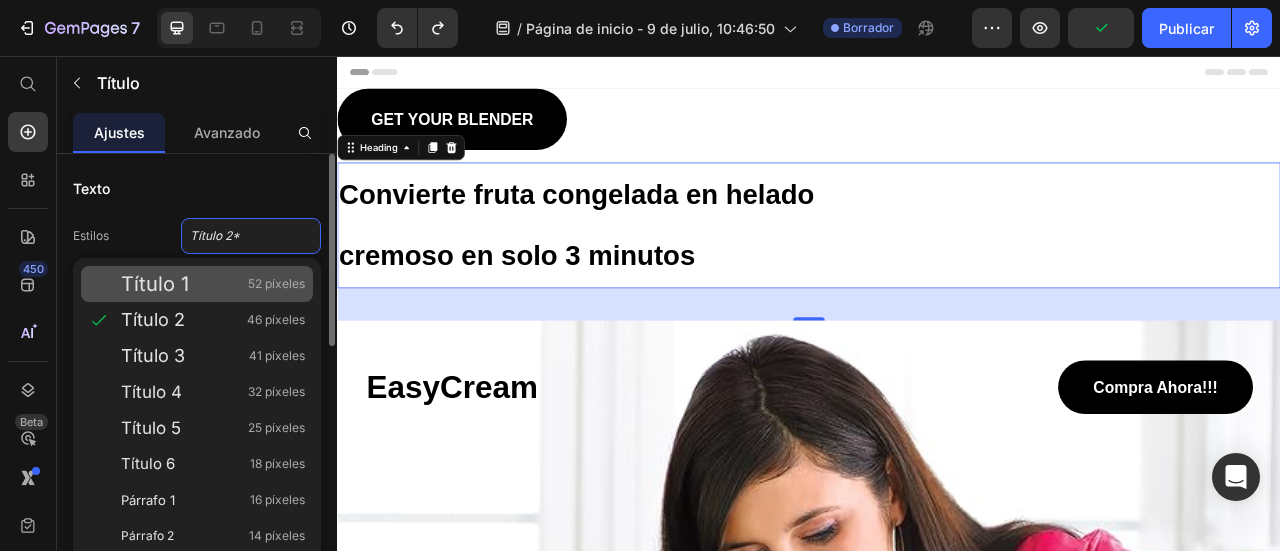 click on "Título 1 52 píxeles" at bounding box center (213, 284) 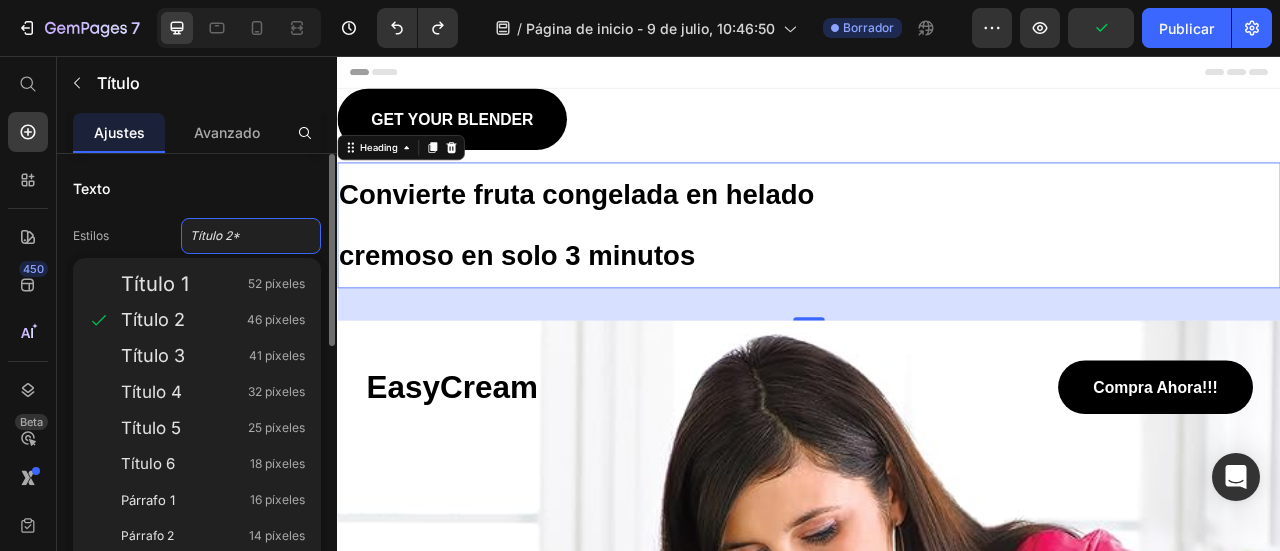 type on "52" 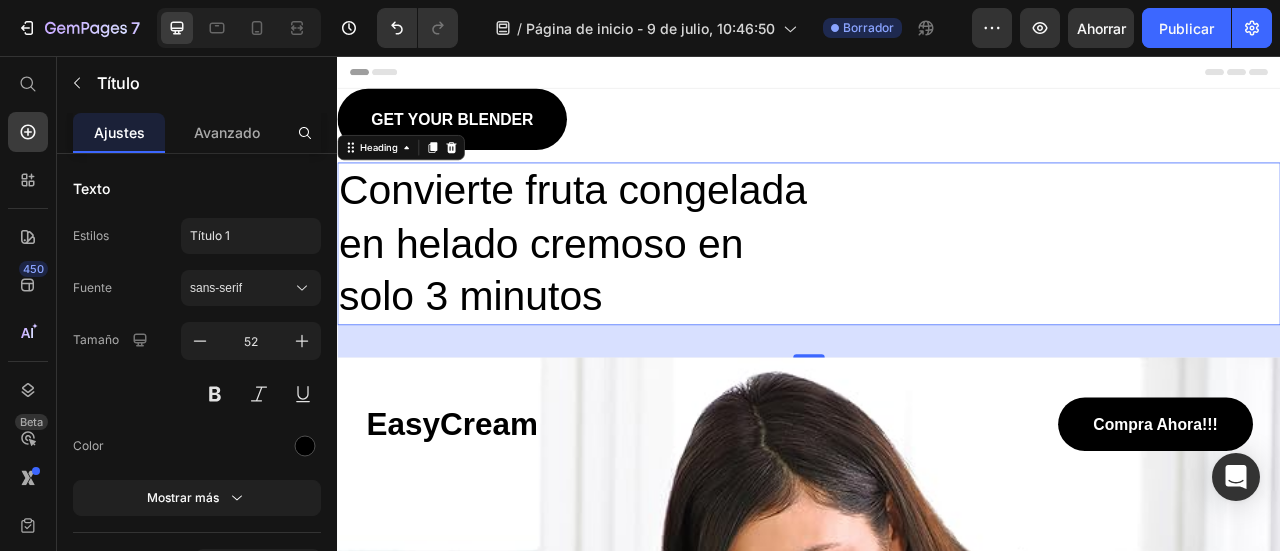 click on "Convierte fruta congelada en helado cremoso en solo 3 minutos" at bounding box center (646, 294) 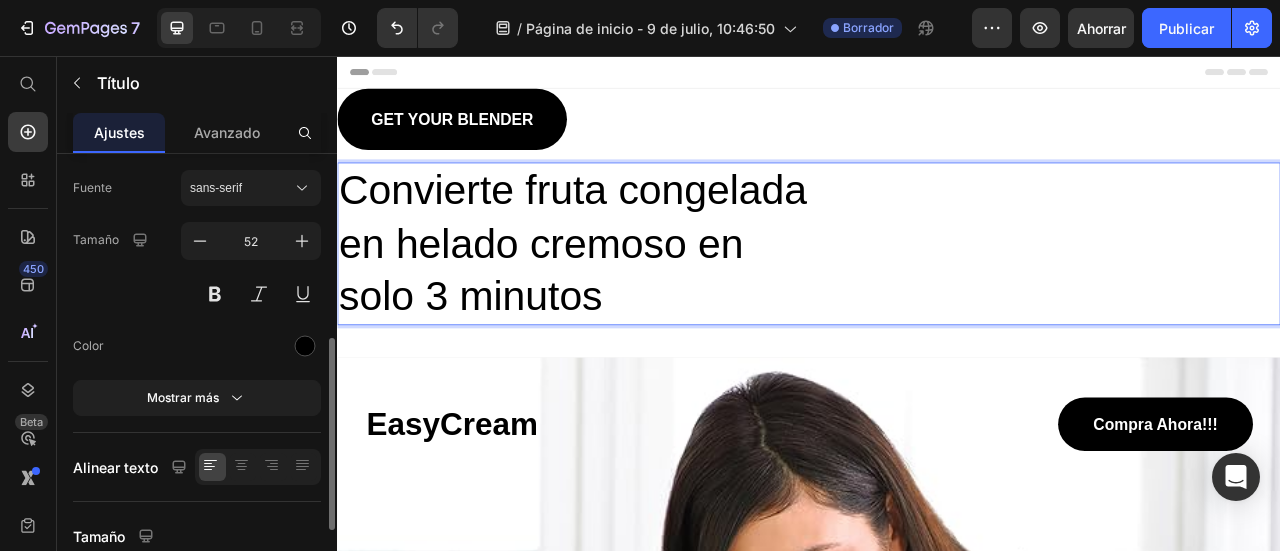 scroll, scrollTop: 200, scrollLeft: 0, axis: vertical 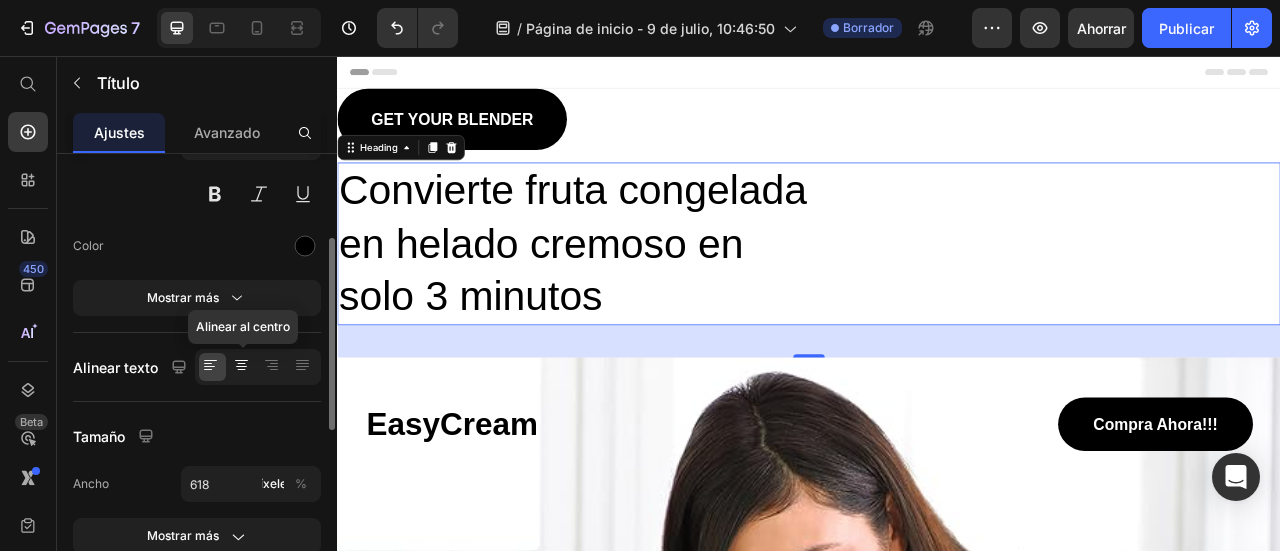 click 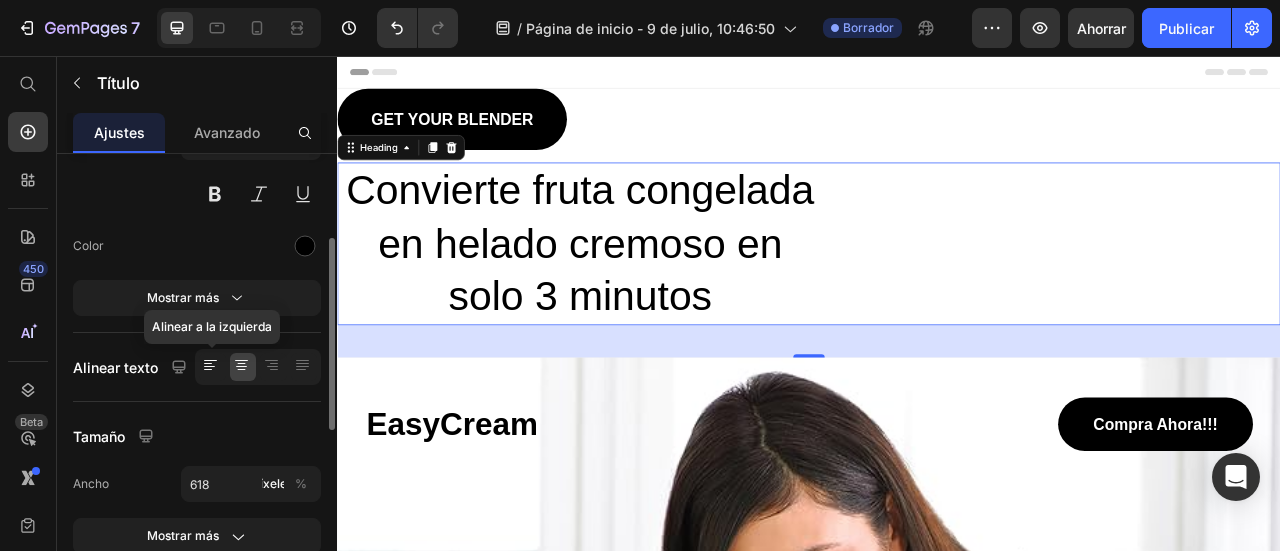 click 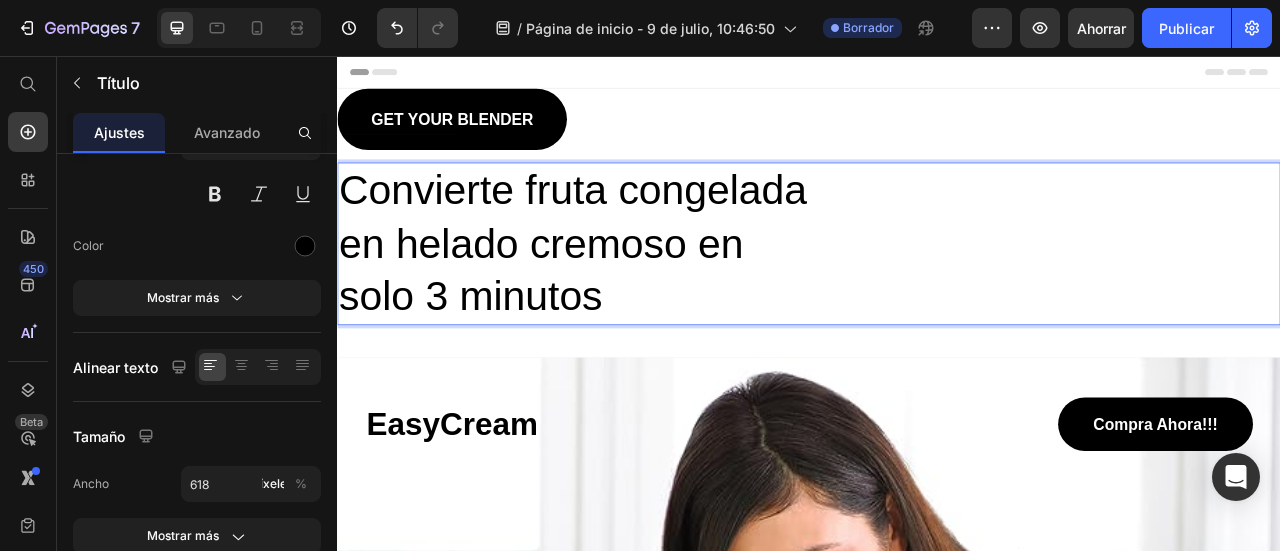 click on "Convierte fruta congelada en helado cremoso en solo 3 minutos" at bounding box center (646, 294) 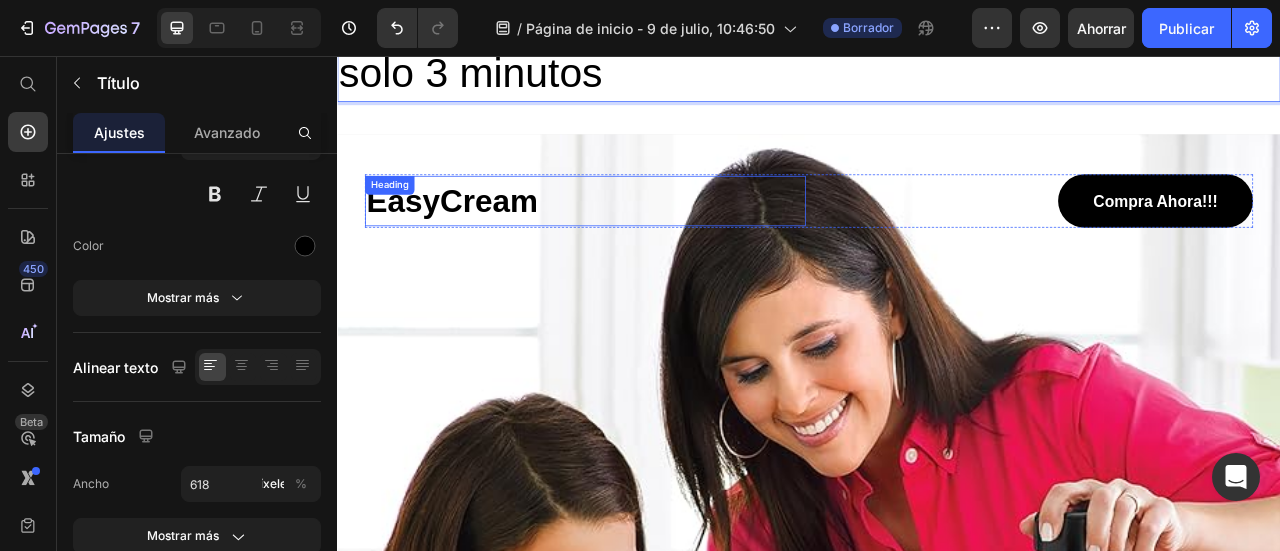 scroll, scrollTop: 300, scrollLeft: 0, axis: vertical 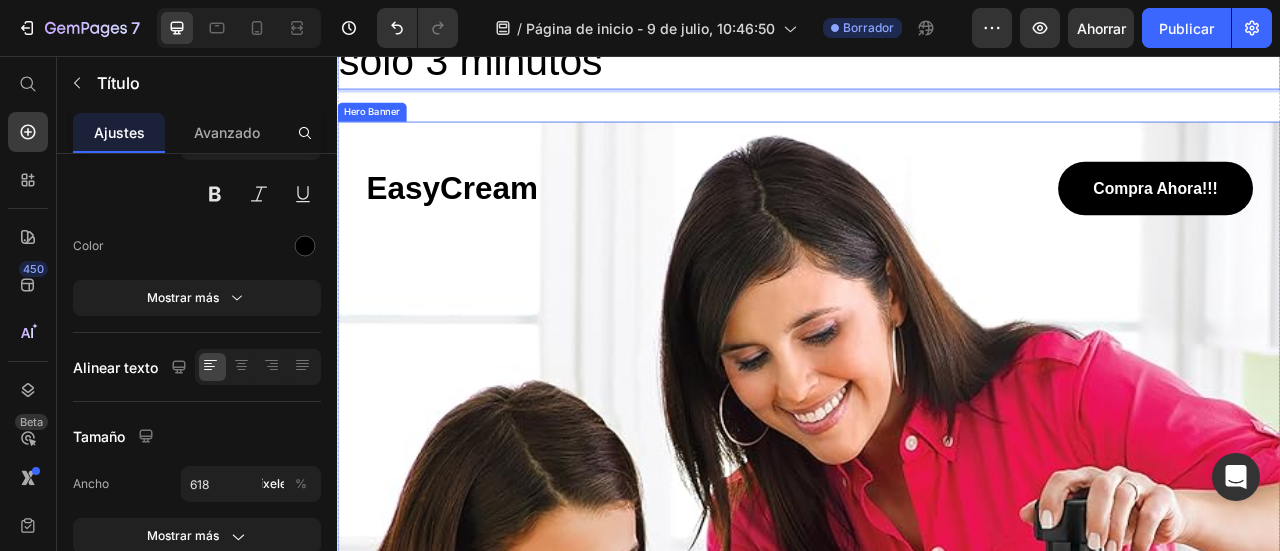 click on "EasyCream" at bounding box center [652, 224] 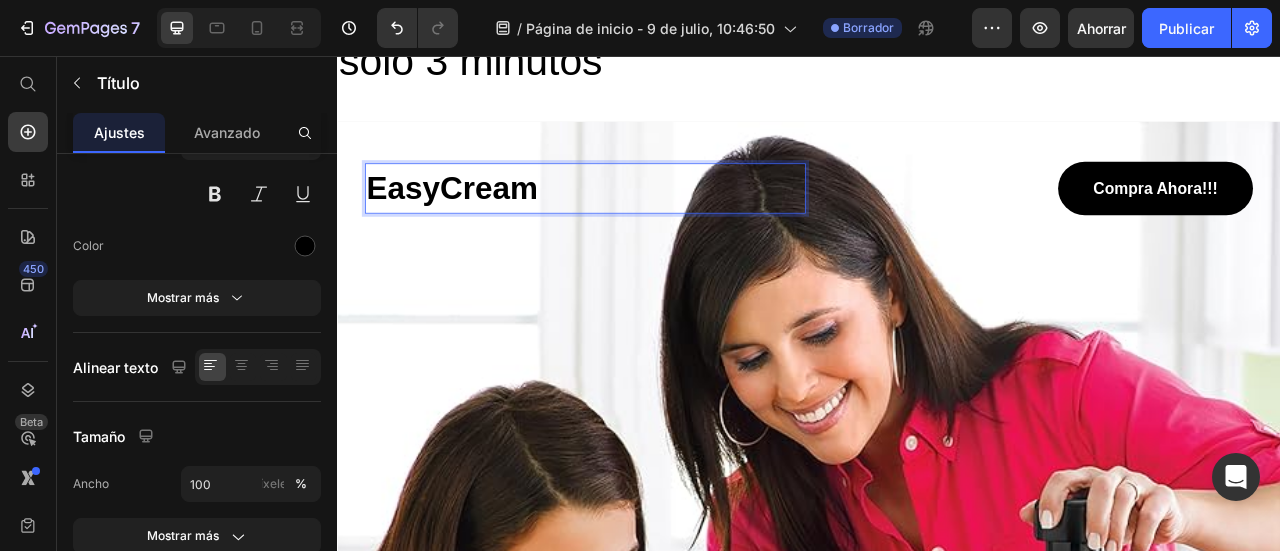 drag, startPoint x: 610, startPoint y: 227, endPoint x: 616, endPoint y: 215, distance: 13.416408 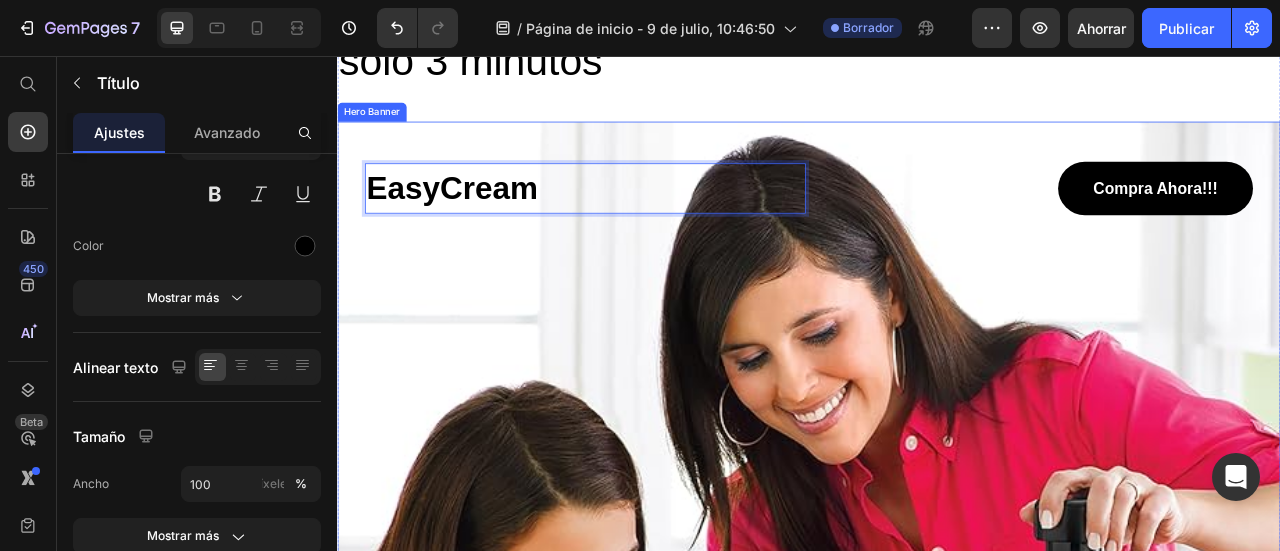 click on "EasyCream Heading   0 Compra Ahora!!! Button Row" at bounding box center (937, 260) 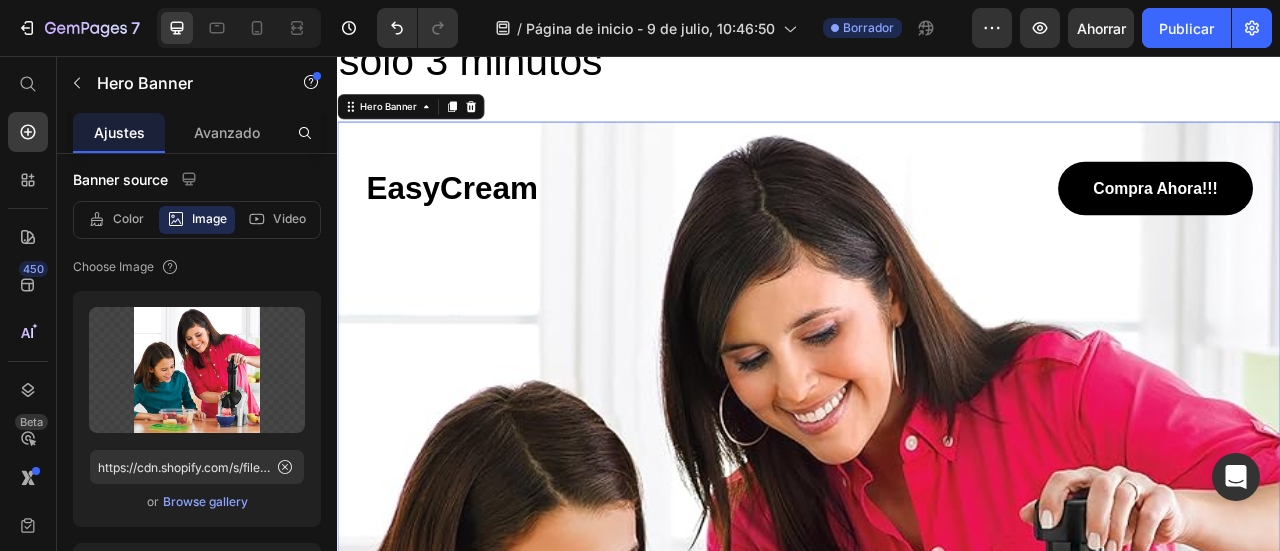 scroll, scrollTop: 0, scrollLeft: 0, axis: both 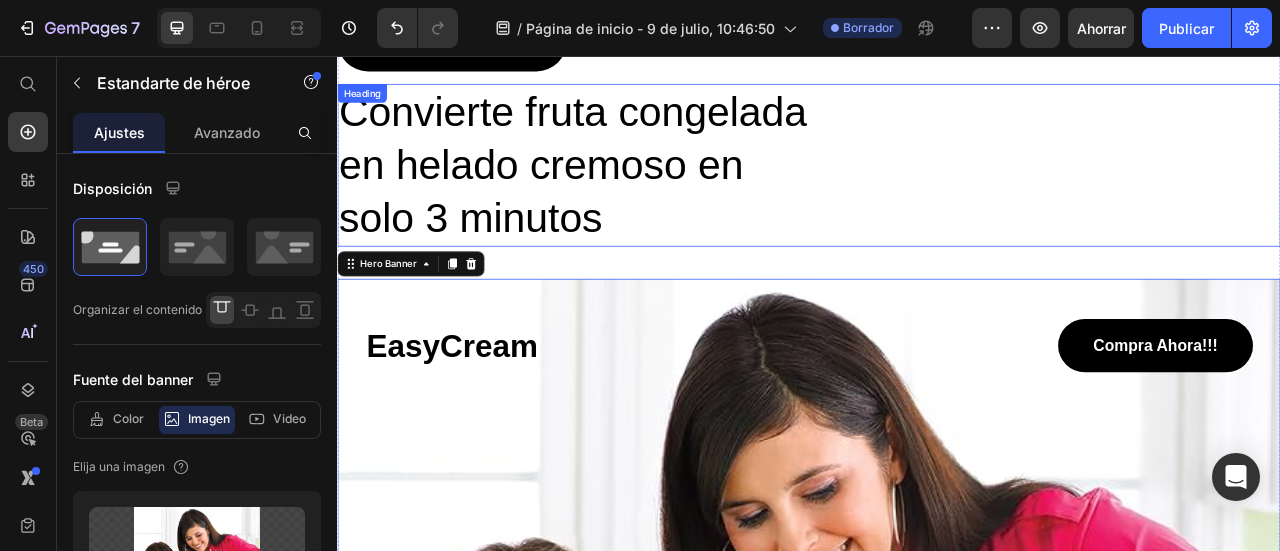 click on "Convierte fruta congelada en helado cremoso en solo 3 minutos" at bounding box center [646, 194] 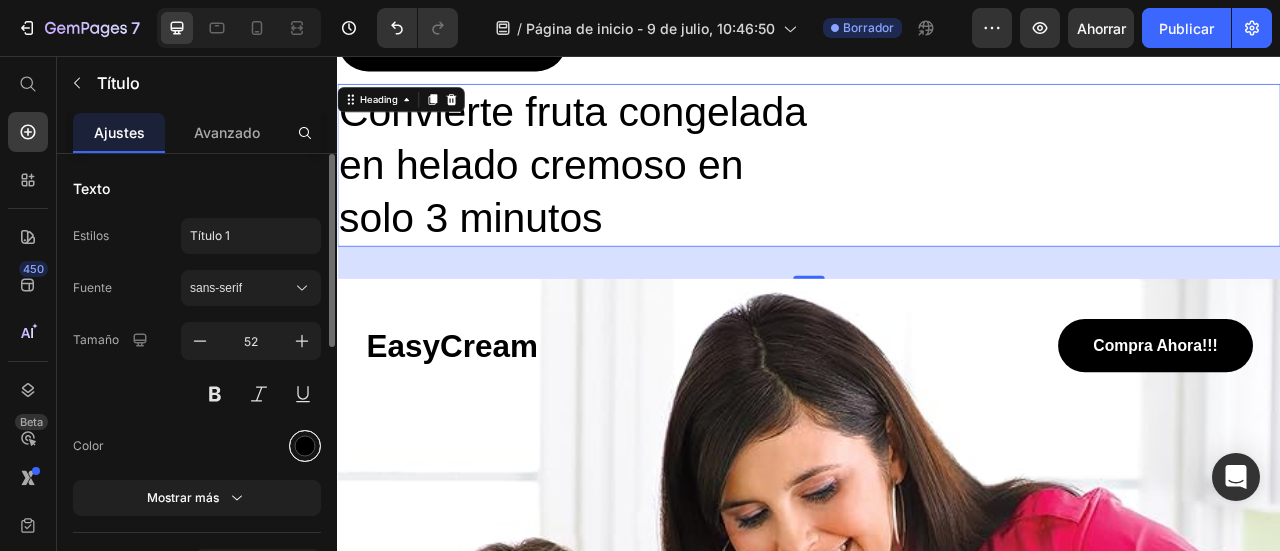 click at bounding box center [305, 446] 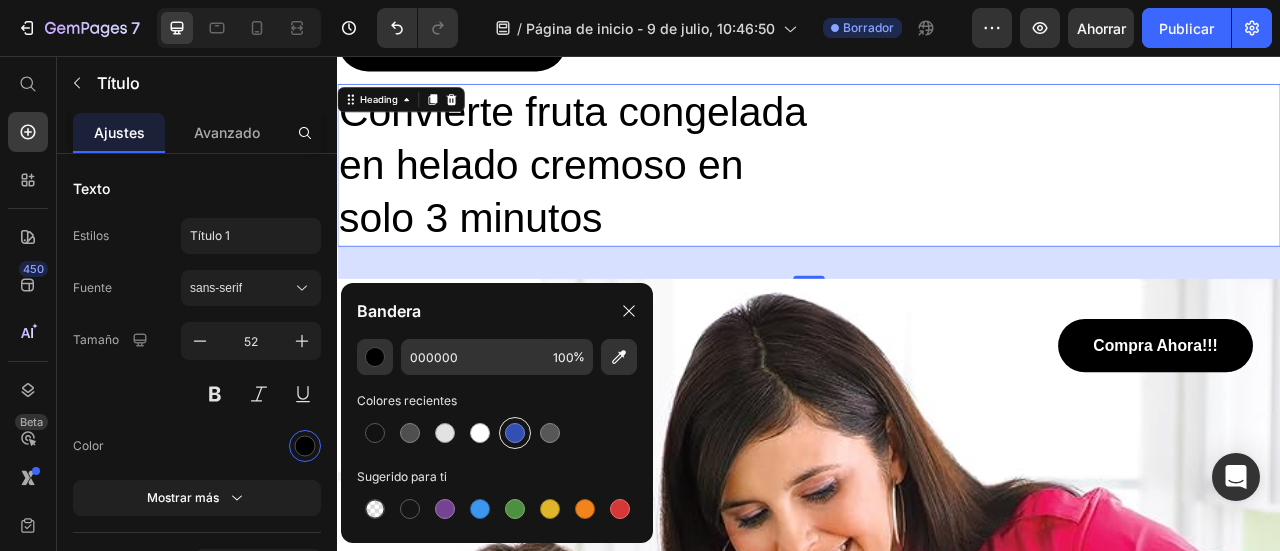click at bounding box center [515, 433] 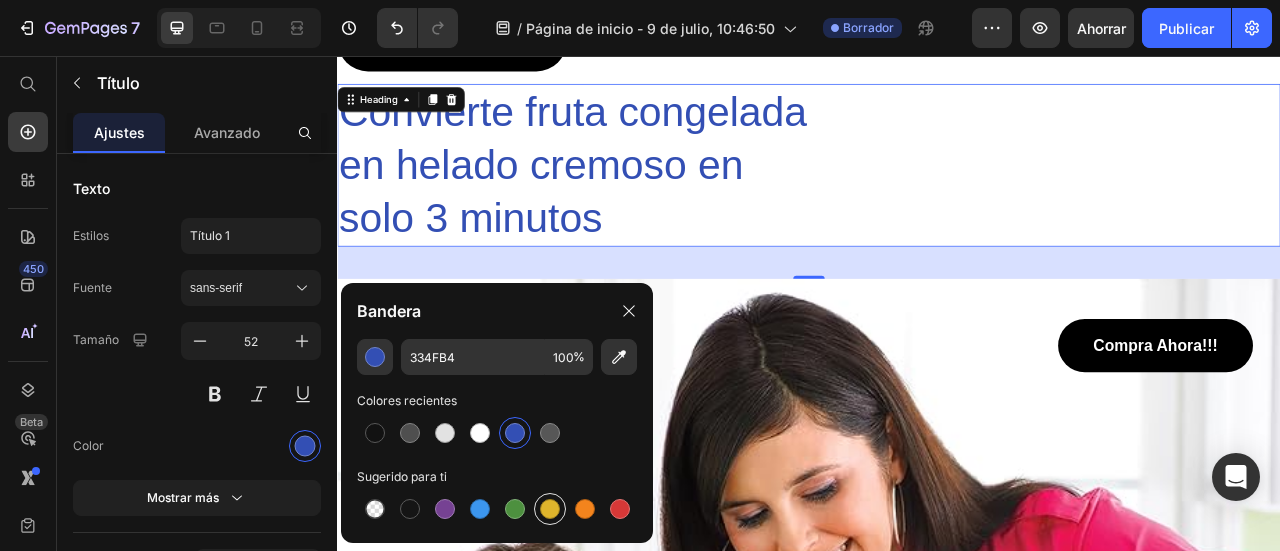 click at bounding box center [550, 509] 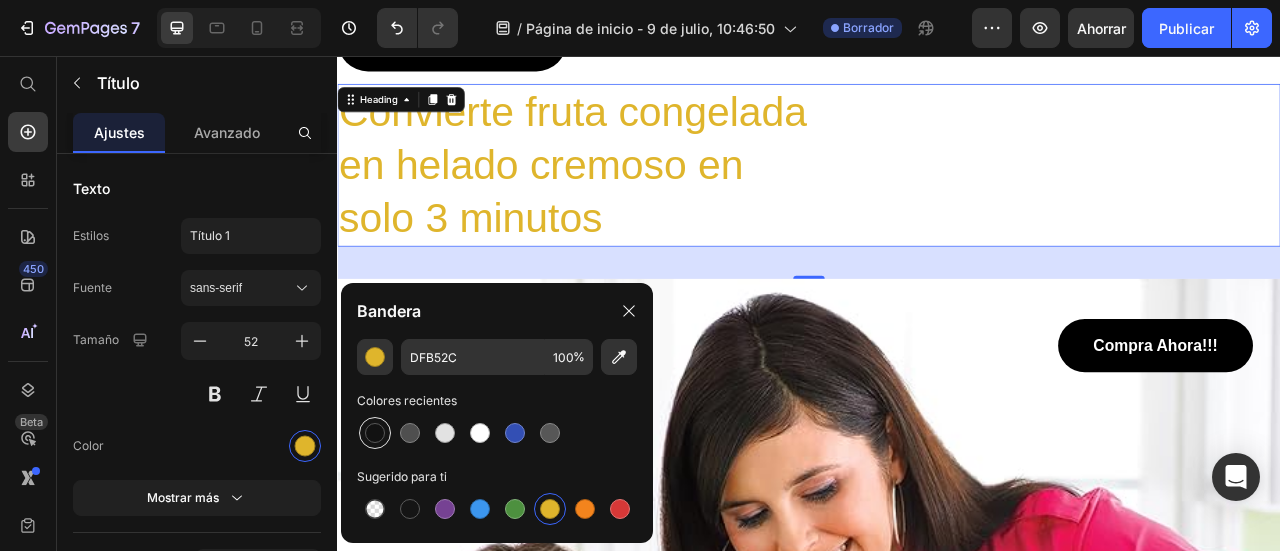 click at bounding box center (375, 433) 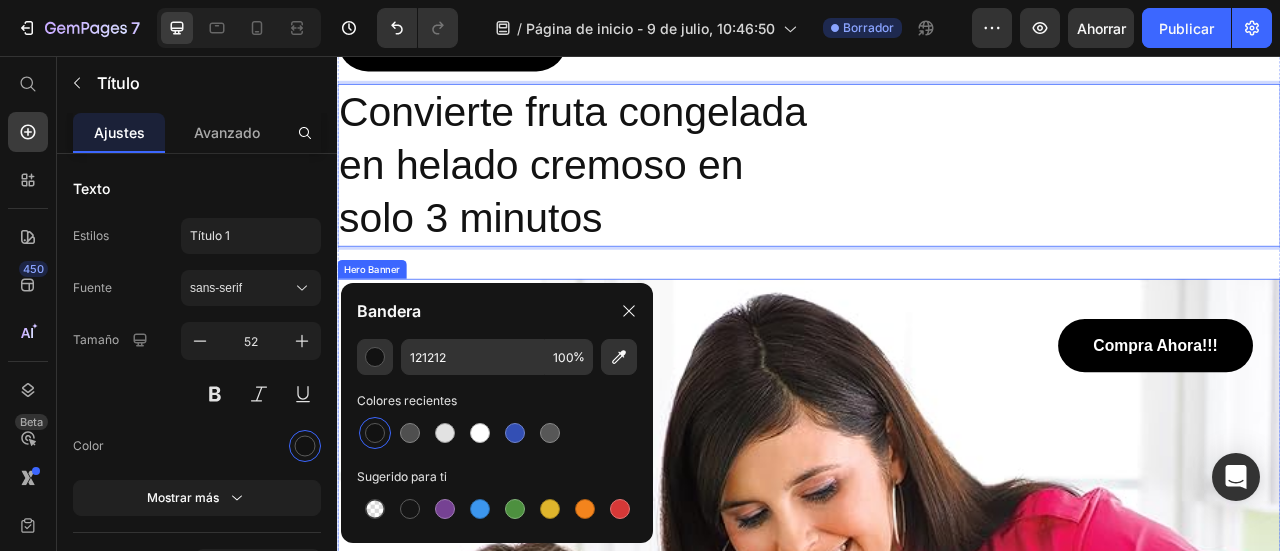 click on "GET YOUR BLENDER Button Convierte fruta congelada en helado cremoso en solo 3 minutos Heading   41 EasyCream Heading Compra Ahora!!! Button Row Hero Banner" at bounding box center (937, 768) 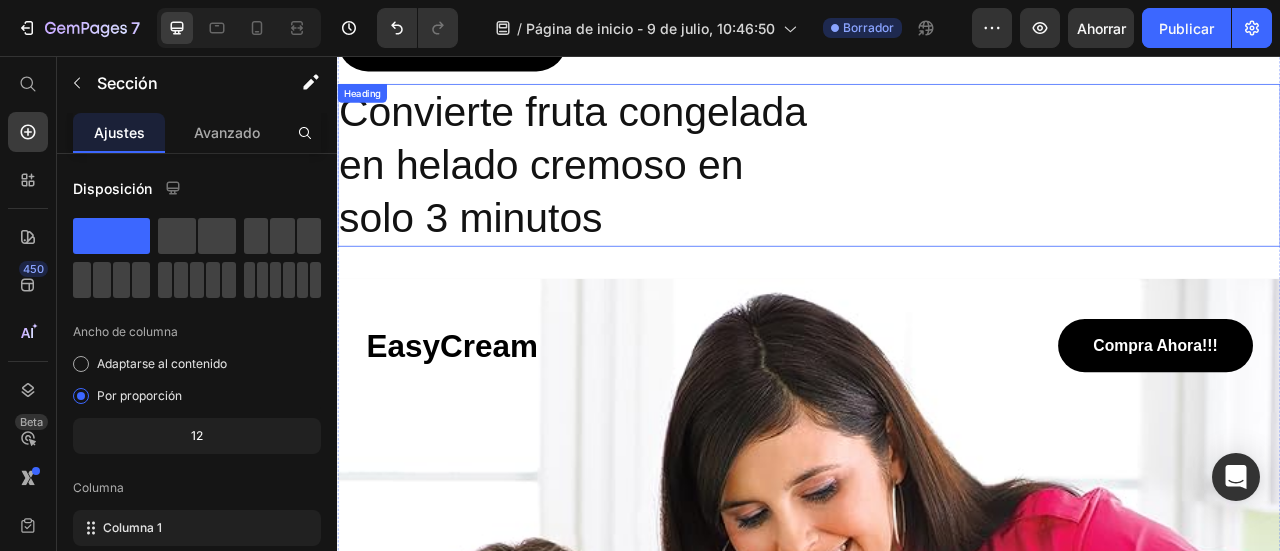 click on "Convierte fruta congelada en helado cremoso en solo 3 minutos" at bounding box center (646, 194) 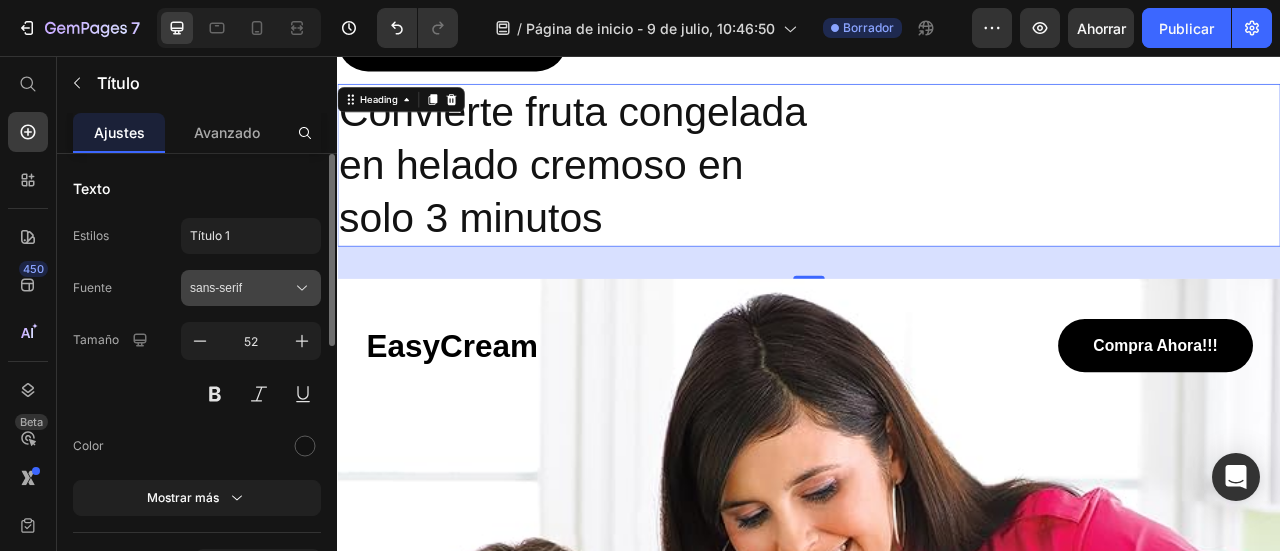 click on "sans-serif" at bounding box center (241, 288) 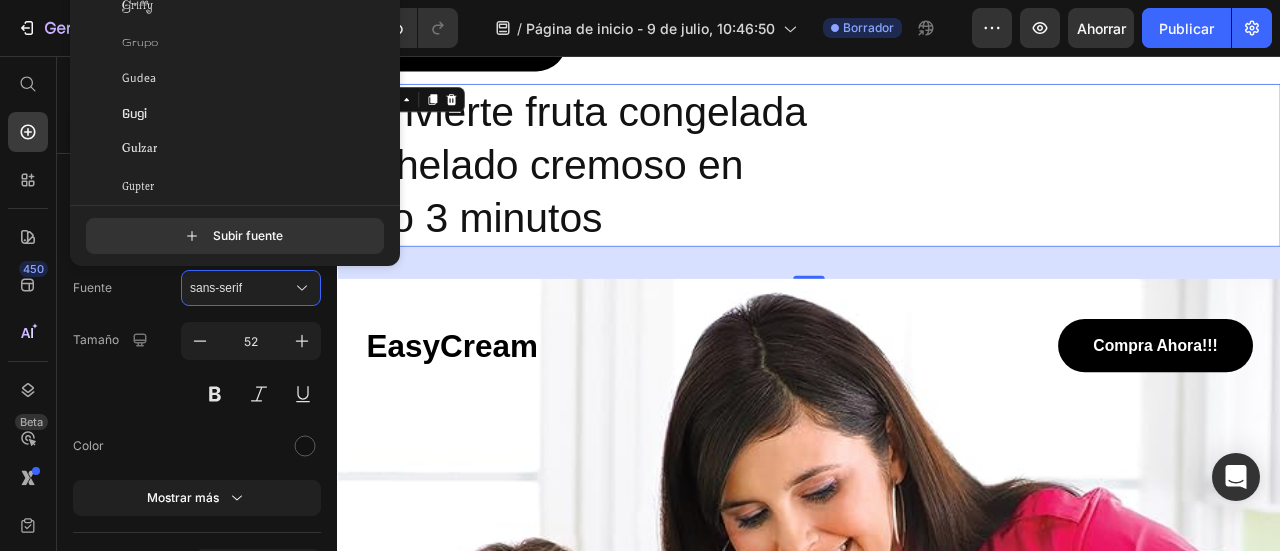 scroll, scrollTop: 21400, scrollLeft: 0, axis: vertical 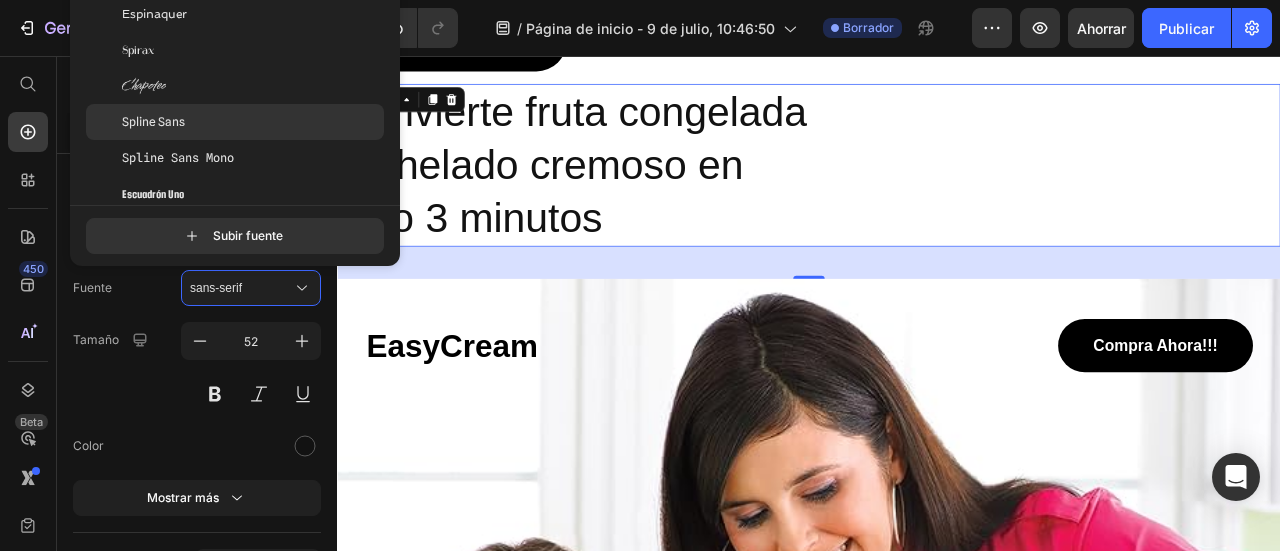 click on "Spline Sans" 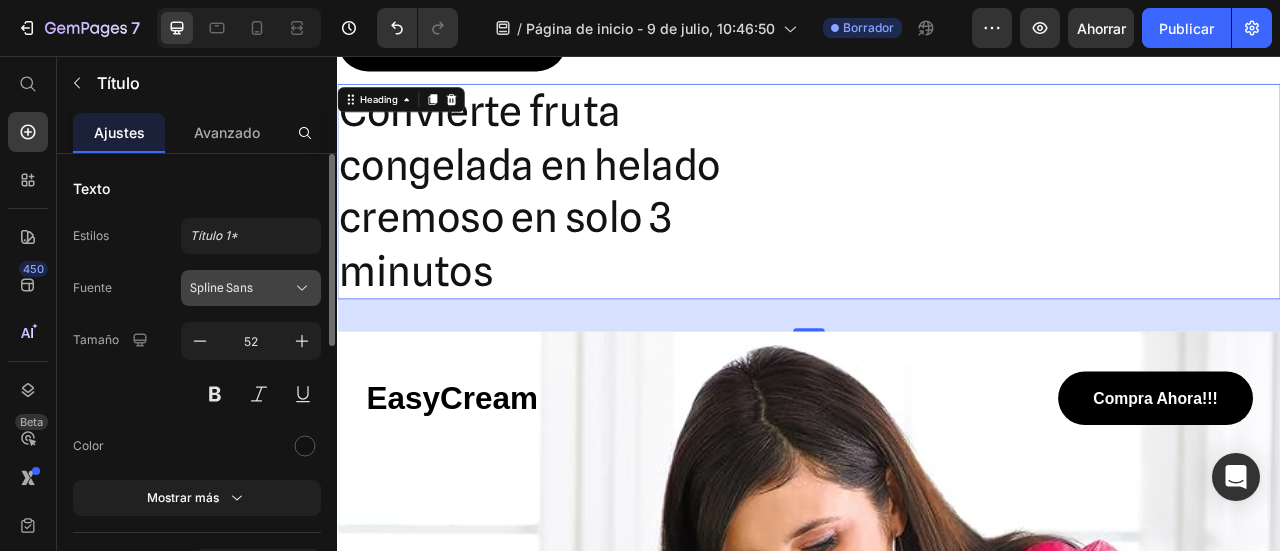 click on "Spline Sans" at bounding box center (221, 287) 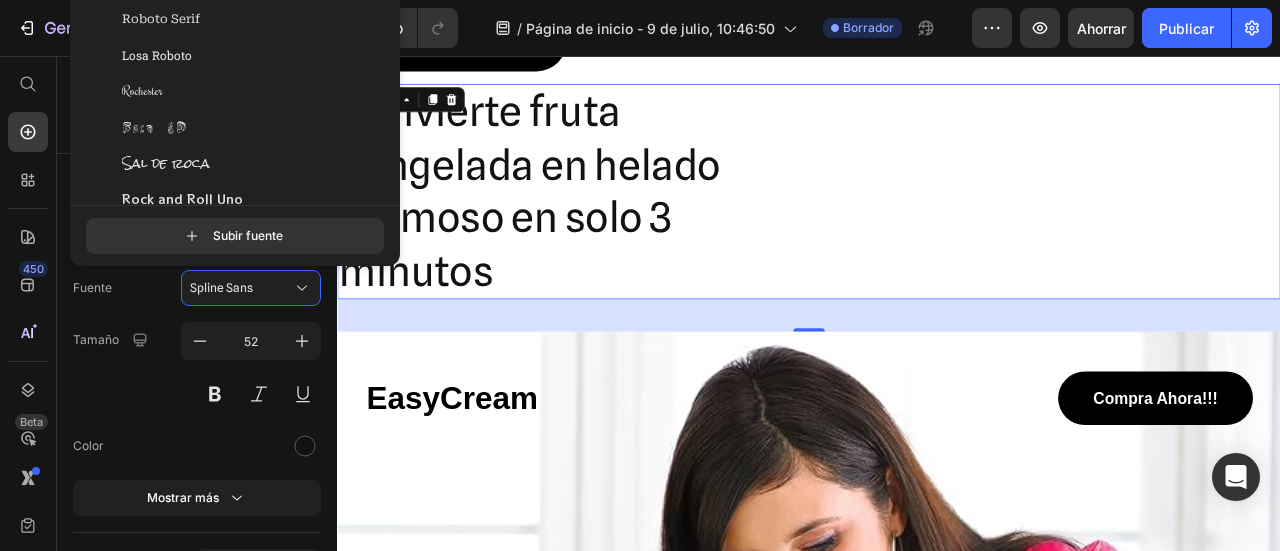 scroll, scrollTop: 53966, scrollLeft: 0, axis: vertical 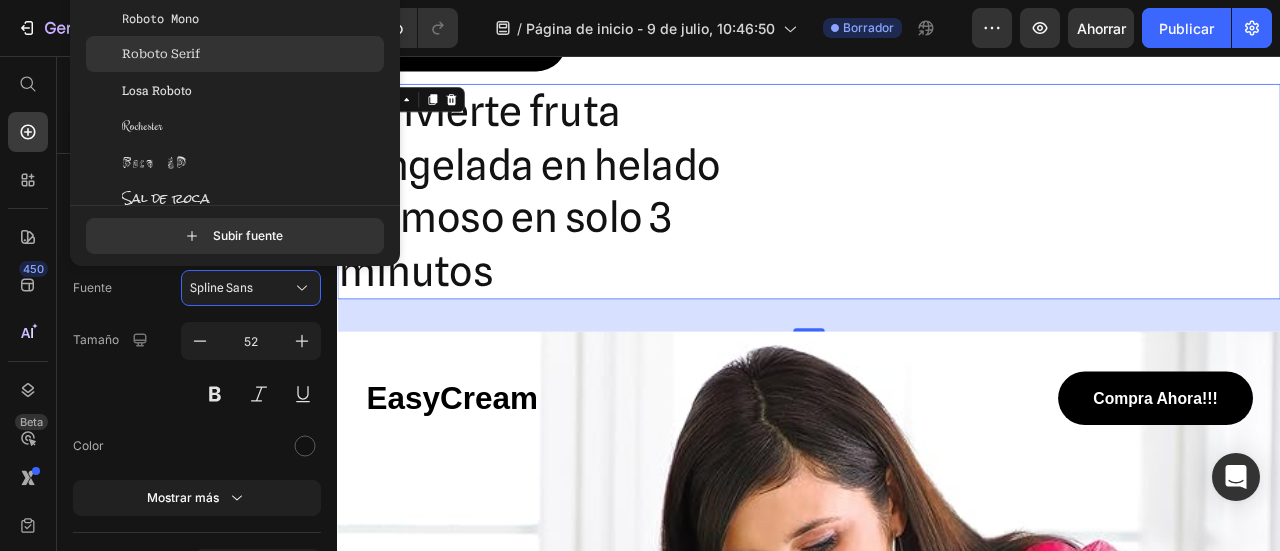 click on "Roboto Serif" 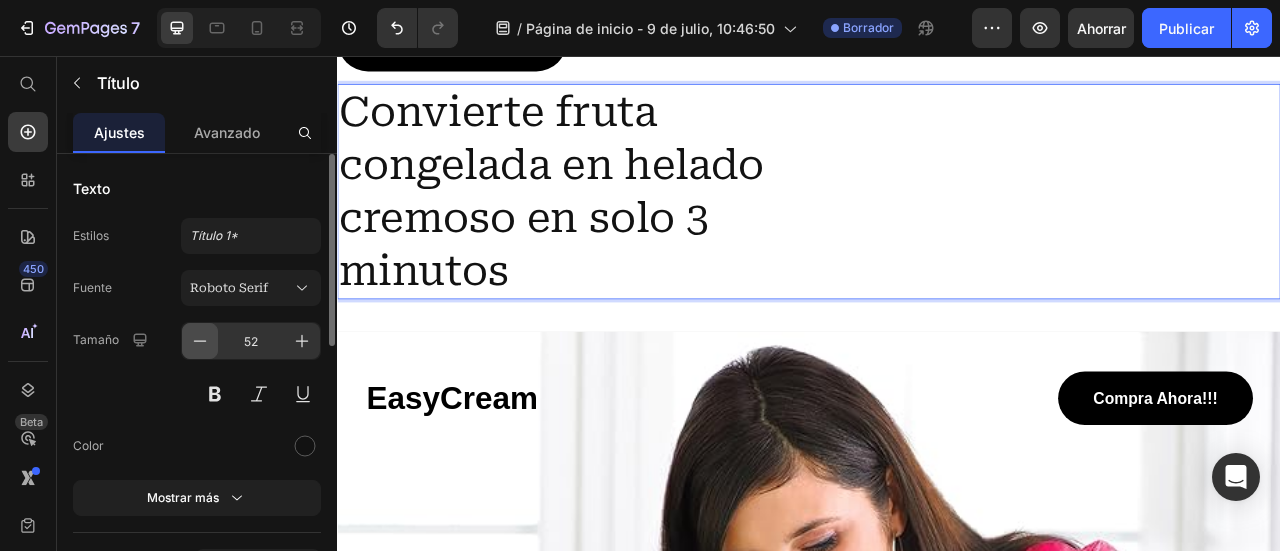 click 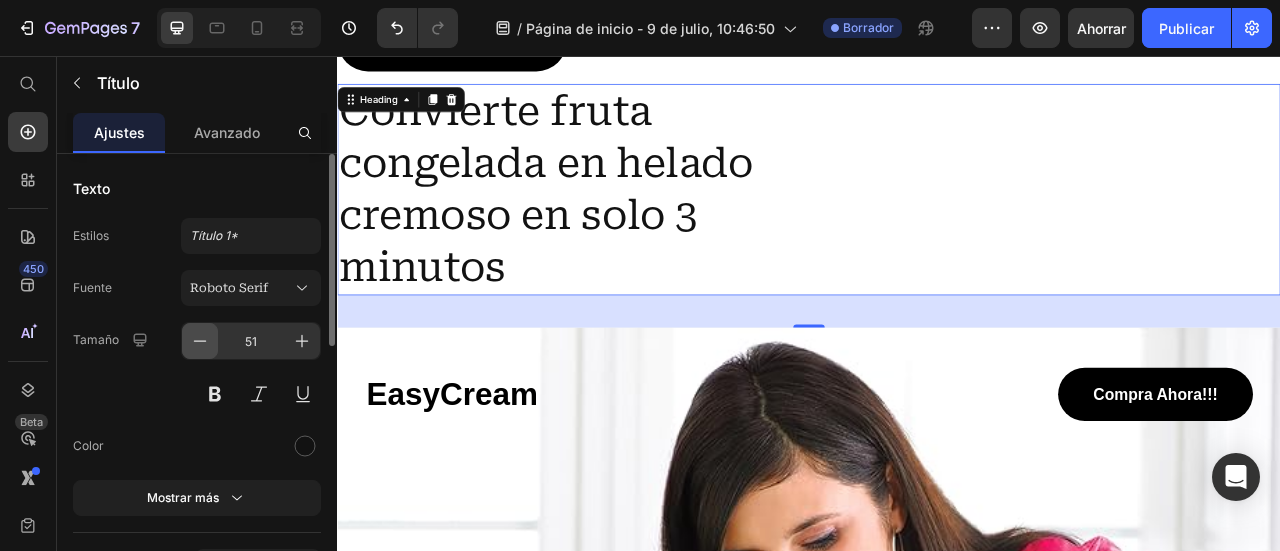 click 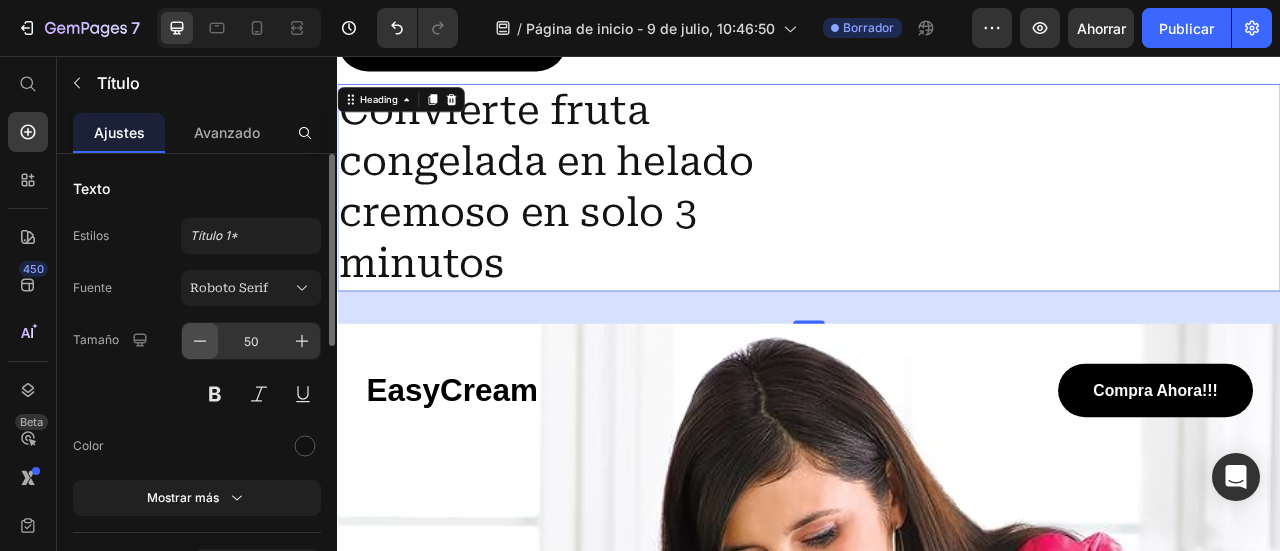 click 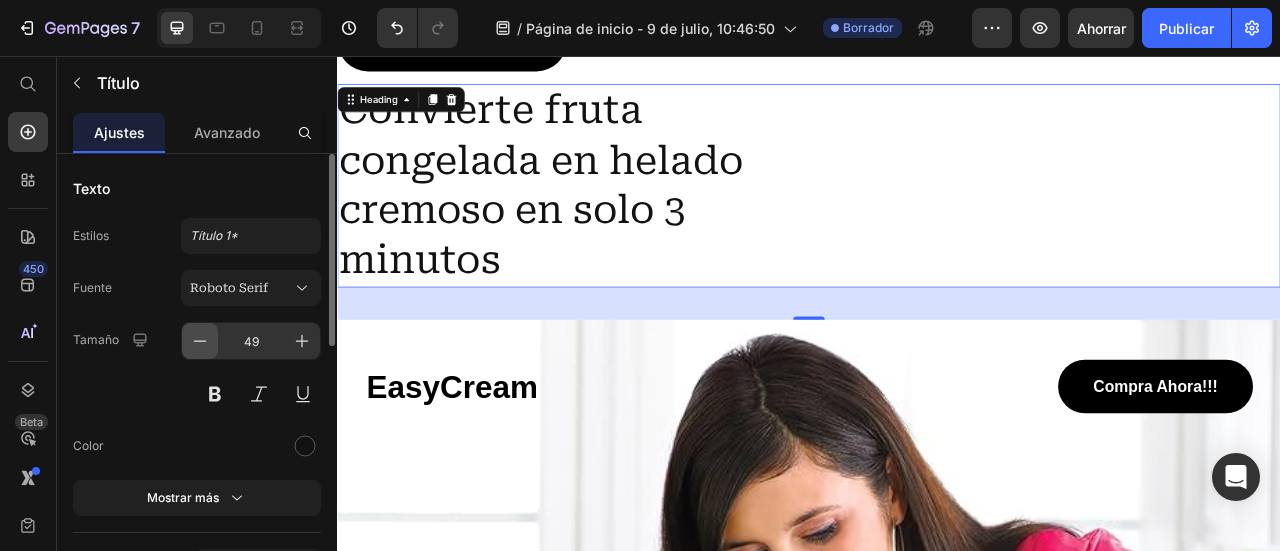 click 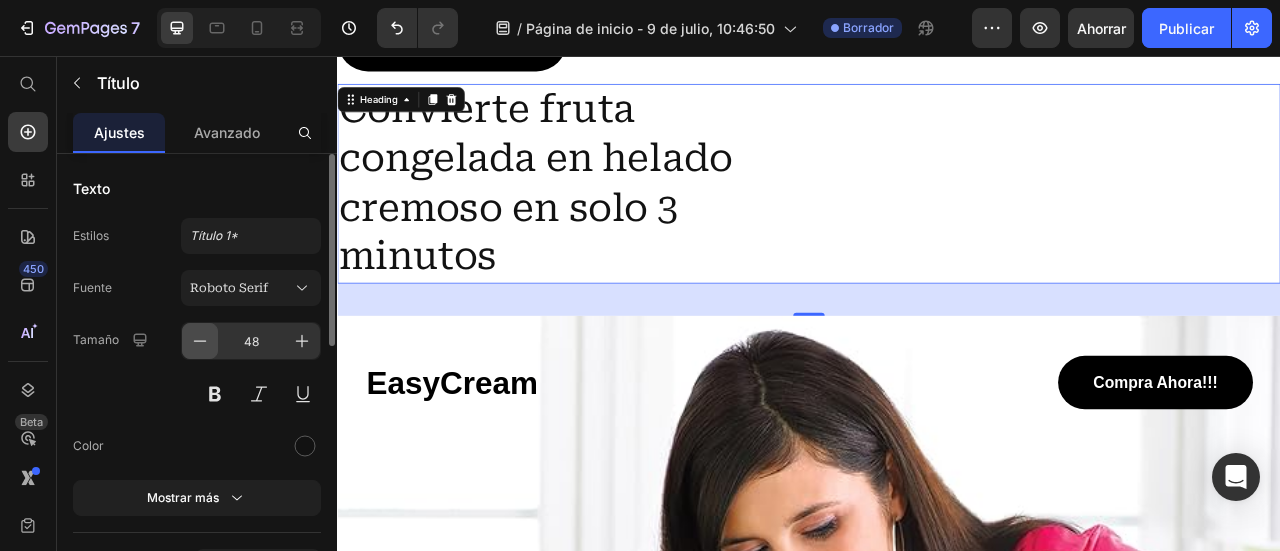 click 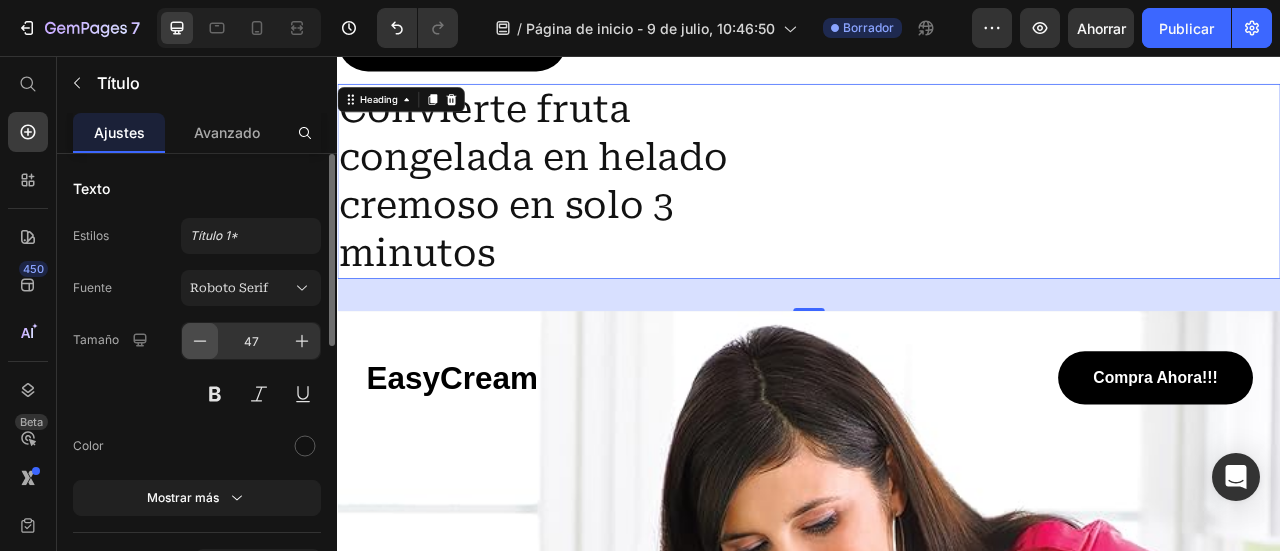 click 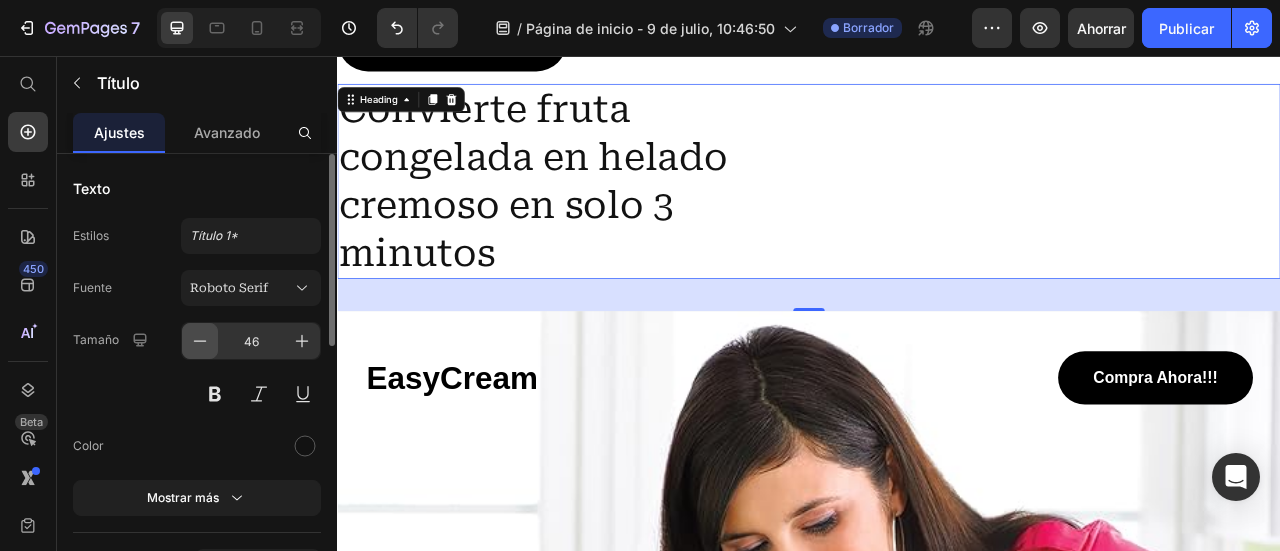 click 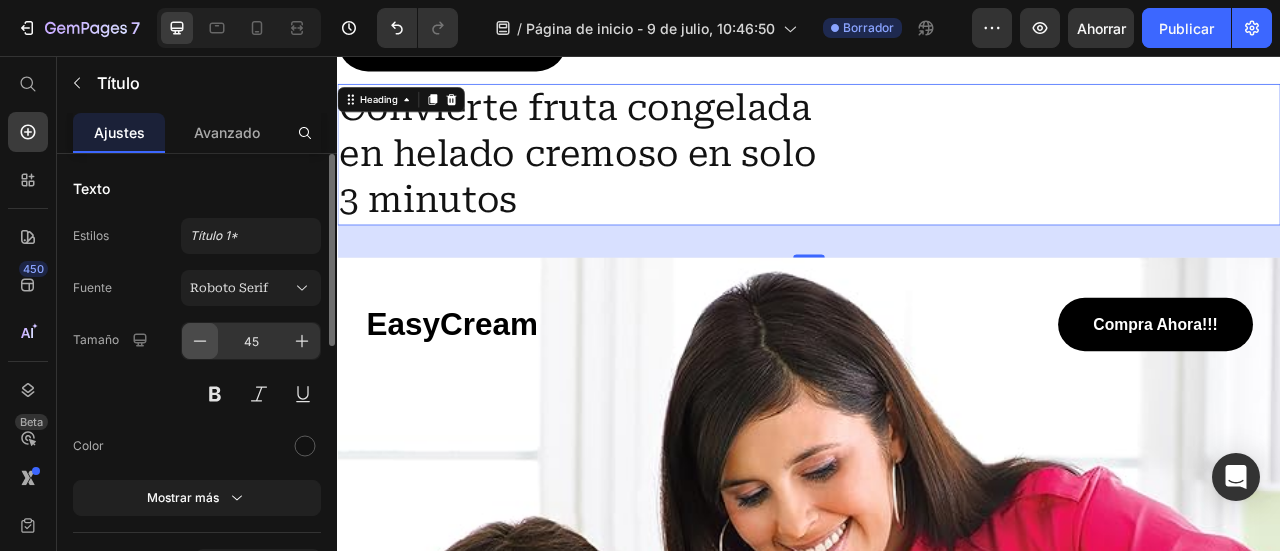click 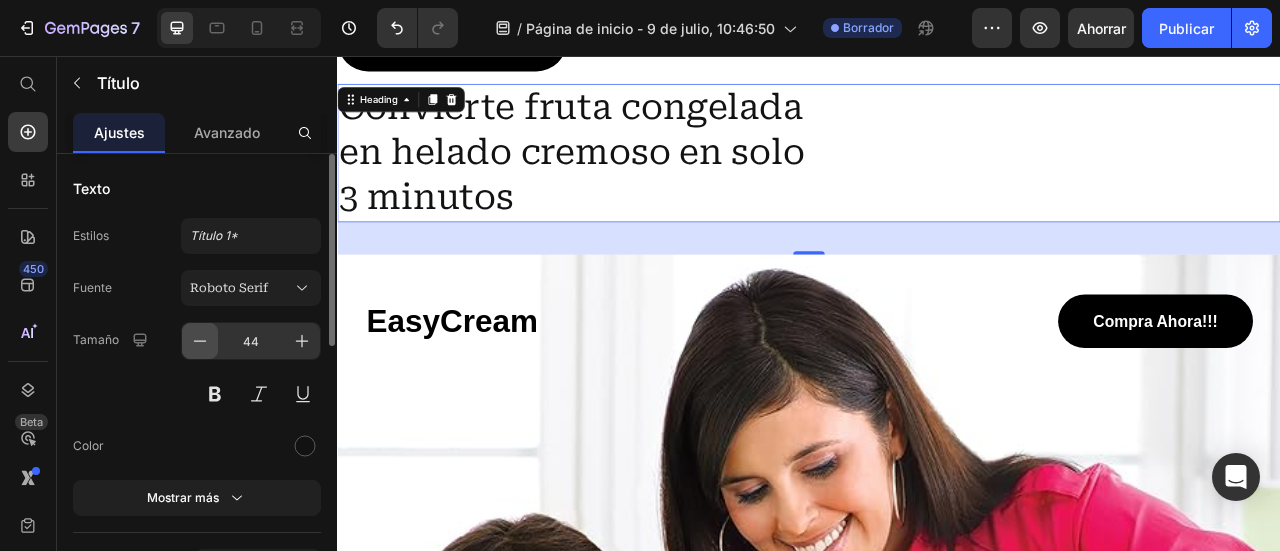 click 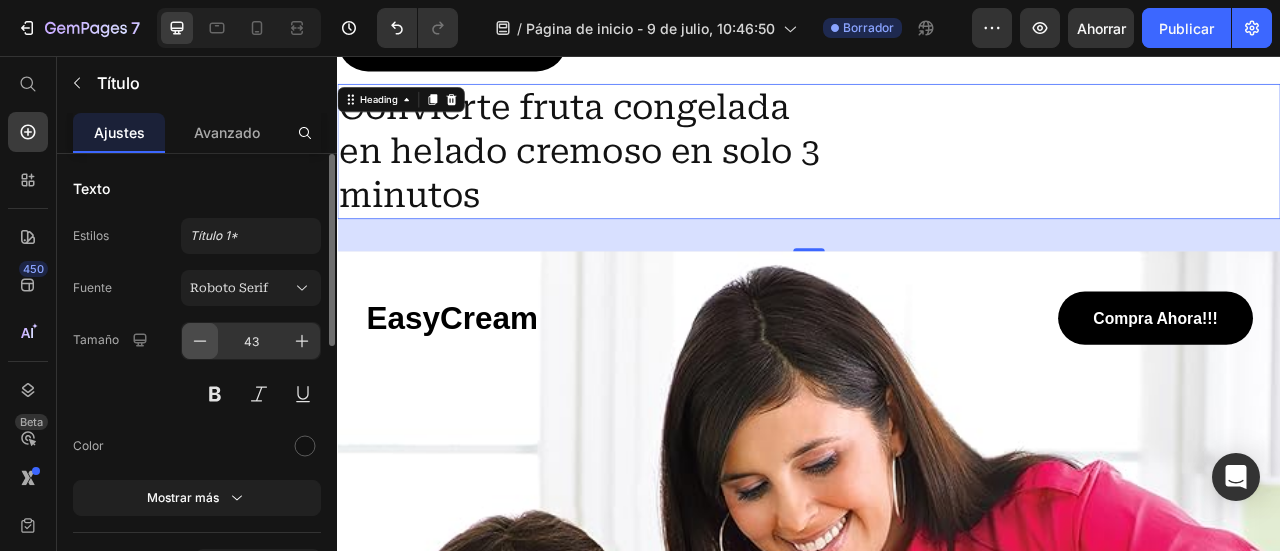 click 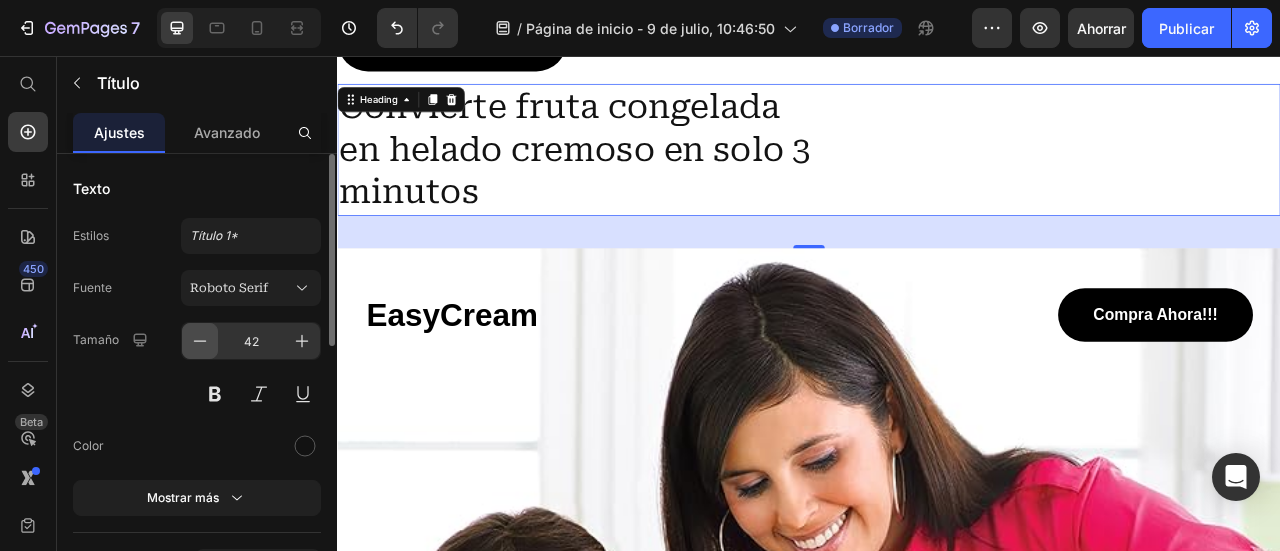 click 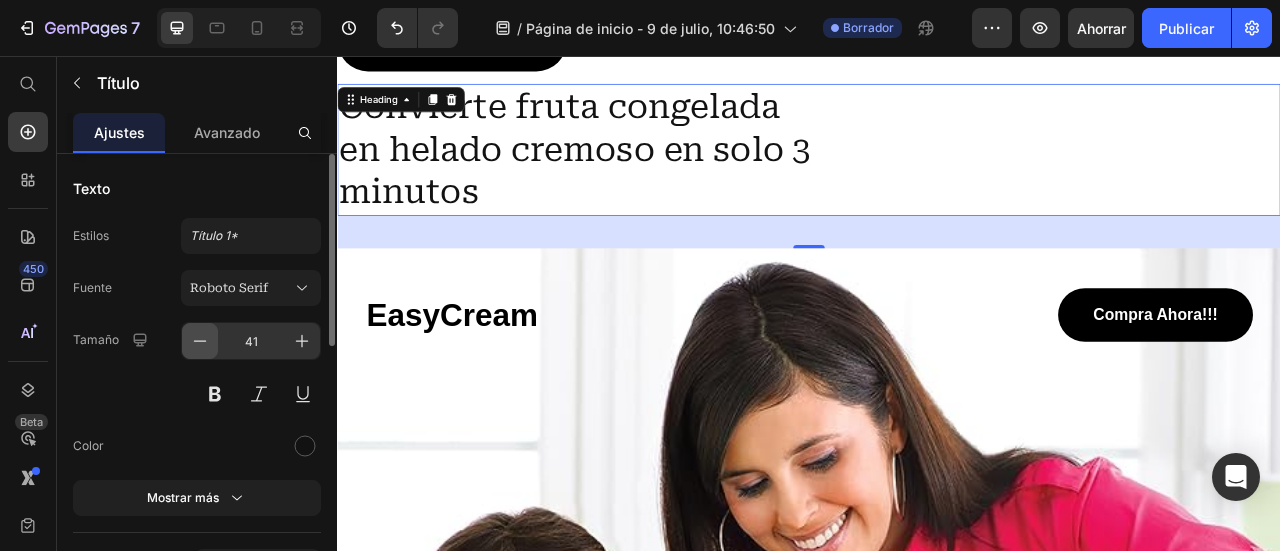 click 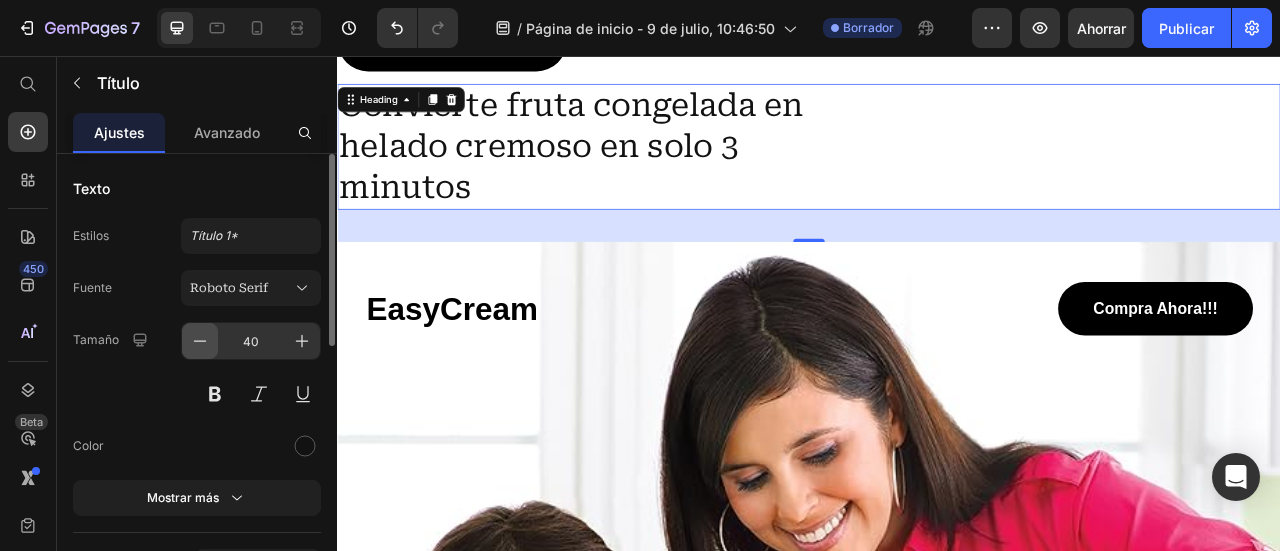 click 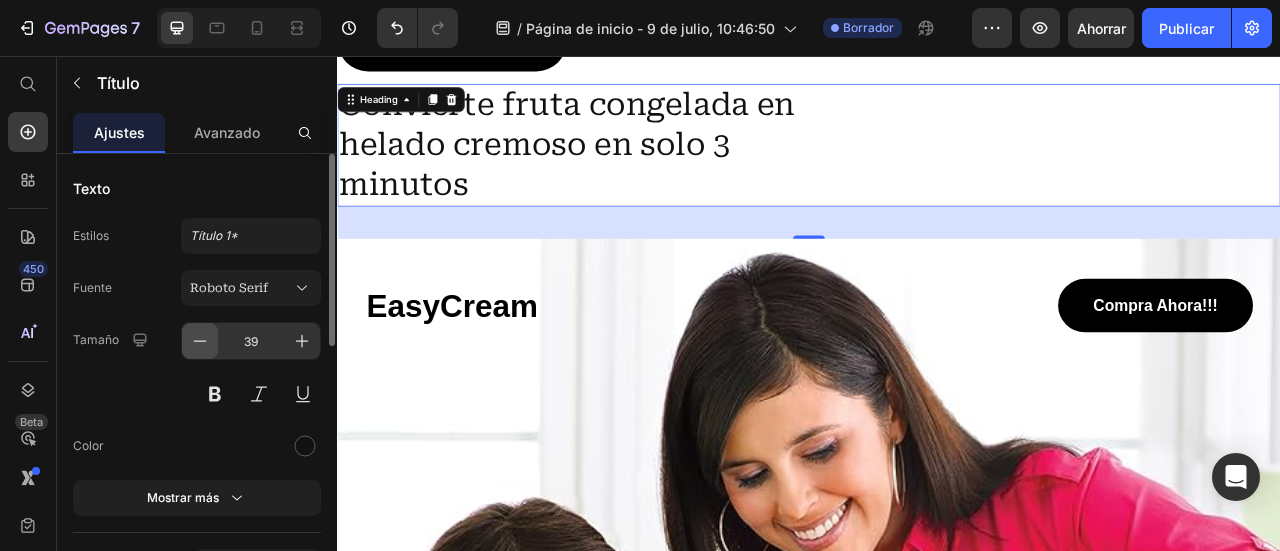 click 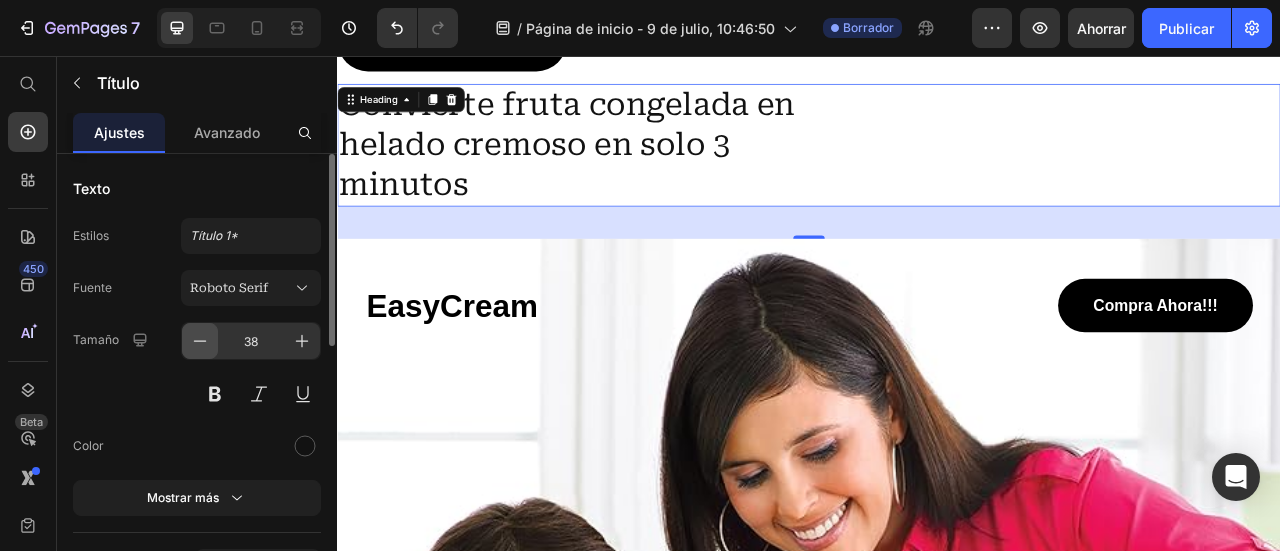 click 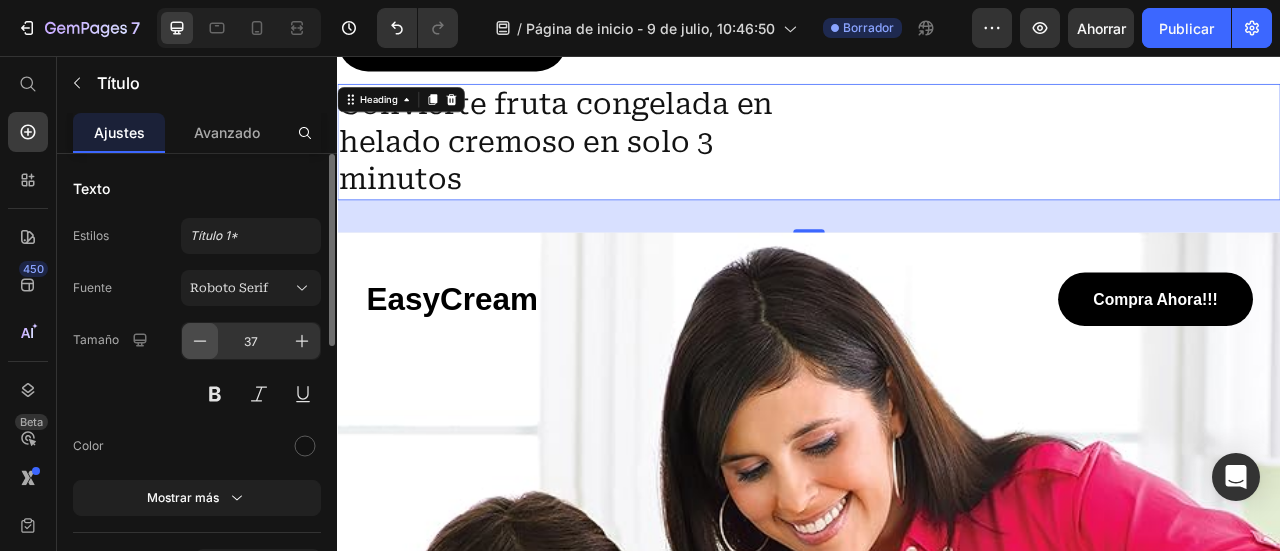 click 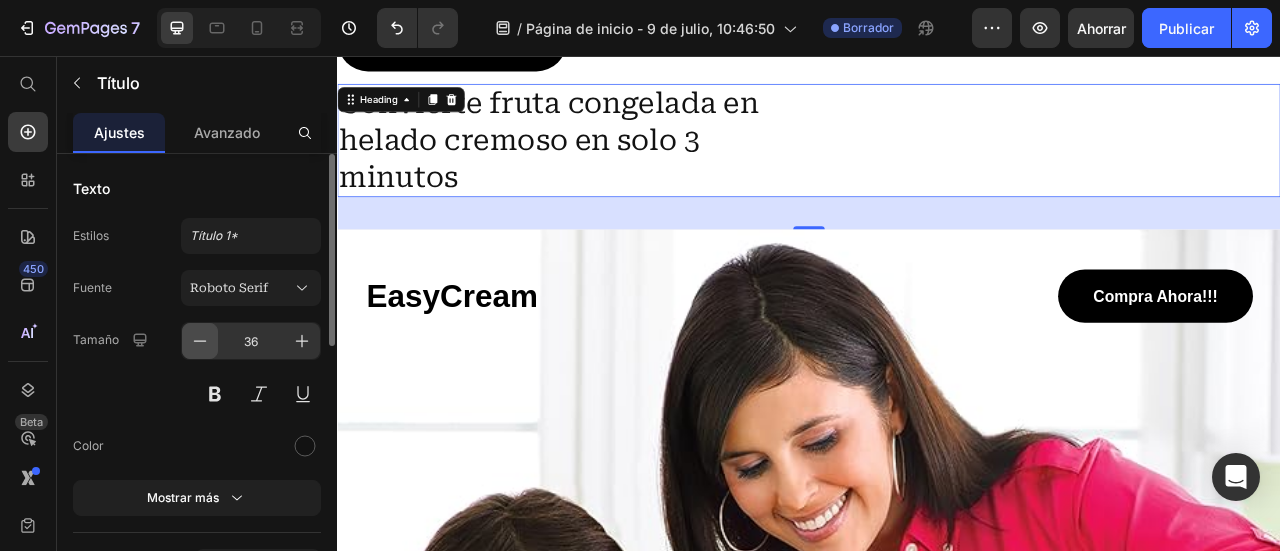 click 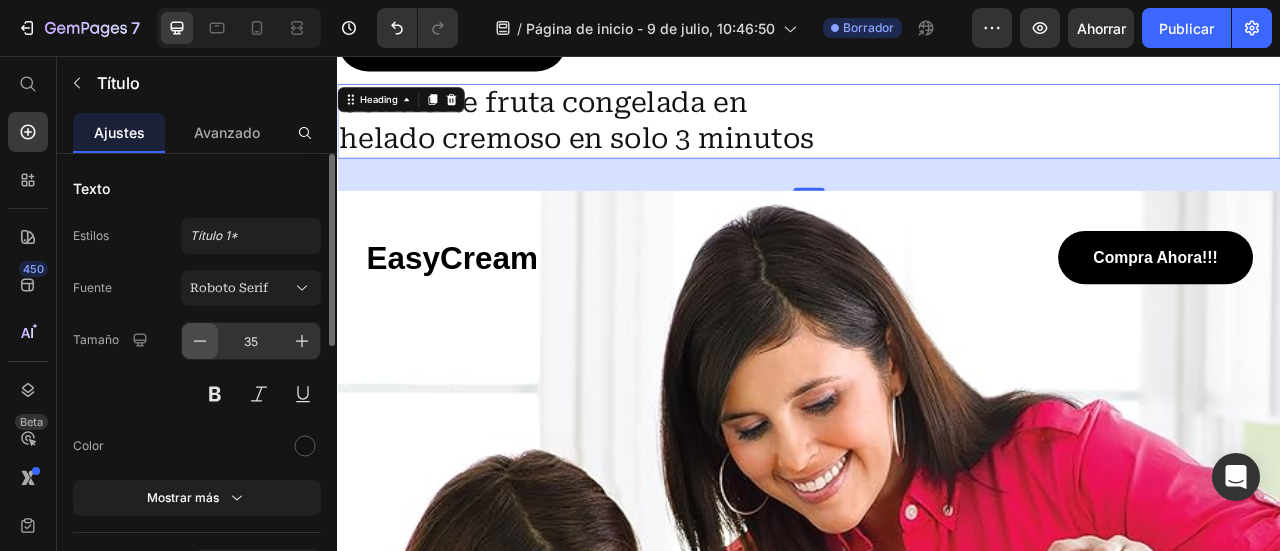 click 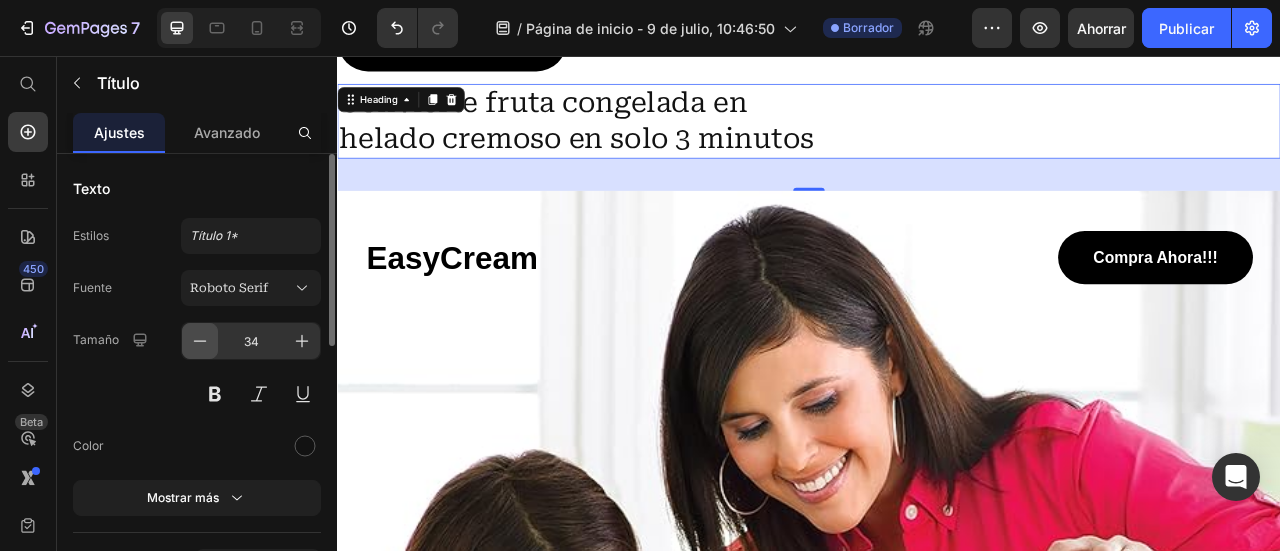 click 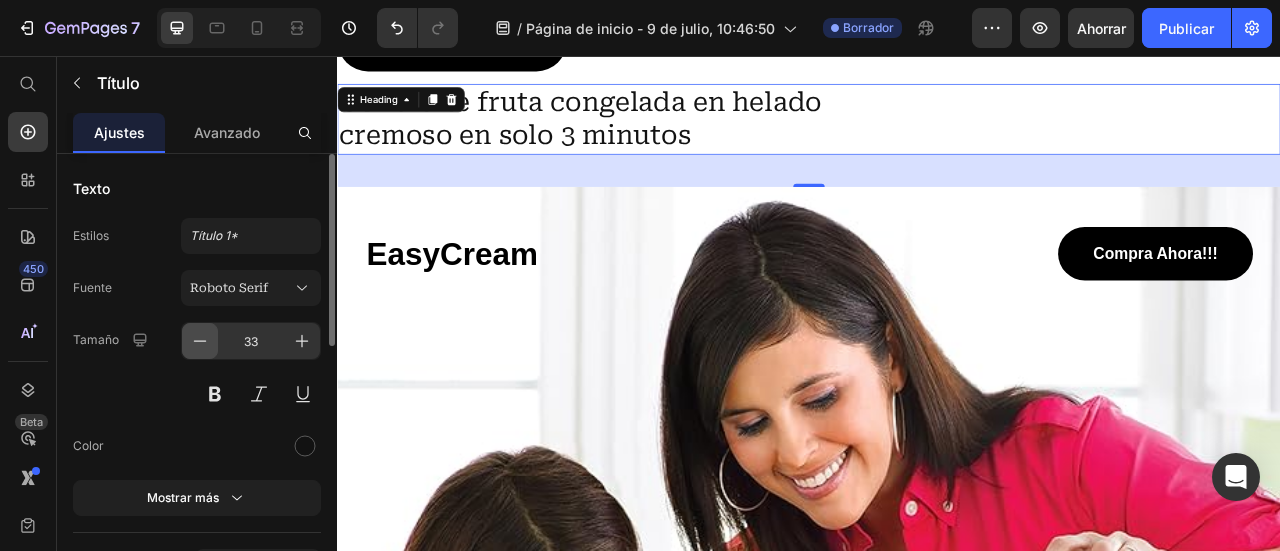 click 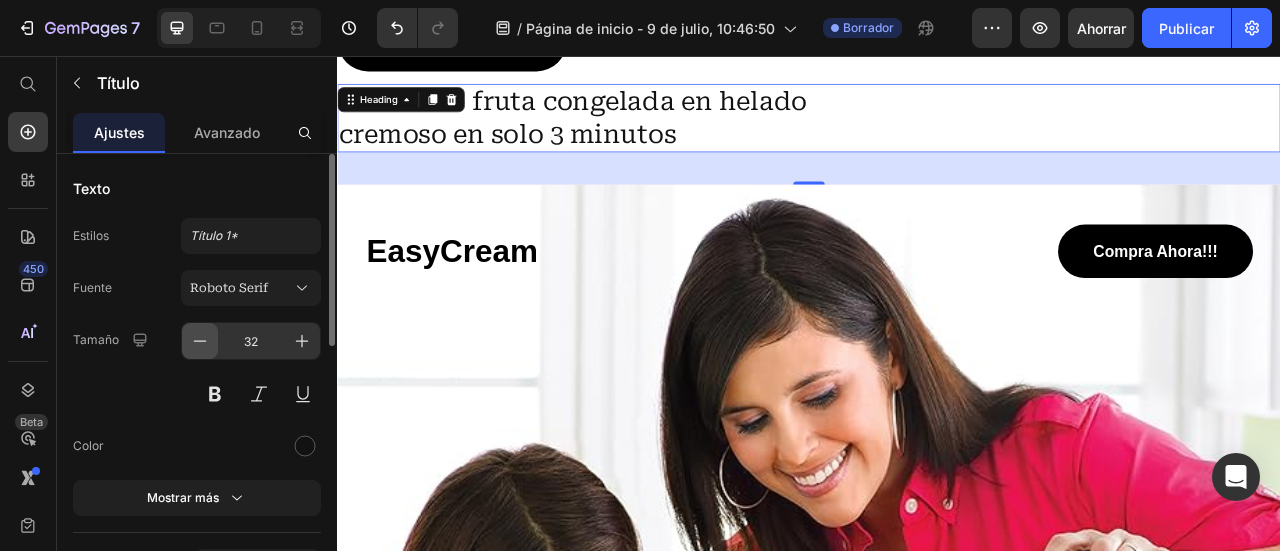 click 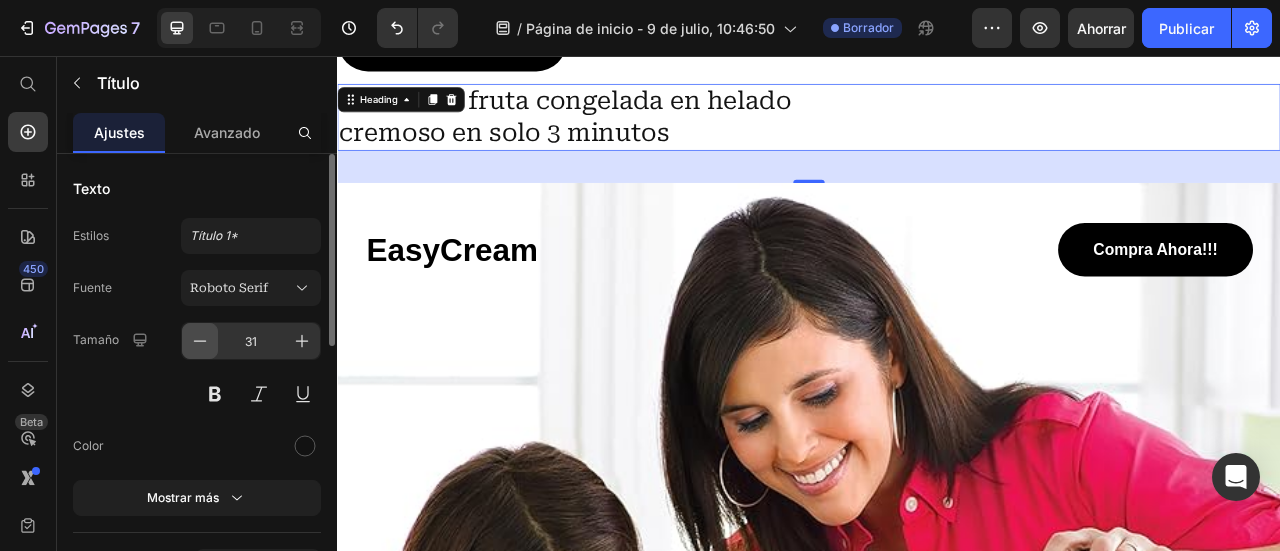 click 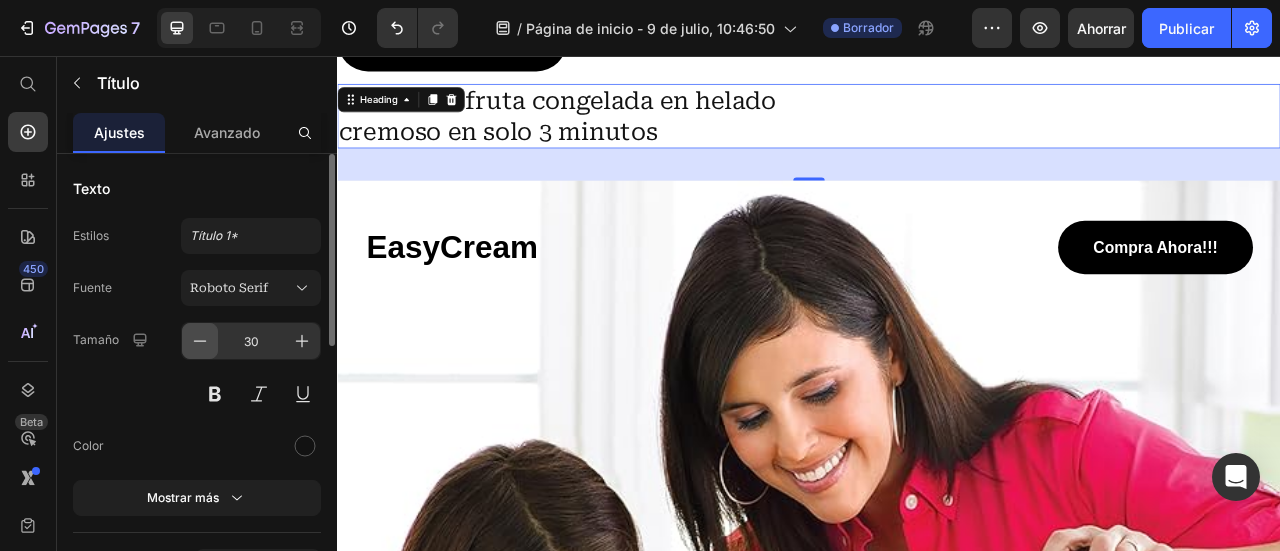 click 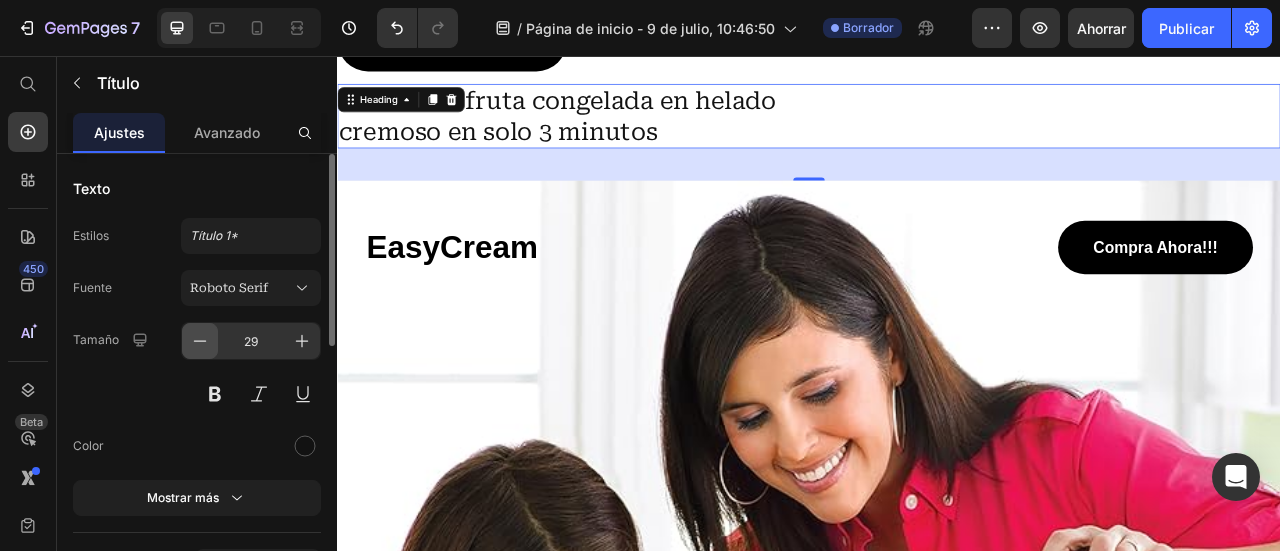 click 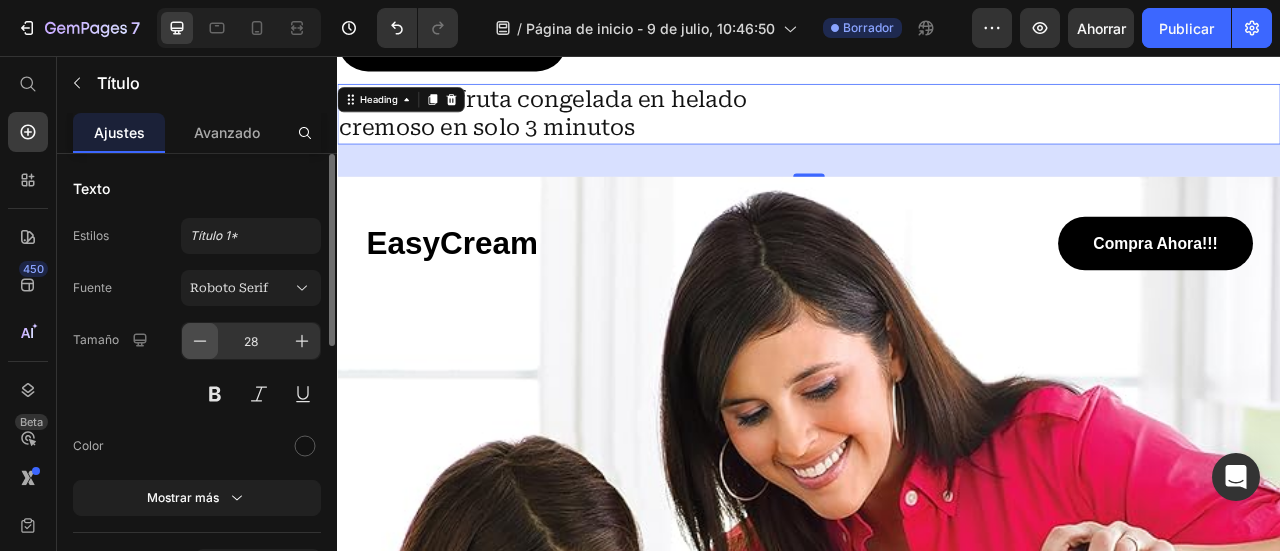 click 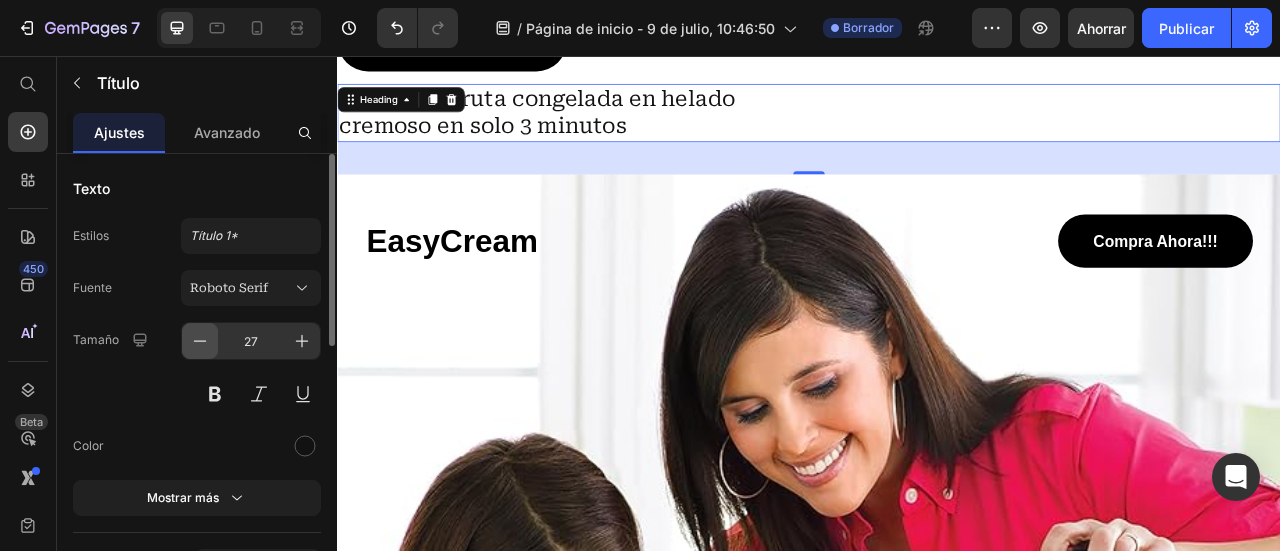 click 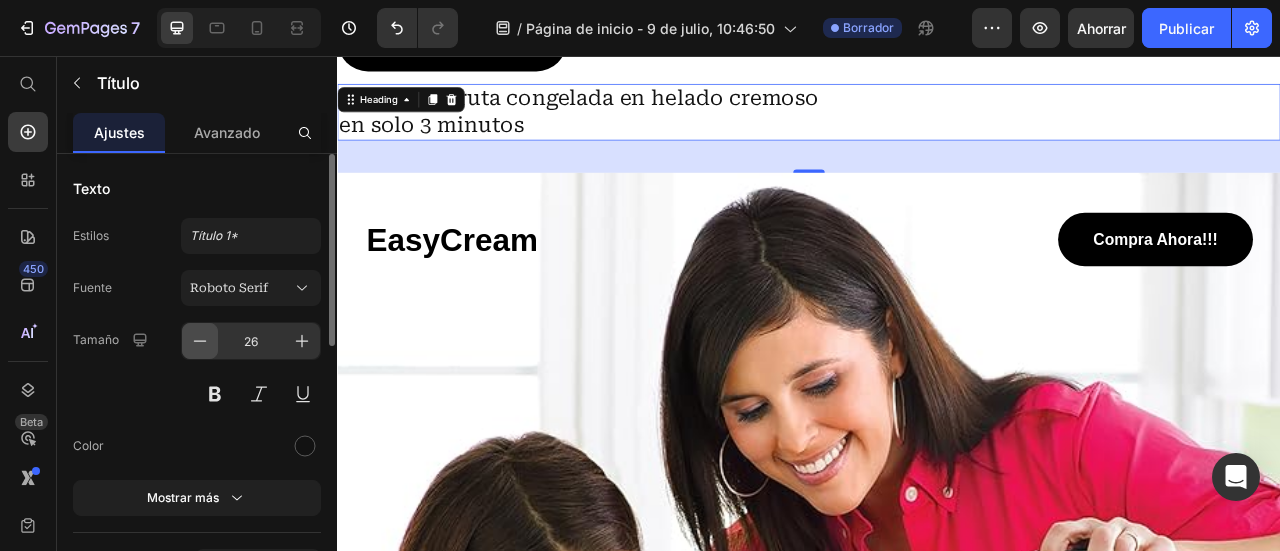 click 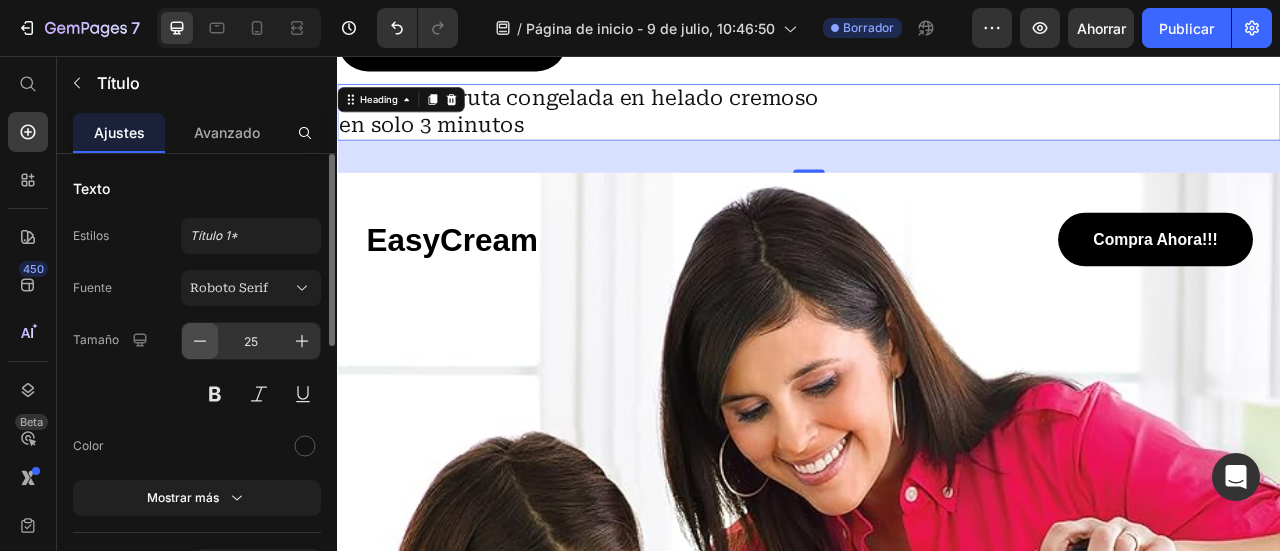 click 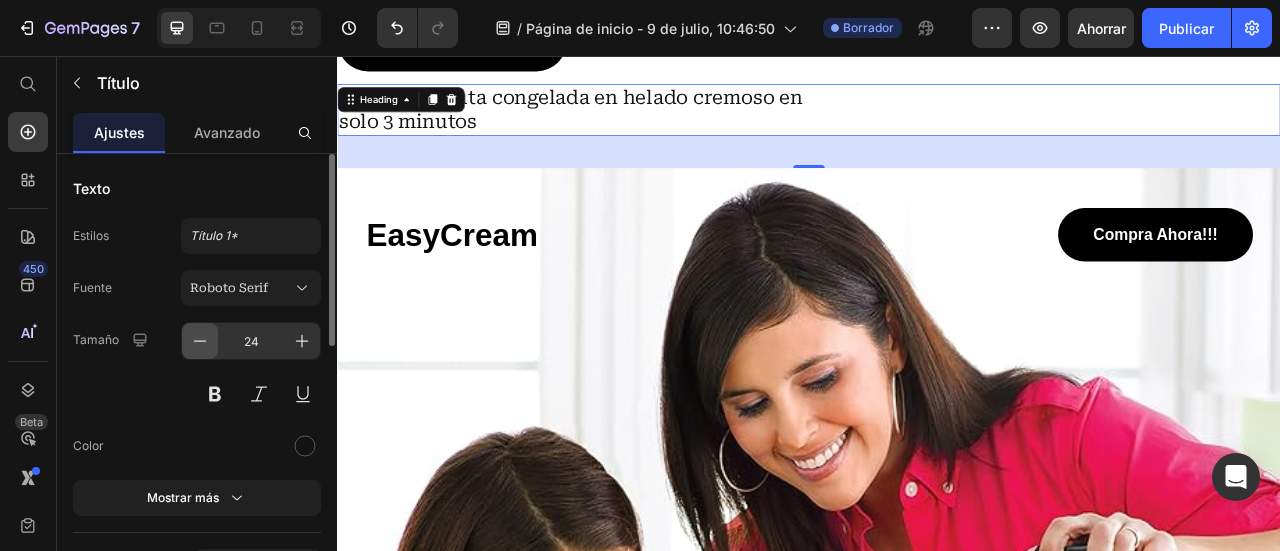 click 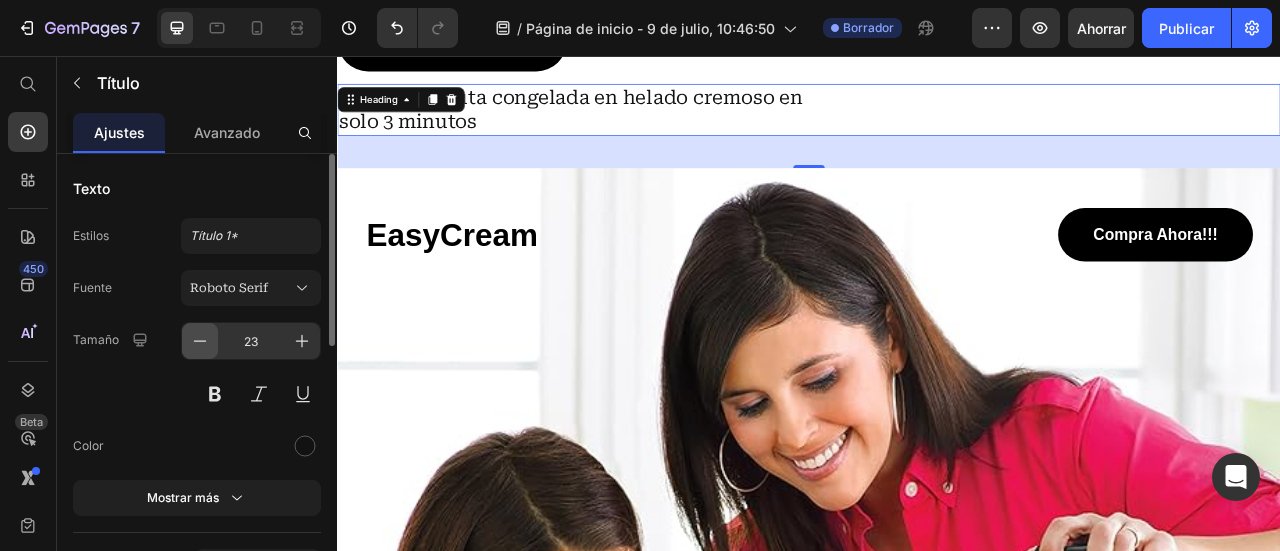 click 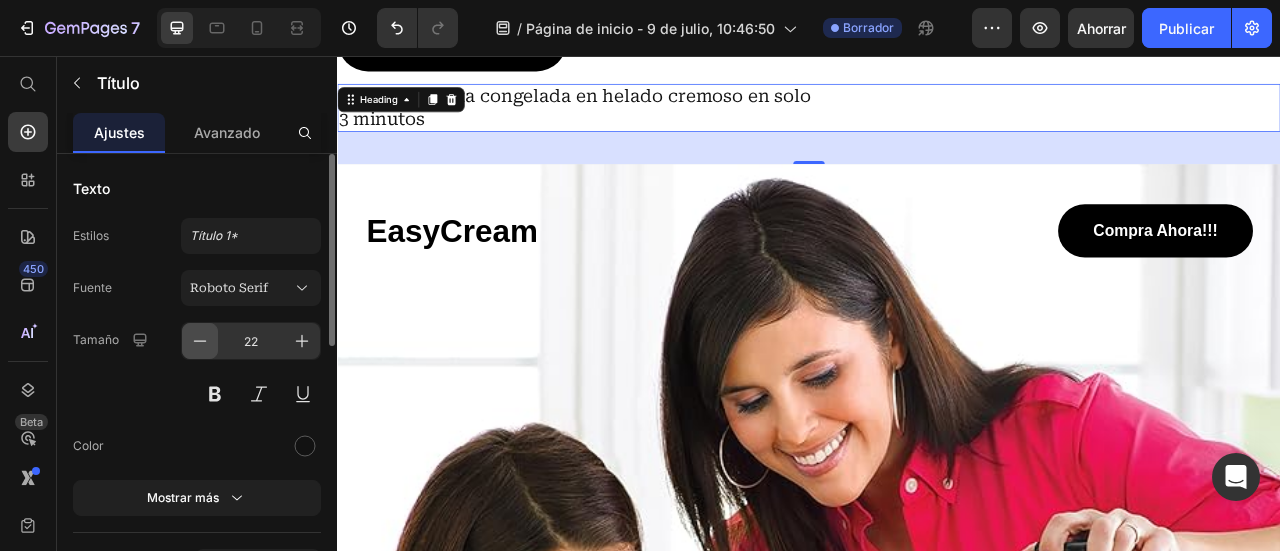 click 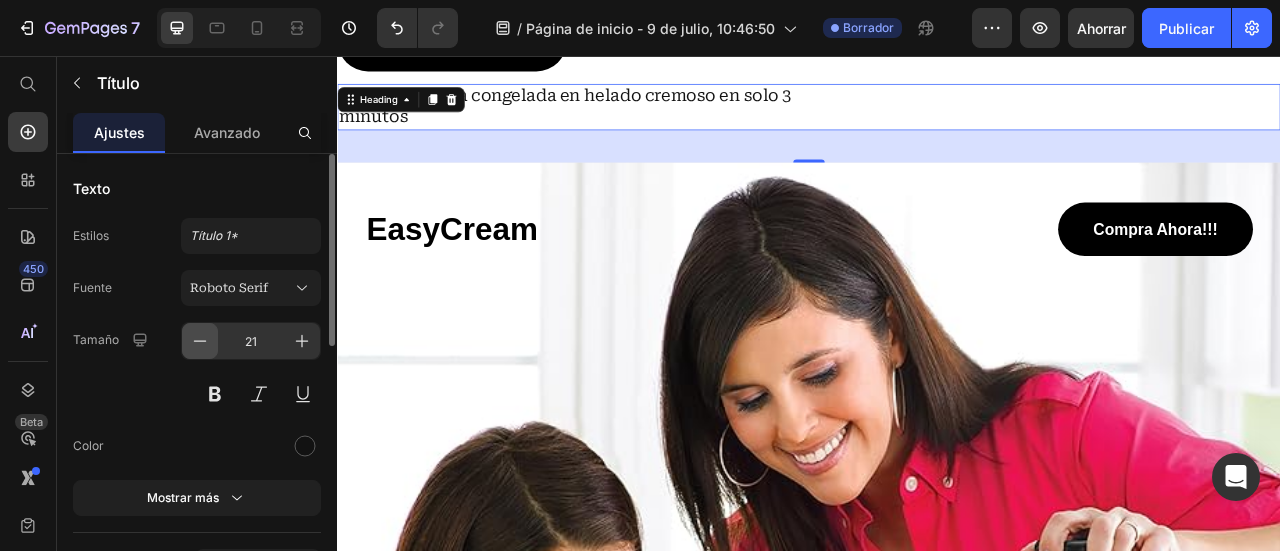 click 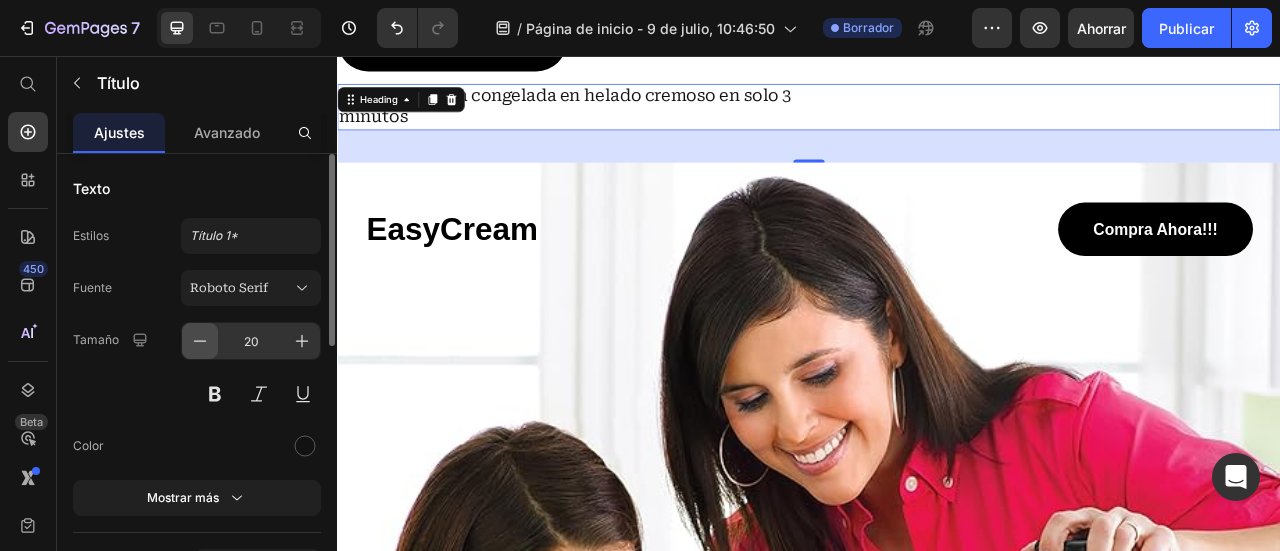 click 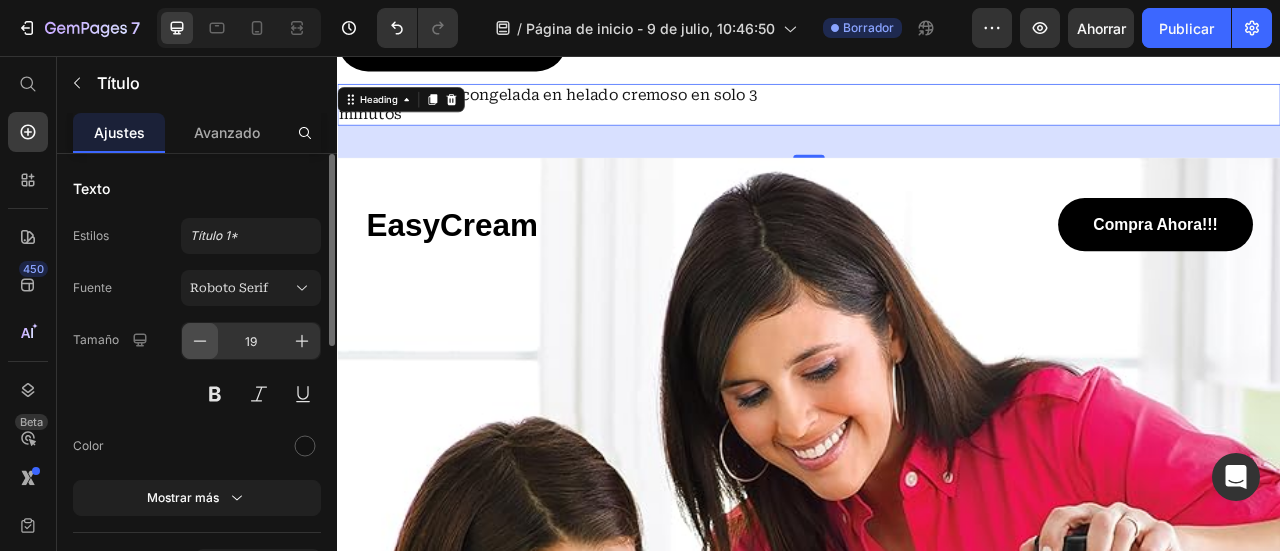 click 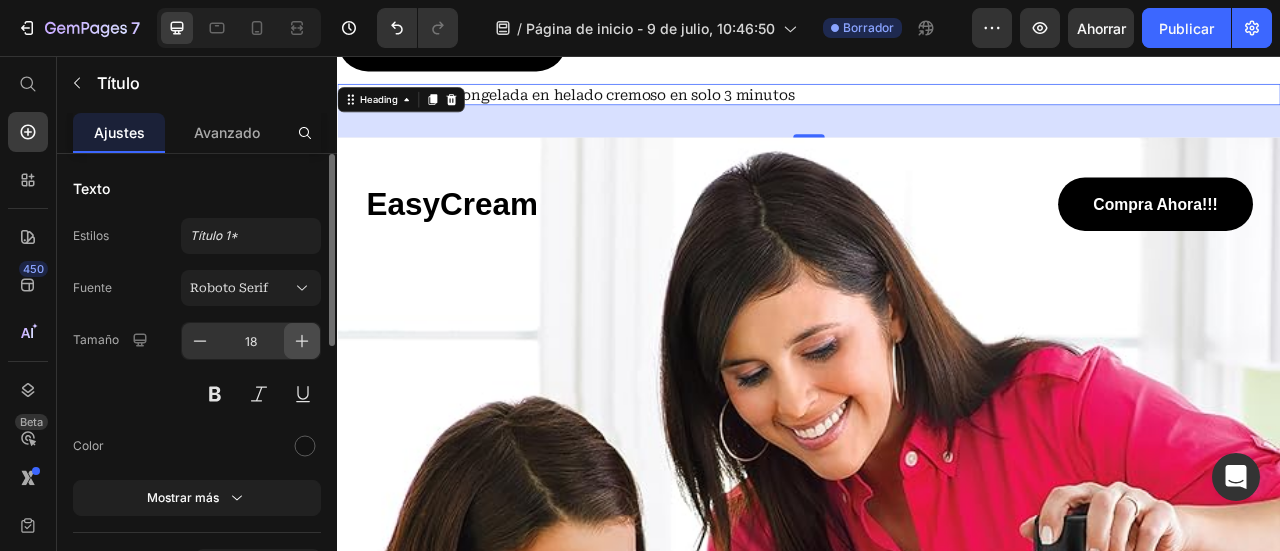 click 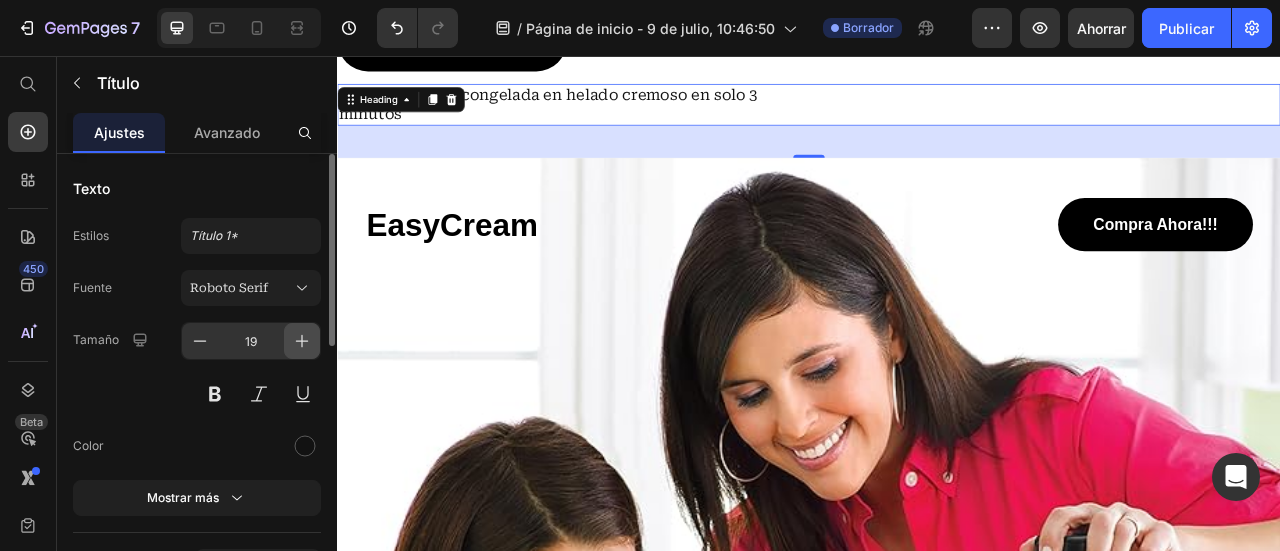 click 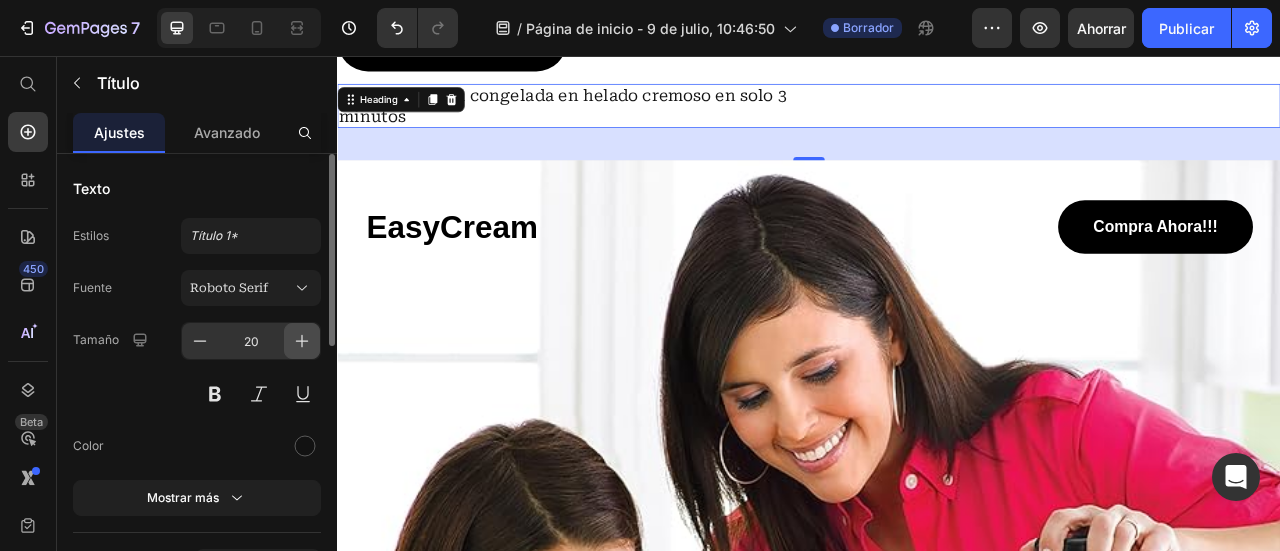click 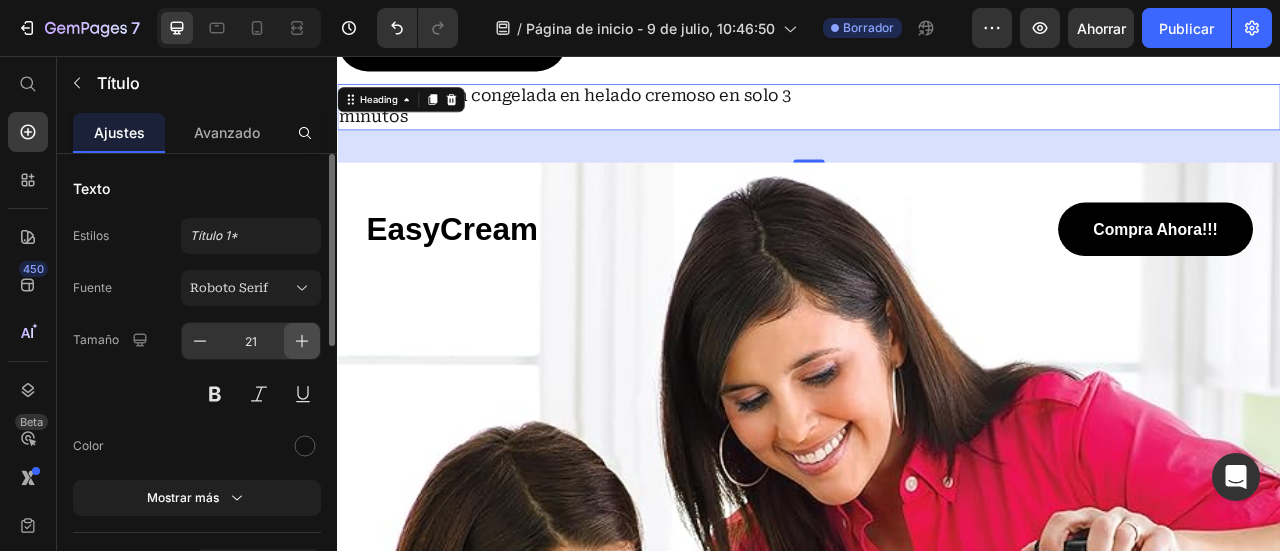 click 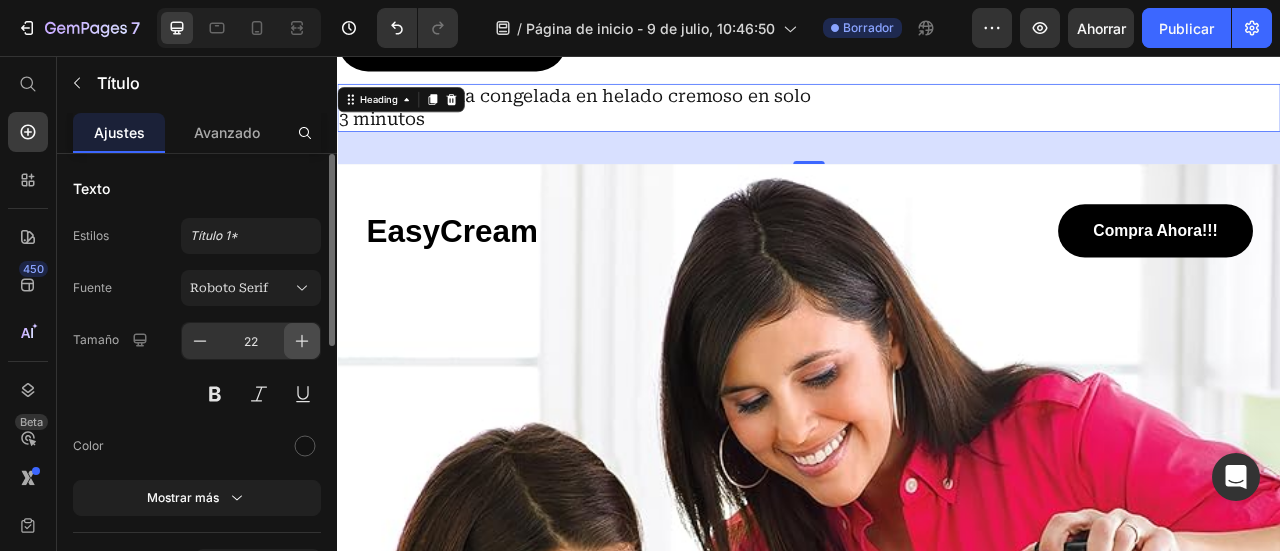 click 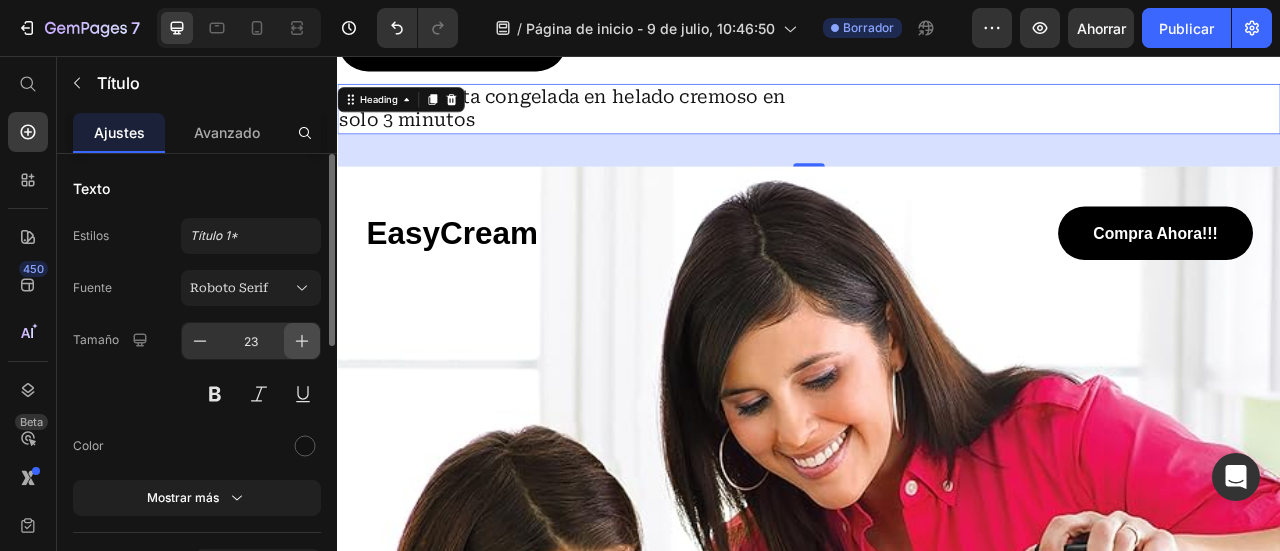 click 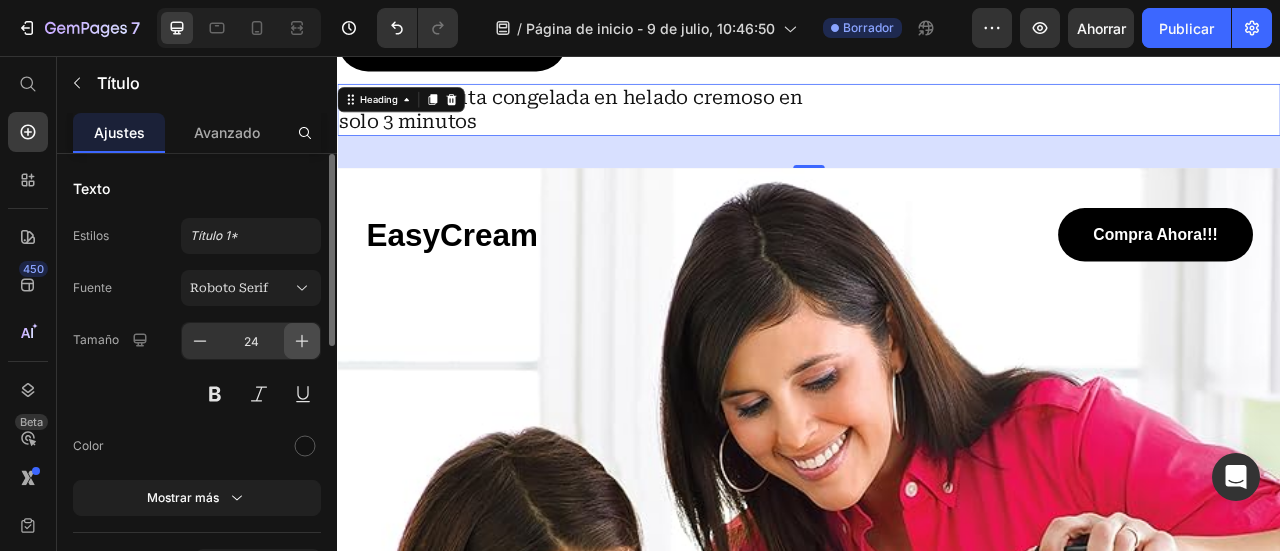 click 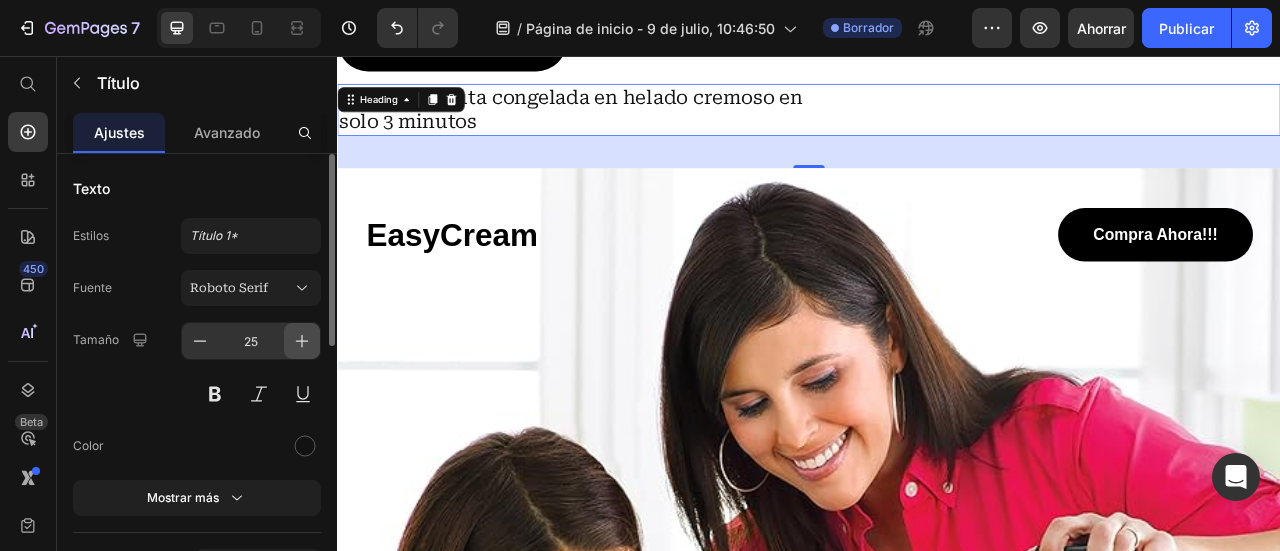 click 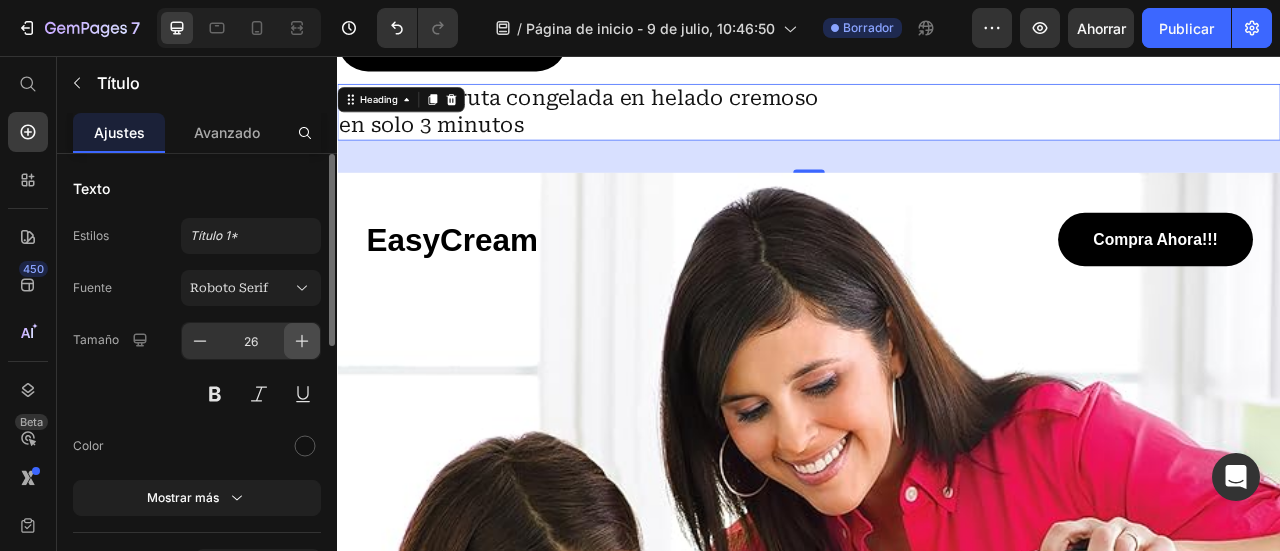 click 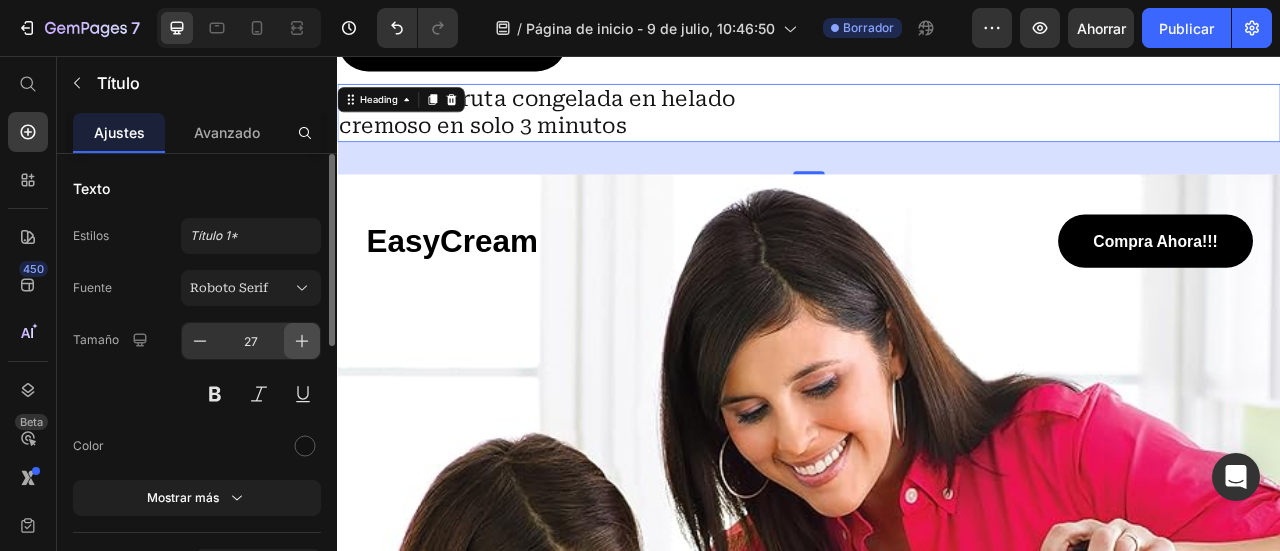 click 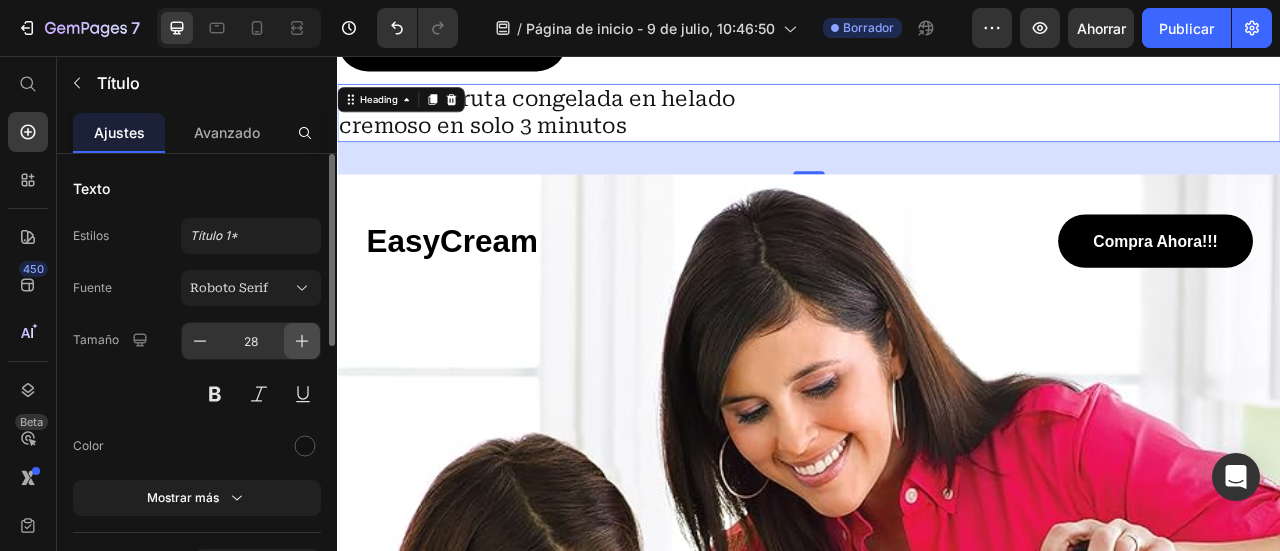 click 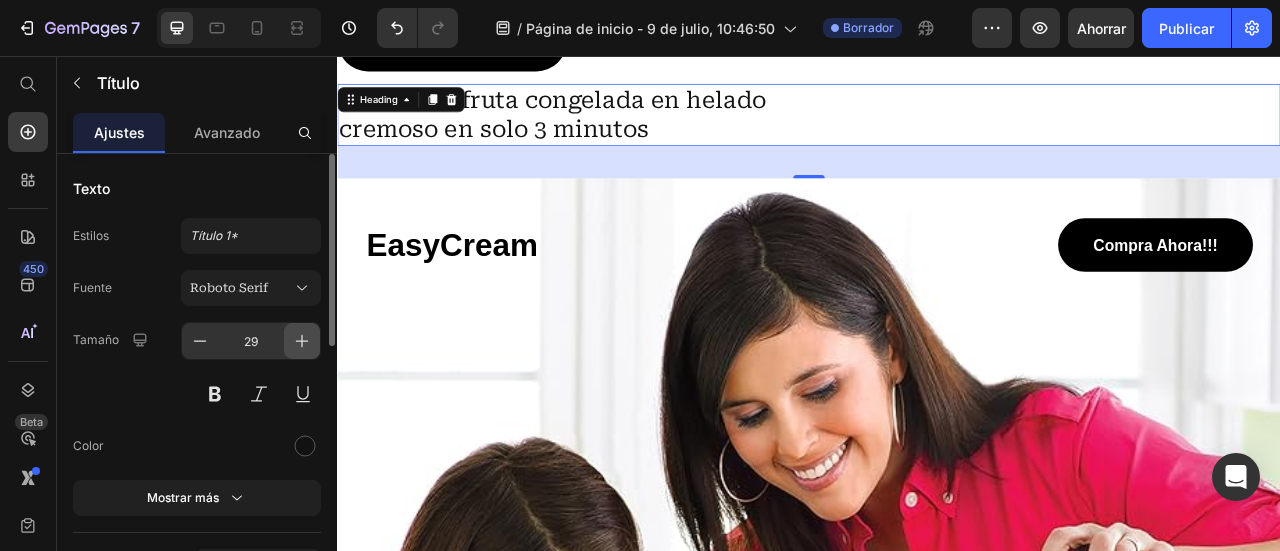 click 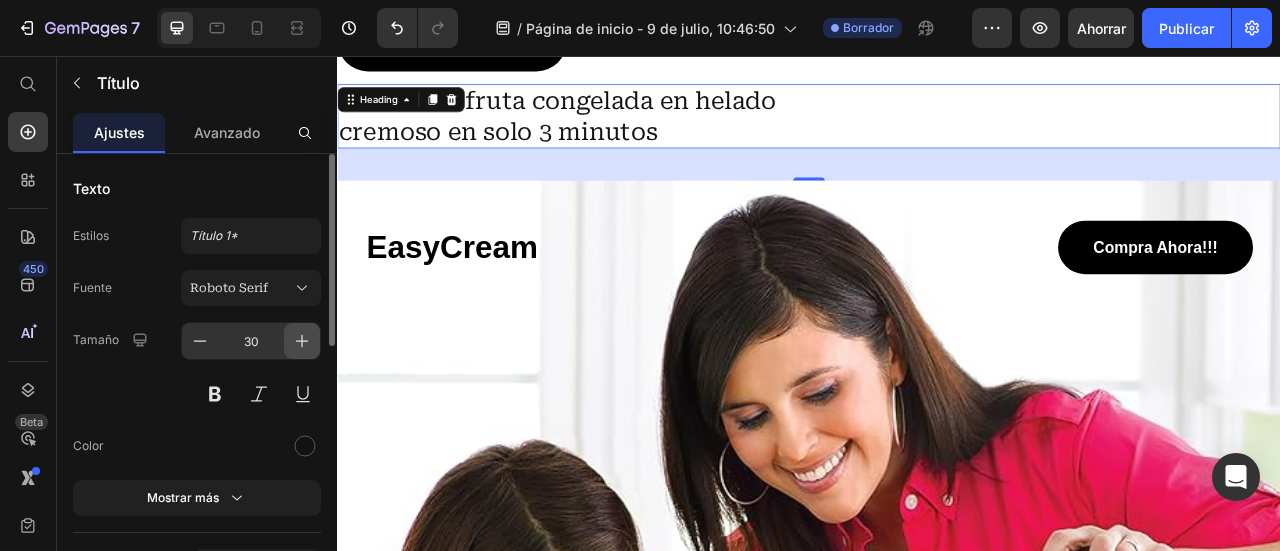 click 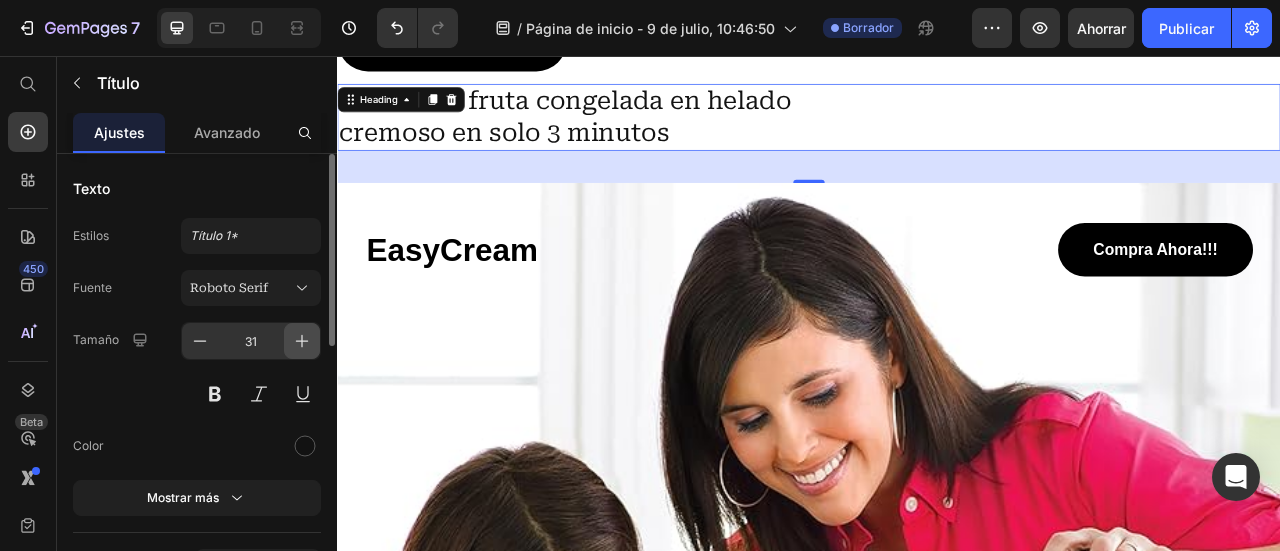 click 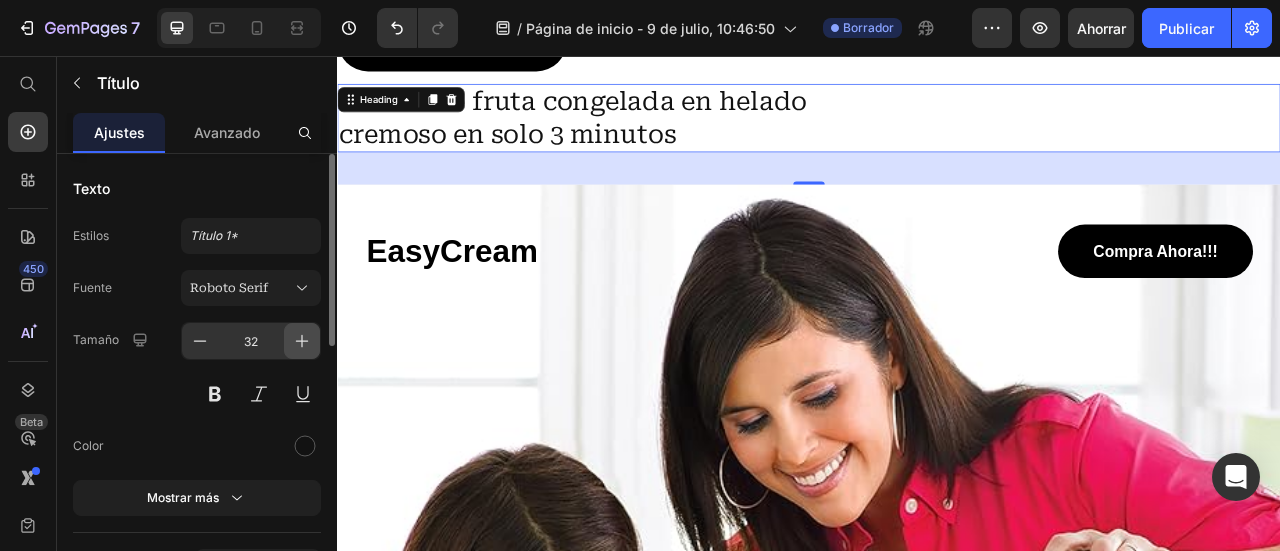 click 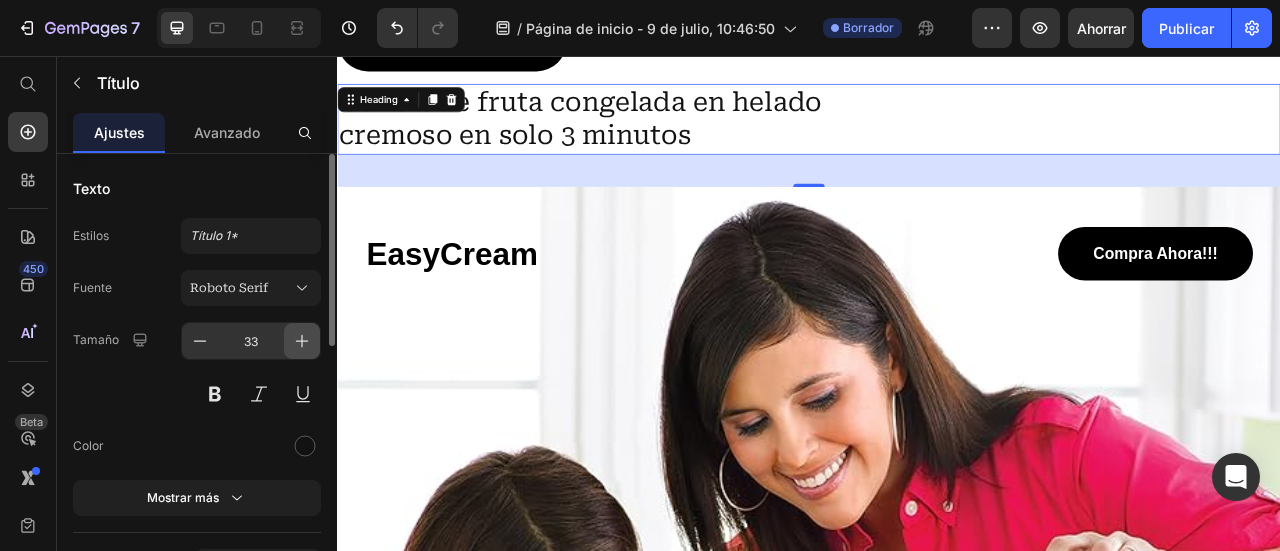 click 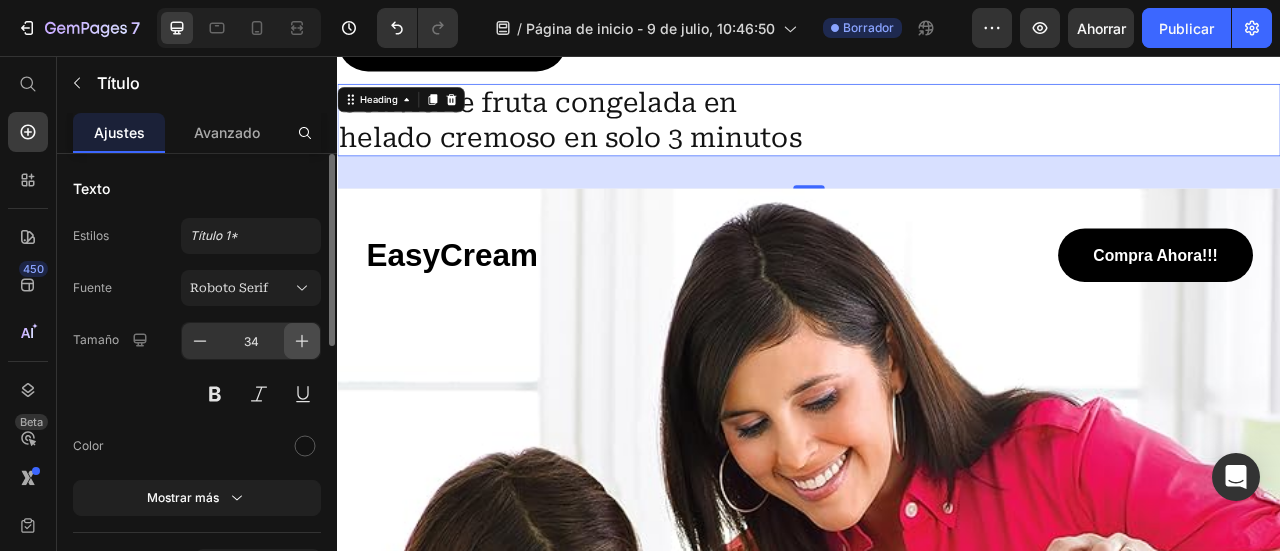 click 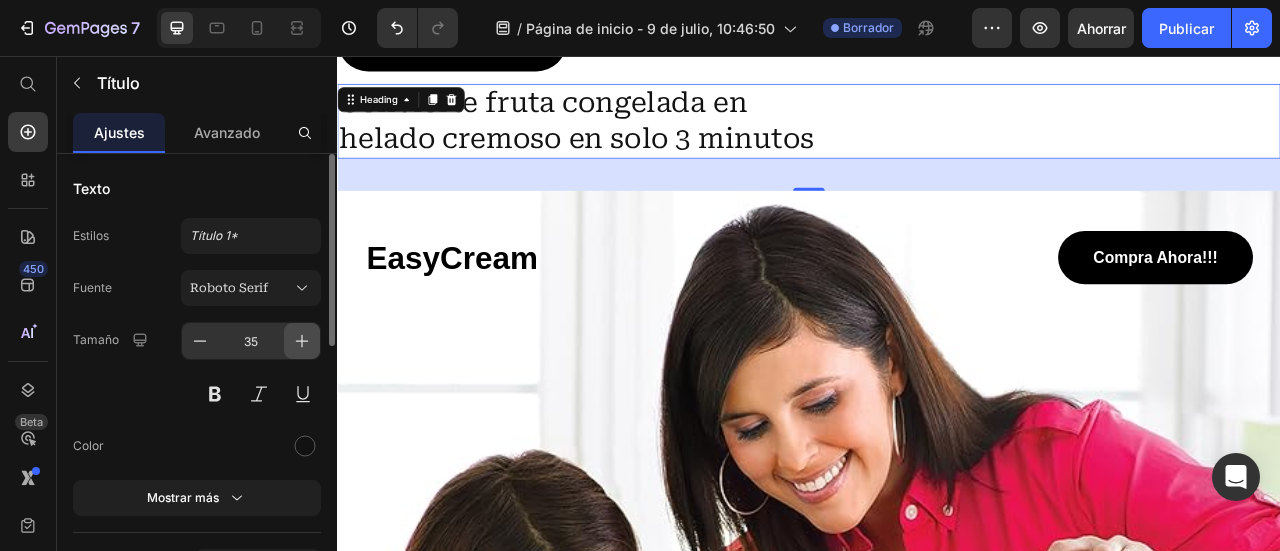 click 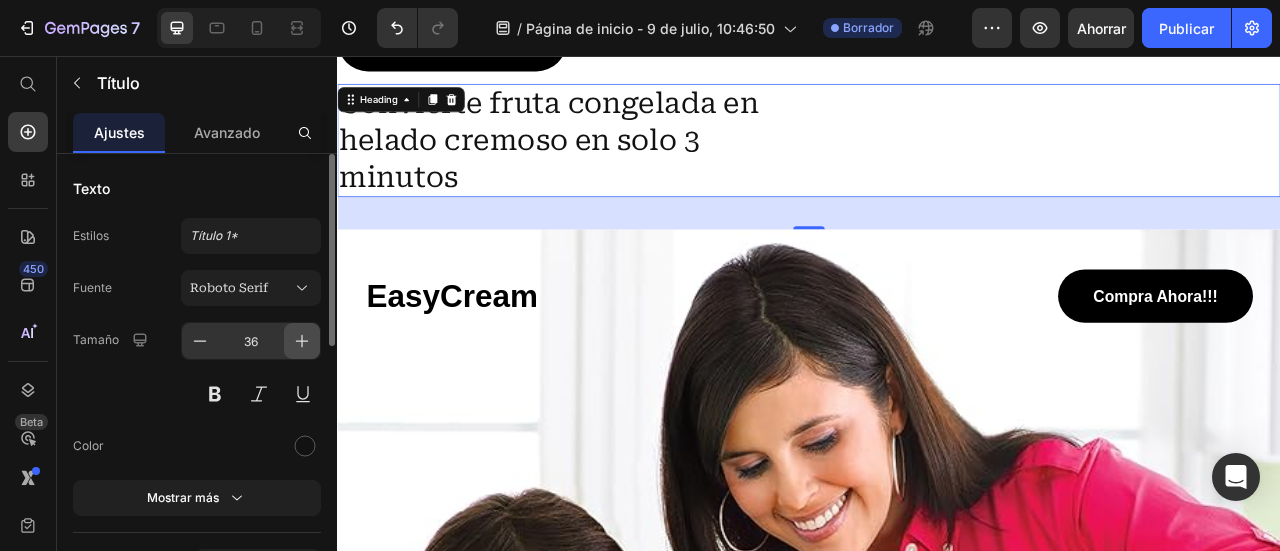 click 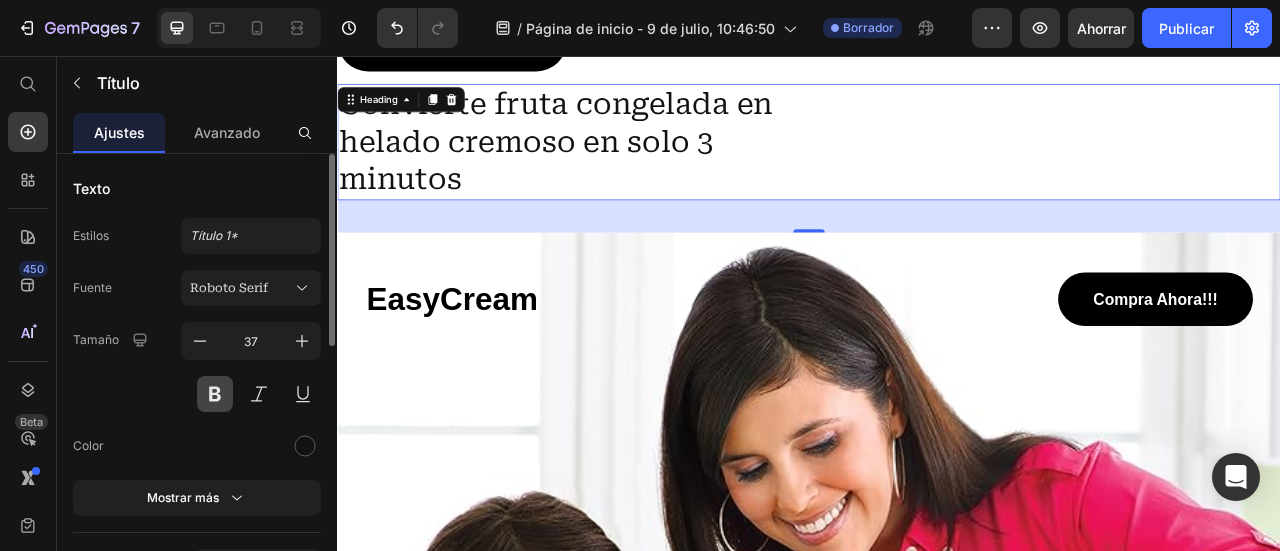 click at bounding box center (215, 394) 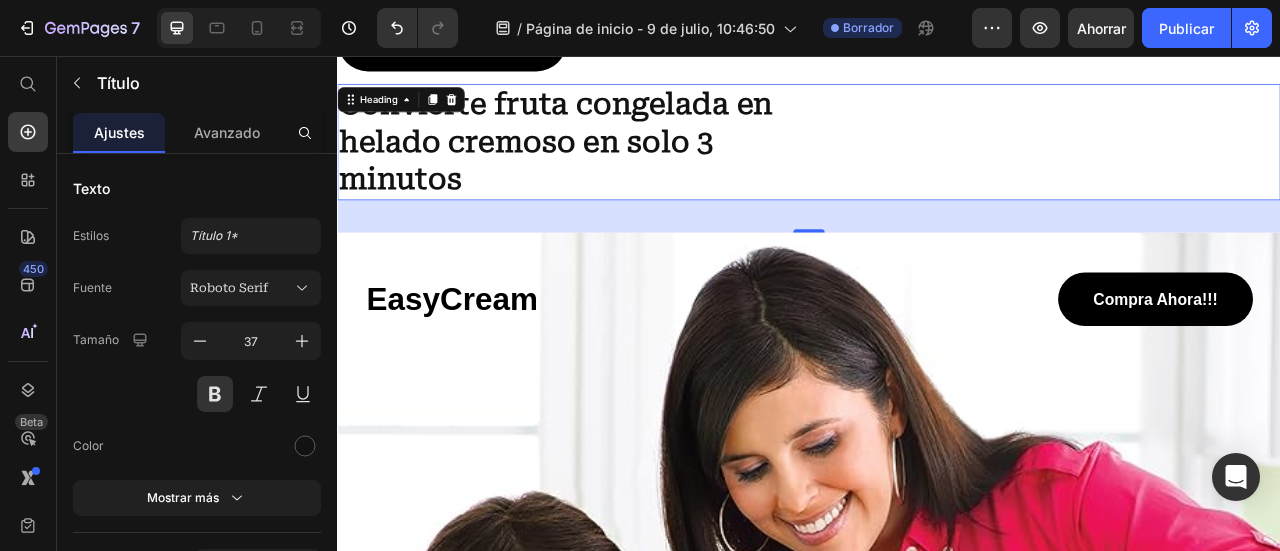 click on "Convierte fruta congelada en helado cremoso en solo 3 minutos" at bounding box center (937, 165) 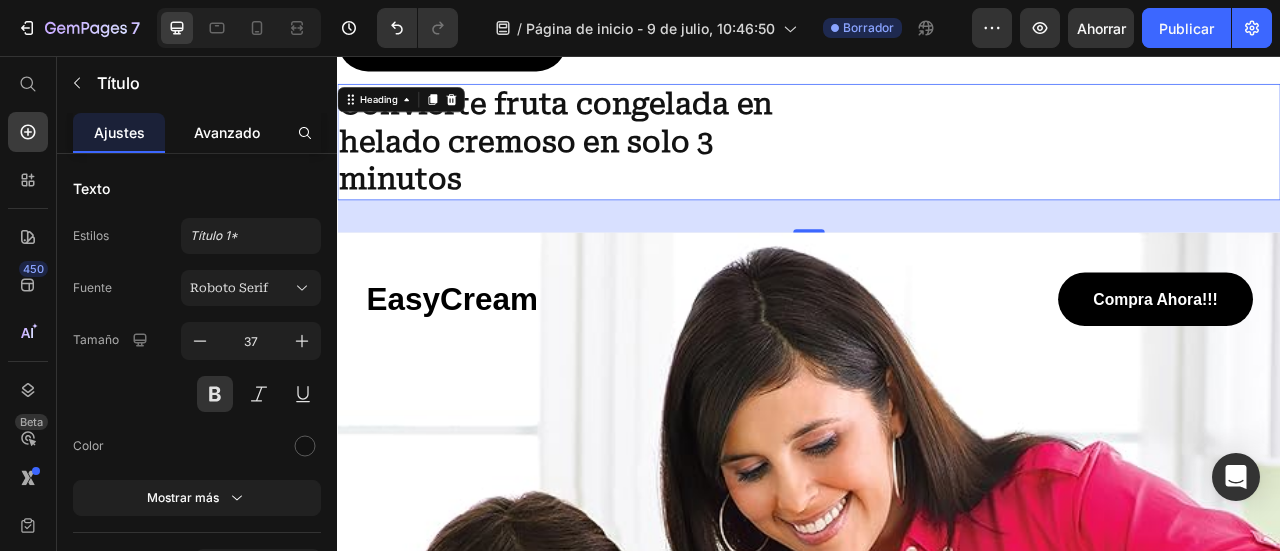 click on "Avanzado" at bounding box center [227, 132] 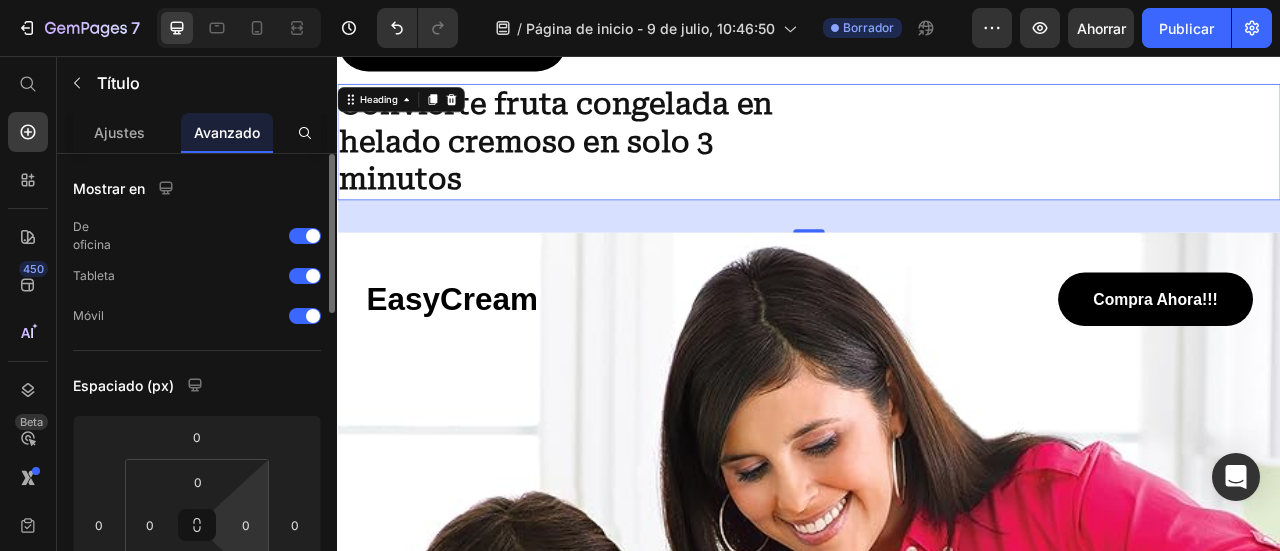 scroll, scrollTop: 200, scrollLeft: 0, axis: vertical 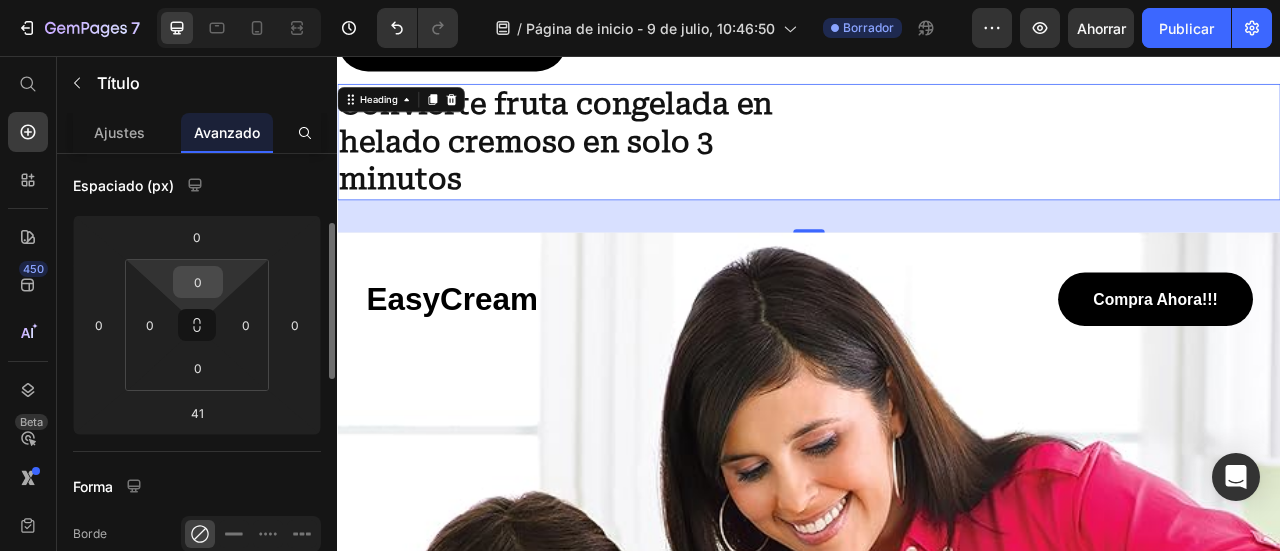 click on "0" at bounding box center [198, 282] 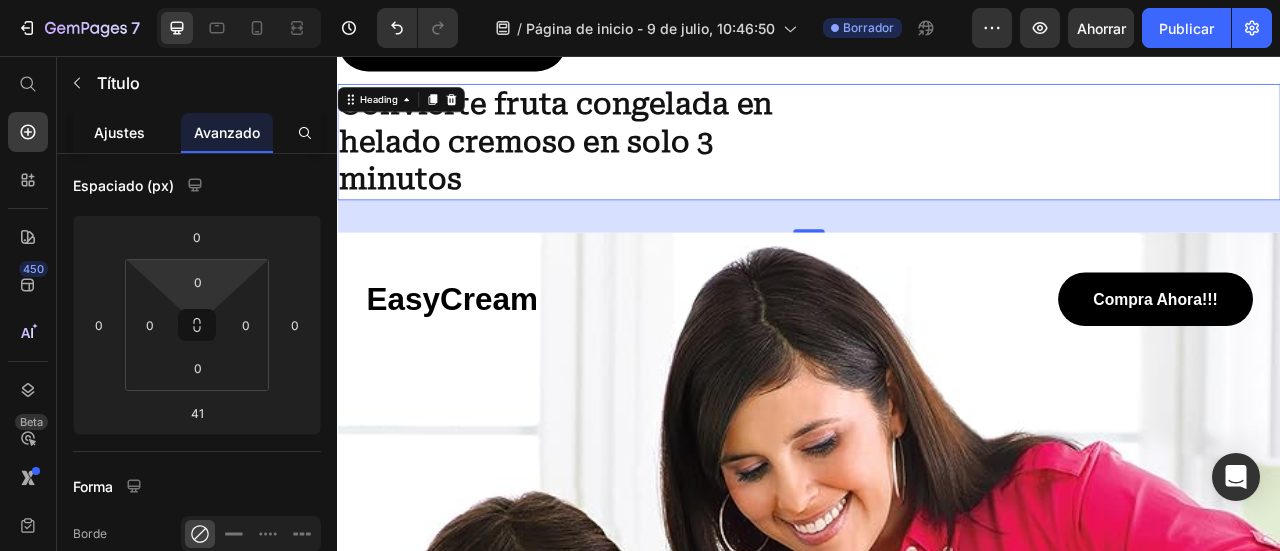 click on "Ajustes" at bounding box center (119, 132) 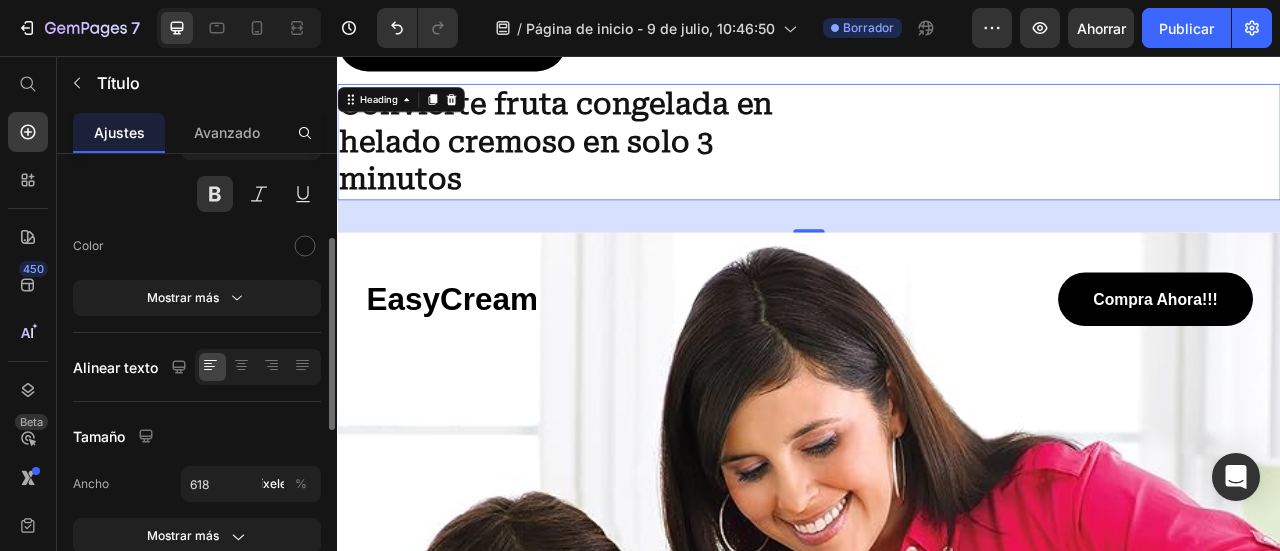 scroll, scrollTop: 300, scrollLeft: 0, axis: vertical 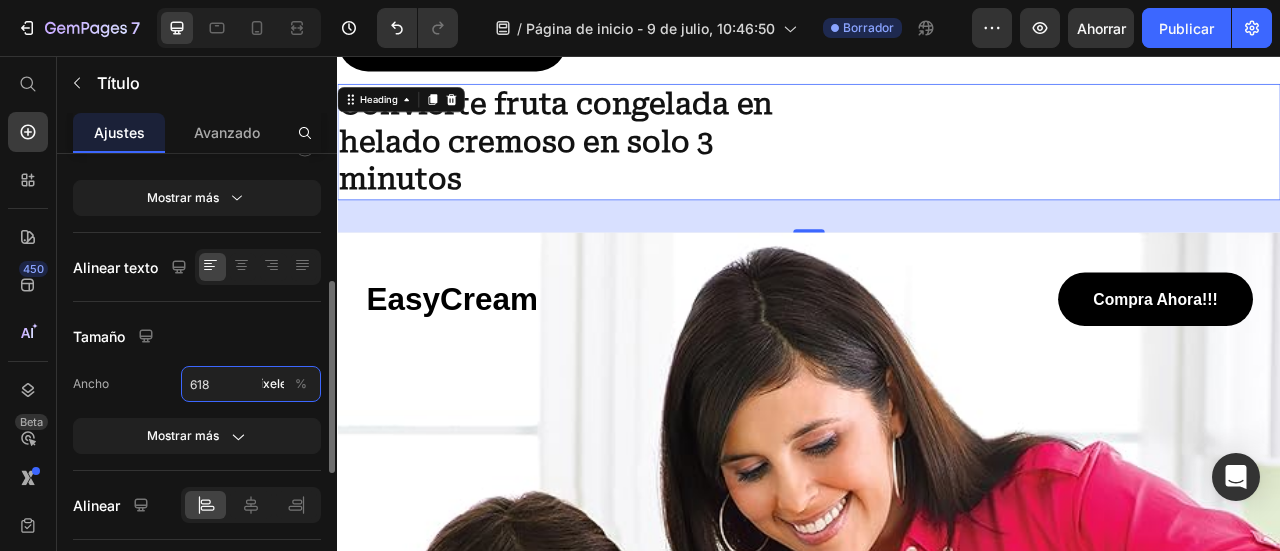 click on "618" at bounding box center [251, 384] 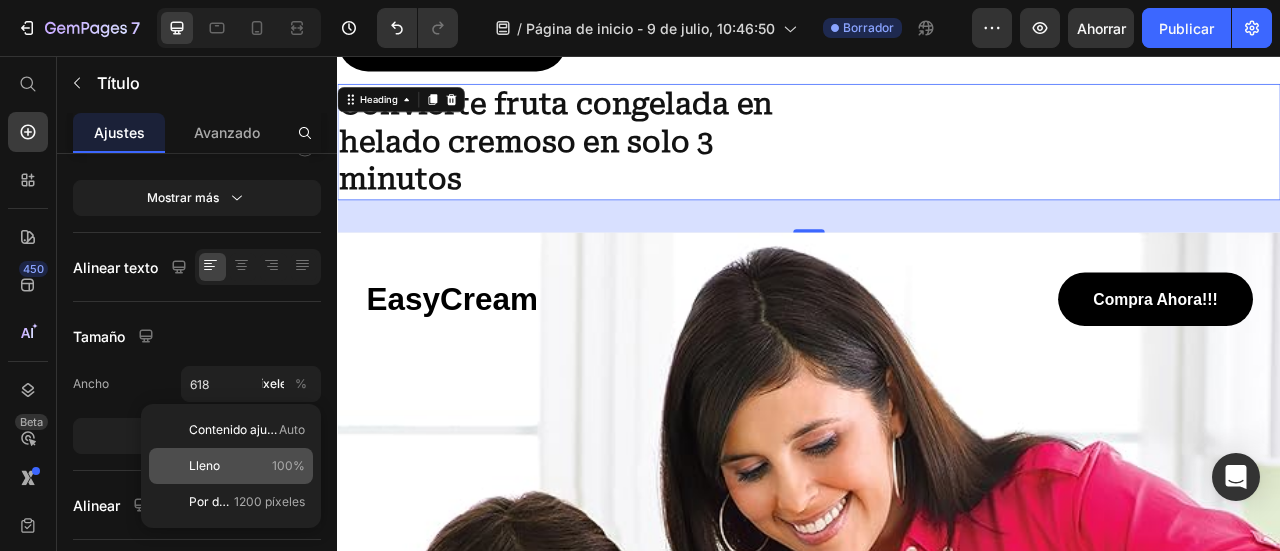 click on "Lleno 100%" at bounding box center [247, 466] 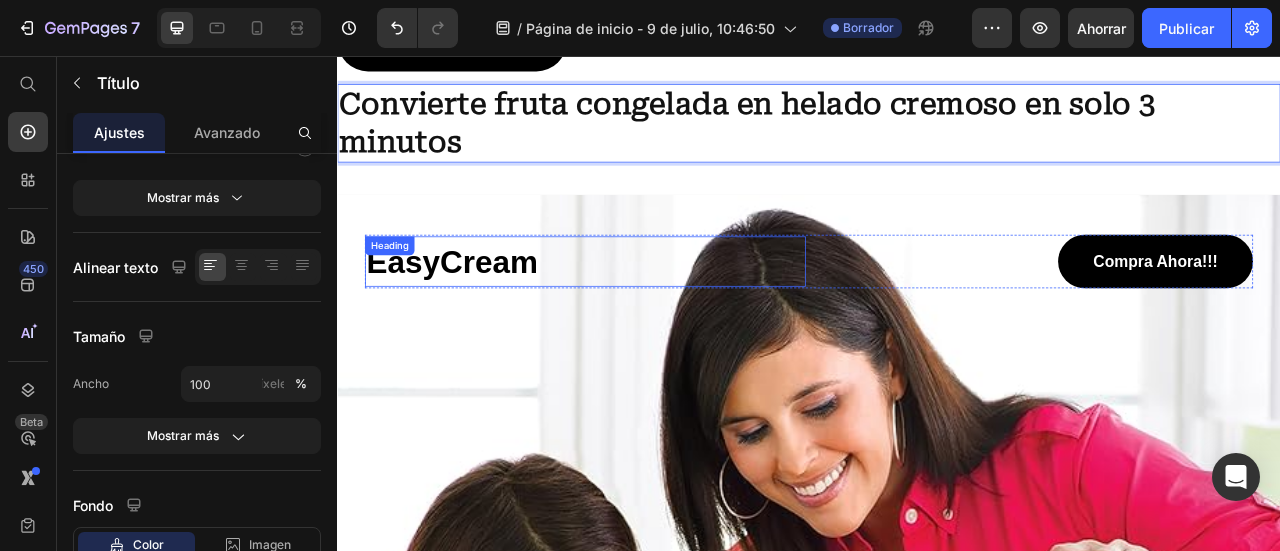 click on "EasyCream" at bounding box center [652, 317] 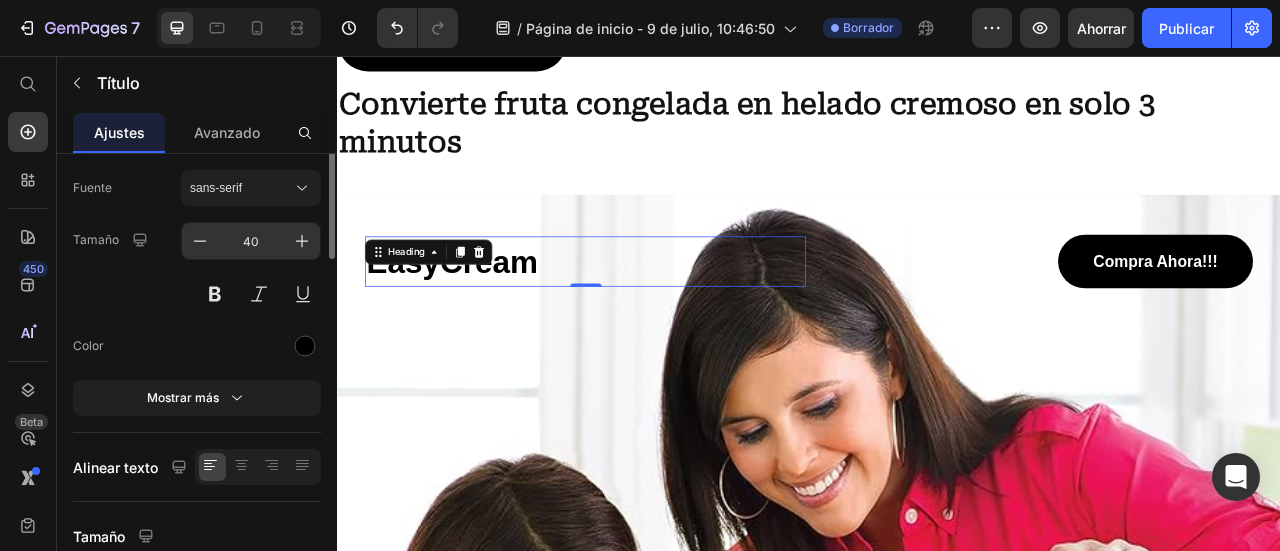 scroll, scrollTop: 0, scrollLeft: 0, axis: both 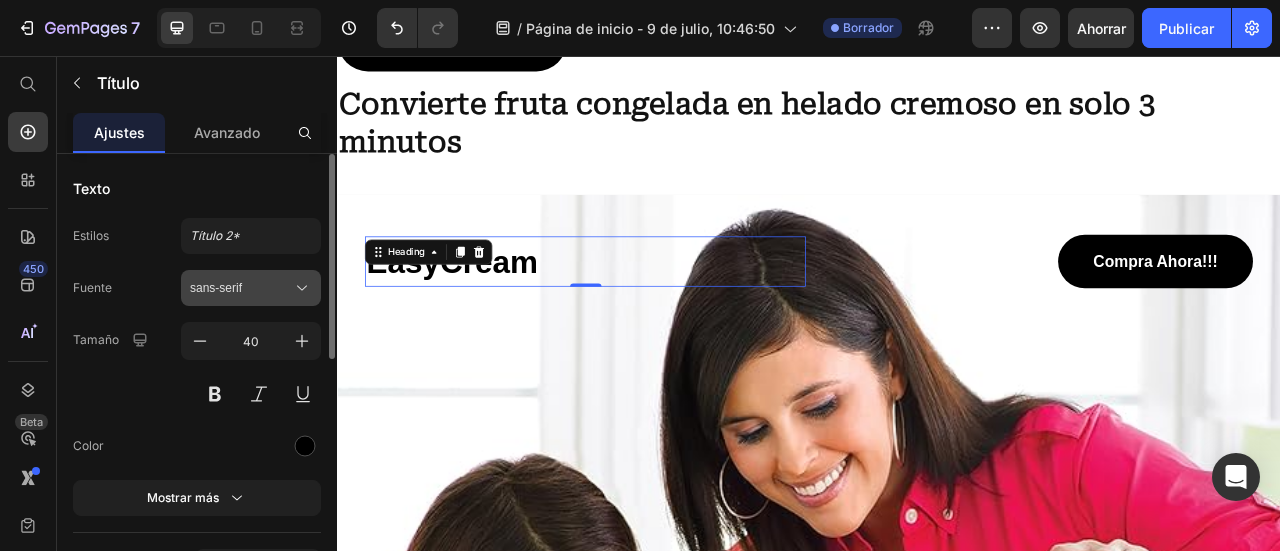 click on "sans-serif" at bounding box center [241, 288] 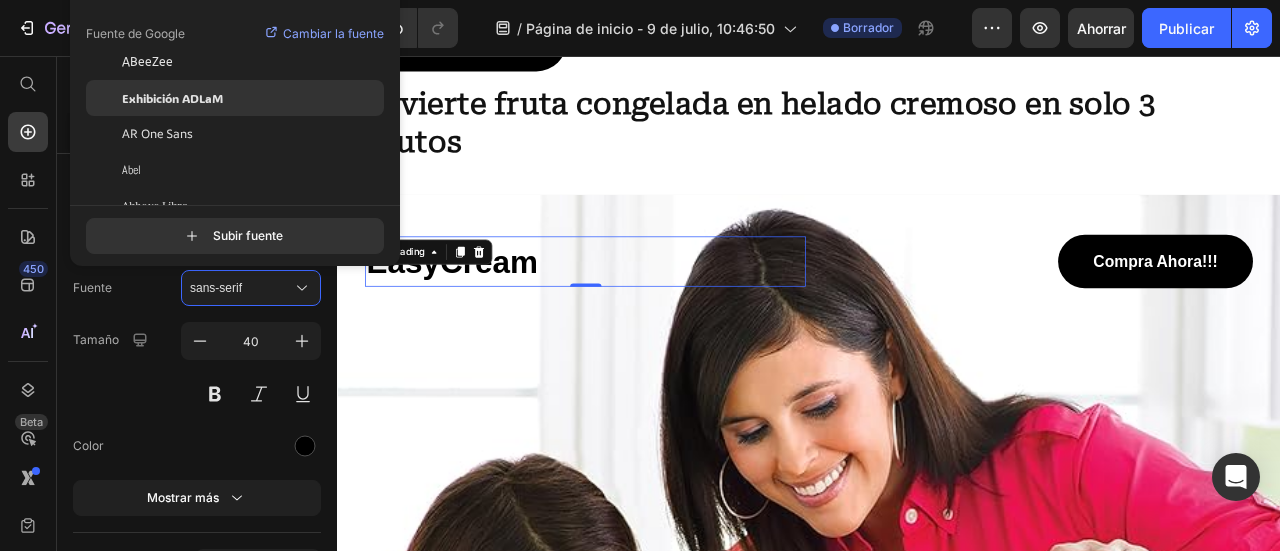 scroll, scrollTop: 0, scrollLeft: 0, axis: both 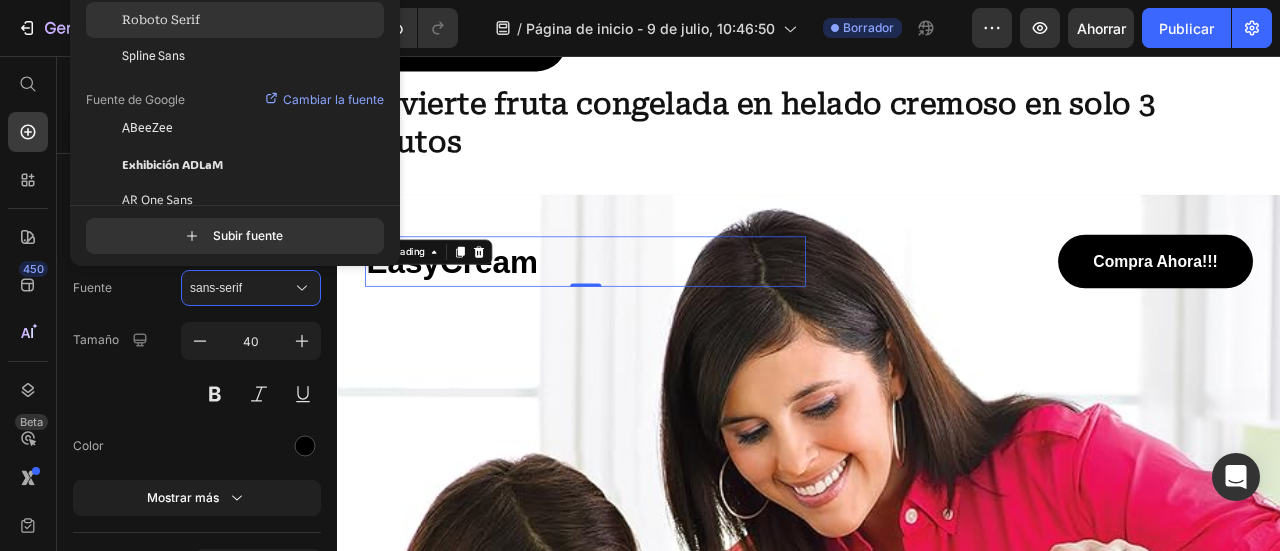 click on "Roboto Serif" 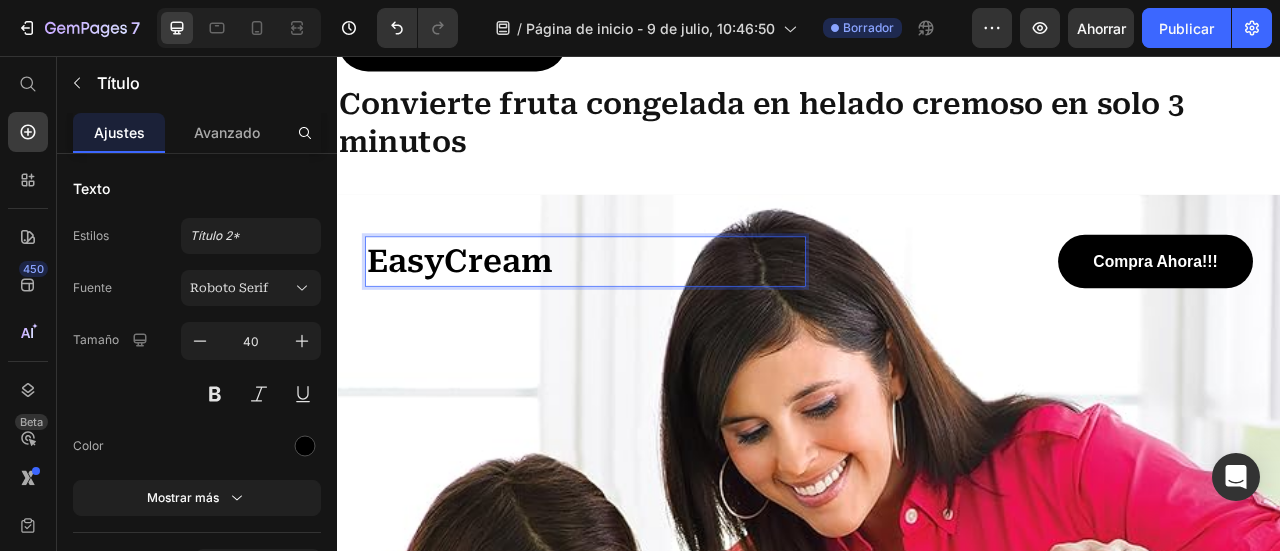 drag, startPoint x: 648, startPoint y: 325, endPoint x: 598, endPoint y: 325, distance: 50 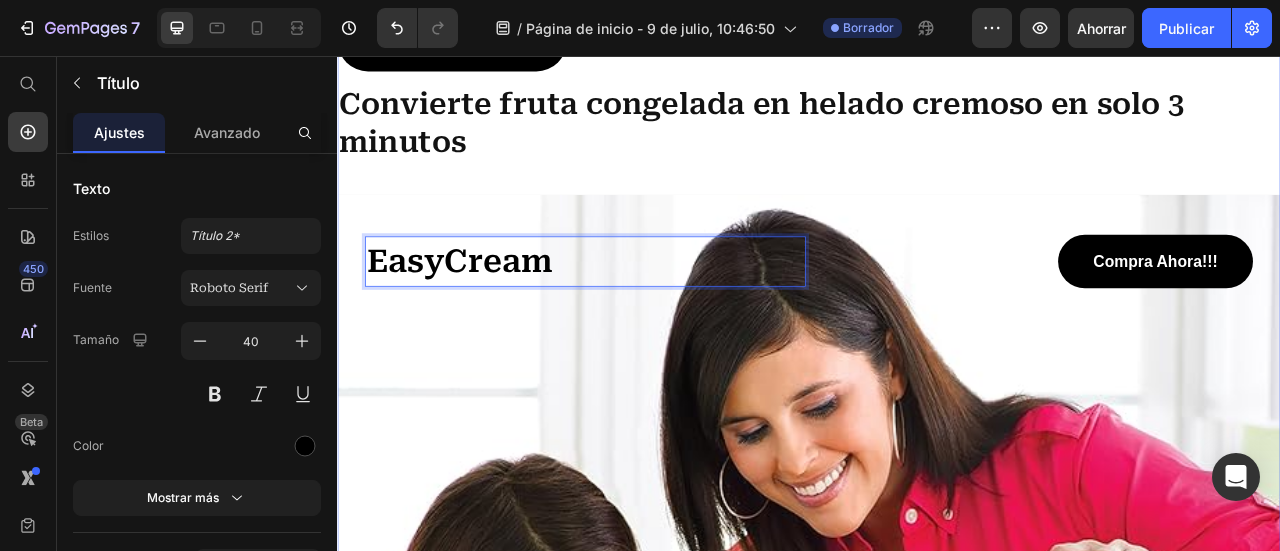 click on "GET YOUR BLENDER Button Convierte fruta congelada en helado cremoso en solo 3 minutos Heading EasyCream Heading   0 Compra Ahora!!! Button Row Hero Banner" at bounding box center (937, 714) 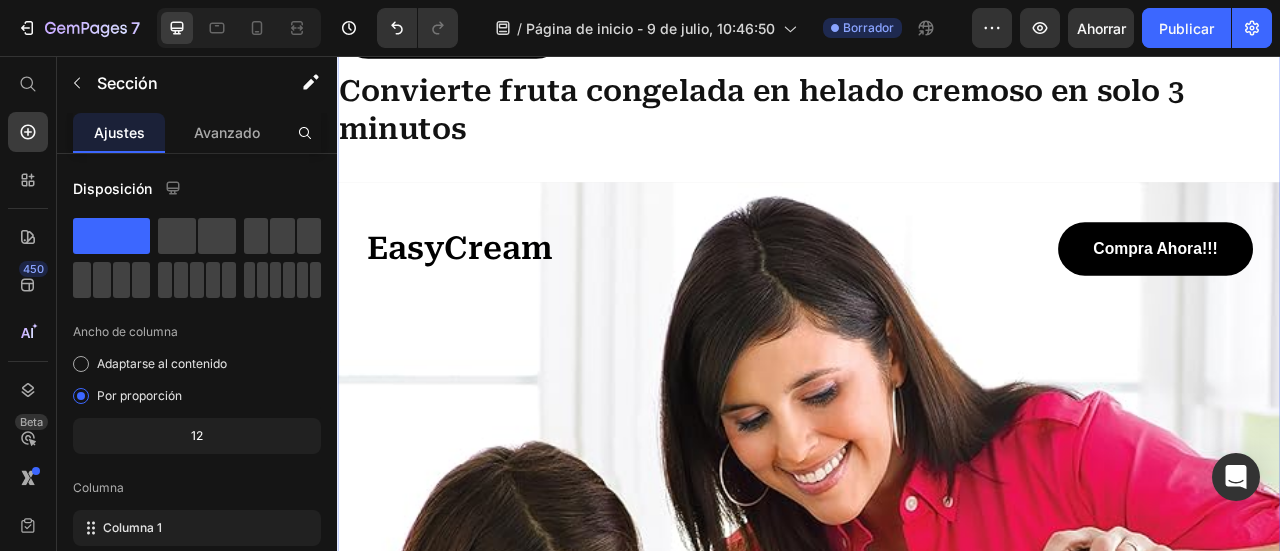scroll, scrollTop: 0, scrollLeft: 0, axis: both 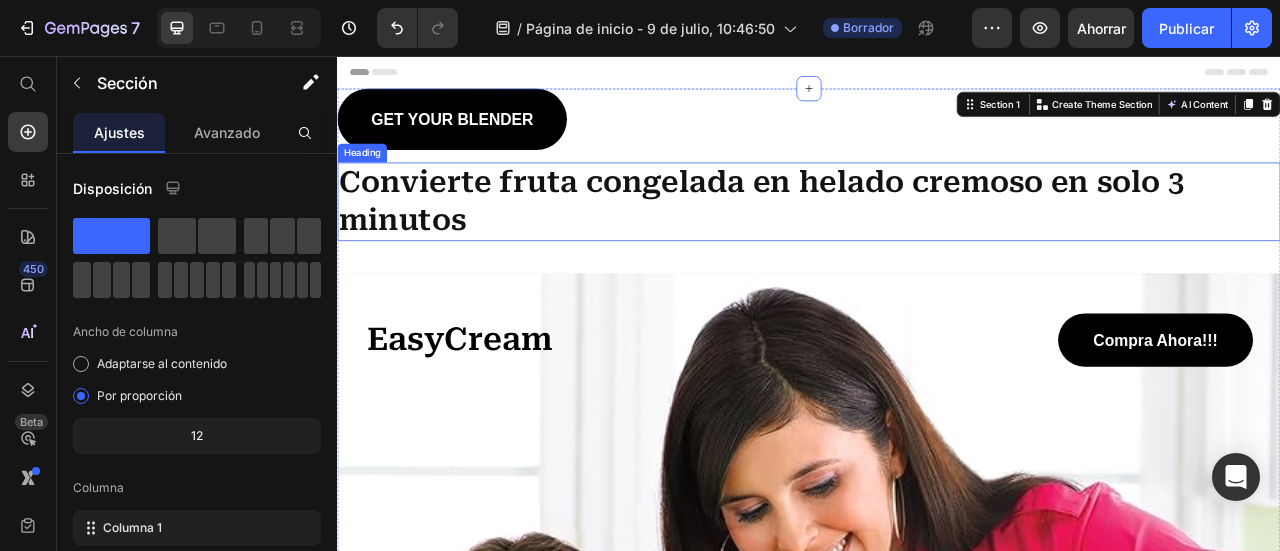 click on "Convierte fruta congelada en helado cremoso en solo 3 minutos" at bounding box center (937, 241) 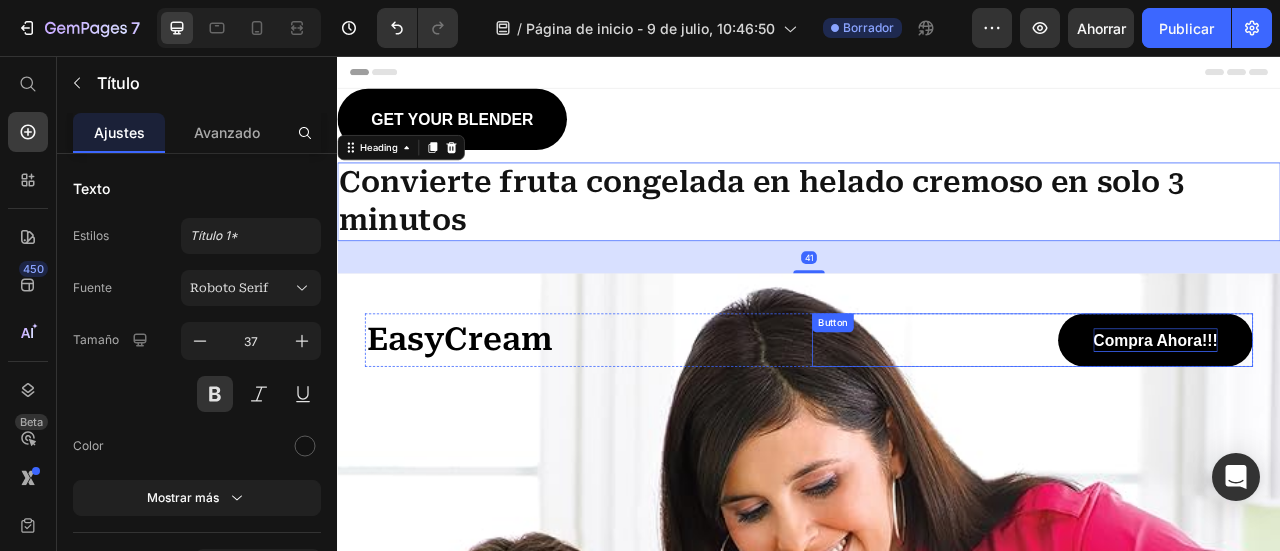 click on "Compra Ahora!!!" at bounding box center [1378, 417] 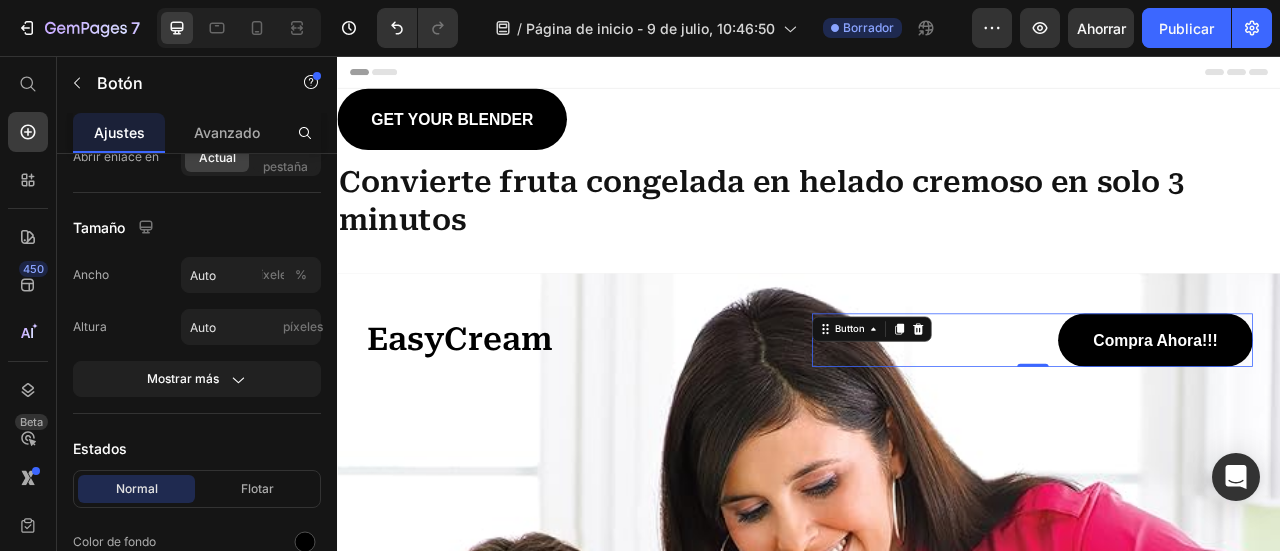 scroll, scrollTop: 0, scrollLeft: 0, axis: both 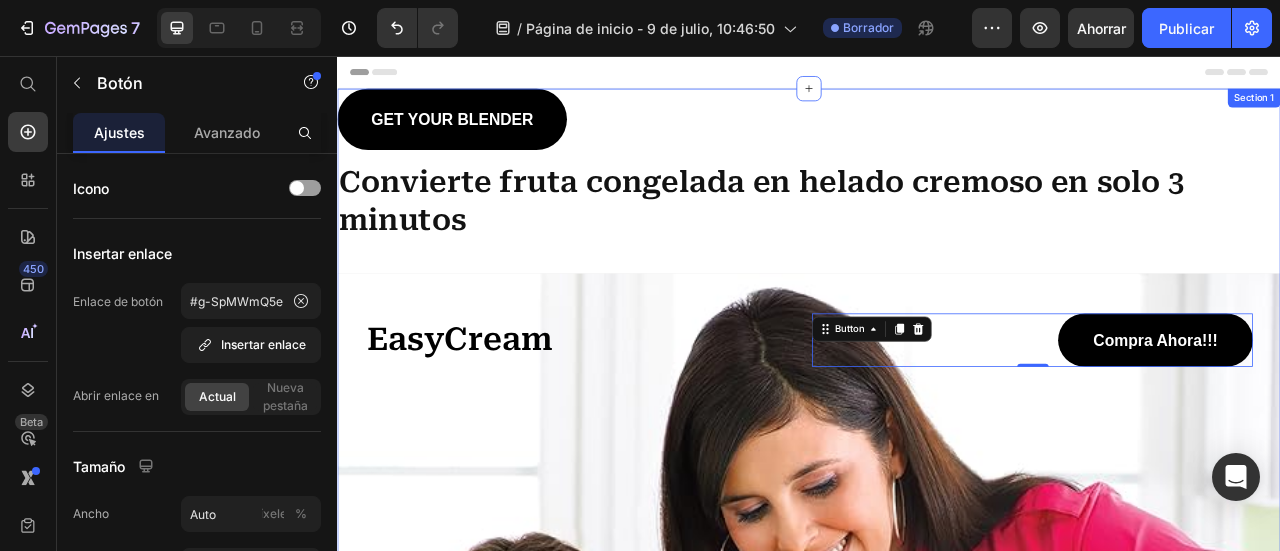 click on "GET YOUR BLENDER Button Convierte fruta congelada en helado cremoso en solo 3 minutos Heading EasyCream Heading Compra Ahora!!! Button   0 Row Hero Banner" at bounding box center (937, 814) 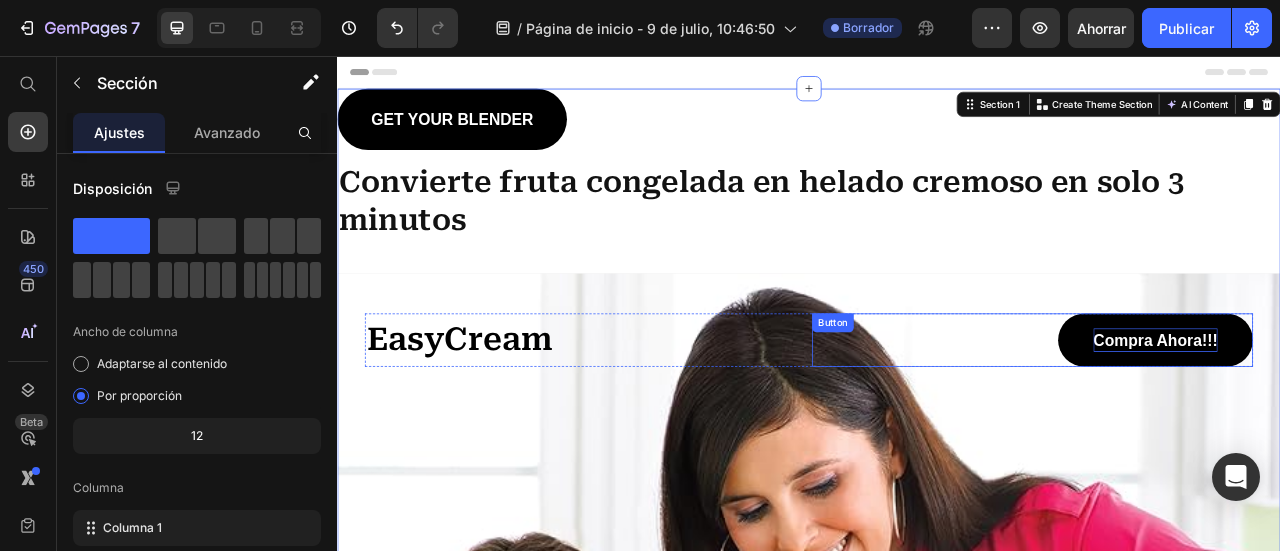 click on "Compra Ahora!!!" at bounding box center [1378, 417] 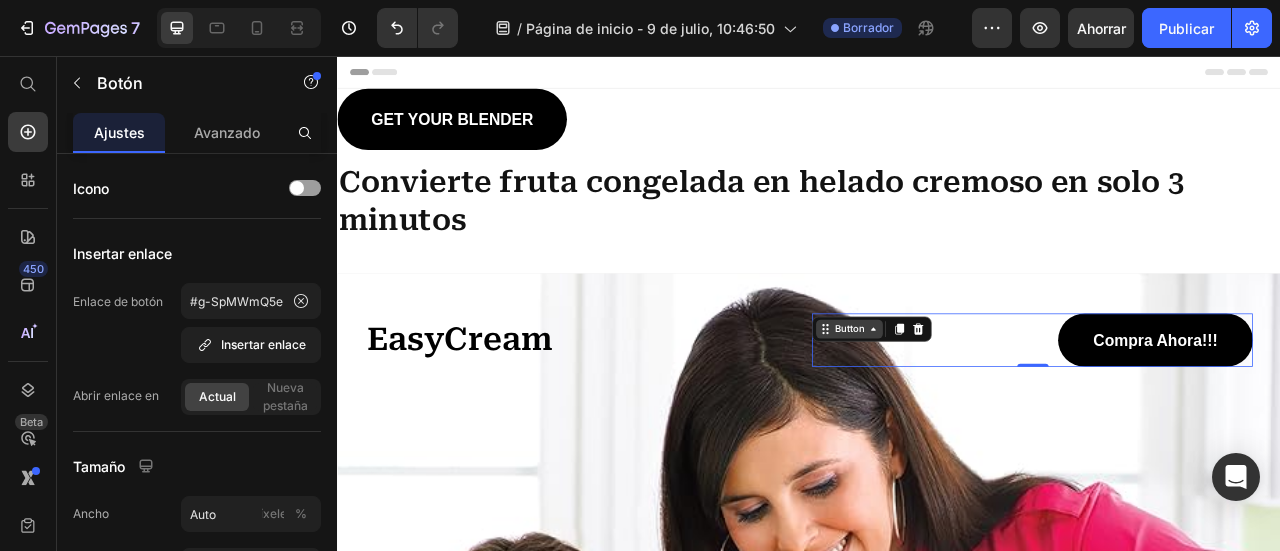 click on "Button" at bounding box center (988, 403) 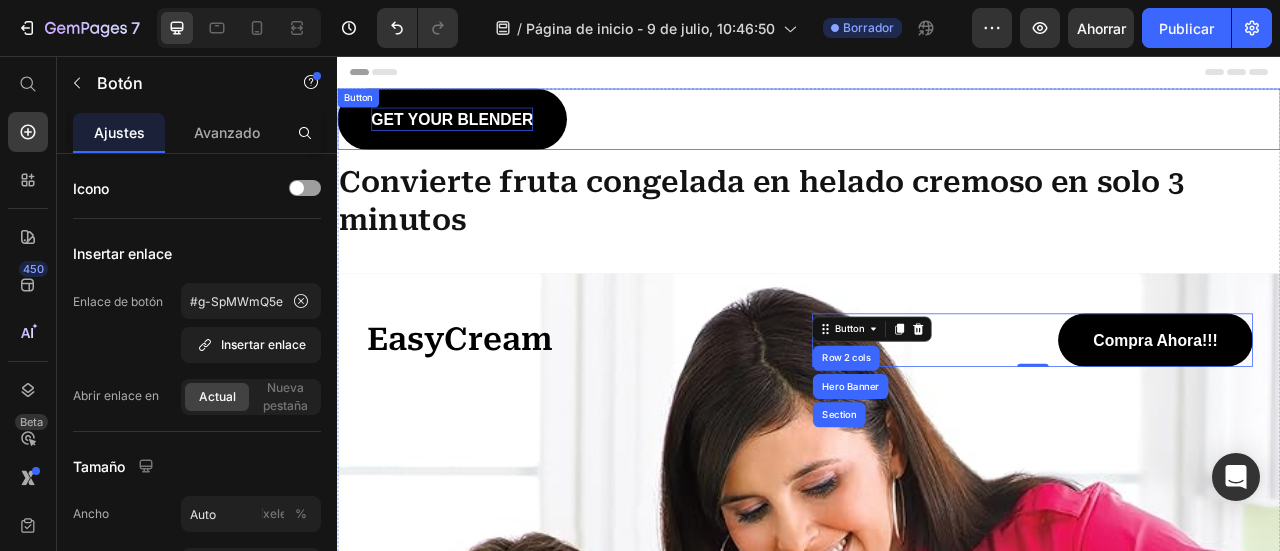 click on "GET YOUR BLENDER" at bounding box center [483, 136] 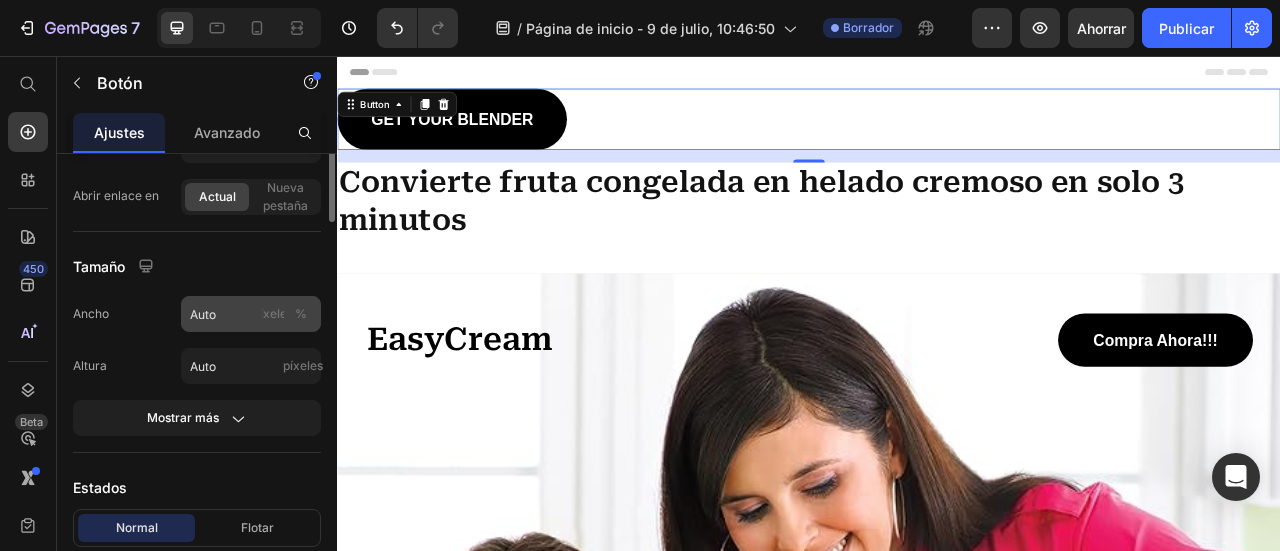 scroll, scrollTop: 0, scrollLeft: 0, axis: both 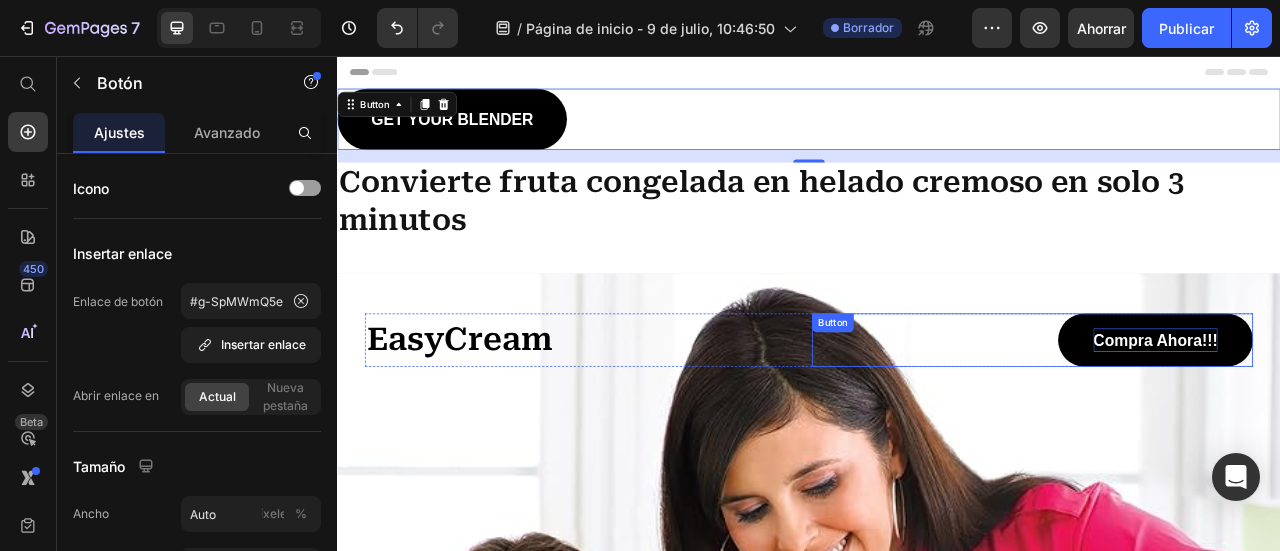 click on "Compra Ahora!!!" at bounding box center [1378, 417] 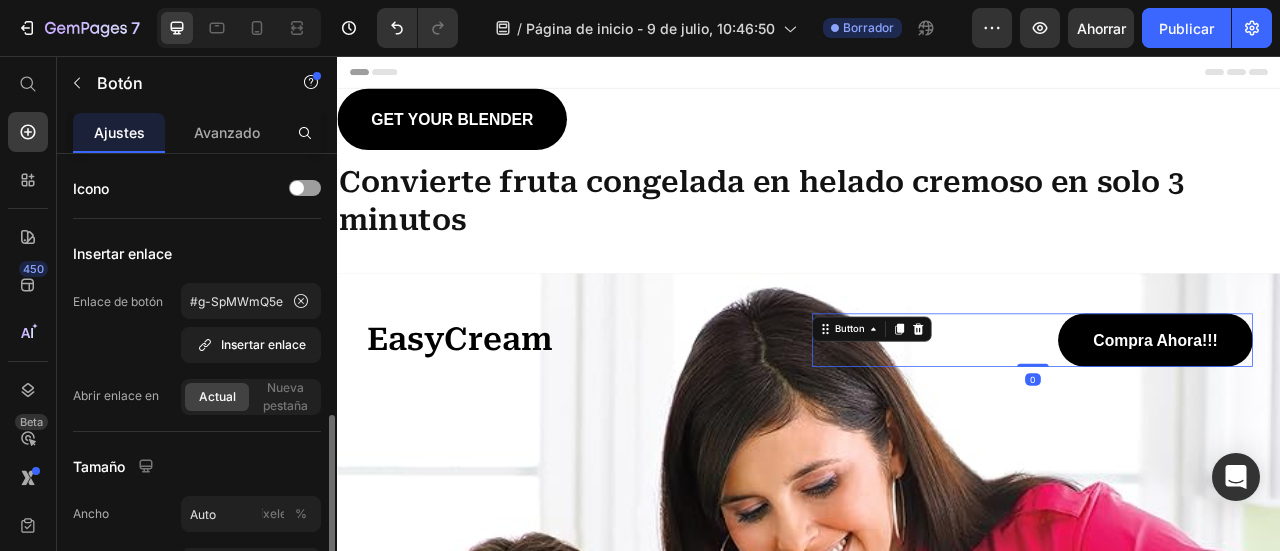 scroll, scrollTop: 200, scrollLeft: 0, axis: vertical 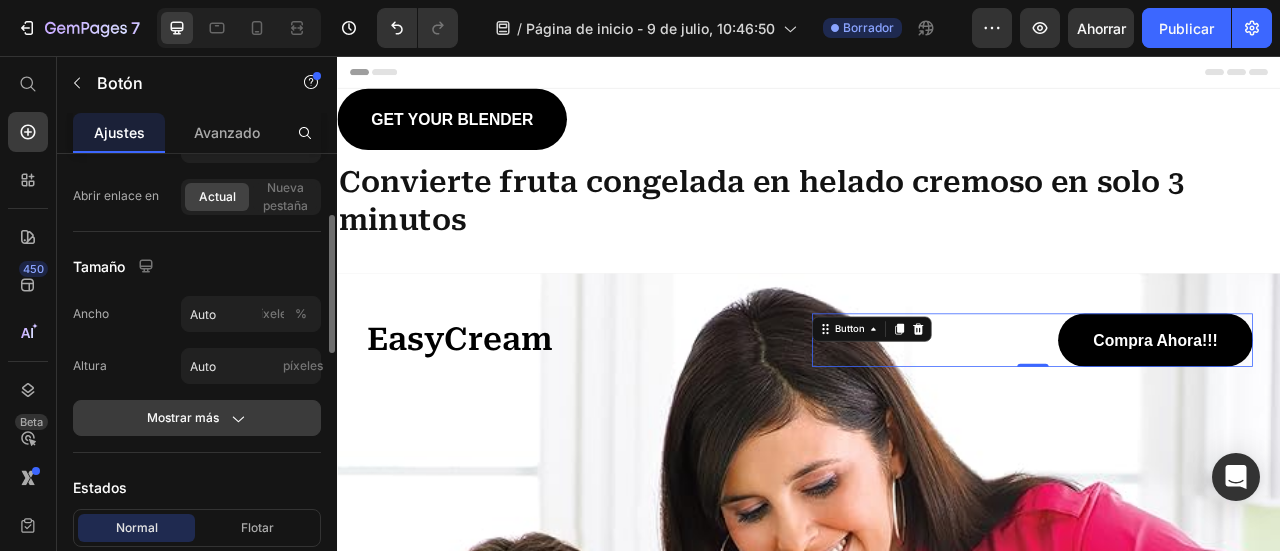 click 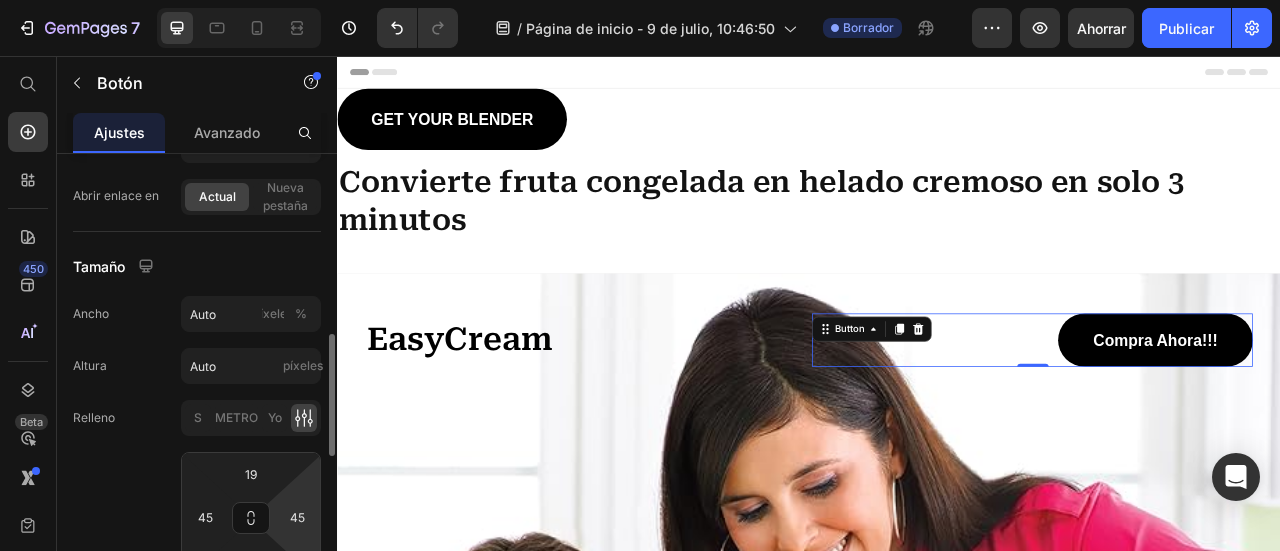 scroll, scrollTop: 300, scrollLeft: 0, axis: vertical 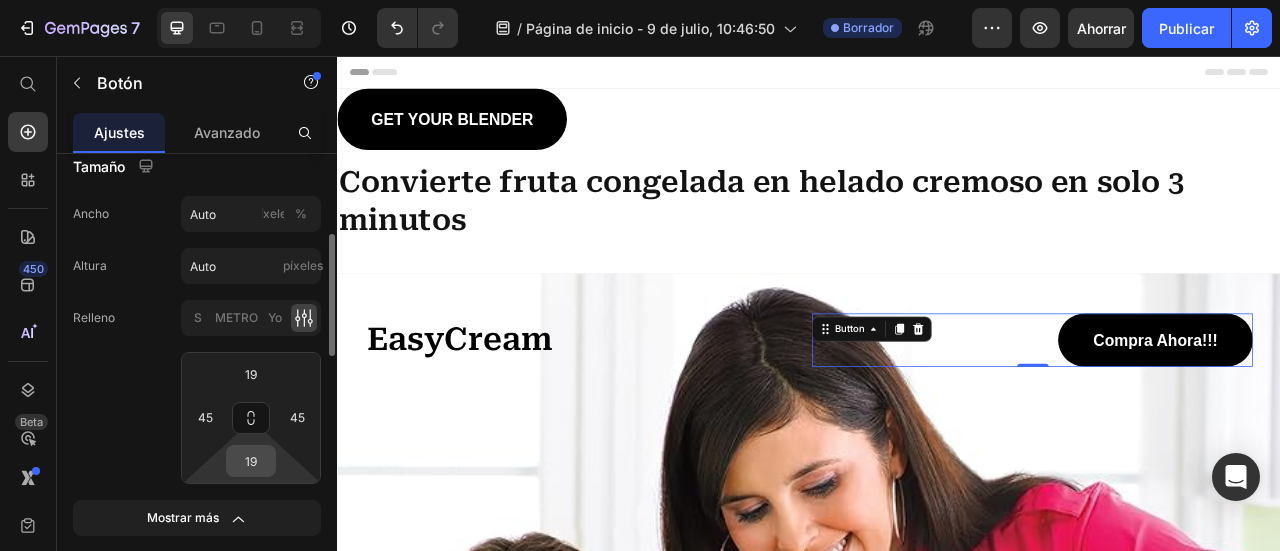 click on "19" at bounding box center (251, 461) 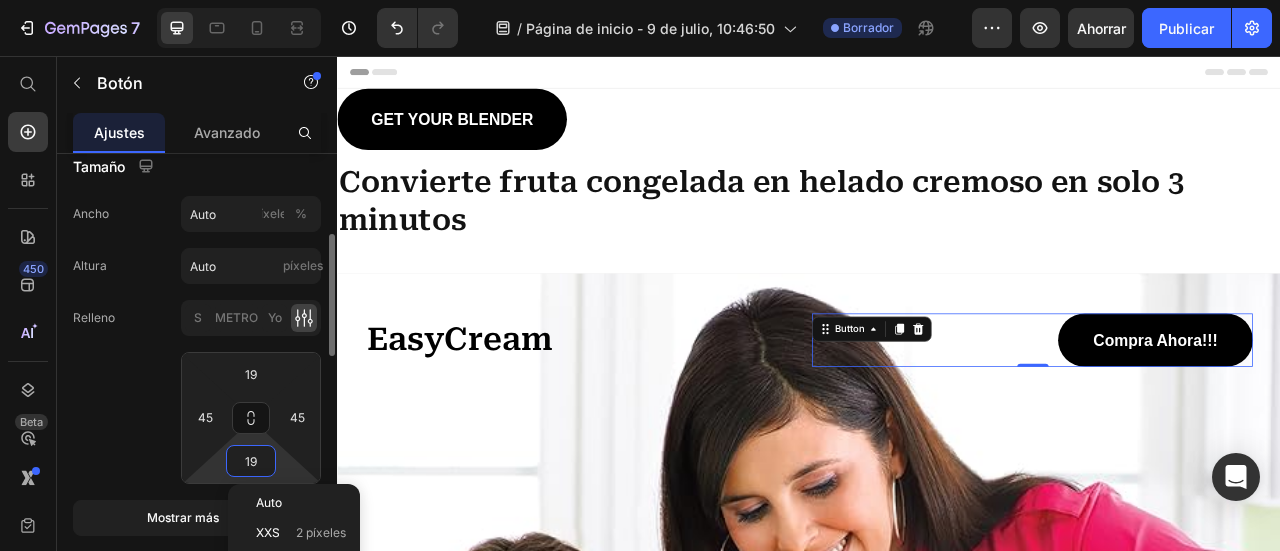 click on "Relleno S METRO Yo 19 45 19 45" 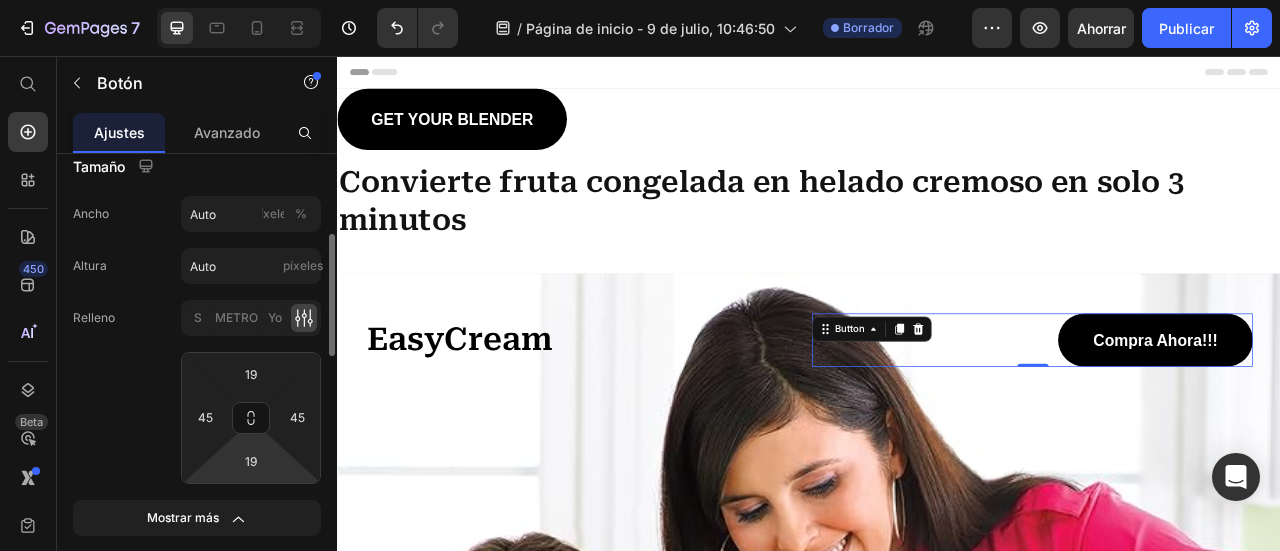 click on "Relleno S METRO Yo 19 45 19 45" 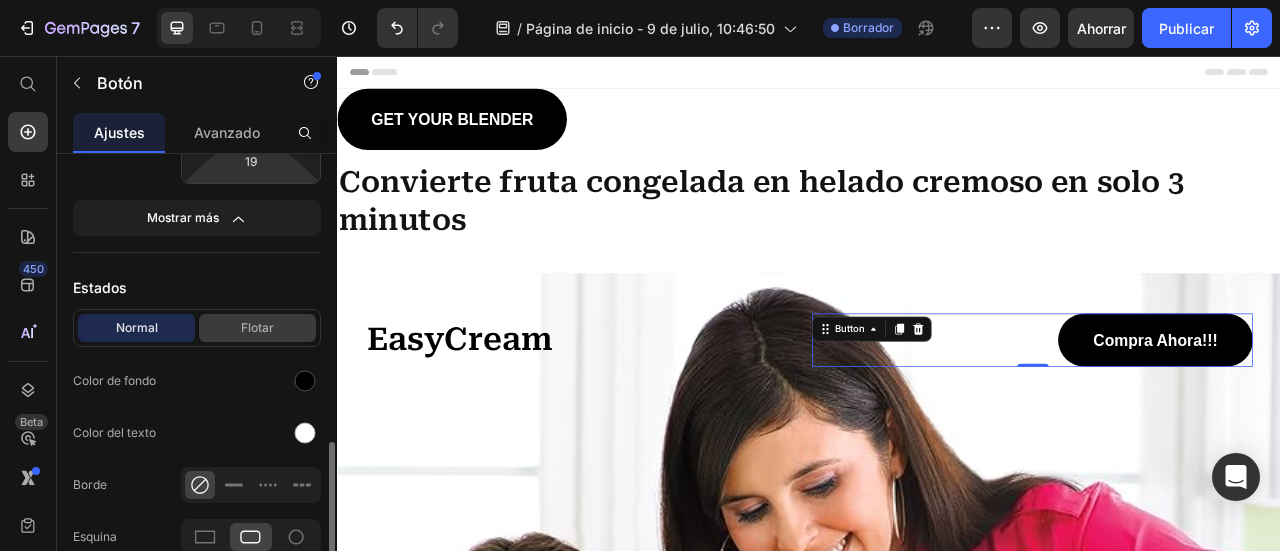 scroll, scrollTop: 700, scrollLeft: 0, axis: vertical 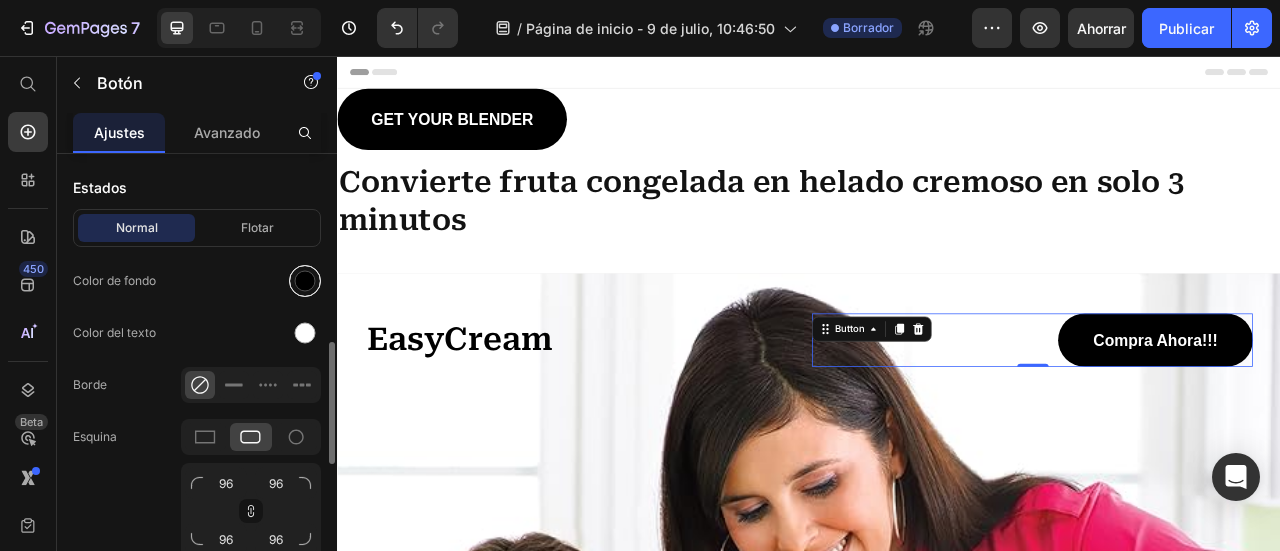 click at bounding box center [305, 281] 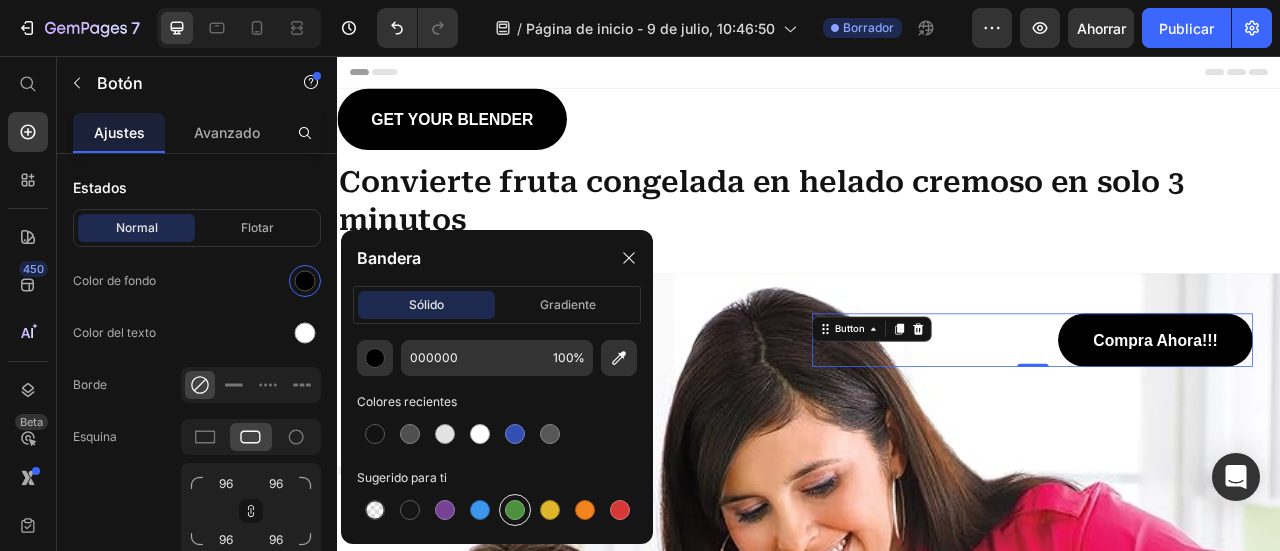 click at bounding box center [515, 510] 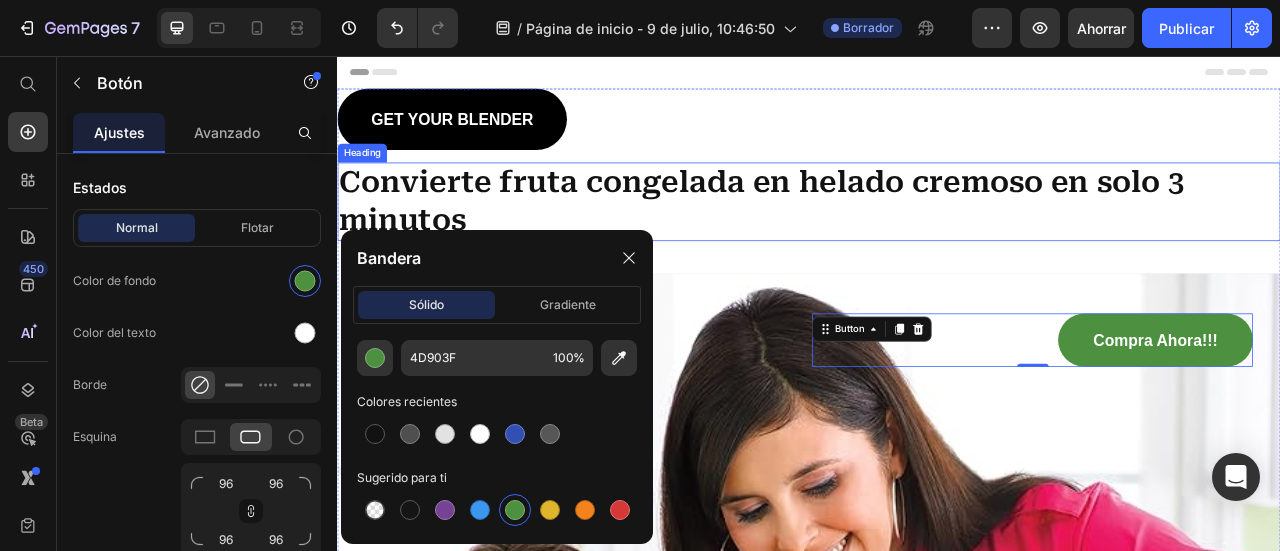 click on "Convierte fruta congelada en helado cremoso en solo 3 minutos" at bounding box center (937, 241) 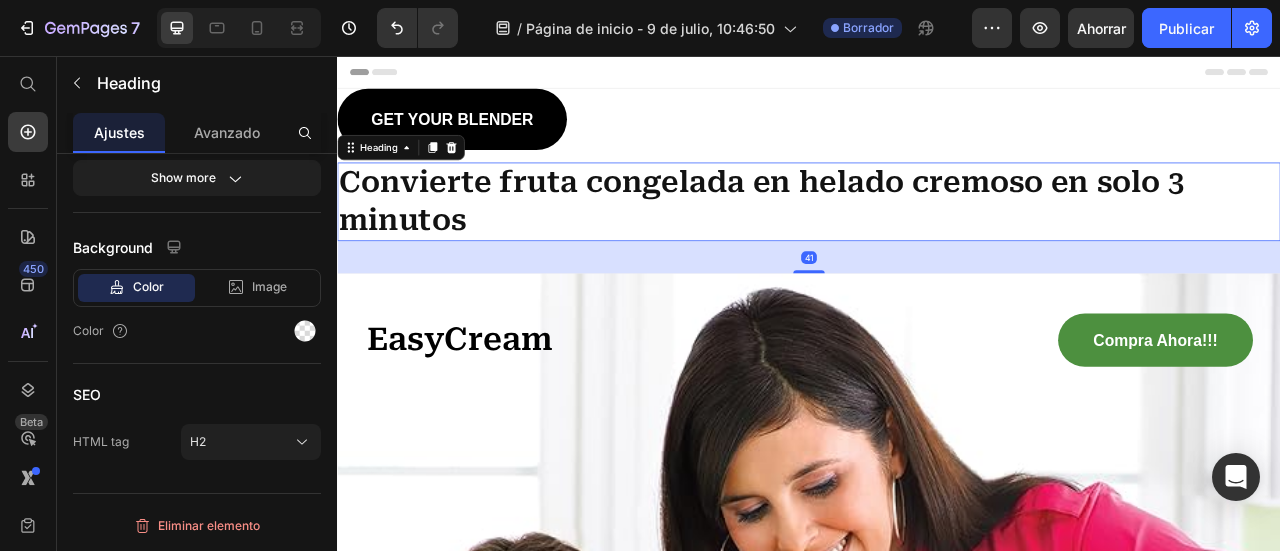 scroll, scrollTop: 0, scrollLeft: 0, axis: both 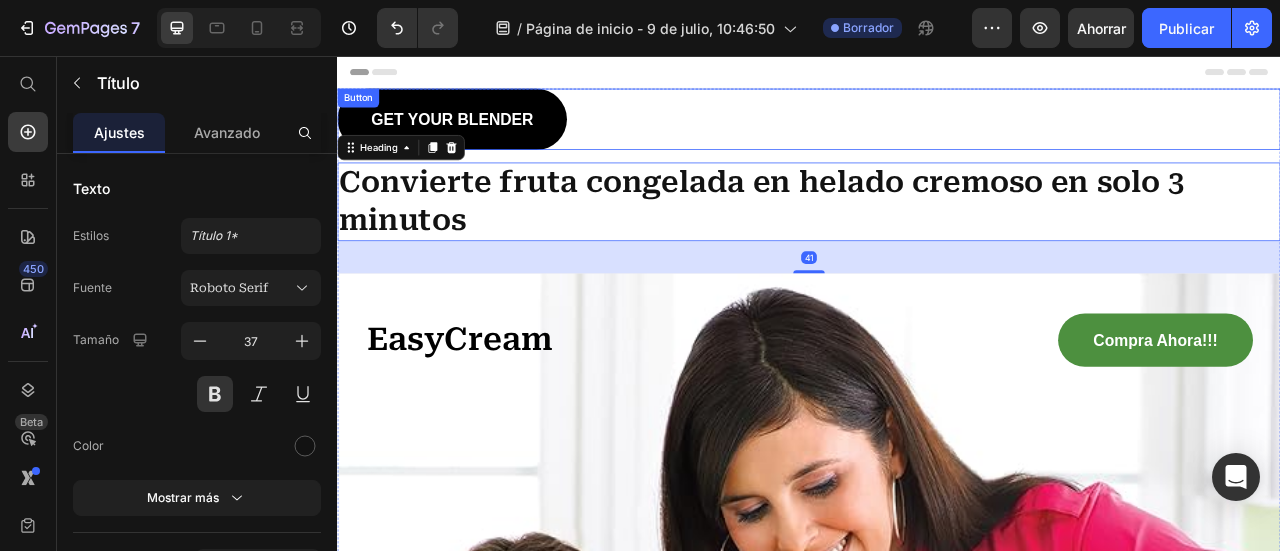 click on "GET YOUR BLENDER" at bounding box center (483, 136) 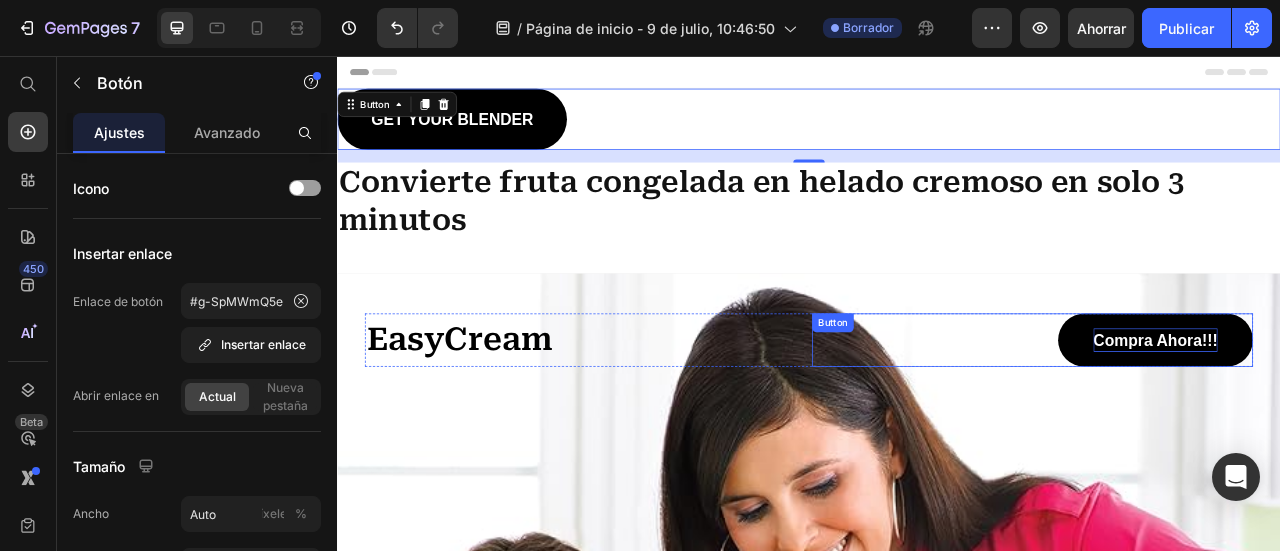 click on "Compra Ahora!!!" at bounding box center (1378, 417) 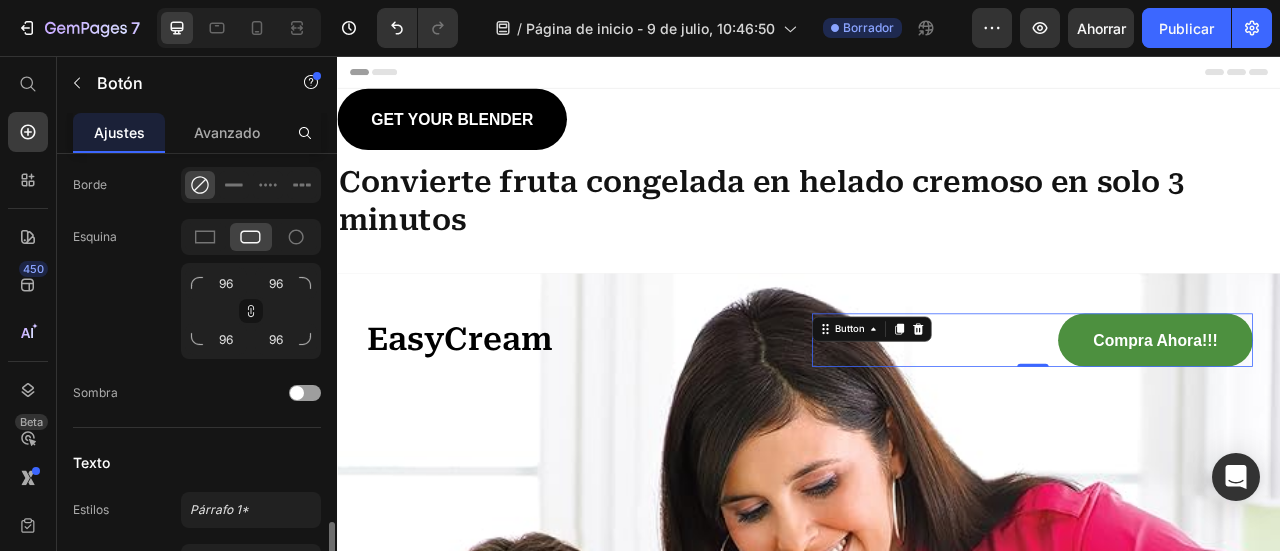 scroll, scrollTop: 1000, scrollLeft: 0, axis: vertical 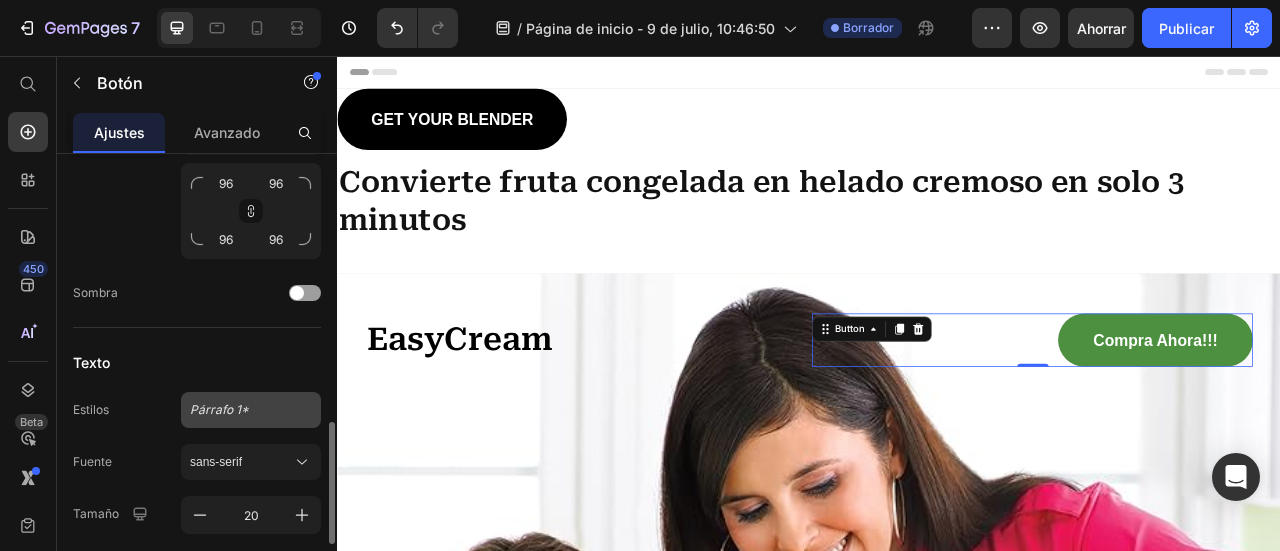 click on "Párrafo 1*" at bounding box center [251, 410] 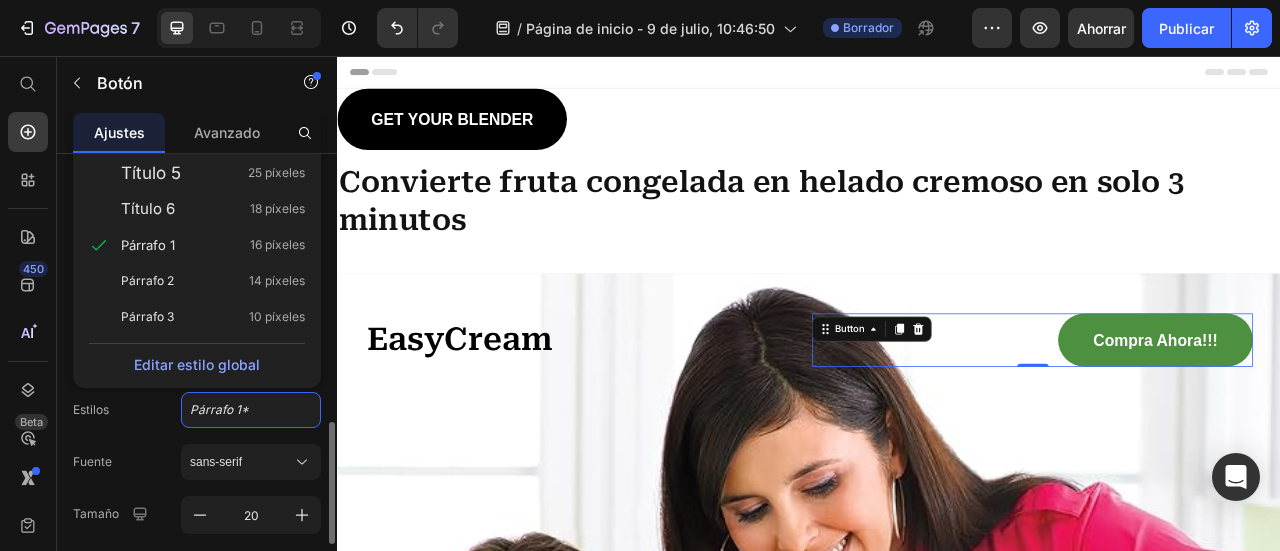 click on "Estilos Párrafo 1* Título 1 52 píxeles Título 2 46 píxeles Título 3 41 píxeles Título 4 32 píxeles Título 5 25 píxeles Título 6 18 píxeles Párrafo 1 16 píxeles Párrafo 2 14 píxeles Párrafo 3 10 píxeles Editar estilo global Fuente sans-serif Tamaño 20 Mostrar más" 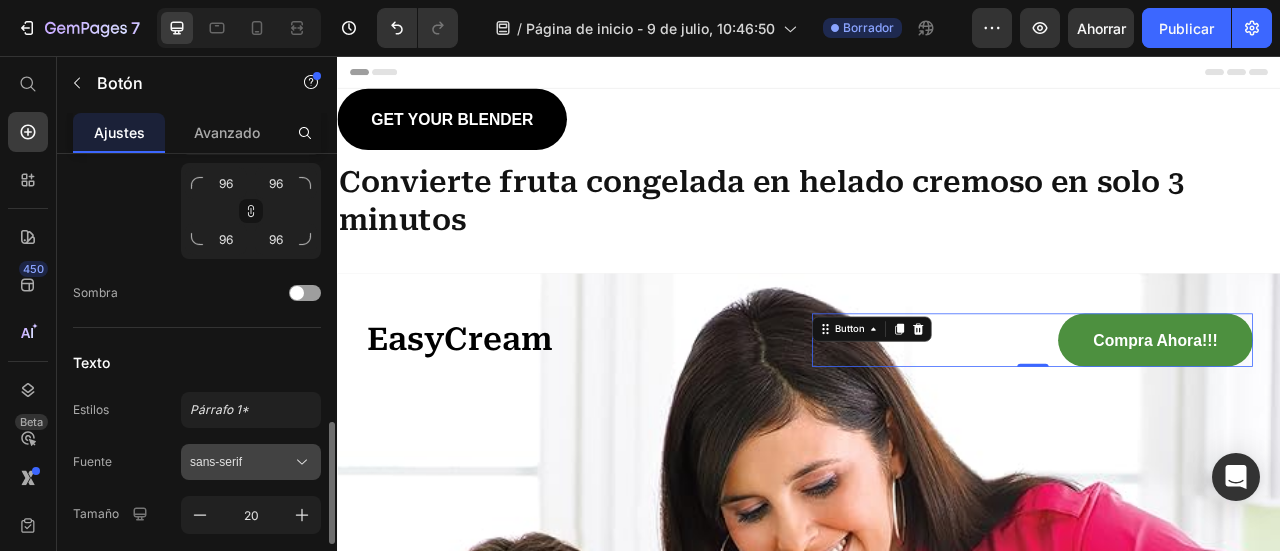 click on "sans-serif" at bounding box center [241, 462] 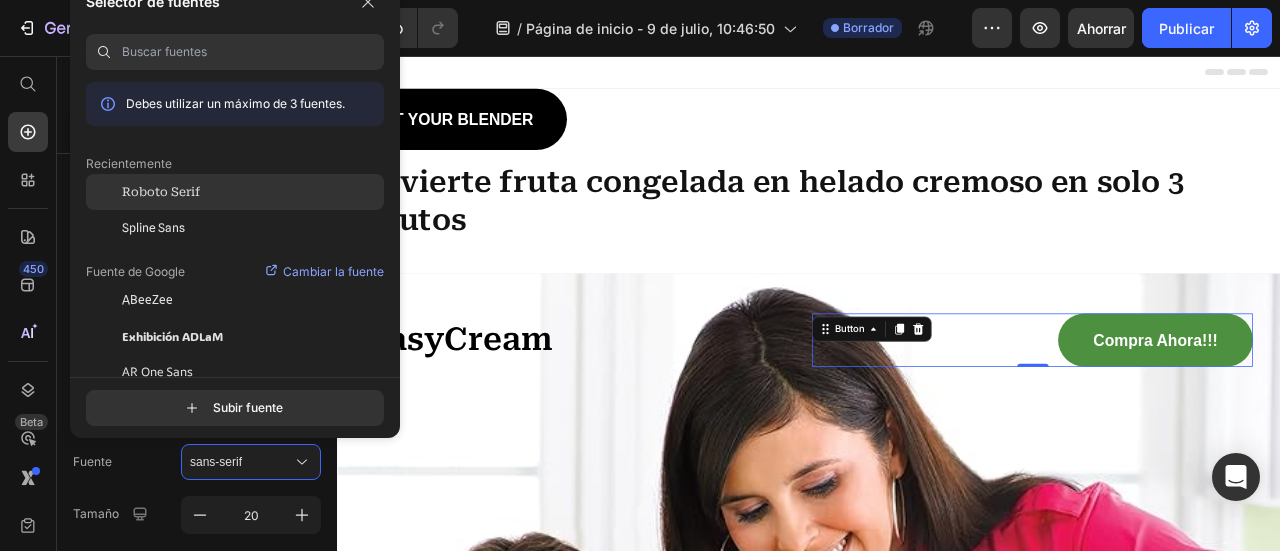 click on "Roboto Serif" 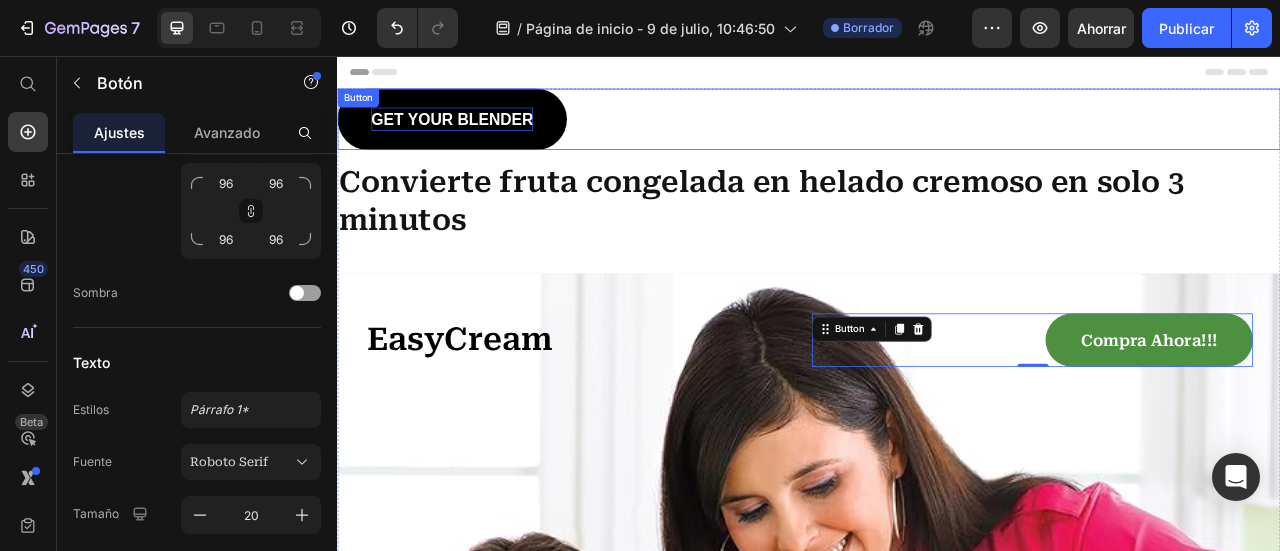 click on "GET YOUR BLENDER" at bounding box center (483, 136) 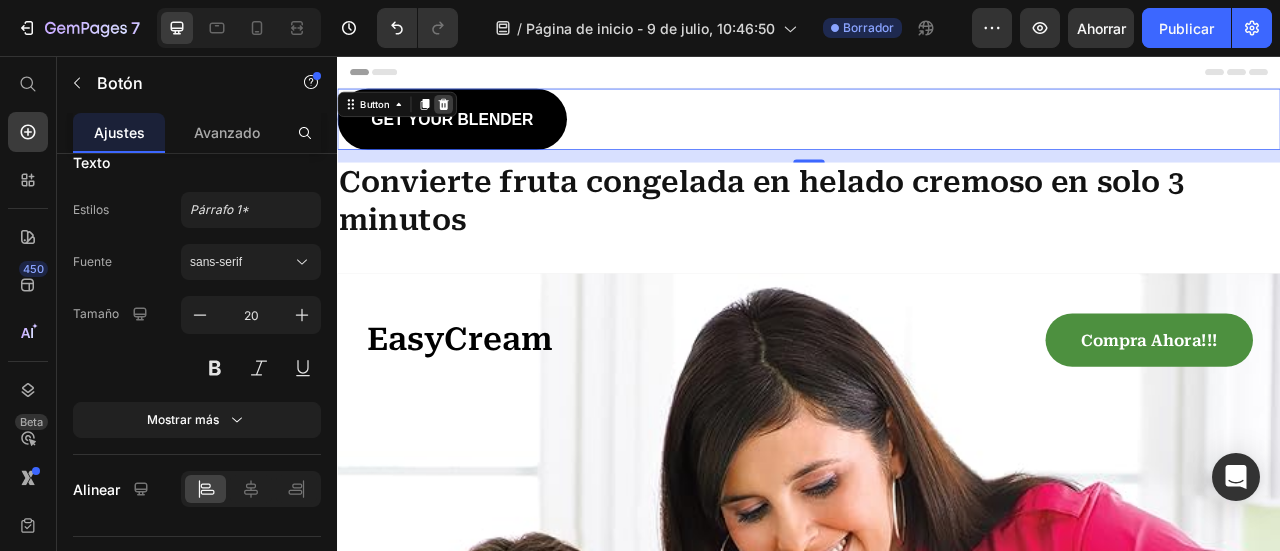click 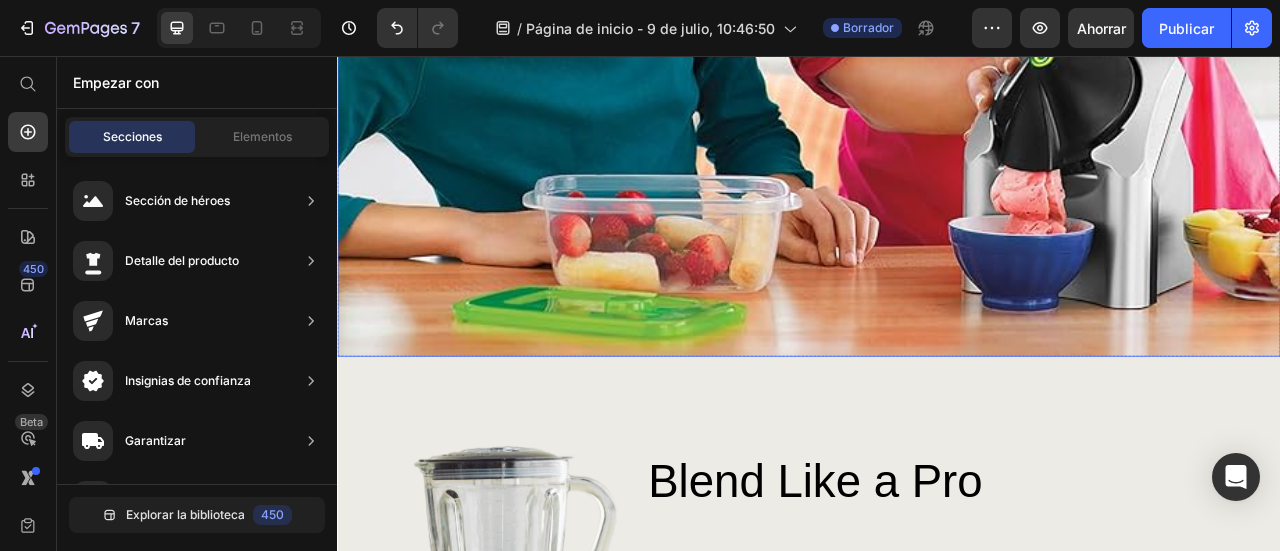 scroll, scrollTop: 1300, scrollLeft: 0, axis: vertical 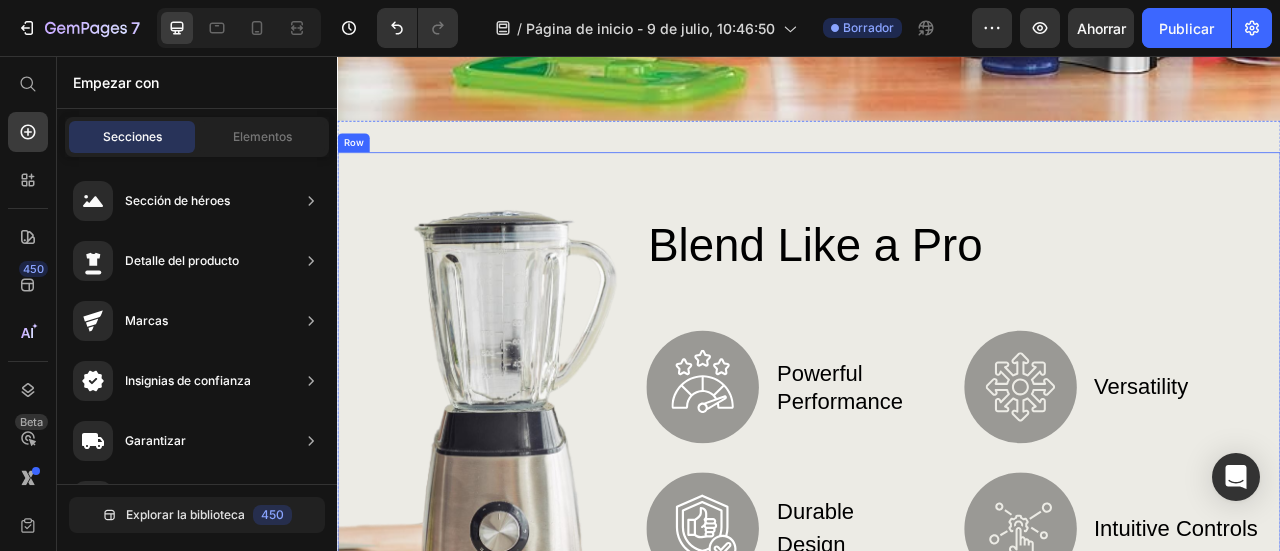 click on "Blend Like a Pro Heading Image Powerful Performance Text Block Row Image Durable Design Text Block Row Image Versatility Text Block Row Image Intuitive Controls Text Block Row Row Row" at bounding box center [1123, 489] 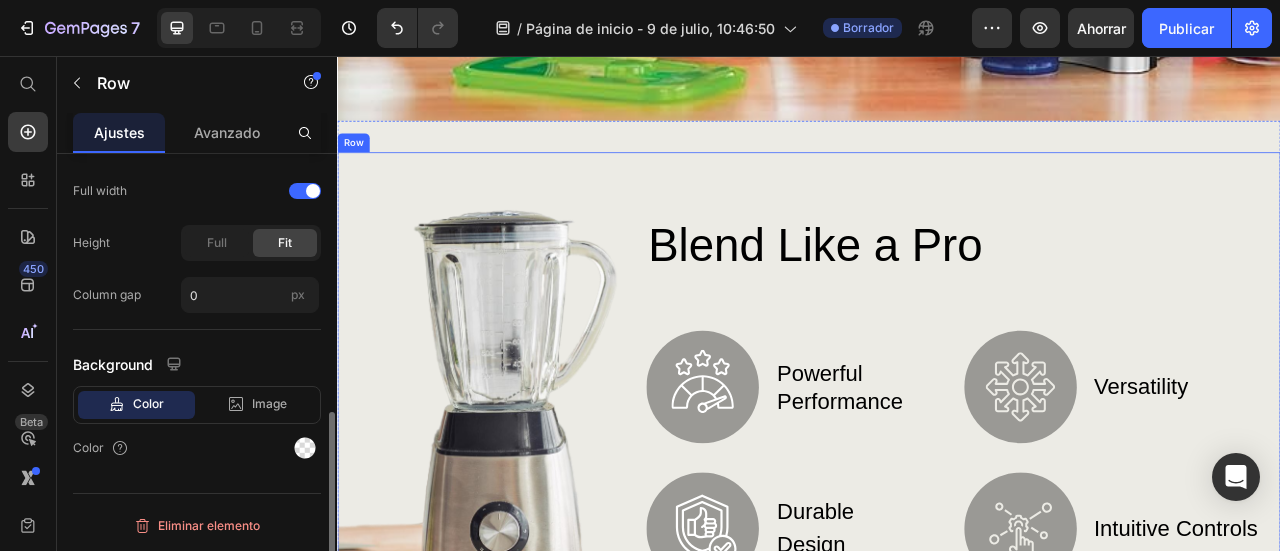 scroll, scrollTop: 0, scrollLeft: 0, axis: both 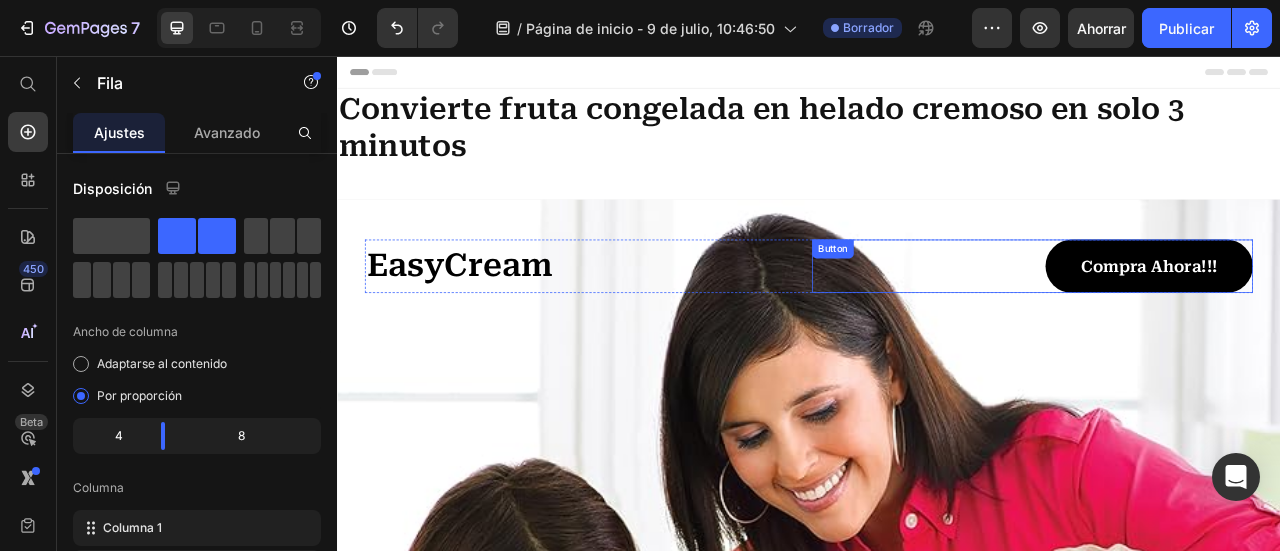 click on "compra ahora!!!" at bounding box center [1370, 323] 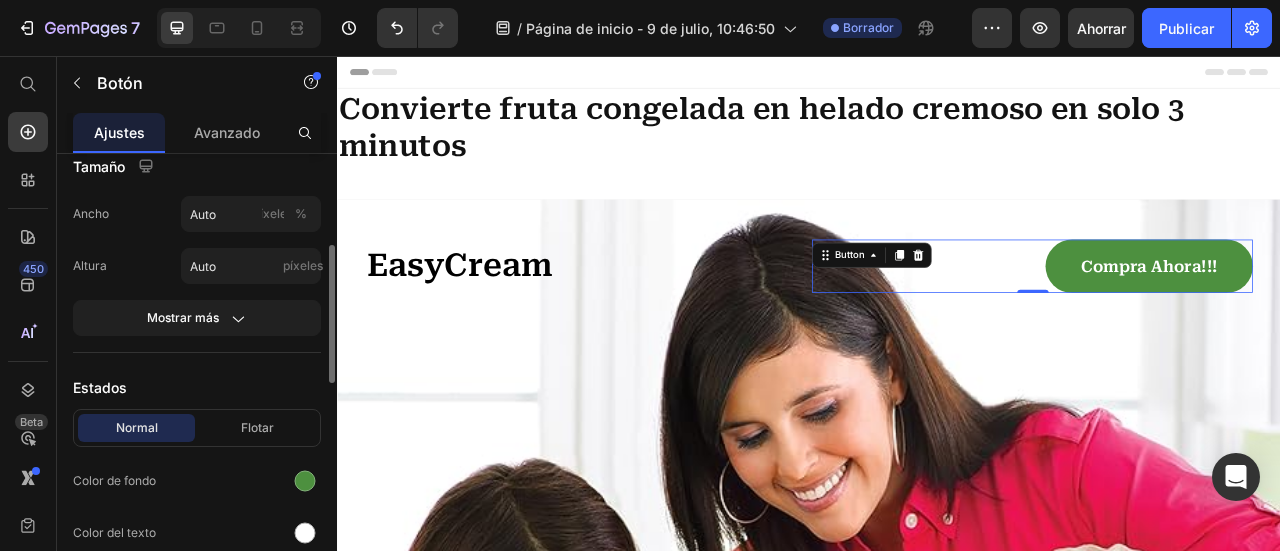 scroll, scrollTop: 500, scrollLeft: 0, axis: vertical 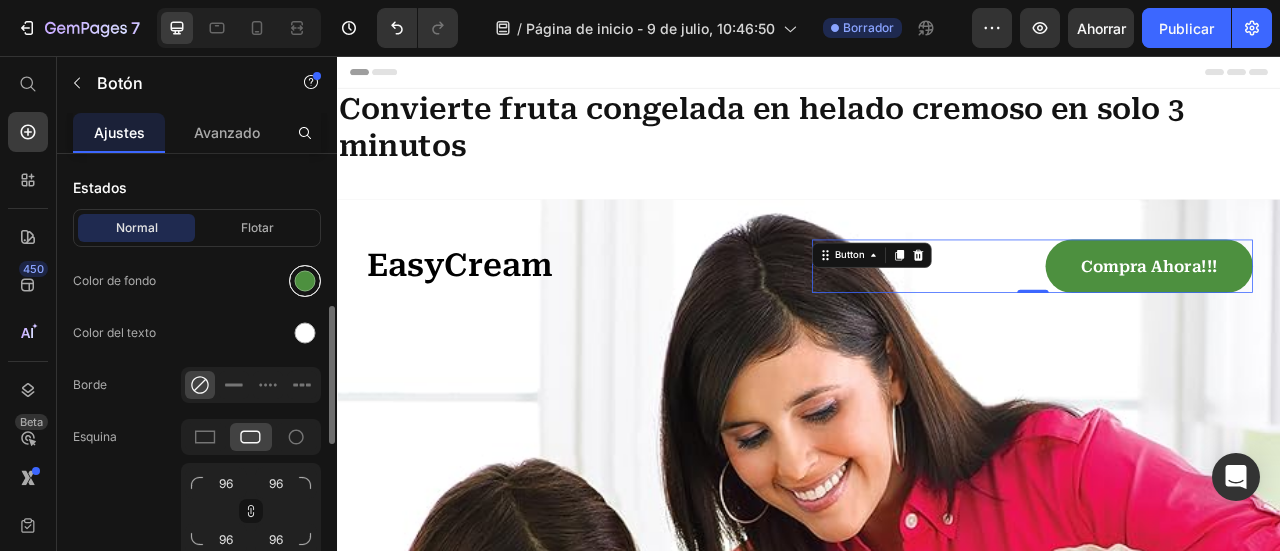 click at bounding box center [305, 281] 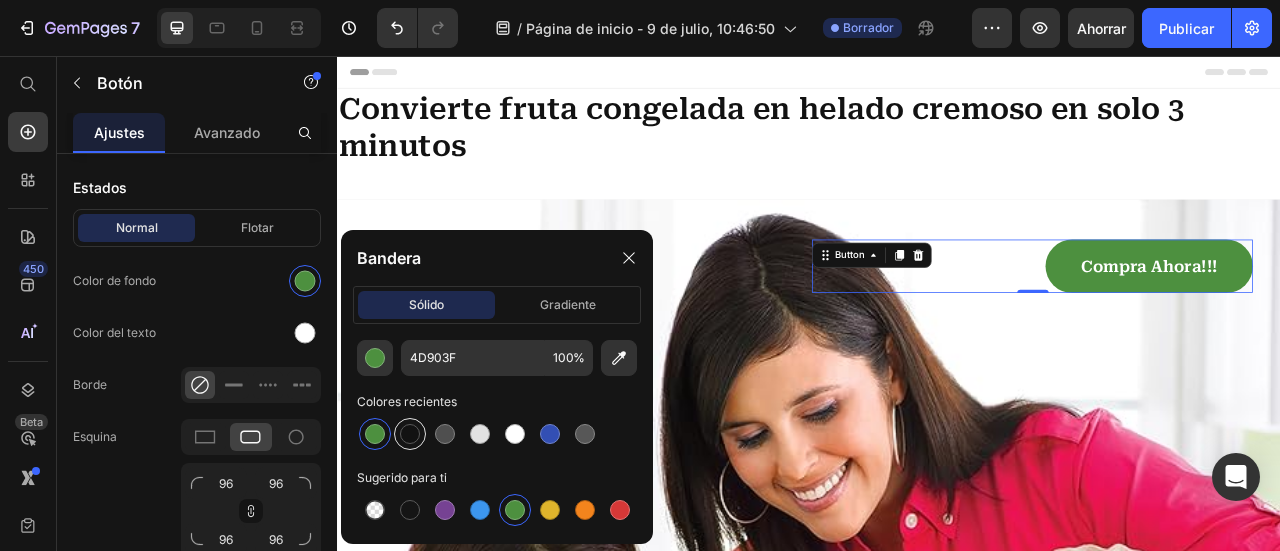 click at bounding box center (410, 434) 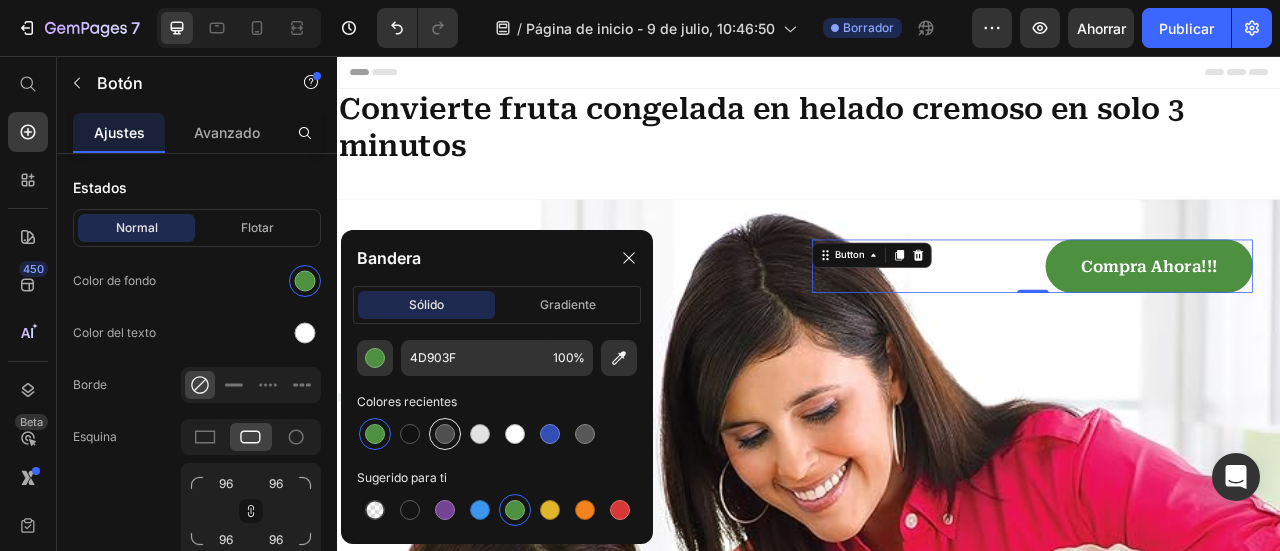 type on "121212" 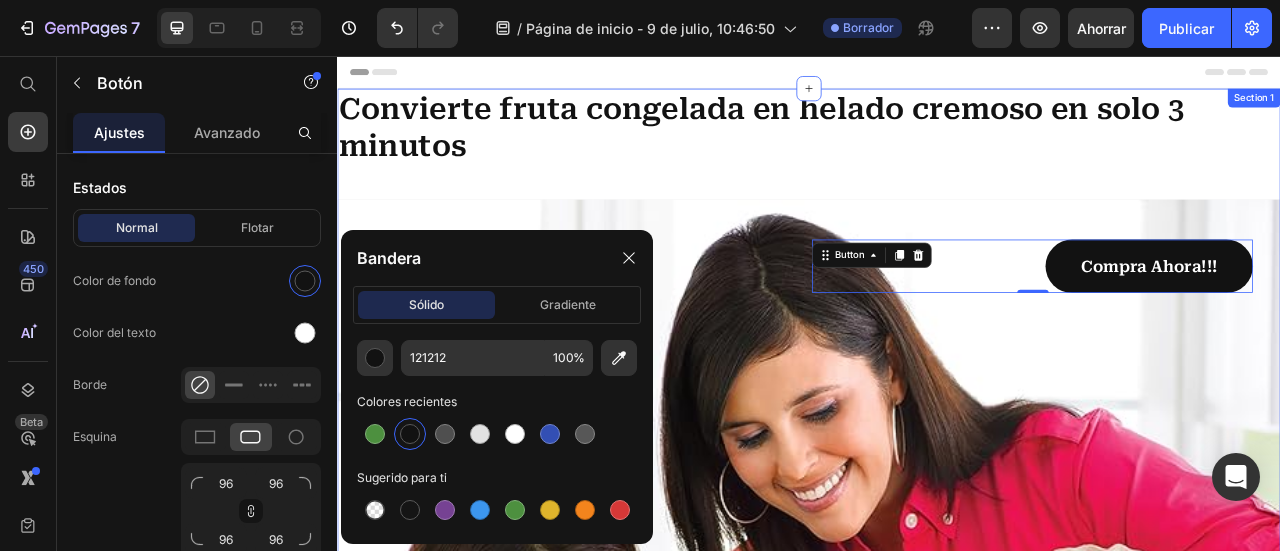 click on "Convierte fruta congelada en helado cremoso en solo 3 minutos Heading EasyCream Heading compra ahora!!! Button   0 Row Hero Banner" at bounding box center [937, 767] 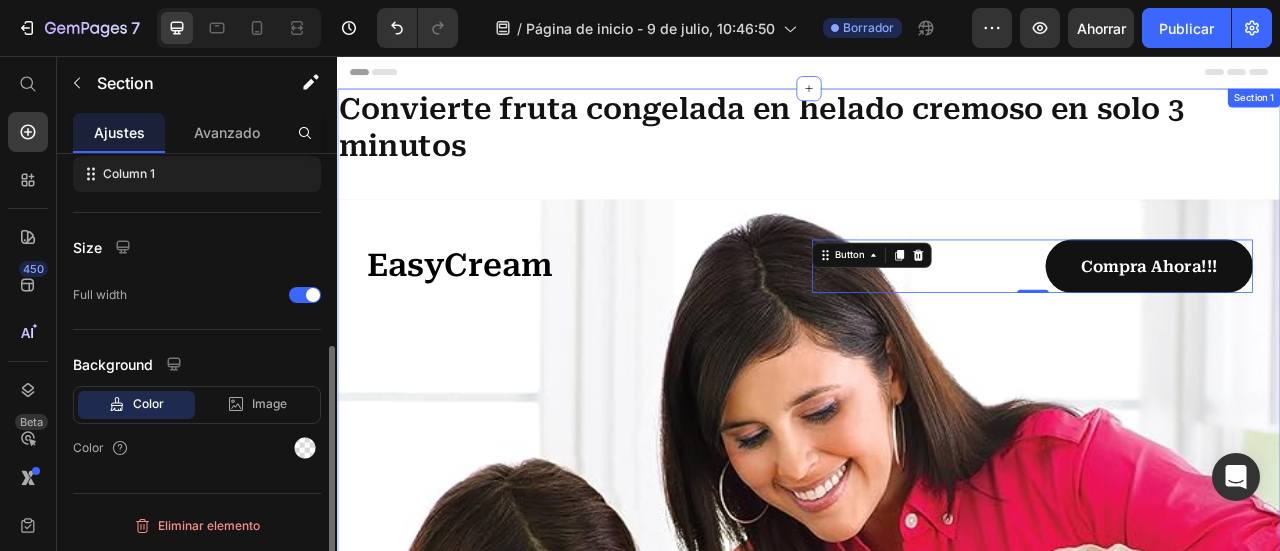 scroll, scrollTop: 0, scrollLeft: 0, axis: both 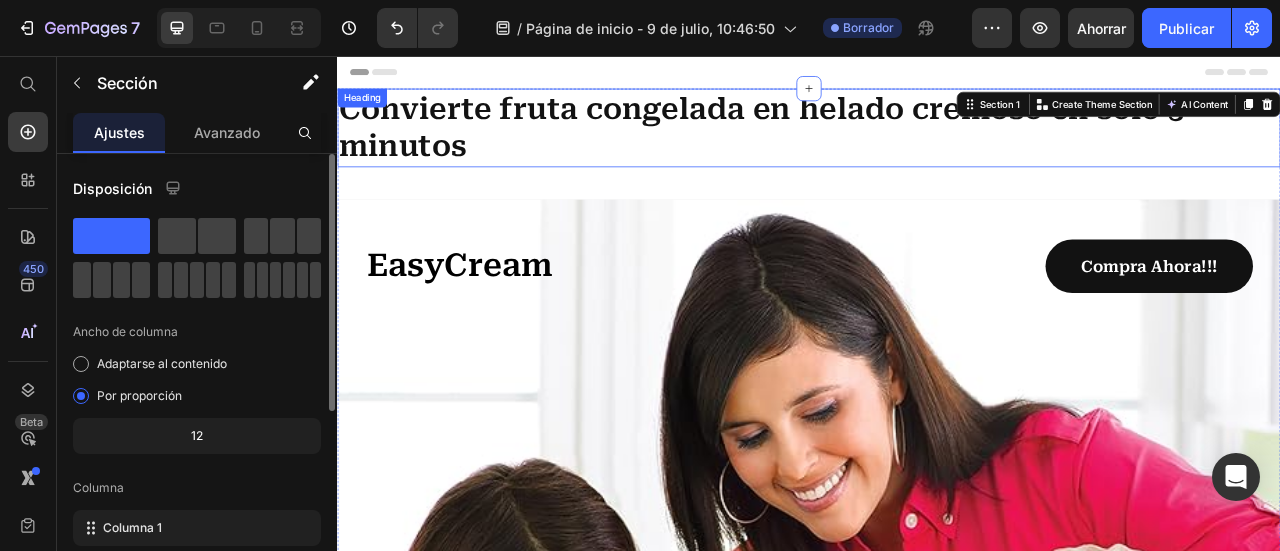 click on "Convierte fruta congelada en helado cremoso en solo 3 minutos" at bounding box center (937, 147) 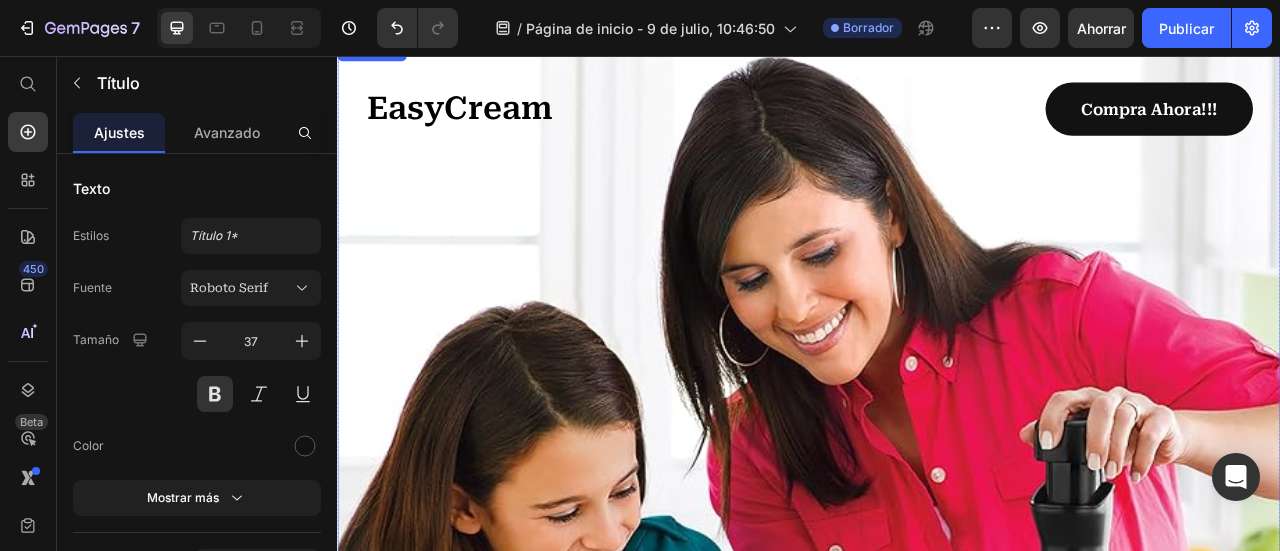 scroll, scrollTop: 100, scrollLeft: 0, axis: vertical 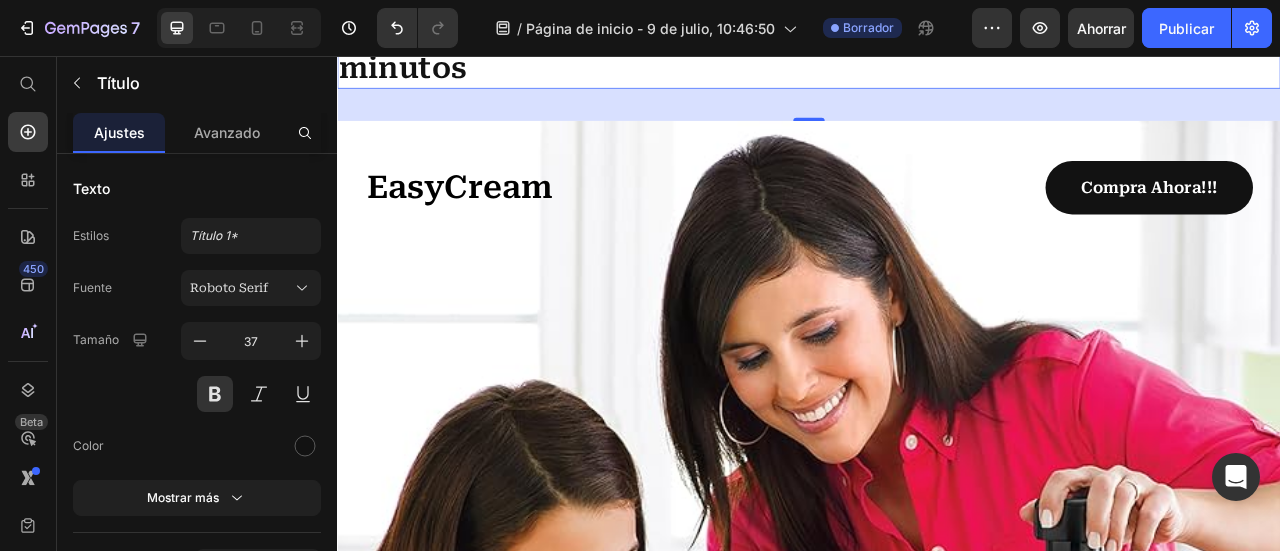 click on "41" at bounding box center [937, 117] 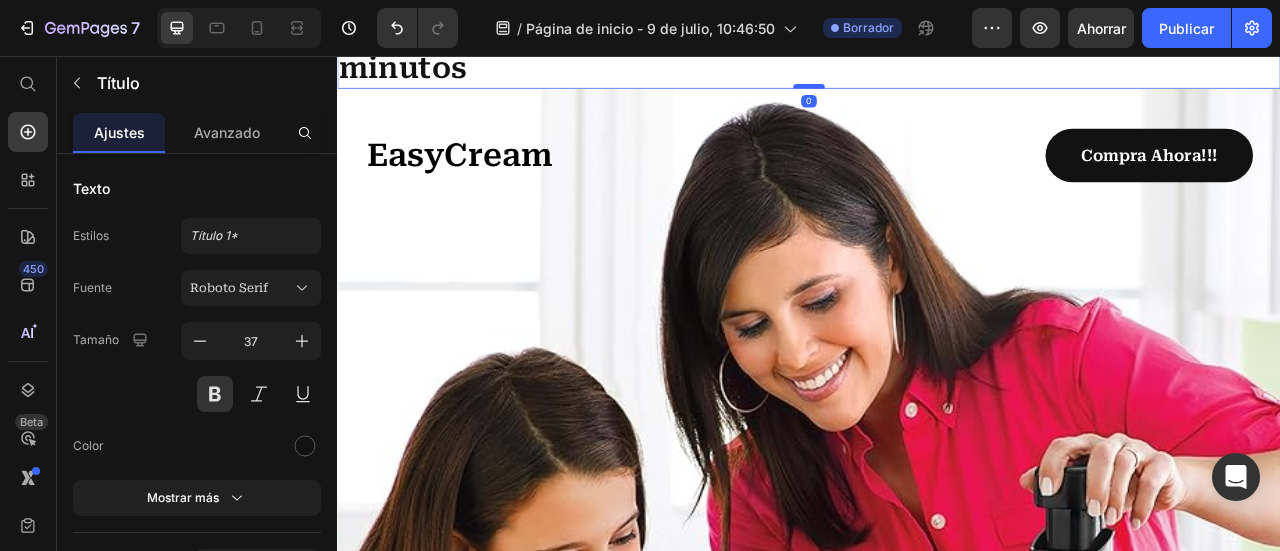 drag, startPoint x: 922, startPoint y: 134, endPoint x: 923, endPoint y: 91, distance: 43.011627 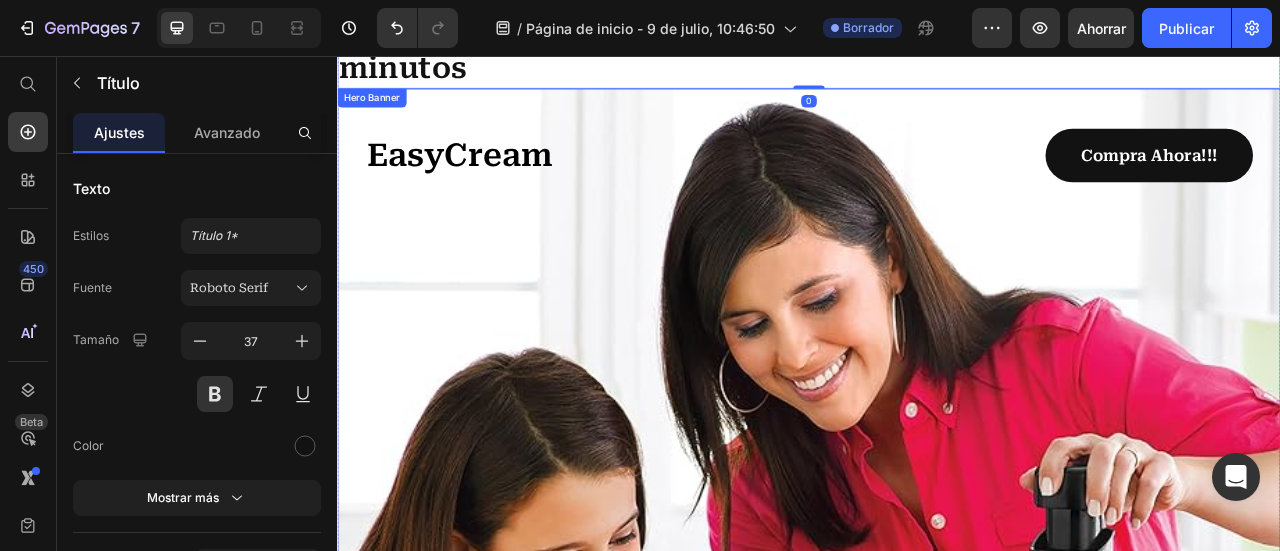 scroll, scrollTop: 0, scrollLeft: 0, axis: both 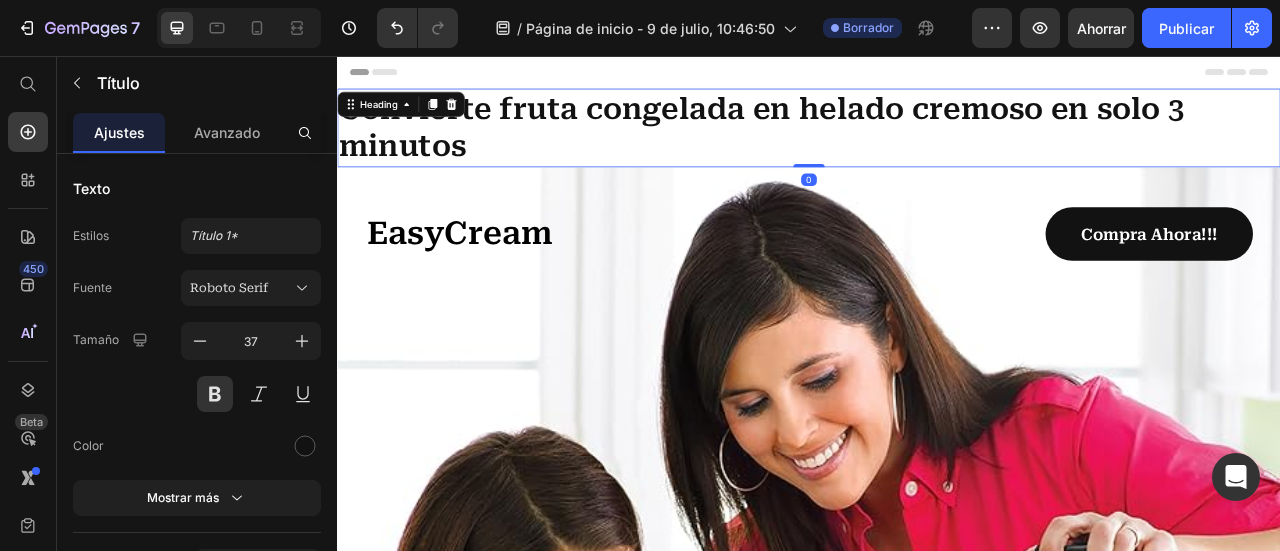 click on "Convierte fruta congelada en helado cremoso en solo 3 minutos" at bounding box center (937, 147) 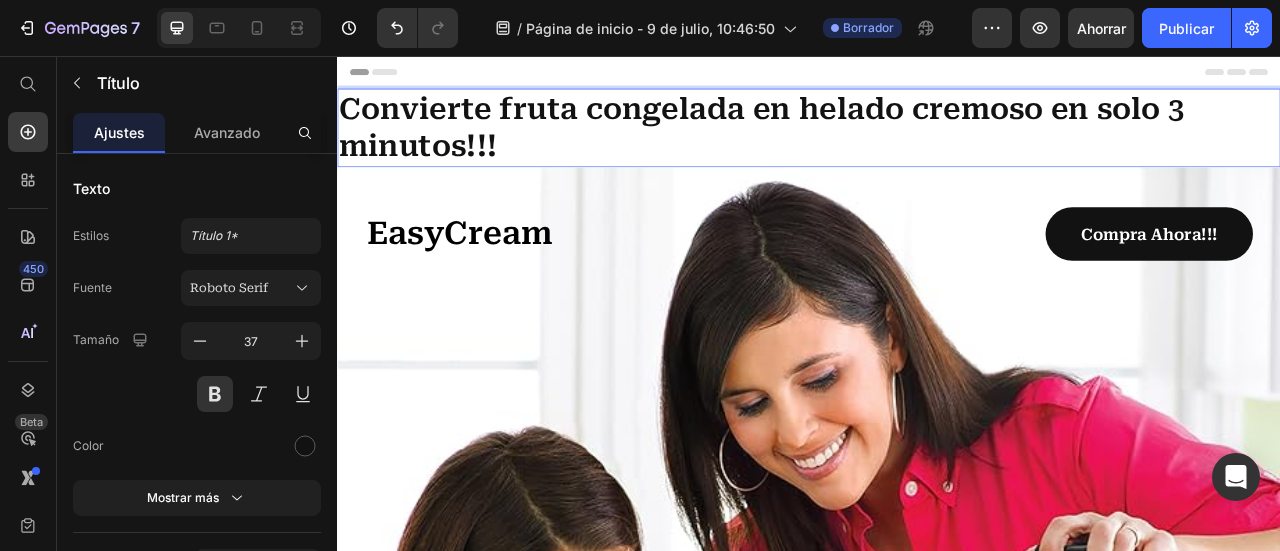 click on "EasyCream Heading compra ahora!!! Button Row" at bounding box center [937, 318] 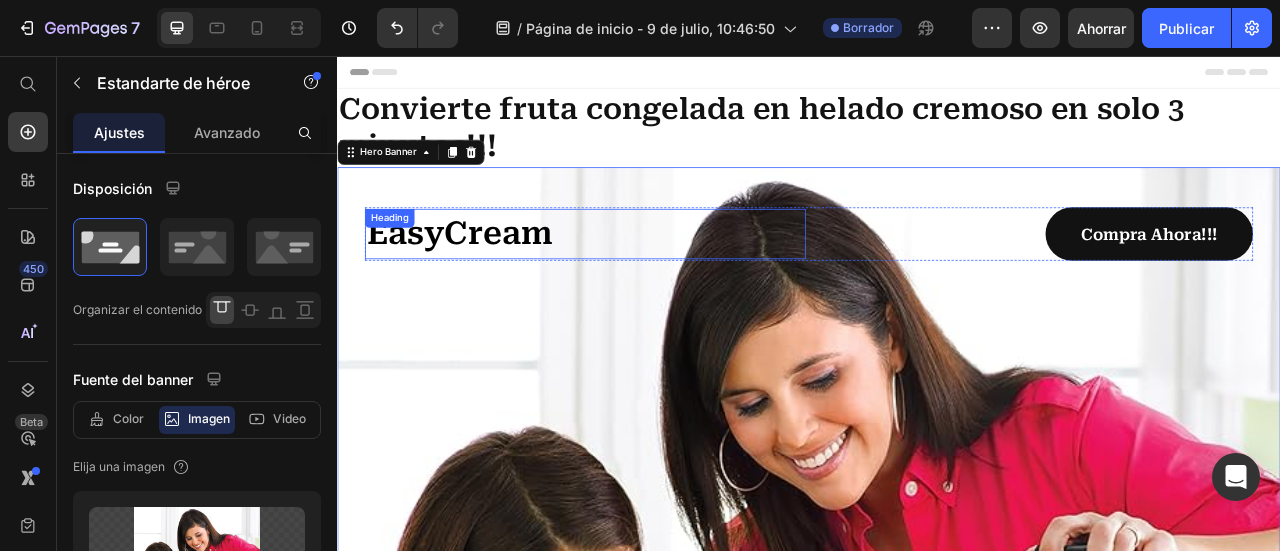 click on "EasyCream" at bounding box center (652, 282) 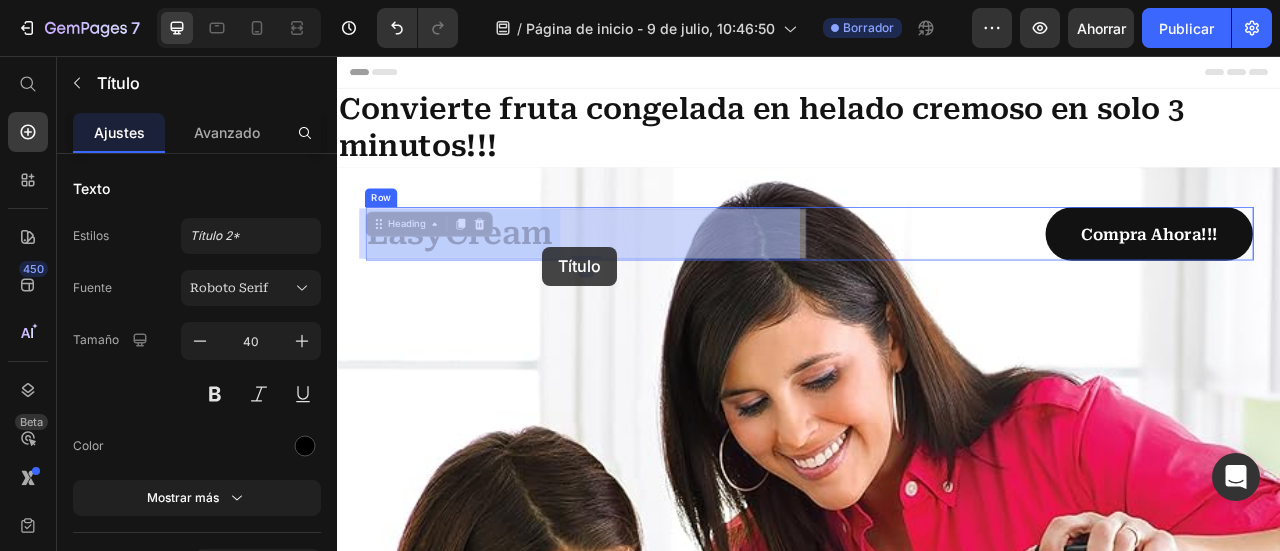 drag, startPoint x: 653, startPoint y: 295, endPoint x: 621, endPoint y: 297, distance: 32.06244 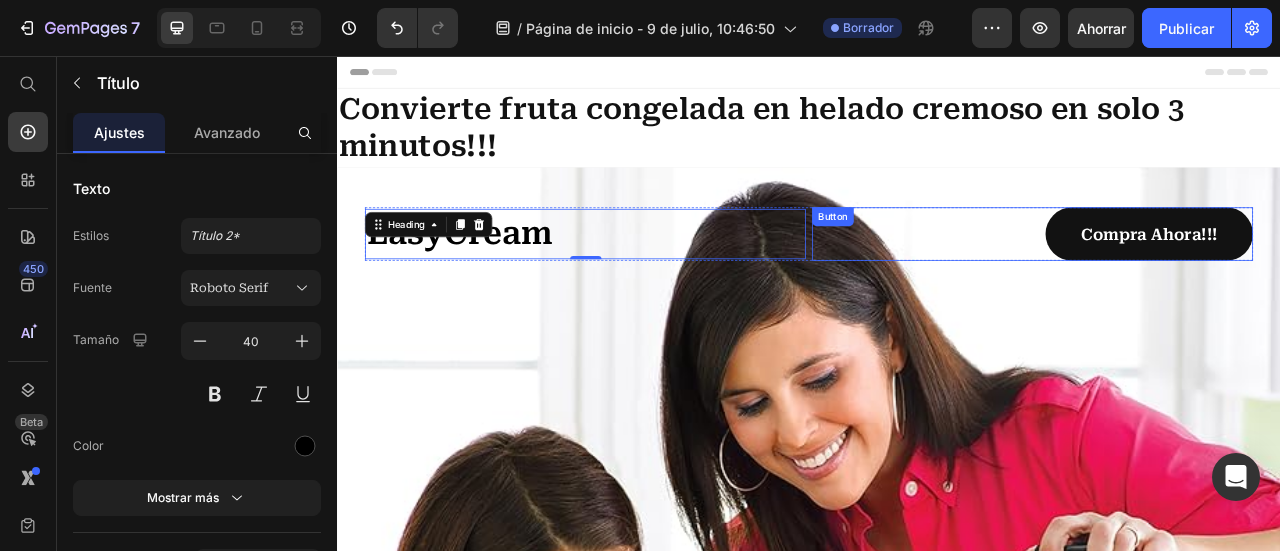 click on "compra ahora!!! Button" at bounding box center [1221, 282] 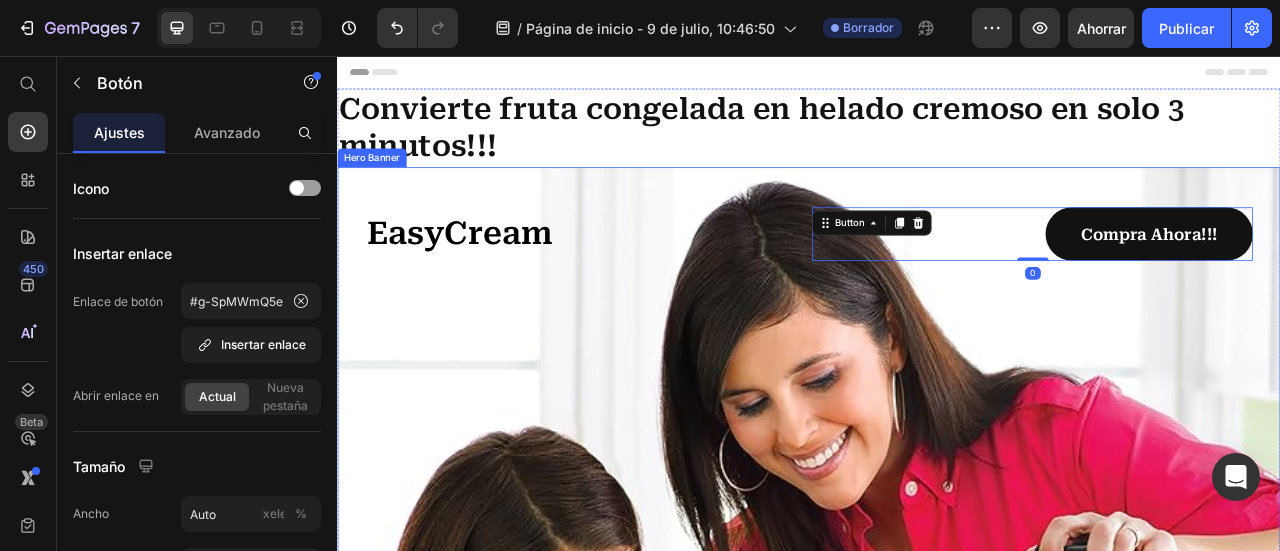 click at bounding box center [937, 797] 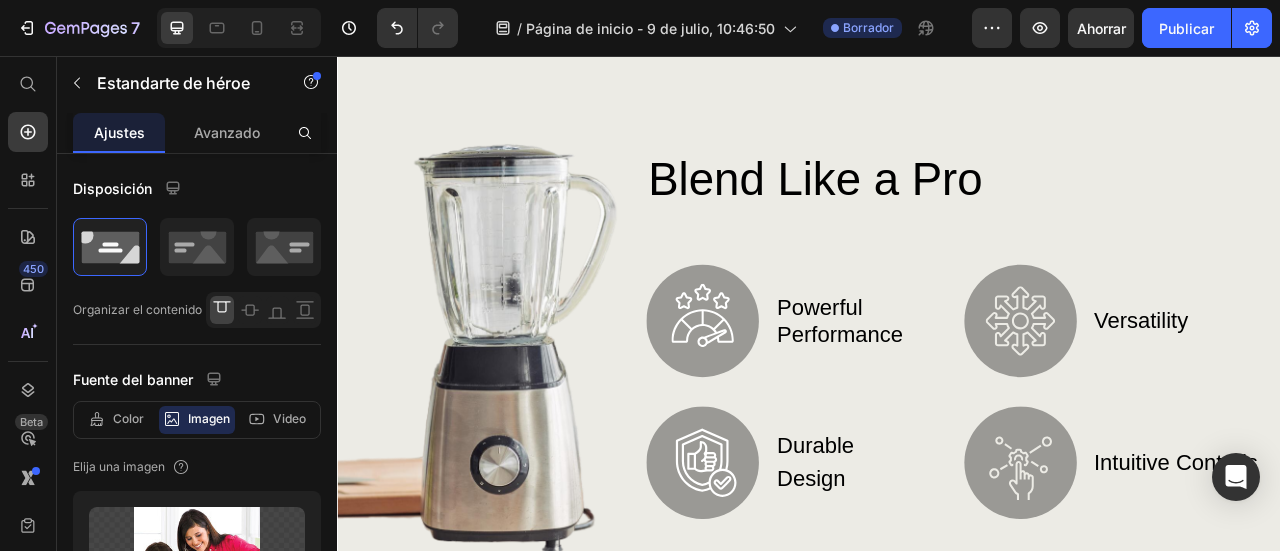 scroll, scrollTop: 1400, scrollLeft: 0, axis: vertical 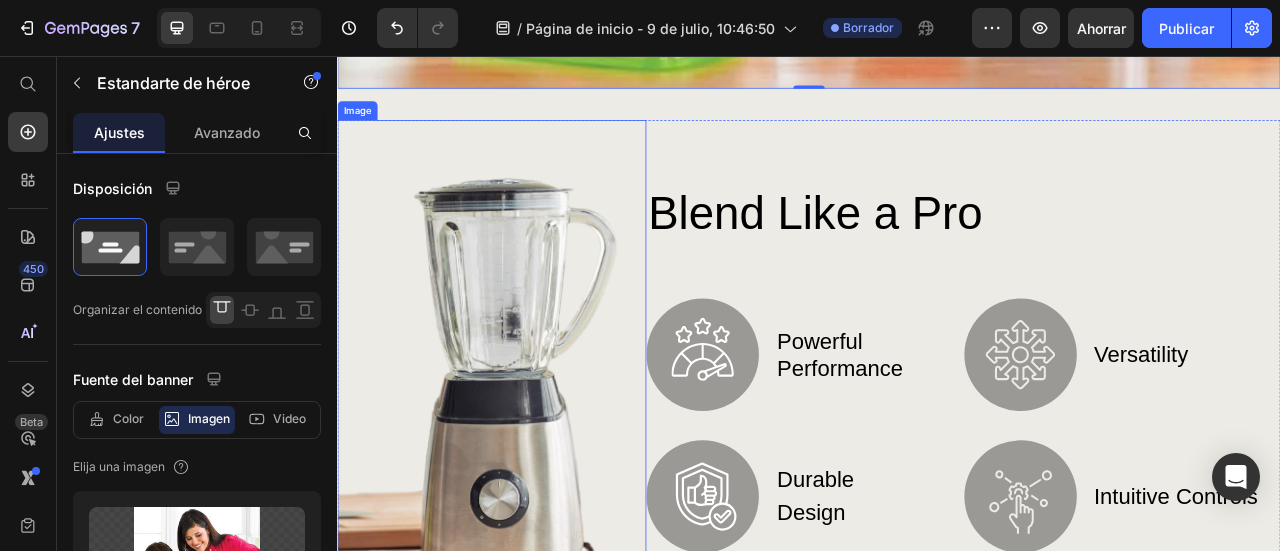 click at bounding box center (533, 448) 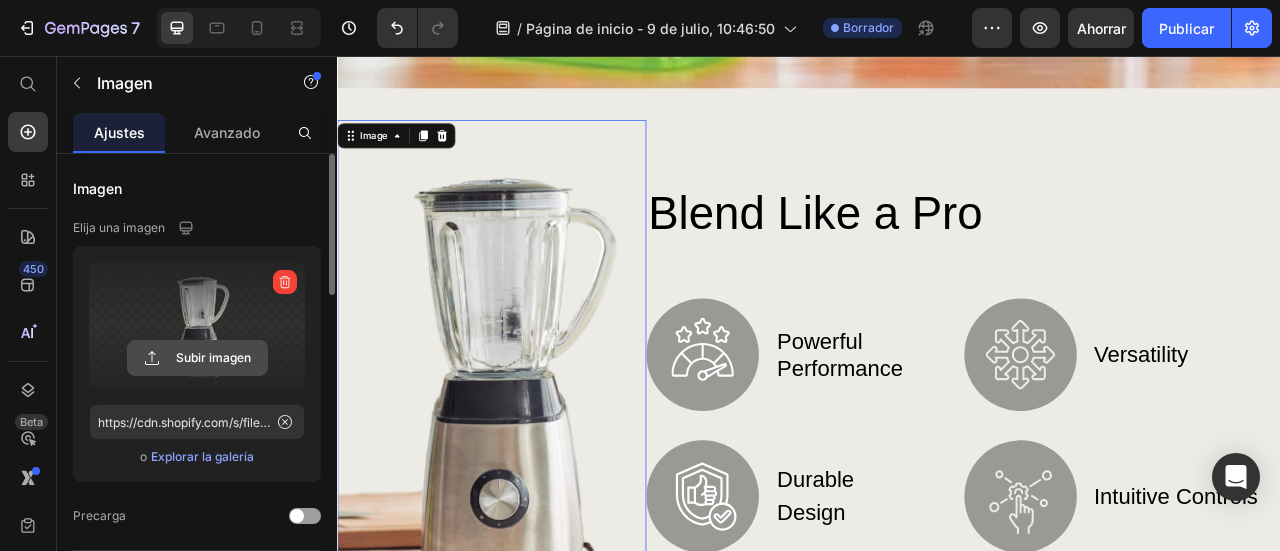 click 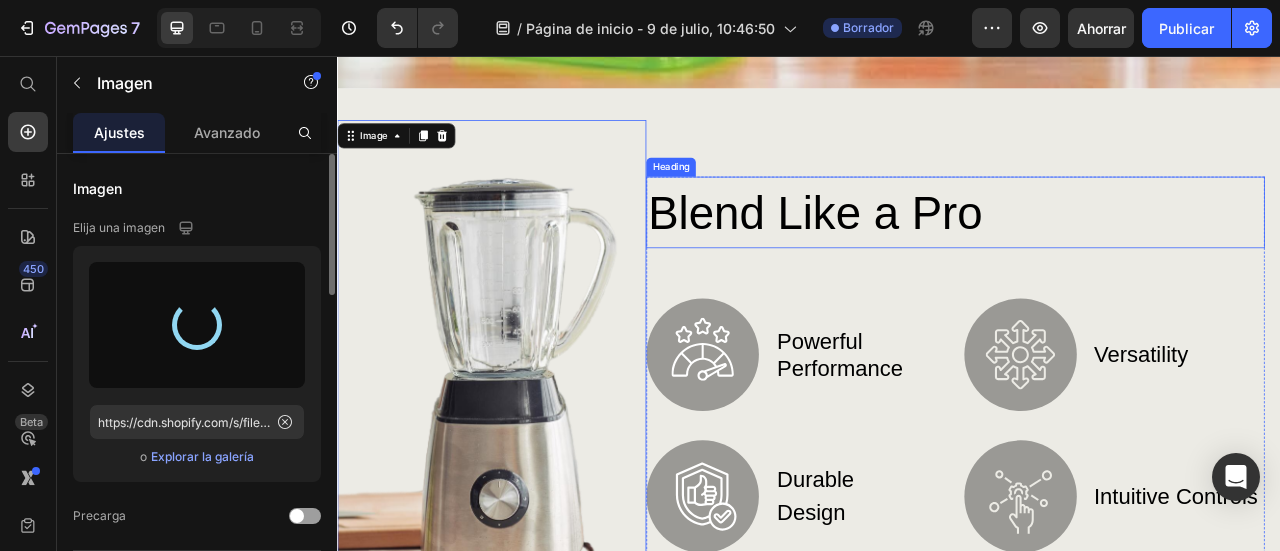 type on "https://cdn.shopify.com/s/files/1/0597/1915/5799/files/gempages_543124246927246340-137d230d-73e0-47b7-8d5b-214825c9bb71.png" 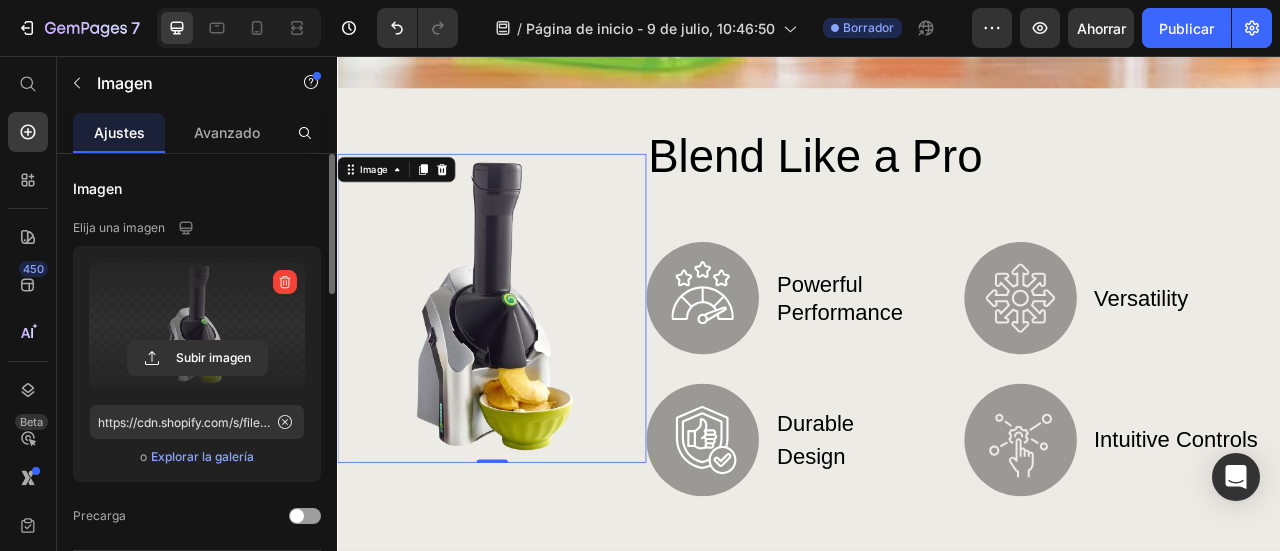 click at bounding box center [533, 376] 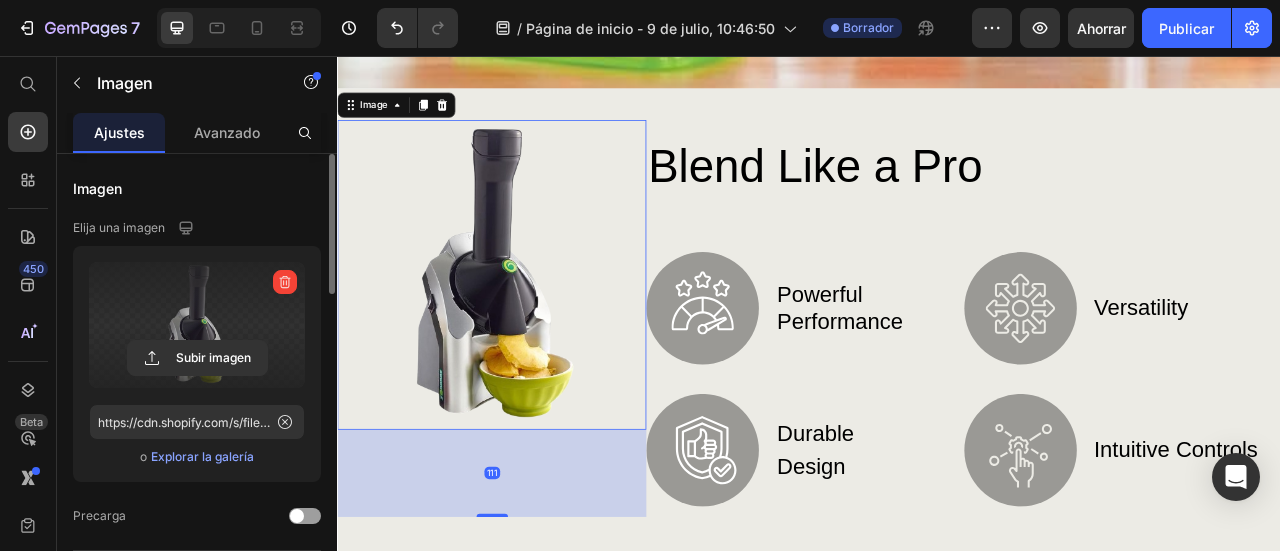 drag, startPoint x: 536, startPoint y: 553, endPoint x: 508, endPoint y: 668, distance: 118.35962 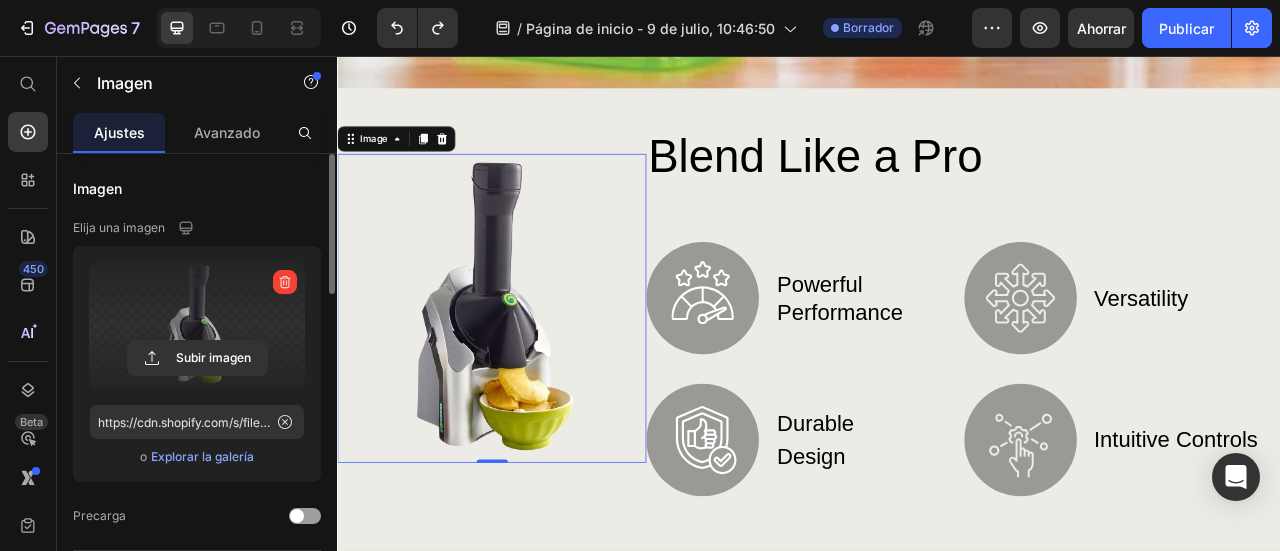 click at bounding box center (533, 376) 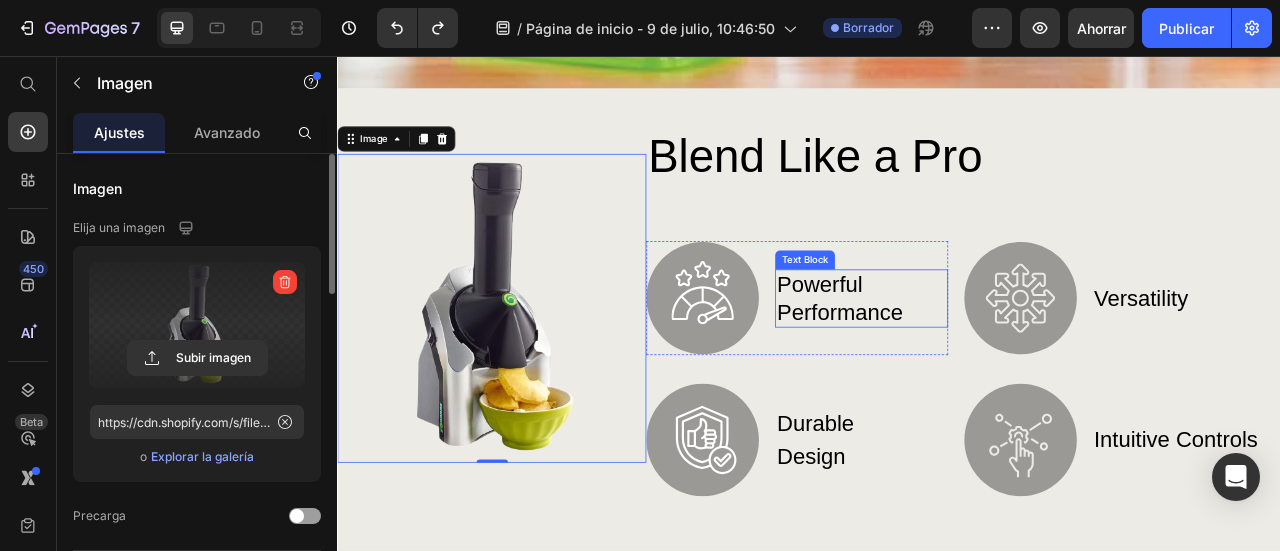 click on "Blend Like a Pro" at bounding box center (1123, 182) 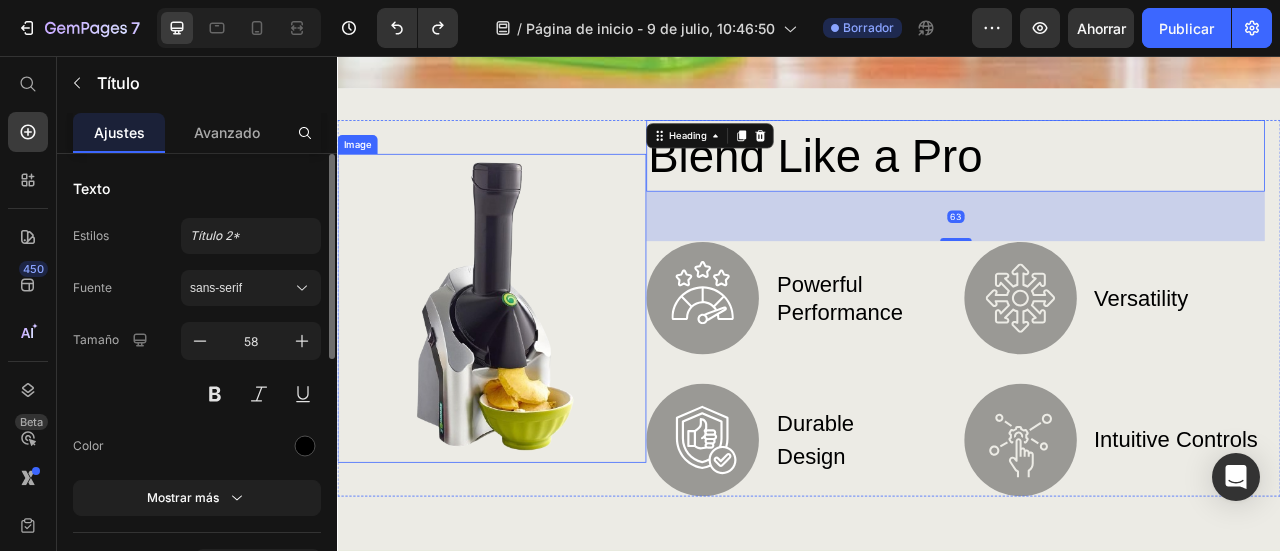 click at bounding box center (533, 376) 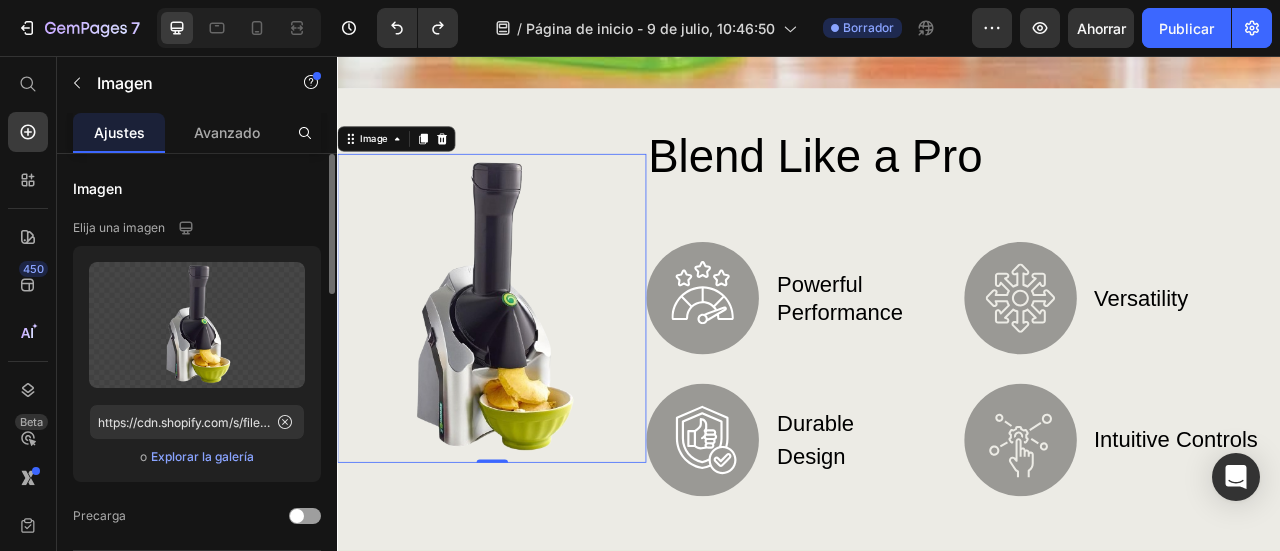click at bounding box center (533, 376) 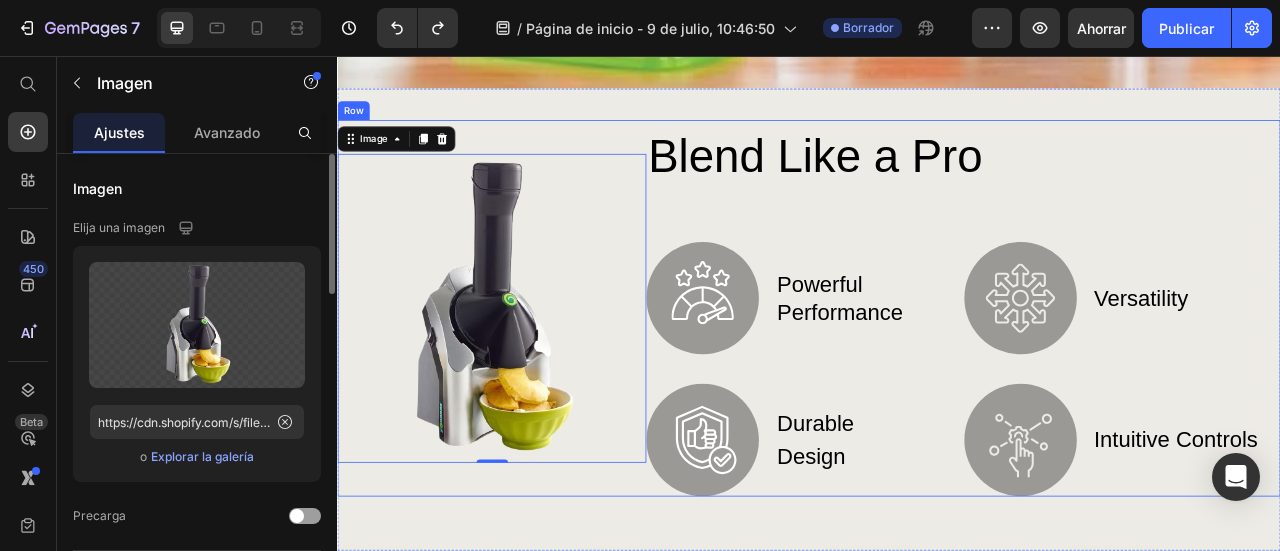 click on "Image   0" at bounding box center [533, 376] 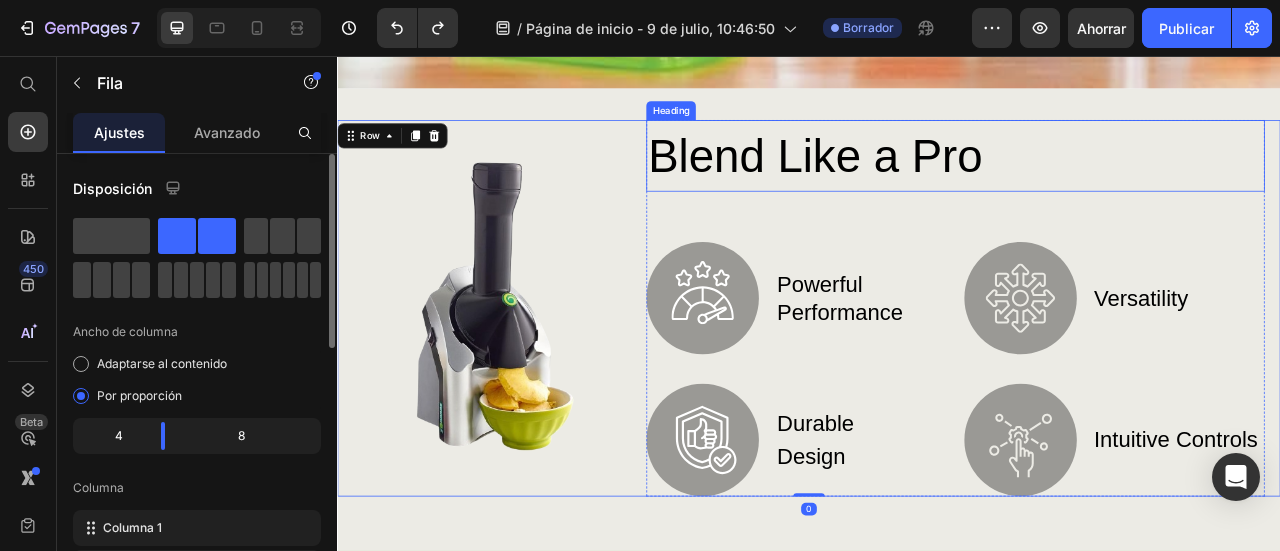 click on "Blend Like a Pro" at bounding box center [1123, 182] 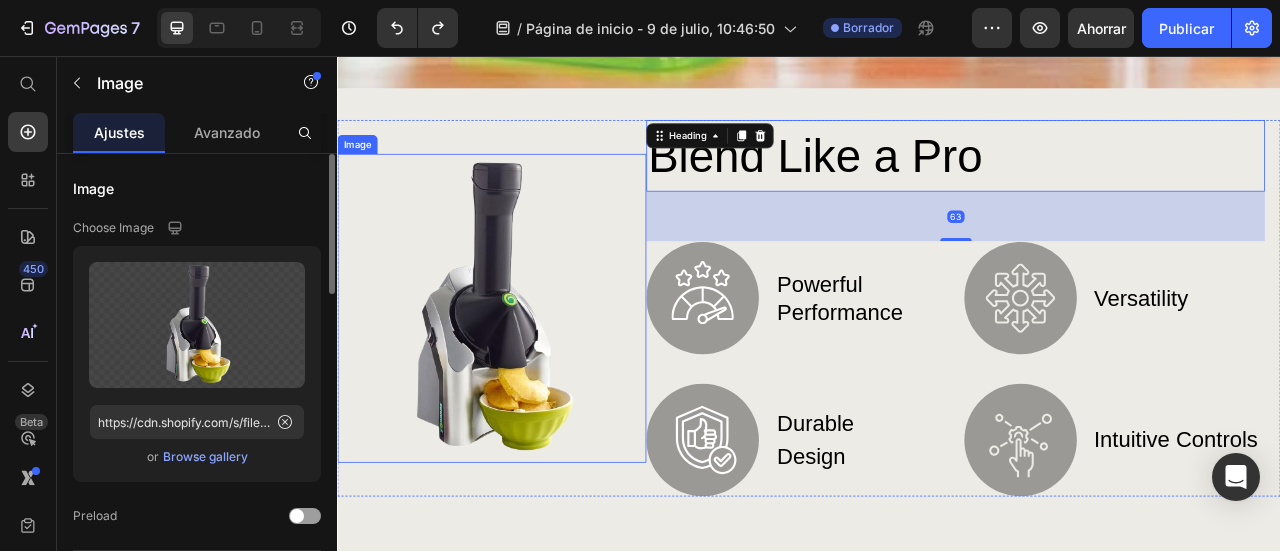 click at bounding box center (533, 376) 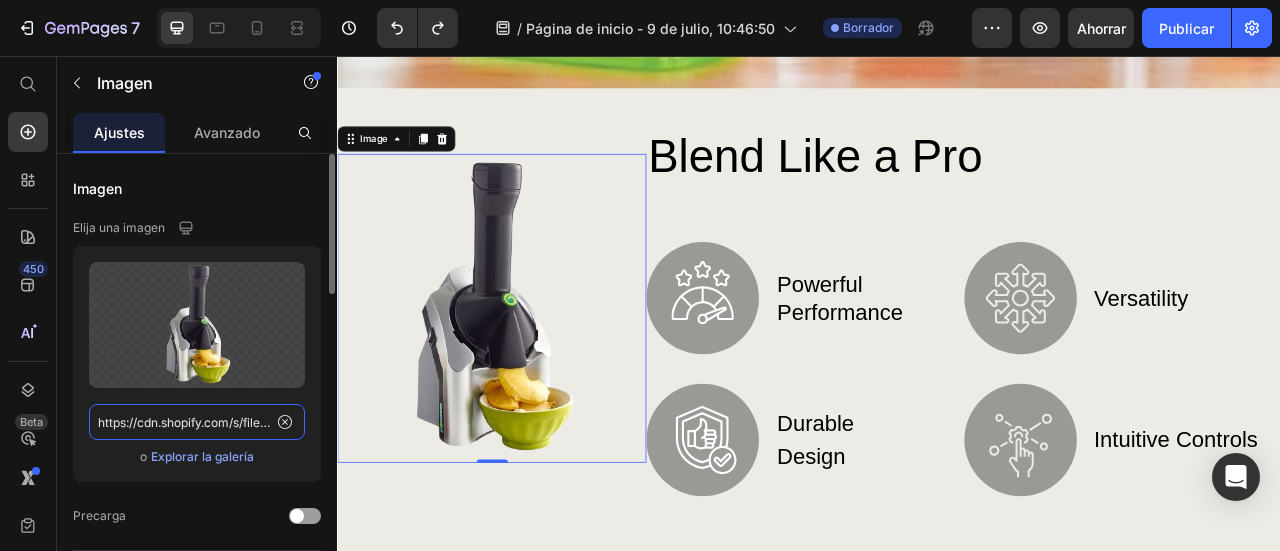 click on "https://cdn.shopify.com/s/files/1/0597/1915/5799/files/gempages_543124246927246340-137d230d-73e0-47b7-8d5b-214825c9bb71.png" 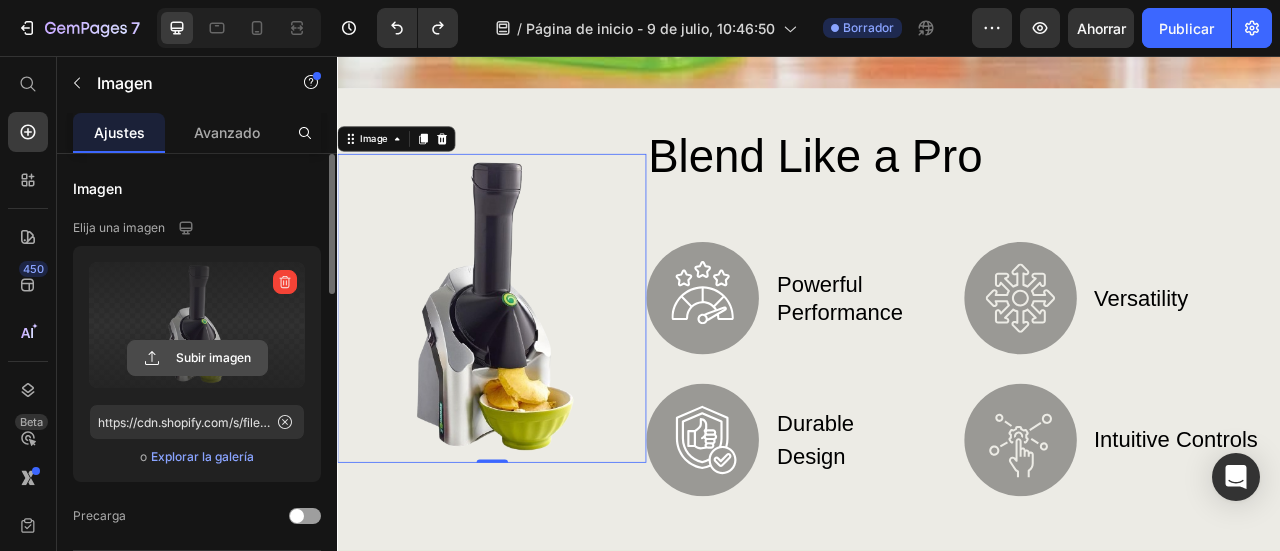 click 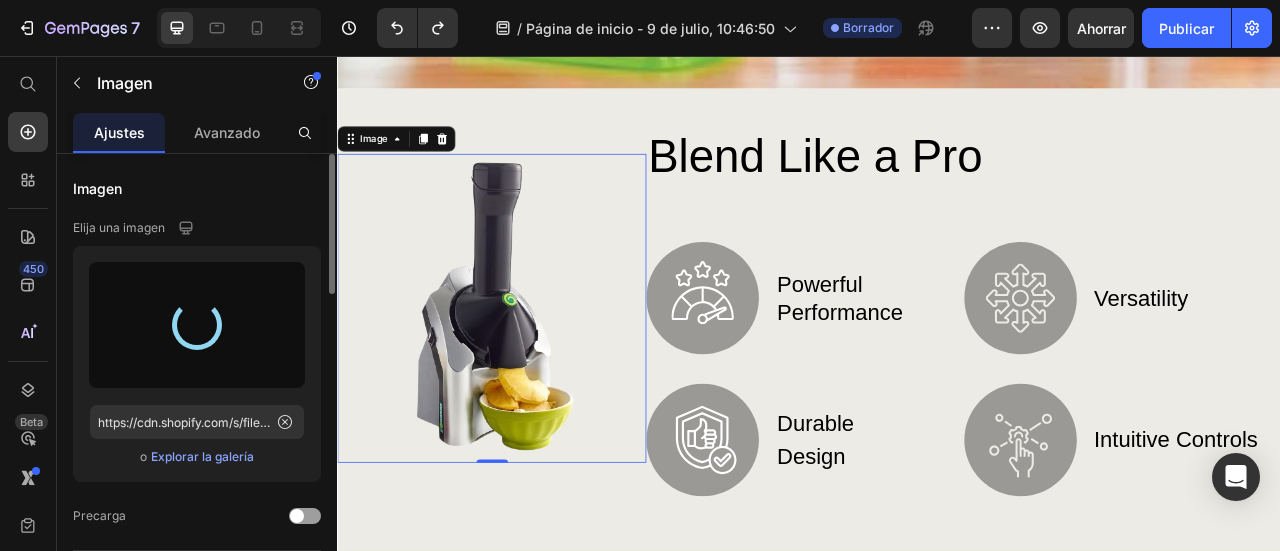 type on "https://cdn.shopify.com/s/files/1/0597/1915/5799/files/gempages_543124246927246340-8b2b4f4f-54ba-4bd3-baf2-fb787882d393.png" 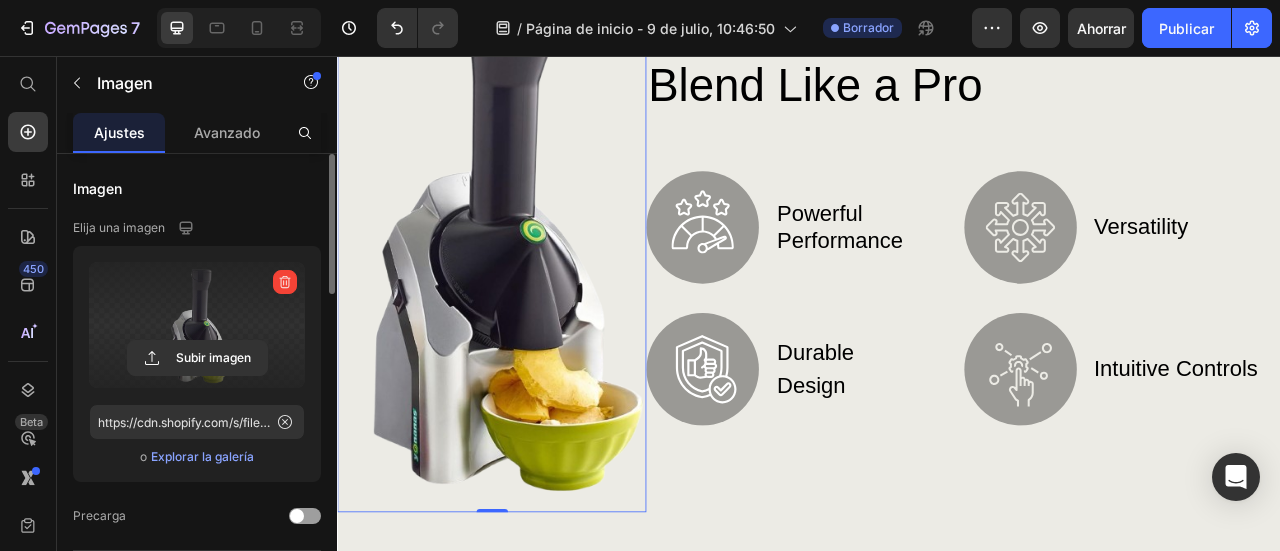 scroll, scrollTop: 1600, scrollLeft: 0, axis: vertical 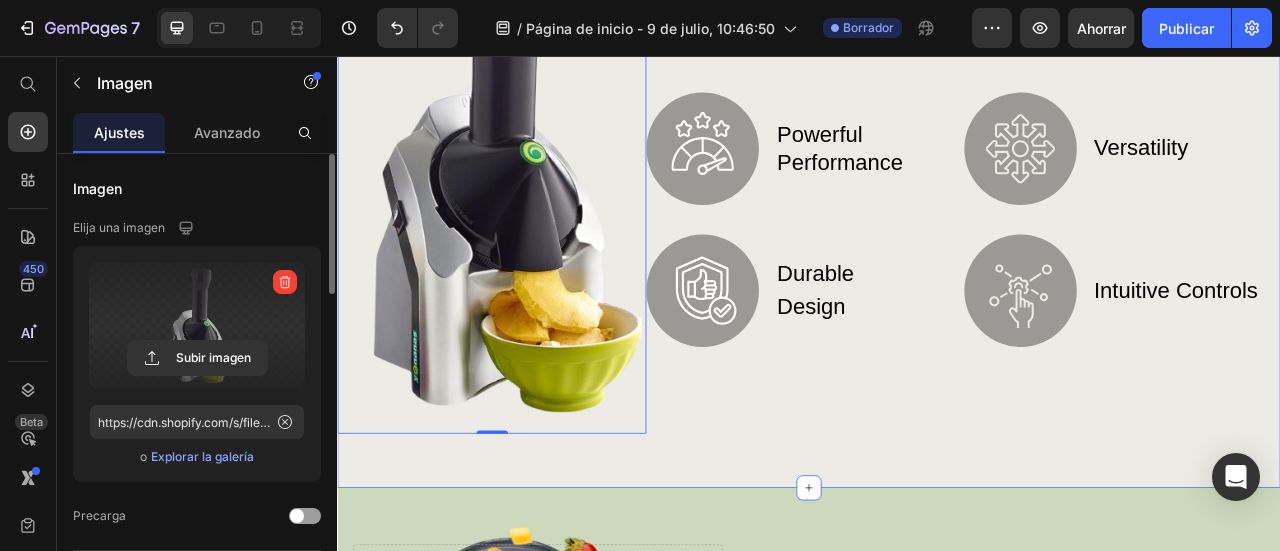 click on "Image   0 Blend Like a Pro Heading Image Powerful Performance Text Block Row Image Durable Design Text Block Row Image Versatility Text Block Row Image Intuitive Controls Text Block Row Row Row Row Section 2" at bounding box center [937, 201] 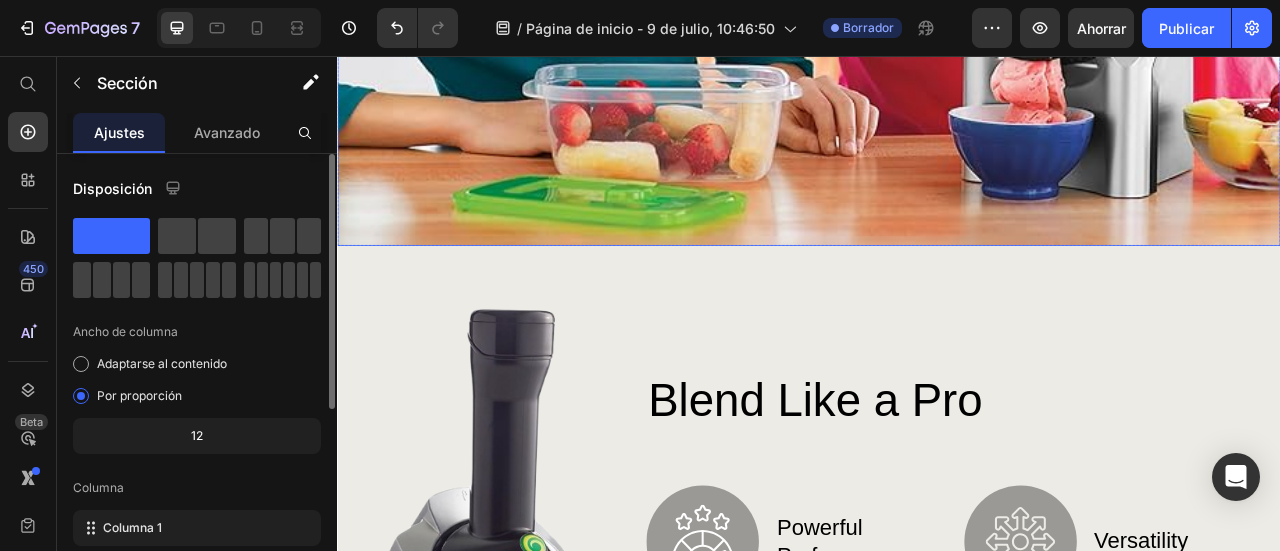 scroll, scrollTop: 1300, scrollLeft: 0, axis: vertical 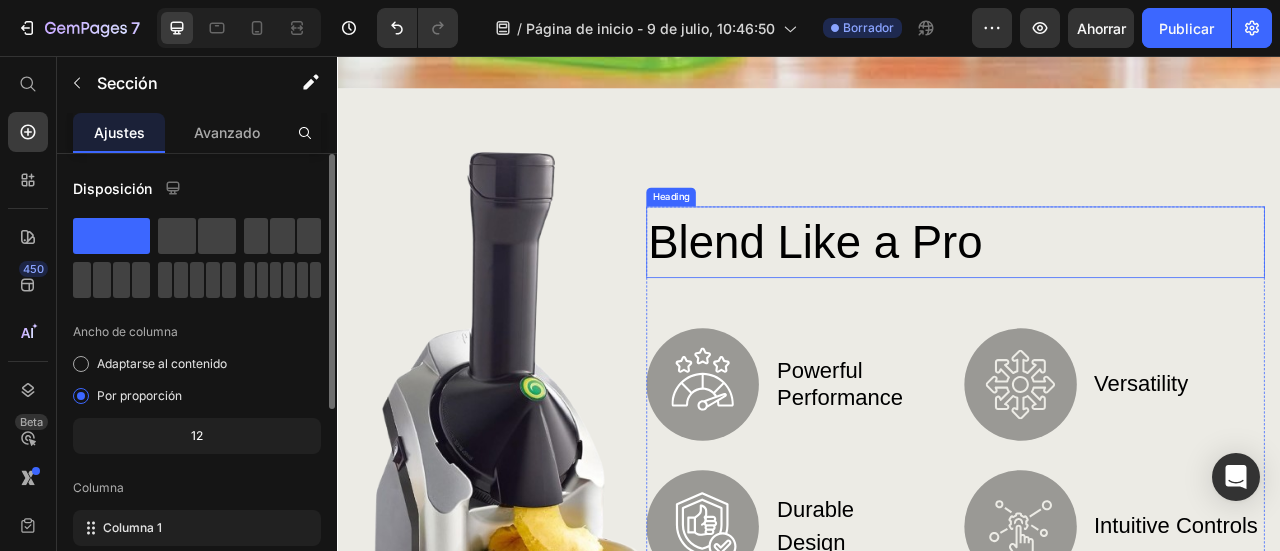 click on "Blend Like a Pro" at bounding box center [1123, 292] 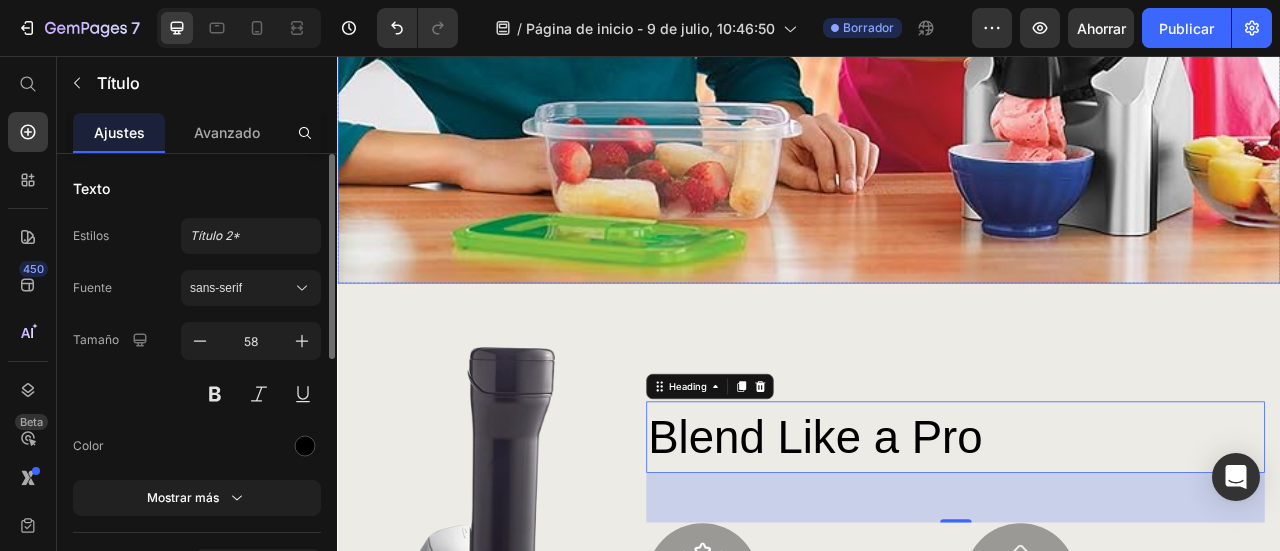 scroll, scrollTop: 1100, scrollLeft: 0, axis: vertical 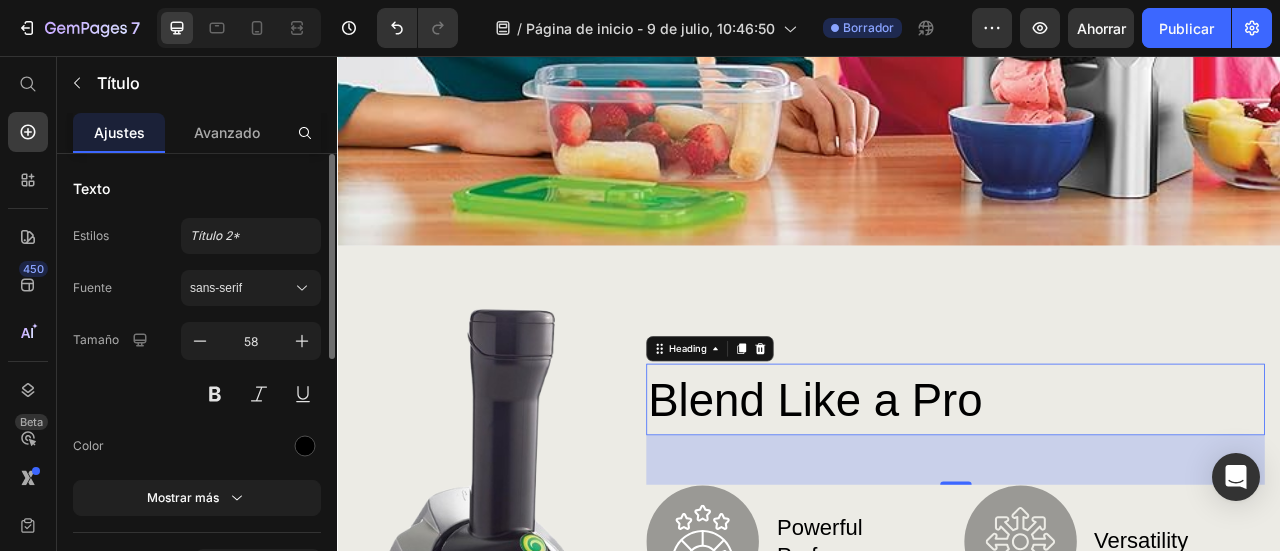 click on "Blend Like a Pro Heading   63 Image Powerful Performance Text Block Row Image Durable Design Text Block Row Image Versatility Text Block Row Image Intuitive Controls Text Block Row Row Row" at bounding box center (1123, 686) 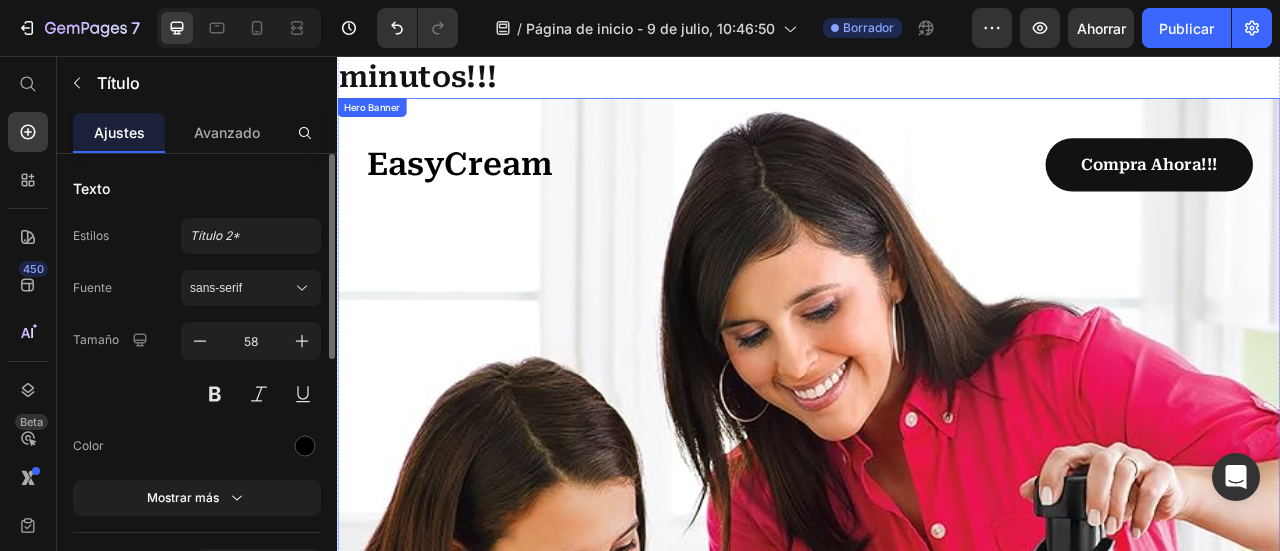 scroll, scrollTop: 0, scrollLeft: 0, axis: both 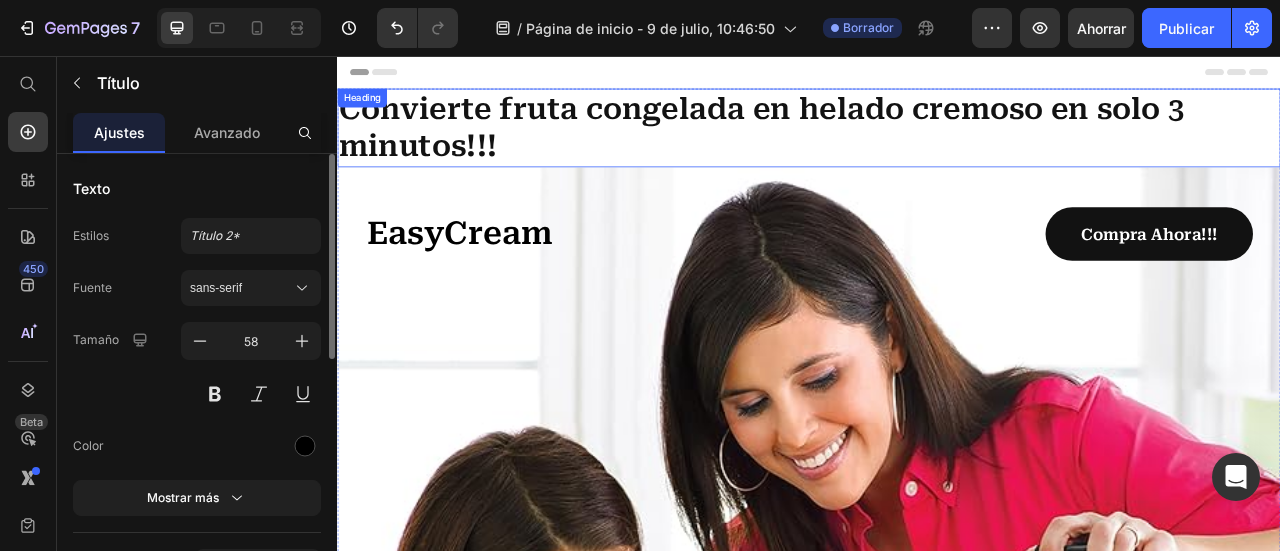 click on "Convierte fruta congelada en helado cremoso en solo 3 minutos!!!" at bounding box center (937, 147) 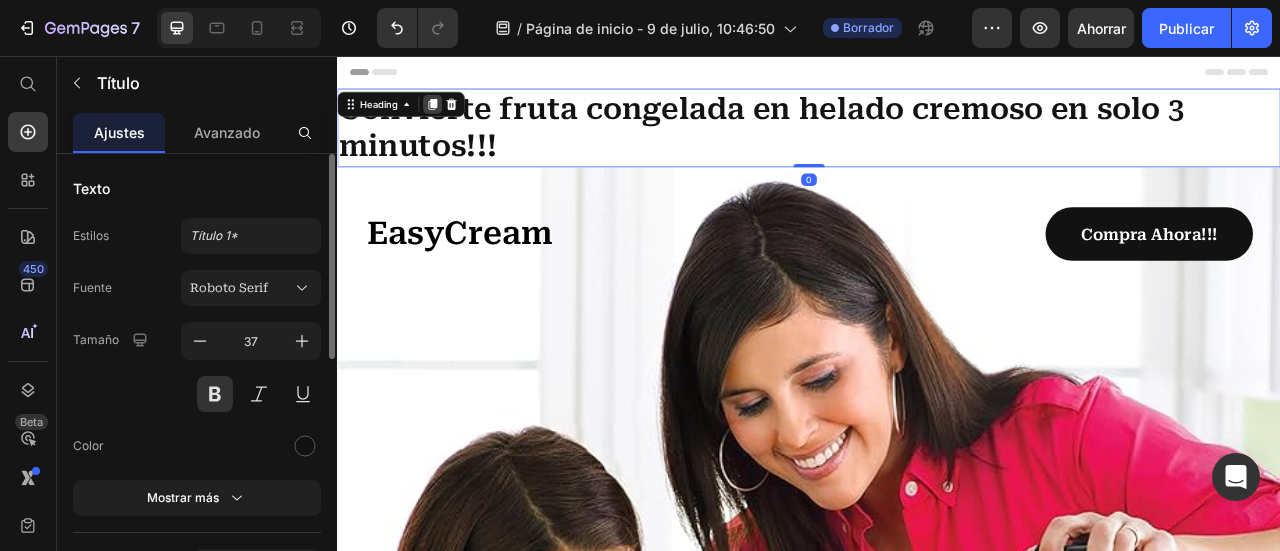 click 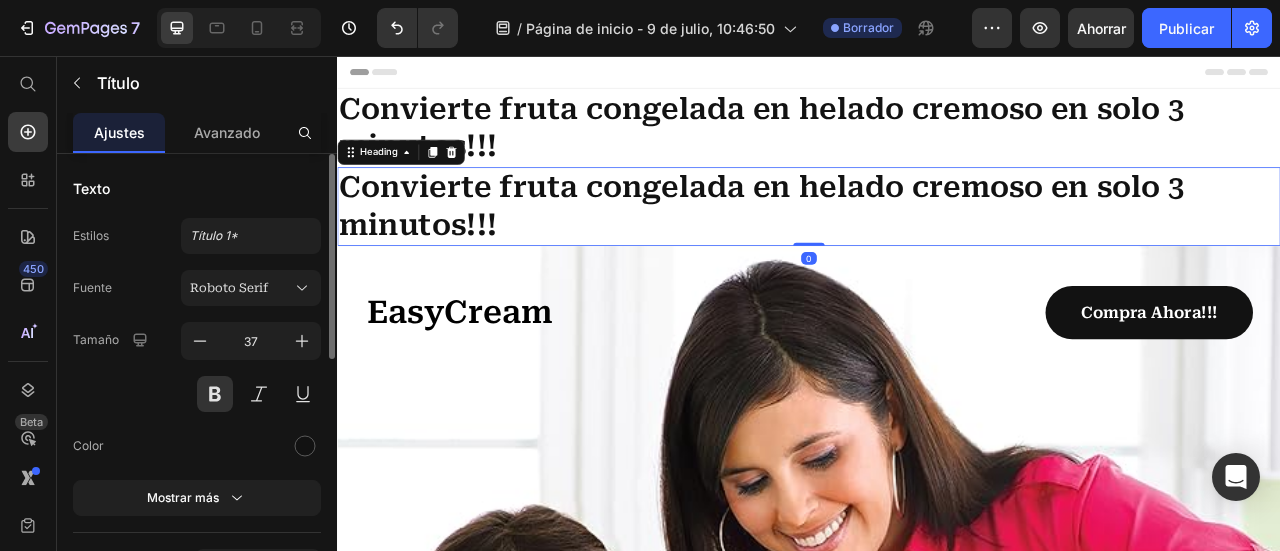 click on "Convierte fruta congelada en helado cremoso en solo 3 minutos!!!" at bounding box center (937, 247) 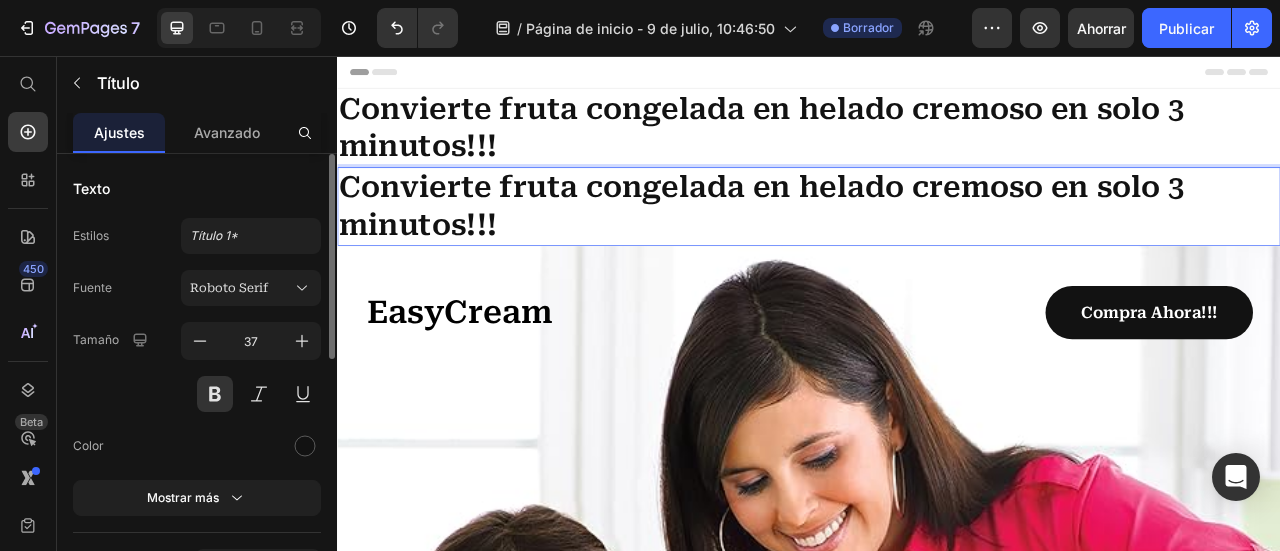 click on "Convierte fruta congelada en helado cremoso en solo 3 minutos!!!" at bounding box center [937, 247] 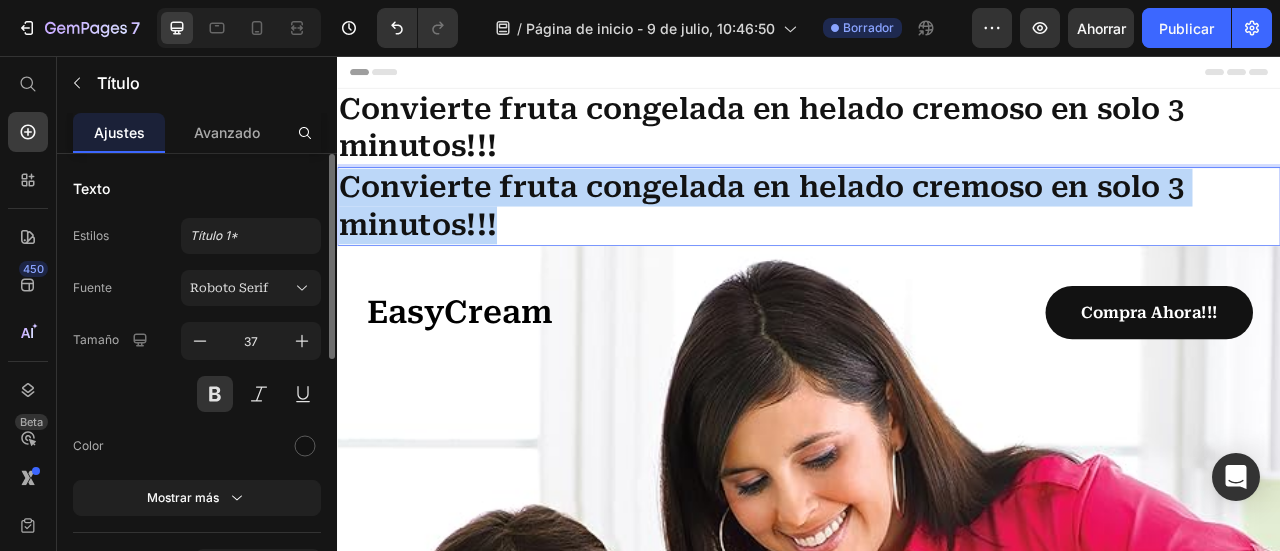 click on "Convierte fruta congelada en helado cremoso en solo 3 minutos!!!" at bounding box center [937, 247] 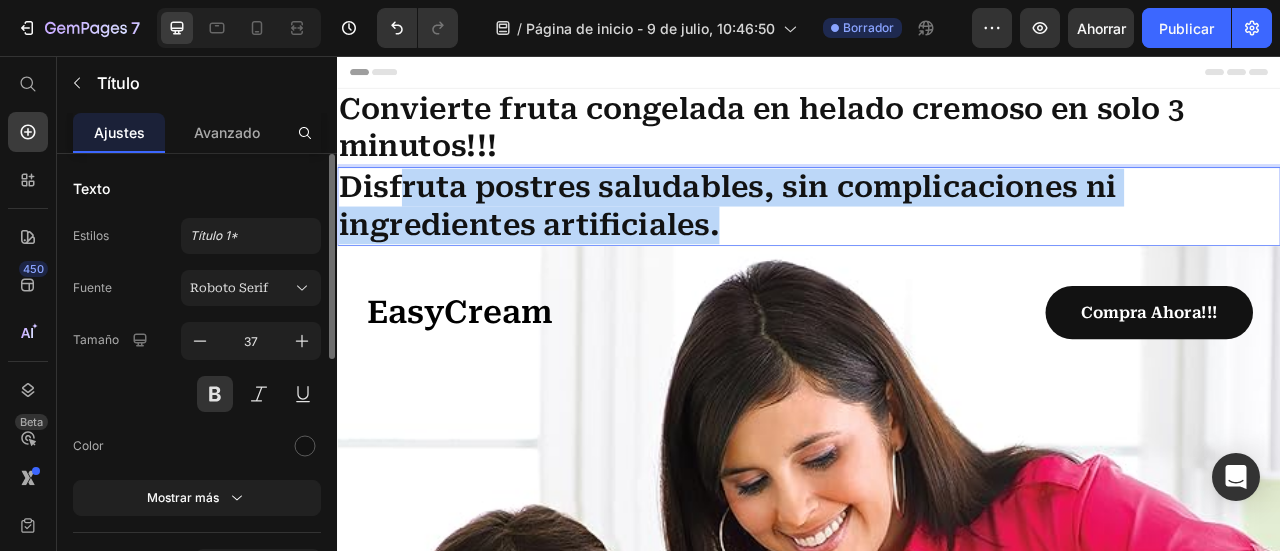 drag, startPoint x: 848, startPoint y: 265, endPoint x: 382, endPoint y: 232, distance: 467.167 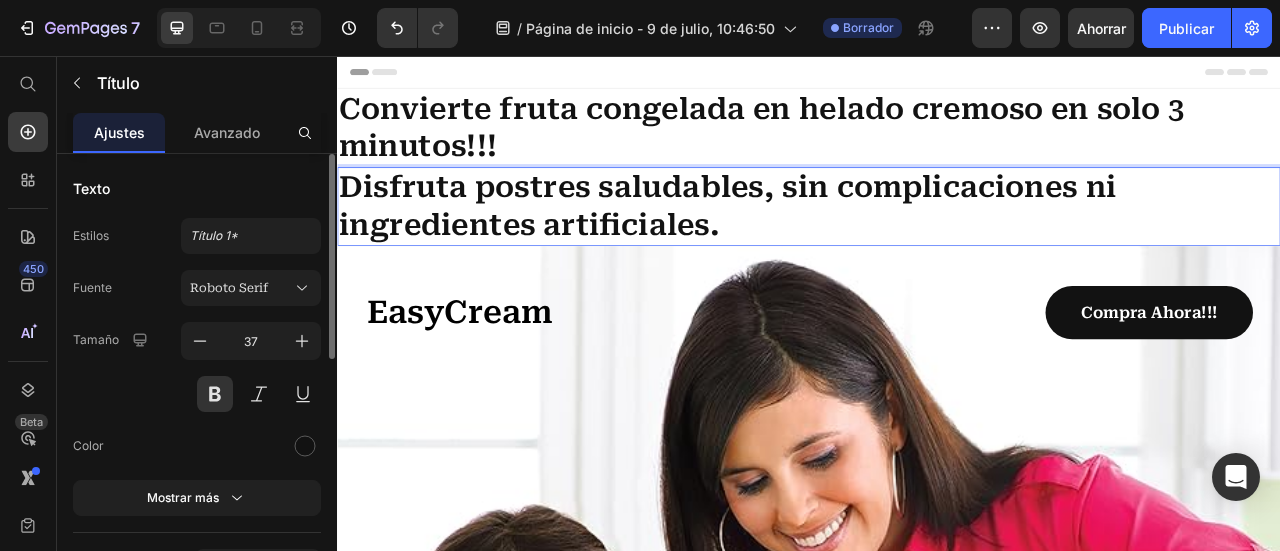 drag, startPoint x: 382, startPoint y: 232, endPoint x: 344, endPoint y: 226, distance: 38.470768 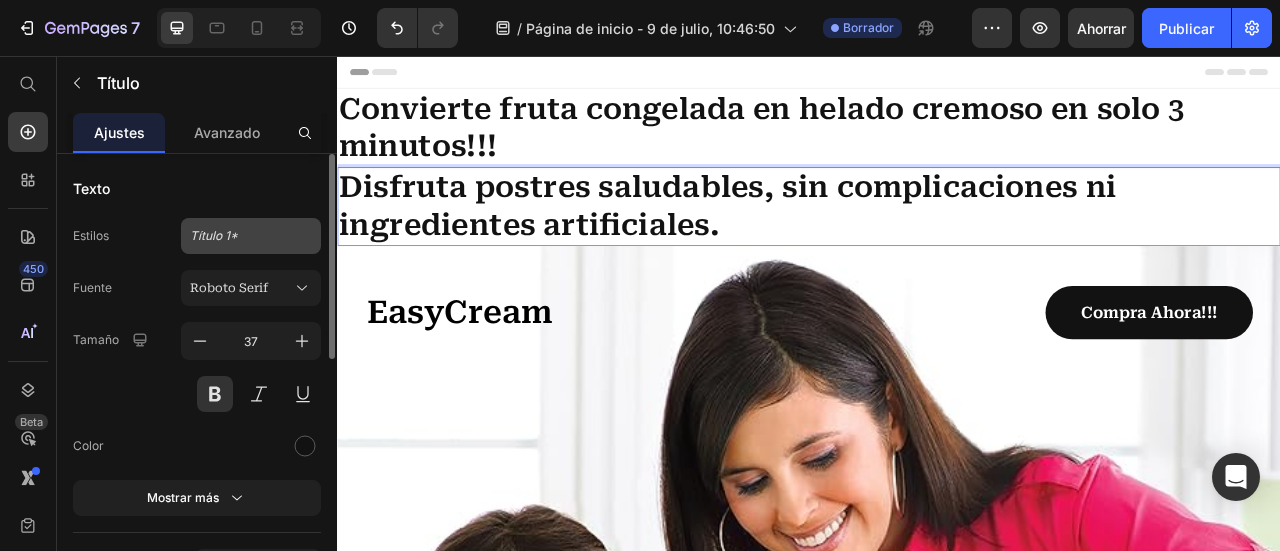 click on "Título 1*" at bounding box center (214, 235) 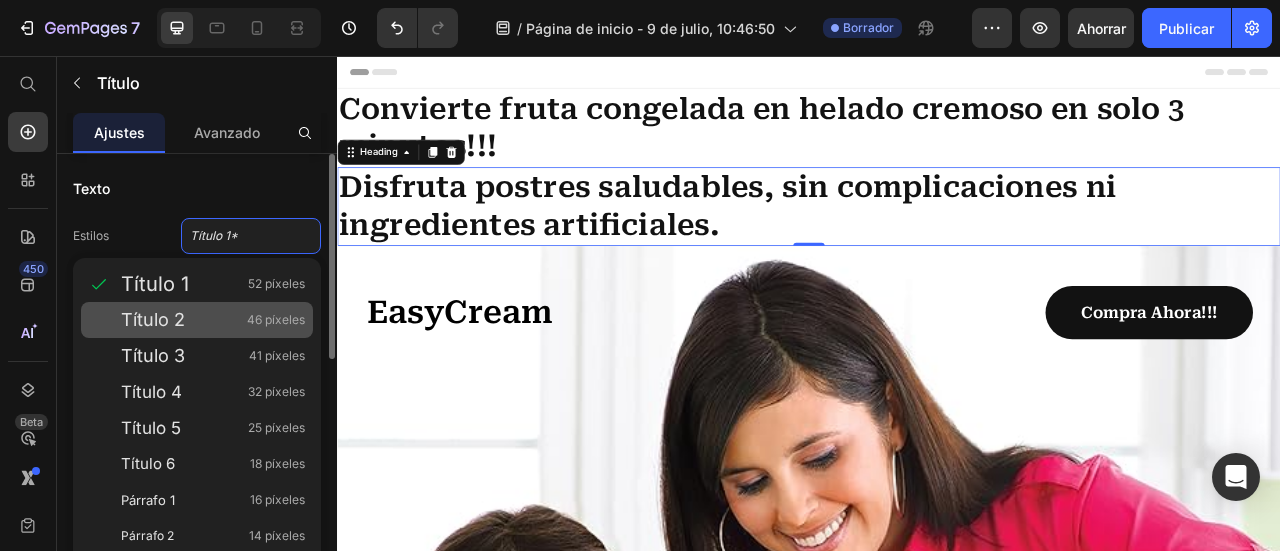 click on "Título 2 46 píxeles" at bounding box center [213, 320] 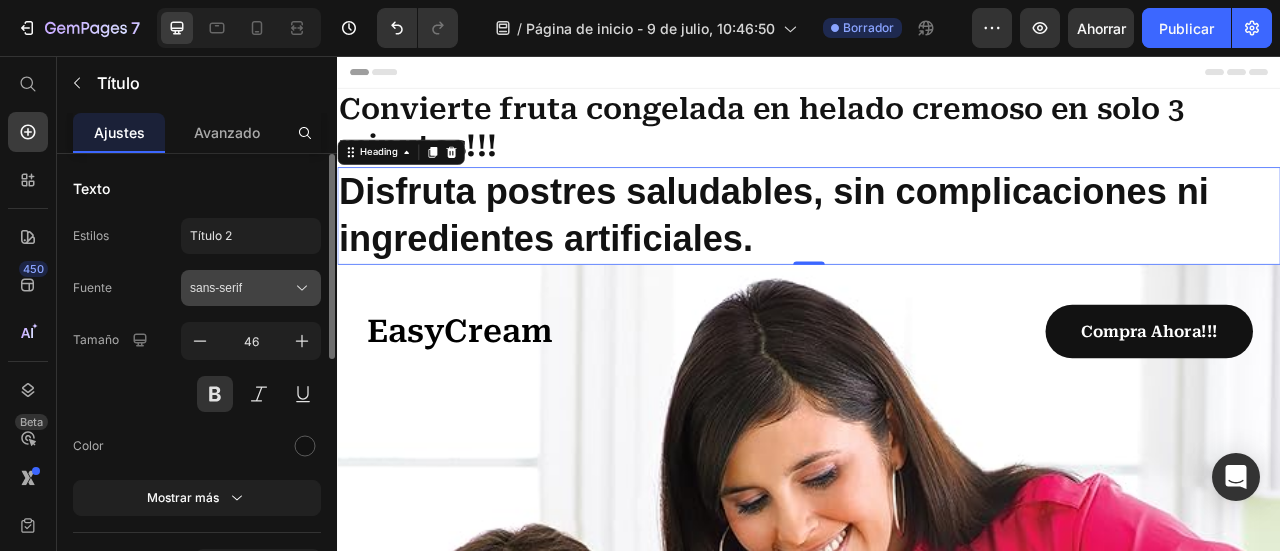 click on "sans-serif" at bounding box center [241, 288] 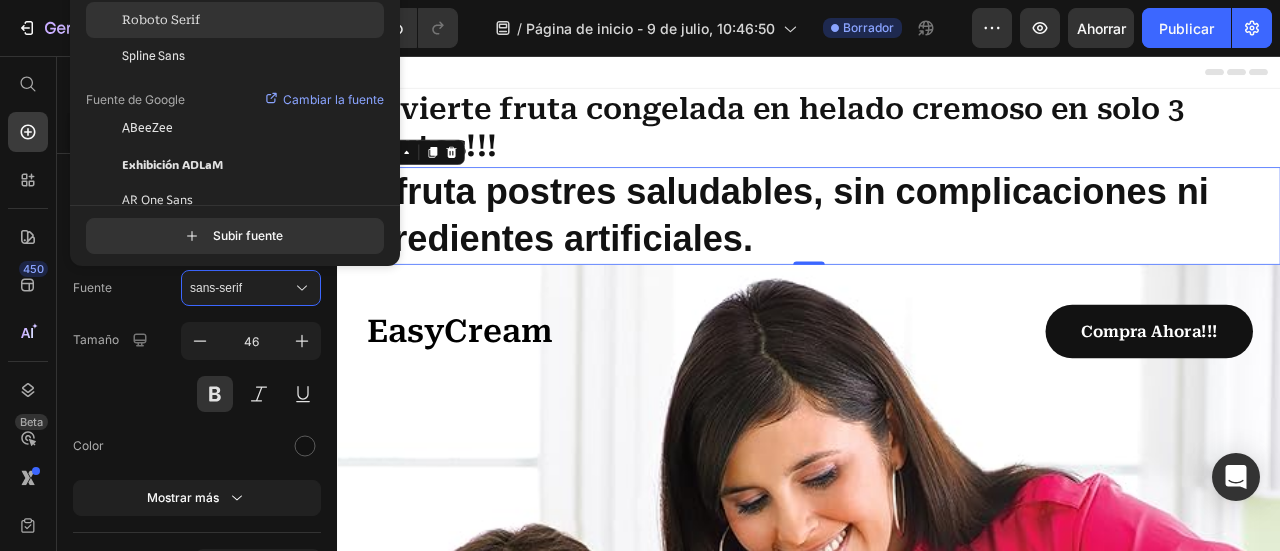 click on "Roboto Serif" 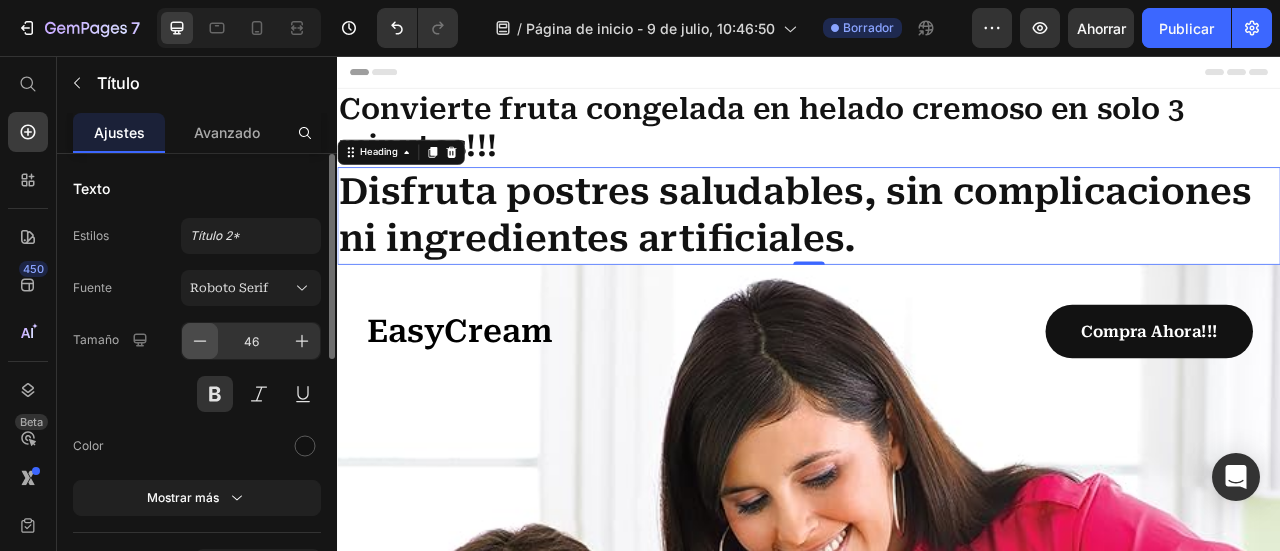click 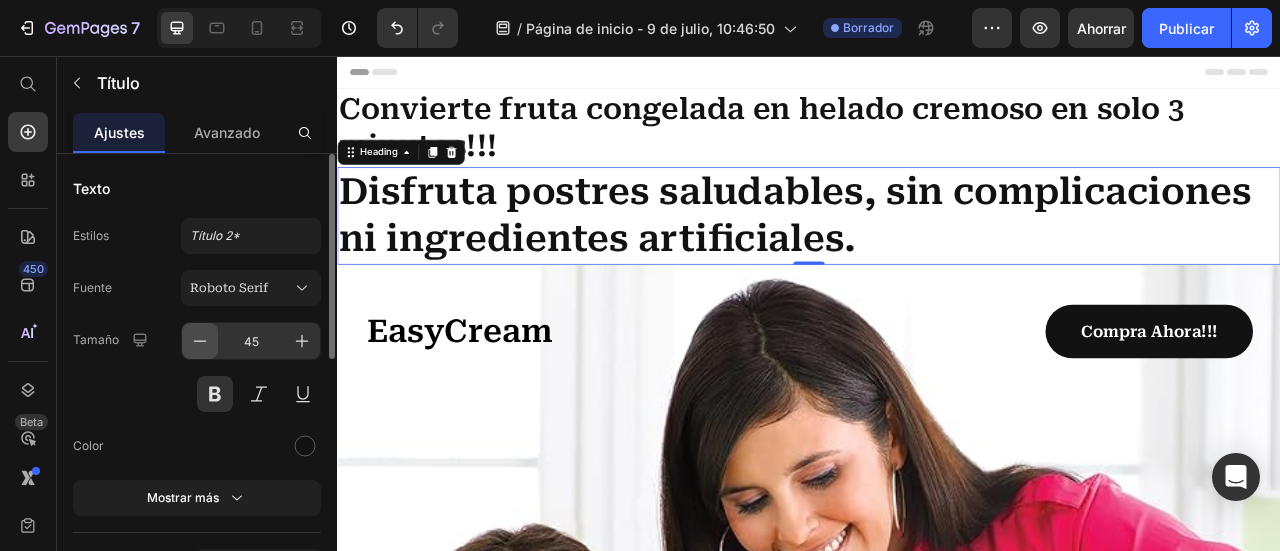 click 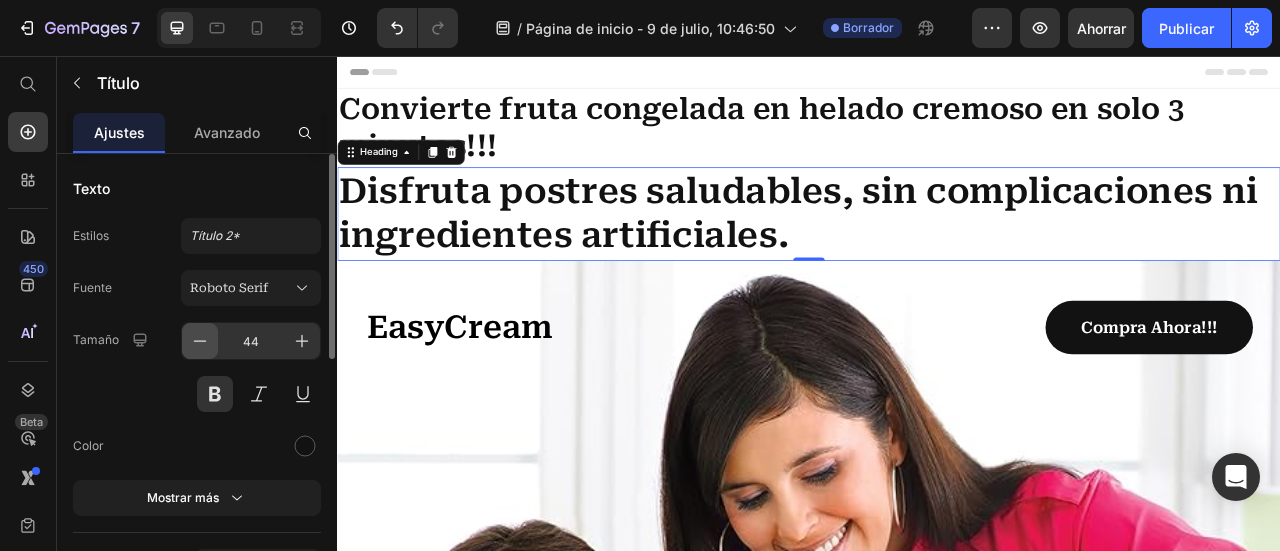 click 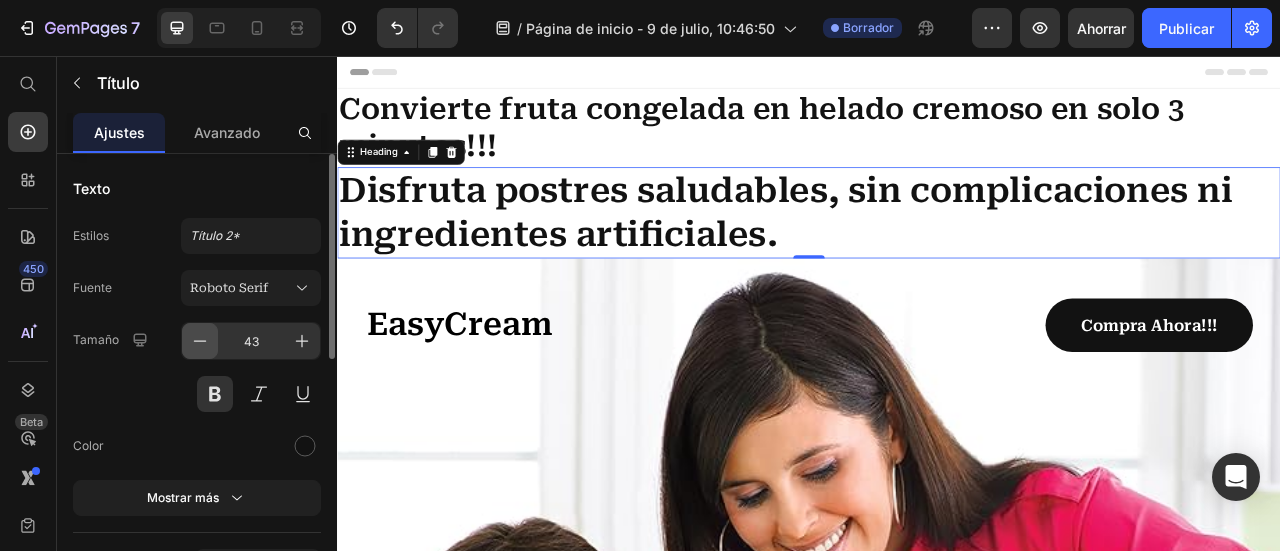 click 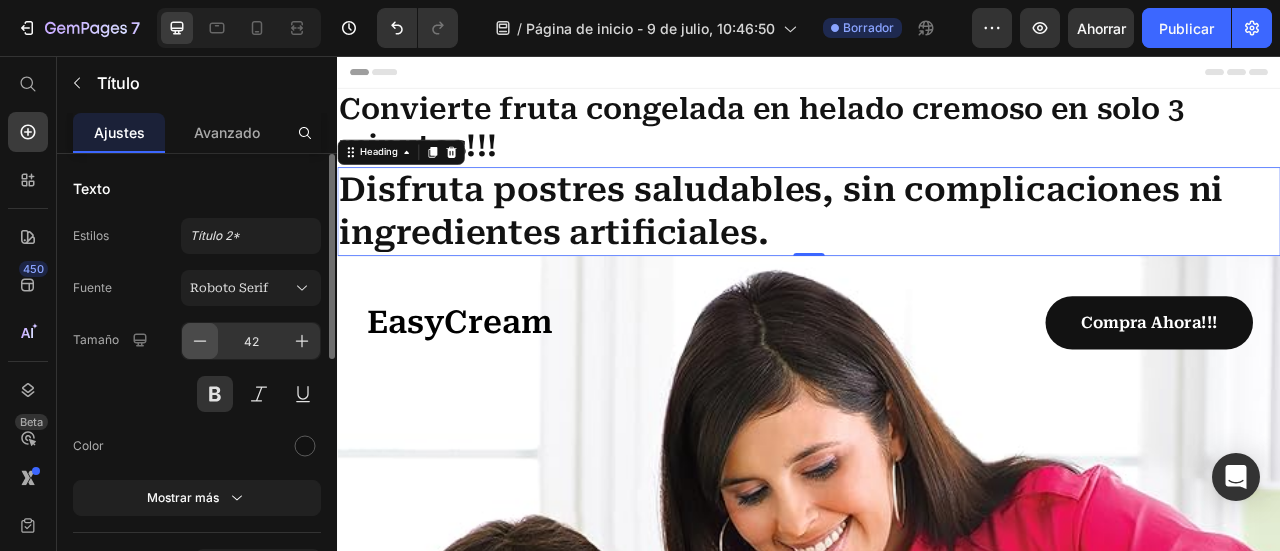 click 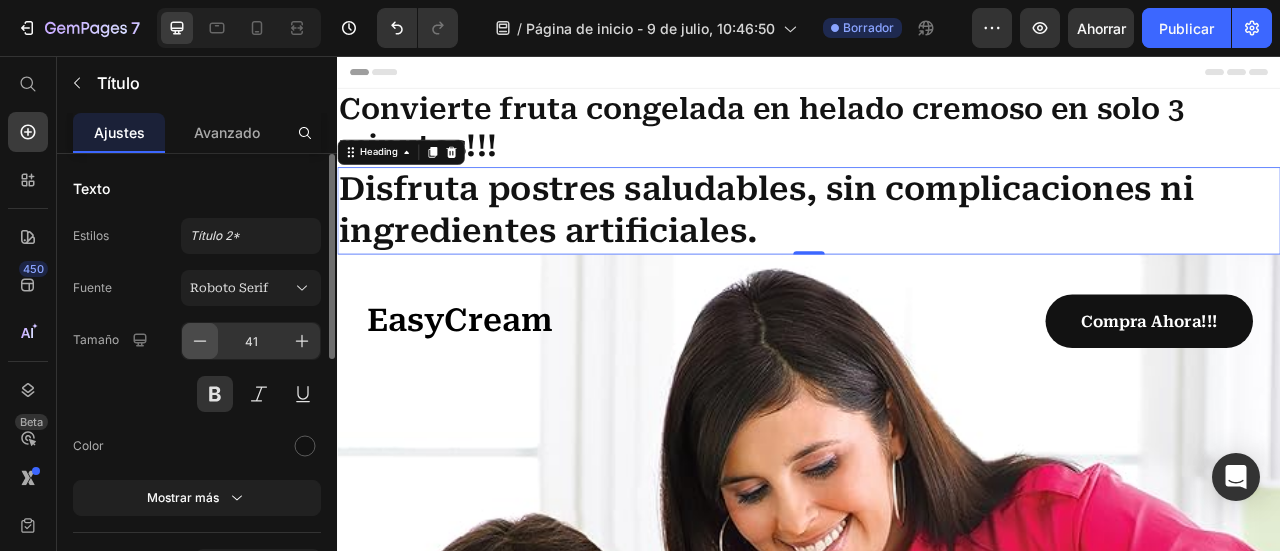 click 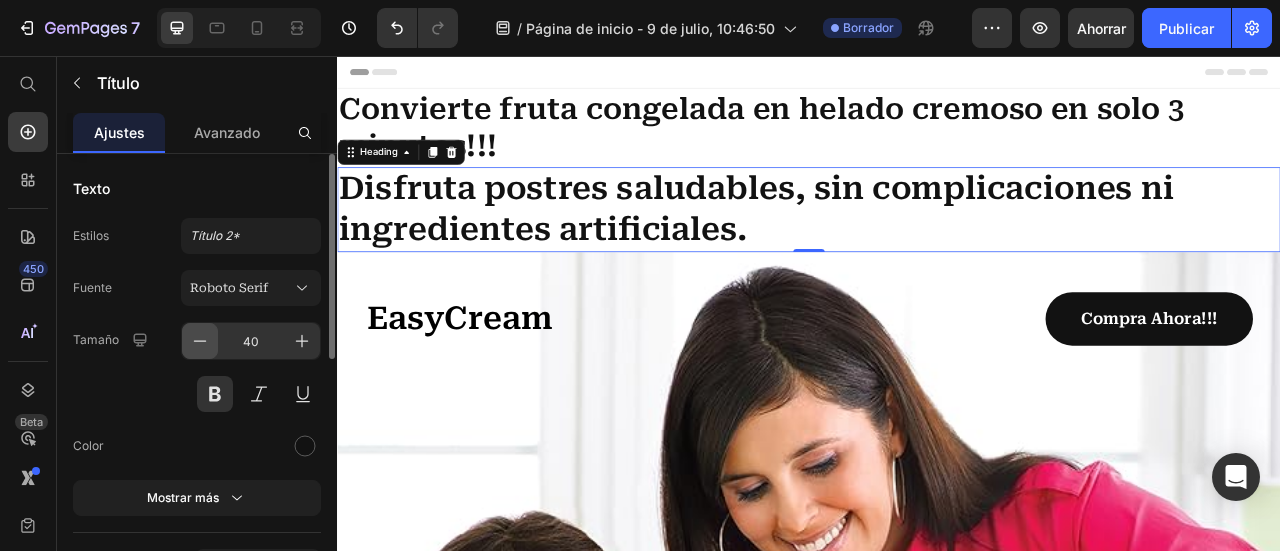 click 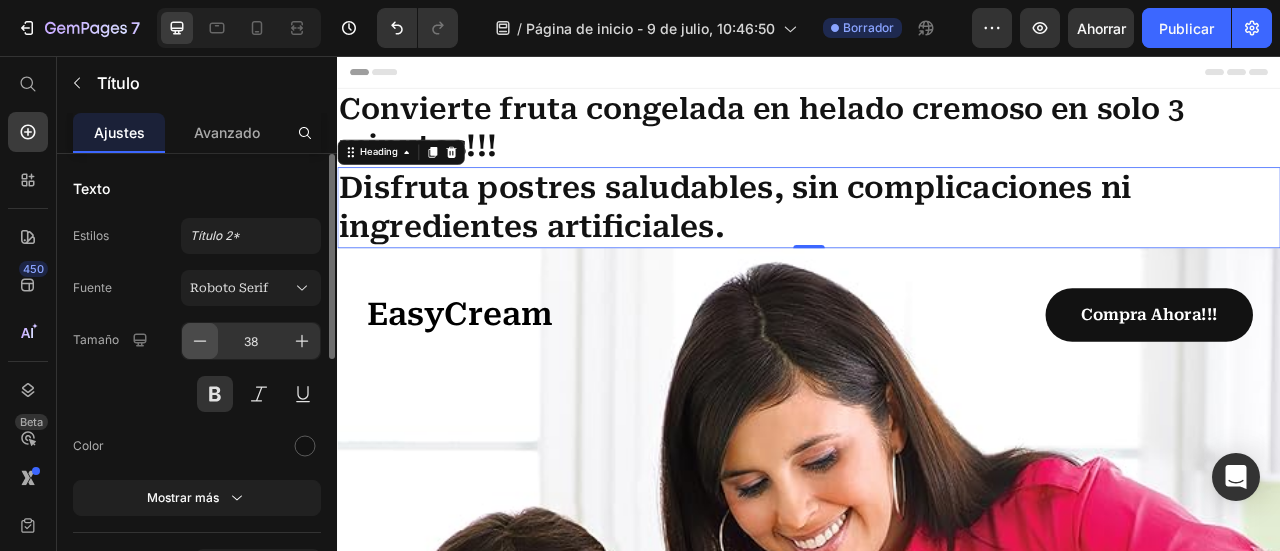 click 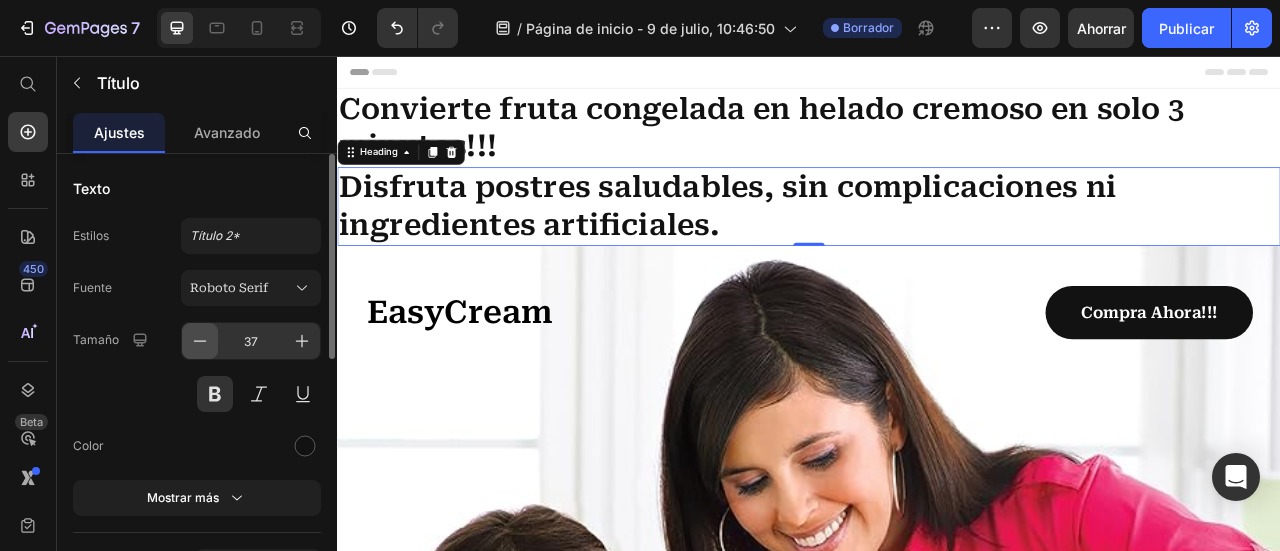 click 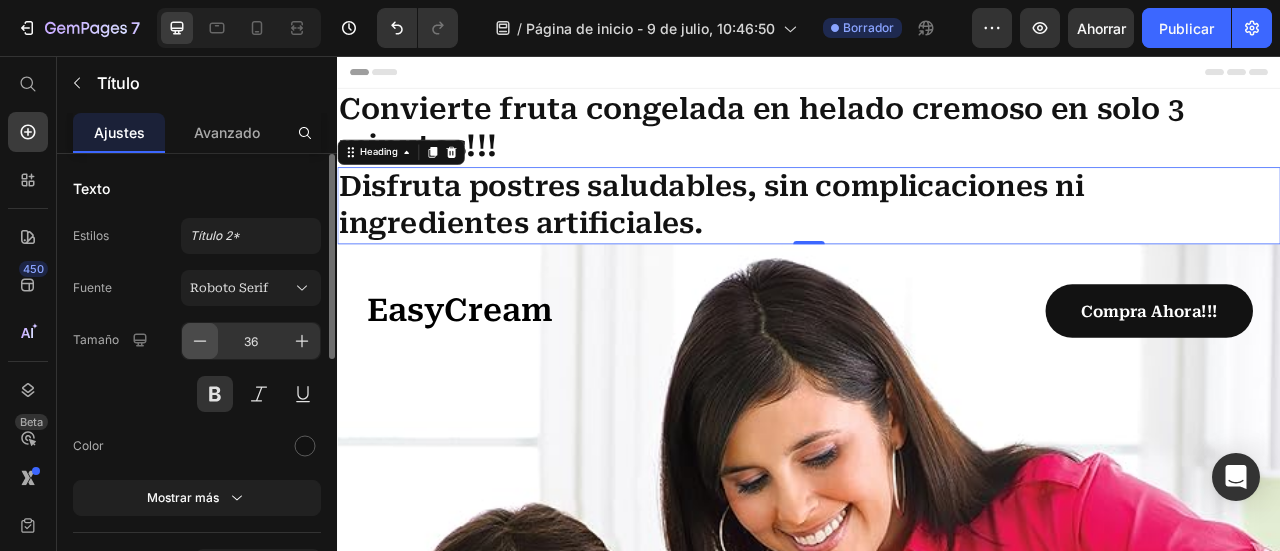 click 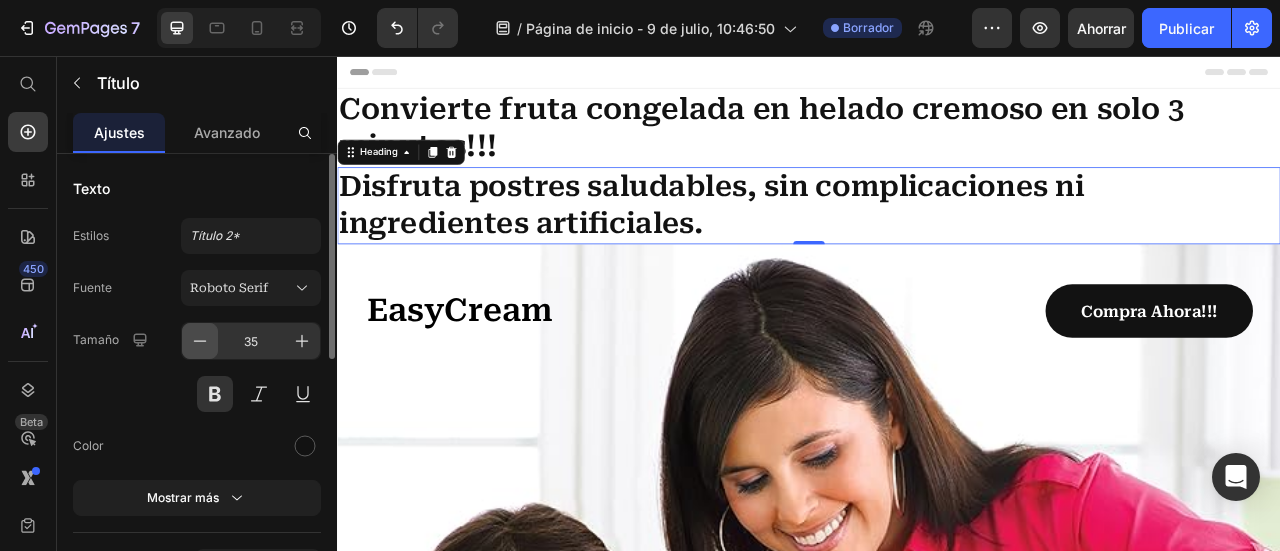 click 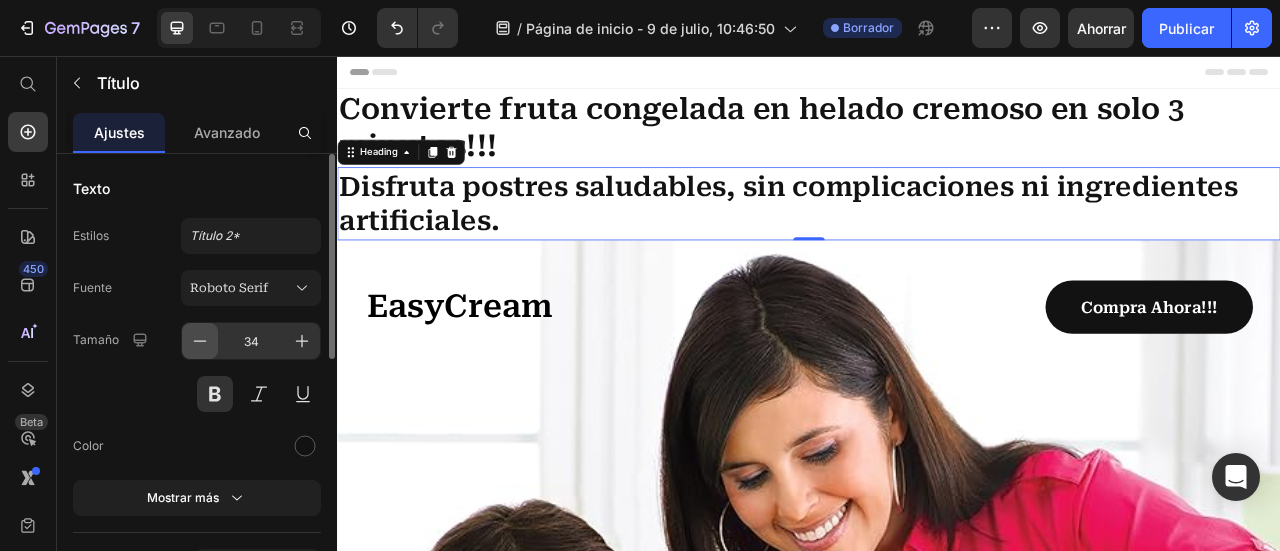 click 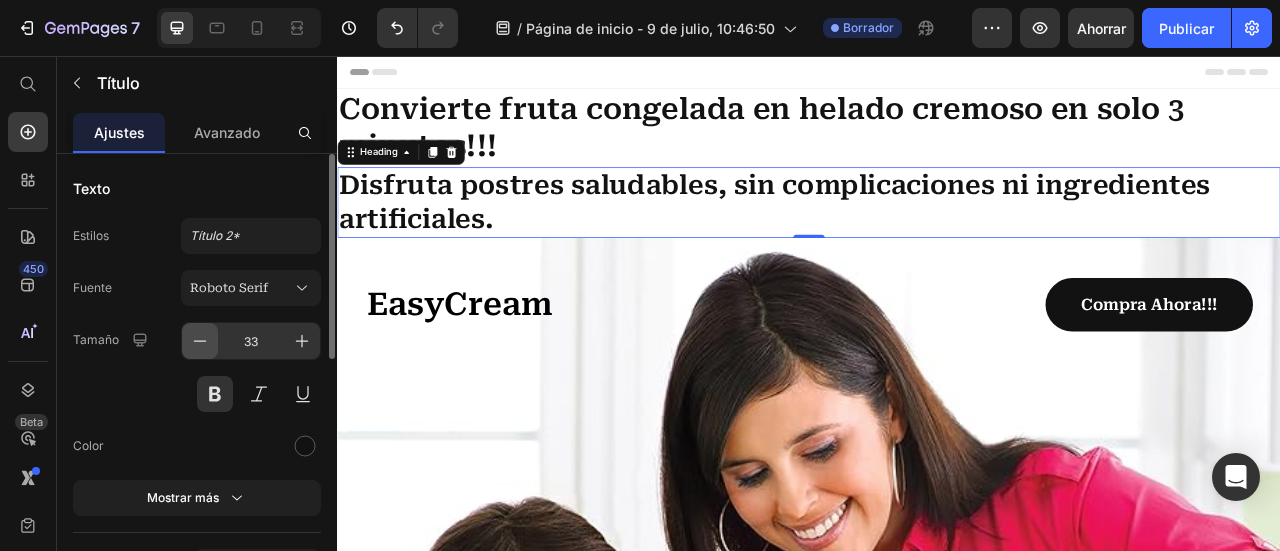 click 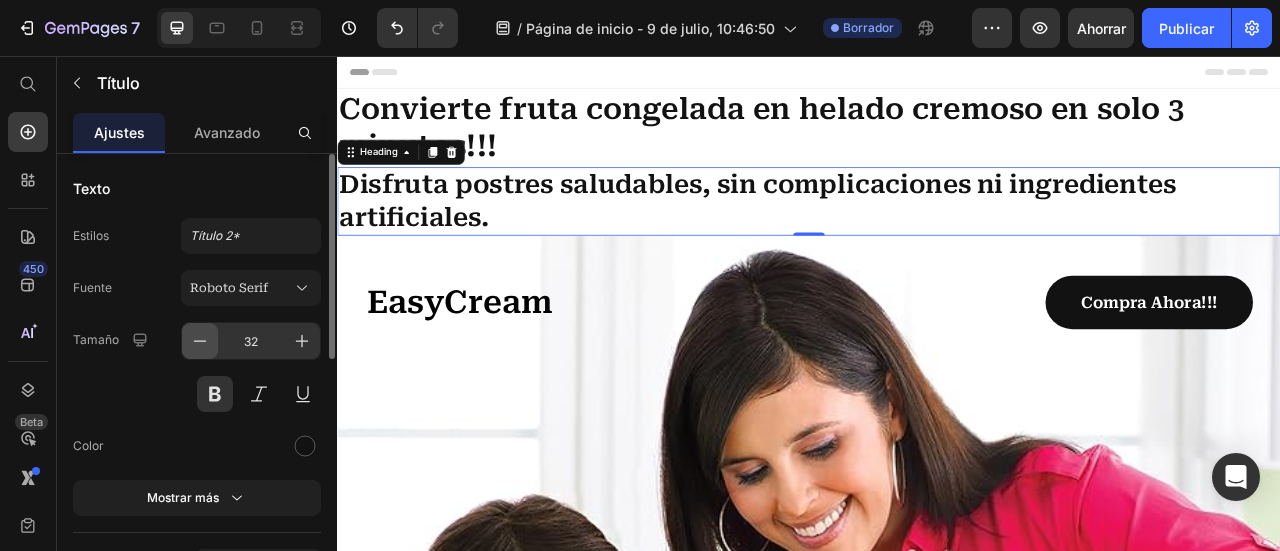 click 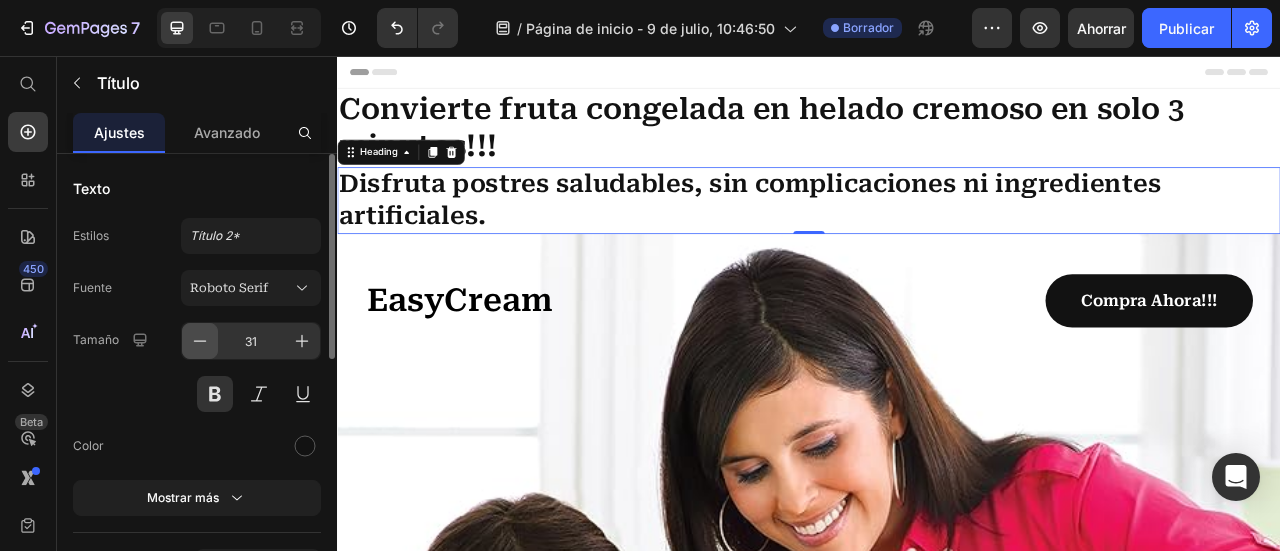 click 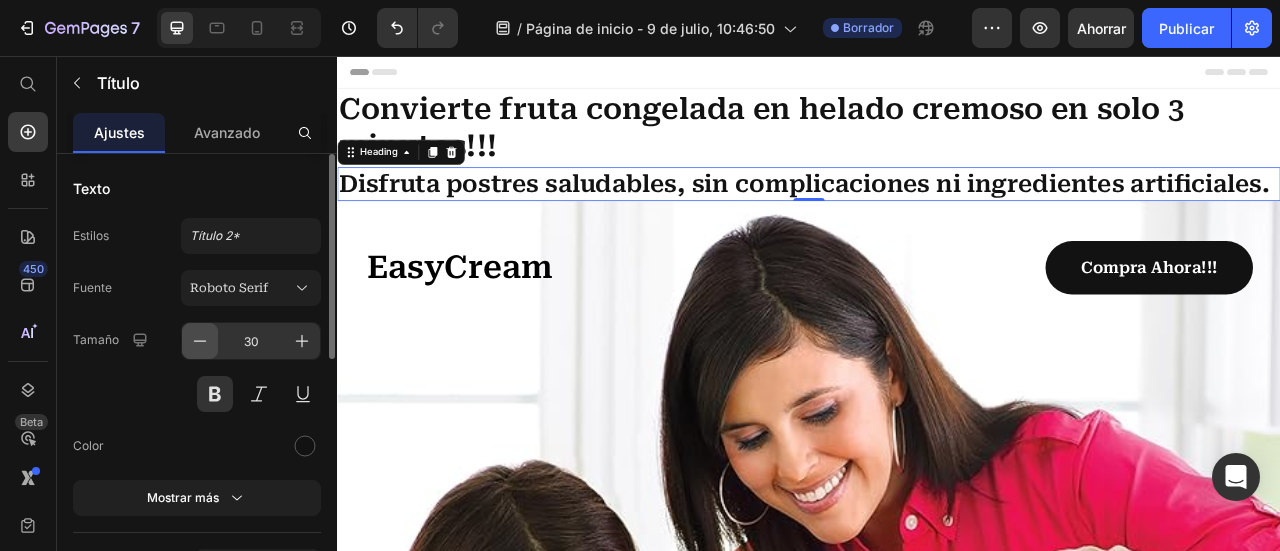 click 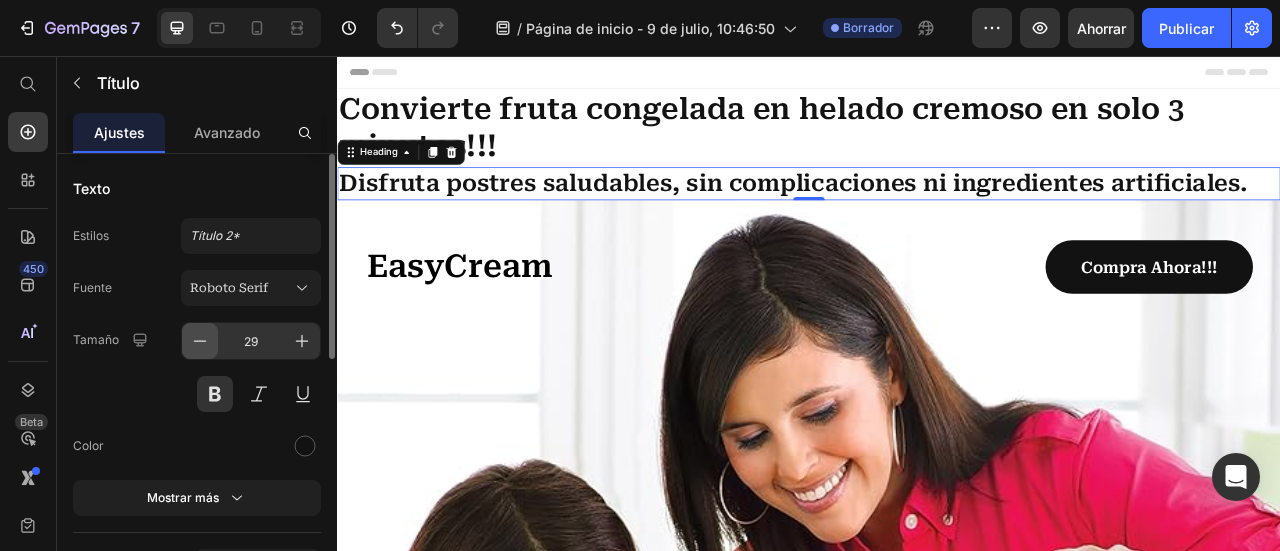 click 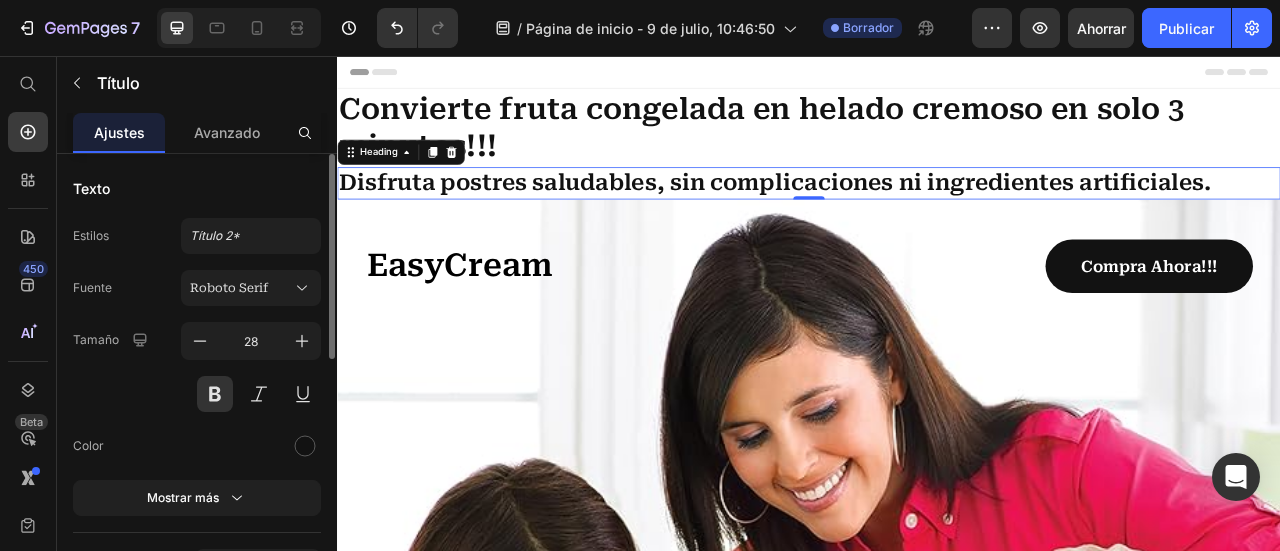 click at bounding box center (251, 394) 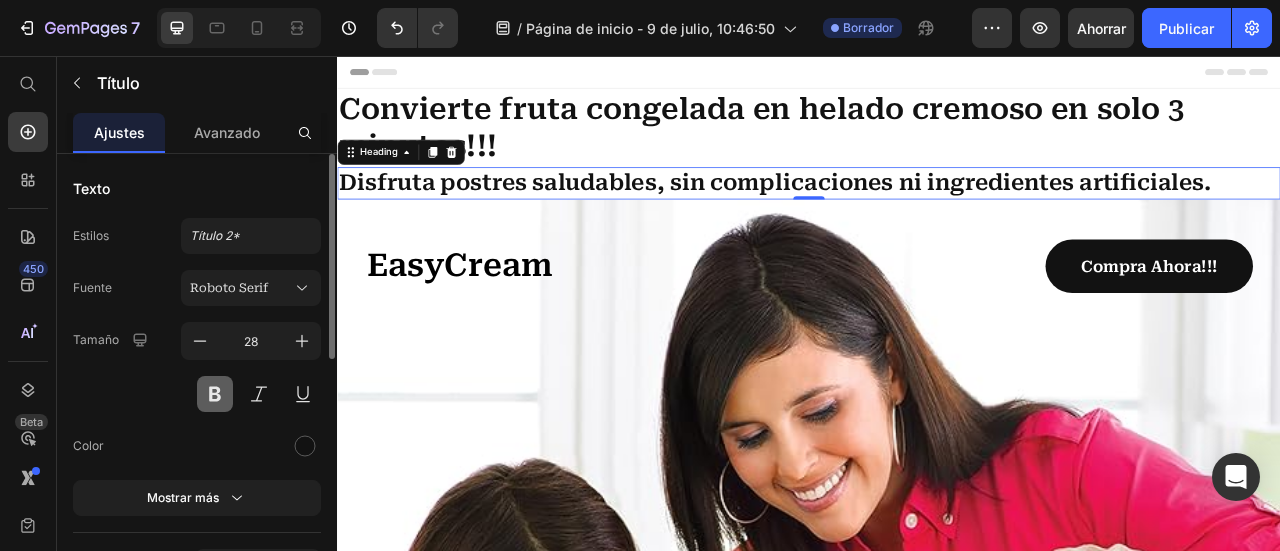 click at bounding box center (215, 394) 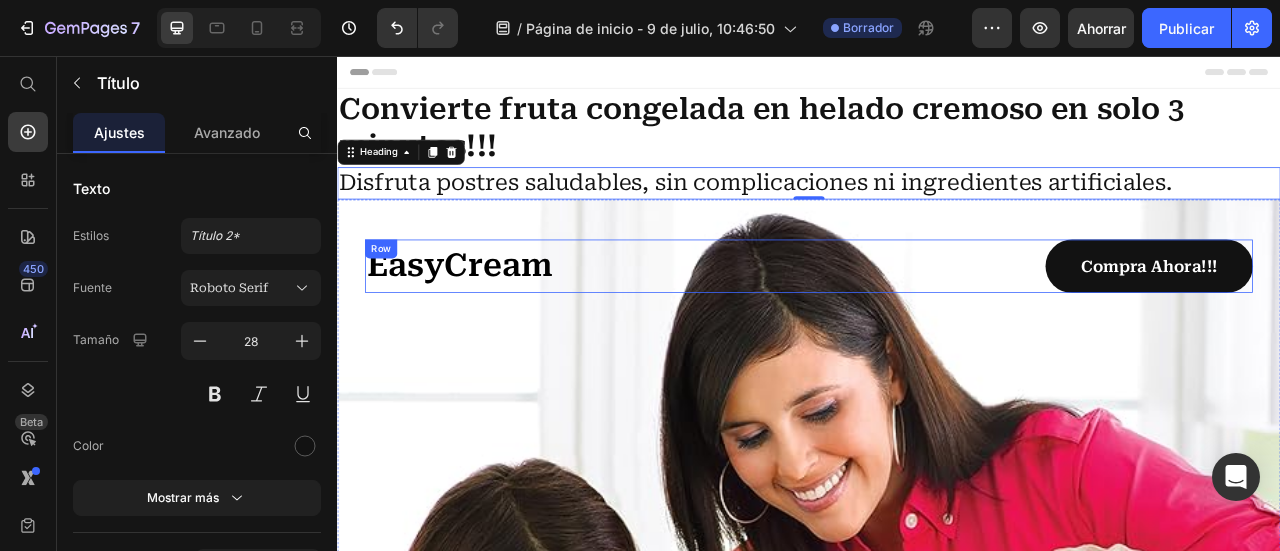 click on "EasyCream Heading" at bounding box center (652, 323) 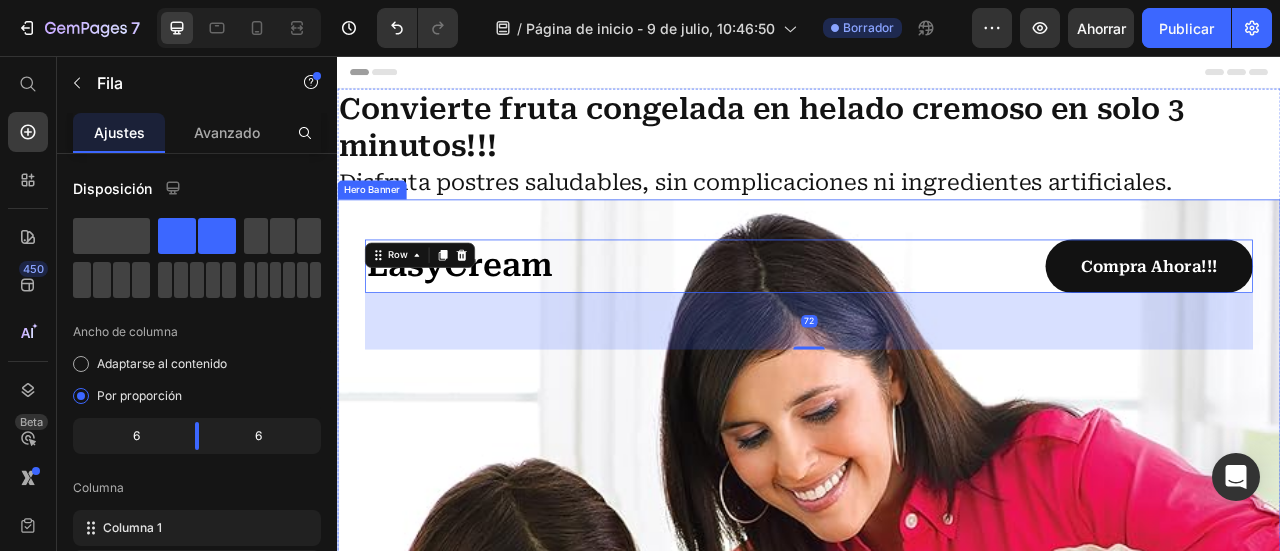 click on "EasyCream Heading compra ahora!!! Button Row   72" at bounding box center [937, 333] 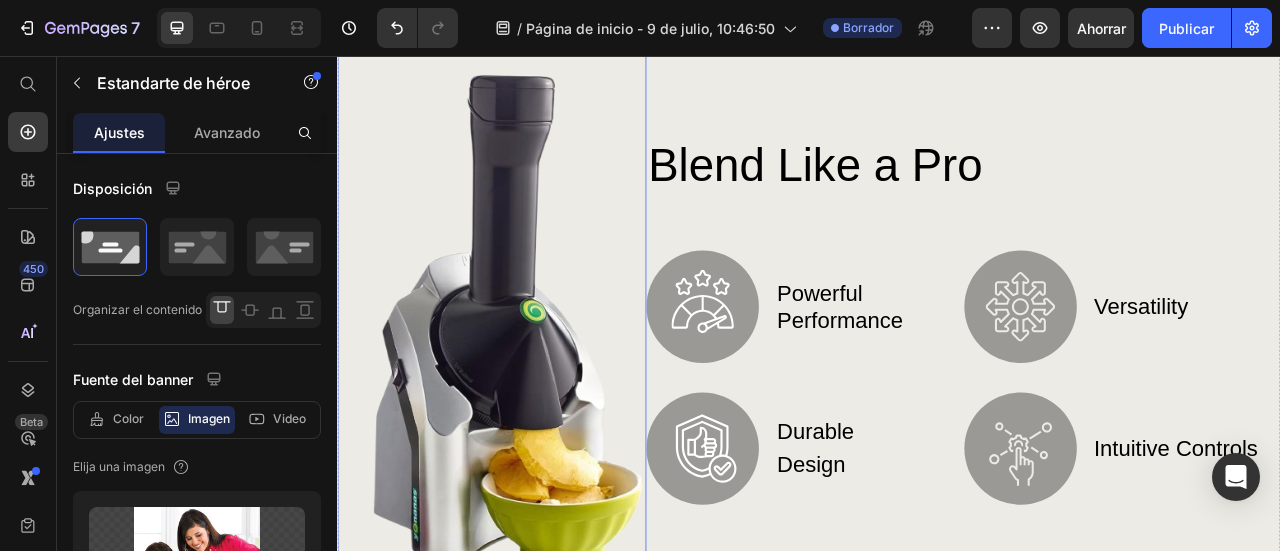scroll, scrollTop: 1500, scrollLeft: 0, axis: vertical 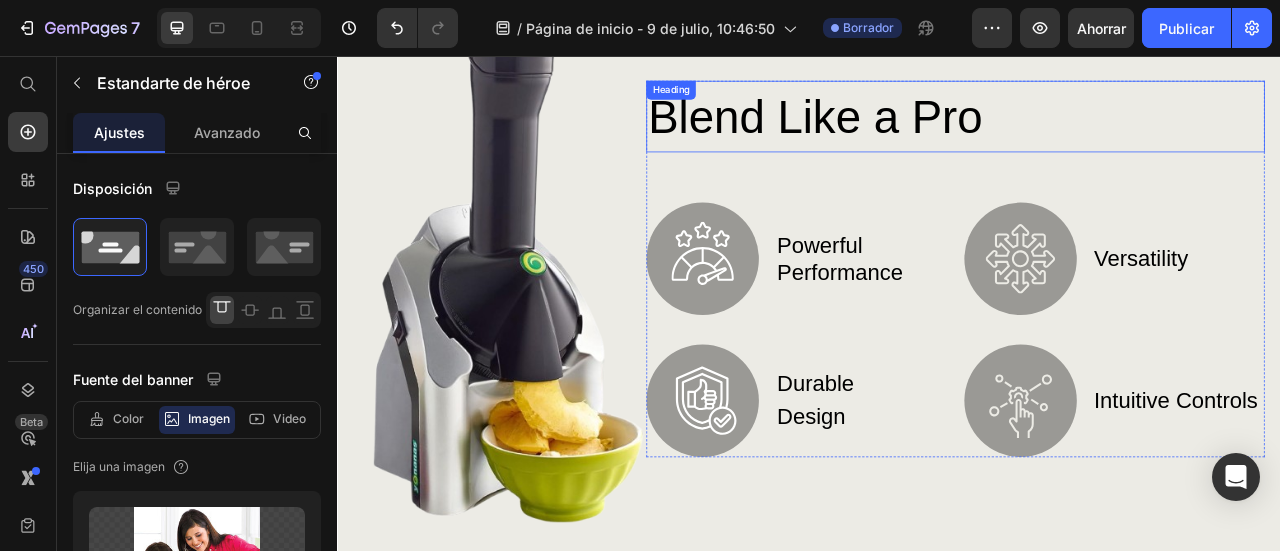 click on "Blend Like a Pro" at bounding box center [1123, 132] 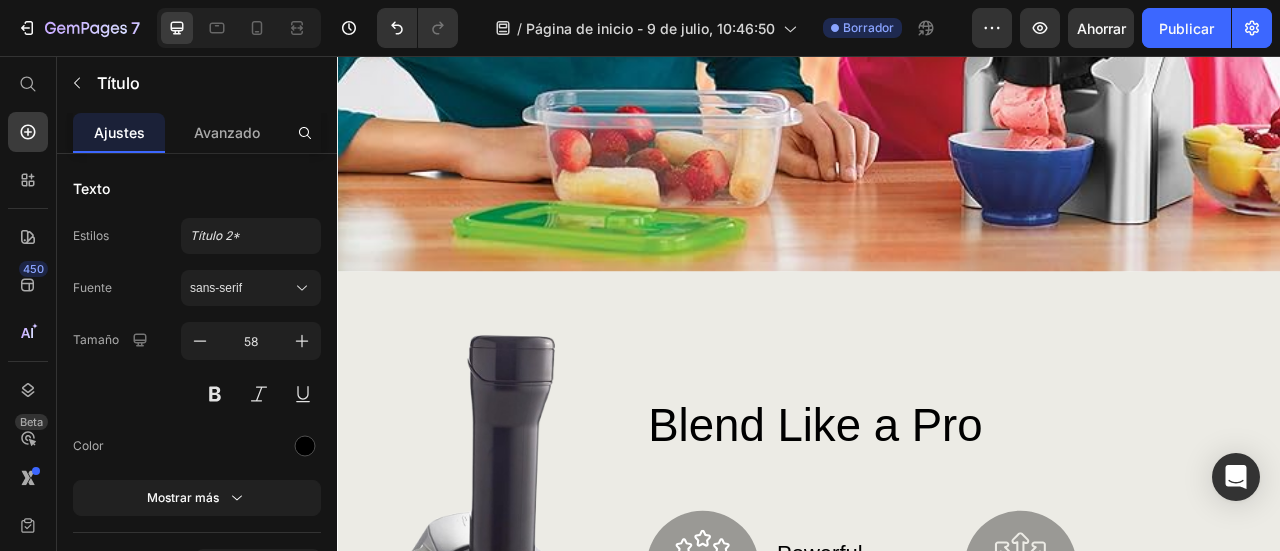 scroll, scrollTop: 1100, scrollLeft: 0, axis: vertical 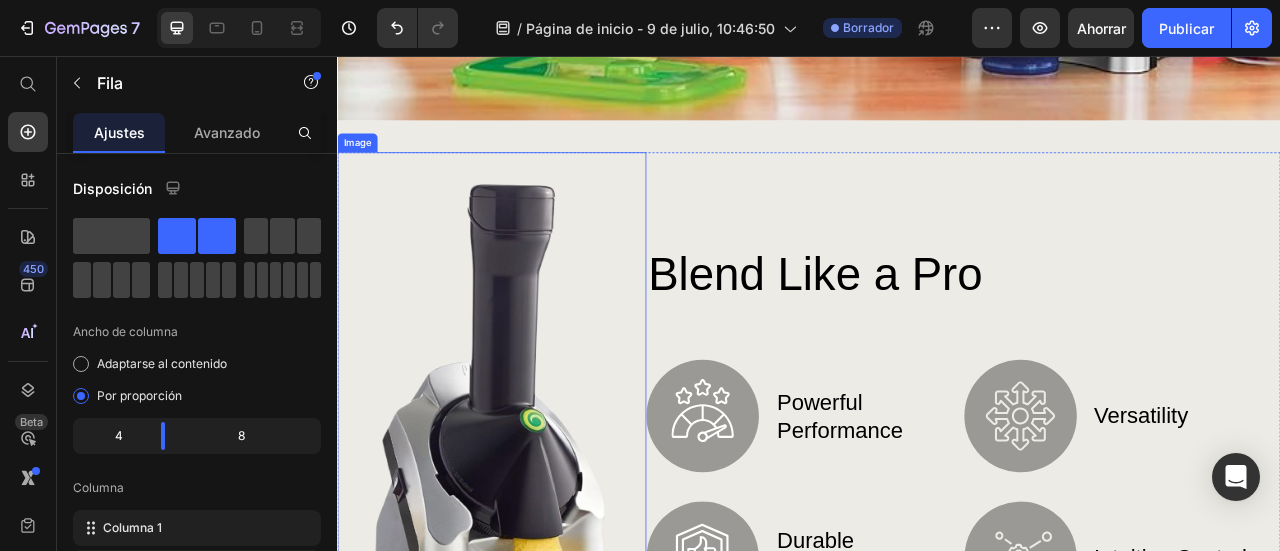 click at bounding box center [533, 527] 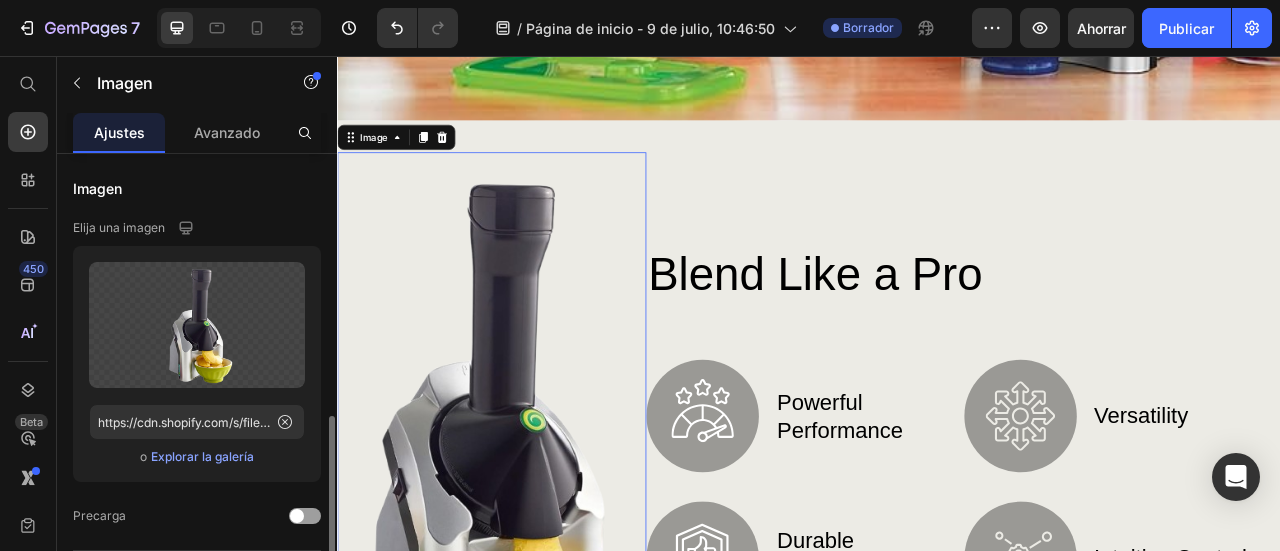scroll, scrollTop: 200, scrollLeft: 0, axis: vertical 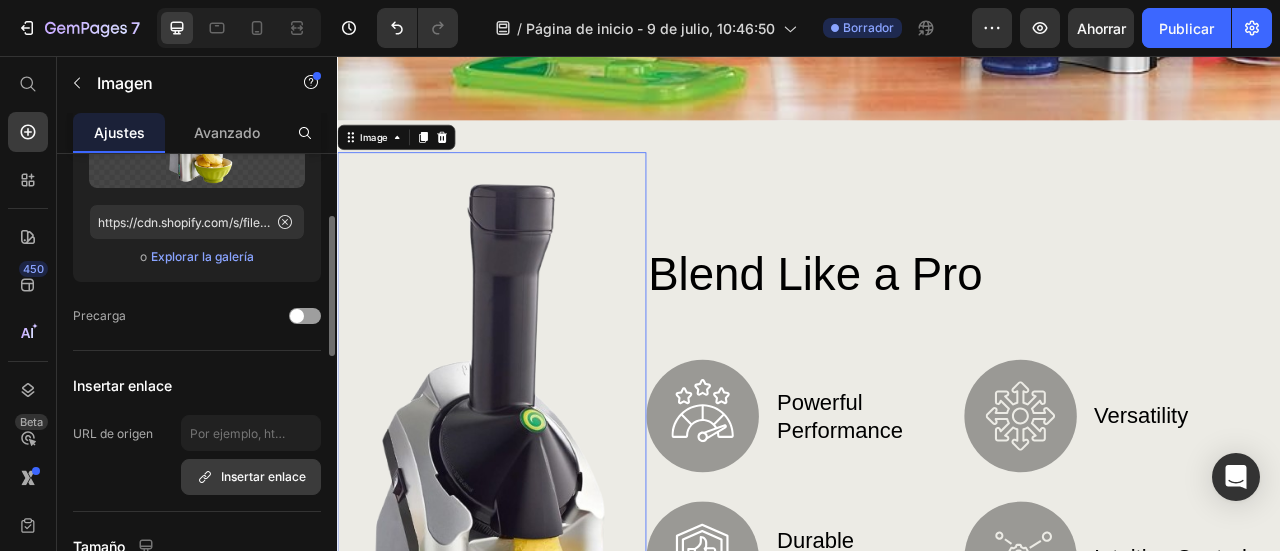 click on "Insertar enlace" at bounding box center (263, 476) 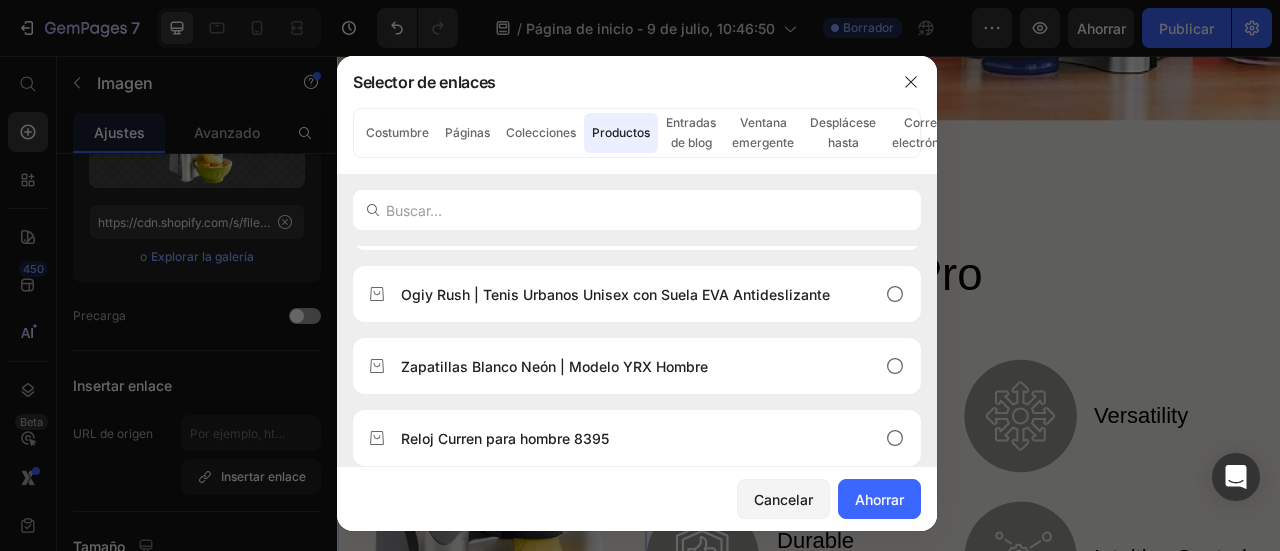 scroll, scrollTop: 2024, scrollLeft: 0, axis: vertical 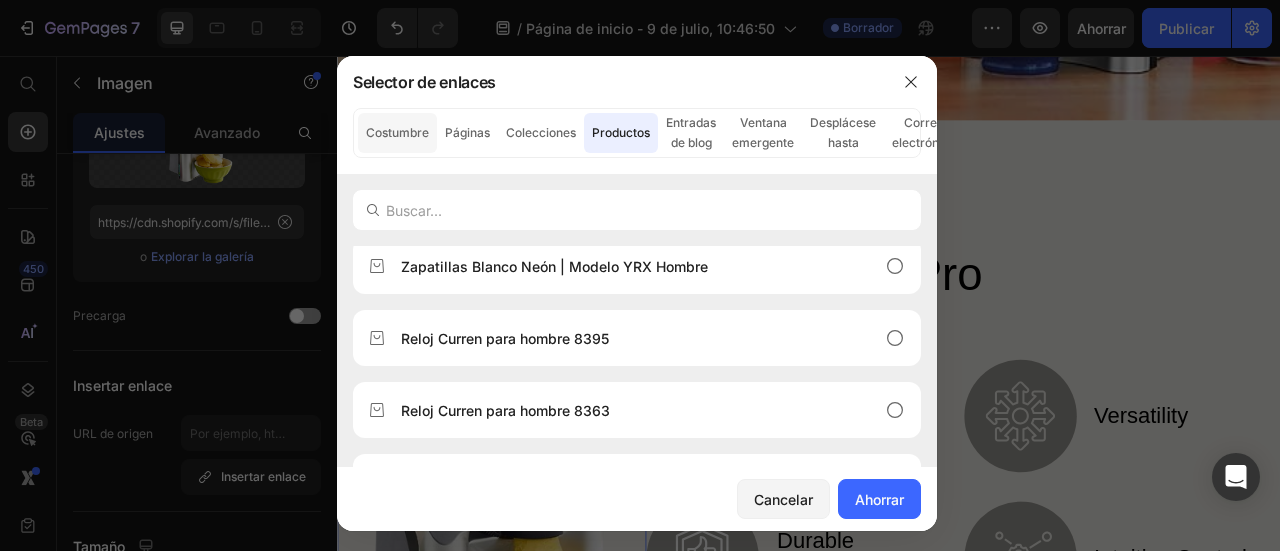 click on "Costumbre" at bounding box center (397, 132) 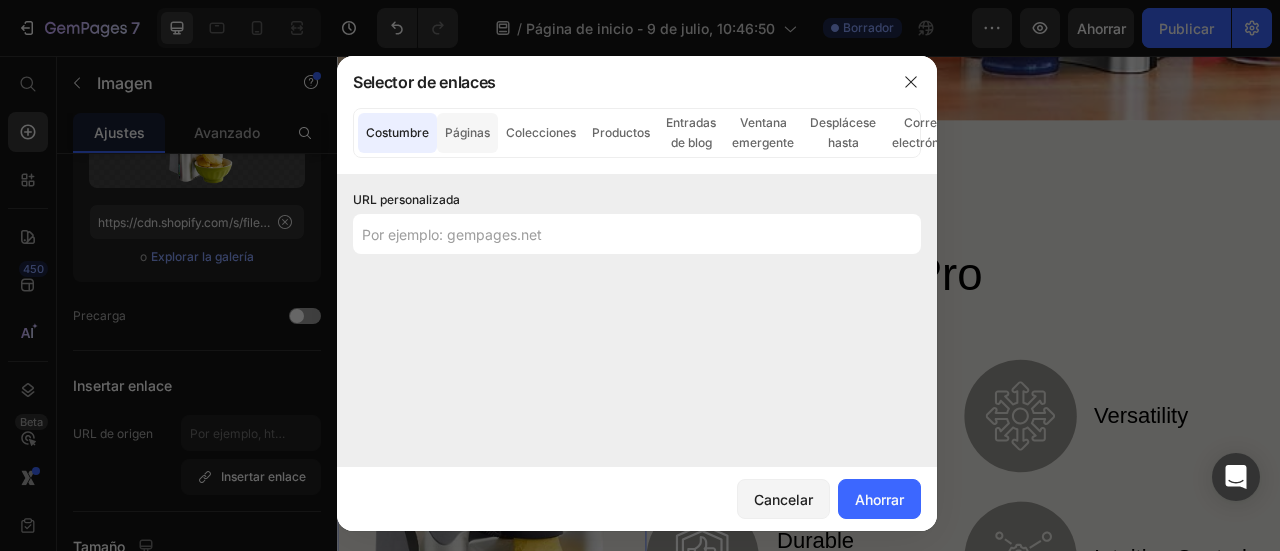 click on "Páginas" at bounding box center (467, 132) 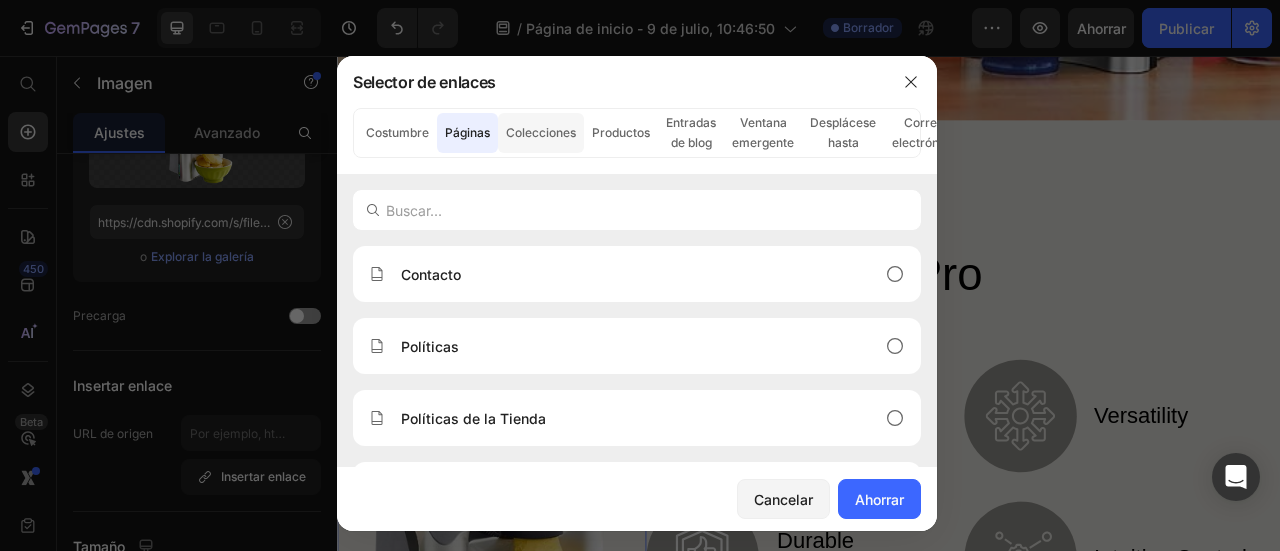 click on "Colecciones" at bounding box center [541, 132] 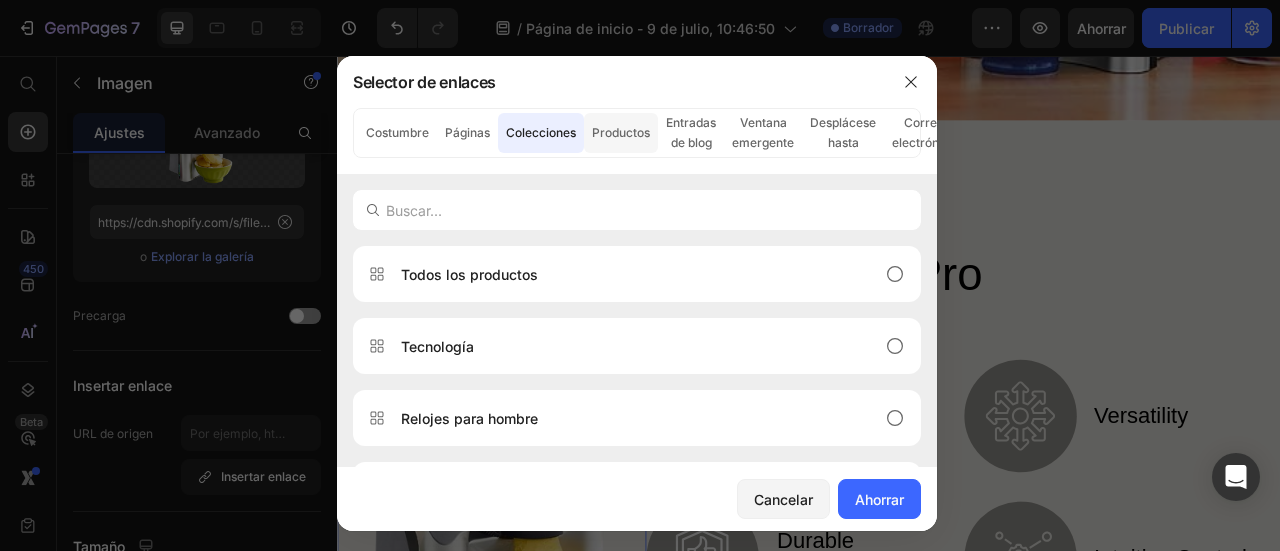 click on "Productos" at bounding box center [621, 132] 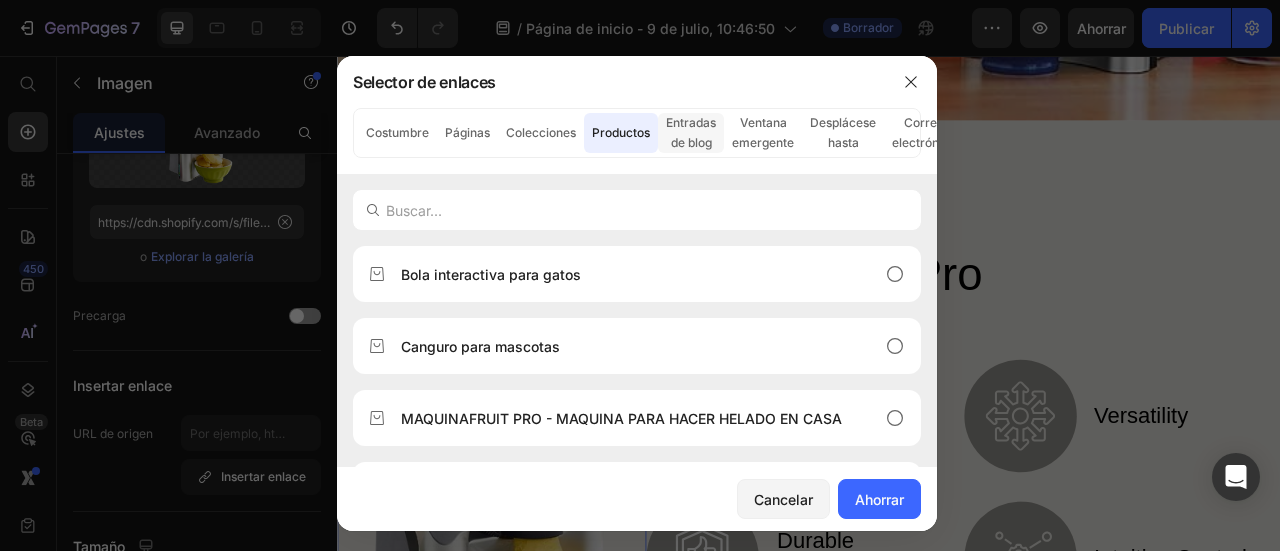 click on "Entradas de blog" at bounding box center [691, 132] 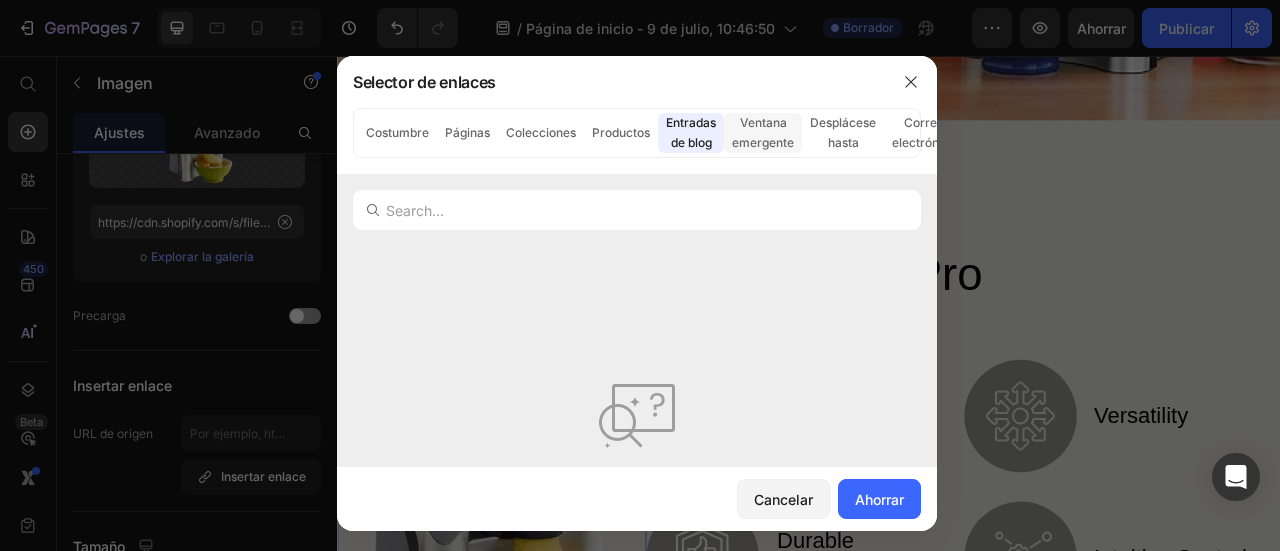 click on "Ventana emergente" 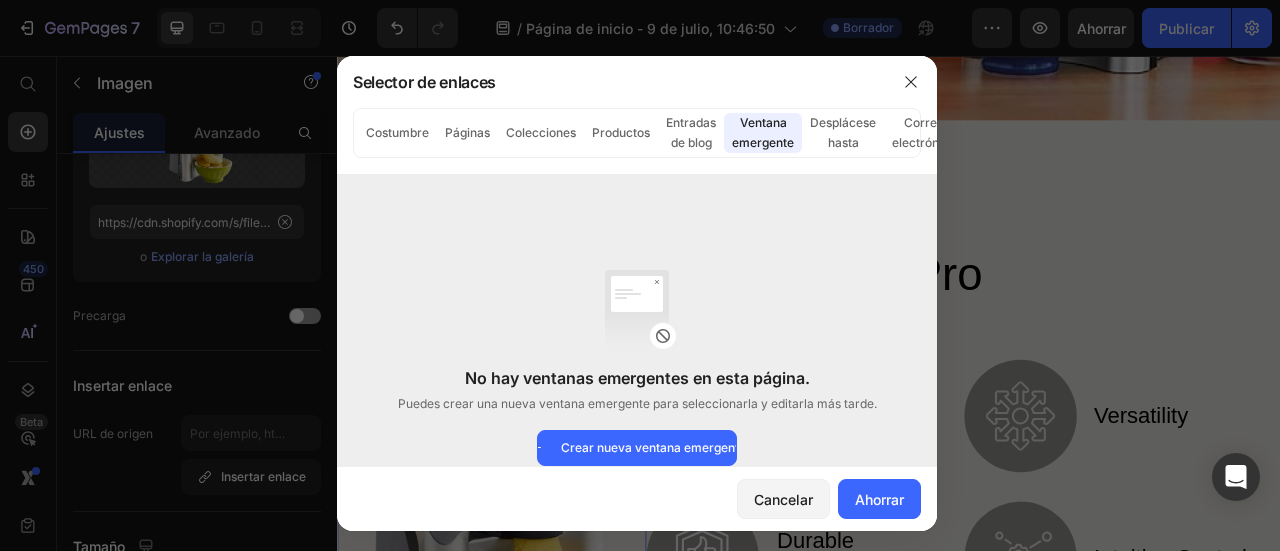 click on "Ventana emergente" 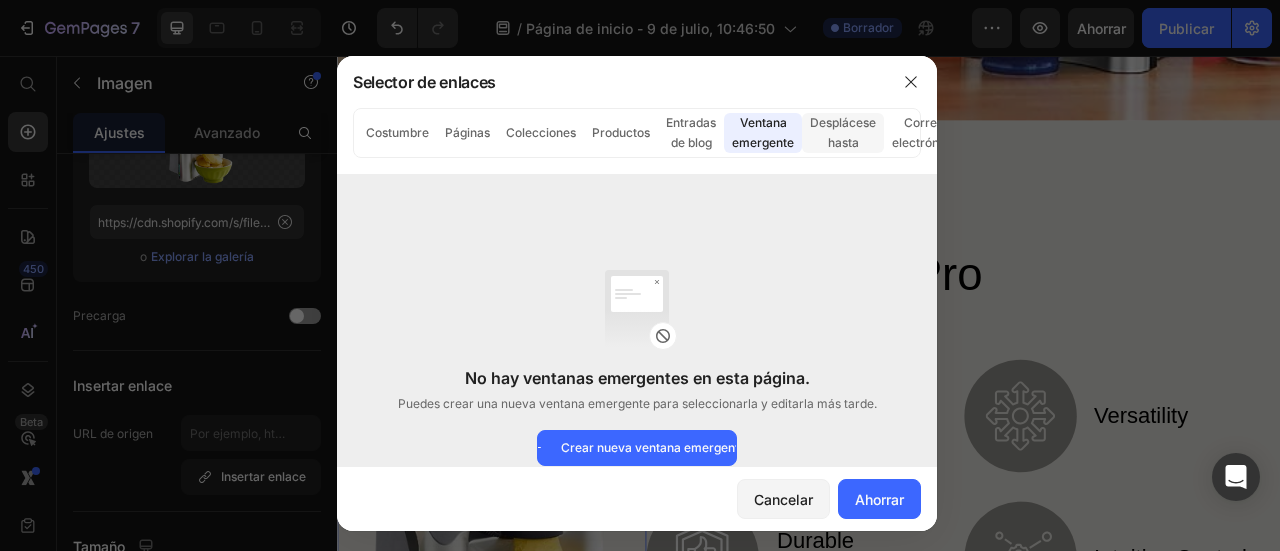 click on "Desplácese hasta" 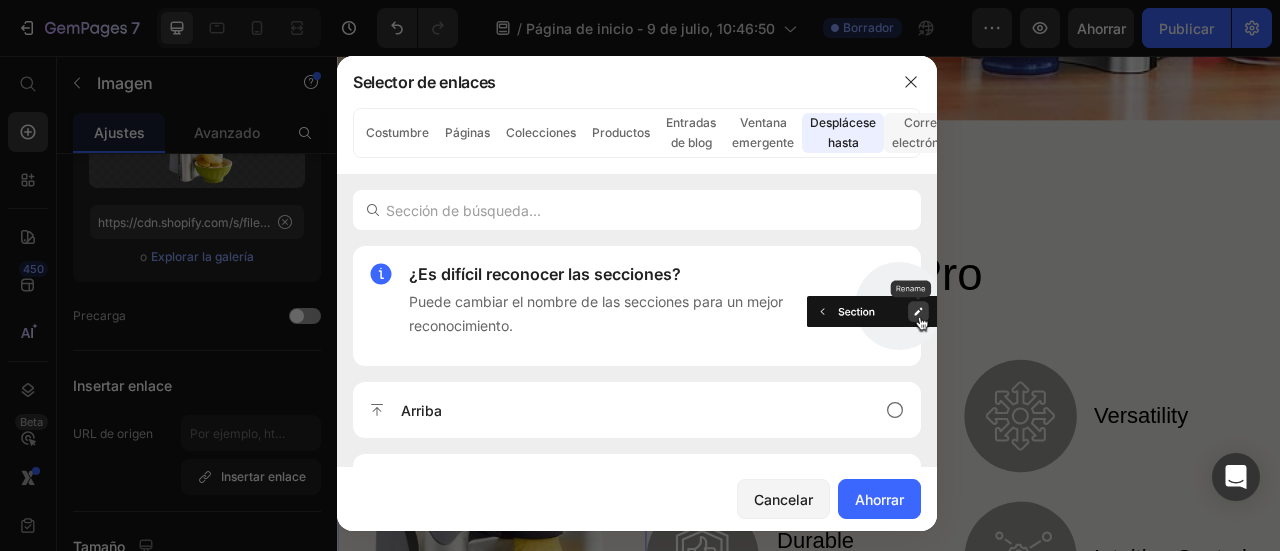click on "Correo electrónico" 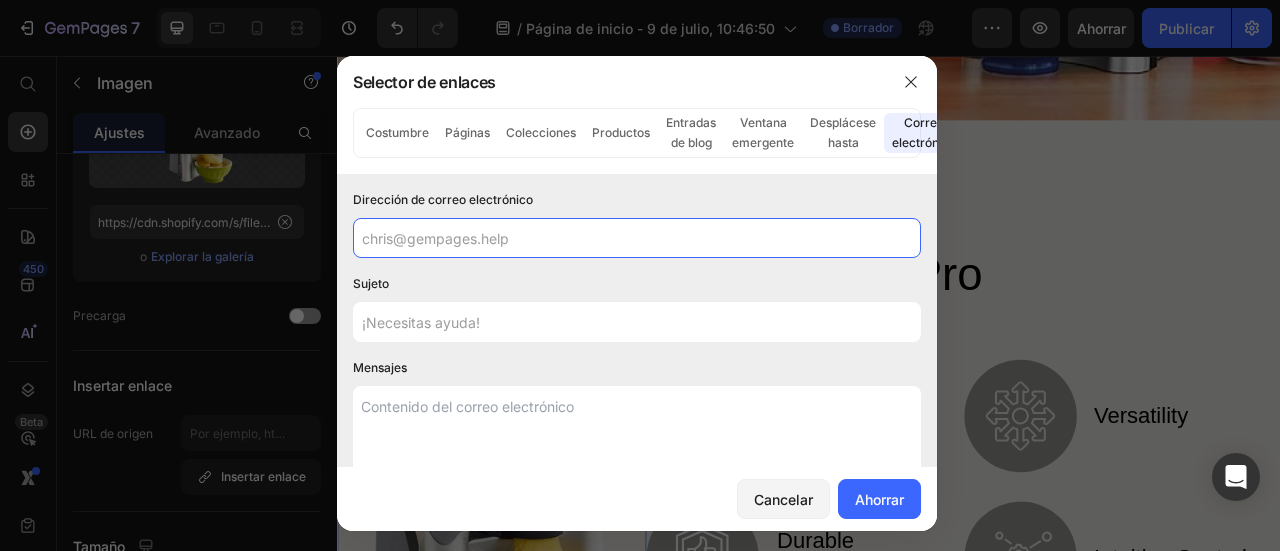 click 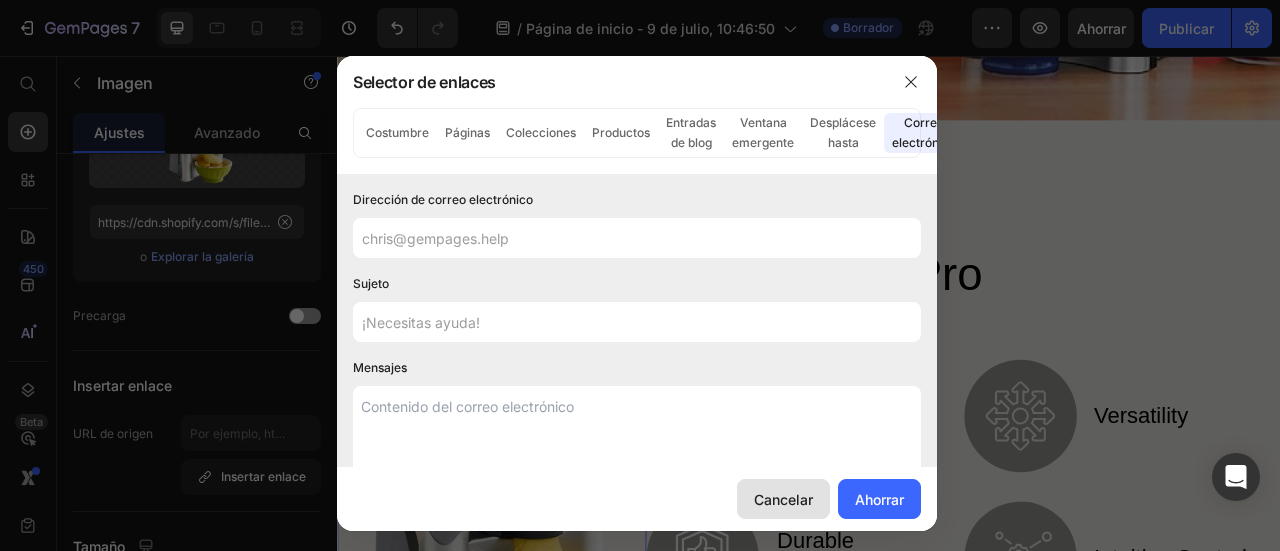 click on "Cancelar" at bounding box center (783, 499) 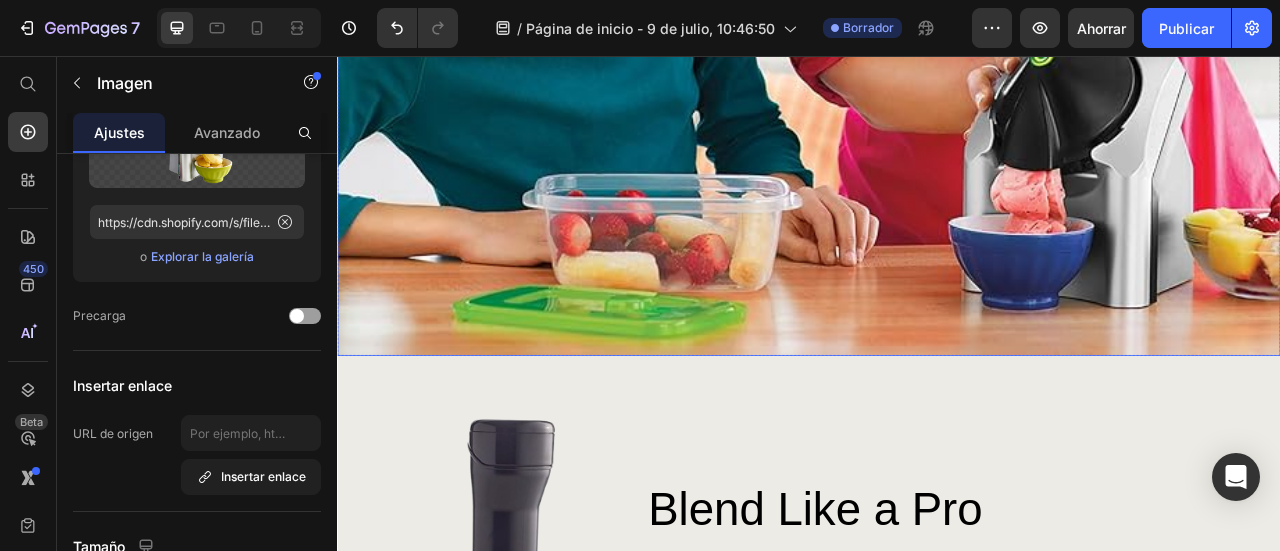 scroll, scrollTop: 1400, scrollLeft: 0, axis: vertical 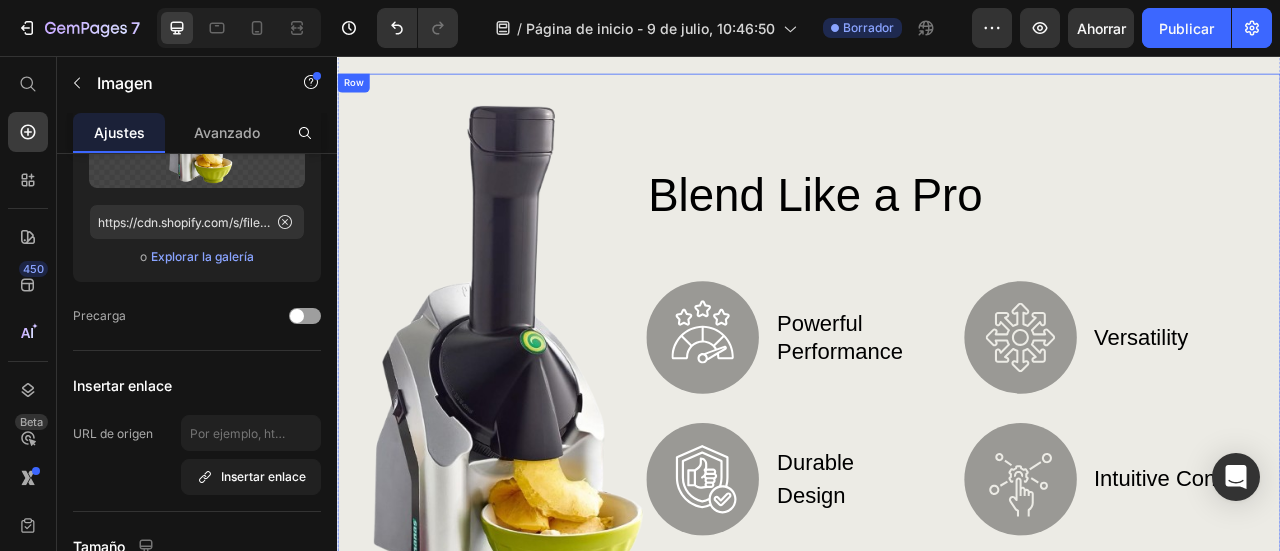 click on "Blend Like a Pro Heading Image Powerful Performance Text Block Row Image Durable Design Text Block Row Image Versatility Text Block Row Image Intuitive Controls Text Block Row Row Row" at bounding box center (1123, 427) 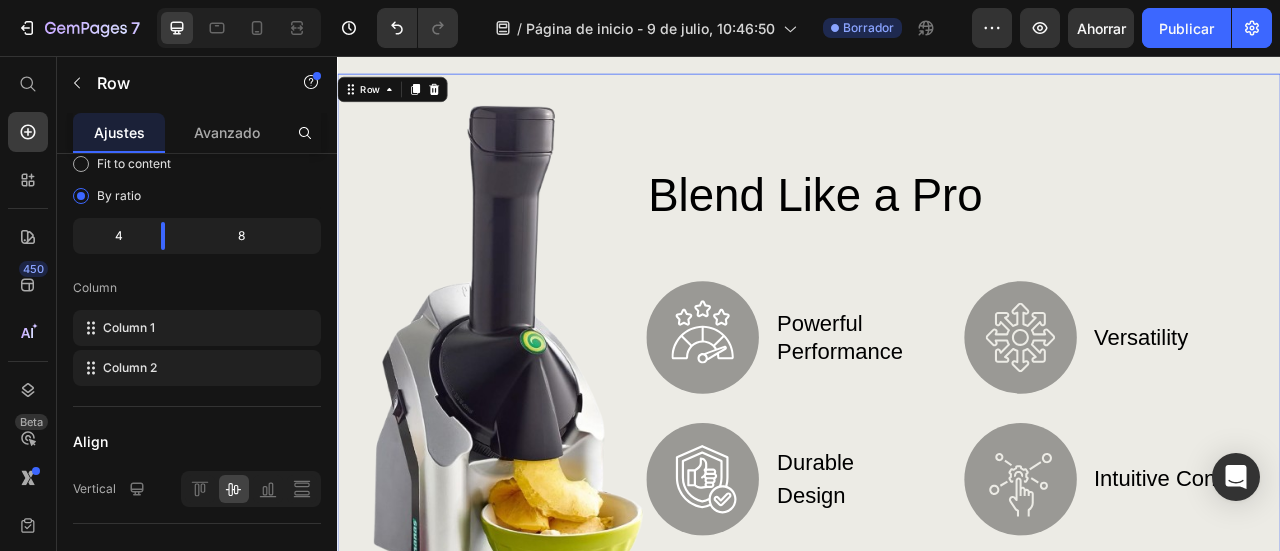 scroll, scrollTop: 0, scrollLeft: 0, axis: both 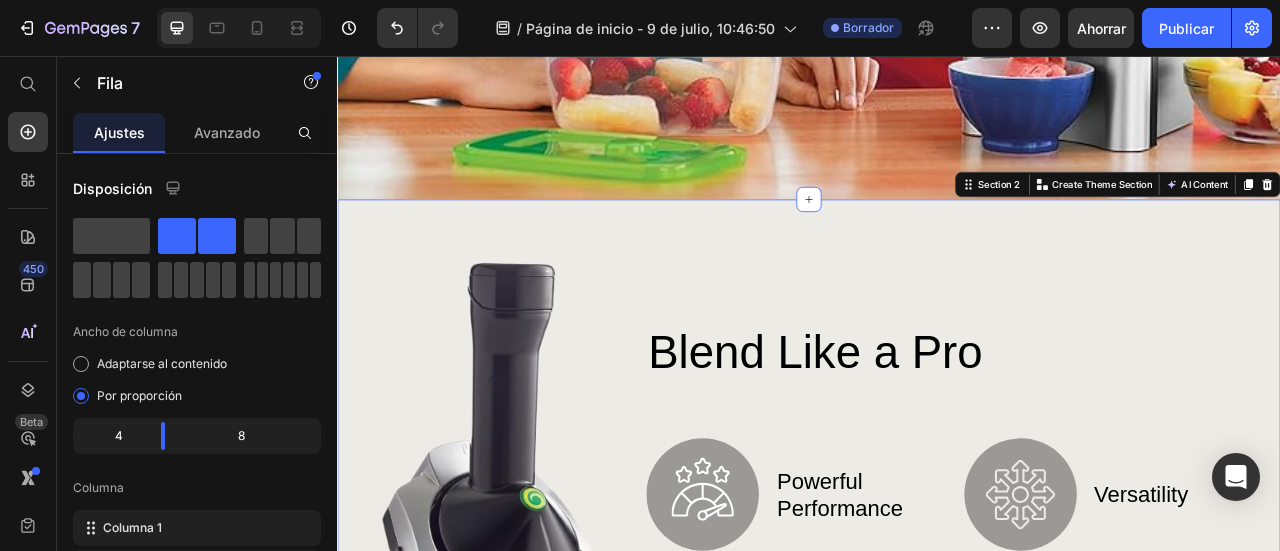 click on "Image Blend Like a Pro Heading Image Powerful Performance Text Block Row Image Durable Design Text Block Row Image Versatility Text Block Row Image Intuitive Controls Text Block Row Row Row Row Section 2   You can create reusable sections Create Theme Section AI Content Write with GemAI What would you like to describe here? Tone and Voice Persuasive Product Show more Generate" at bounding box center (937, 642) 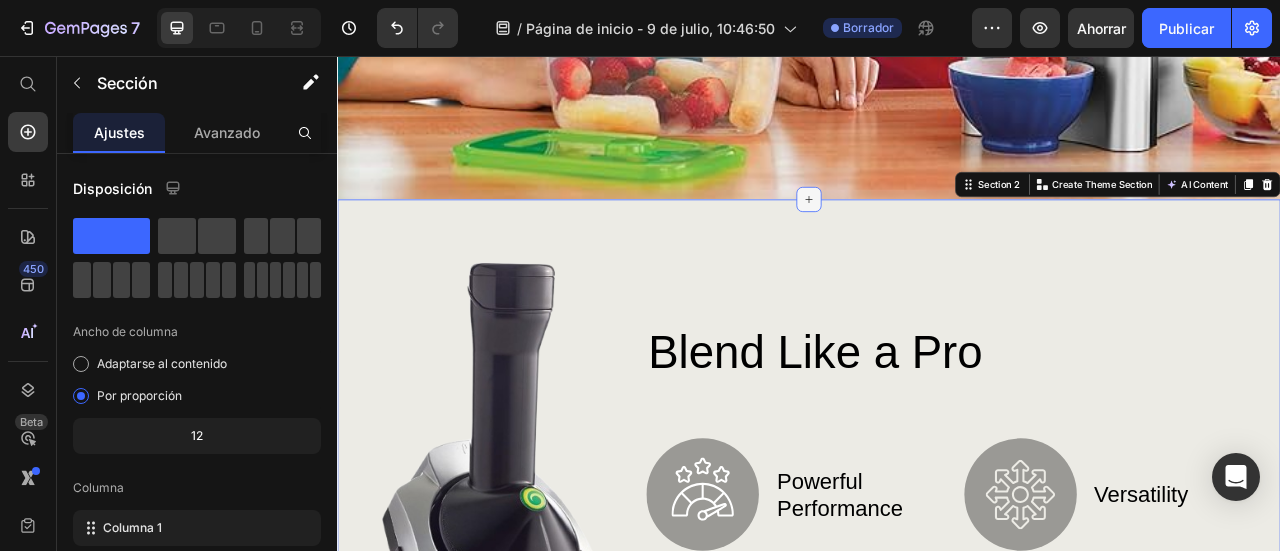 click at bounding box center (937, 238) 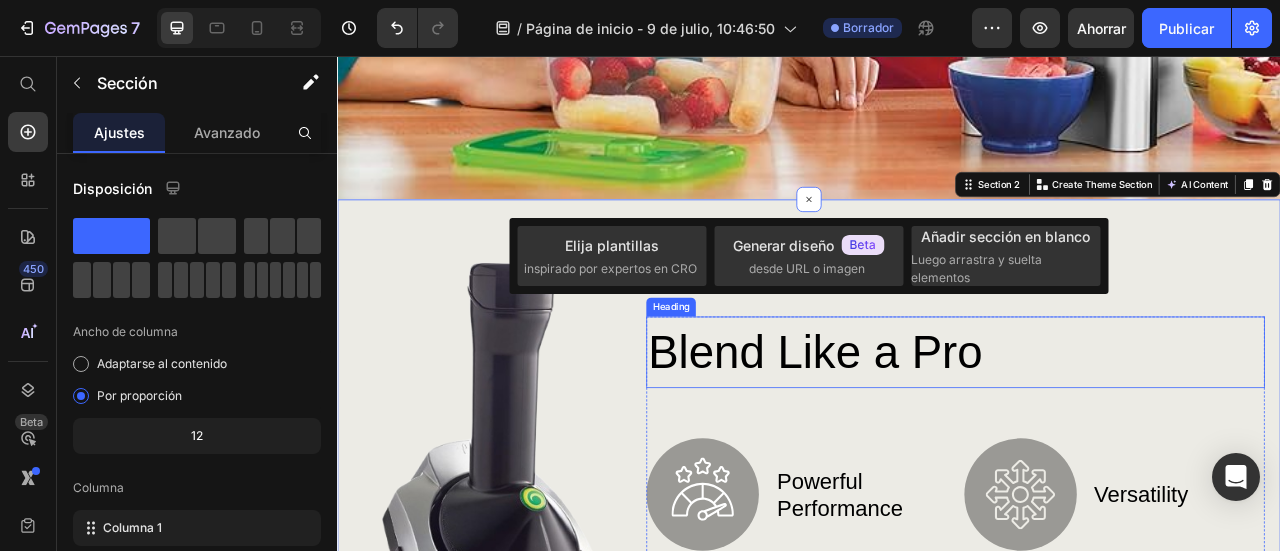 click on "Blend Like a Pro" at bounding box center [1123, 432] 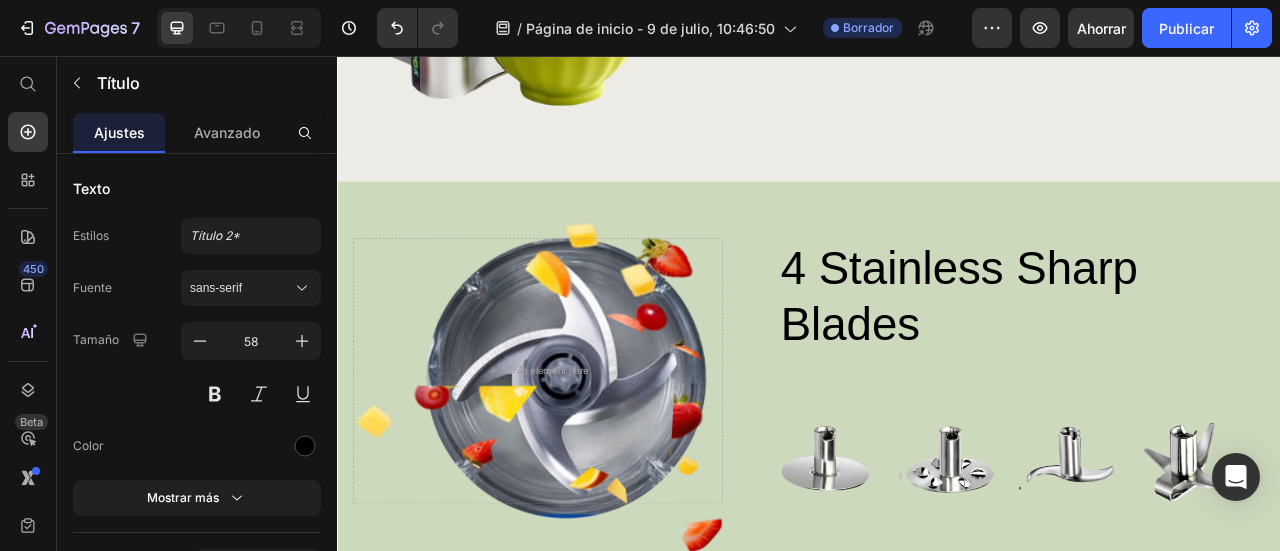 scroll, scrollTop: 2000, scrollLeft: 0, axis: vertical 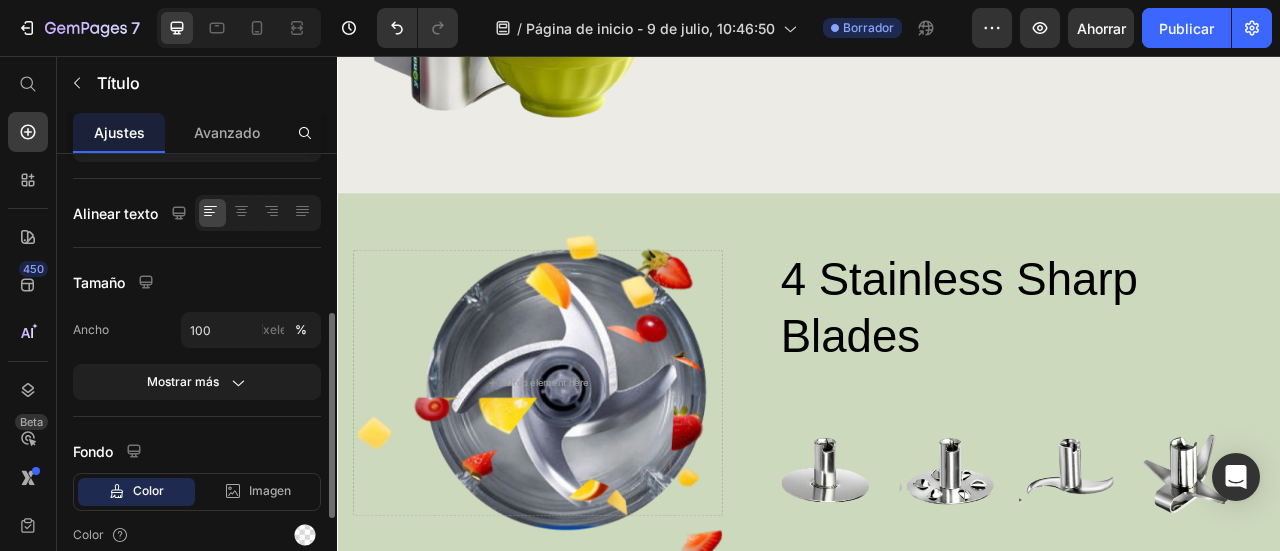 click on "Drop element here" at bounding box center (592, 471) 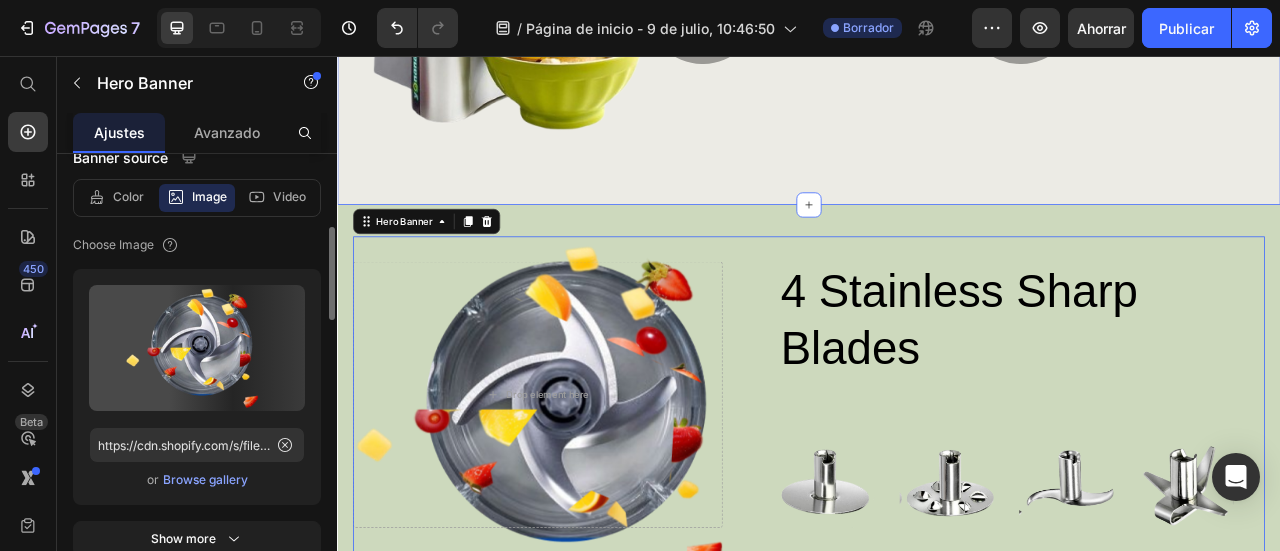 scroll, scrollTop: 1798, scrollLeft: 0, axis: vertical 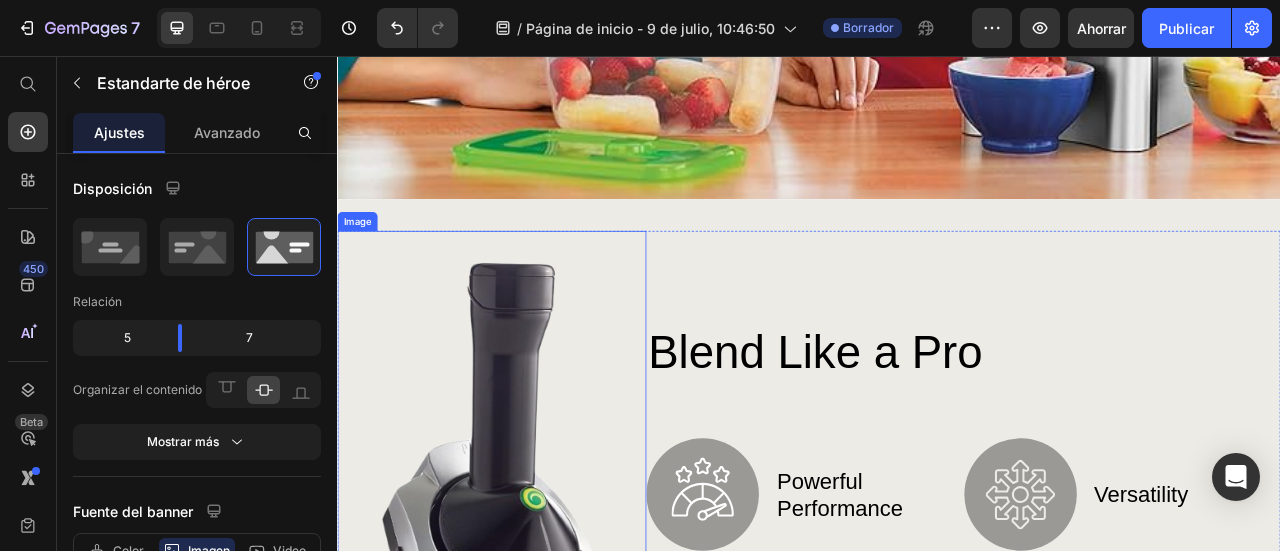 click at bounding box center (533, 627) 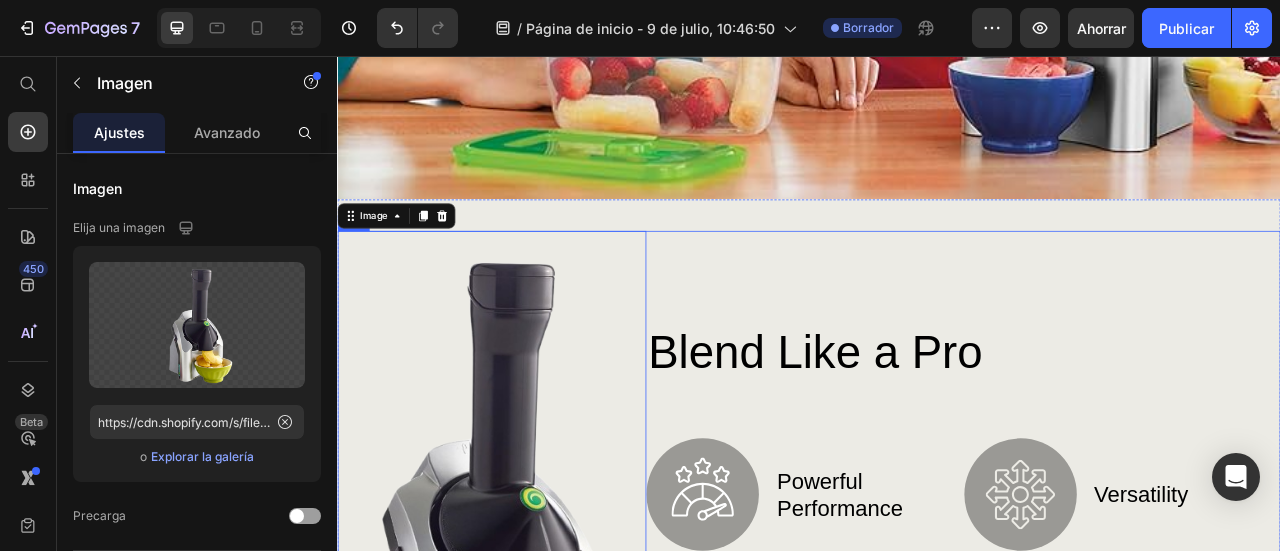 click on "Blend Like a Pro Heading Image Powerful Performance Text Block Row Image Durable Design Text Block Row Image Versatility Text Block Row Image Intuitive Controls Text Block Row Row Row" at bounding box center [1123, 627] 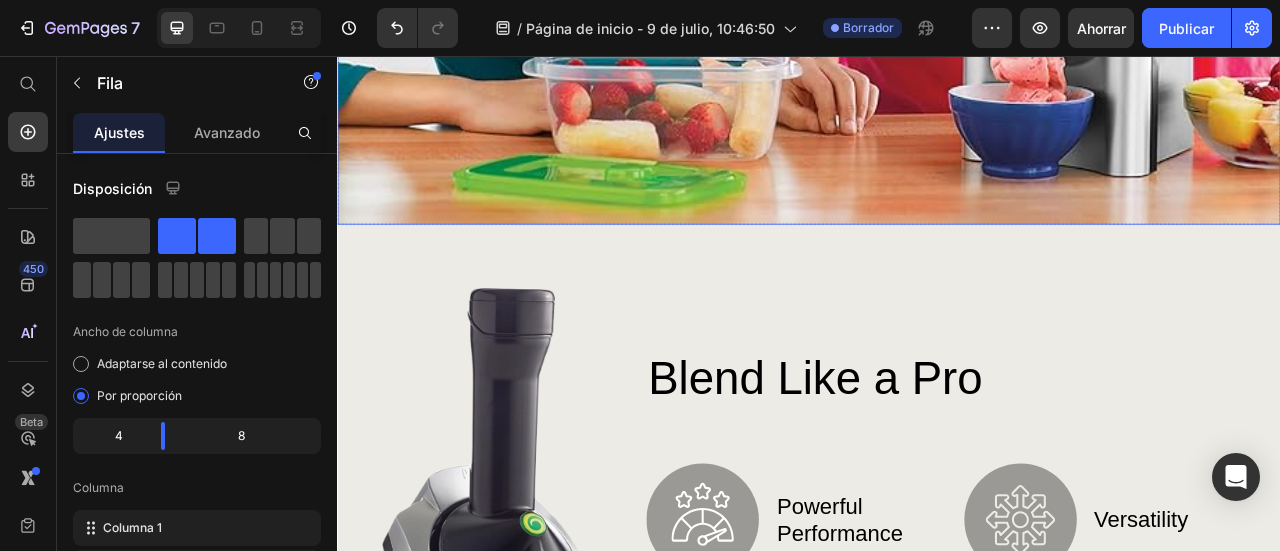 scroll, scrollTop: 1200, scrollLeft: 0, axis: vertical 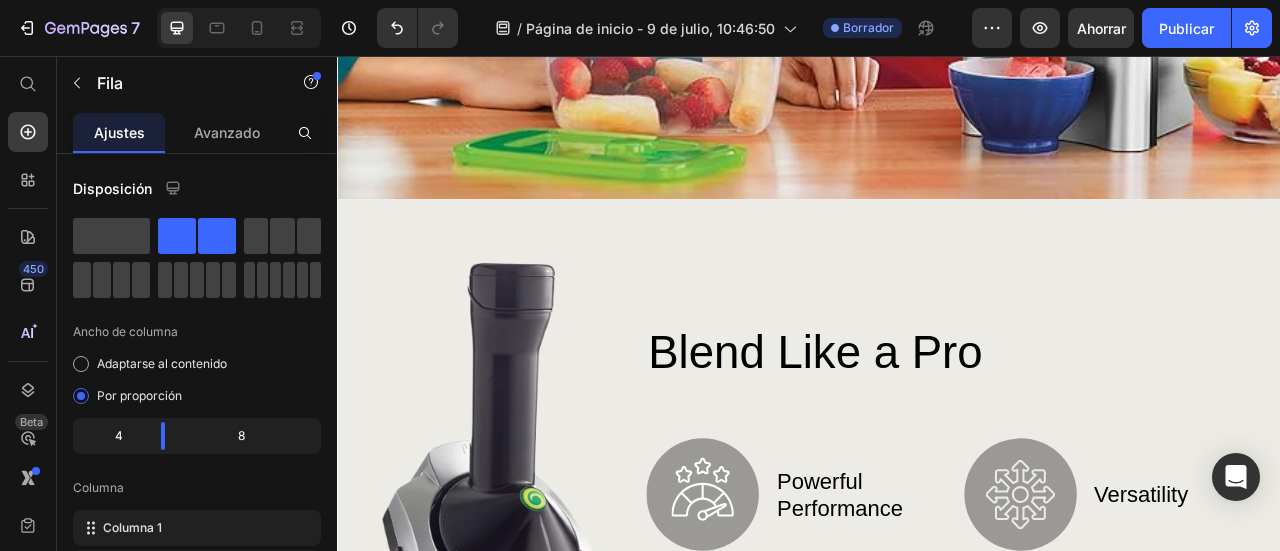 click on "Blend Like a Pro Heading Image Powerful Performance Text Block Row Image Durable Design Text Block Row Image Versatility Text Block Row Image Intuitive Controls Text Block Row Row Row" at bounding box center (1123, 627) 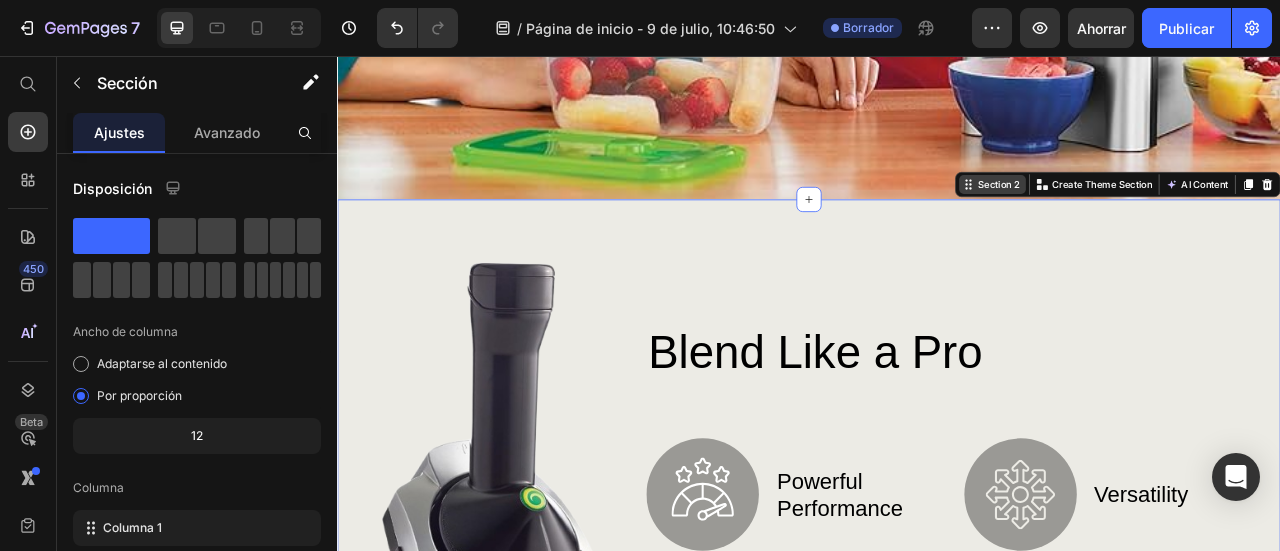 click on "Section 2" at bounding box center (1178, 219) 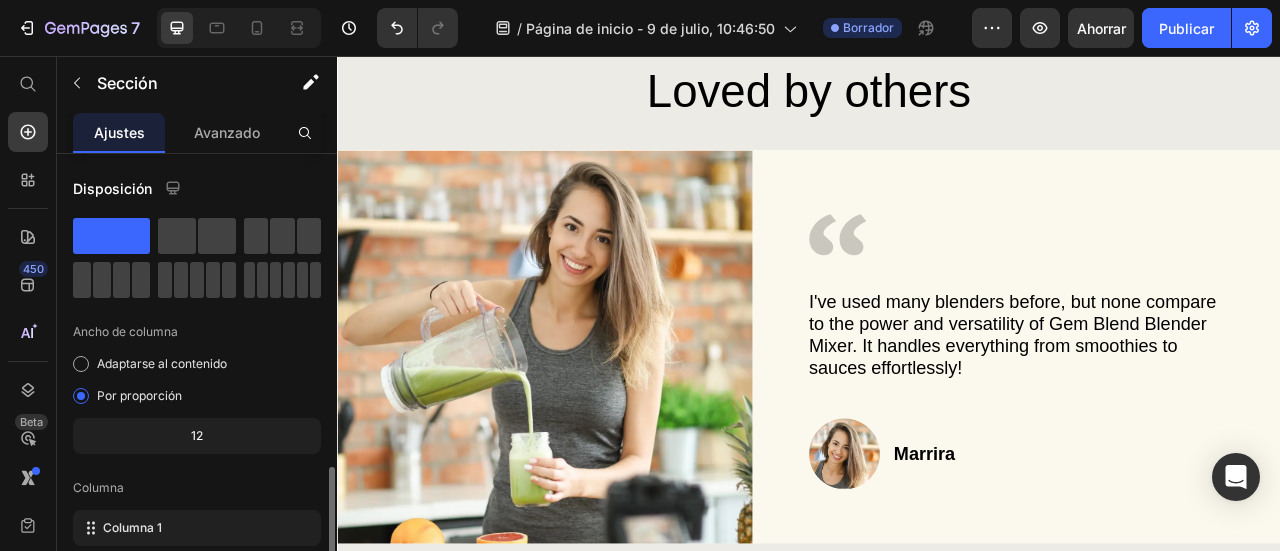 scroll, scrollTop: 4900, scrollLeft: 0, axis: vertical 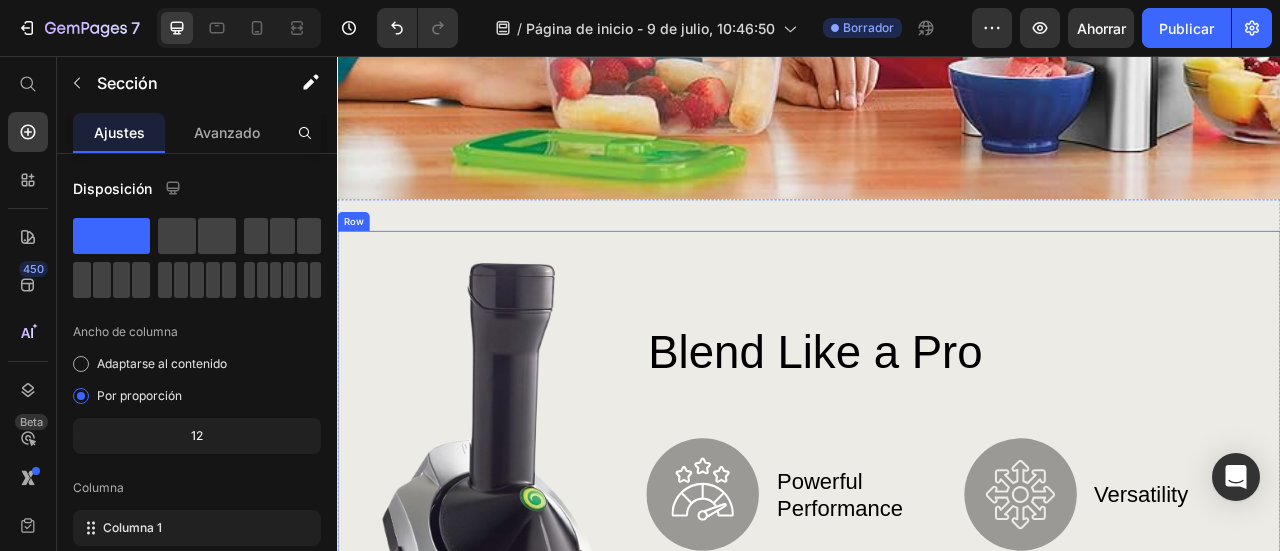 click on "Blend Like a Pro Heading Image Powerful Performance Text Block Row Image Durable Design Text Block Row Image Versatility Text Block Row Image Intuitive Controls Text Block Row Row Row" at bounding box center (1123, 627) 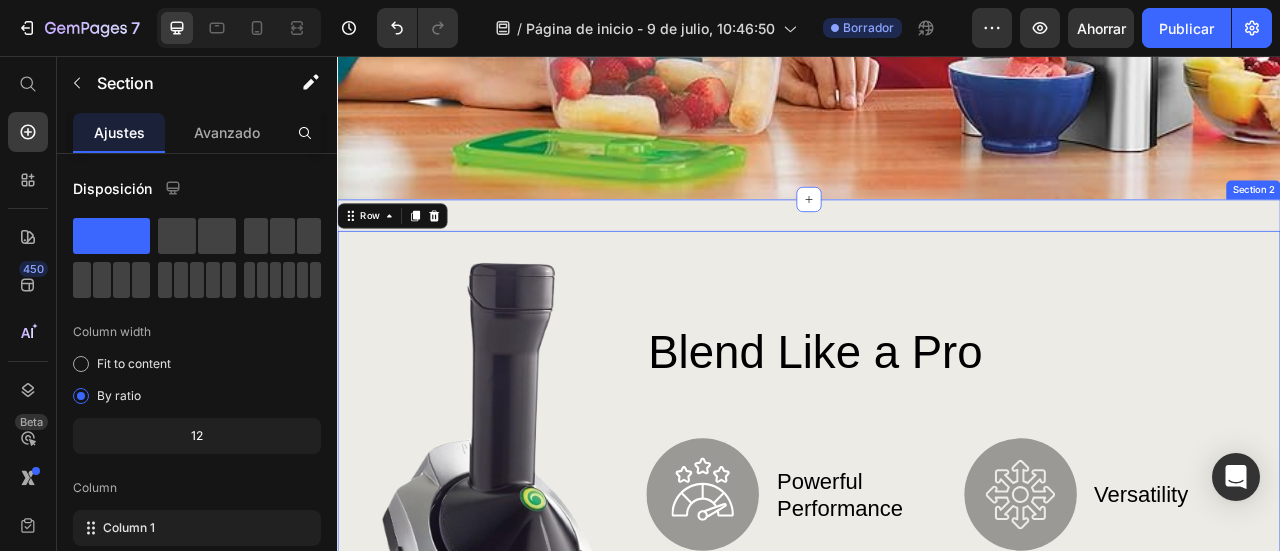 click on "Image Blend Like a Pro Heading Image Powerful Performance Text Block Row Image Durable Design Text Block Row Image Versatility Text Block Row Image Intuitive Controls Text Block Row Row Row Row   0 Section 2" at bounding box center (937, 642) 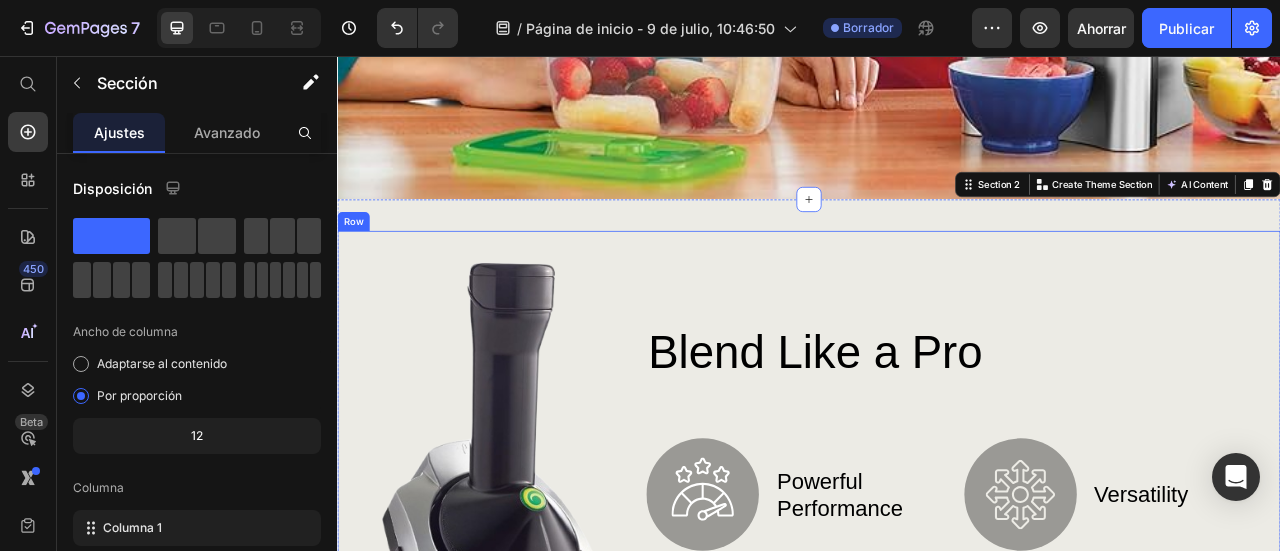 click on "Blend Like a Pro Heading Image Powerful Performance Text Block Row Image Durable Design Text Block Row Image Versatility Text Block Row Image Intuitive Controls Text Block Row Row Row" at bounding box center [1123, 627] 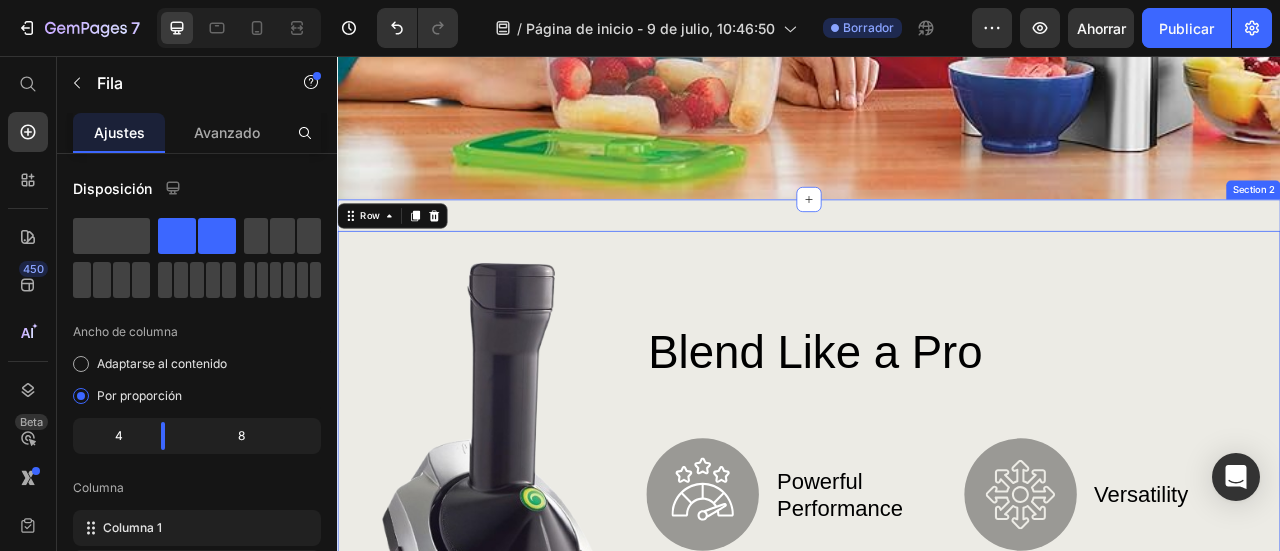 click on "Image Blend Like a Pro Heading Image Powerful Performance Text Block Row Image Durable Design Text Block Row Image Versatility Text Block Row Image Intuitive Controls Text Block Row Row Row Row   0 Section 2" at bounding box center [937, 642] 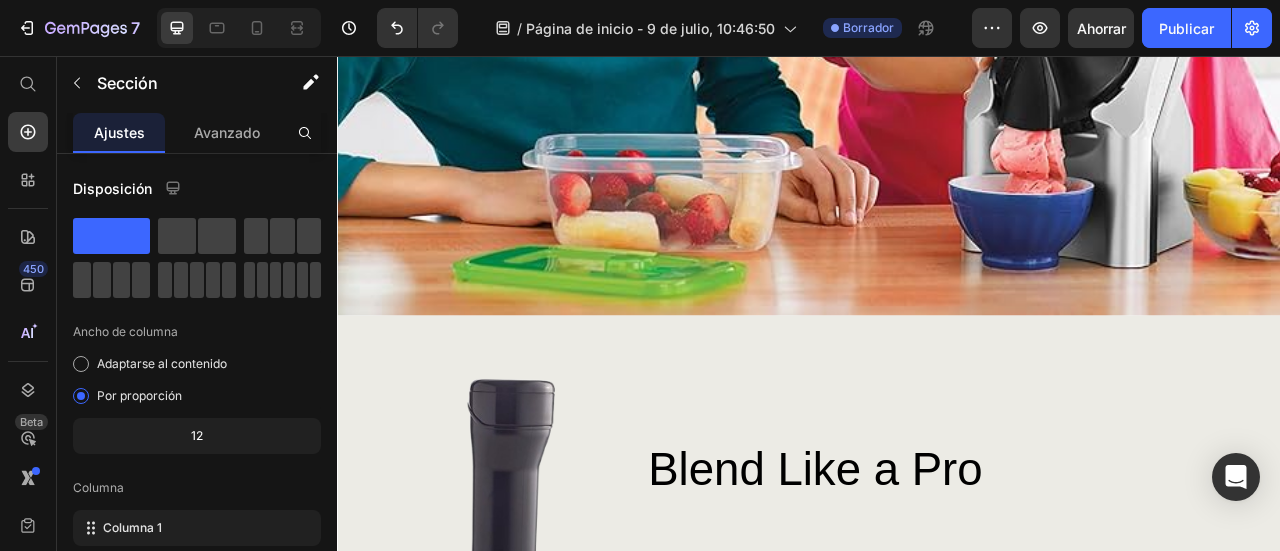 scroll, scrollTop: 1100, scrollLeft: 0, axis: vertical 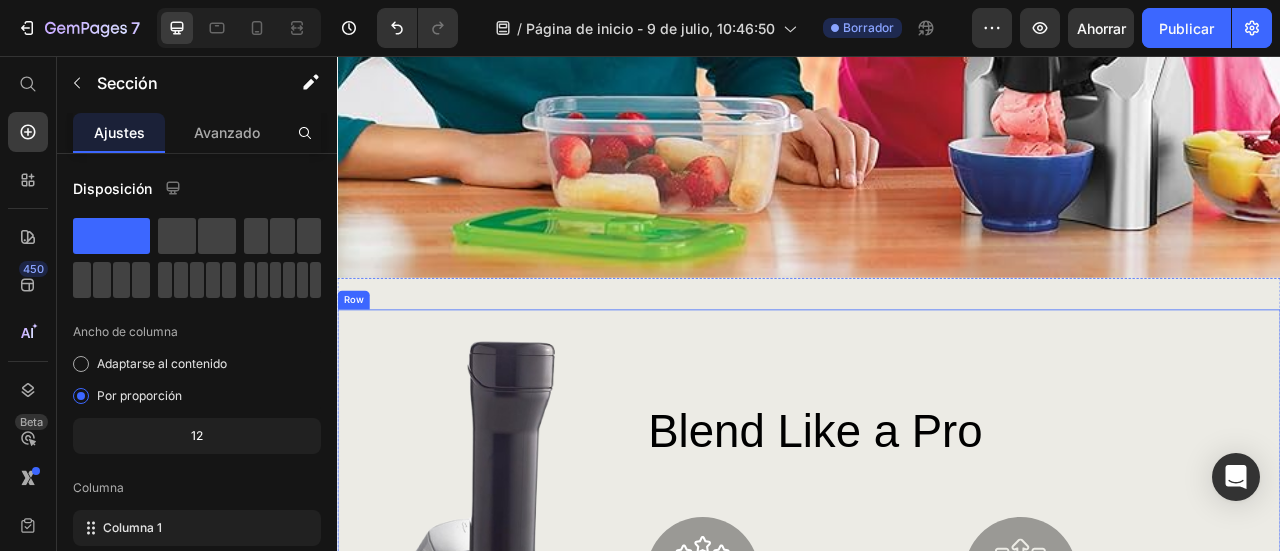 click on "Blend Like a Pro Heading Image Powerful Performance Text Block Row Image Durable Design Text Block Row Image Versatility Text Block Row Image Intuitive Controls Text Block Row Row Row" at bounding box center [1123, 727] 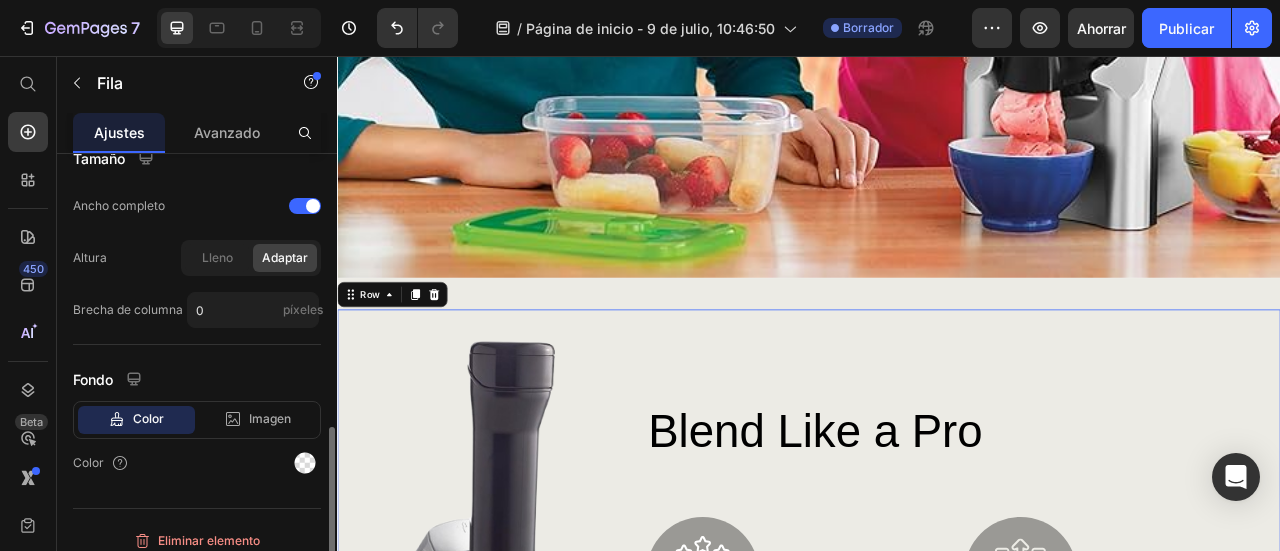 scroll, scrollTop: 612, scrollLeft: 0, axis: vertical 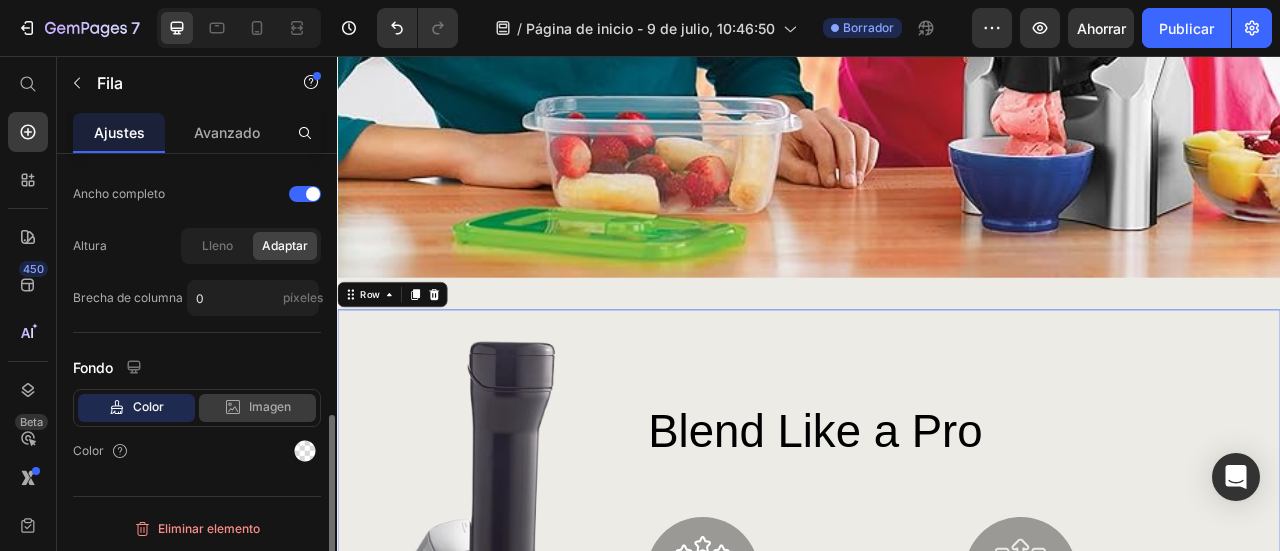 click on "Imagen" 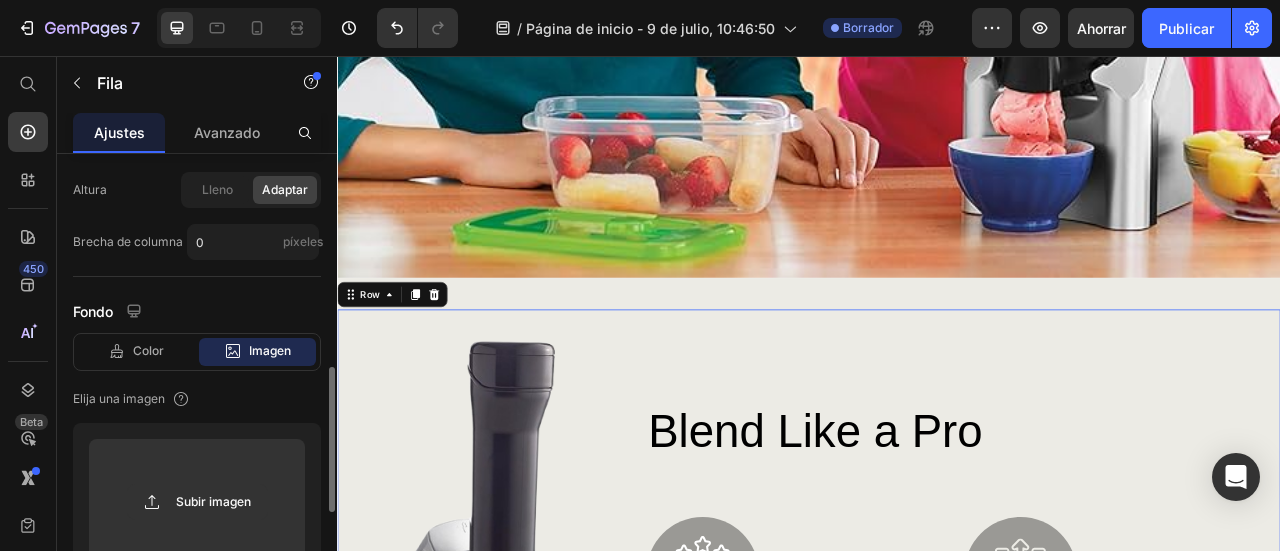 scroll, scrollTop: 568, scrollLeft: 0, axis: vertical 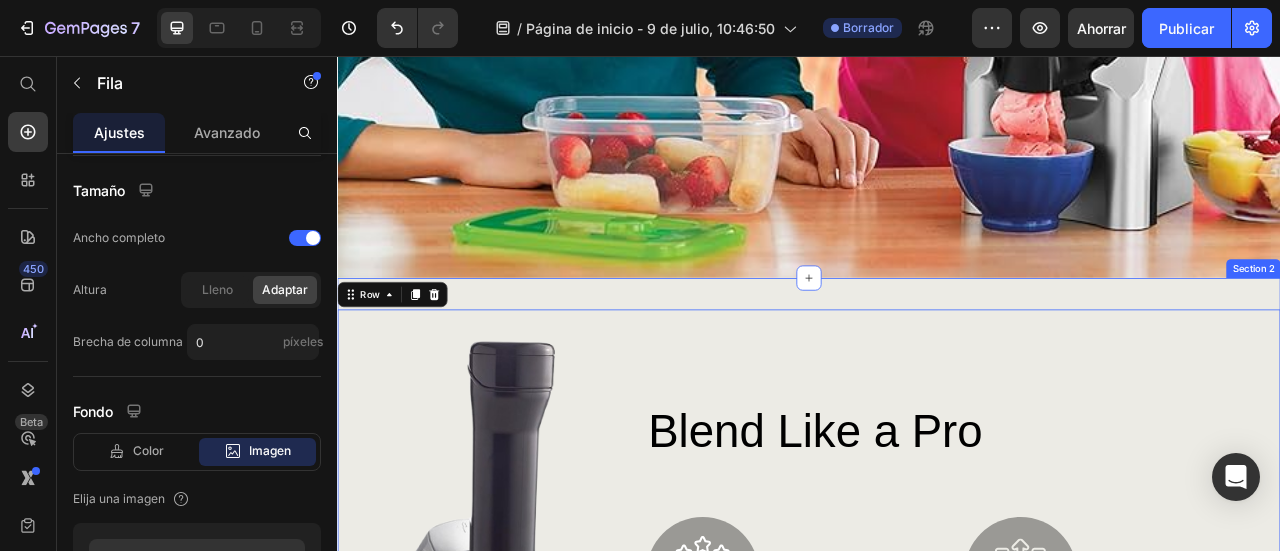 click on "Image Blend Like a Pro Heading Image Powerful Performance Text Block Row Image Durable Design Text Block Row Image Versatility Text Block Row Image Intuitive Controls Text Block Row Row Row Row   0 Section 2" at bounding box center (937, 742) 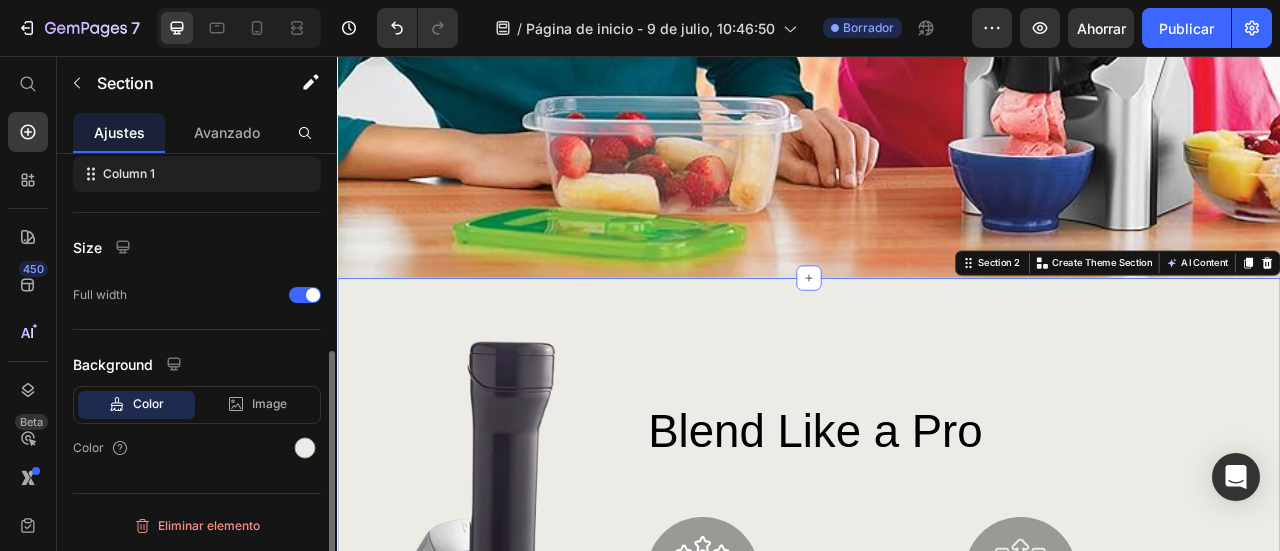 scroll, scrollTop: 0, scrollLeft: 0, axis: both 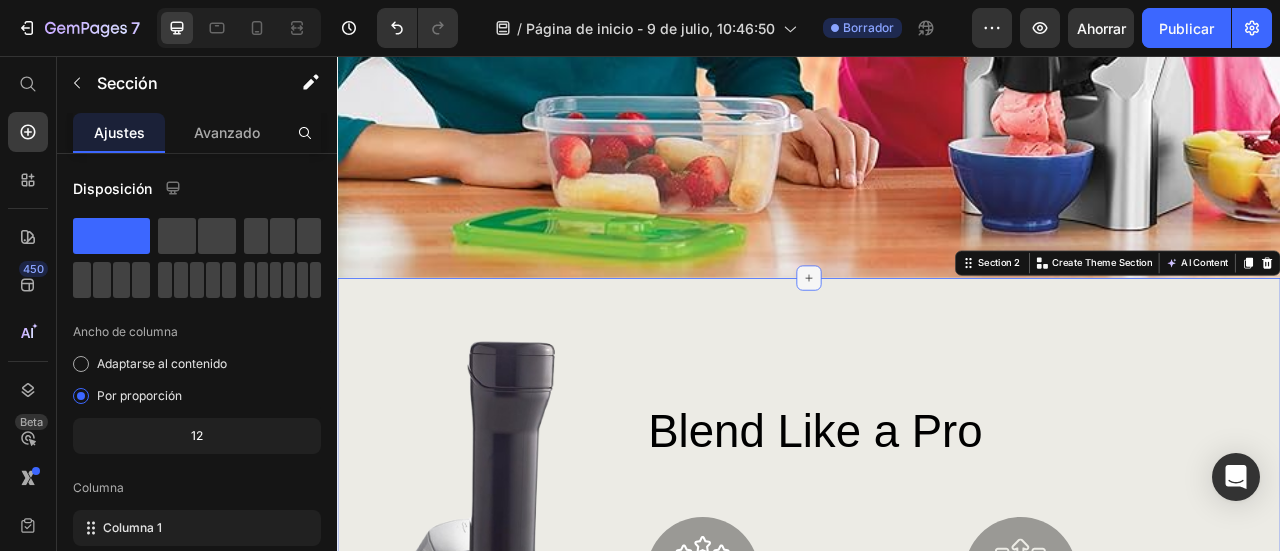 click 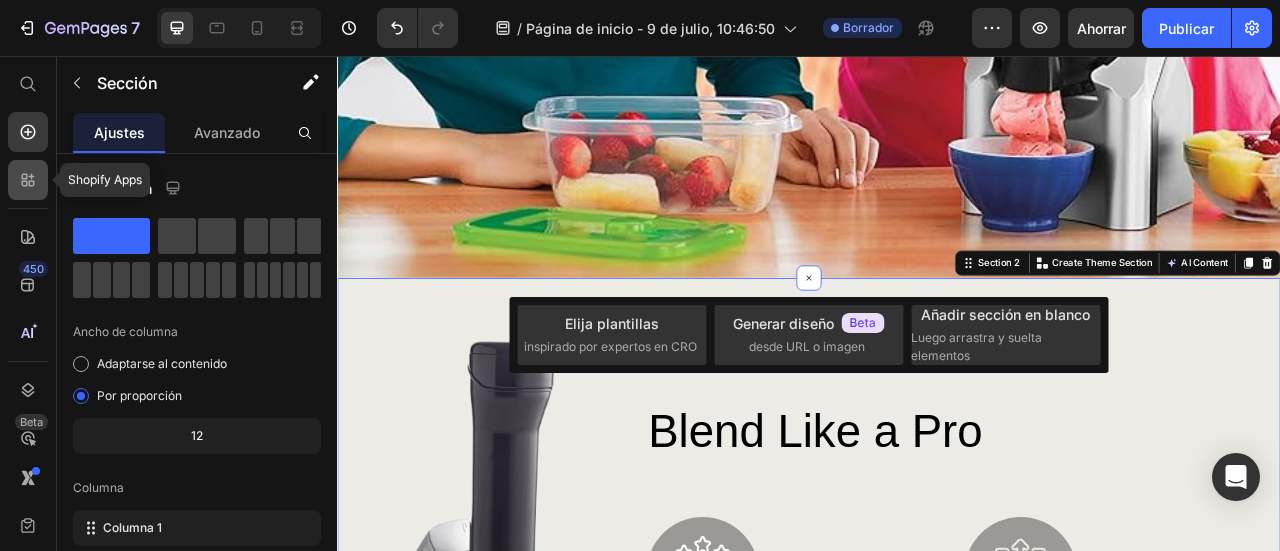 click 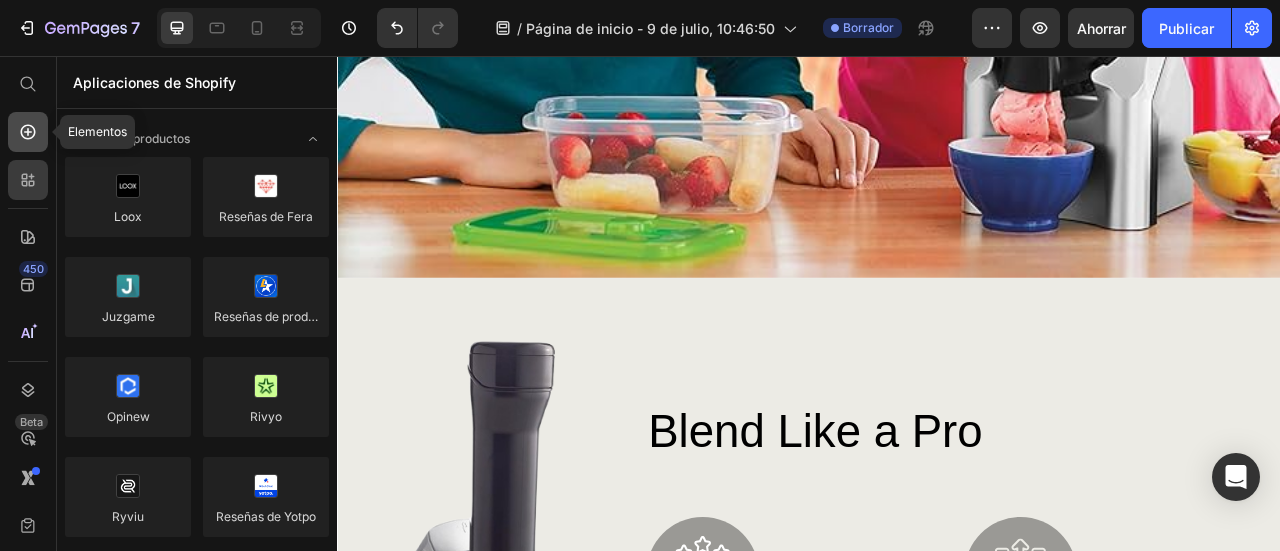click 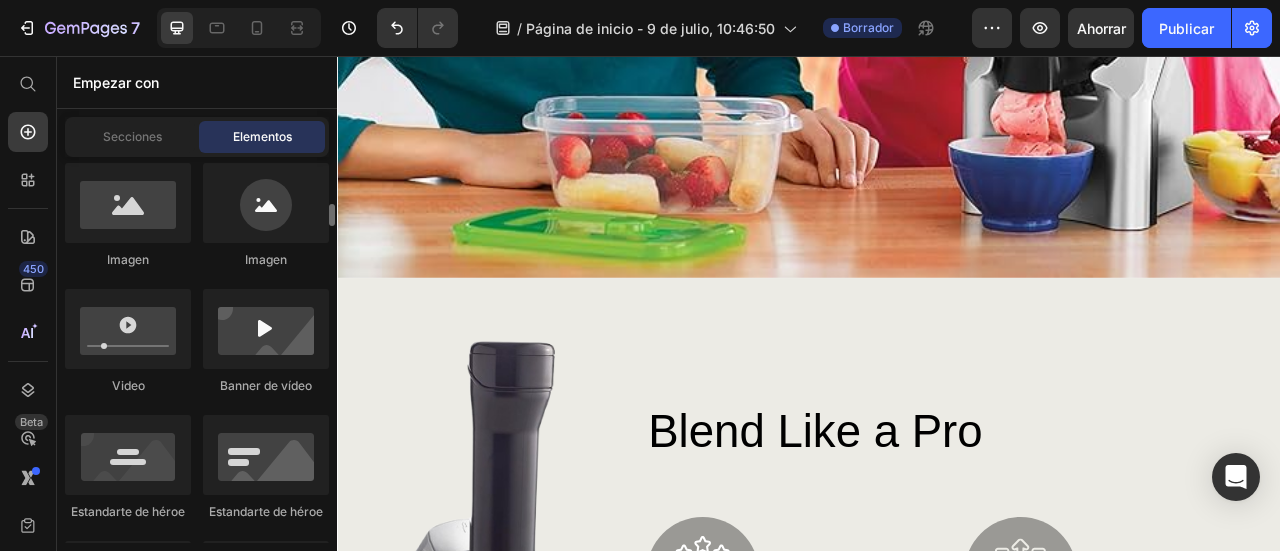 scroll, scrollTop: 900, scrollLeft: 0, axis: vertical 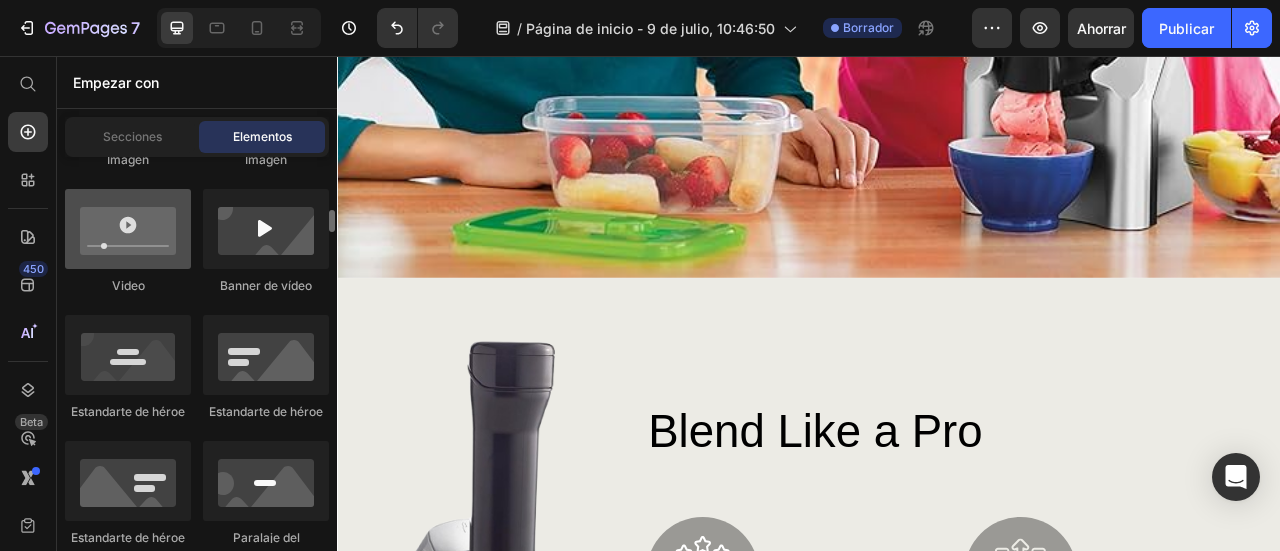 click at bounding box center [128, 229] 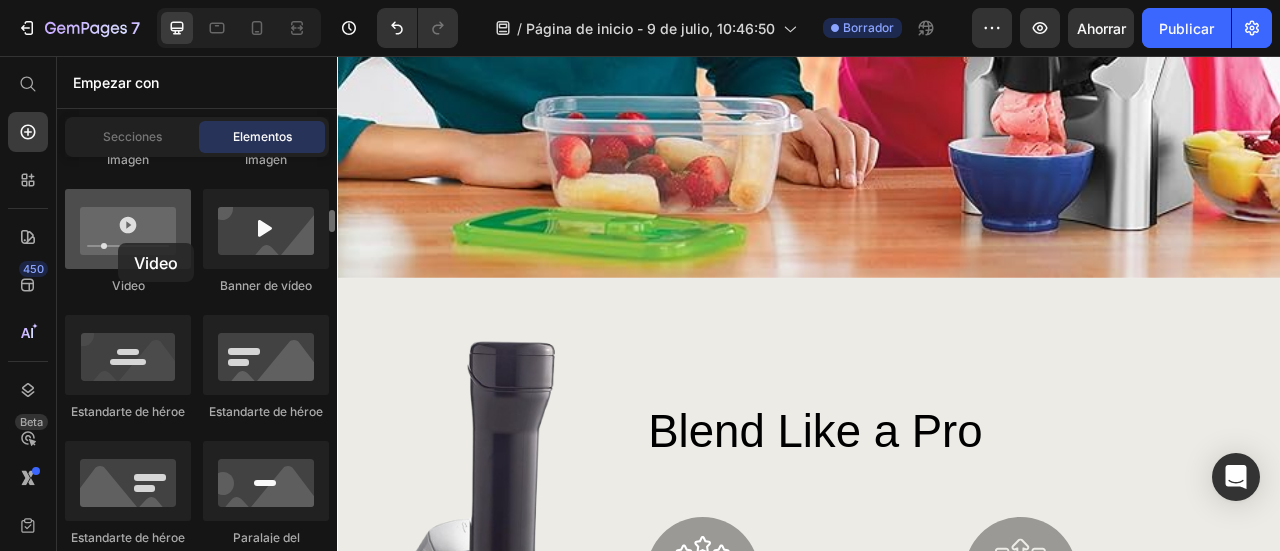 click at bounding box center [128, 229] 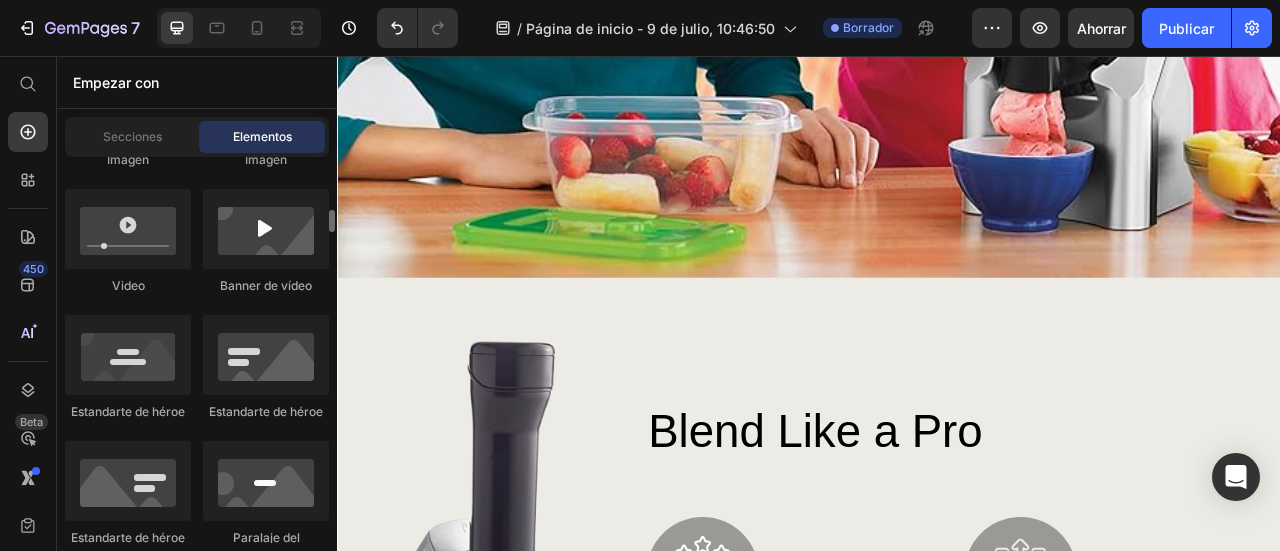 click on "Video" at bounding box center [128, 285] 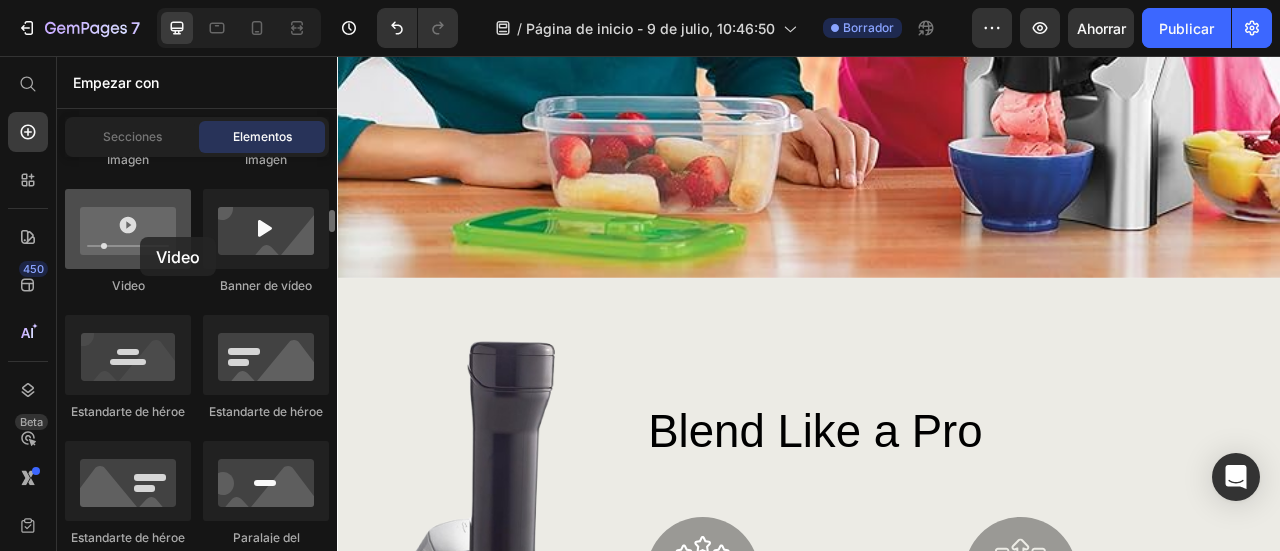 click at bounding box center [128, 229] 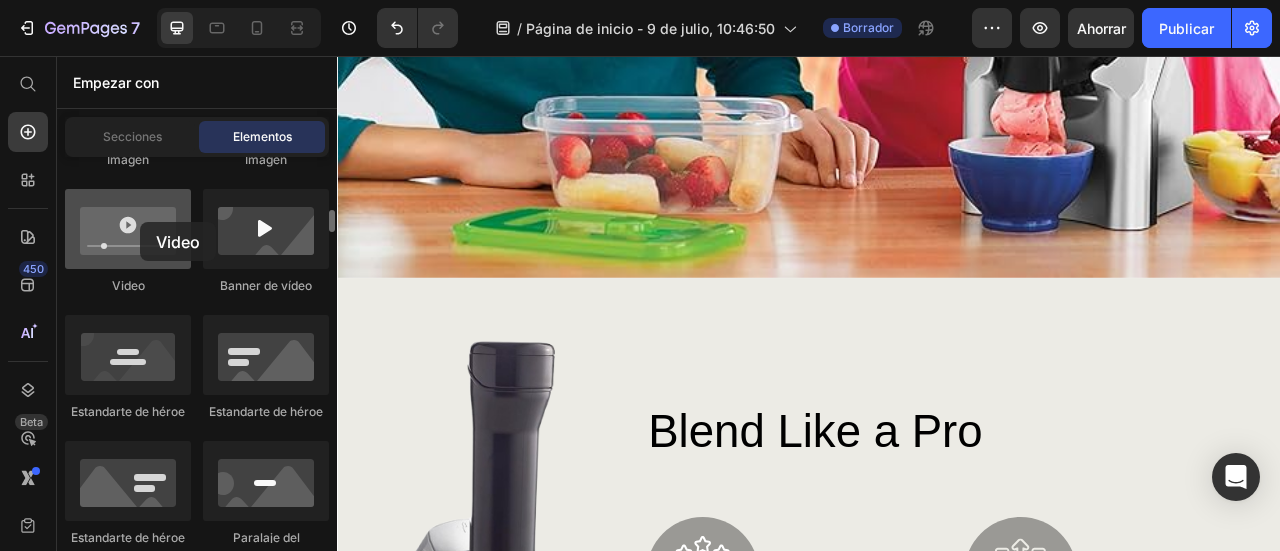 click at bounding box center (128, 229) 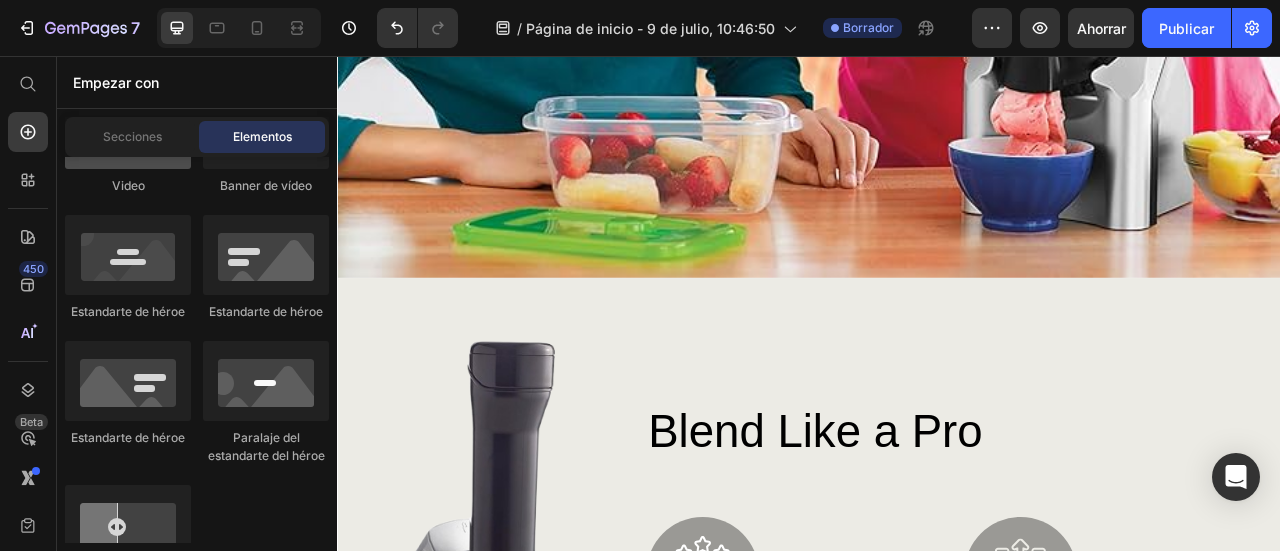scroll, scrollTop: 900, scrollLeft: 0, axis: vertical 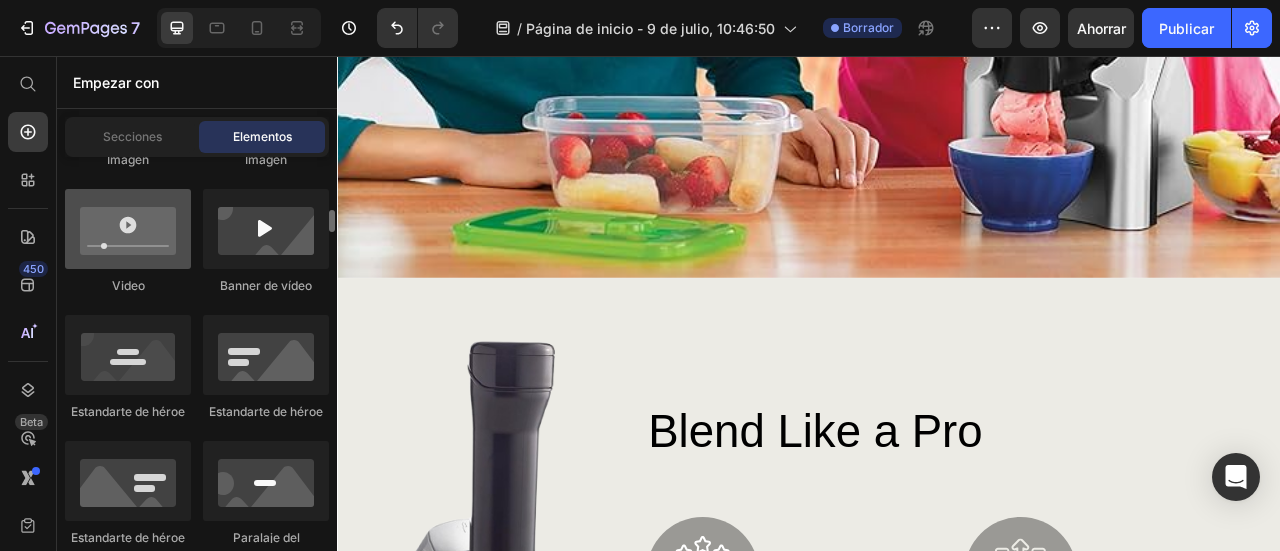 click at bounding box center (128, 229) 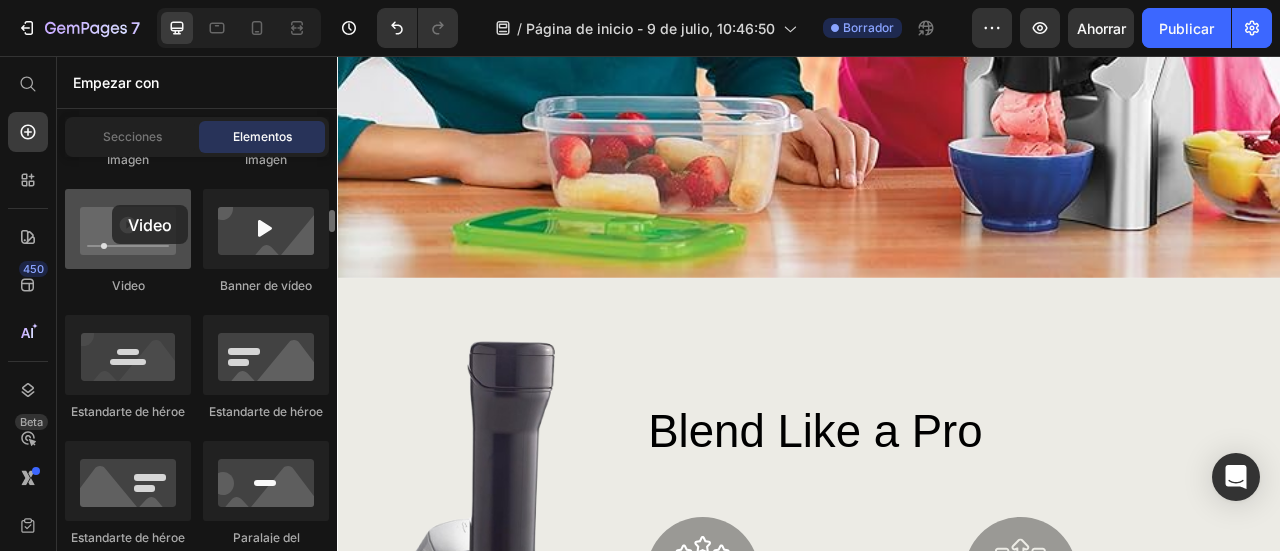click at bounding box center (128, 229) 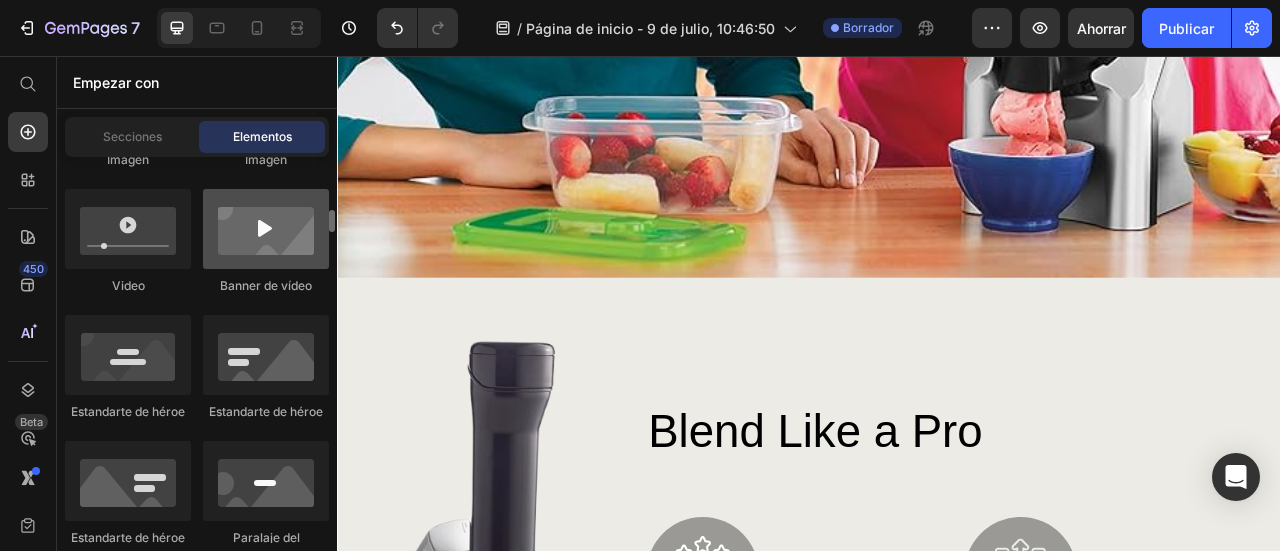 click at bounding box center [266, 229] 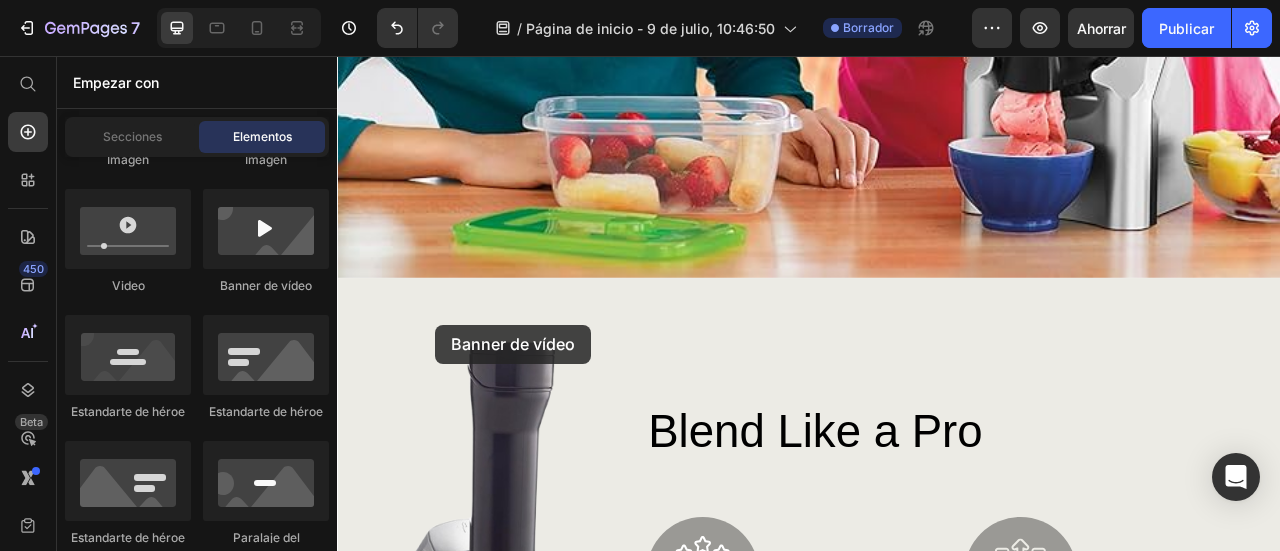 drag, startPoint x: 590, startPoint y: 297, endPoint x: 508, endPoint y: 378, distance: 115.260574 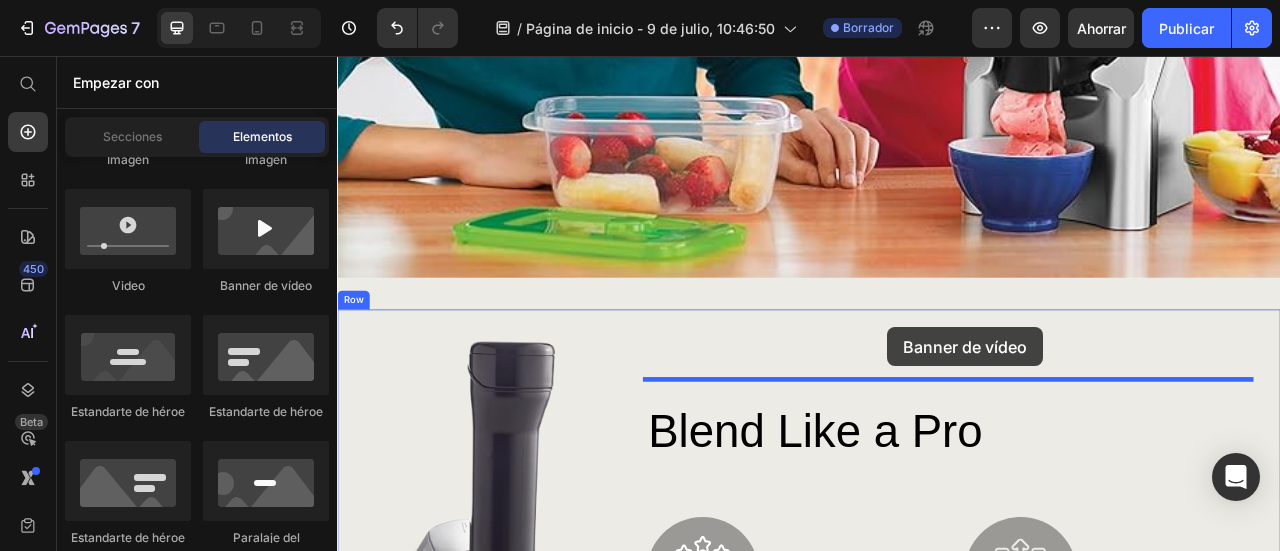 drag, startPoint x: 604, startPoint y: 259, endPoint x: 1037, endPoint y: 401, distance: 455.68958 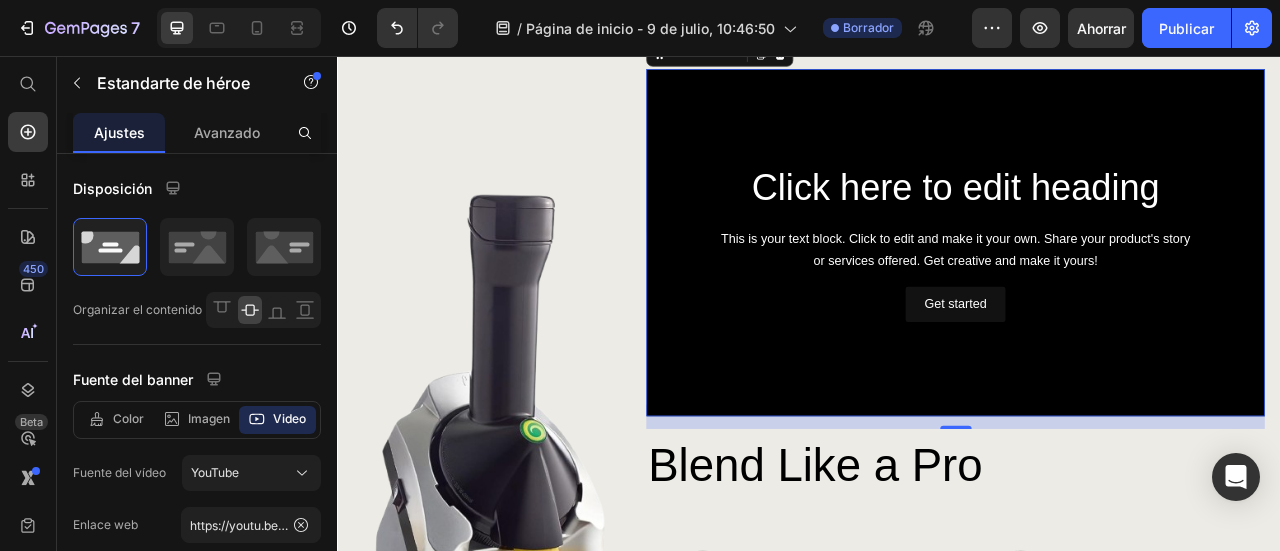 scroll, scrollTop: 1400, scrollLeft: 0, axis: vertical 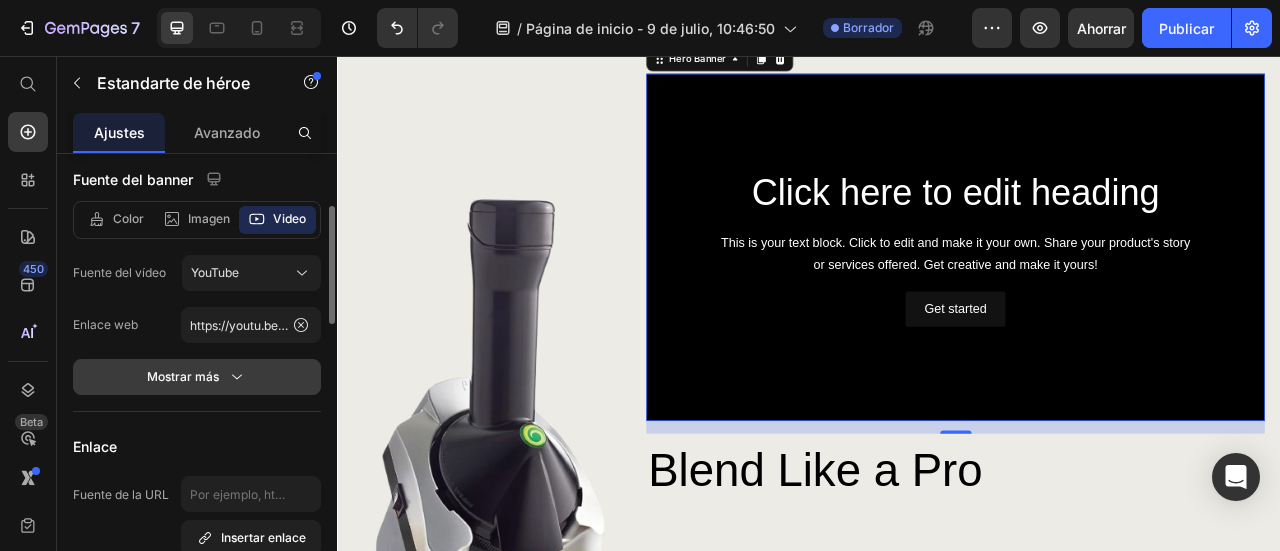 click 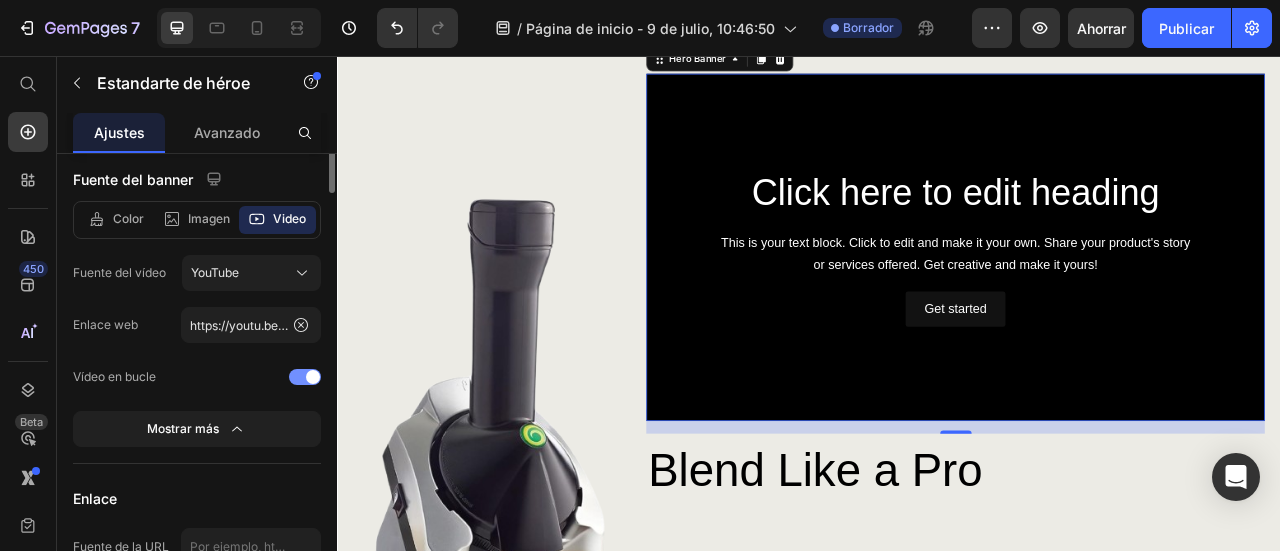 scroll, scrollTop: 0, scrollLeft: 0, axis: both 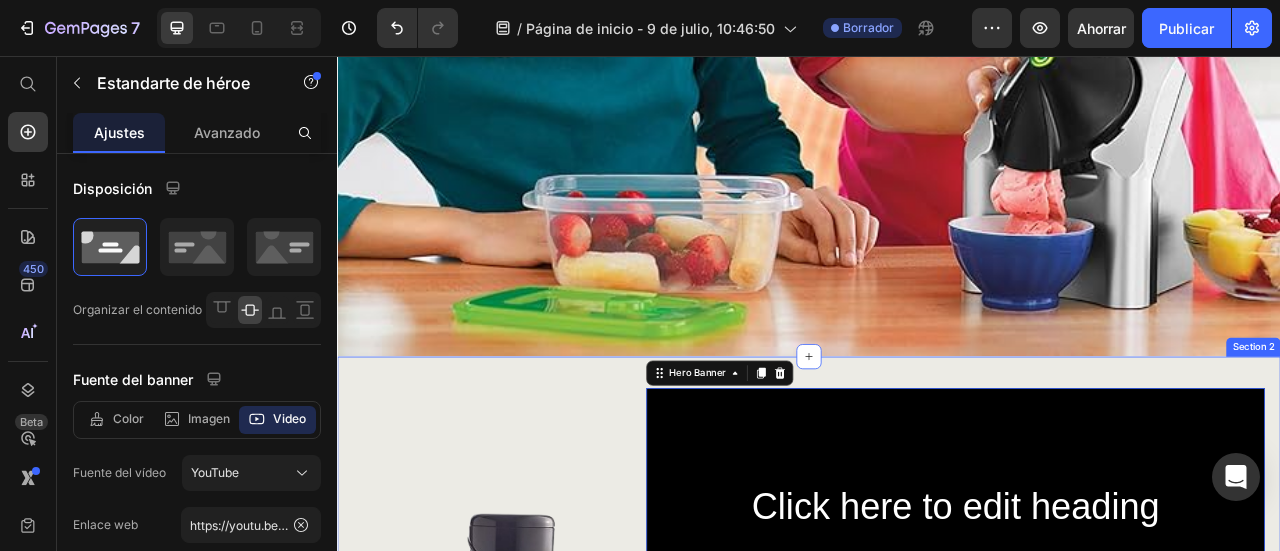click on "Image Click here to edit heading Heading This is your text block. Click to edit and make it your own. Share your product's story                   or services offered. Get creative and make it yours! Text Block Get started Button Hero Banner   16 Blend Like a Pro Heading Image Powerful Performance Text Block Row Image Durable Design Text Block Row Image Versatility Text Block Row Image Intuitive Controls Text Block Row Row Row Row Section 2" at bounding box center [937, 961] 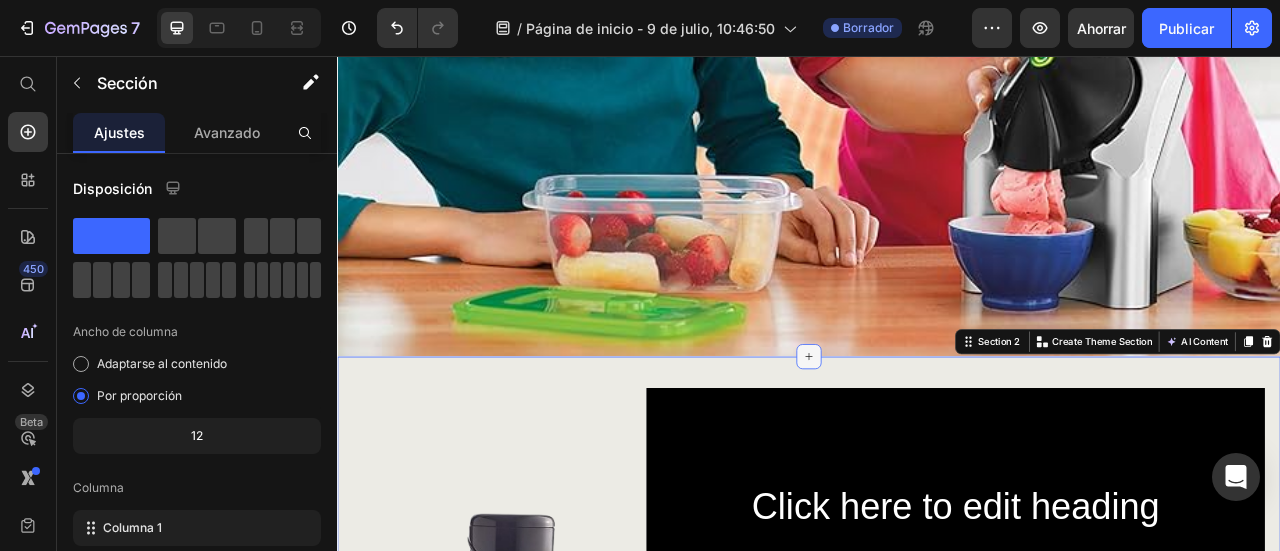 click 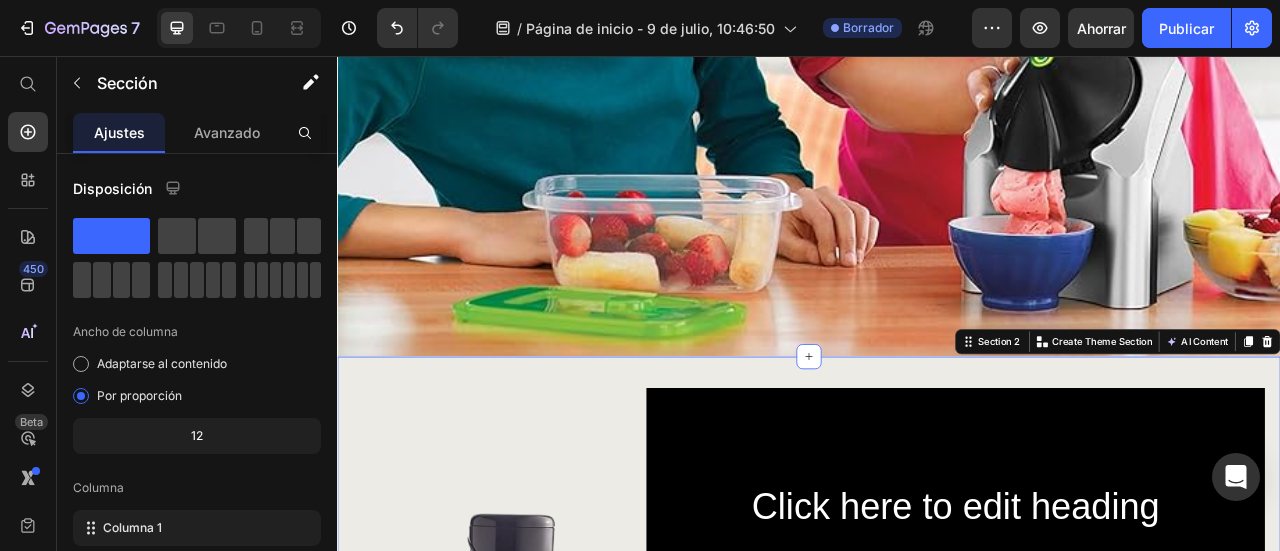 click on "Image Click here to edit heading Heading This is your text block. Click to edit and make it your own. Share your product's story                   or services offered. Get creative and make it yours! Text Block Get started Button Hero Banner Blend Like a Pro Heading Image Powerful Performance Text Block Row Image Durable Design Text Block Row Image Versatility Text Block Row Image Intuitive Controls Text Block Row Row Row Row Section 2   You can create reusable sections Create Theme Section AI Content Write with GemAI What would you like to describe here? Tone and Voice Persuasive Product MAQUINAFRUIT PRO - MAQUINA PARA HACER HELADO EN CASA Show more Generate" at bounding box center (937, 961) 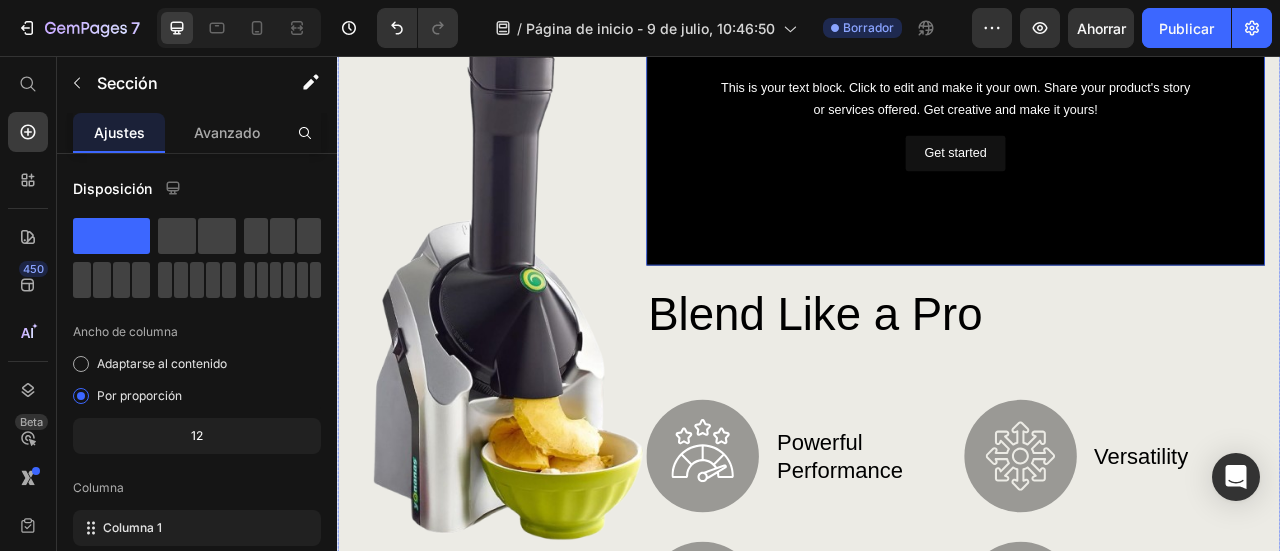 scroll, scrollTop: 1400, scrollLeft: 0, axis: vertical 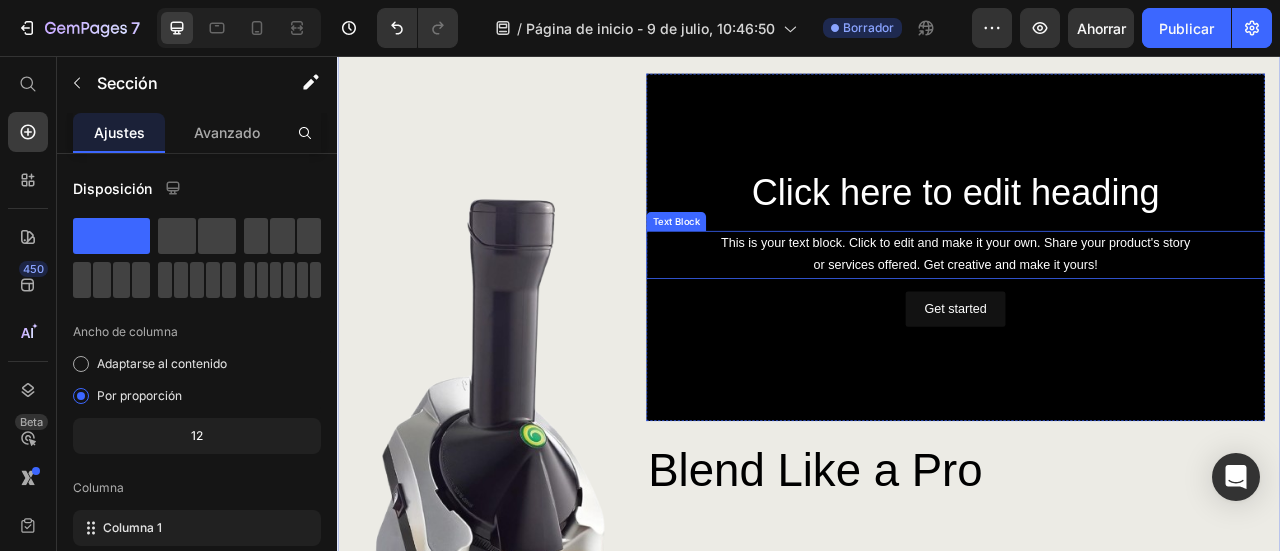 click on "Click here to edit heading Heading This is your text block. Click to edit and make it your own. Share your product's story                   or services offered. Get creative and make it yours! Text Block Get started Button" at bounding box center [1123, 299] 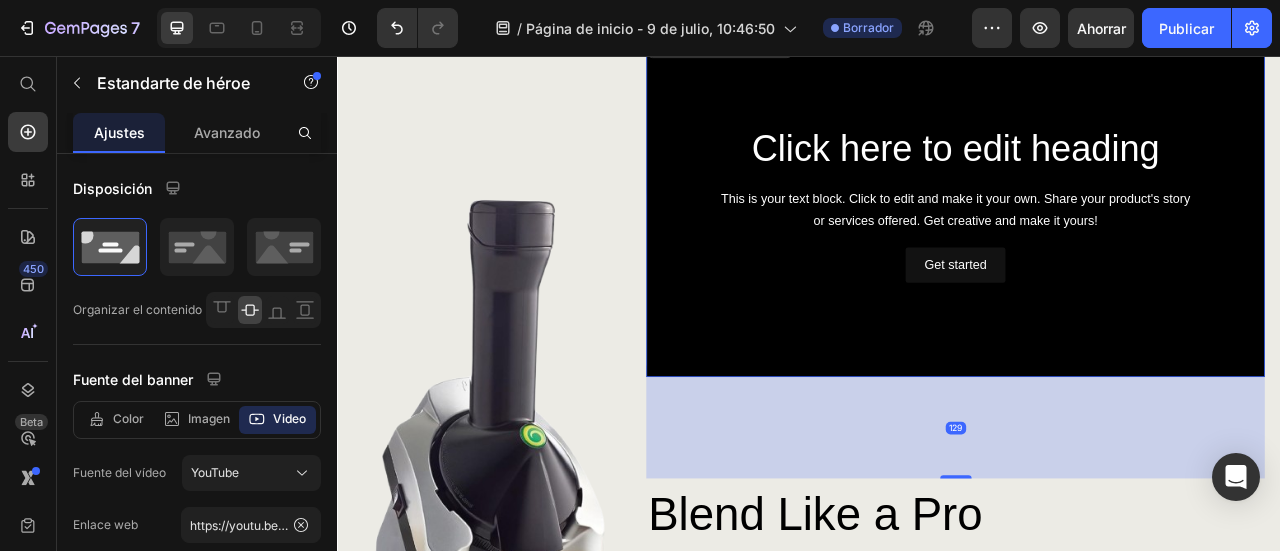 scroll, scrollTop: 1460, scrollLeft: 0, axis: vertical 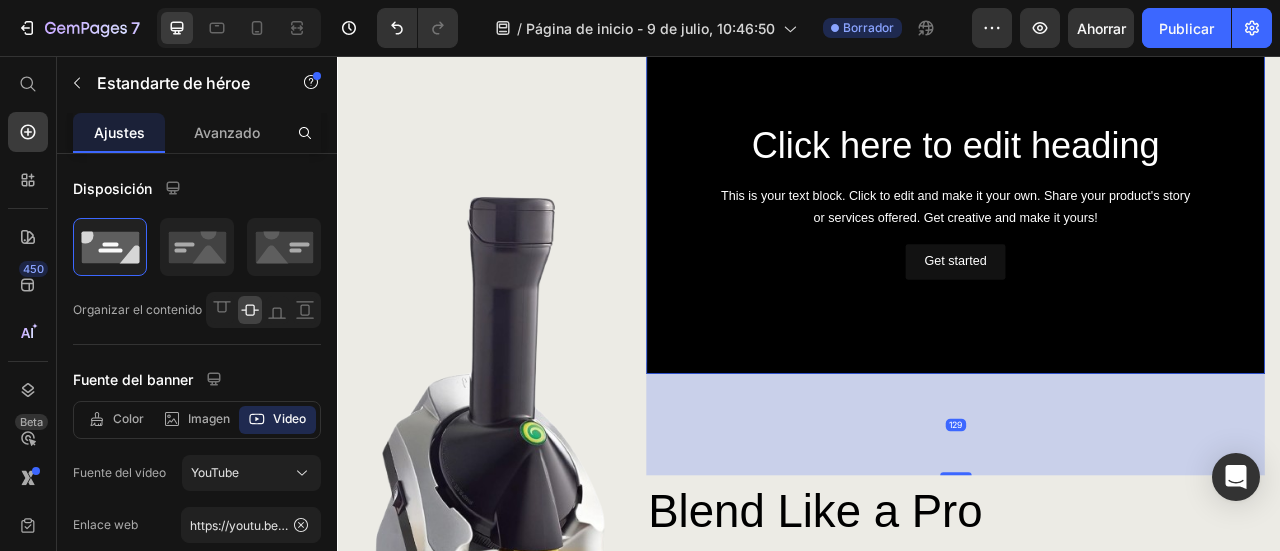 drag, startPoint x: 1113, startPoint y: 512, endPoint x: 1118, endPoint y: 633, distance: 121.103264 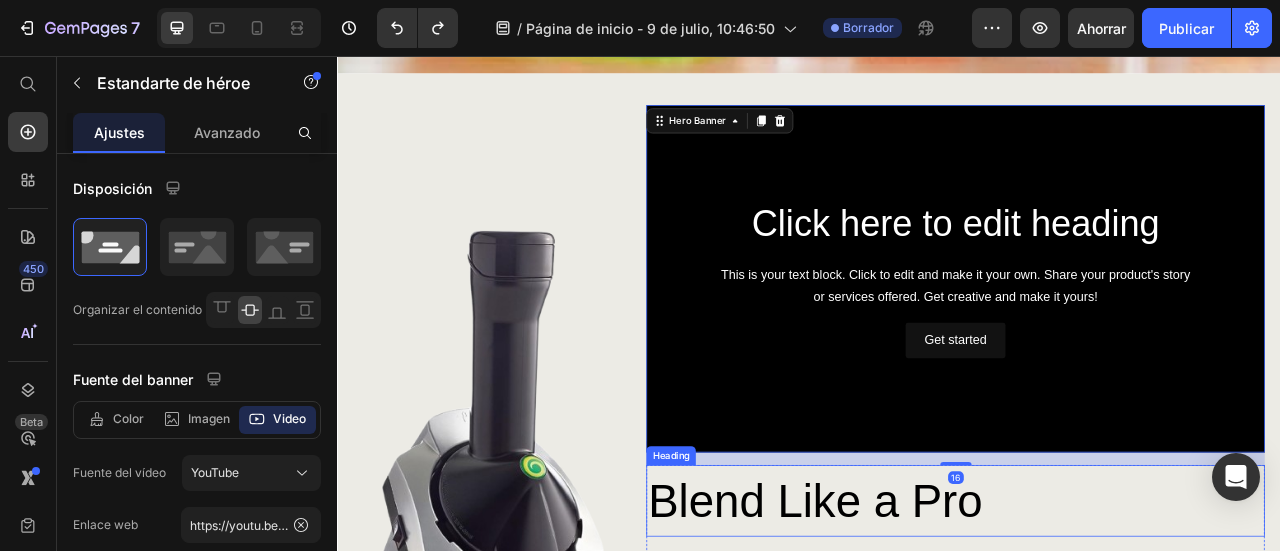 scroll, scrollTop: 1460, scrollLeft: 0, axis: vertical 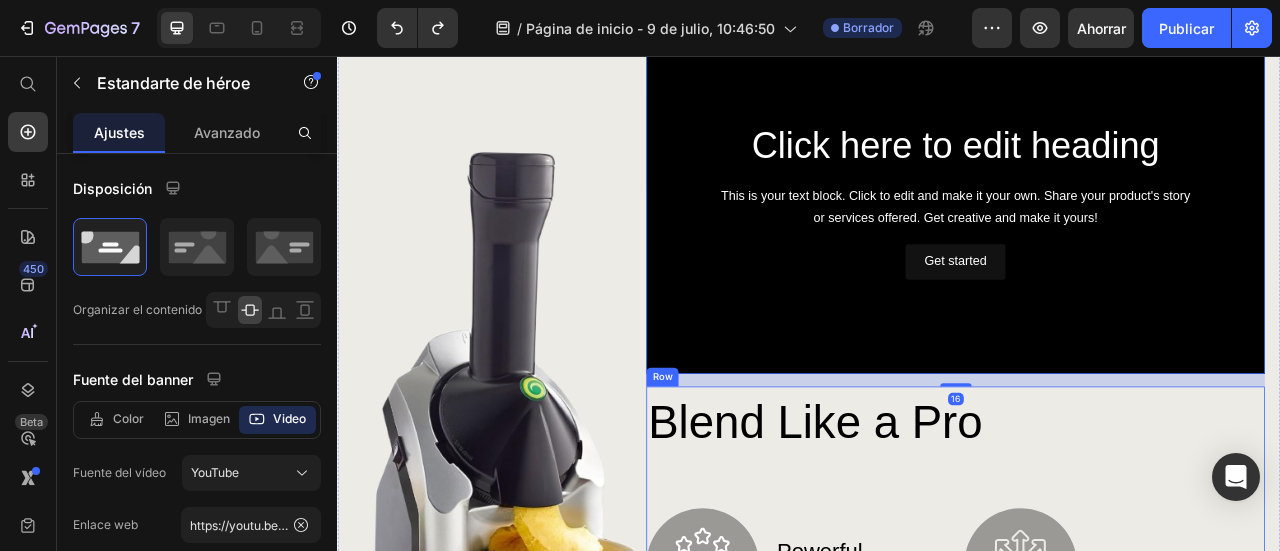click on "Blend Like a Pro" at bounding box center (1123, 521) 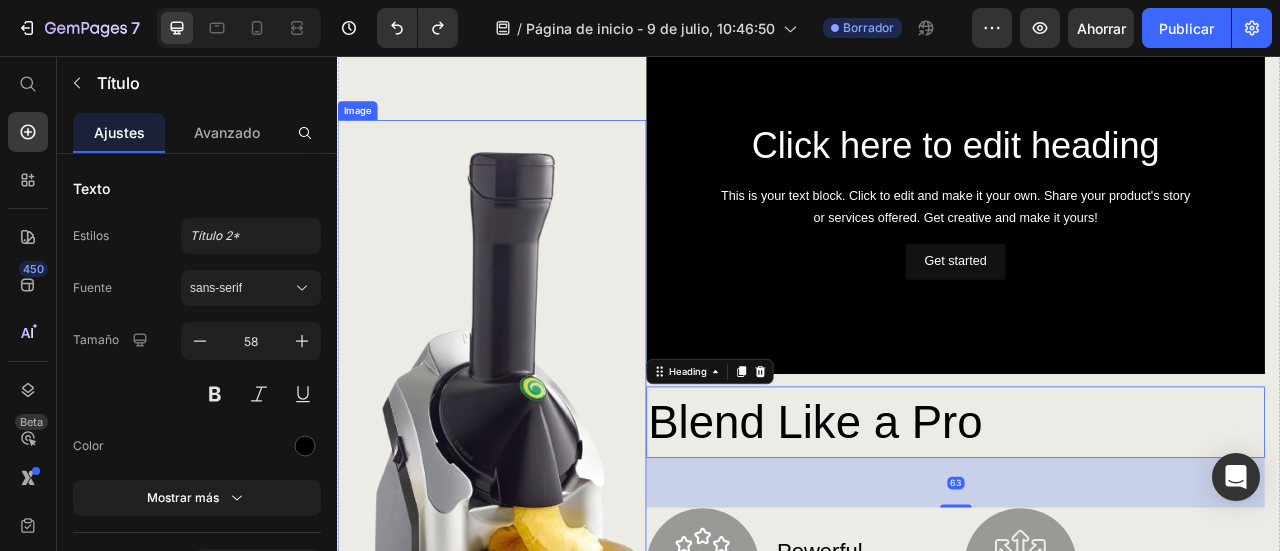 click at bounding box center (533, 486) 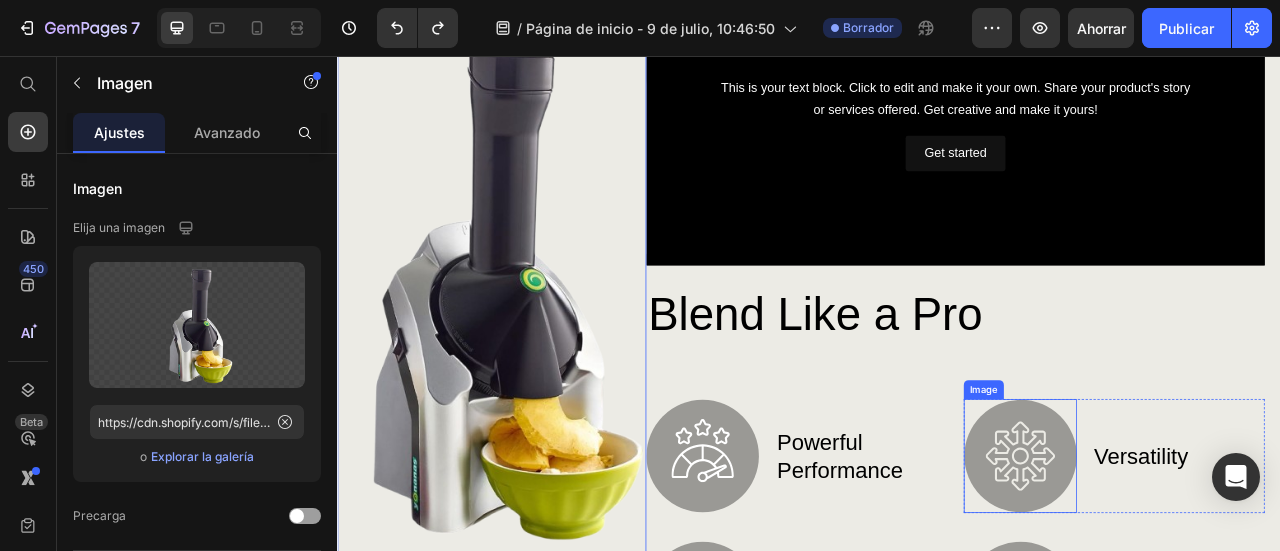 scroll, scrollTop: 1460, scrollLeft: 0, axis: vertical 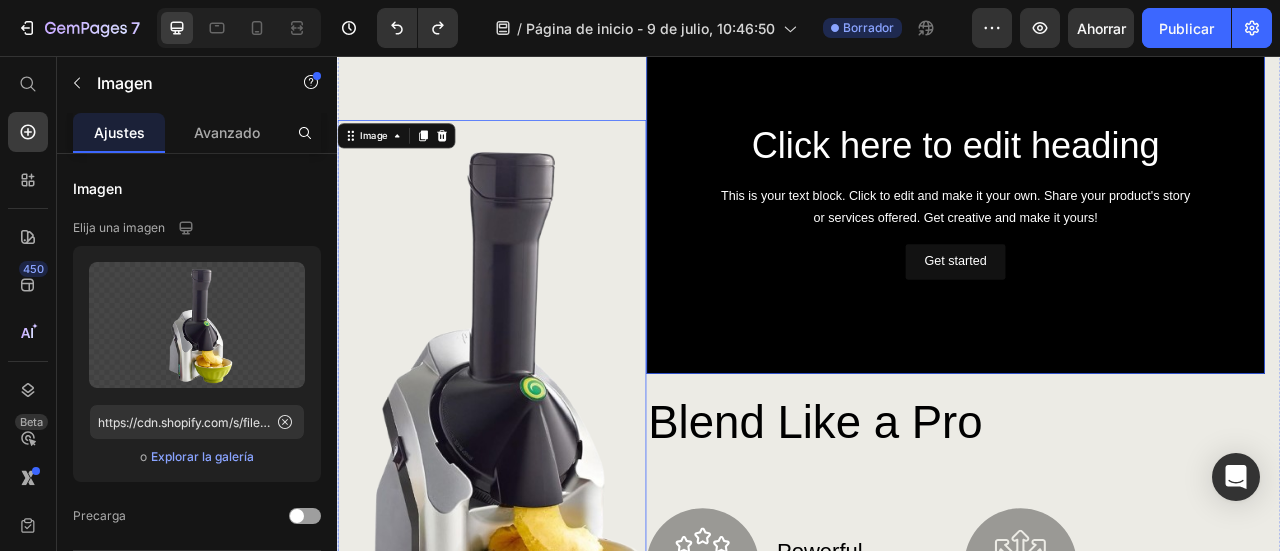 click on "Click here to edit heading Heading This is your text block. Click to edit and make it your own. Share your product's story                   or services offered. Get creative and make it yours! Text Block Get started Button" at bounding box center (1123, 239) 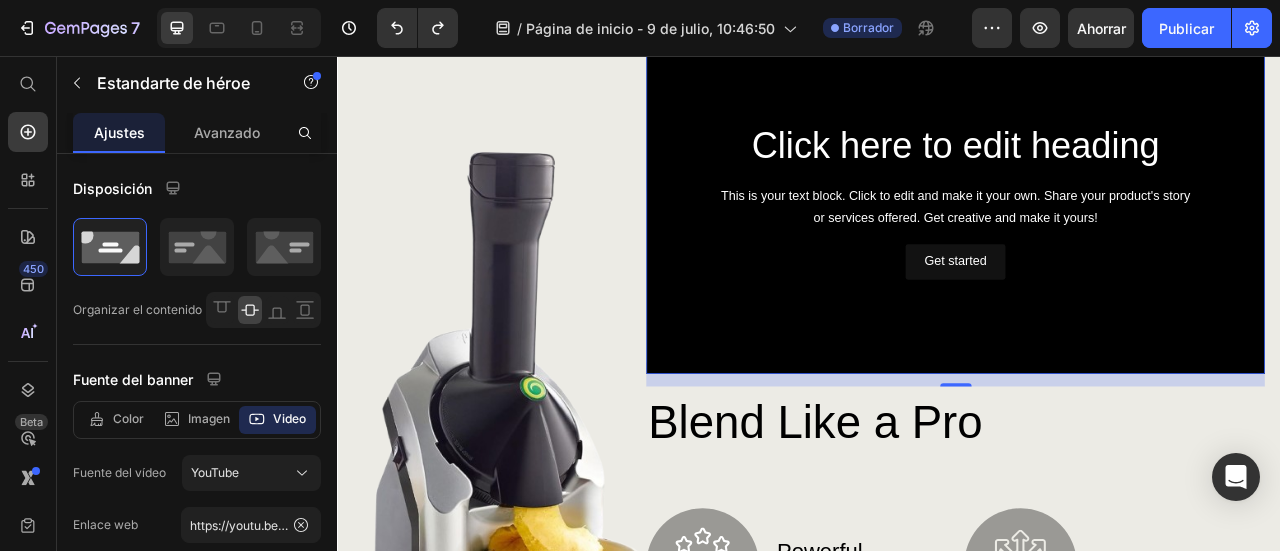 click on "Click here to edit heading Heading This is your text block. Click to edit and make it your own. Share your product's story                   or services offered. Get creative and make it yours! Text Block Get started Button" at bounding box center (1123, 239) 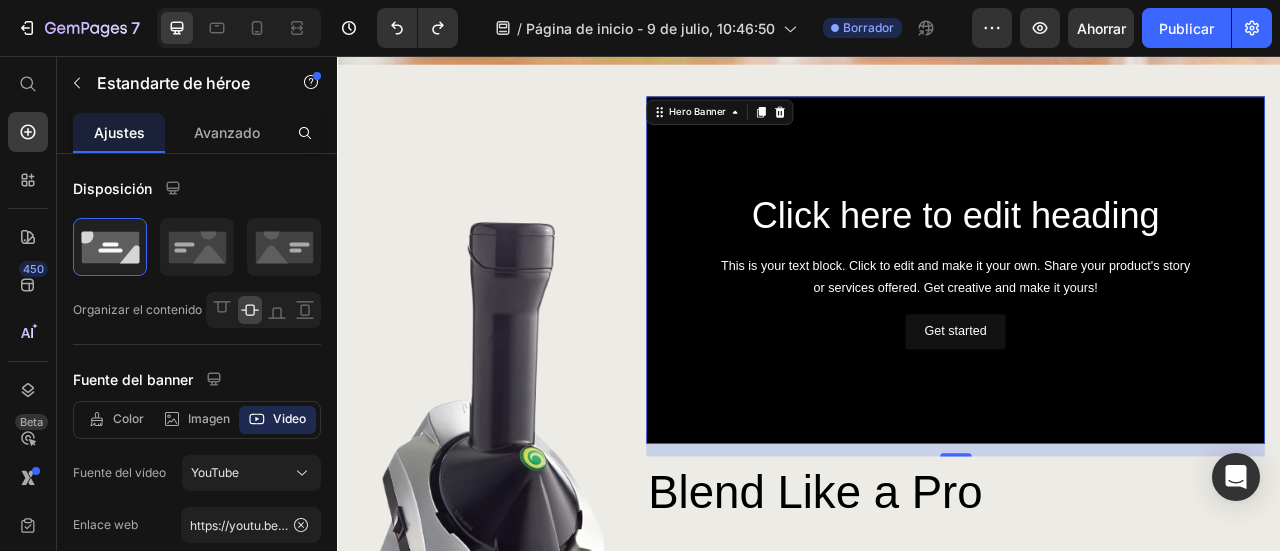 scroll, scrollTop: 1260, scrollLeft: 0, axis: vertical 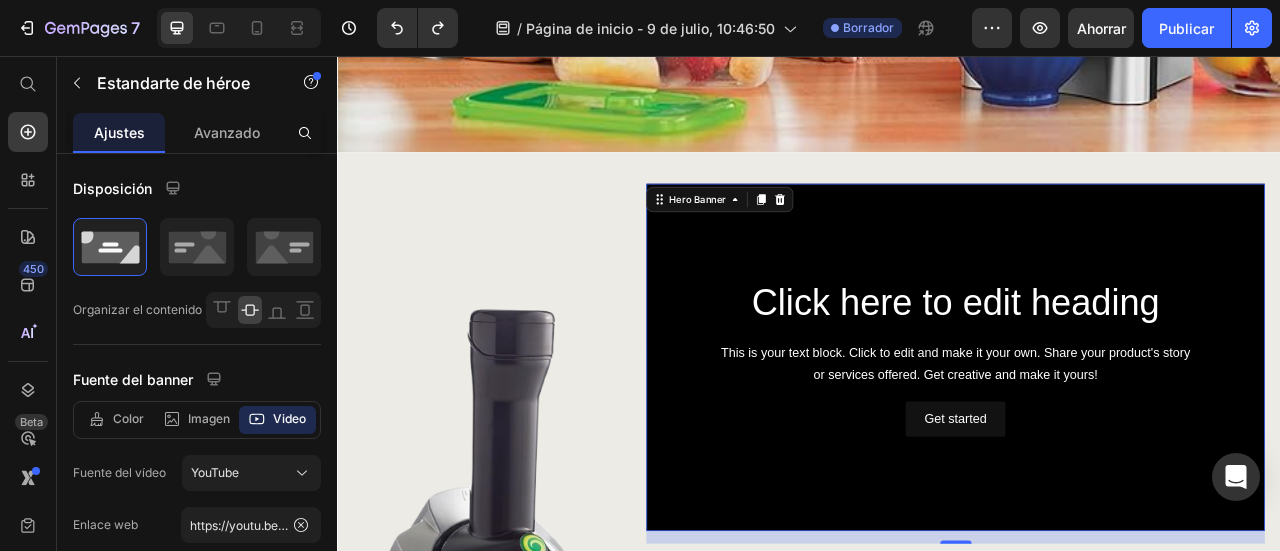 click on "Hero Banner" at bounding box center (823, 238) 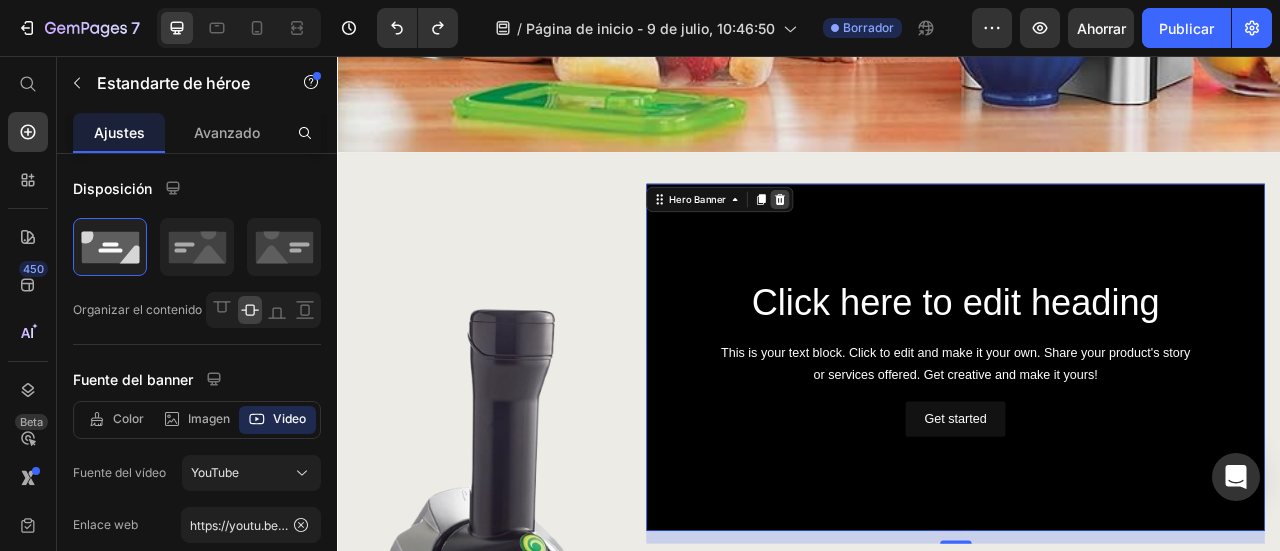 click 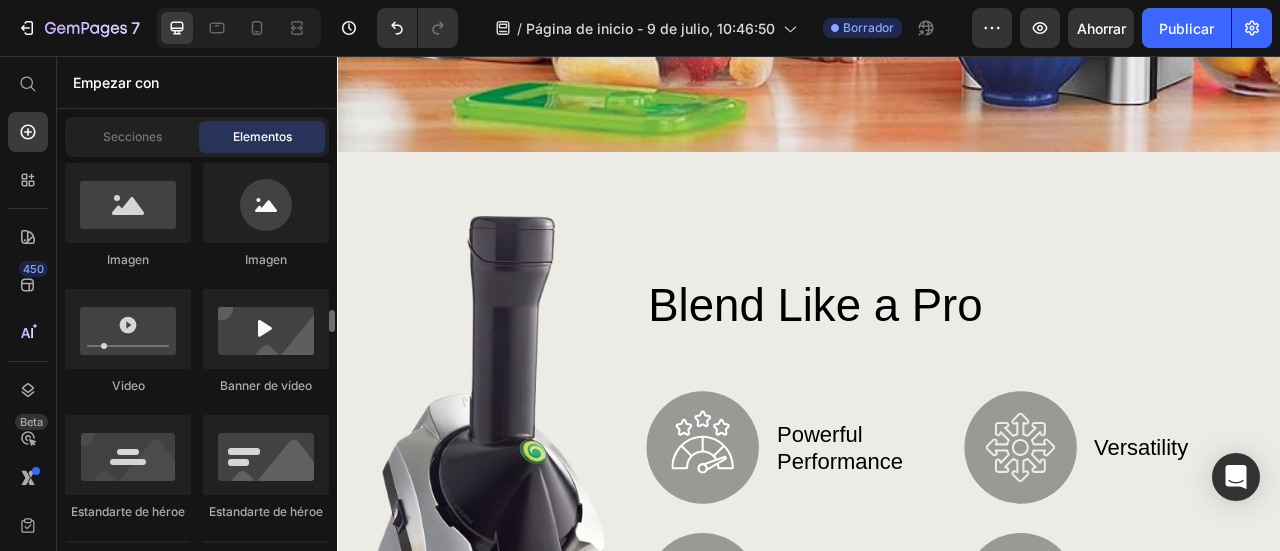 scroll, scrollTop: 900, scrollLeft: 0, axis: vertical 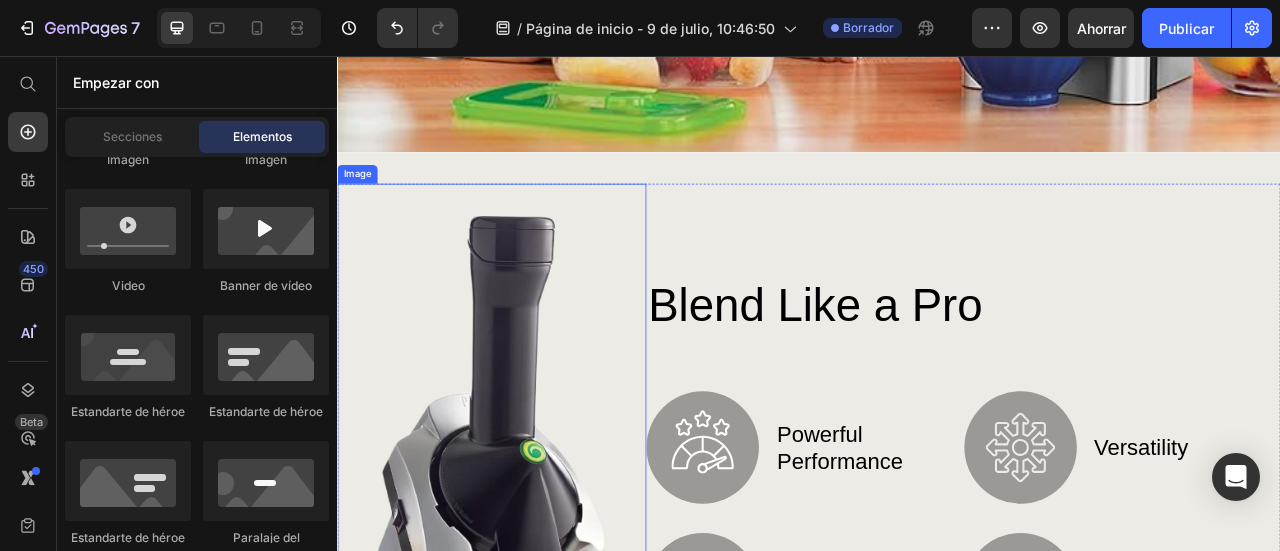 click at bounding box center [533, 567] 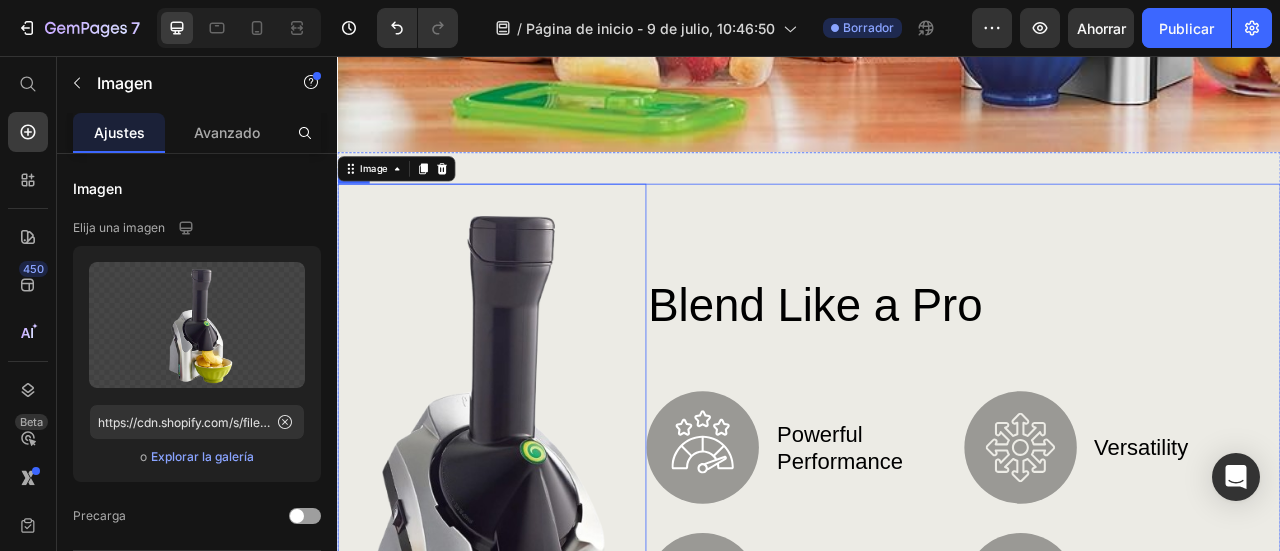 click on "Blend Like a Pro Heading Image Powerful Performance Text Block Row Image Durable Design Text Block Row Image Versatility Text Block Row Image Intuitive Controls Text Block Row Row Row" at bounding box center [1123, 567] 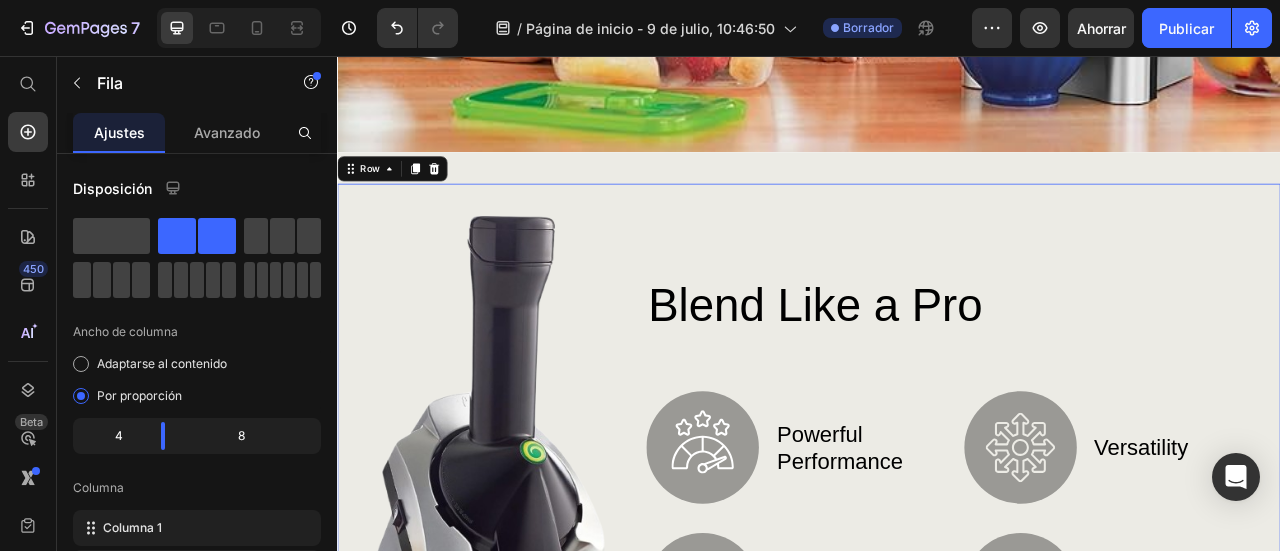 click on "Blend Like a Pro Heading Image Powerful Performance Text Block Row Image Durable Design Text Block Row Image Versatility Text Block Row Image Intuitive Controls Text Block Row Row Row" at bounding box center (1123, 567) 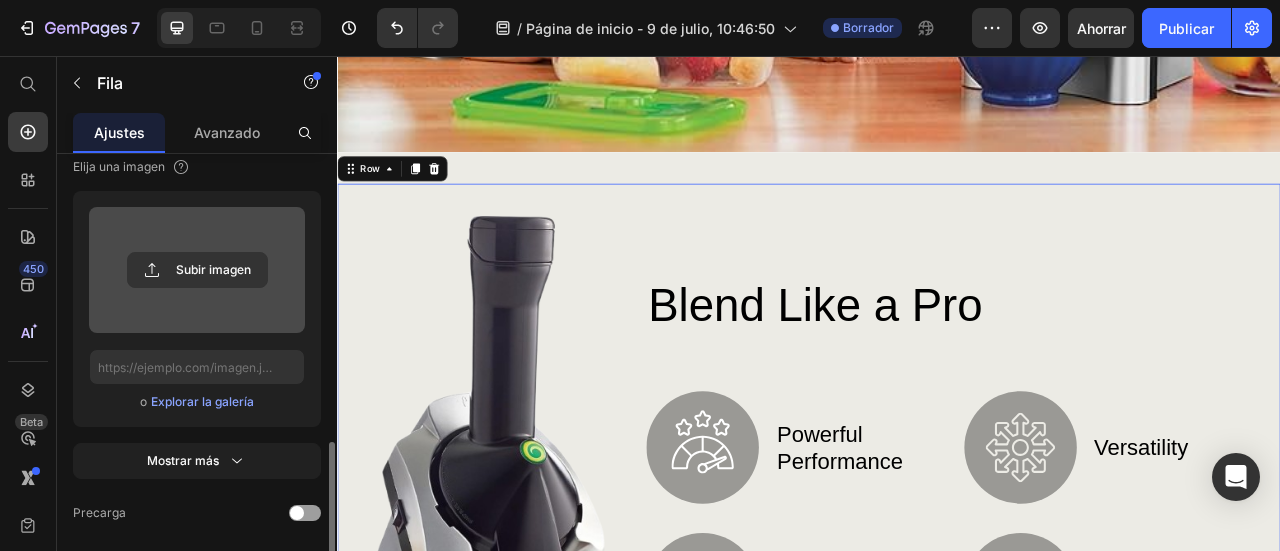 scroll, scrollTop: 968, scrollLeft: 0, axis: vertical 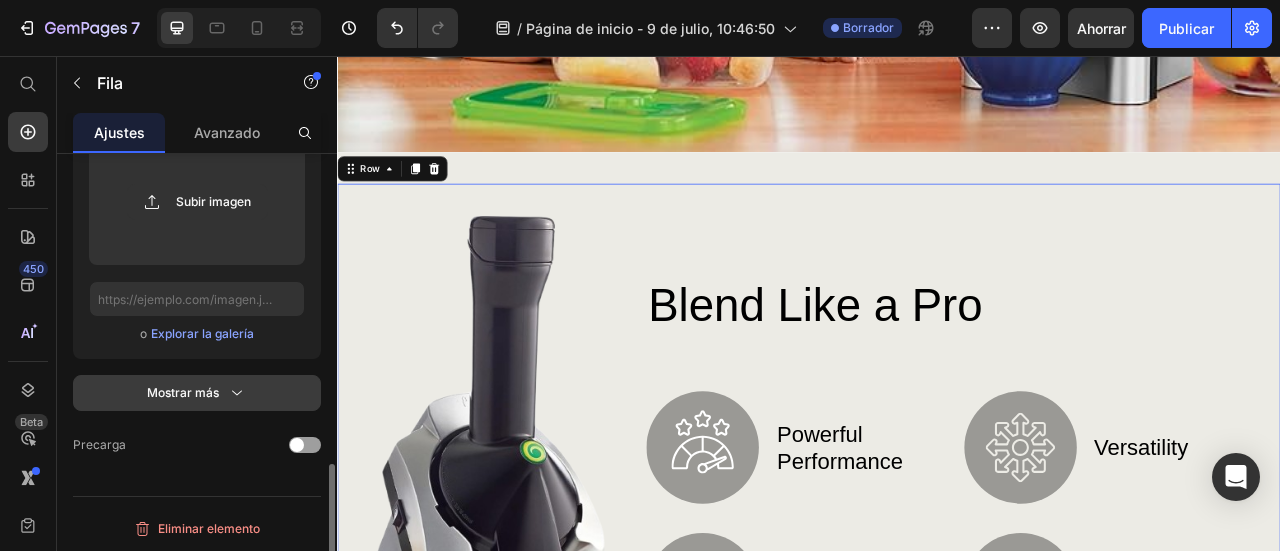 click 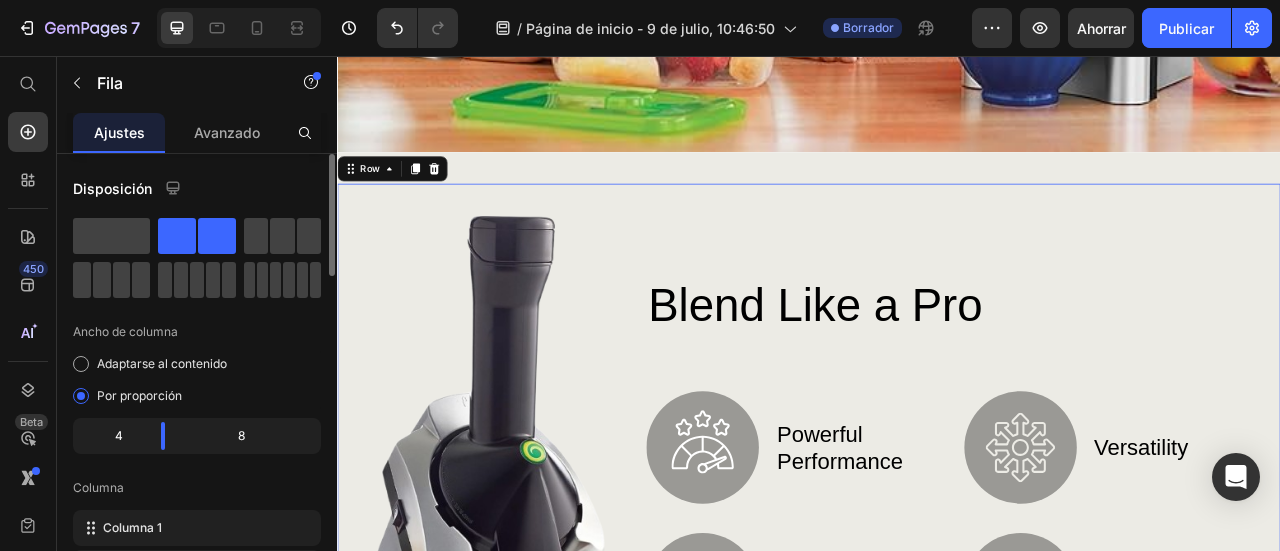 scroll, scrollTop: 200, scrollLeft: 0, axis: vertical 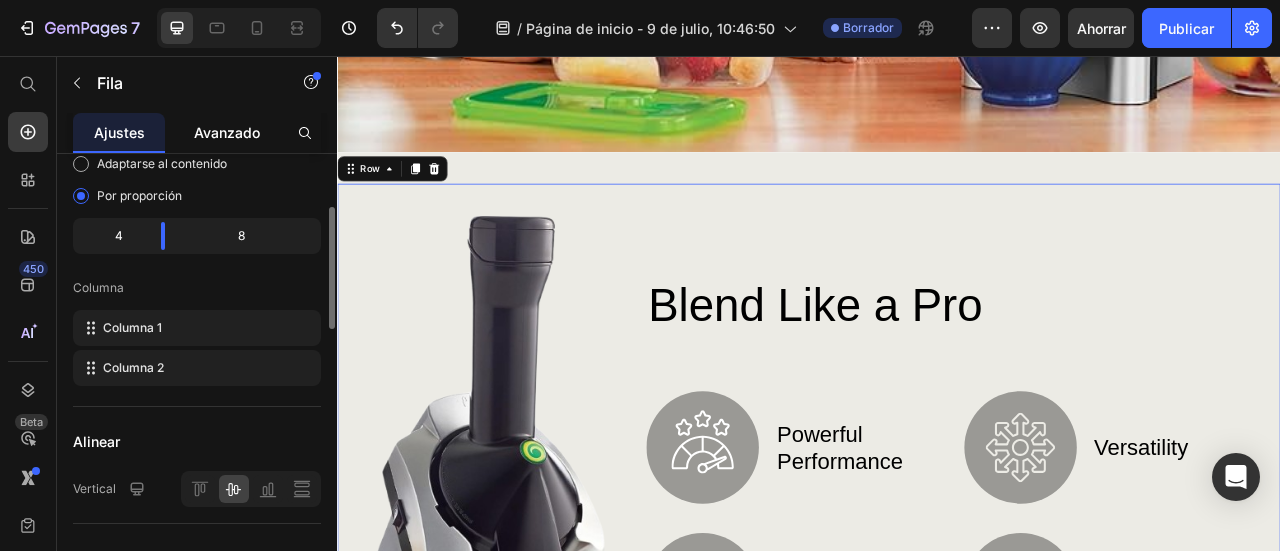 click on "Avanzado" at bounding box center (227, 132) 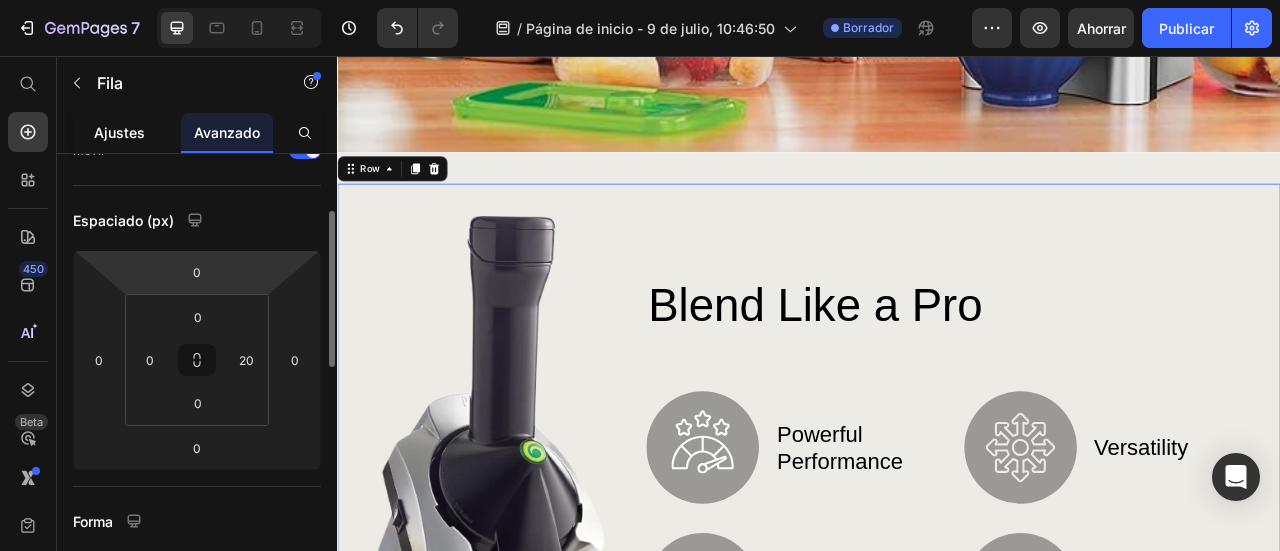 scroll, scrollTop: 0, scrollLeft: 0, axis: both 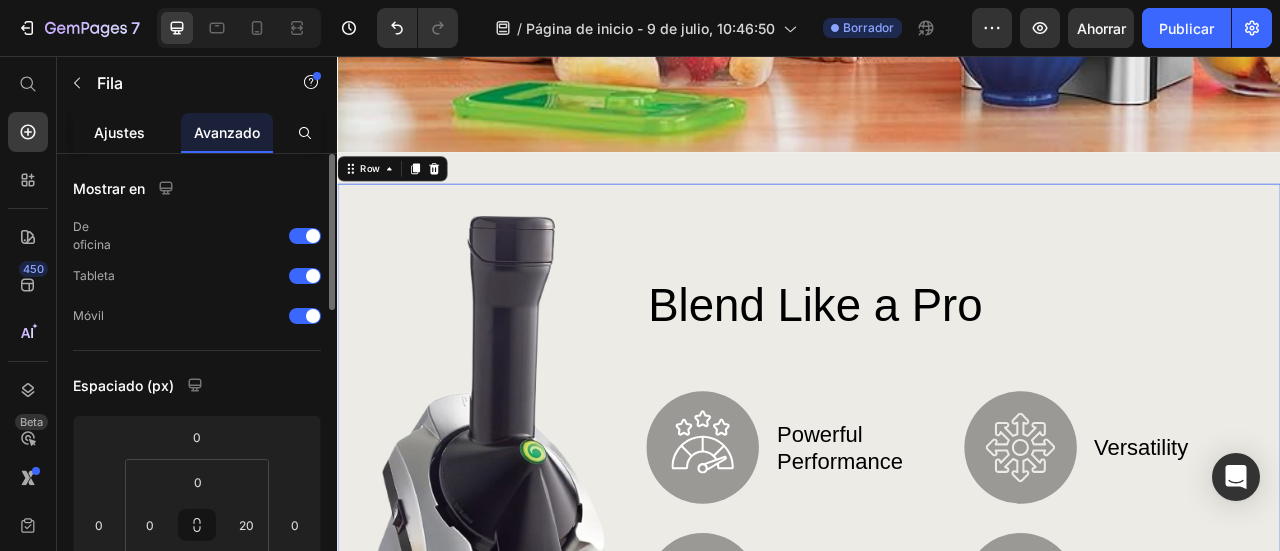 click on "Ajustes" 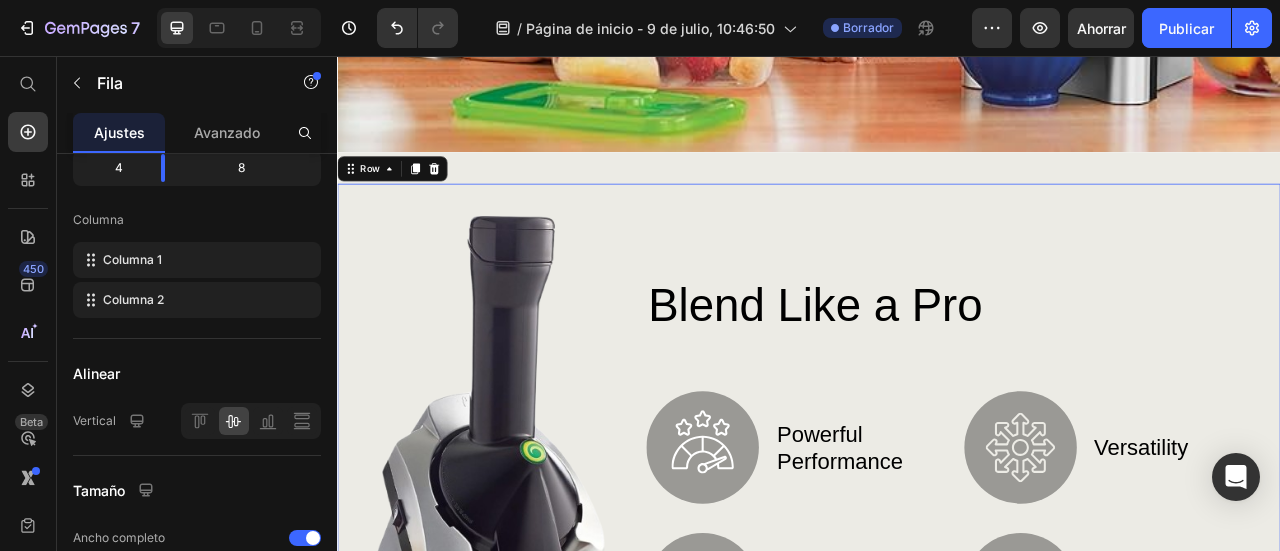 scroll, scrollTop: 0, scrollLeft: 0, axis: both 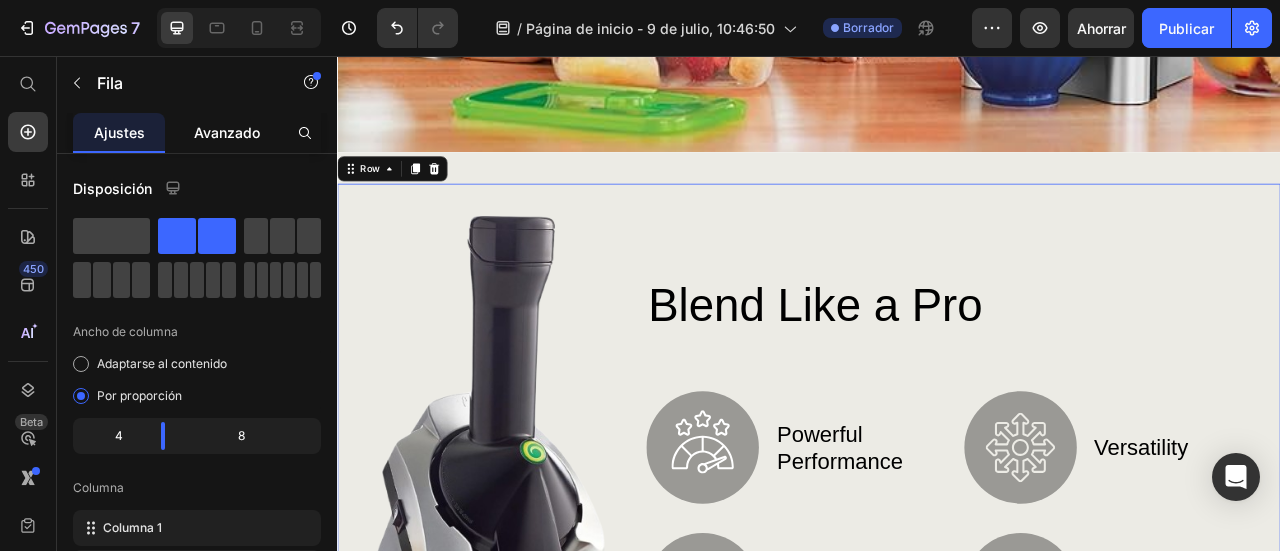 click on "Avanzado" at bounding box center (227, 132) 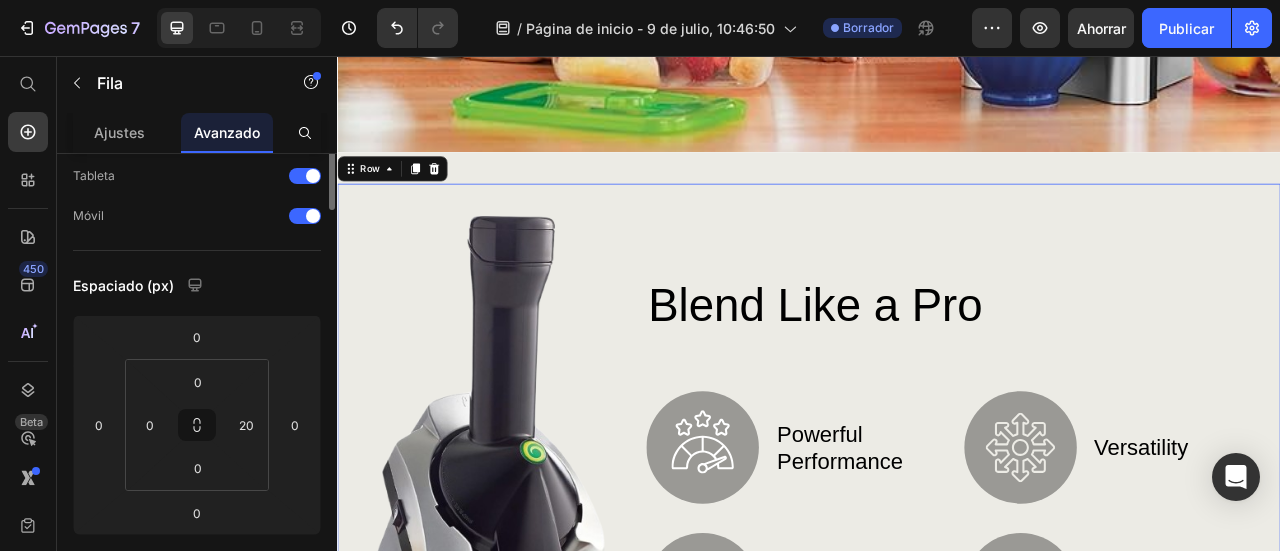 scroll, scrollTop: 0, scrollLeft: 0, axis: both 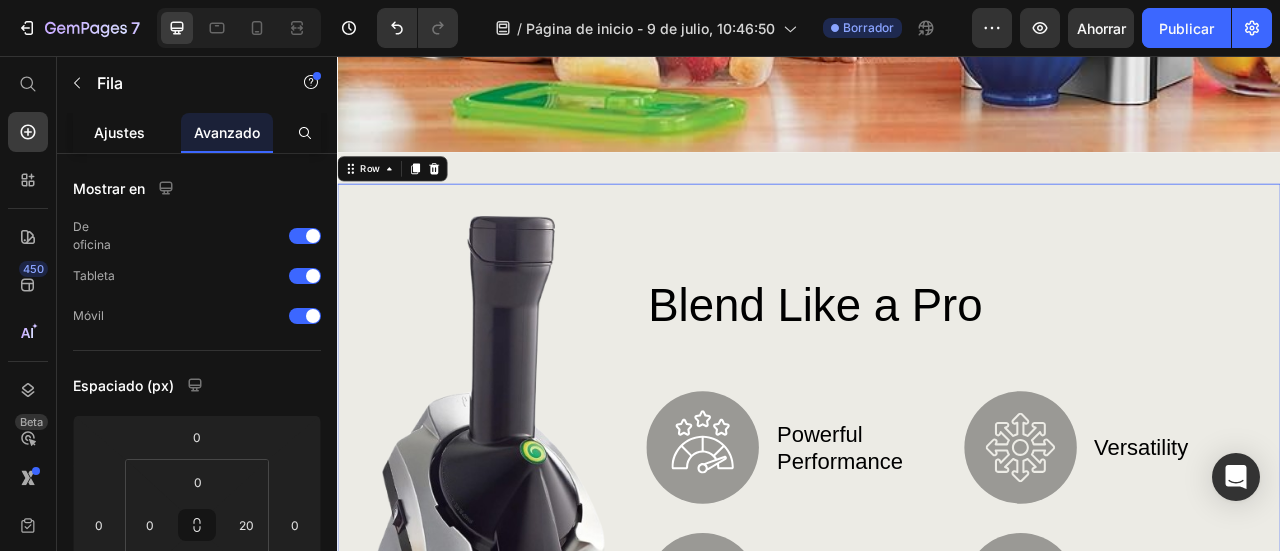 click on "Ajustes" 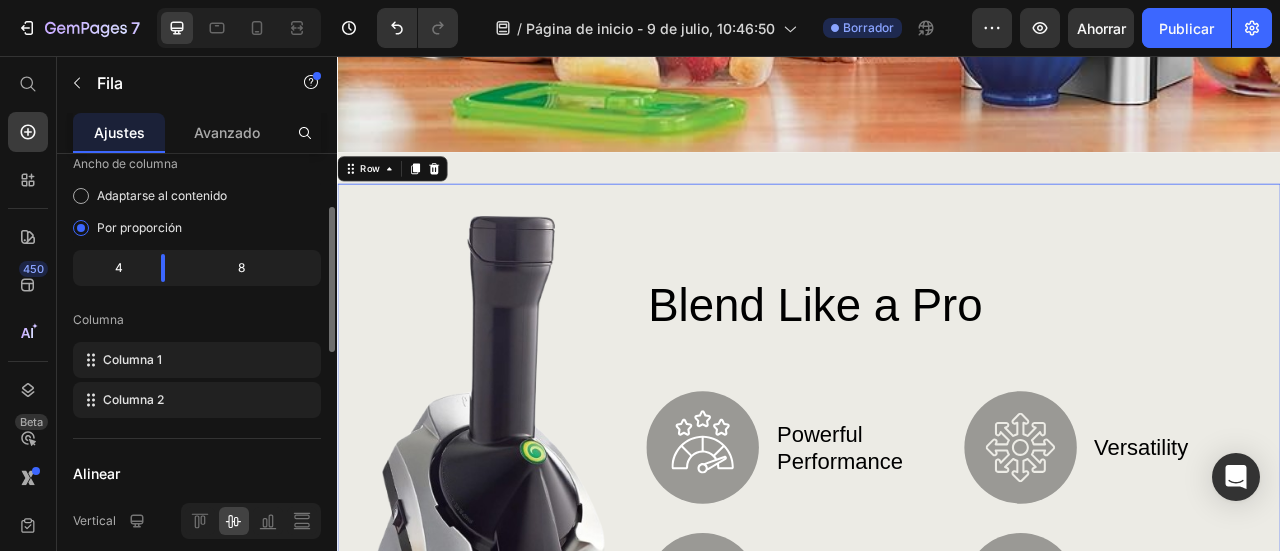 scroll, scrollTop: 0, scrollLeft: 0, axis: both 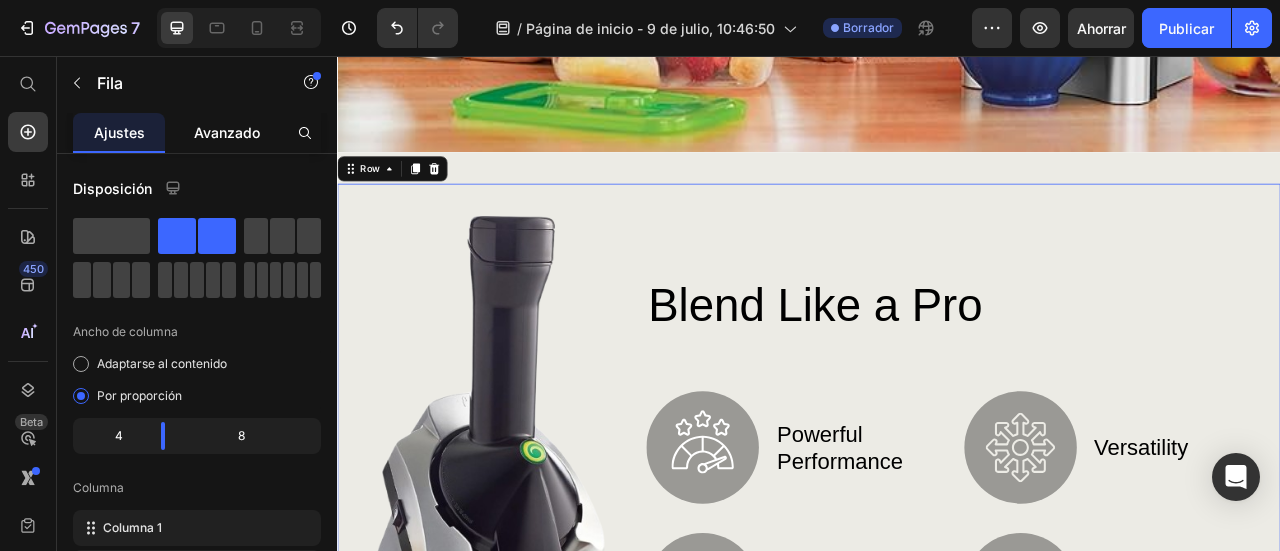 click on "Avanzado" at bounding box center (227, 132) 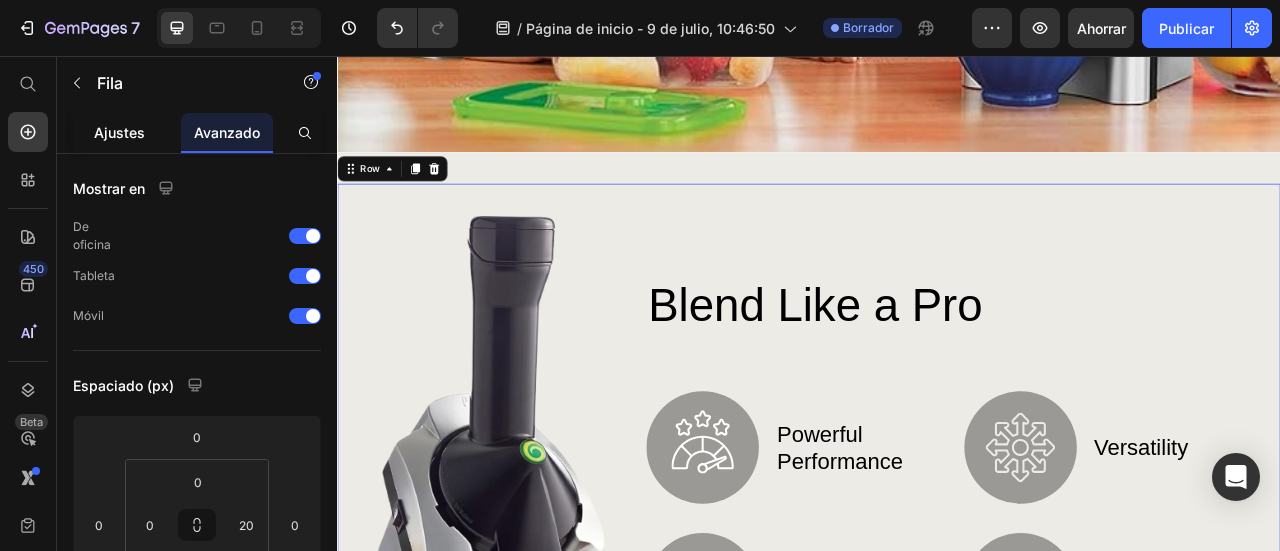 click on "Ajustes" 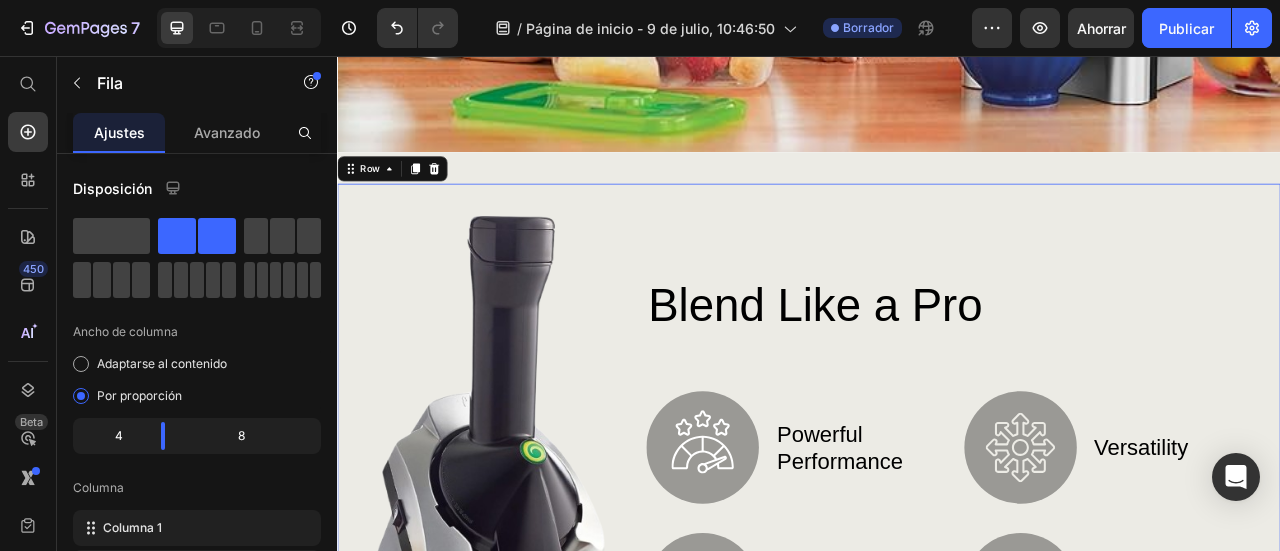 click on "Blend Like a Pro Heading Image Powerful Performance Text Block Row Image Durable Design Text Block Row Image Versatility Text Block Row Image Intuitive Controls Text Block Row Row Row" at bounding box center [1123, 567] 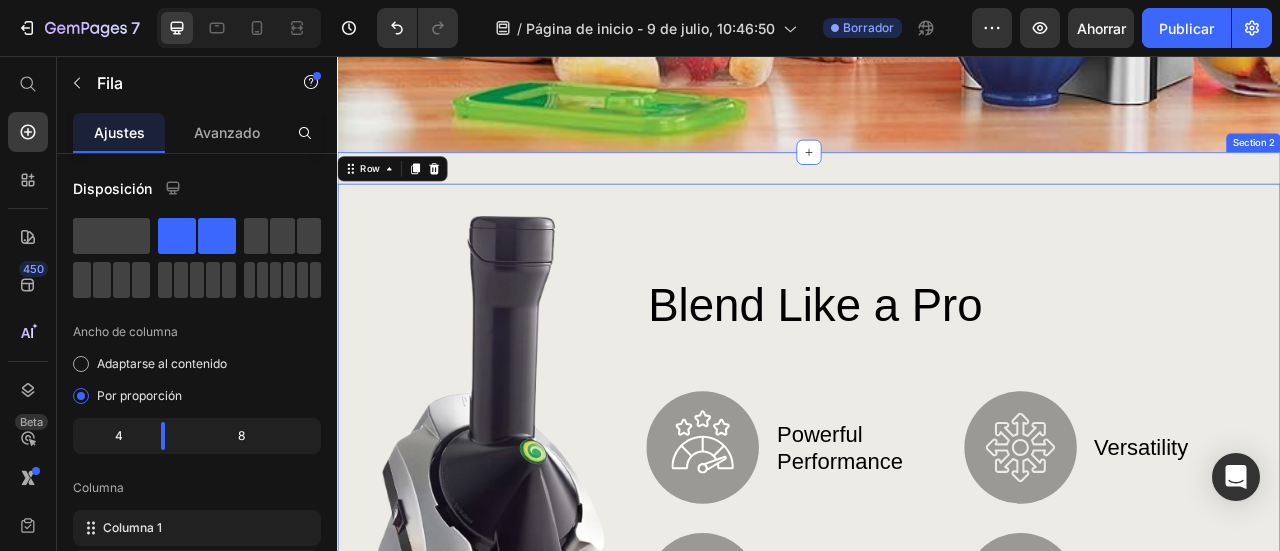 click on "Image Blend Like a Pro Heading Image Powerful Performance Text Block Row Image Durable Design Text Block Row Image Versatility Text Block Row Image Intuitive Controls Text Block Row Row Row Row   0 Section 2" at bounding box center [937, 582] 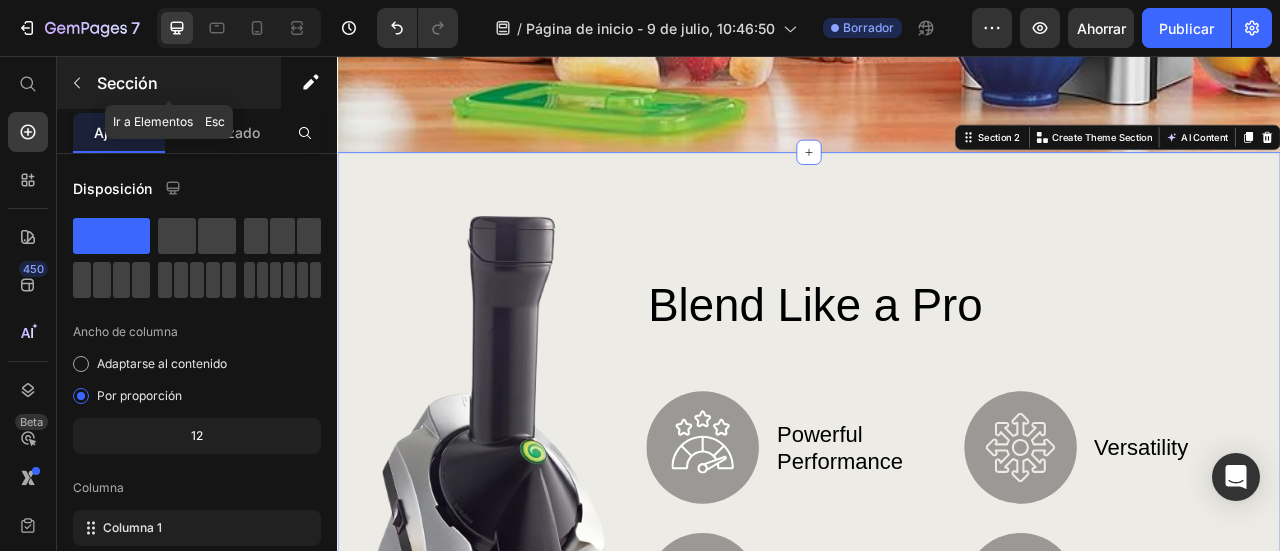 click 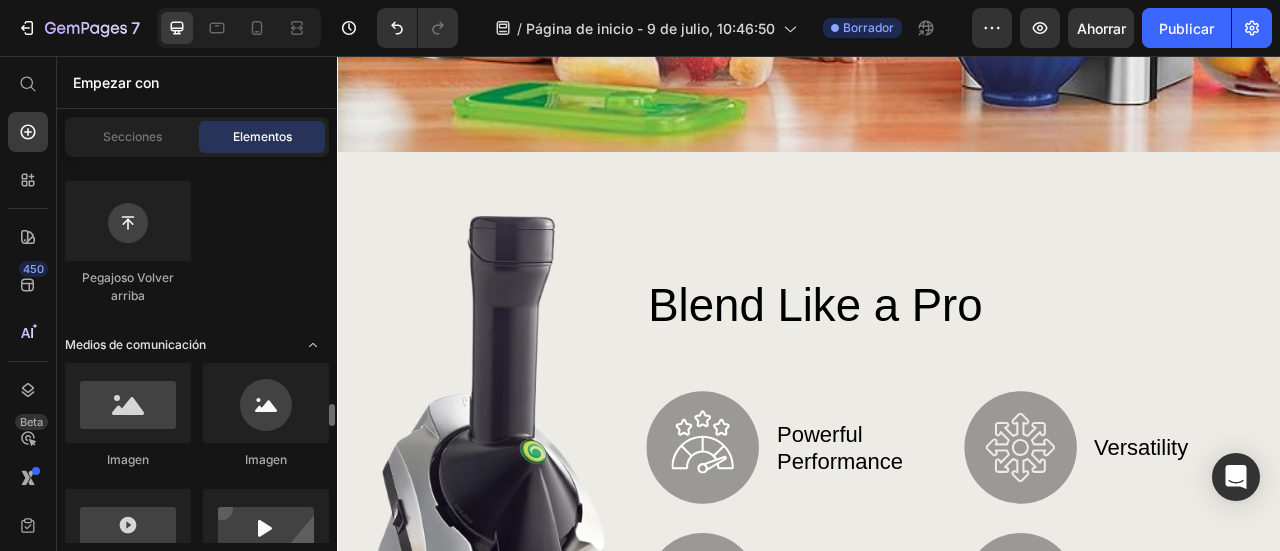 scroll, scrollTop: 800, scrollLeft: 0, axis: vertical 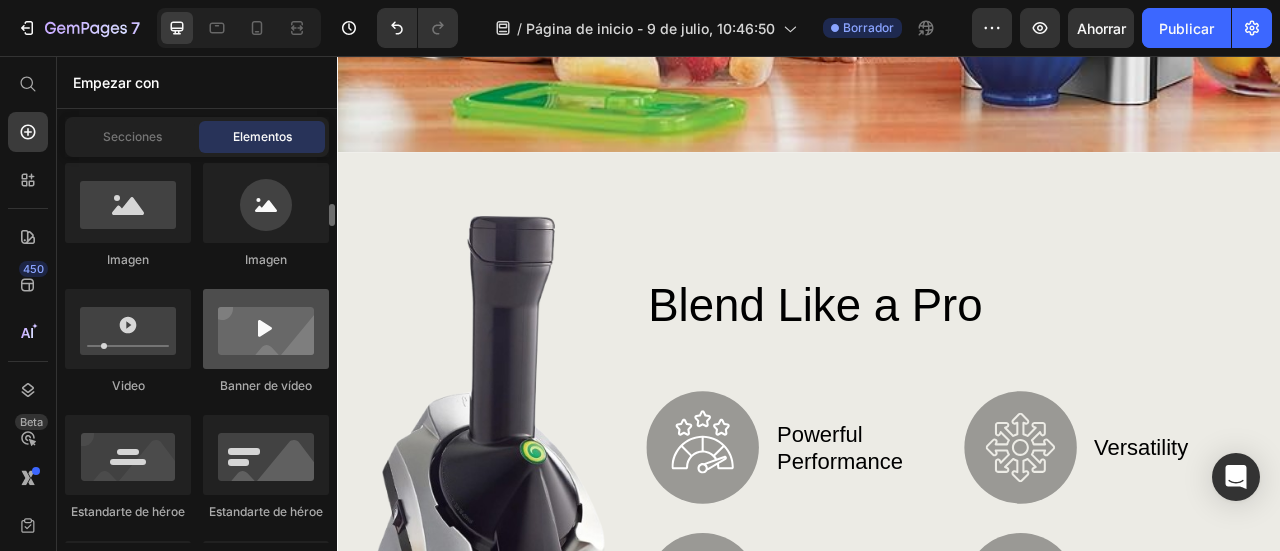 click at bounding box center [266, 329] 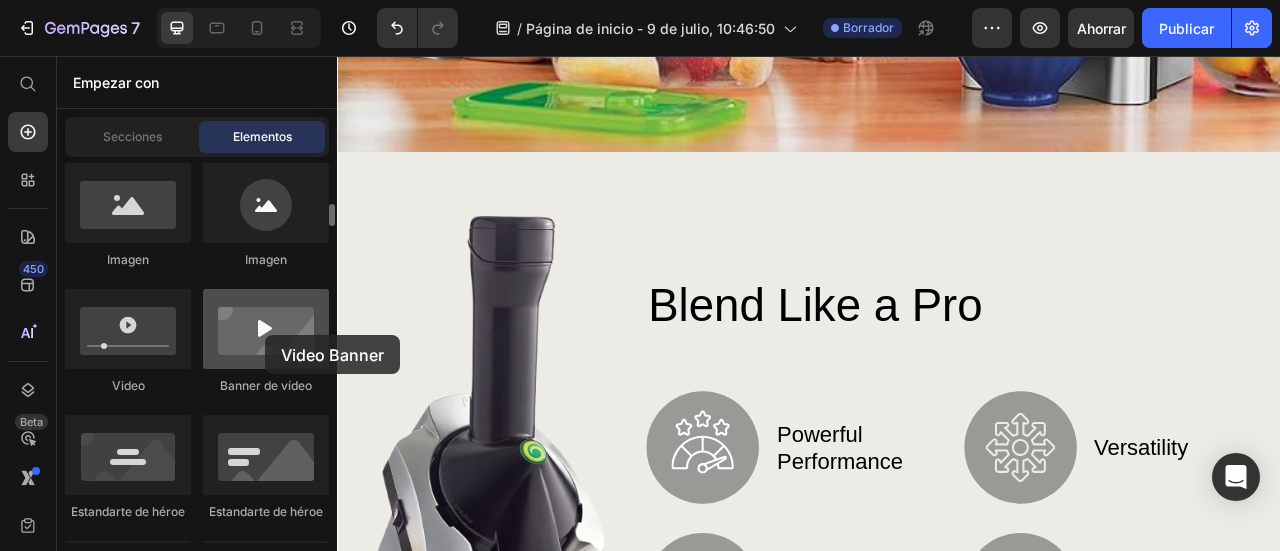 click at bounding box center [266, 329] 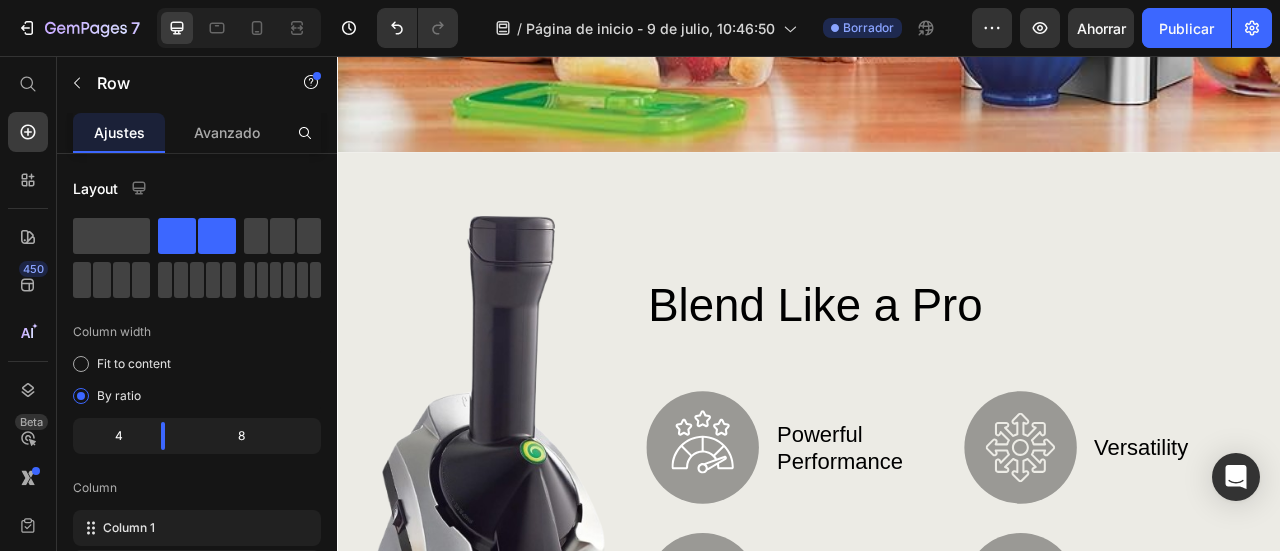 click on "Blend Like a Pro Heading Image Powerful Performance Text Block Row Image Durable Design Text Block Row Image Versatility Text Block Row Image Intuitive Controls Text Block Row Row Row" at bounding box center [1123, 567] 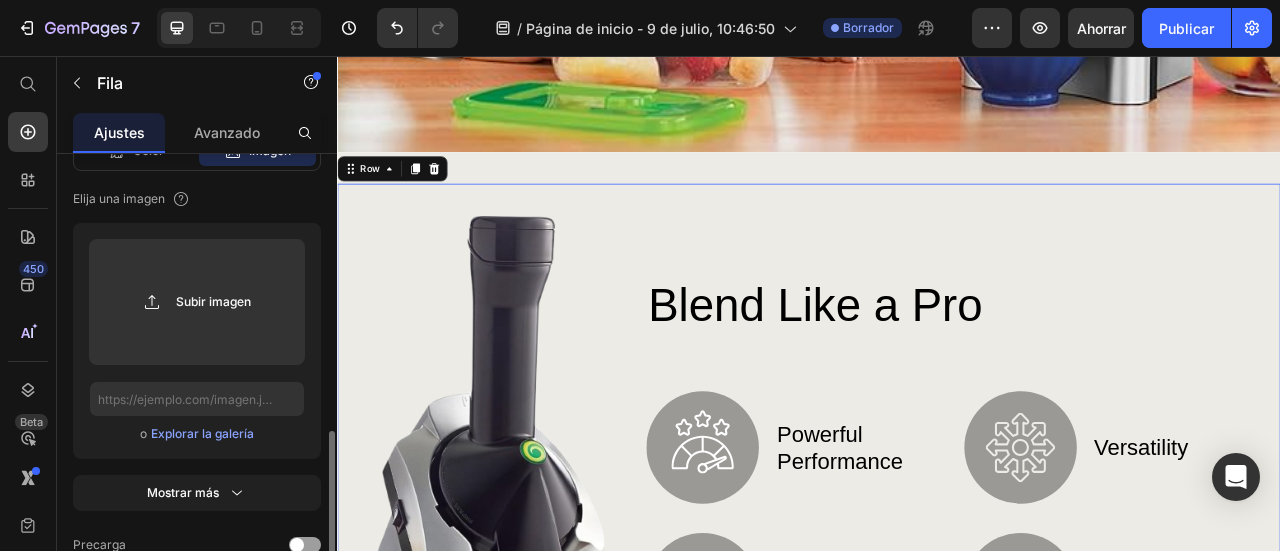 scroll, scrollTop: 568, scrollLeft: 0, axis: vertical 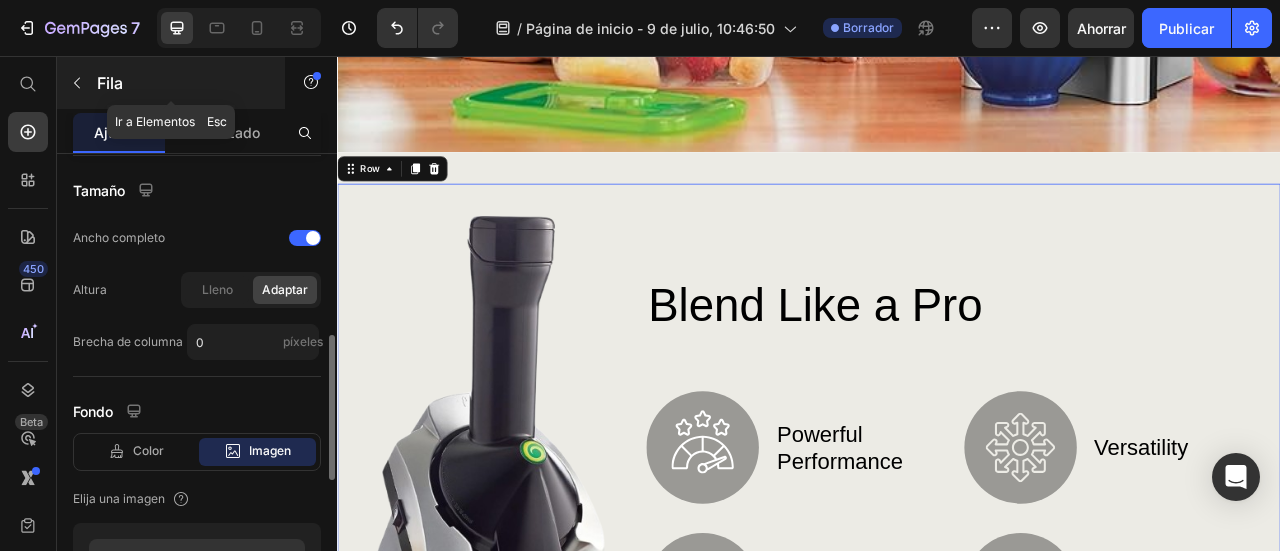 click 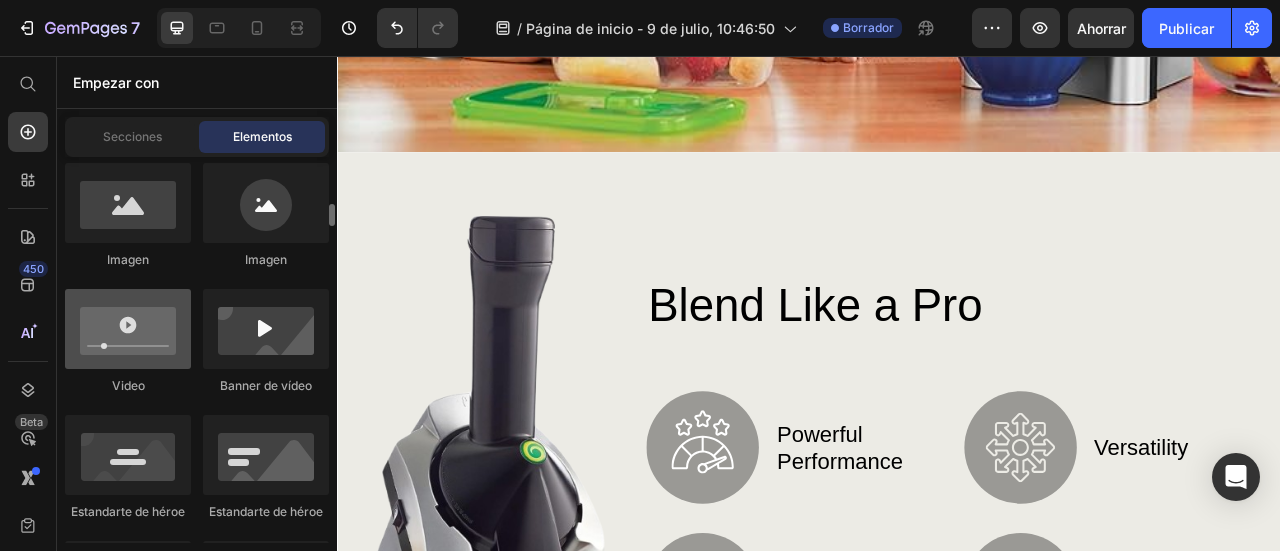 click at bounding box center [128, 329] 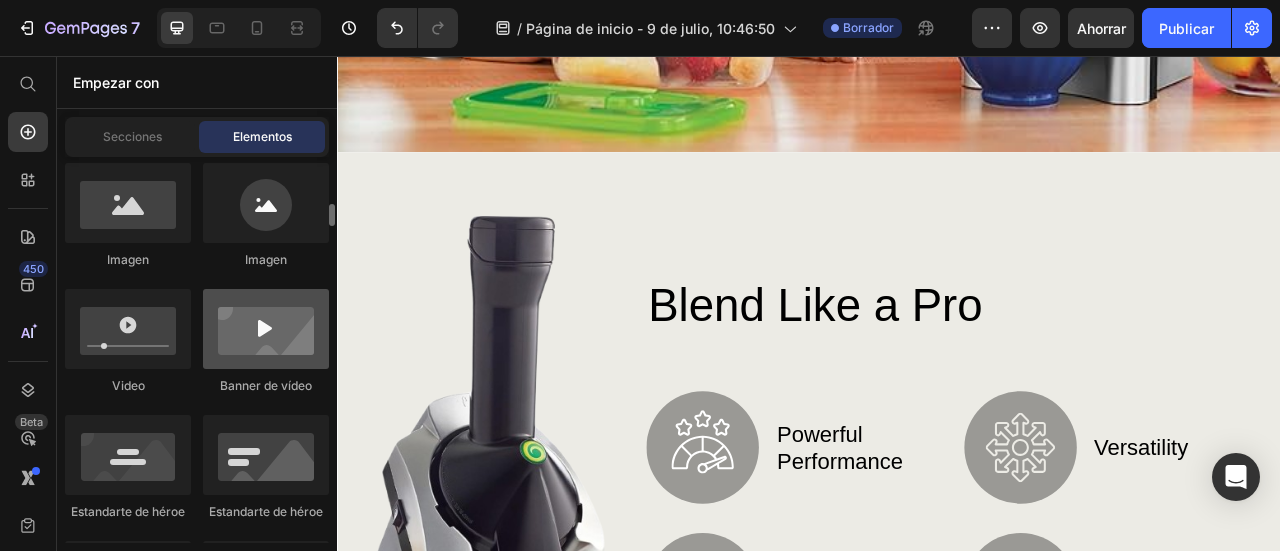 click at bounding box center [266, 329] 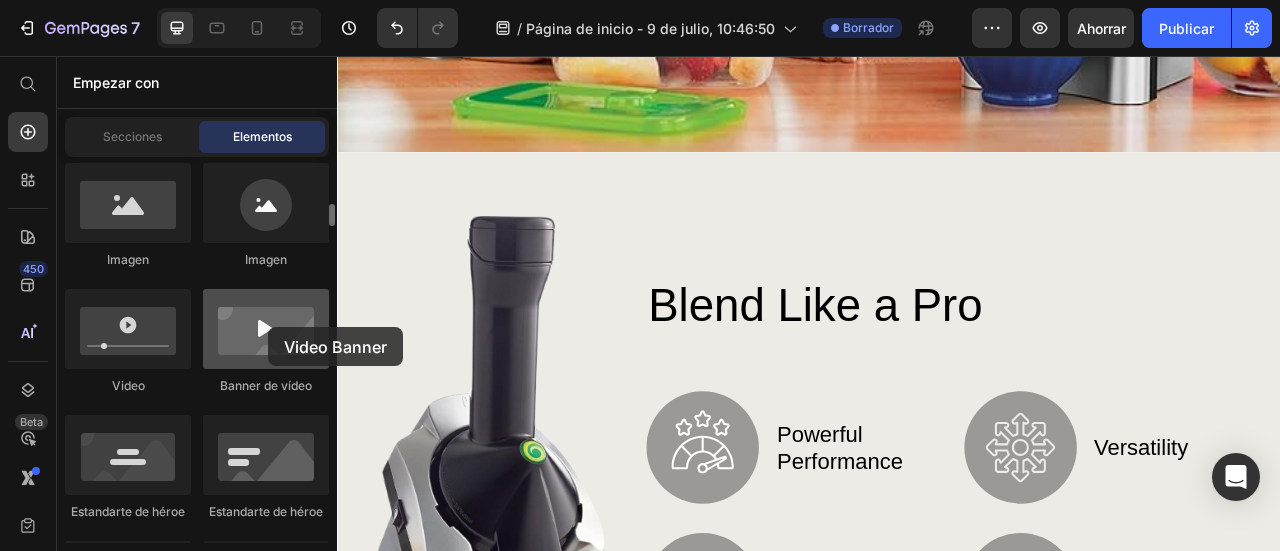 click at bounding box center (266, 329) 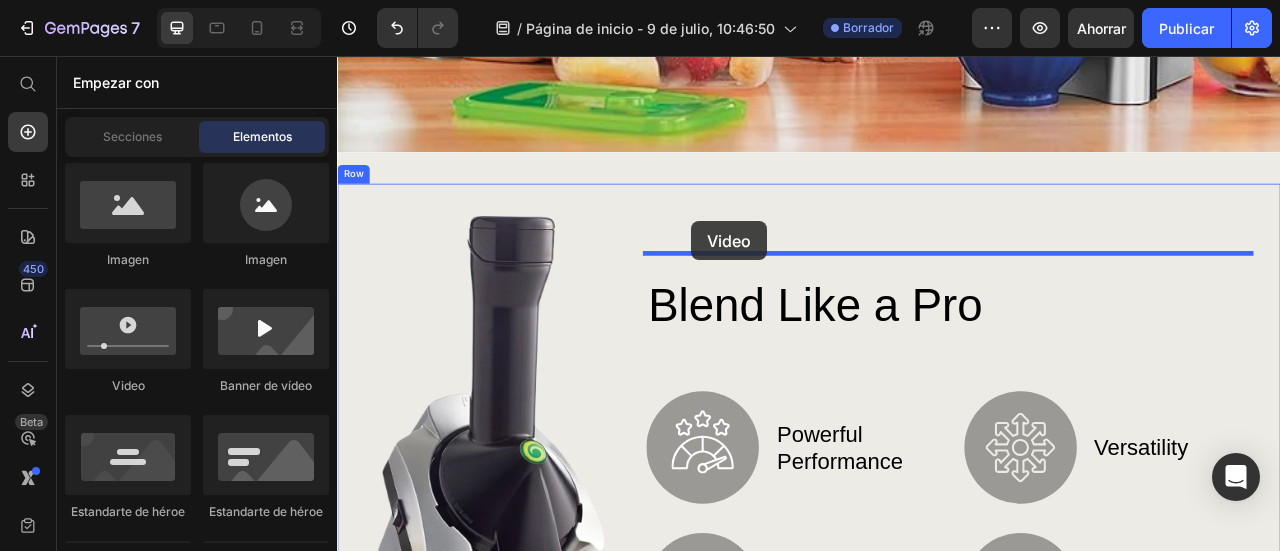 drag, startPoint x: 493, startPoint y: 392, endPoint x: 787, endPoint y: 266, distance: 319.86246 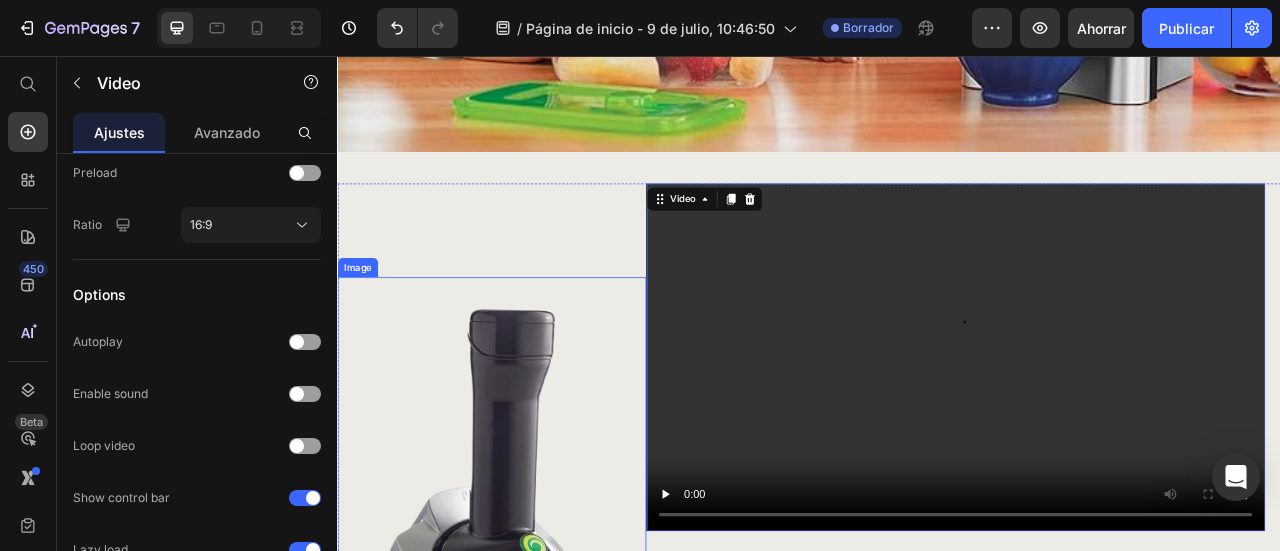 scroll, scrollTop: 0, scrollLeft: 0, axis: both 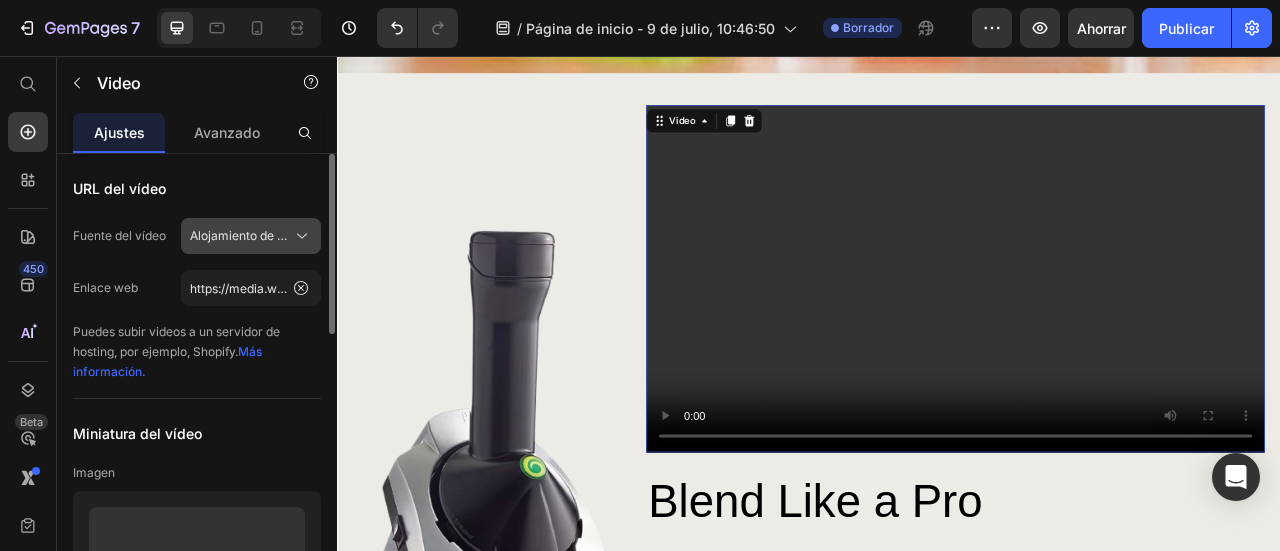 click 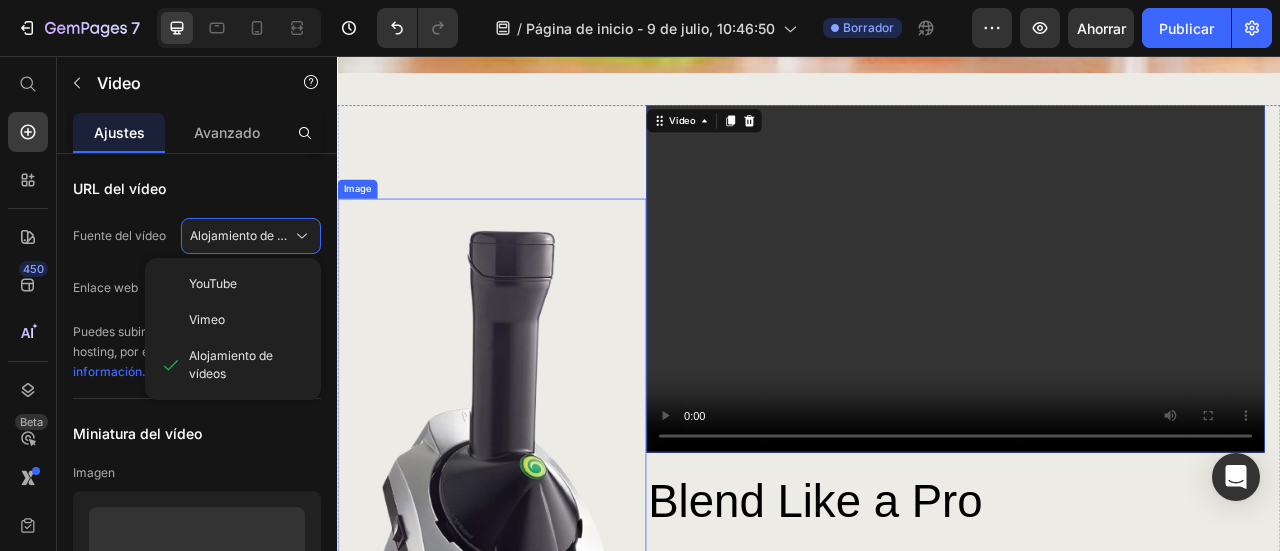 click on "Image" at bounding box center [533, 586] 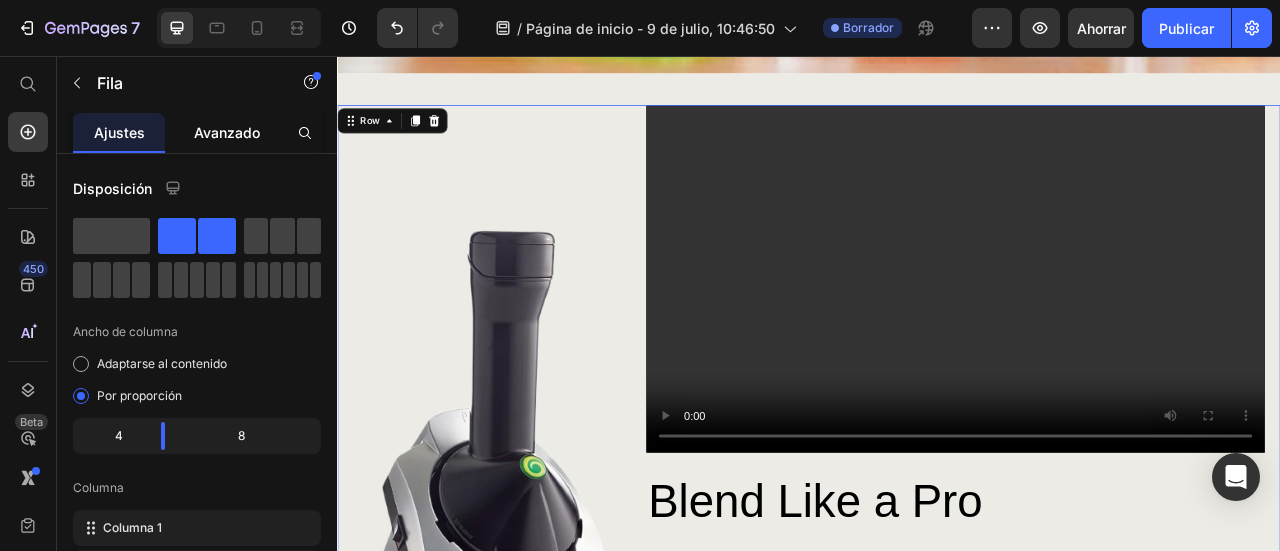 click on "Avanzado" at bounding box center (227, 132) 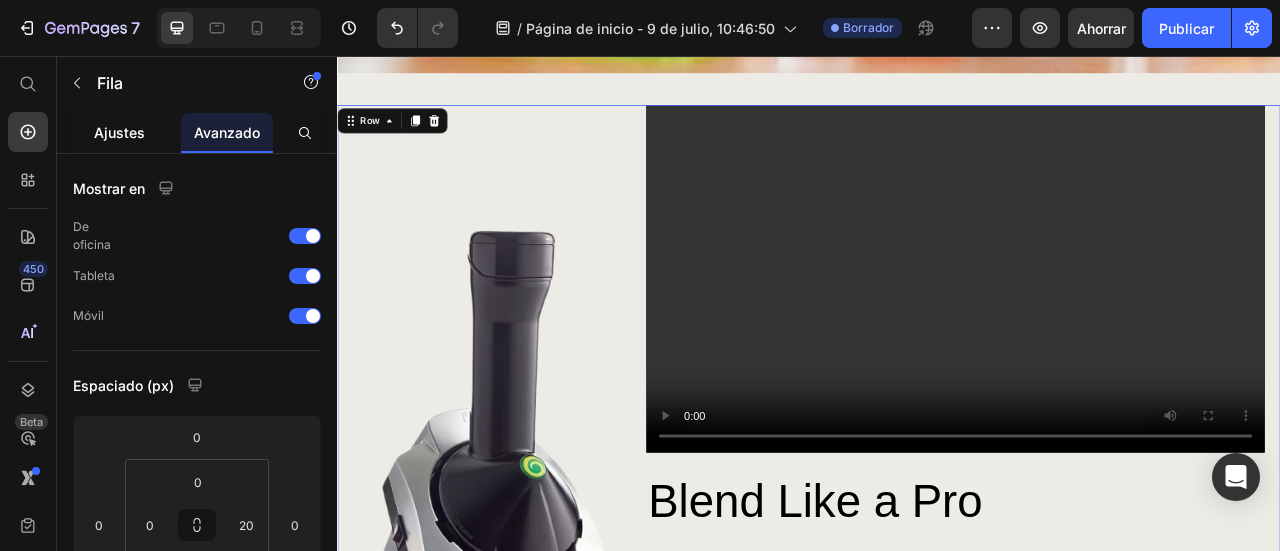 click on "Ajustes" 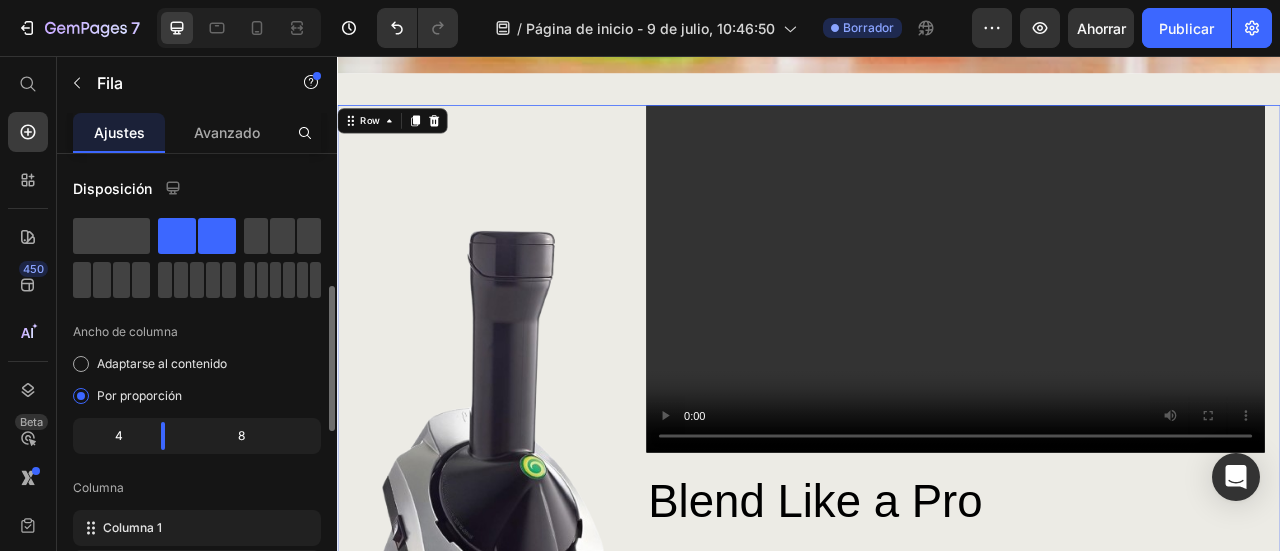 scroll, scrollTop: 100, scrollLeft: 0, axis: vertical 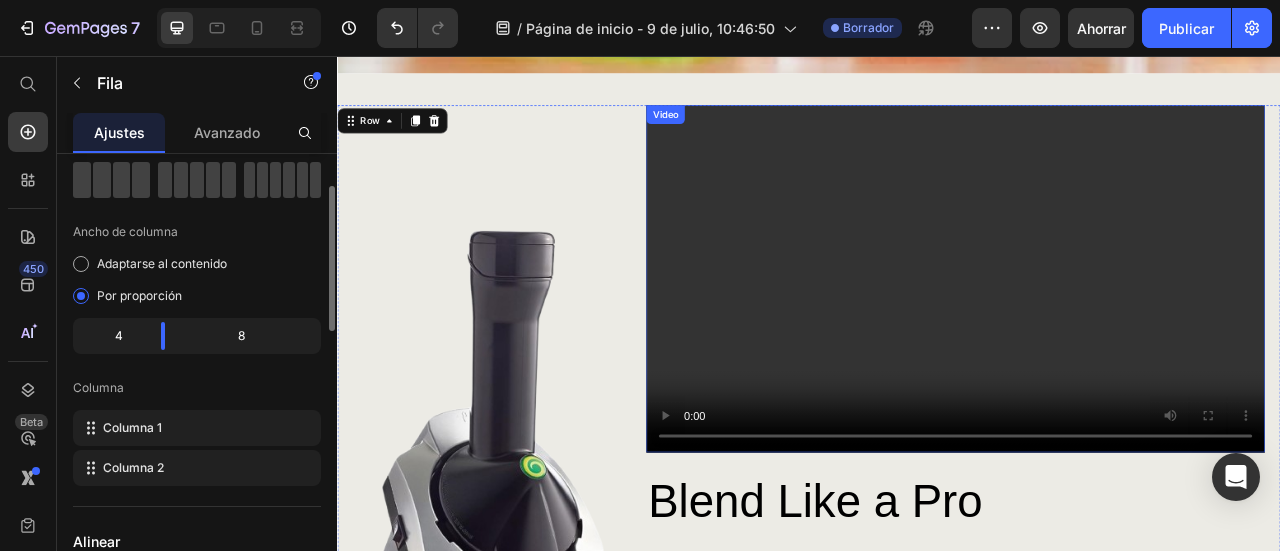 click at bounding box center [1123, 339] 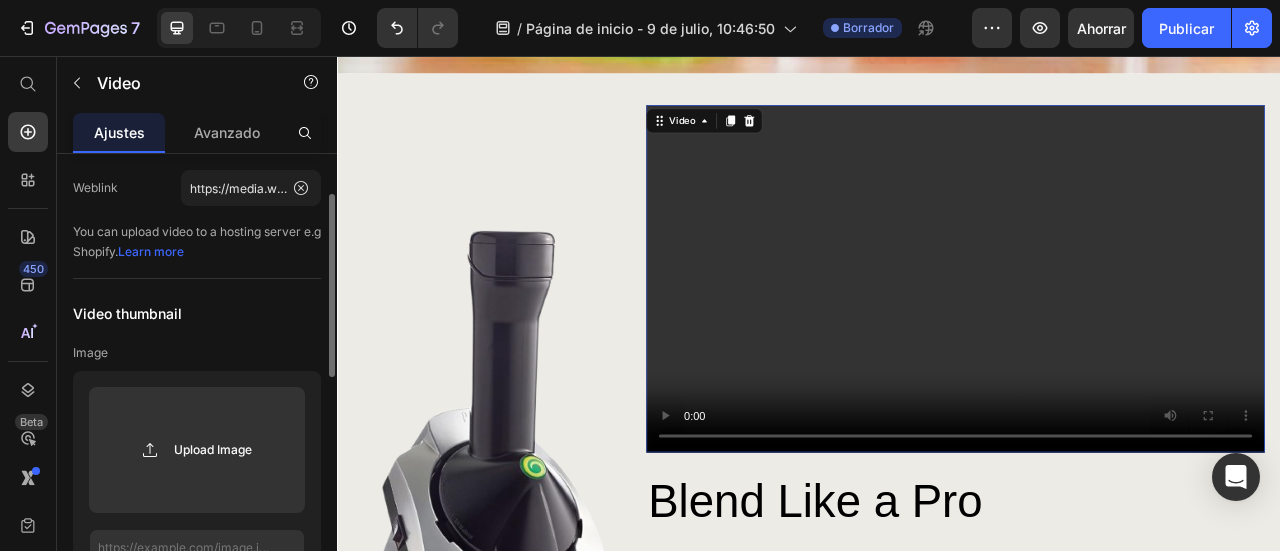scroll, scrollTop: 0, scrollLeft: 0, axis: both 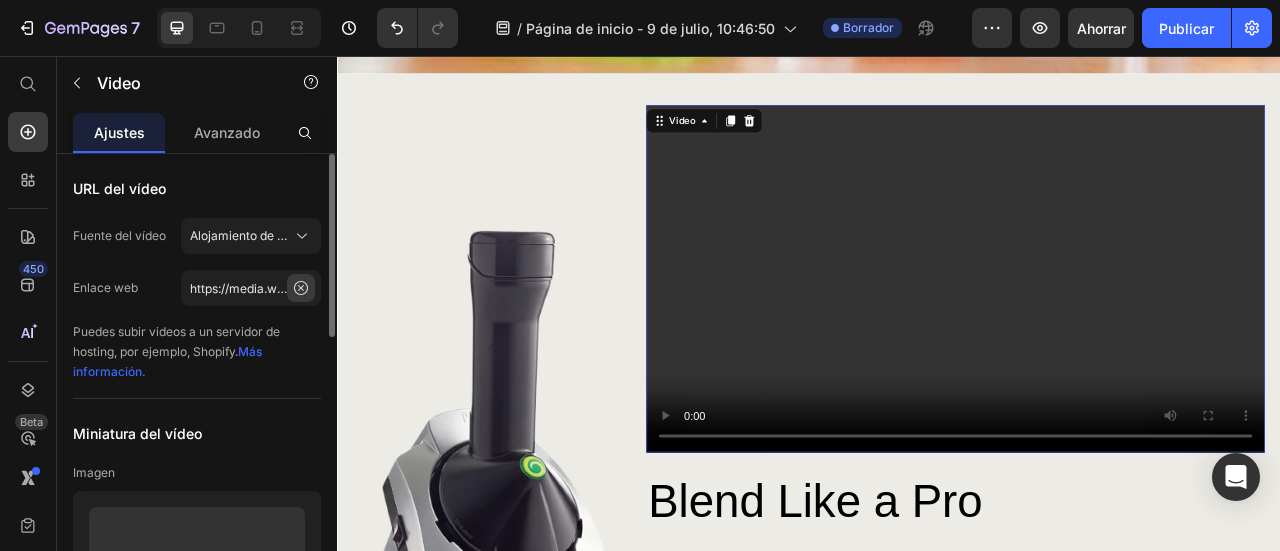 click 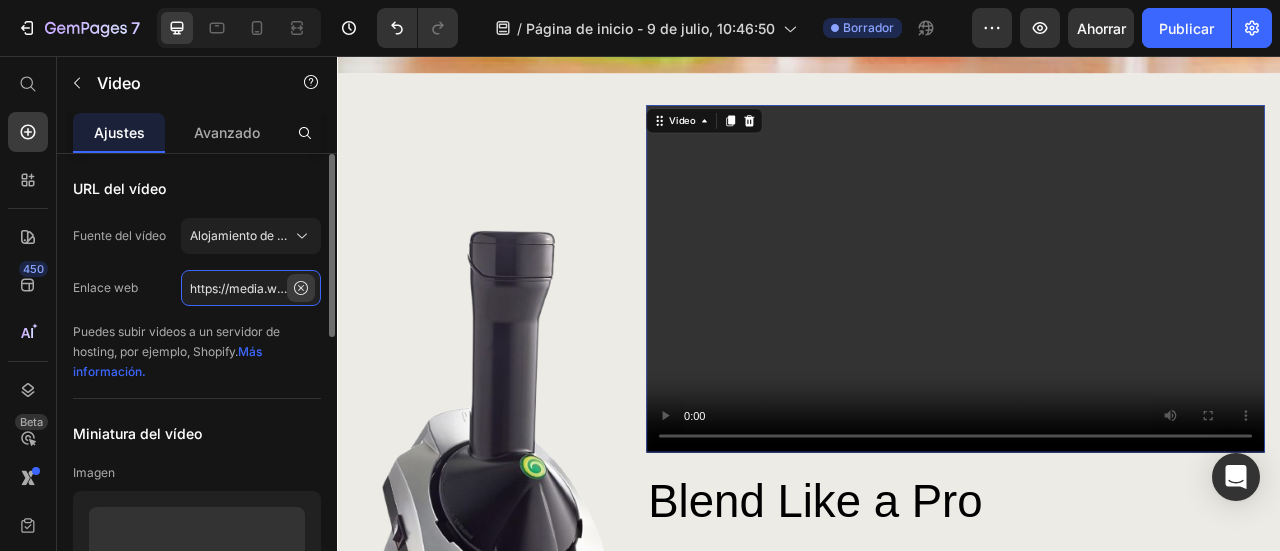 type 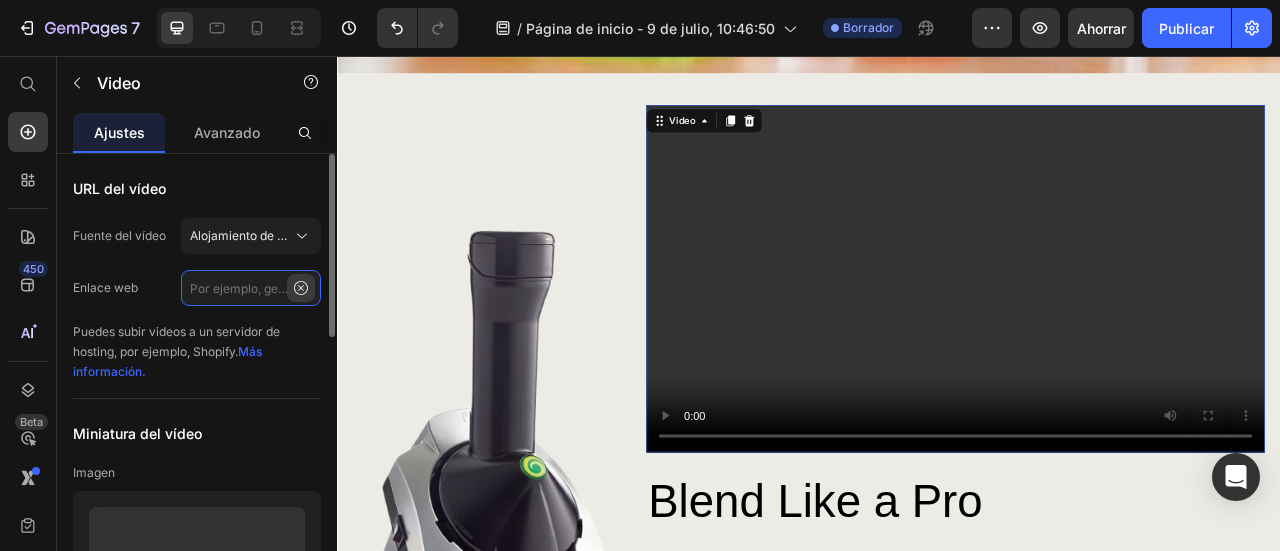 scroll, scrollTop: 0, scrollLeft: 0, axis: both 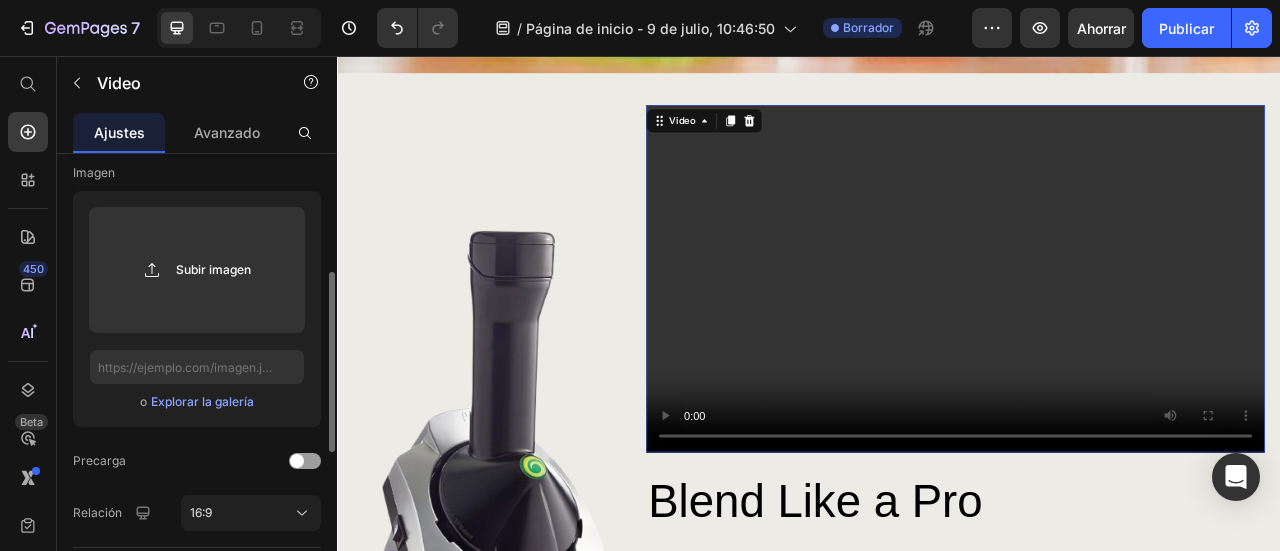 click on "Explorar la galería" at bounding box center (202, 401) 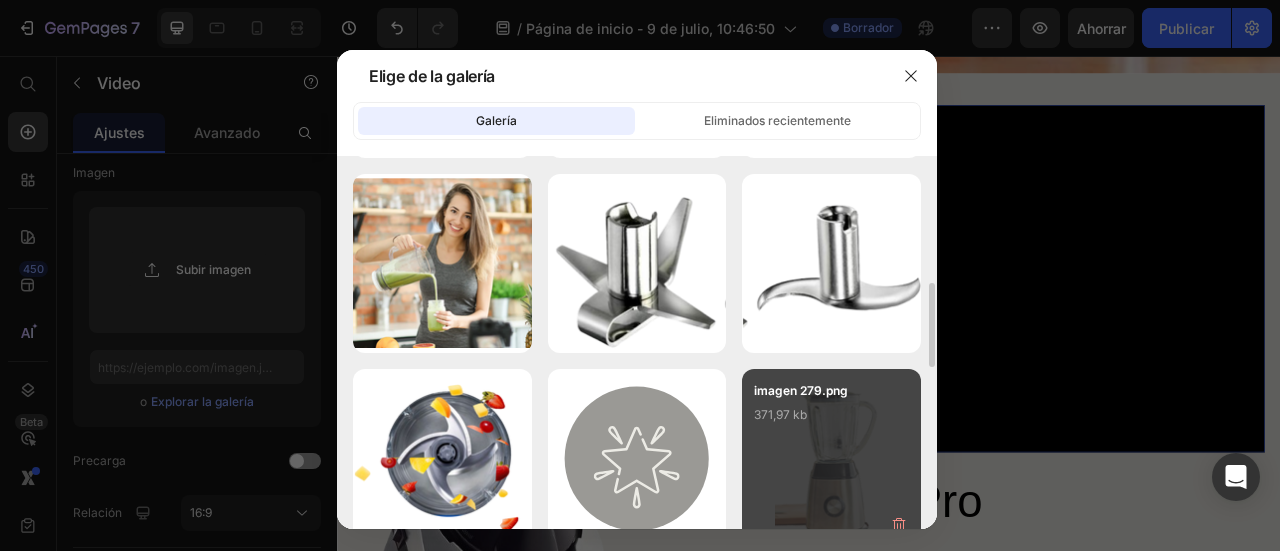 scroll, scrollTop: 0, scrollLeft: 0, axis: both 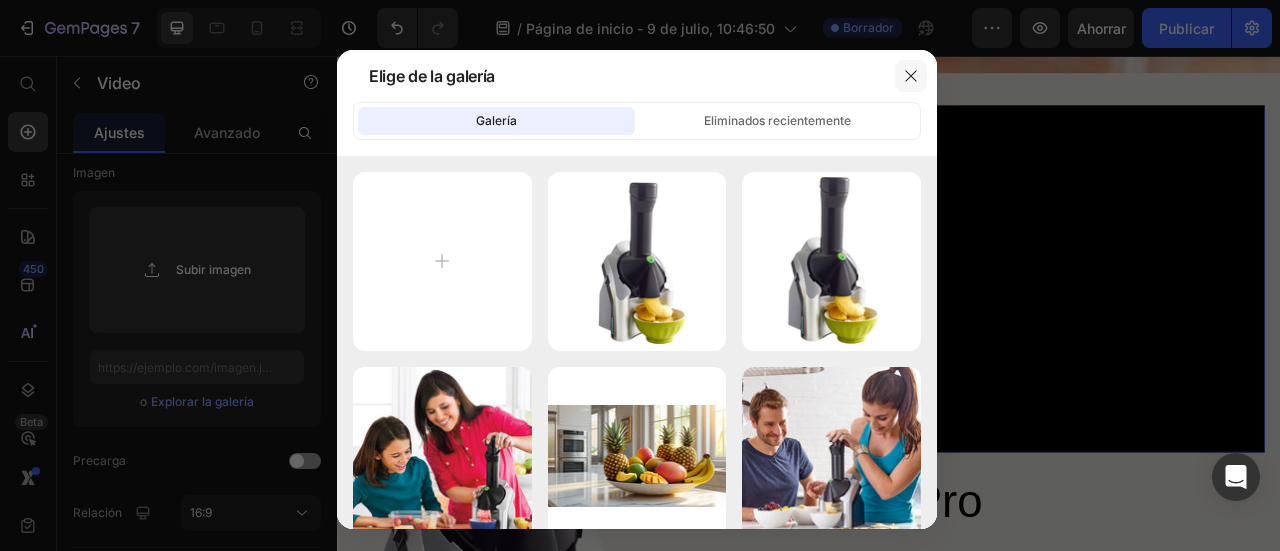 click at bounding box center (911, 76) 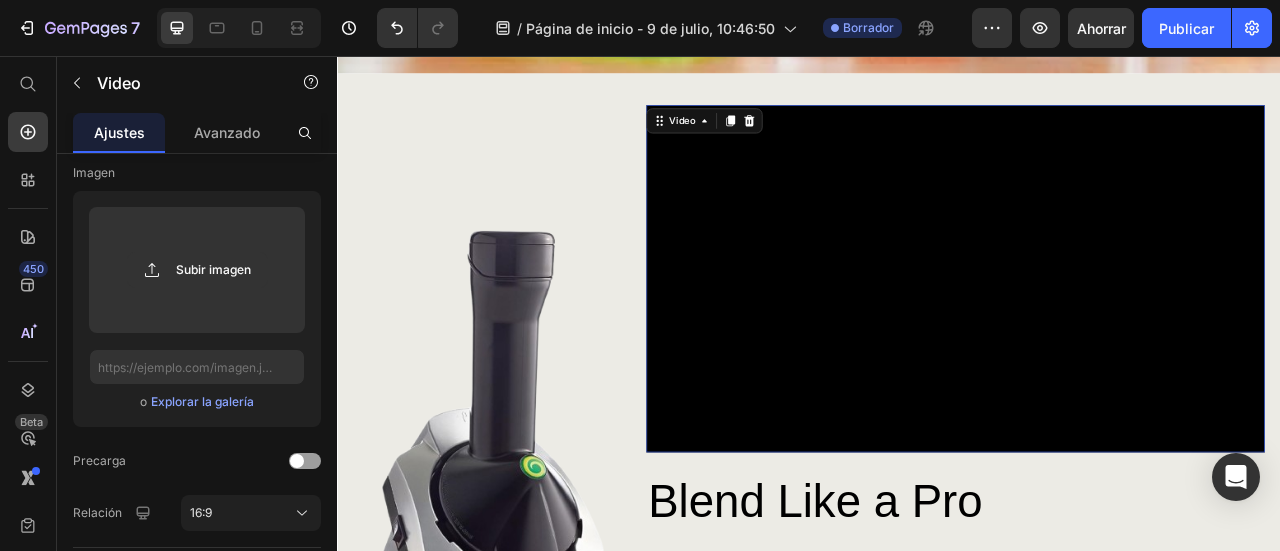 click on "Video   16" at bounding box center [1123, 339] 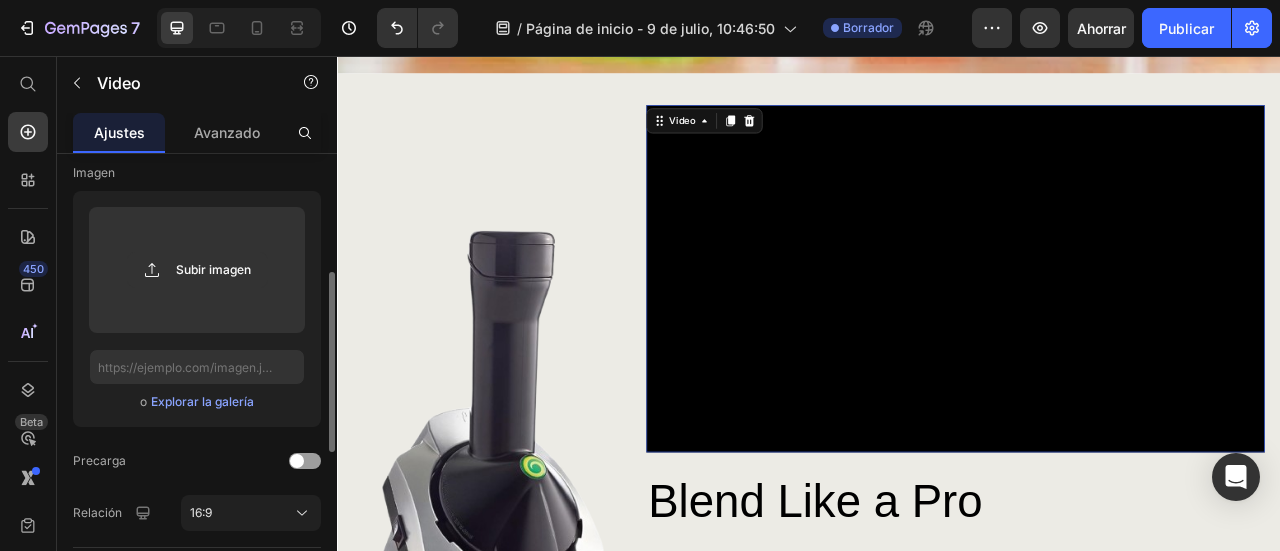click on "Explorar la galería" at bounding box center (202, 401) 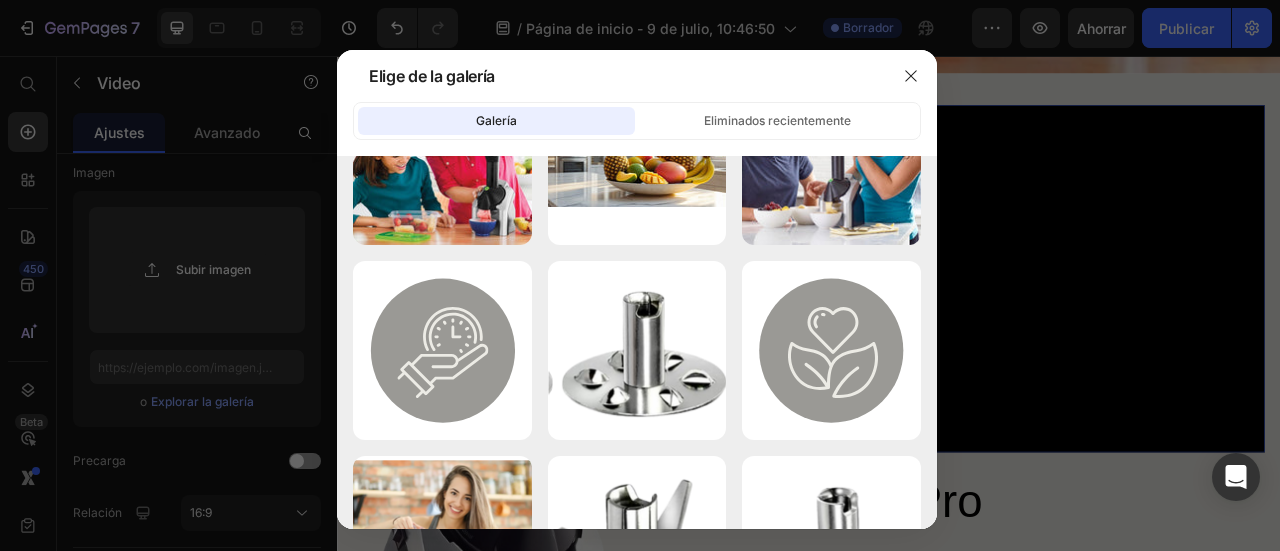scroll, scrollTop: 0, scrollLeft: 0, axis: both 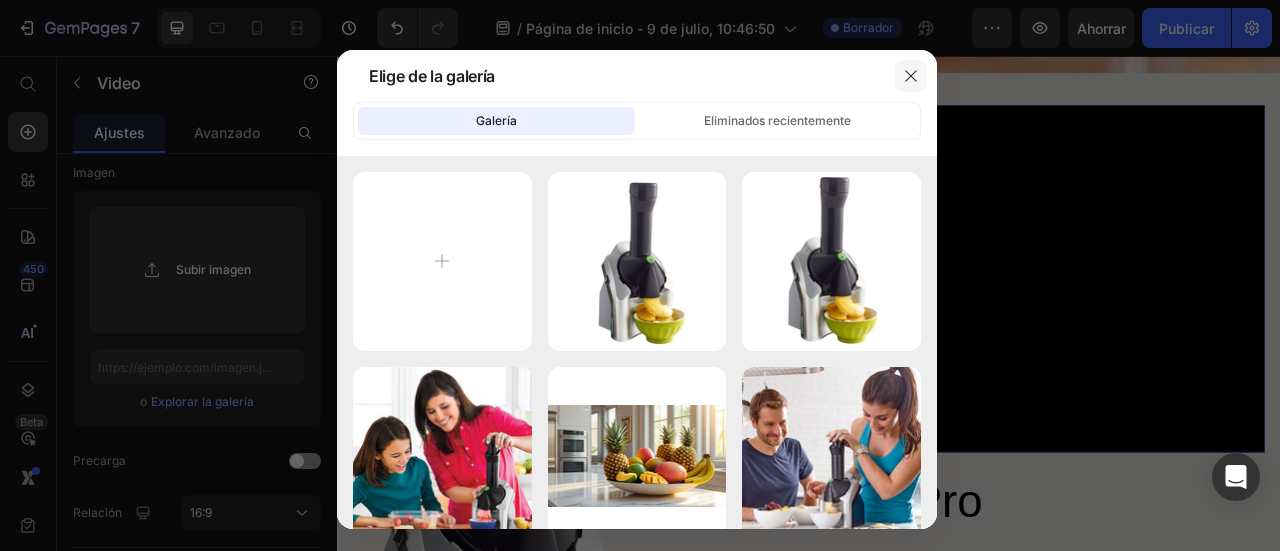 click 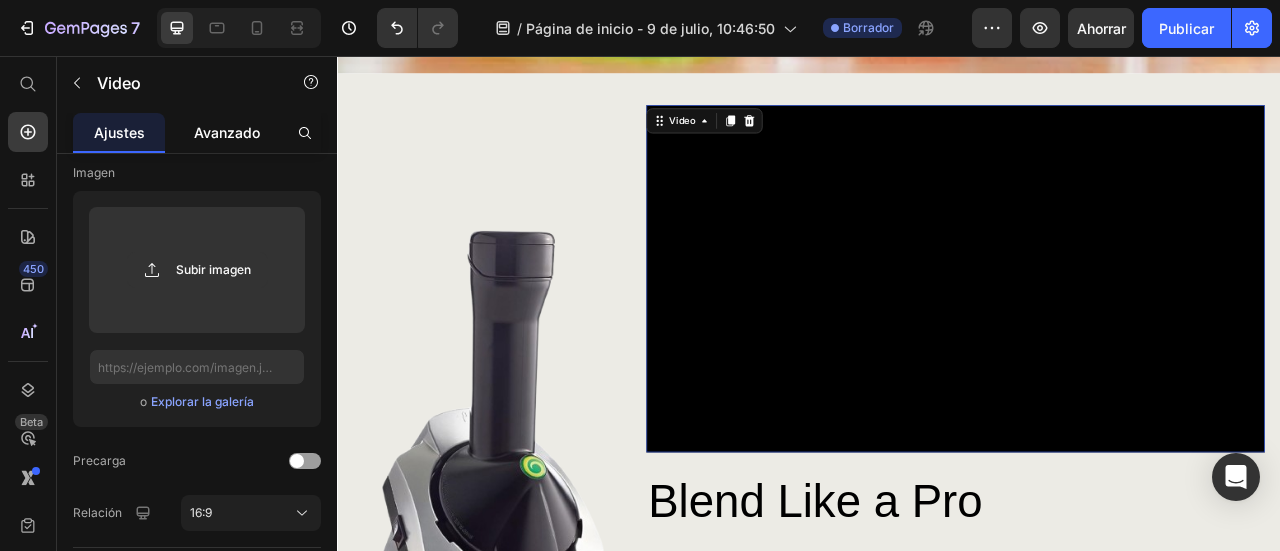 click on "Avanzado" 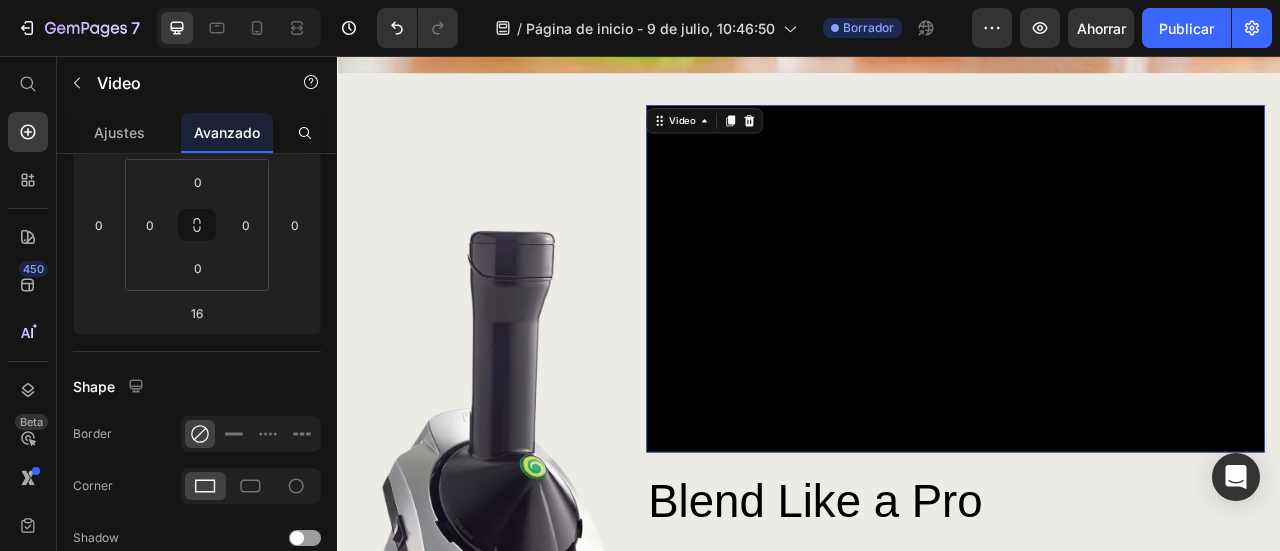 scroll, scrollTop: 0, scrollLeft: 0, axis: both 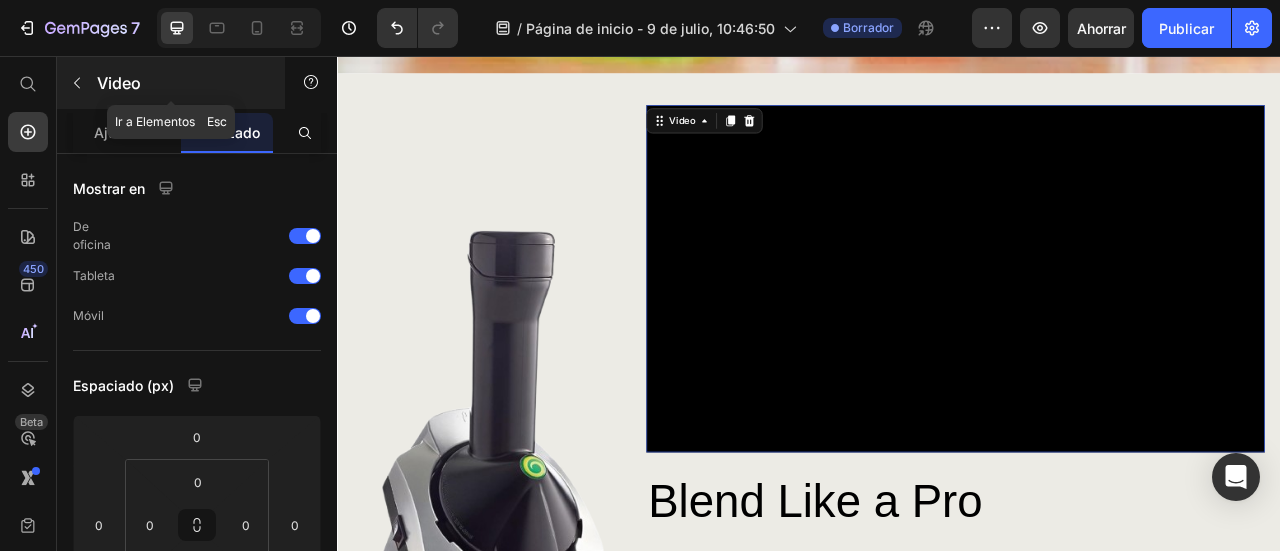 click at bounding box center [77, 83] 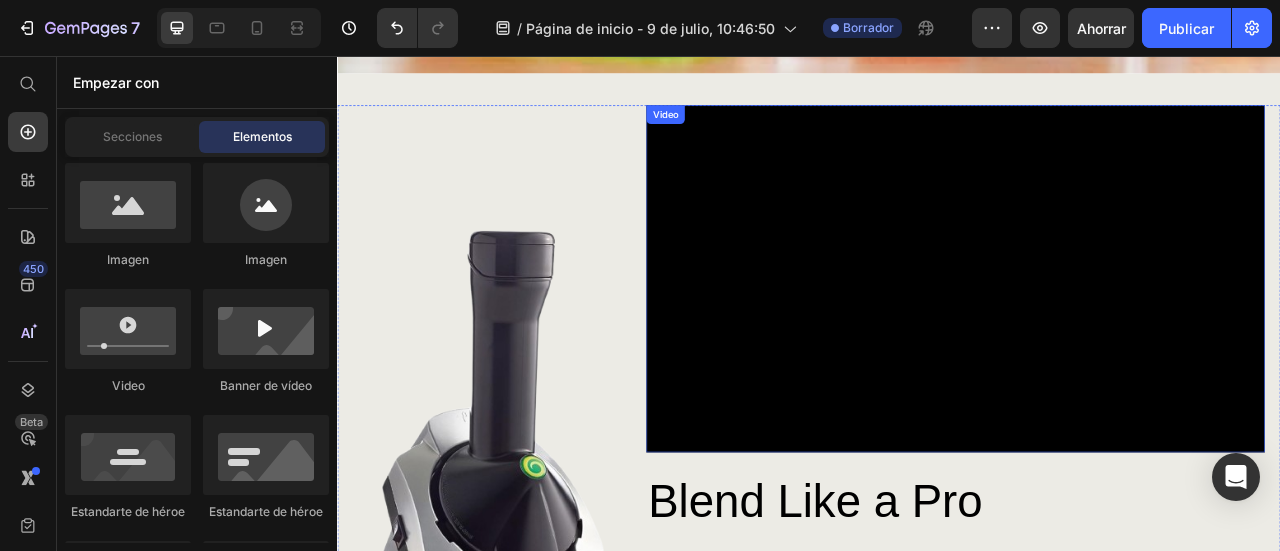 click on "Video" at bounding box center [1123, 339] 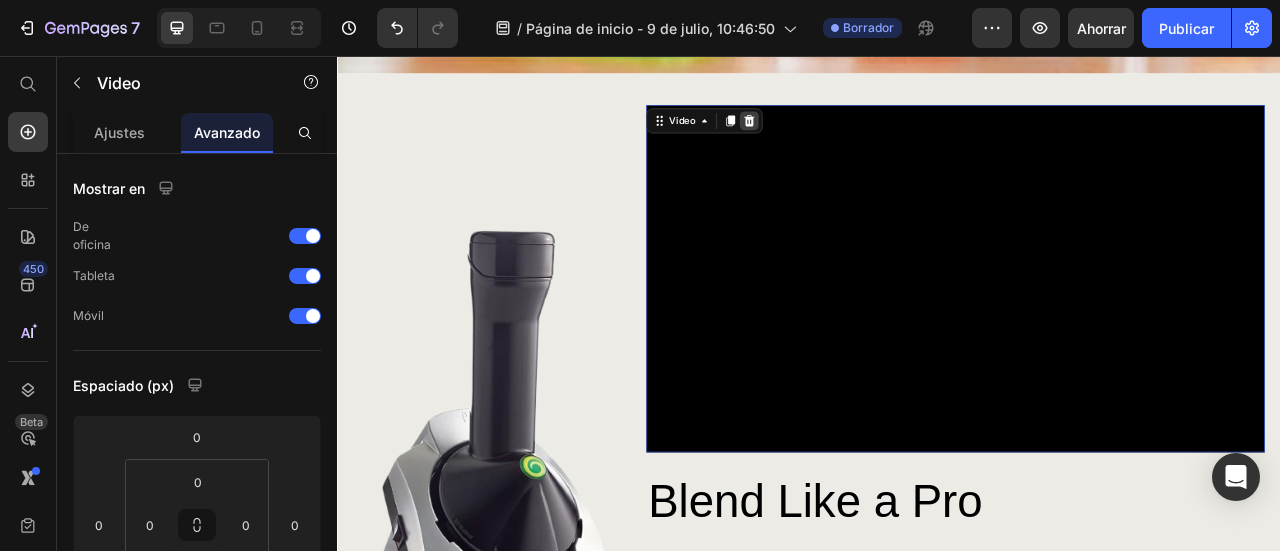 click 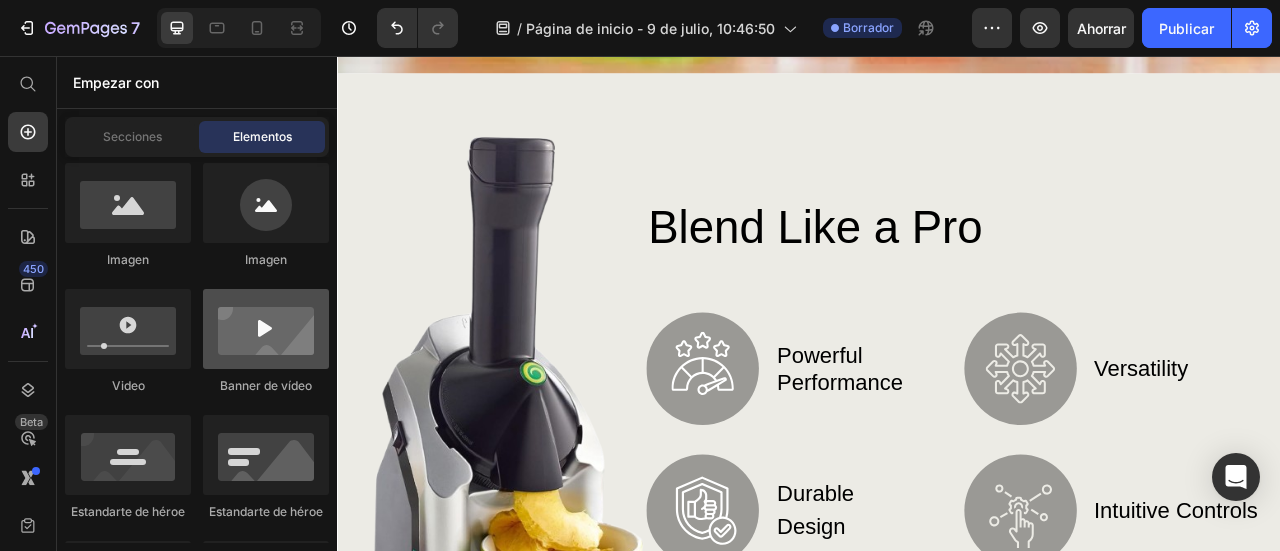 click at bounding box center [266, 329] 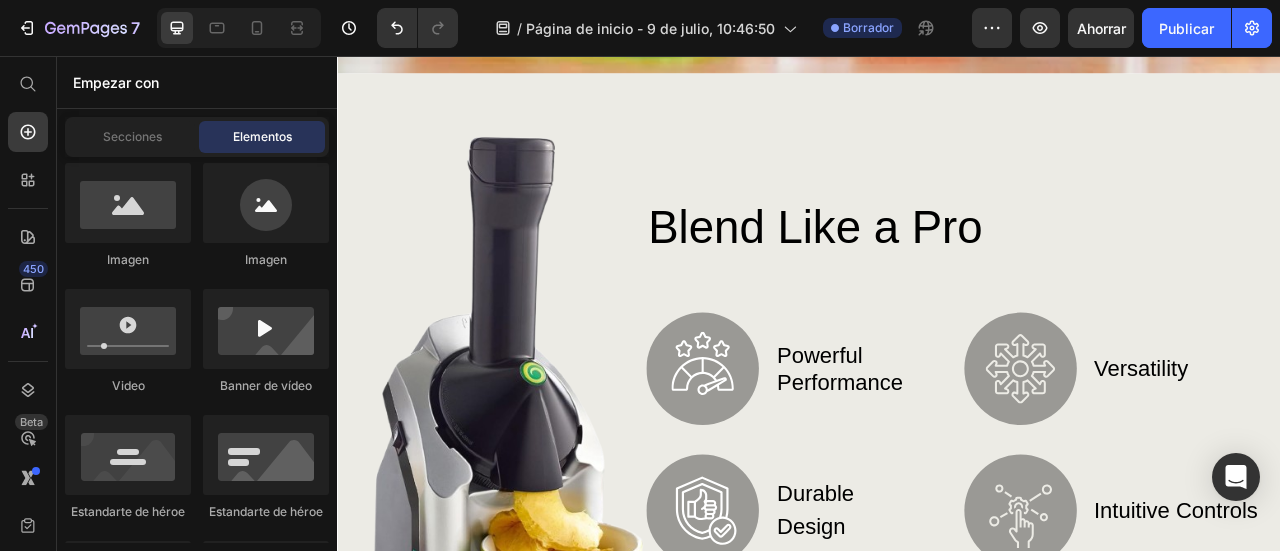 drag, startPoint x: 618, startPoint y: 397, endPoint x: 899, endPoint y: 223, distance: 330.51022 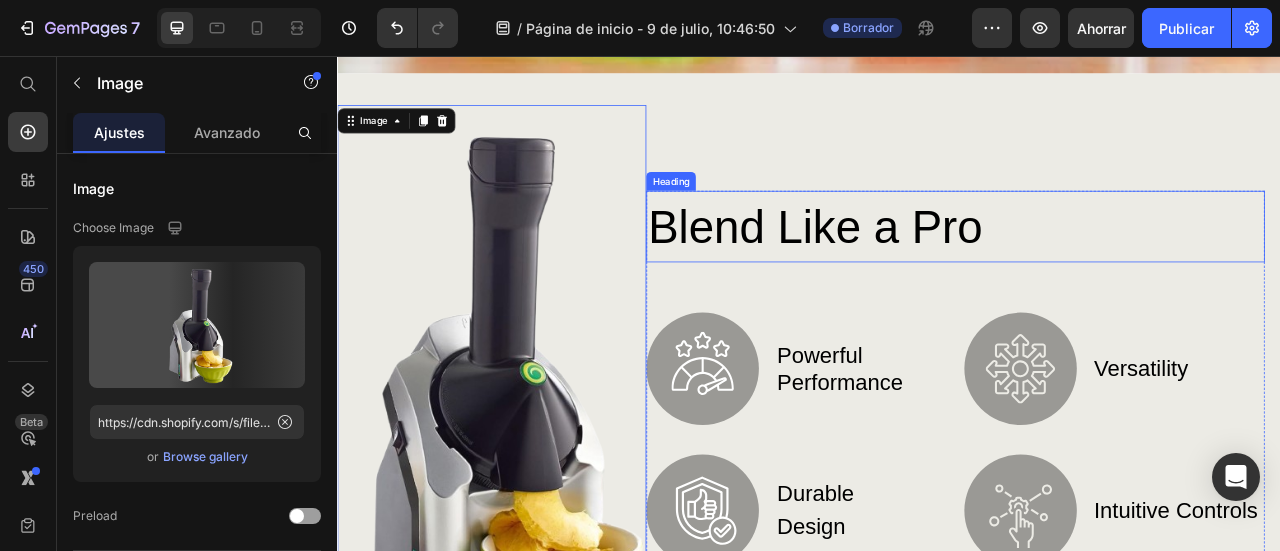 drag, startPoint x: 899, startPoint y: 223, endPoint x: 925, endPoint y: 218, distance: 26.476404 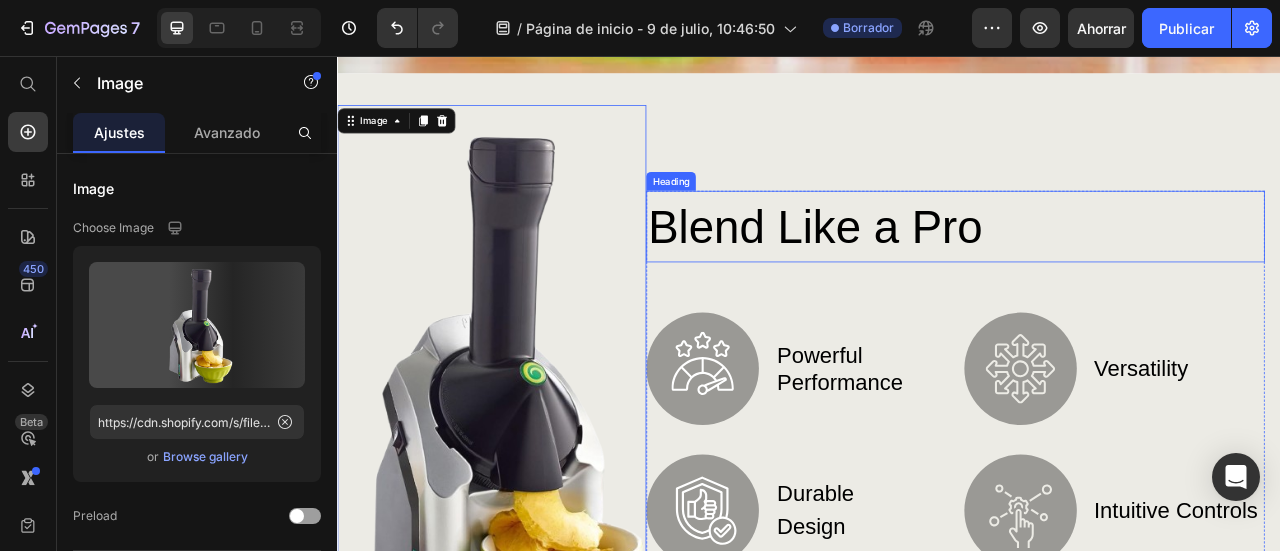 click on "Image   0 Blend Like a Pro Heading Image Powerful Performance Text Block Row Image Durable Design Text Block Row Image Versatility Text Block Row Image Intuitive Controls Text Block Row Row Row Row" at bounding box center [937, 467] 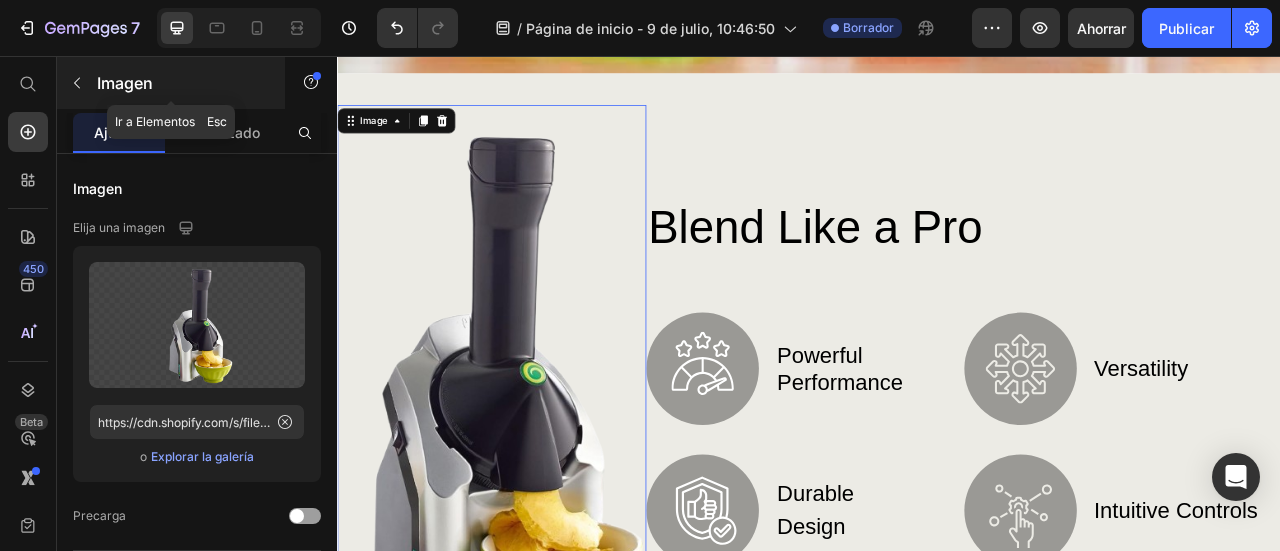 click 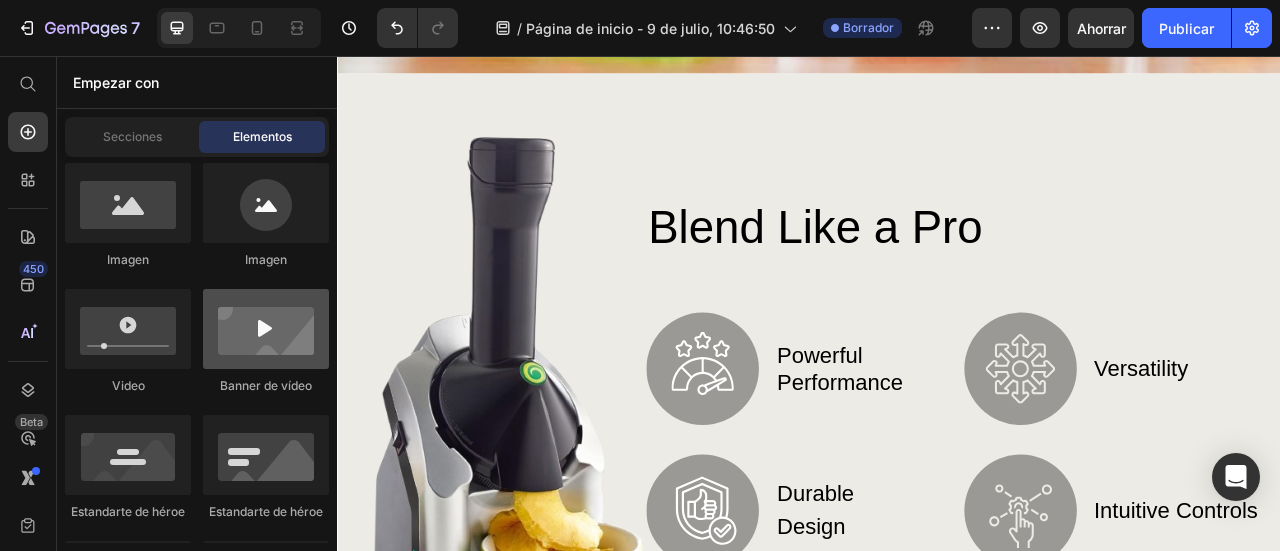 click at bounding box center [266, 329] 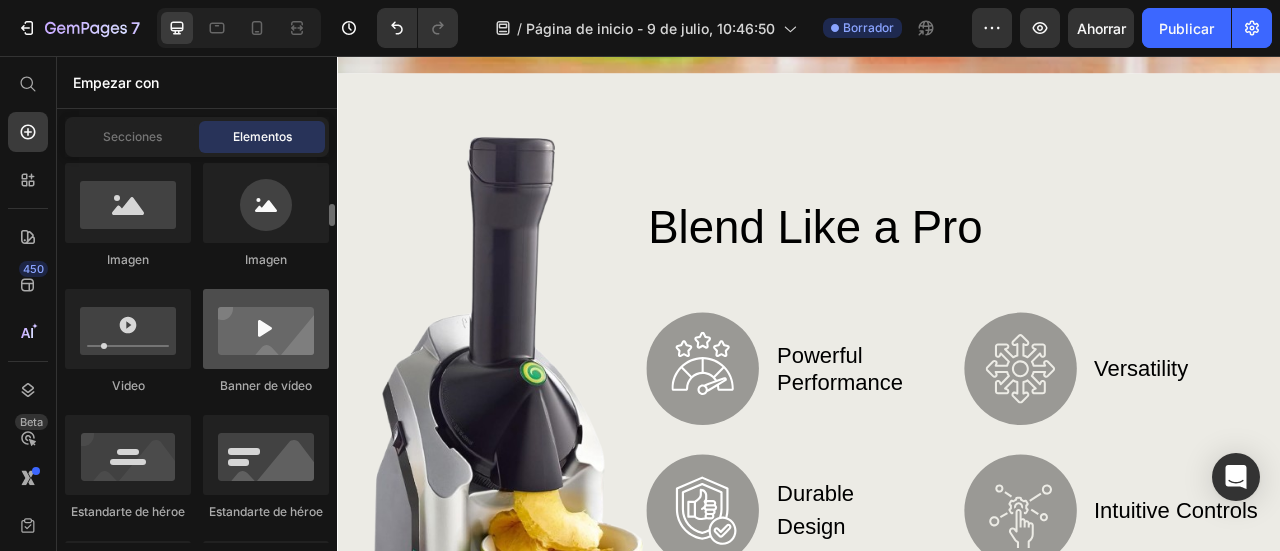 click at bounding box center (266, 329) 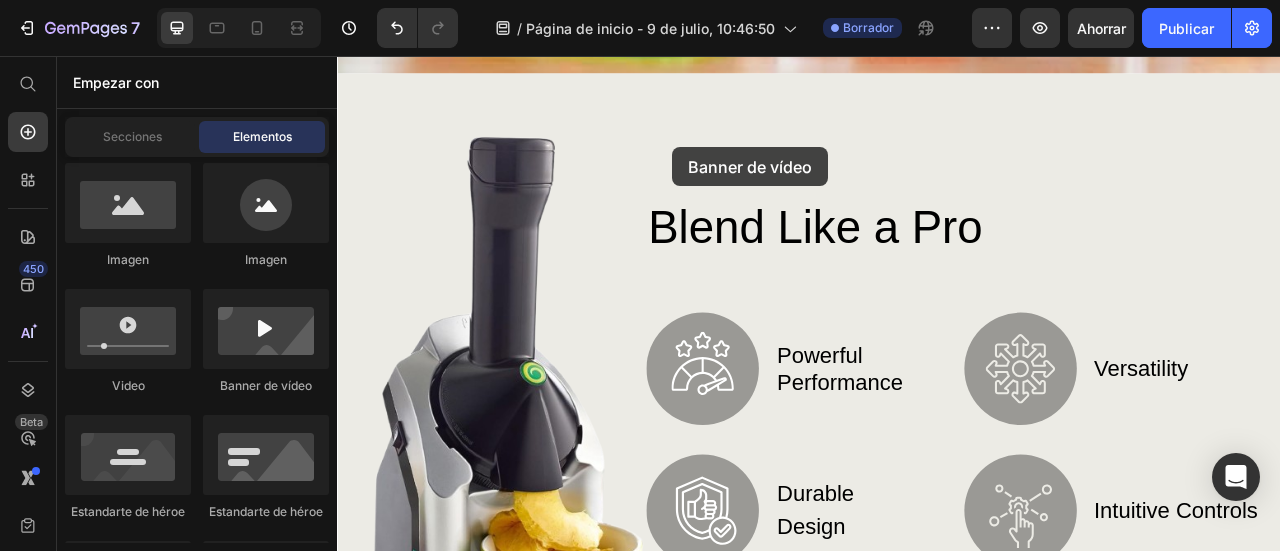 drag, startPoint x: 592, startPoint y: 367, endPoint x: 782, endPoint y: 149, distance: 289.17813 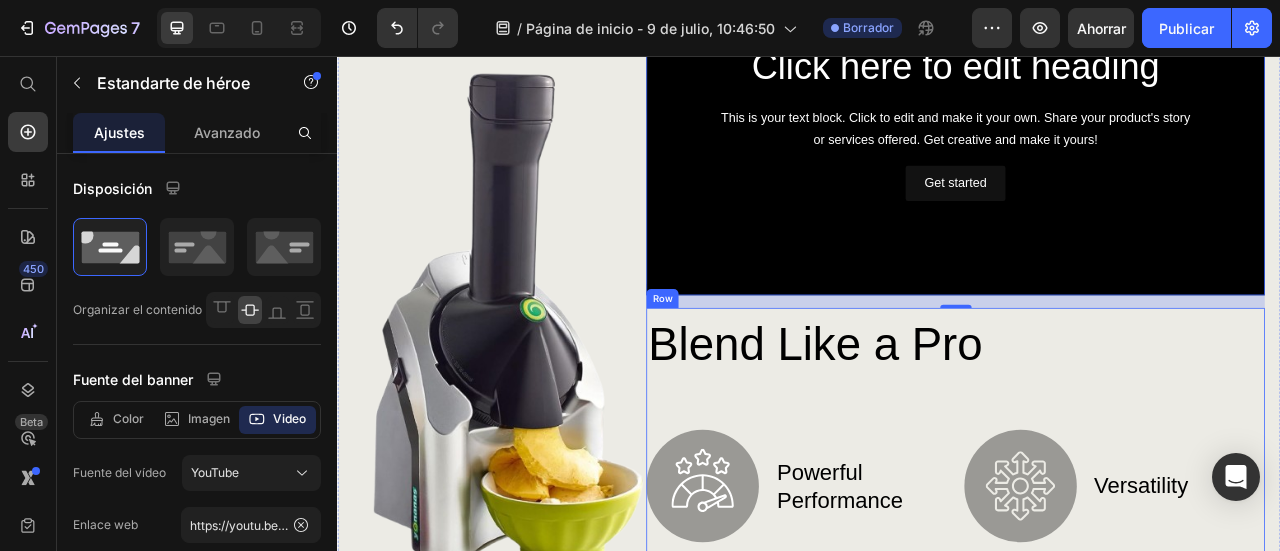 scroll, scrollTop: 1460, scrollLeft: 0, axis: vertical 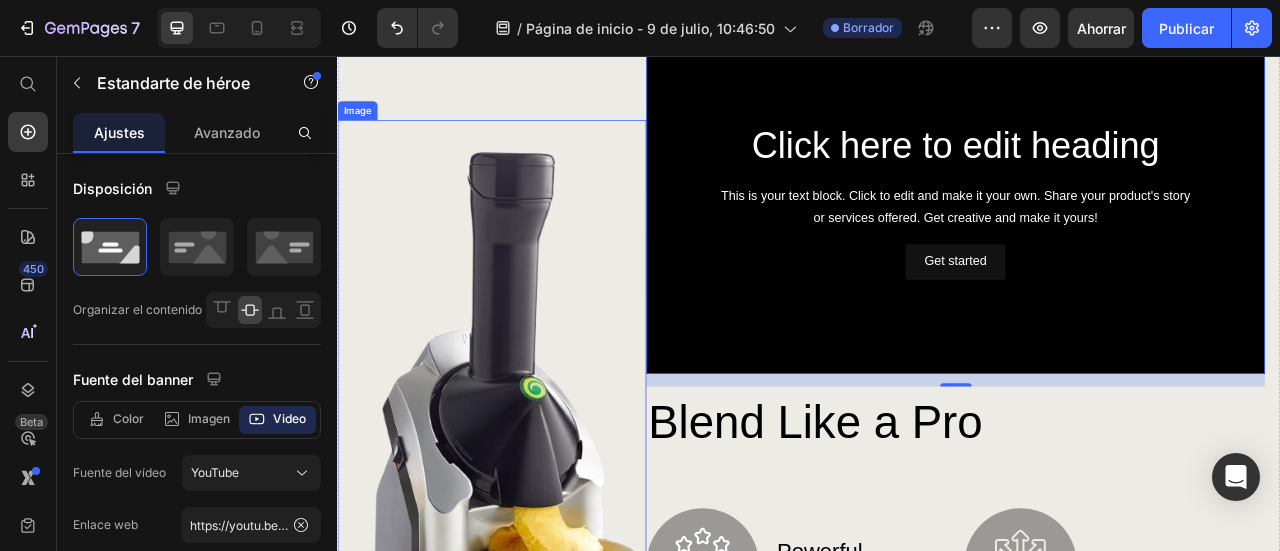 click at bounding box center [533, 486] 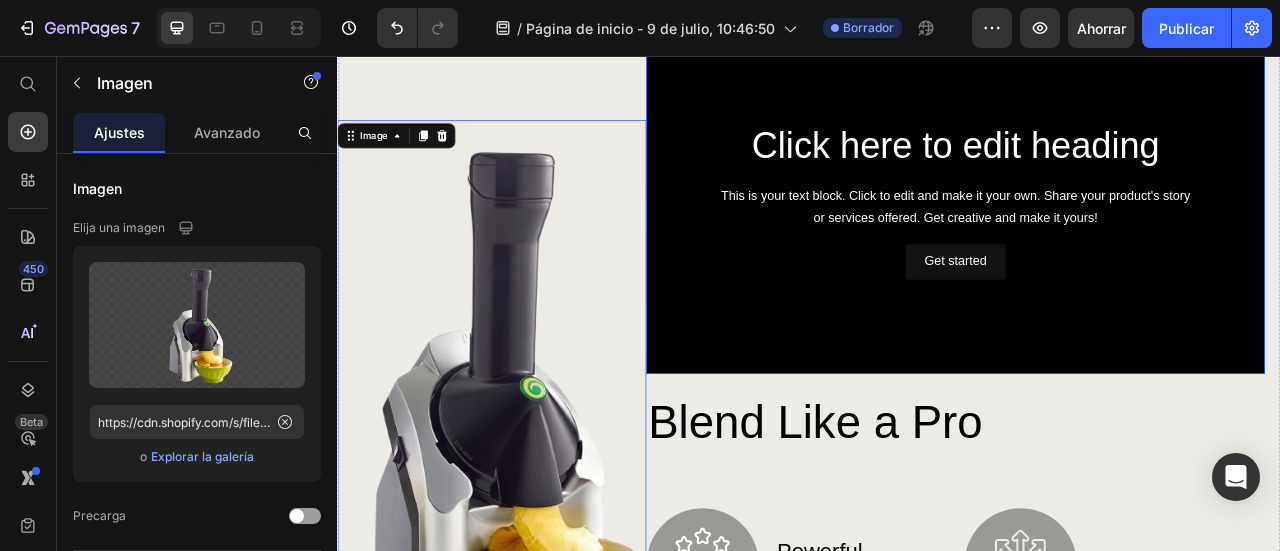 click at bounding box center (1123, 239) 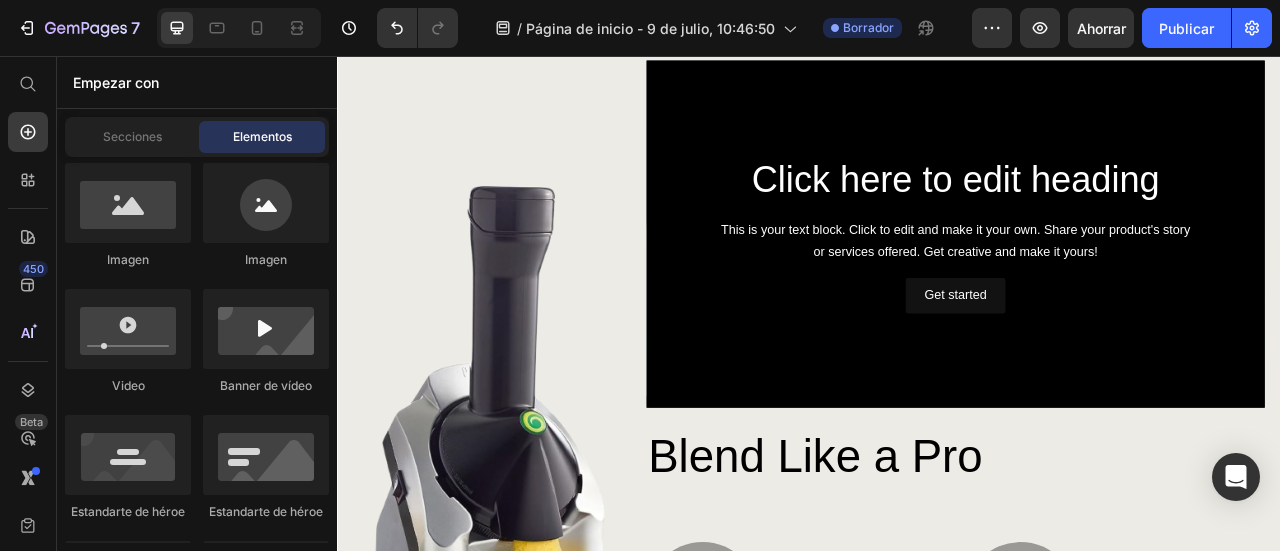 scroll, scrollTop: 1610, scrollLeft: 0, axis: vertical 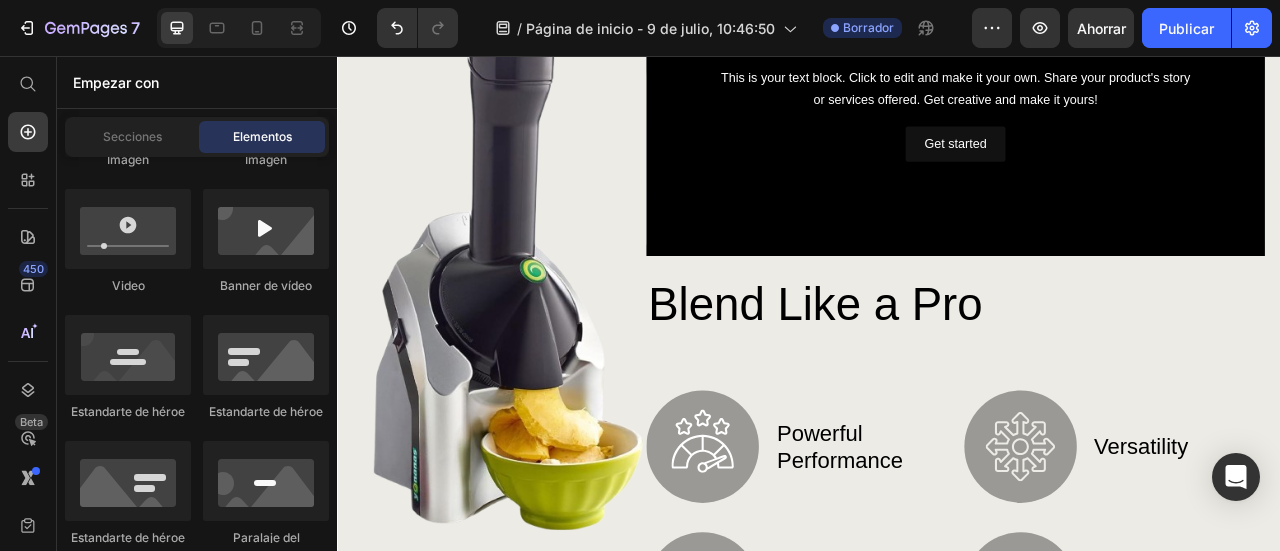 click on "Blend Like a Pro Heading Image Powerful Performance Text Block Row Image Durable Design Text Block Row Image Versatility Text Block Row Image Intuitive Controls Text Block Row Row" at bounding box center [1123, 565] 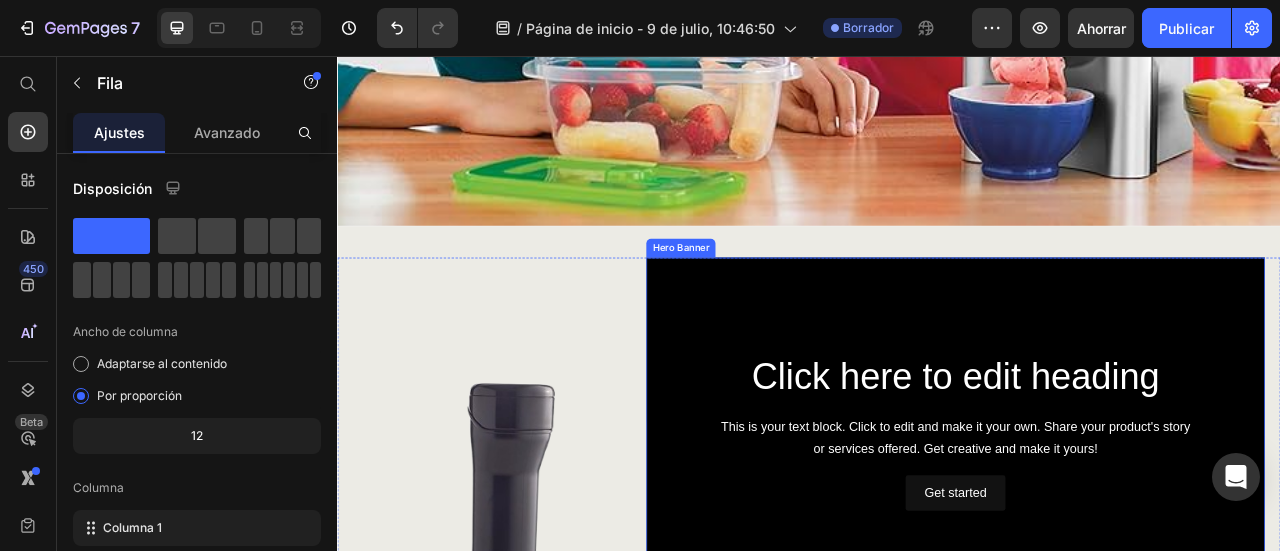 scroll, scrollTop: 1210, scrollLeft: 0, axis: vertical 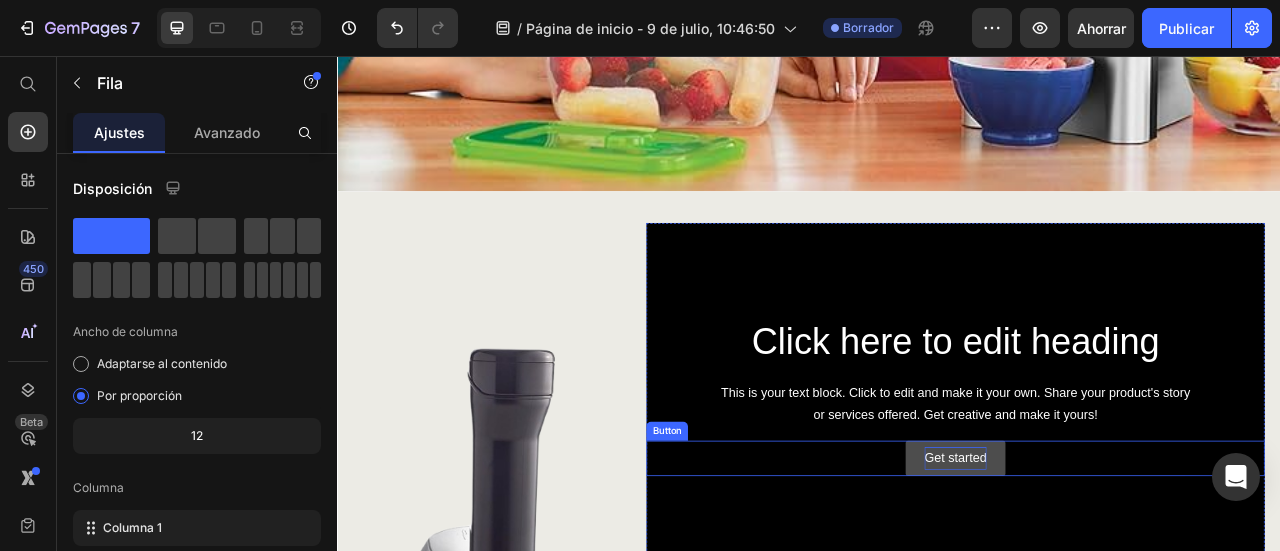 click on "Get started" at bounding box center (1123, 567) 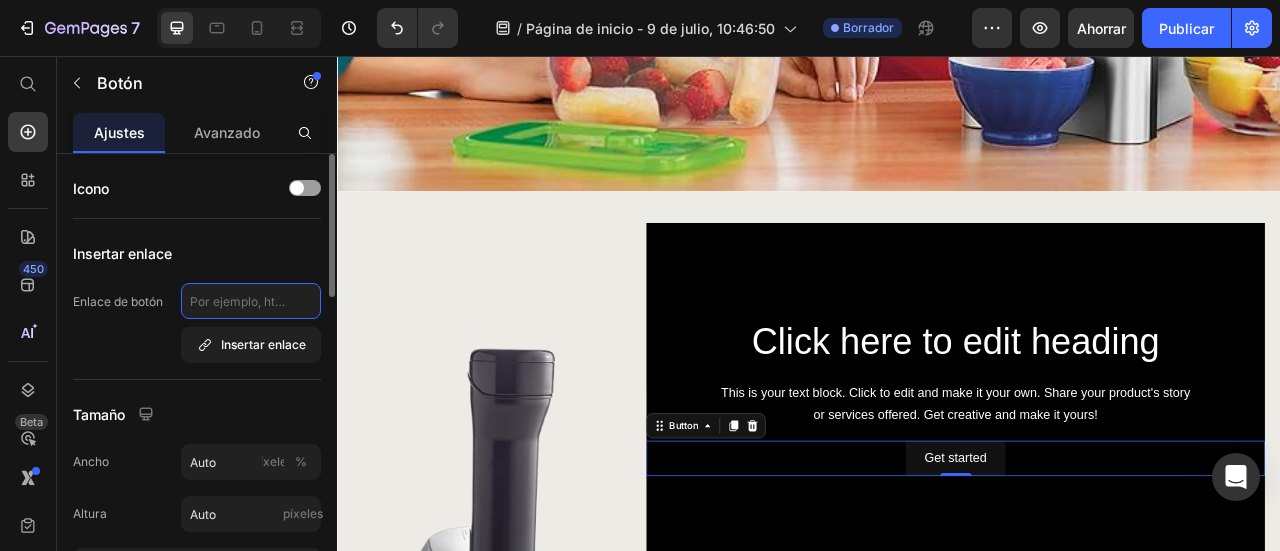 click 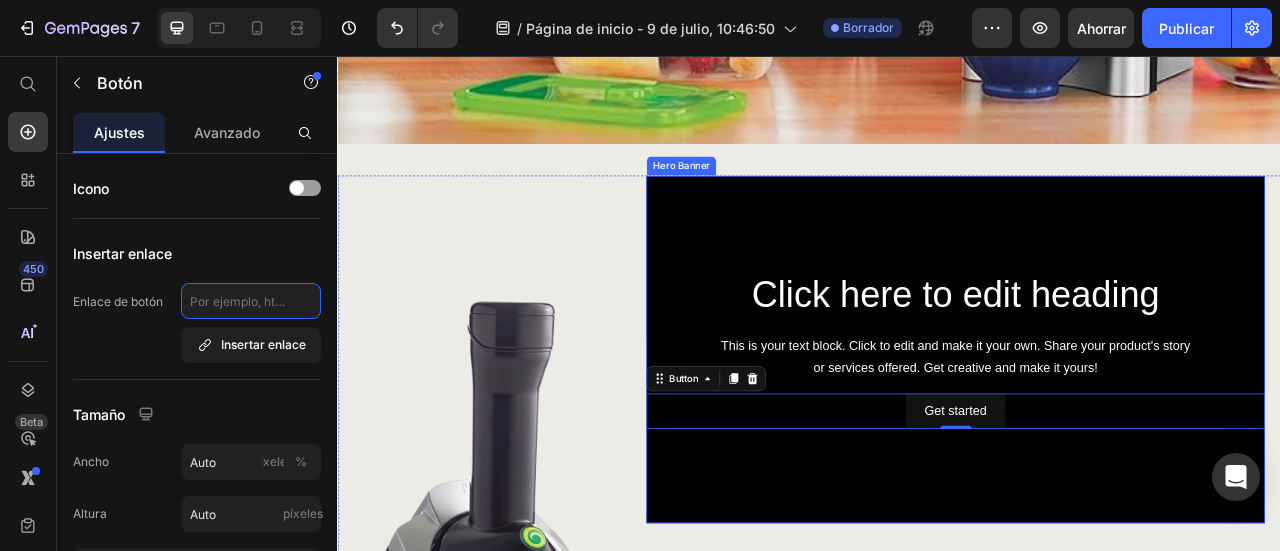 scroll, scrollTop: 1410, scrollLeft: 0, axis: vertical 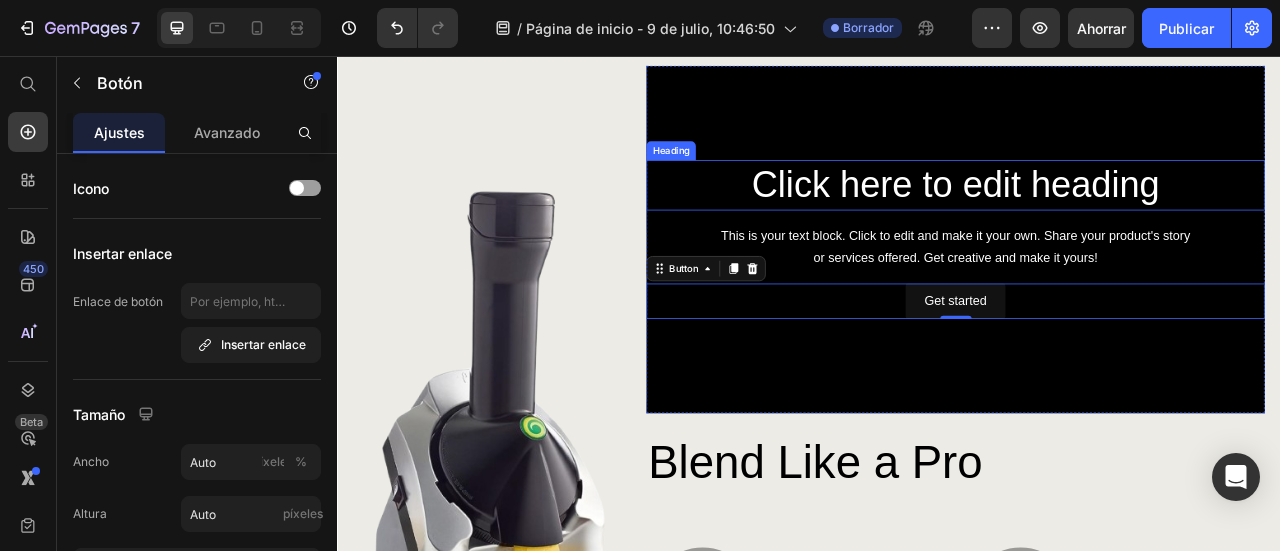 click on "Click here to edit heading" at bounding box center (1123, 220) 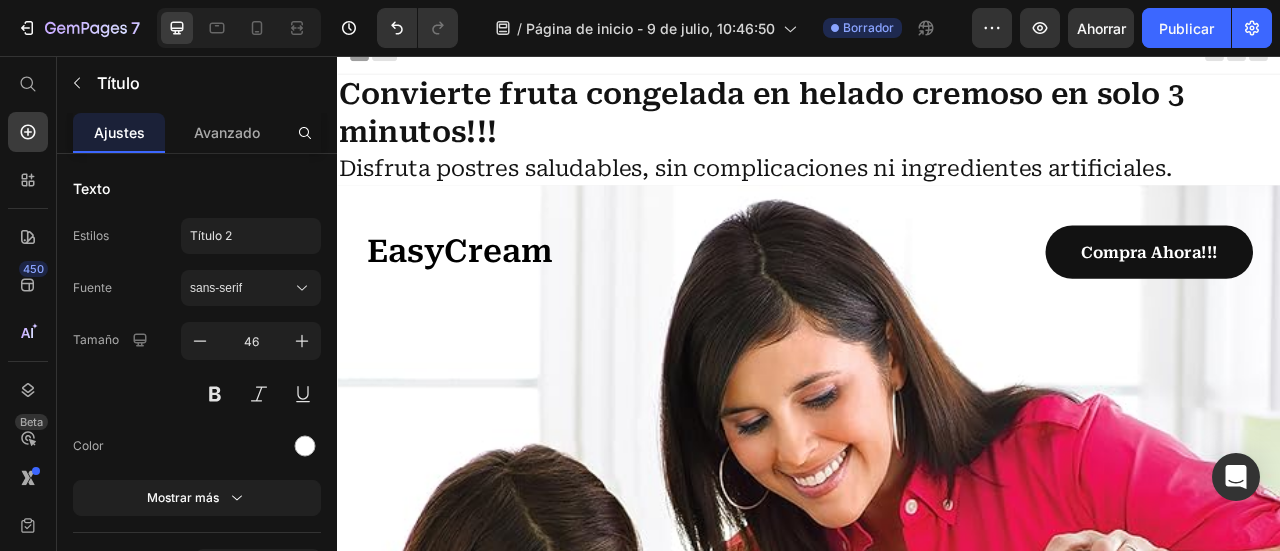 scroll, scrollTop: 0, scrollLeft: 0, axis: both 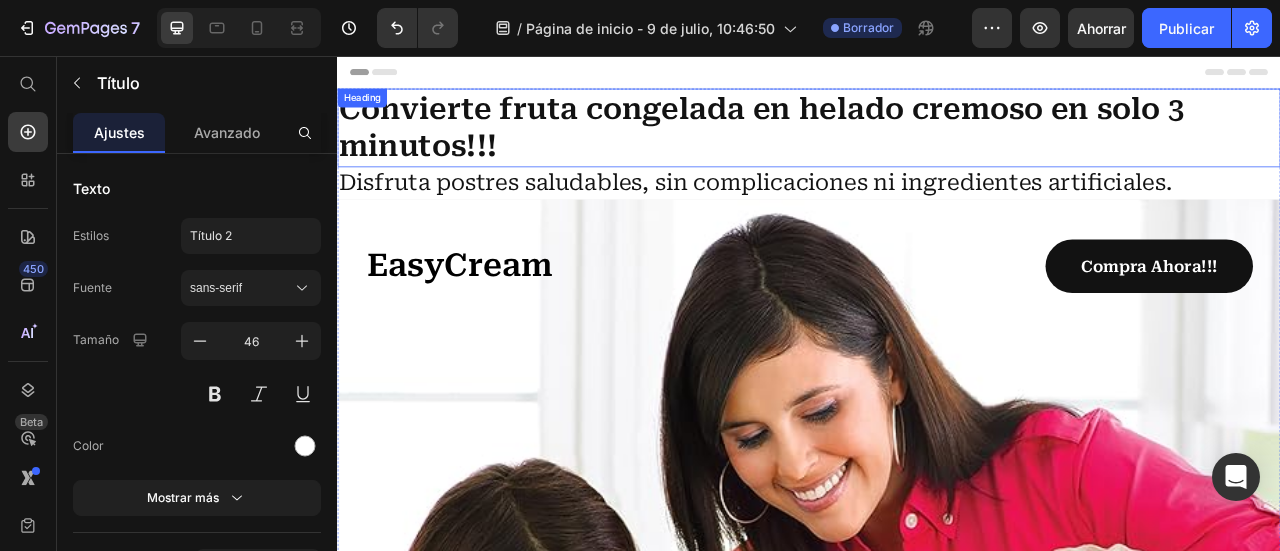 click on "Convierte fruta congelada en helado cremoso en solo 3 minutos!!!" at bounding box center (937, 147) 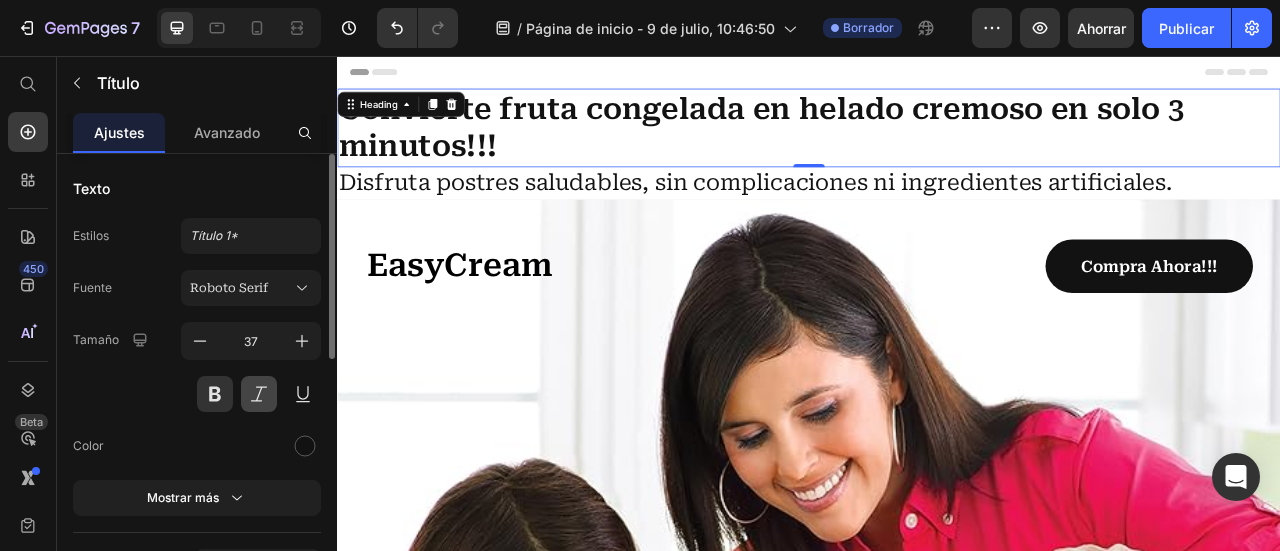 scroll, scrollTop: 100, scrollLeft: 0, axis: vertical 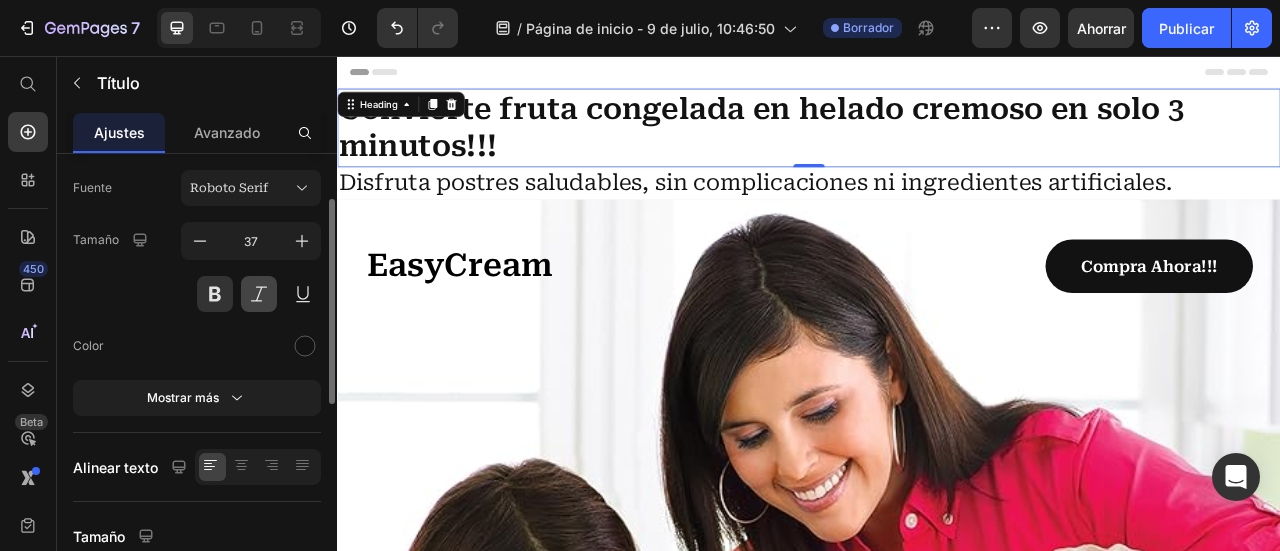 click at bounding box center [259, 294] 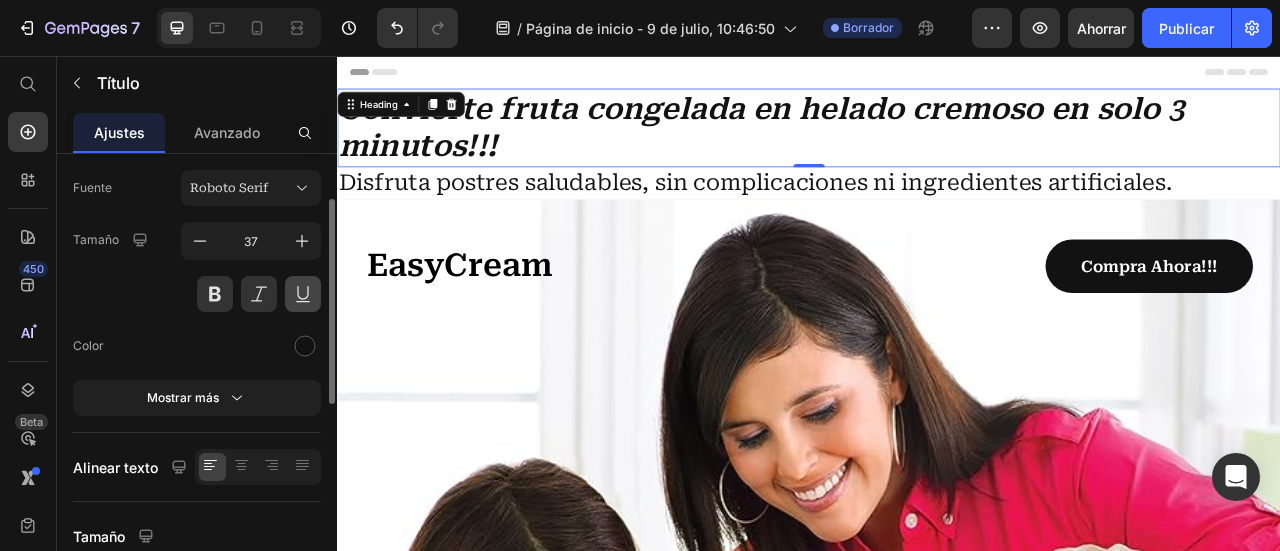 click at bounding box center (303, 294) 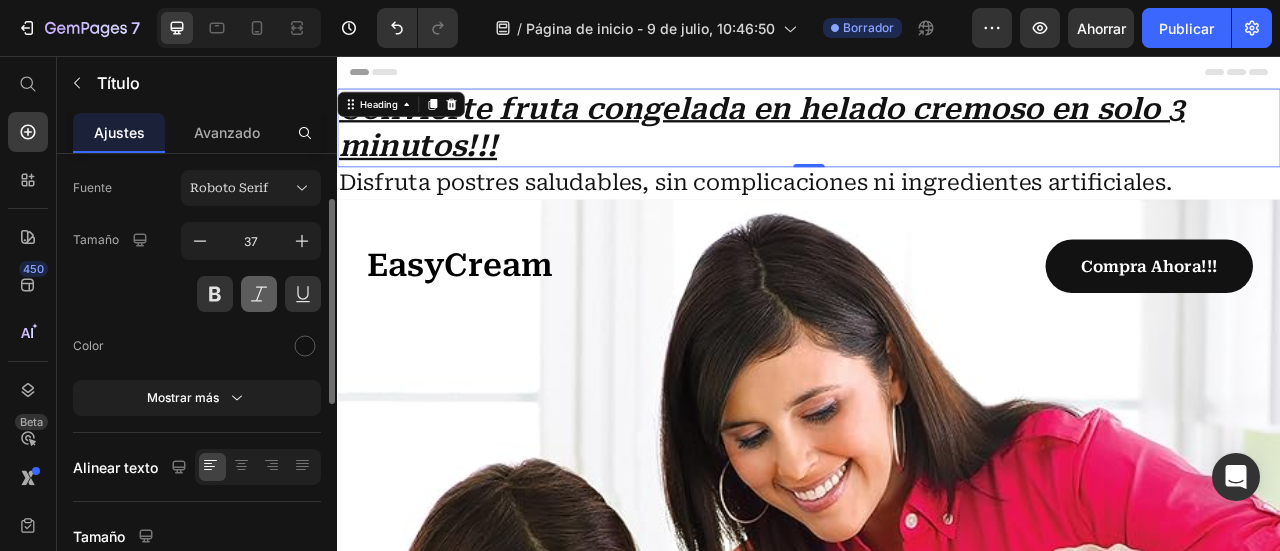 click at bounding box center [259, 294] 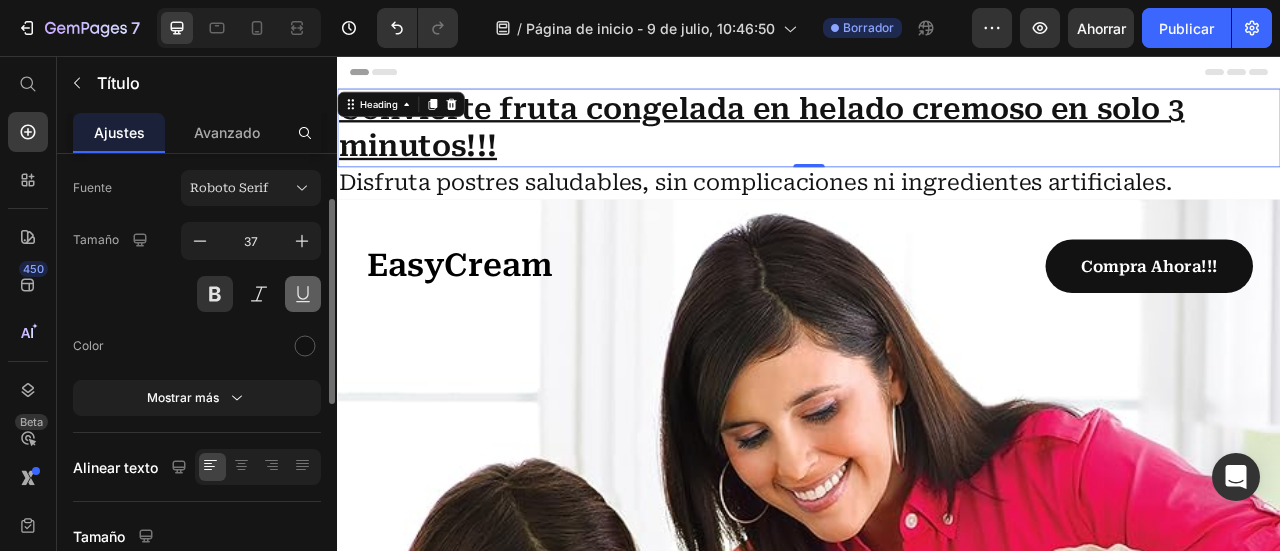 click at bounding box center [303, 294] 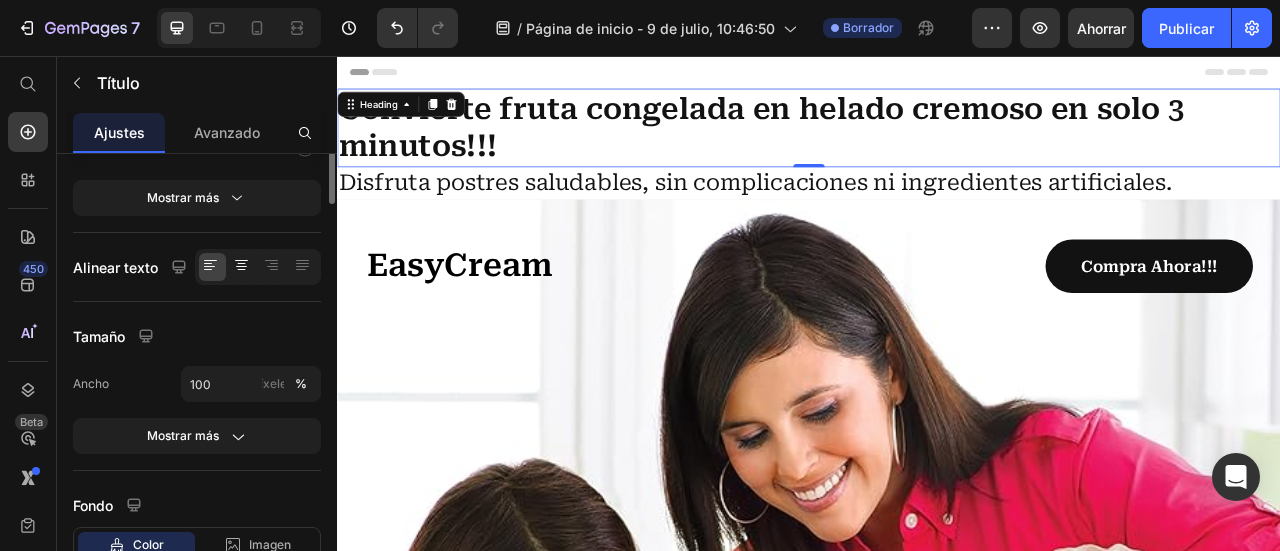 scroll, scrollTop: 100, scrollLeft: 0, axis: vertical 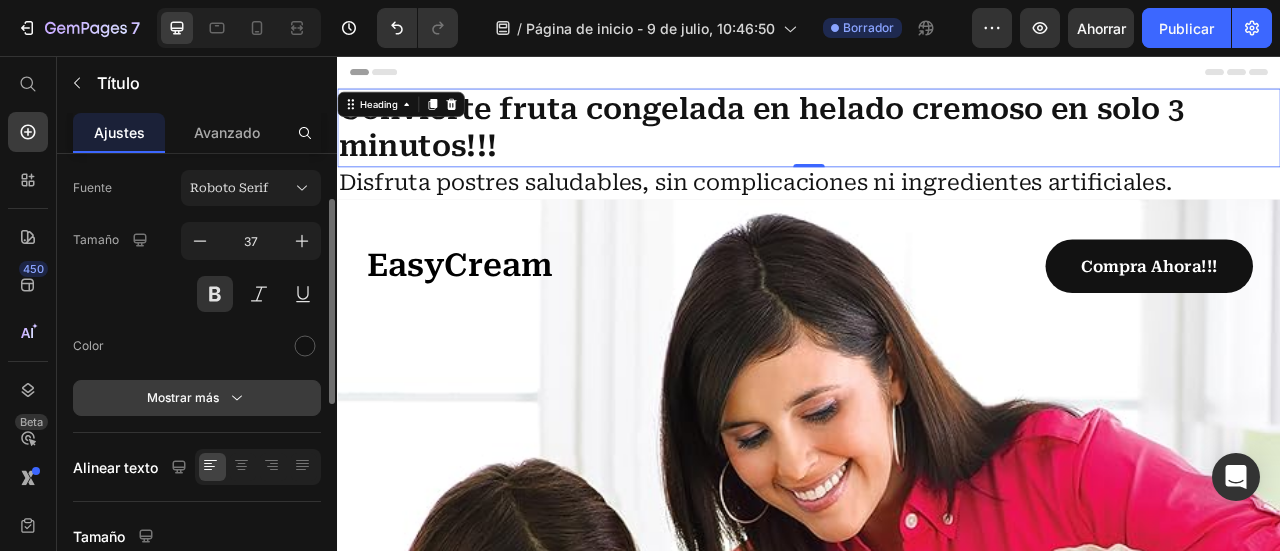 click on "Mostrar más" at bounding box center (183, 397) 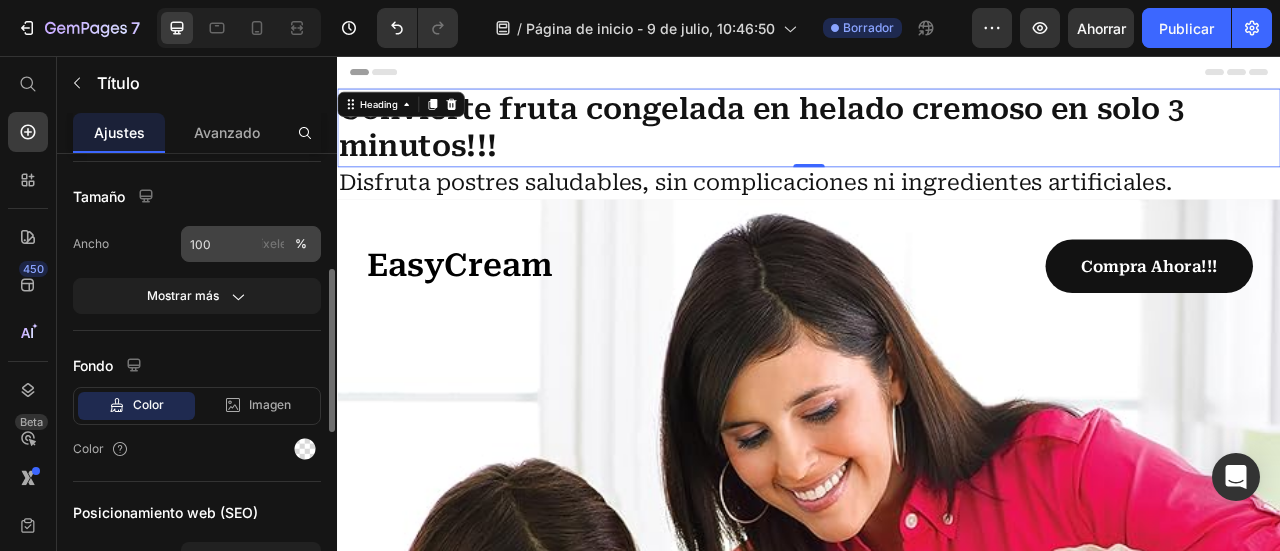 scroll, scrollTop: 500, scrollLeft: 0, axis: vertical 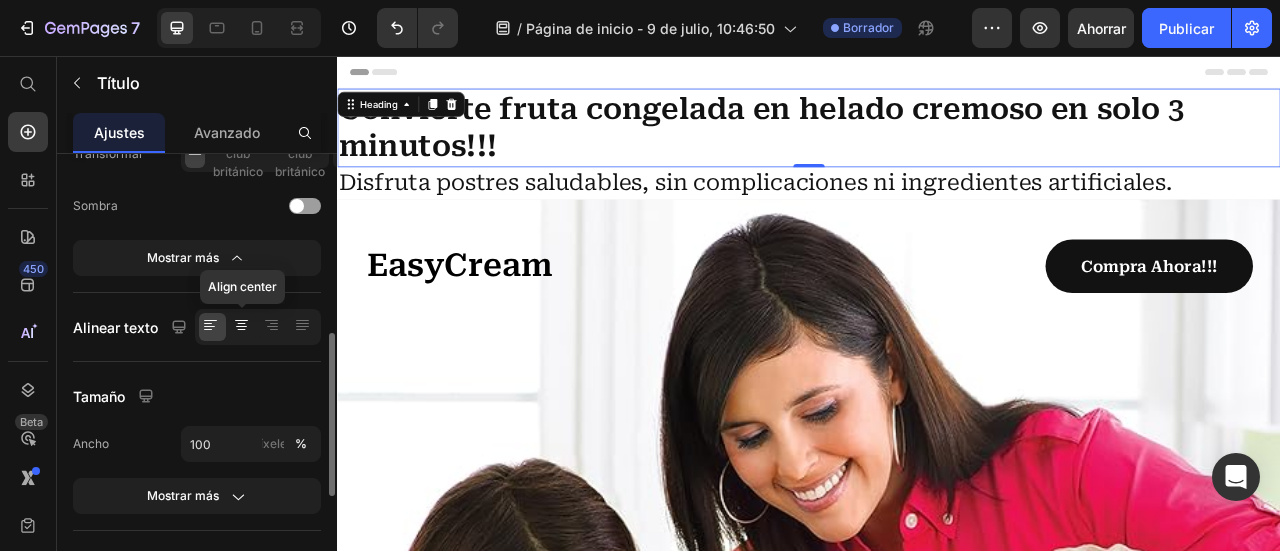 click 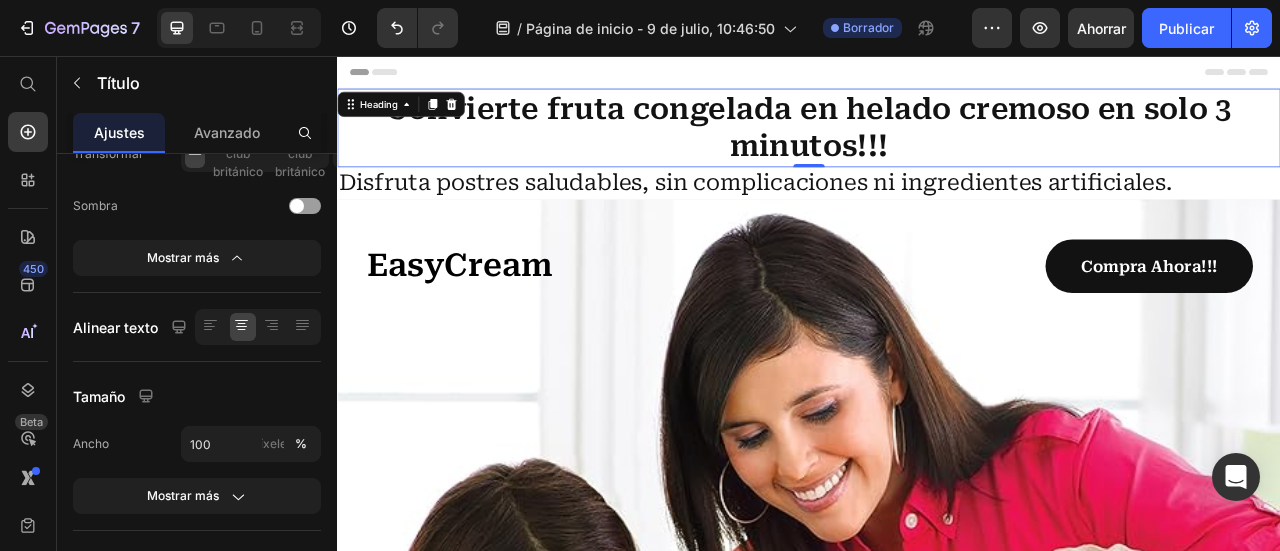 click on "Convierte fruta congelada en helado cremoso en solo 3 minutos!!!" at bounding box center [937, 147] 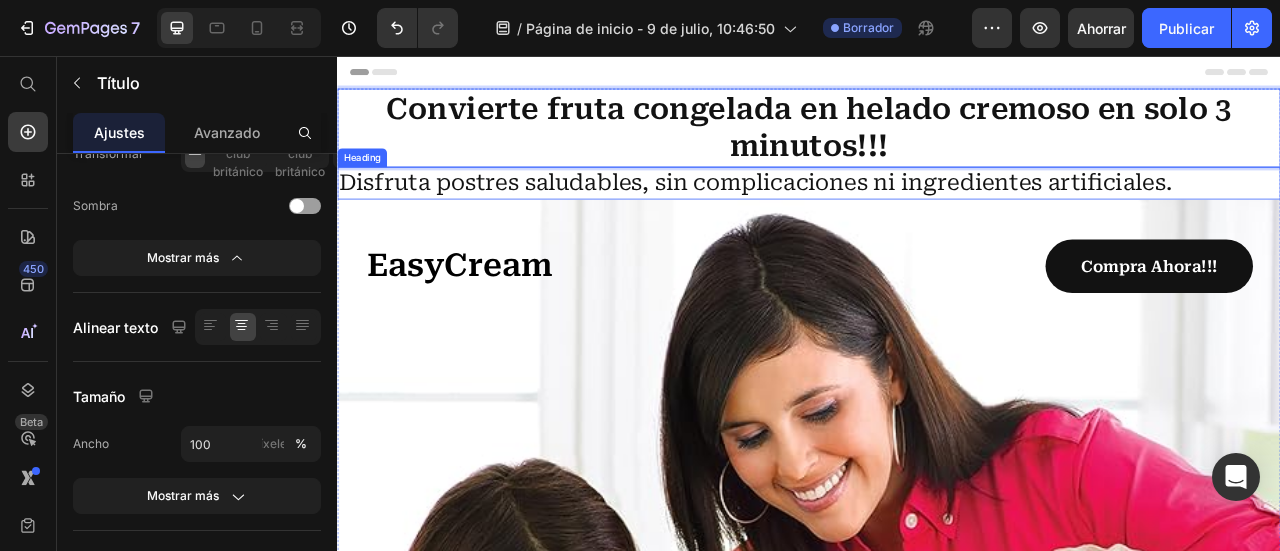 click on "Disfruta postres saludables, sin complicaciones ni ingredientes artificiales." at bounding box center (937, 217) 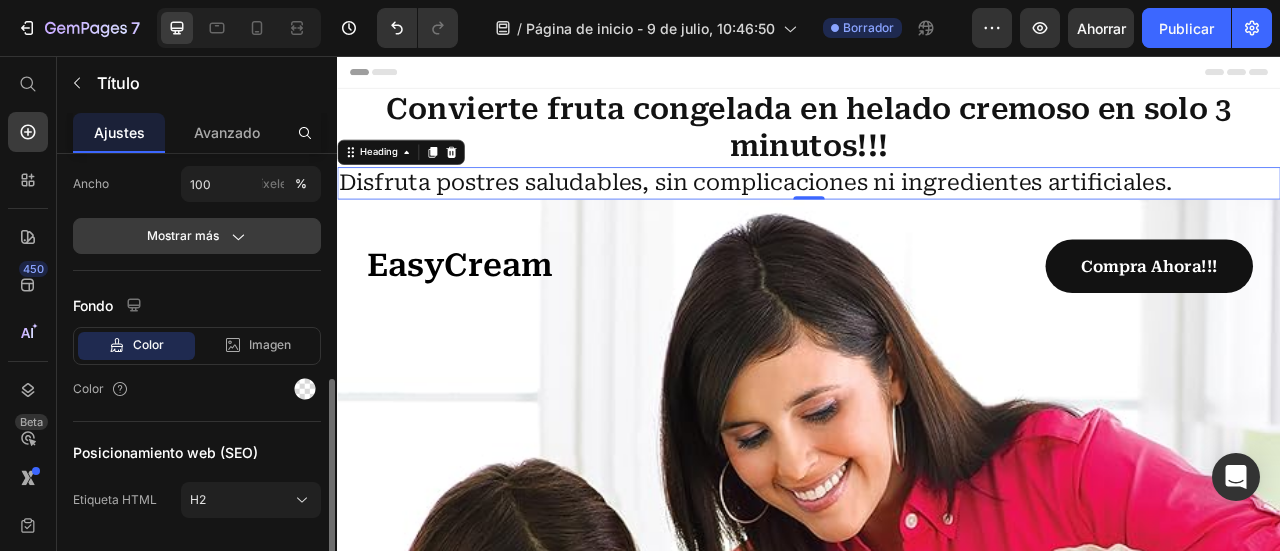 click on "Mostrar más" 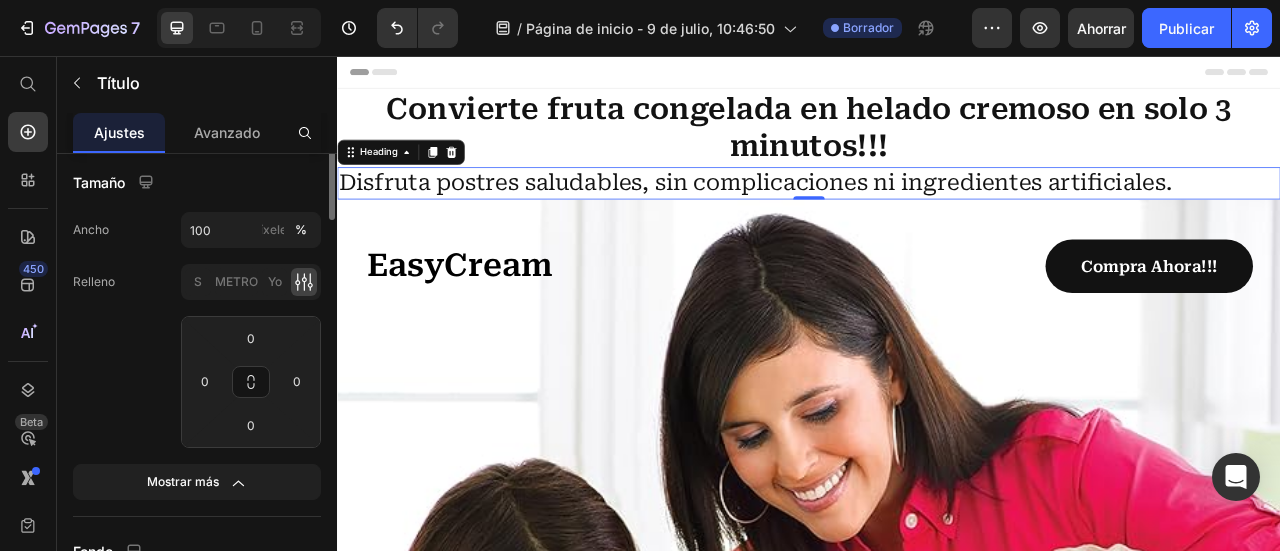 scroll, scrollTop: 254, scrollLeft: 0, axis: vertical 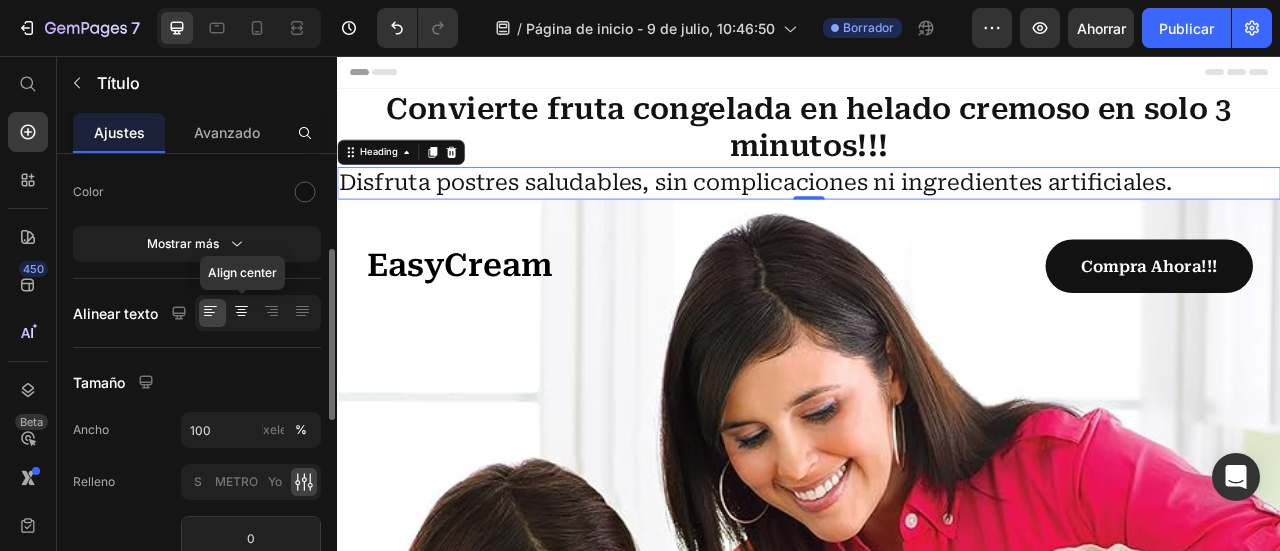 click 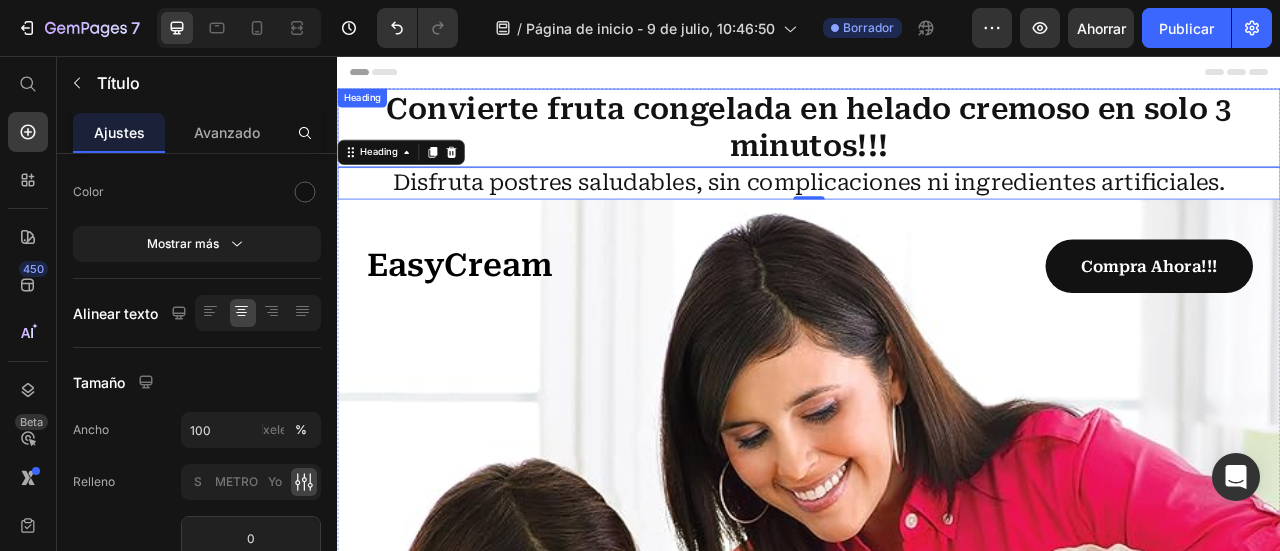 click on "Convierte fruta congelada en helado cremoso en solo 3 minutos!!!" at bounding box center (937, 147) 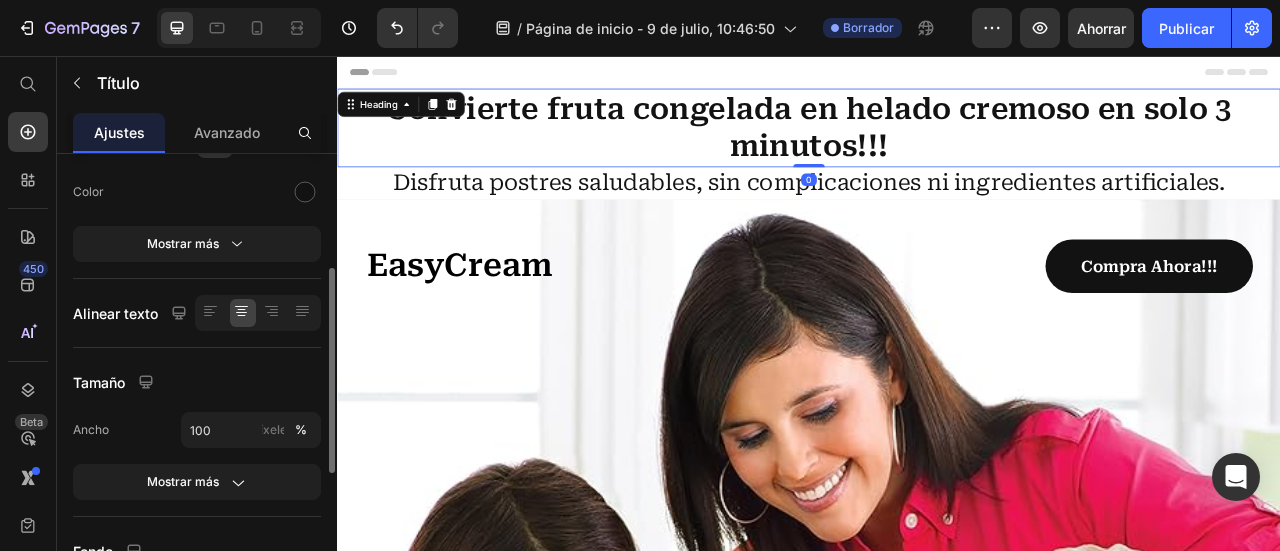 scroll, scrollTop: 154, scrollLeft: 0, axis: vertical 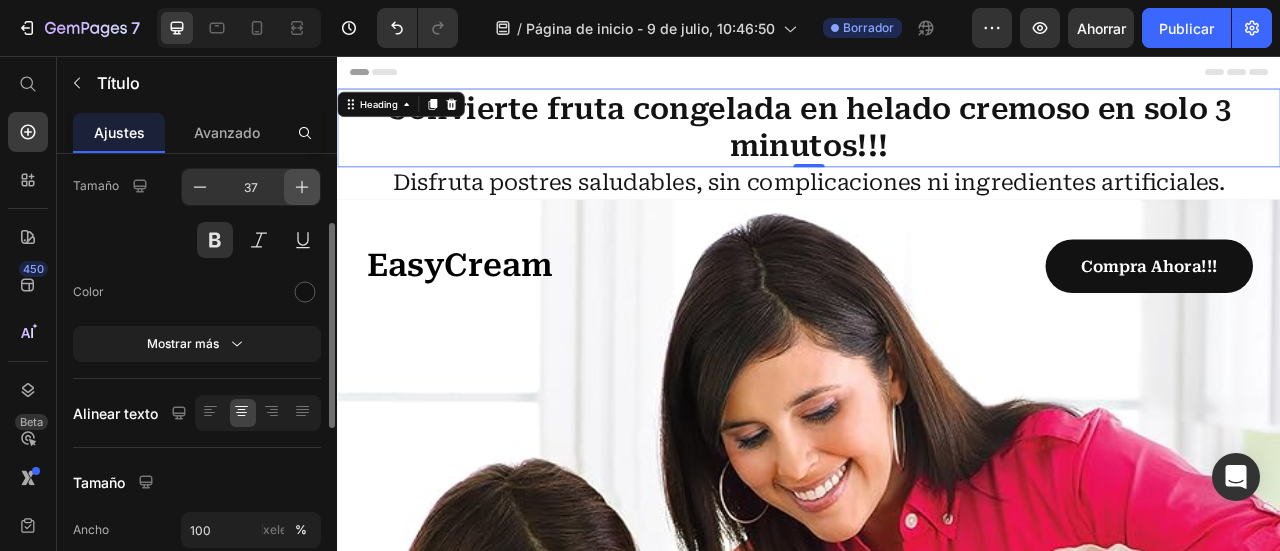 click 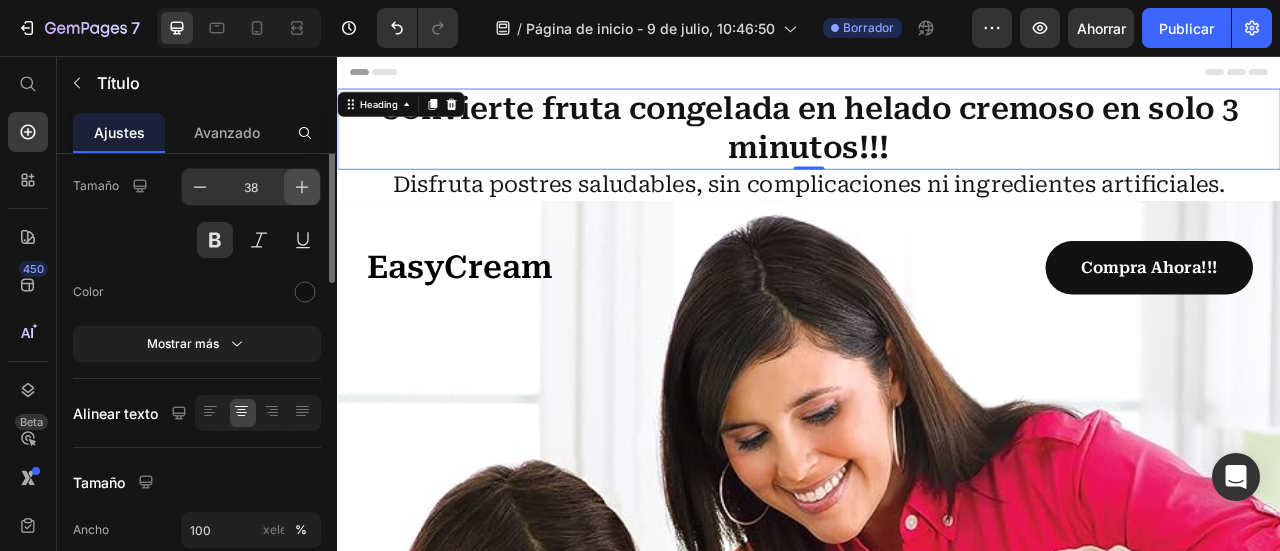 scroll, scrollTop: 54, scrollLeft: 0, axis: vertical 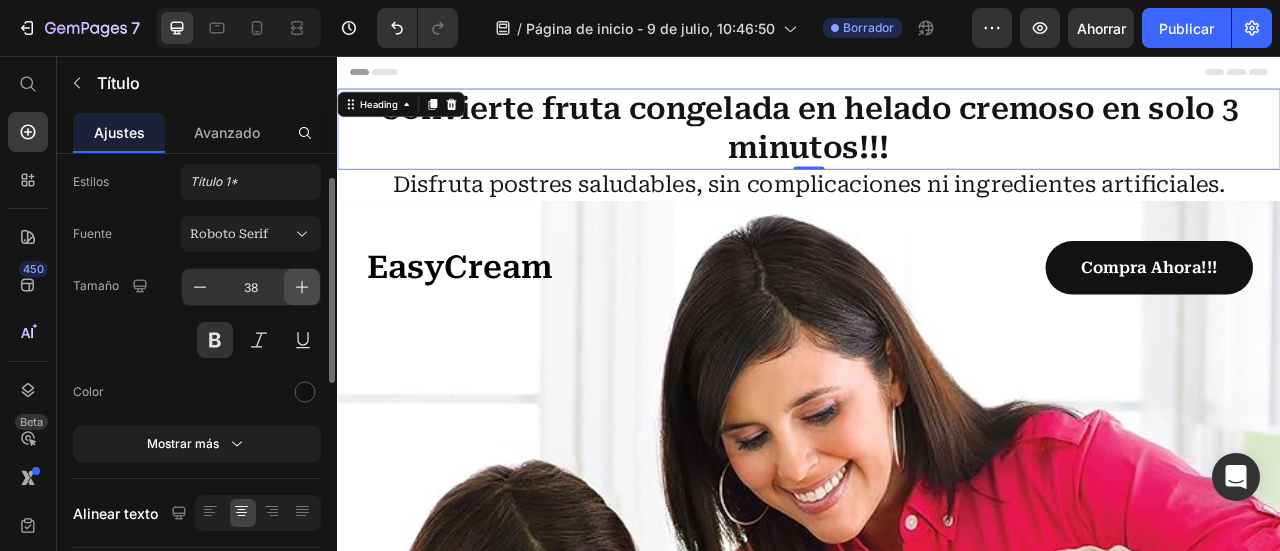 click on "Título 1*" at bounding box center [251, 182] 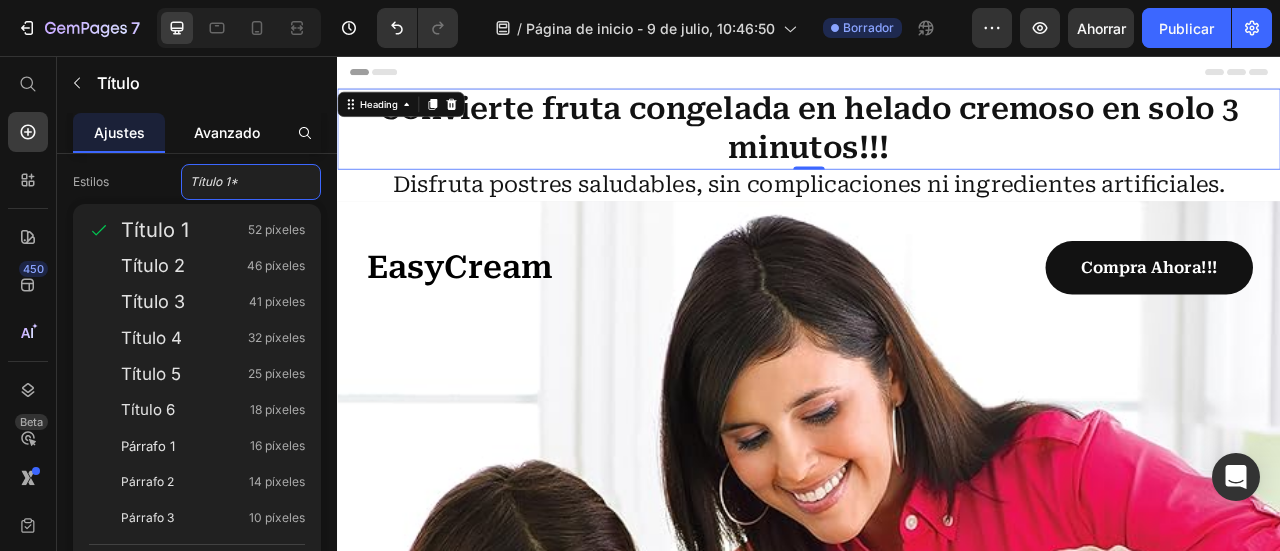 click on "Avanzado" 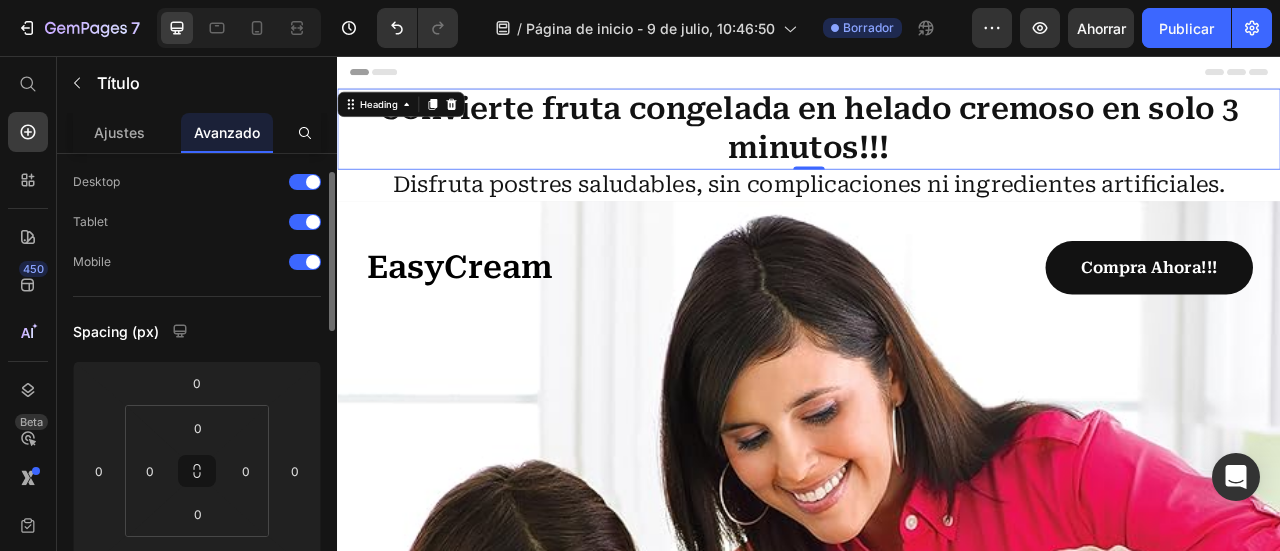 scroll, scrollTop: 0, scrollLeft: 0, axis: both 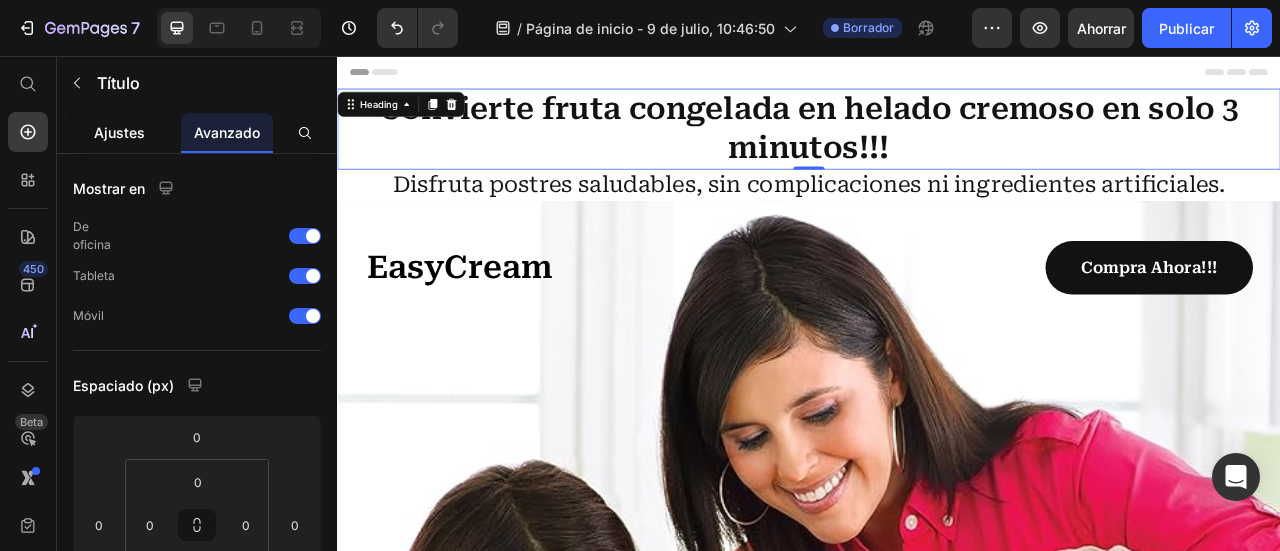 drag, startPoint x: 118, startPoint y: 144, endPoint x: 41, endPoint y: 137, distance: 77.31753 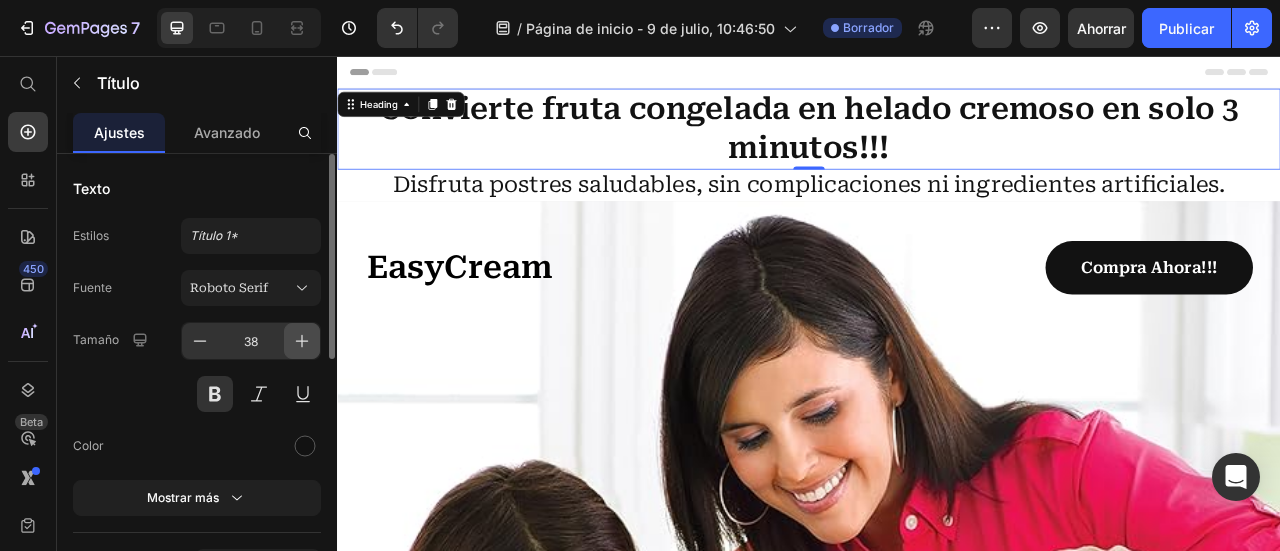 click at bounding box center (302, 341) 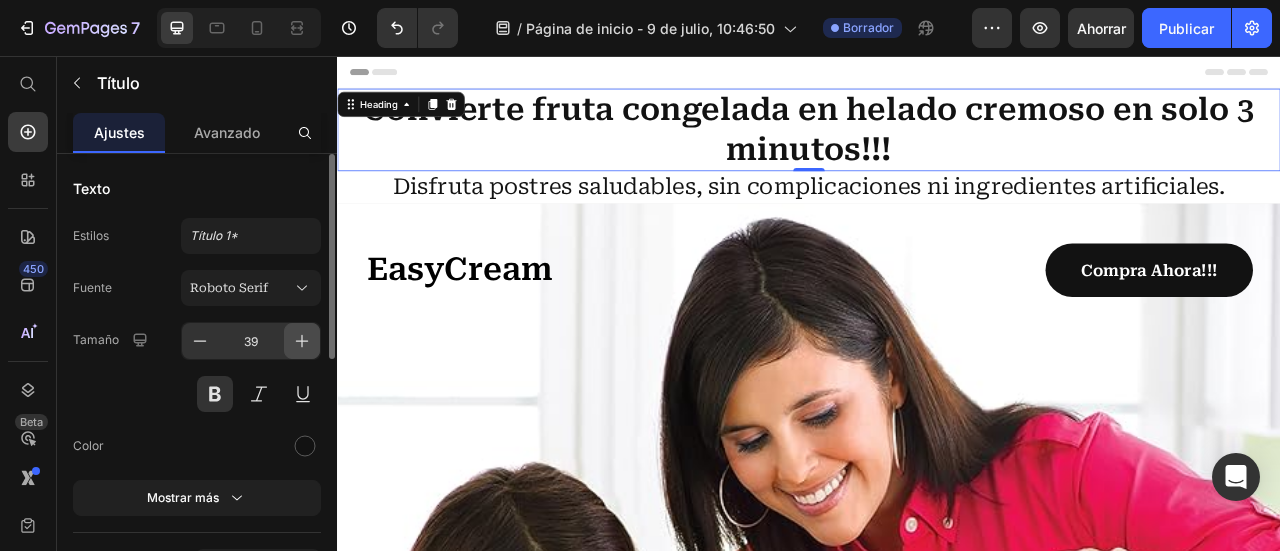 click at bounding box center (302, 341) 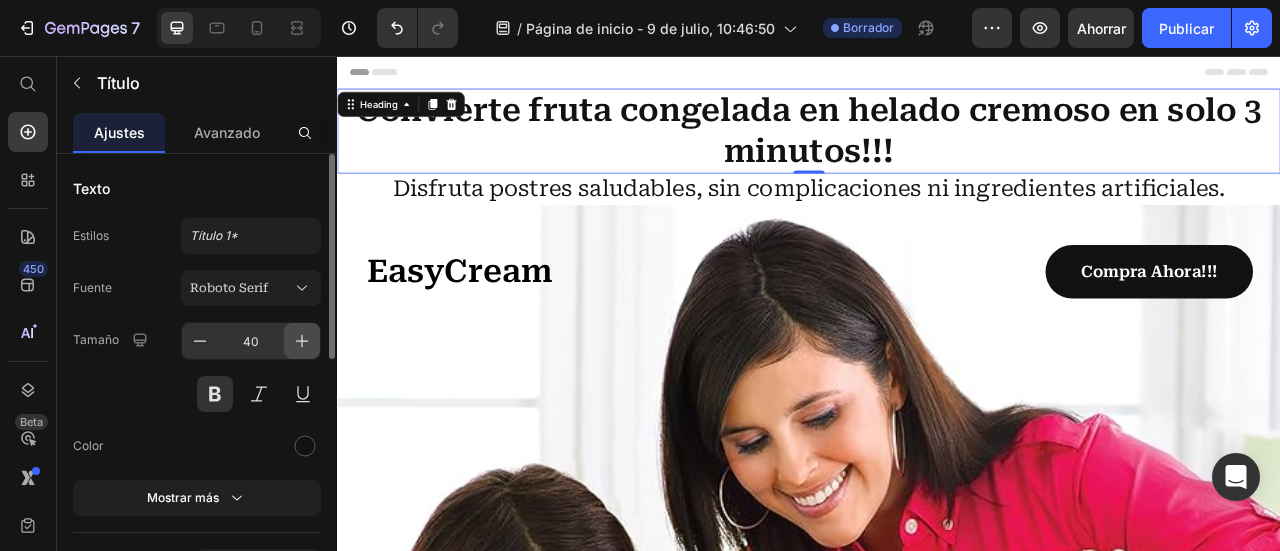 click at bounding box center [302, 341] 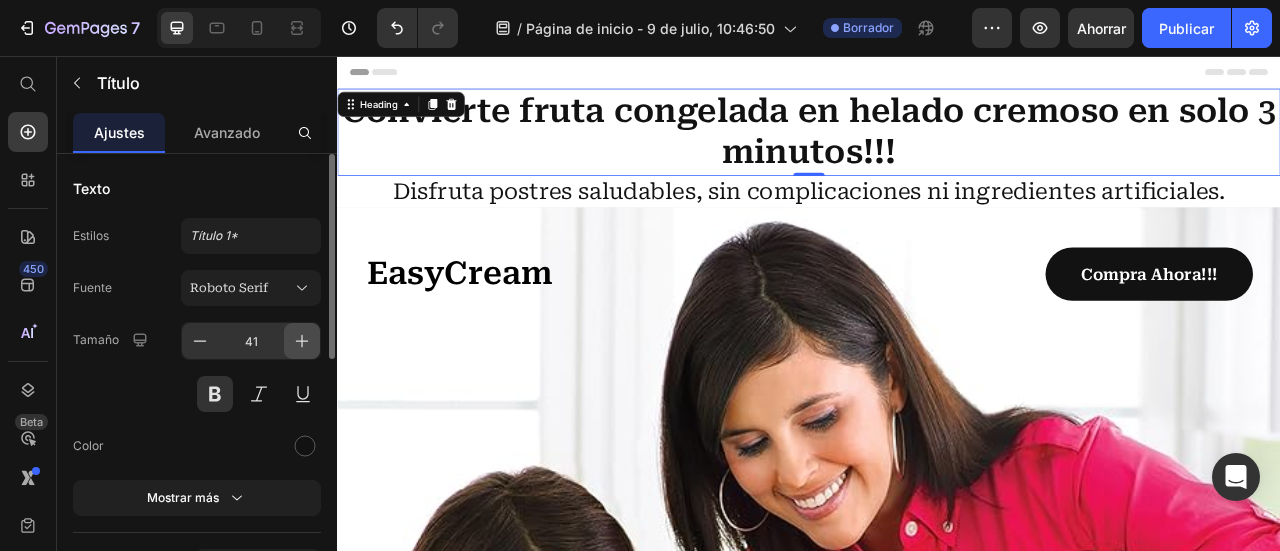 click at bounding box center [302, 341] 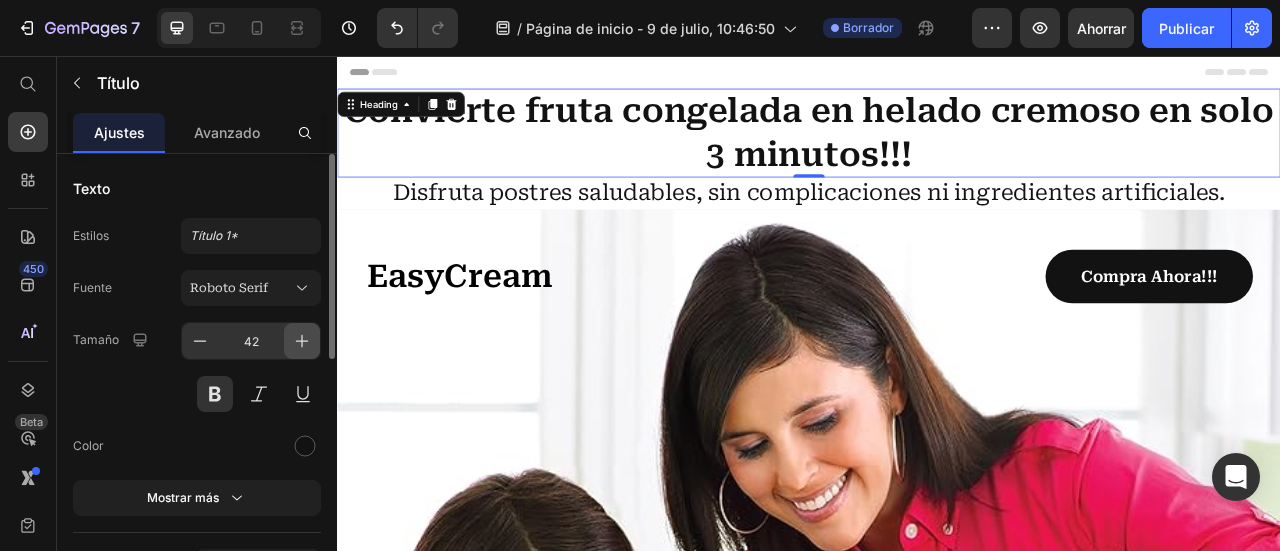 click at bounding box center (302, 341) 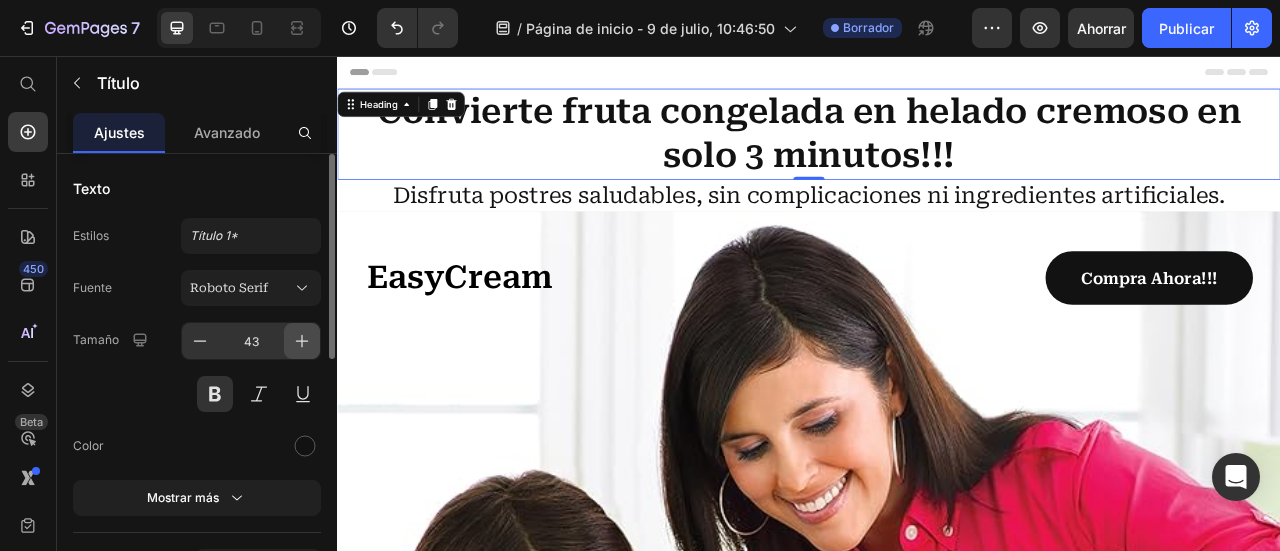 click at bounding box center [302, 341] 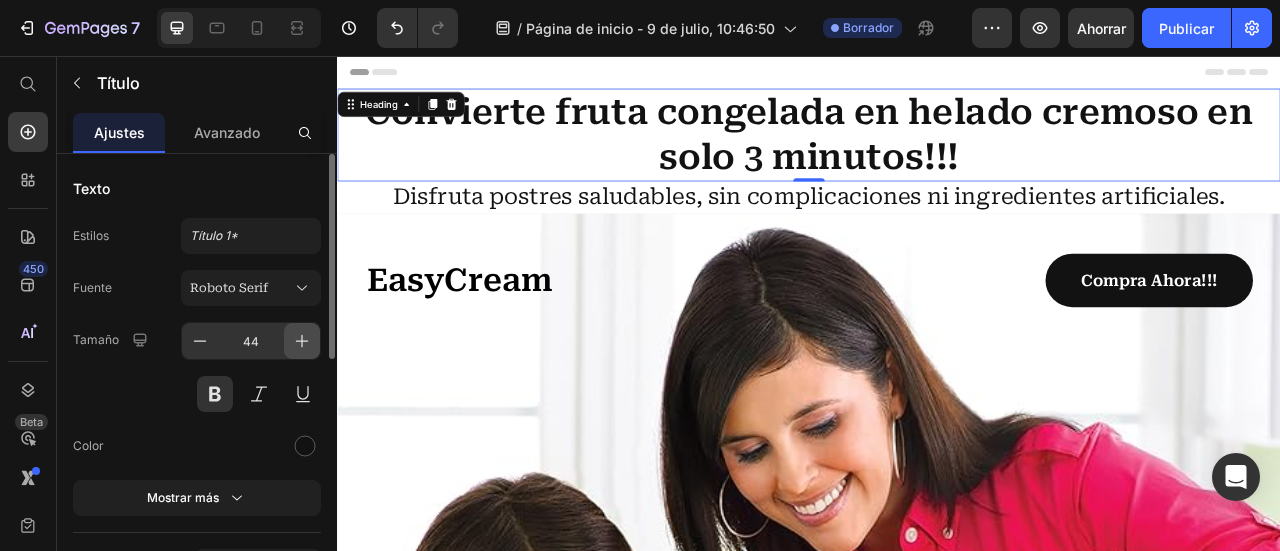 click at bounding box center (302, 341) 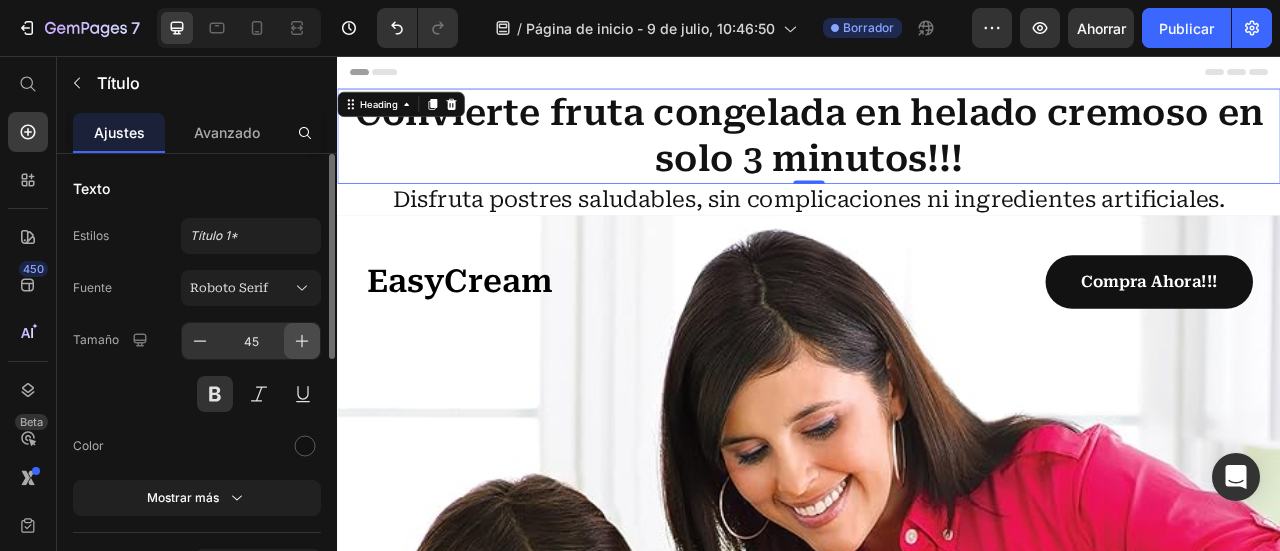 click at bounding box center [302, 341] 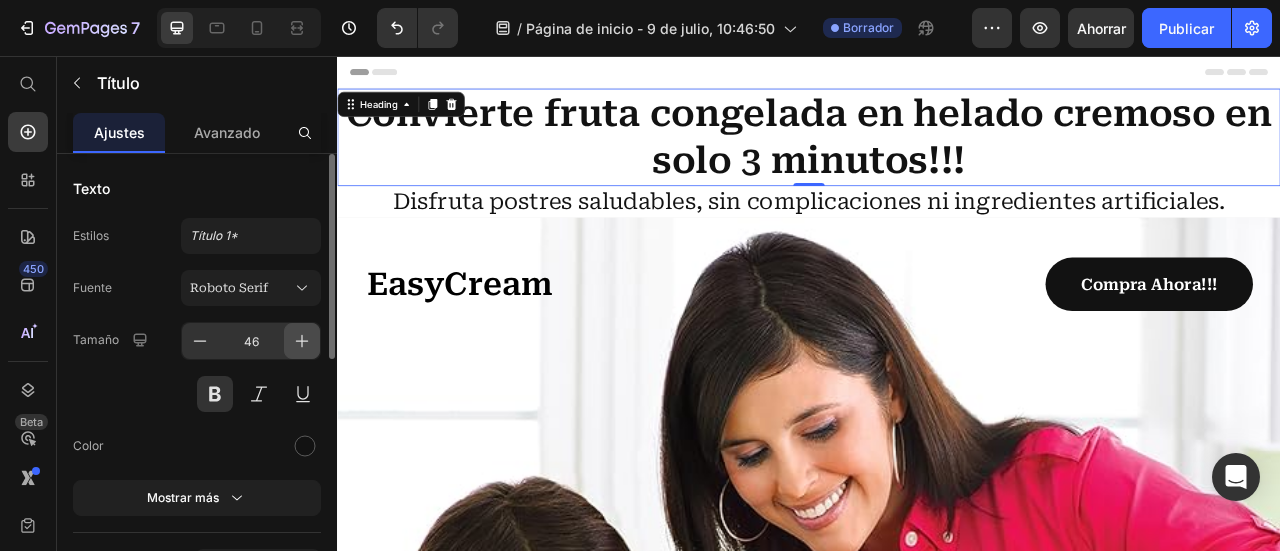 click at bounding box center [302, 341] 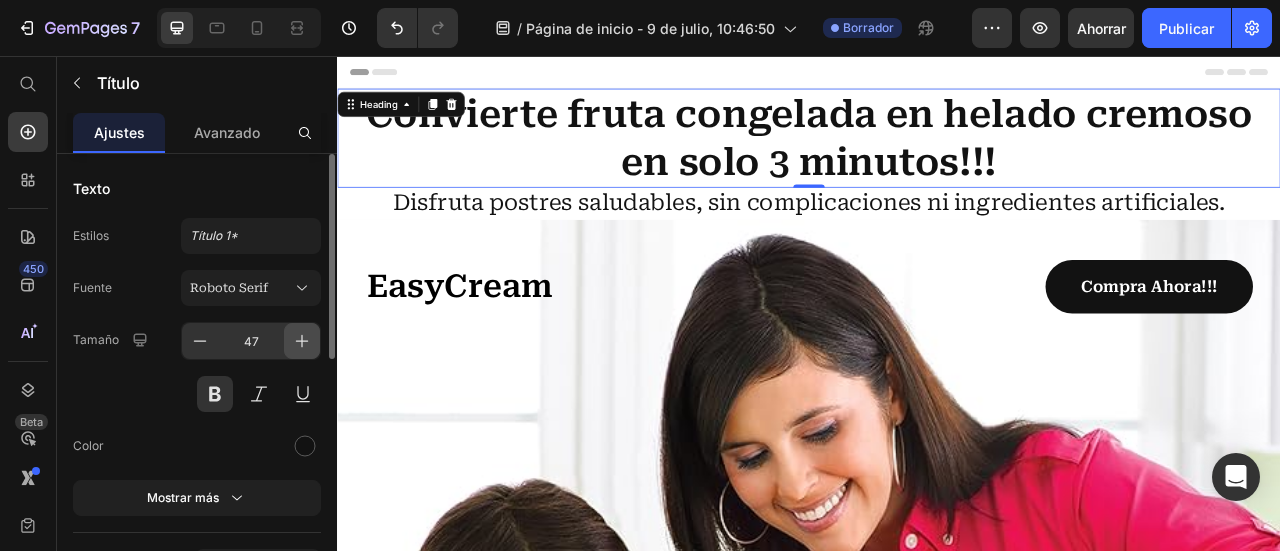 scroll, scrollTop: 200, scrollLeft: 0, axis: vertical 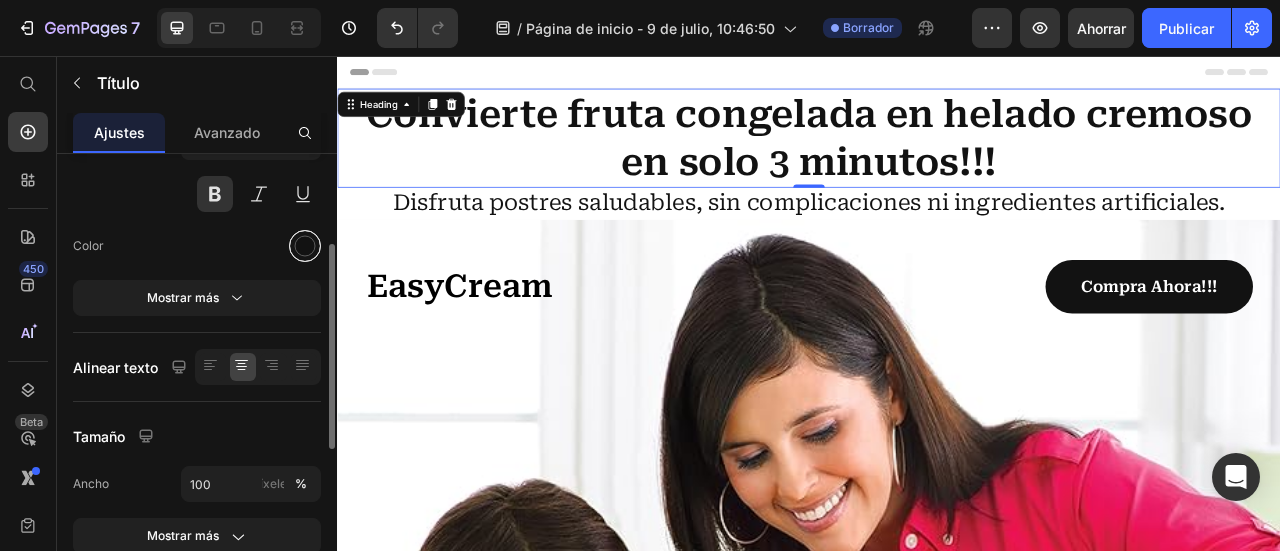 click at bounding box center (305, 246) 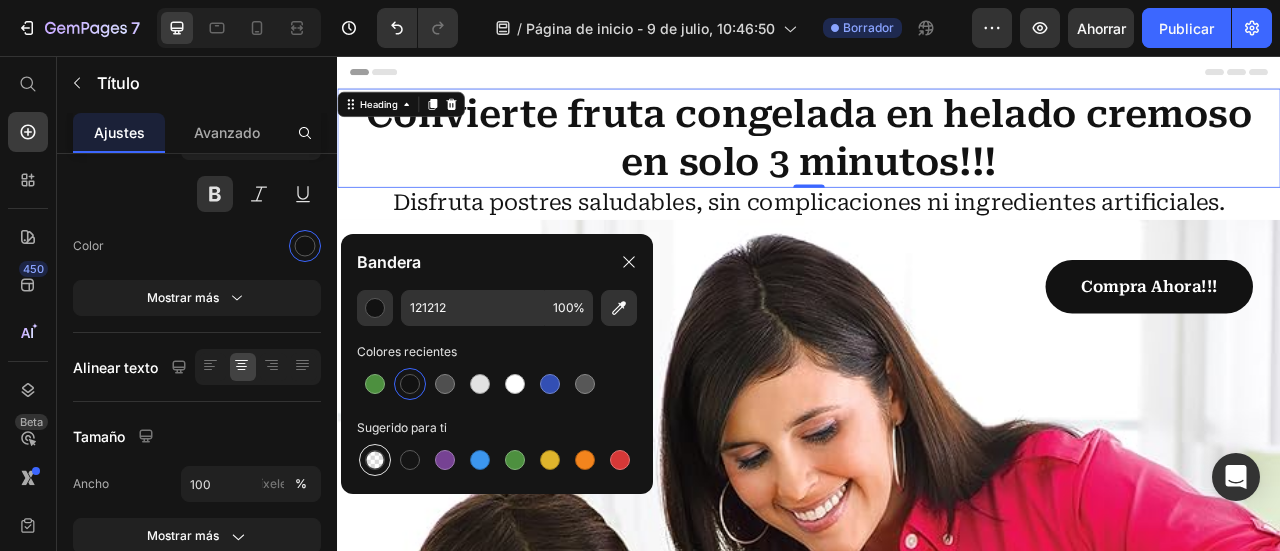 click at bounding box center (375, 460) 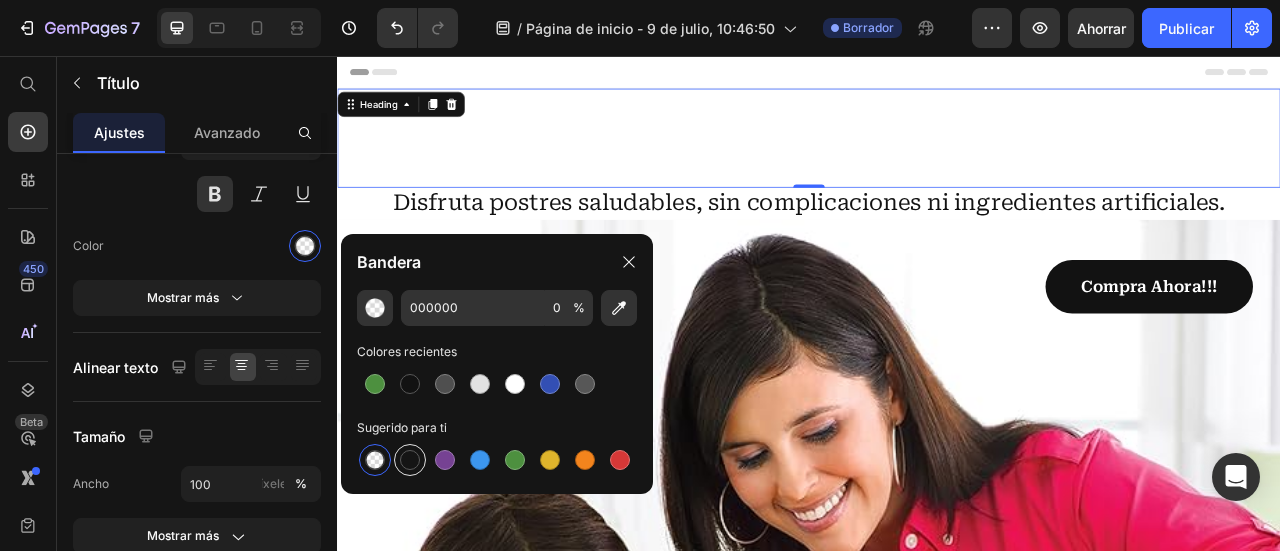 click at bounding box center (410, 460) 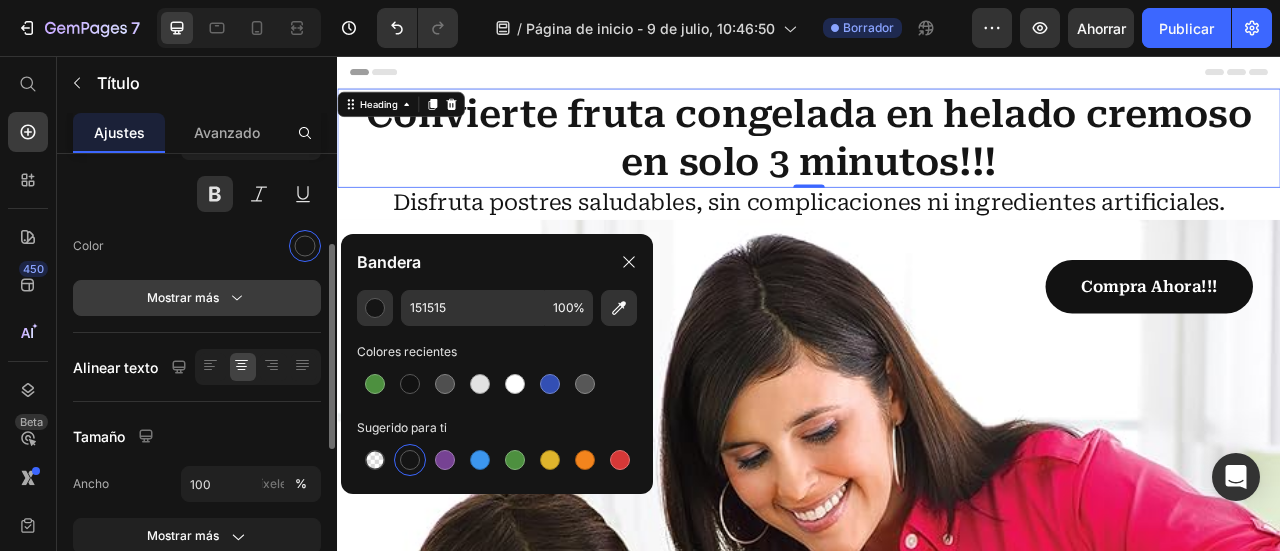 click on "Mostrar más" at bounding box center (197, 298) 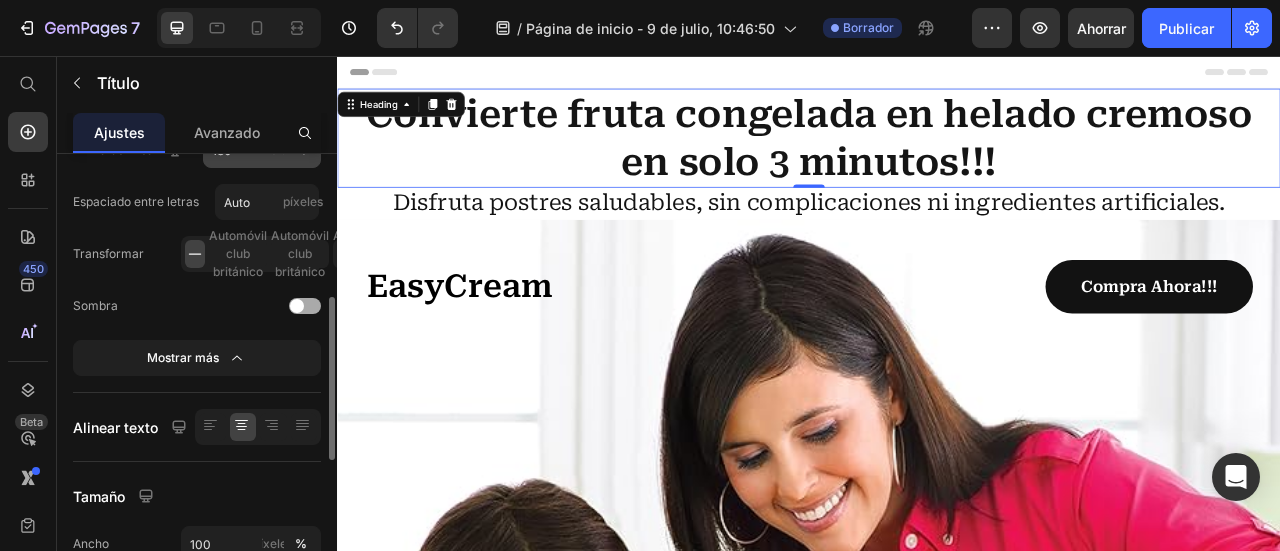 scroll, scrollTop: 500, scrollLeft: 0, axis: vertical 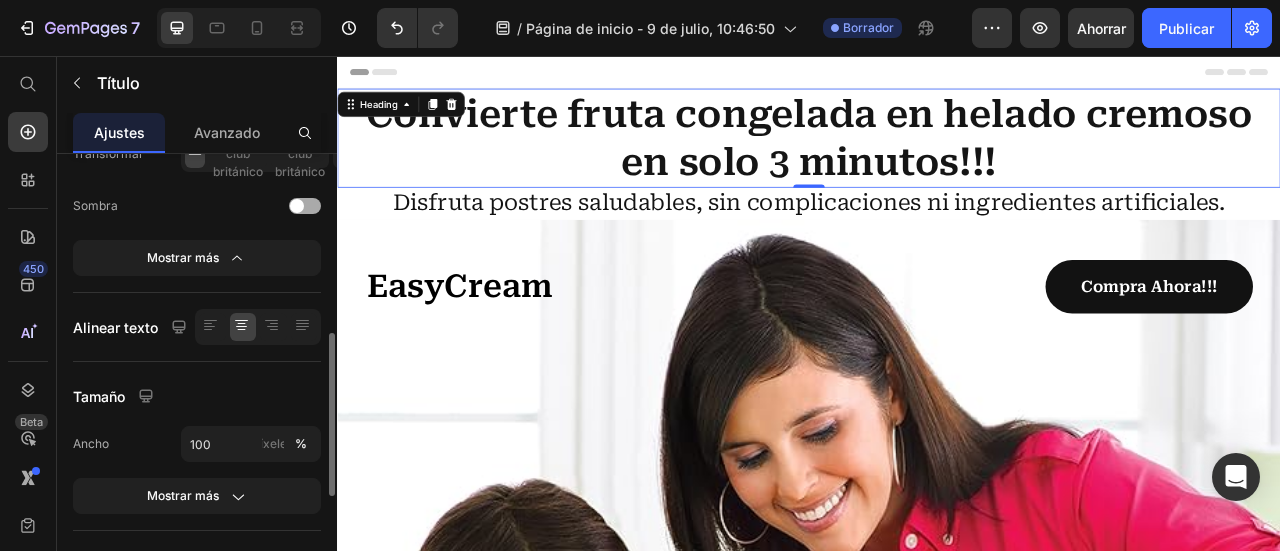 click at bounding box center [305, 206] 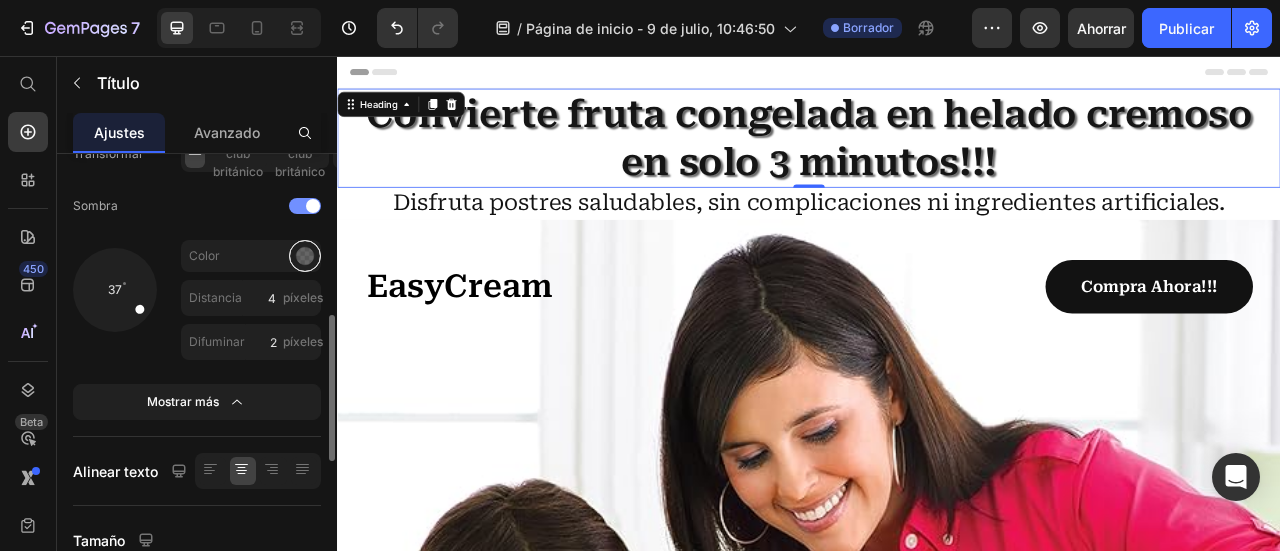 click at bounding box center [305, 256] 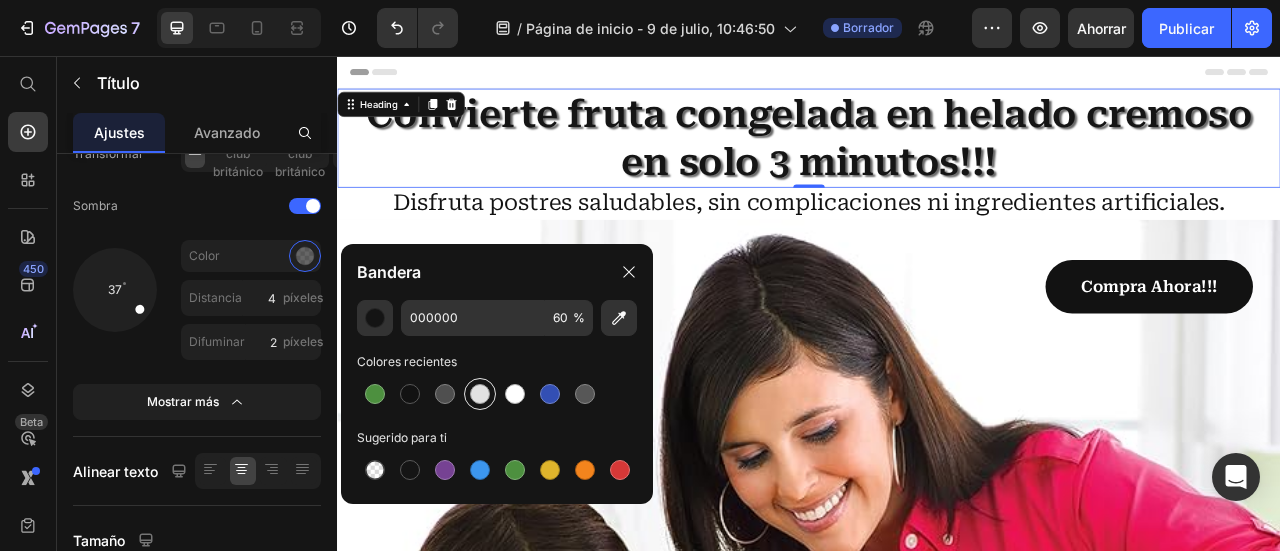 click at bounding box center [480, 394] 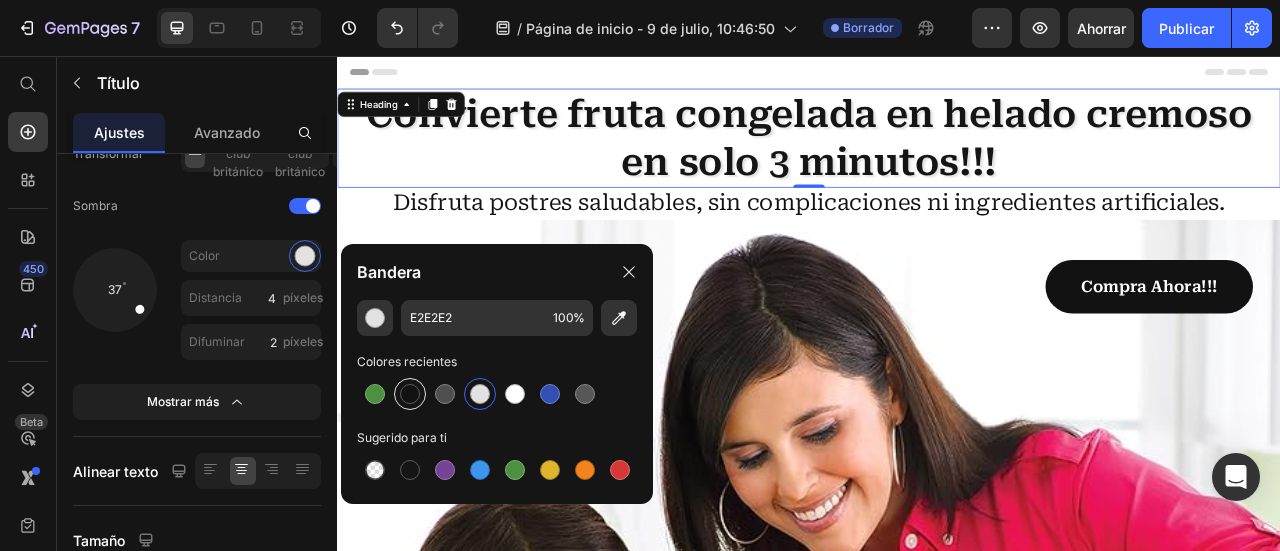 click at bounding box center [410, 394] 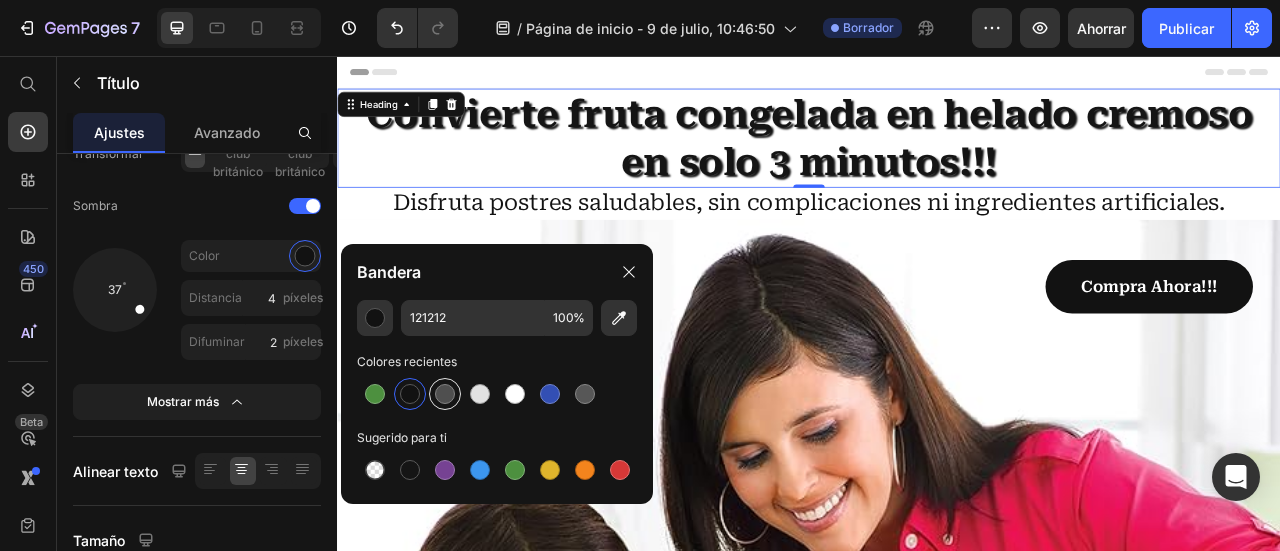 click at bounding box center (445, 394) 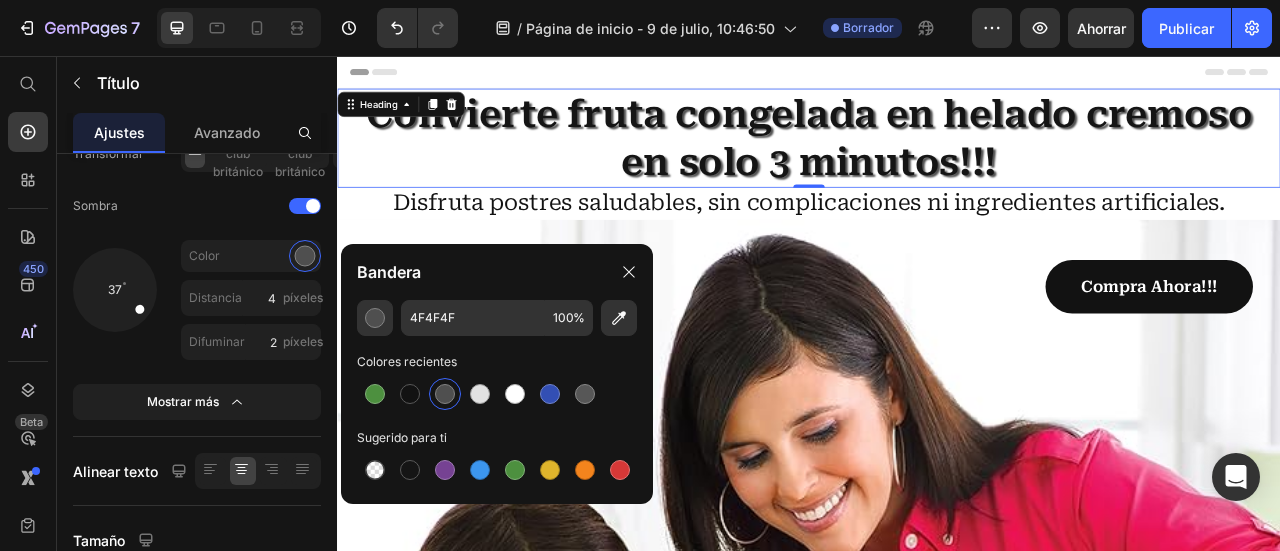 click on "Colores recientes" at bounding box center [497, 362] 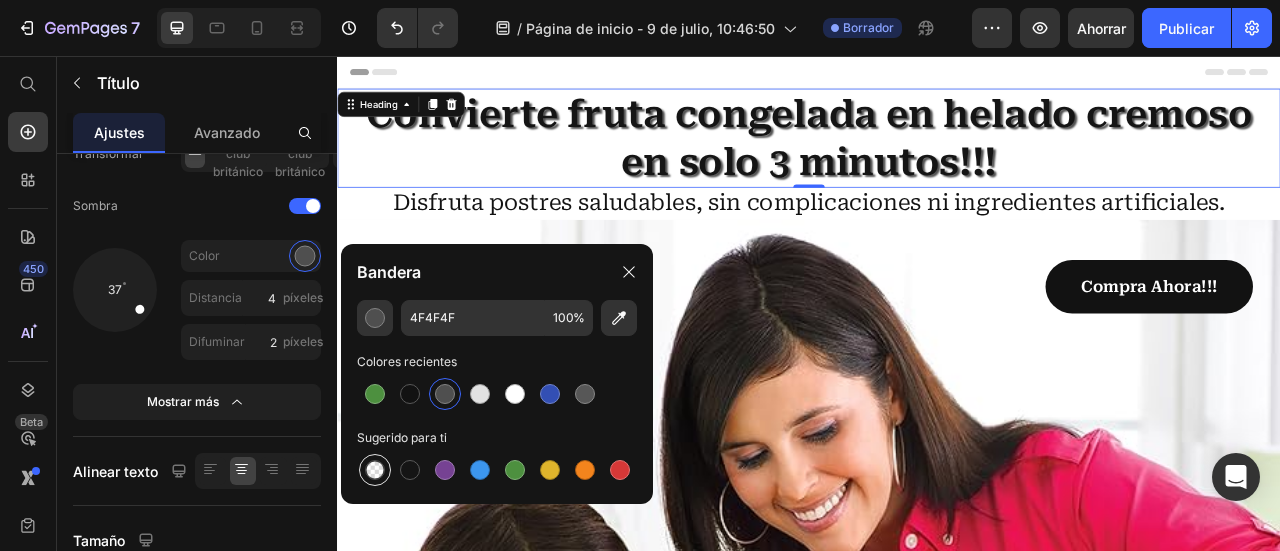 click at bounding box center (375, 470) 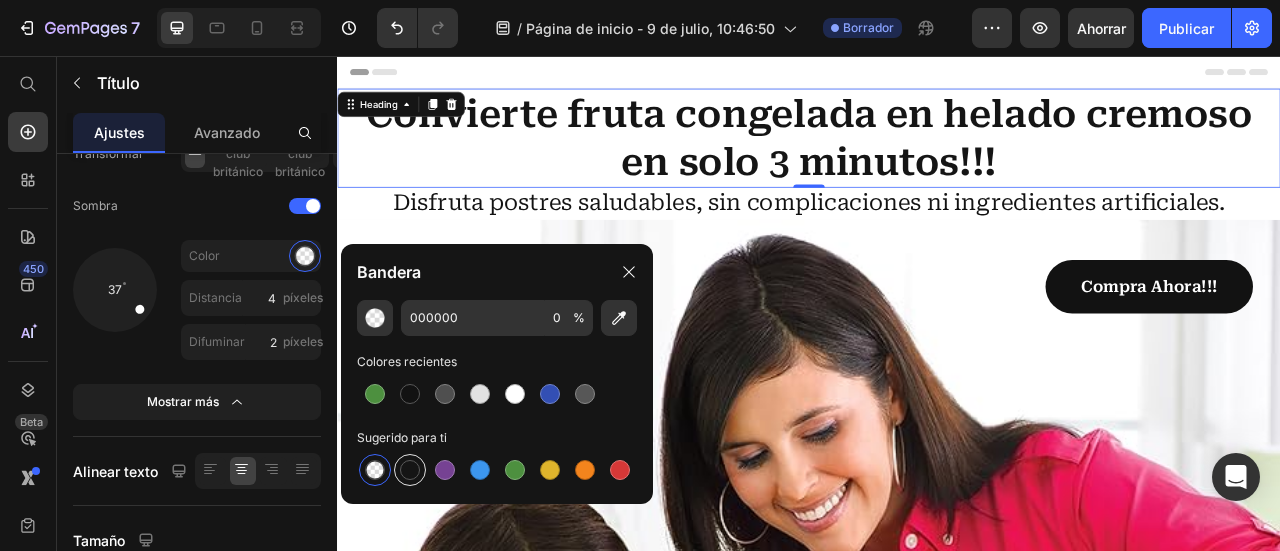 click at bounding box center [410, 470] 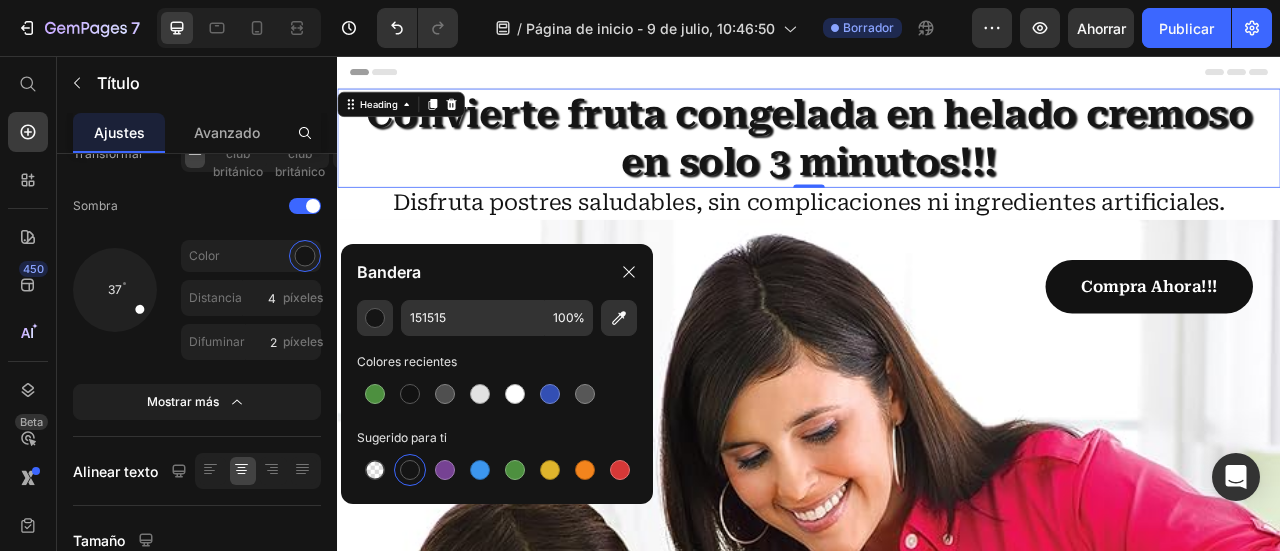 click at bounding box center (497, 394) 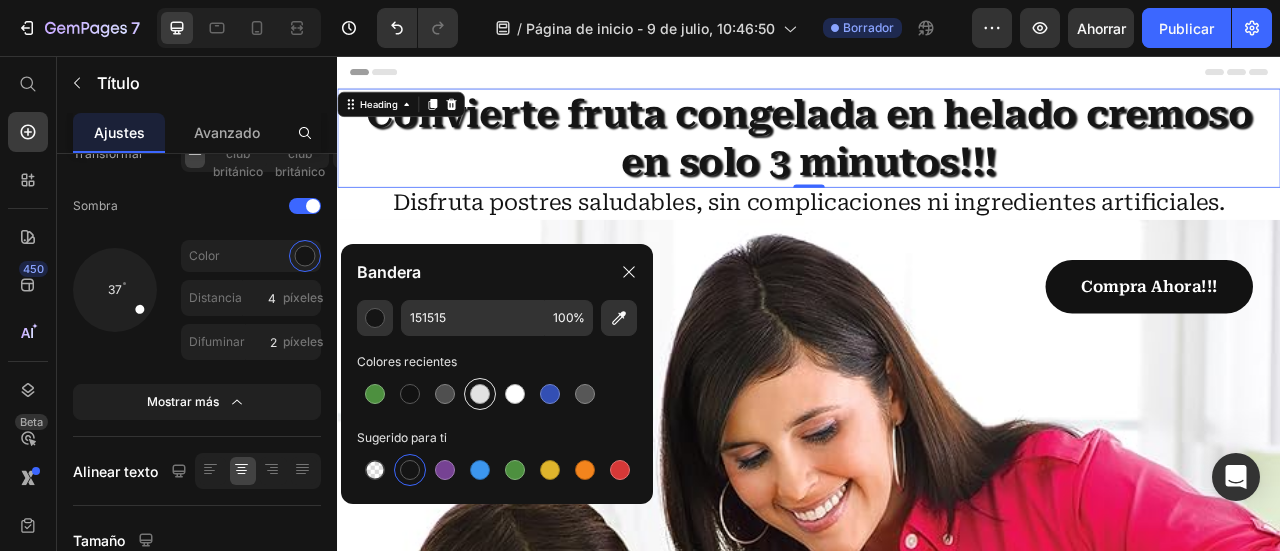 click at bounding box center [480, 394] 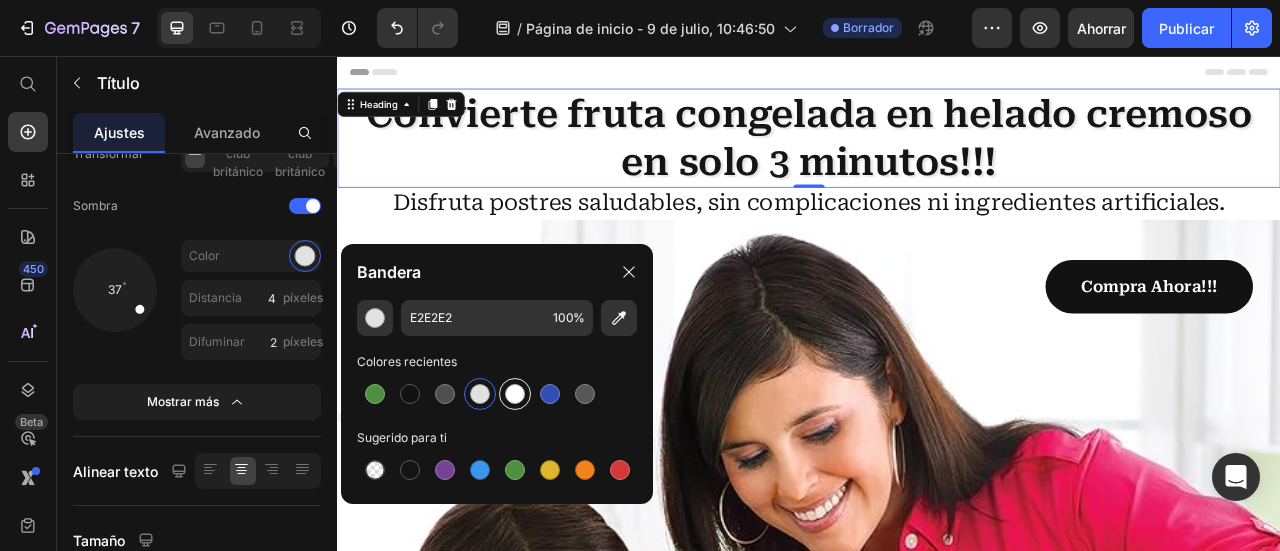 click at bounding box center [515, 394] 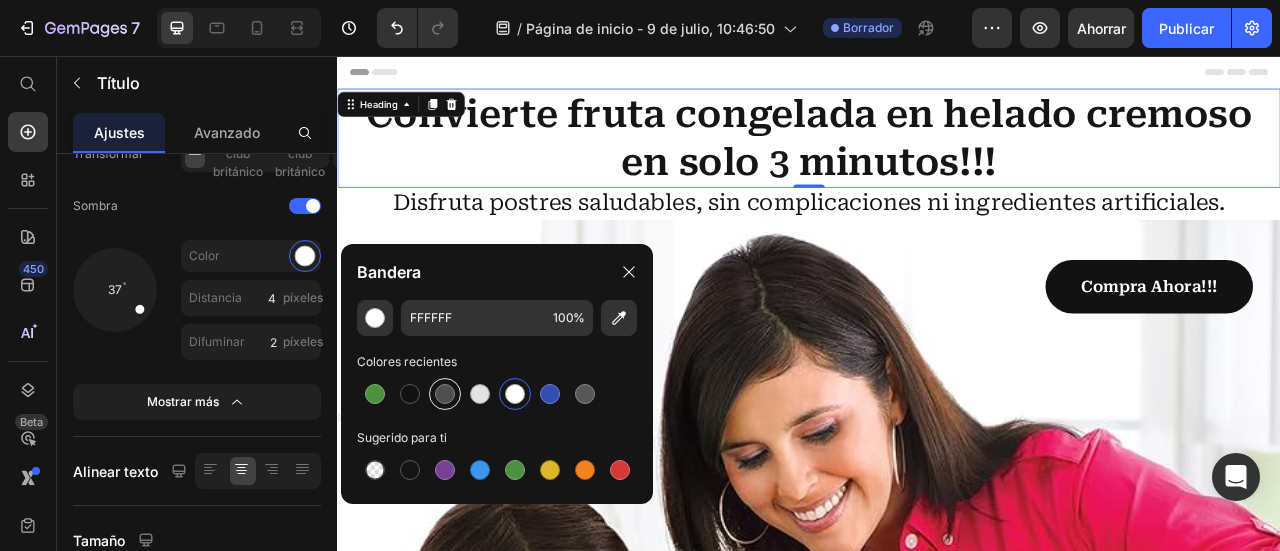 click at bounding box center (445, 394) 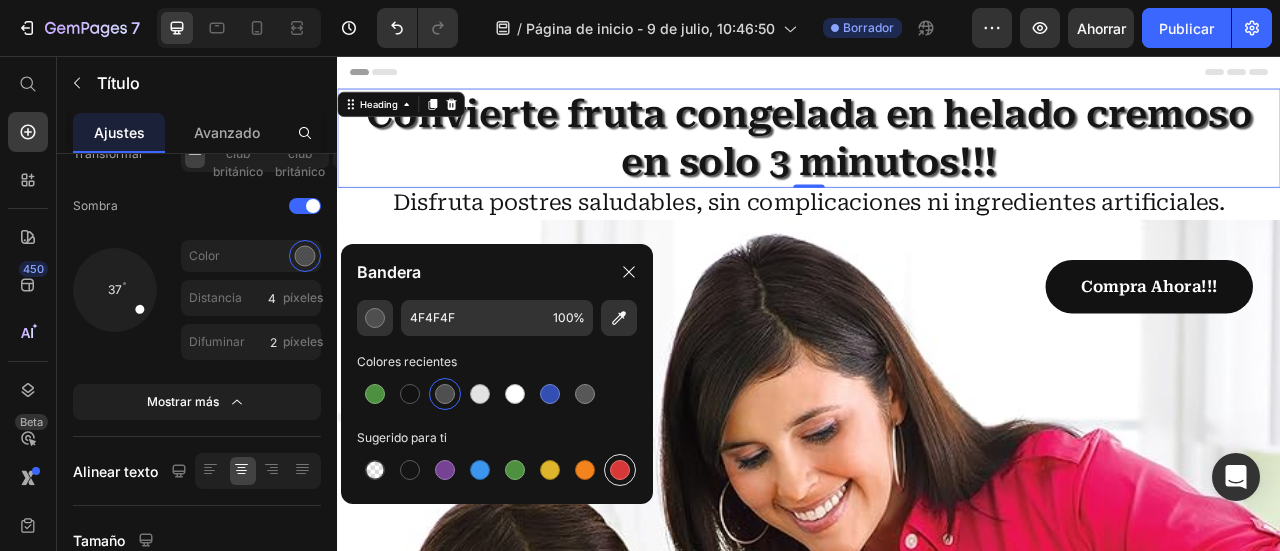 click at bounding box center (620, 470) 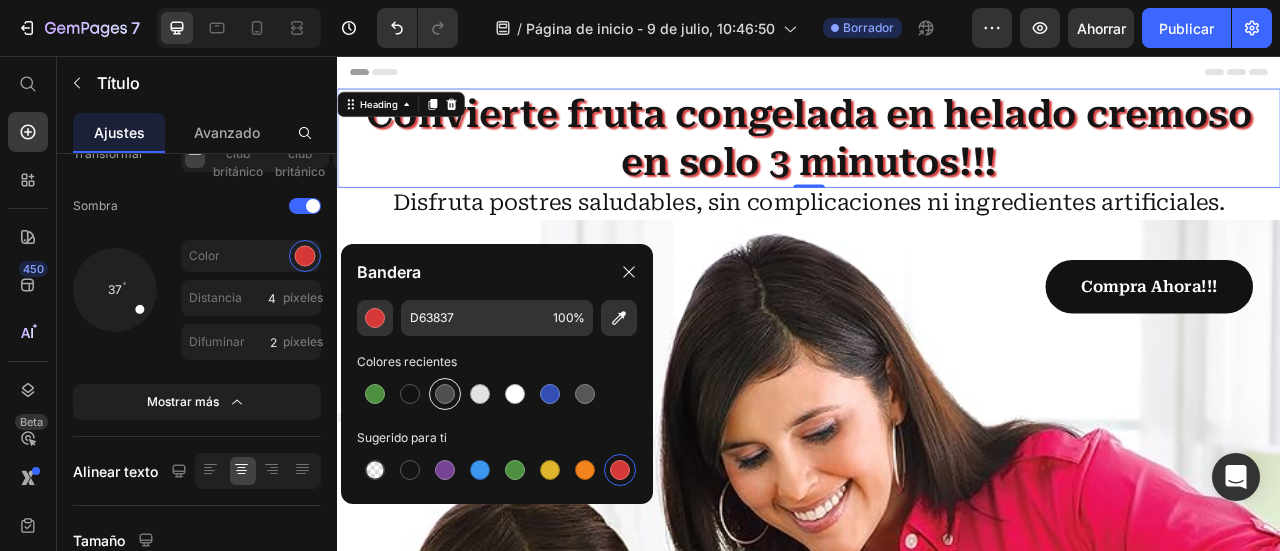 click at bounding box center [445, 394] 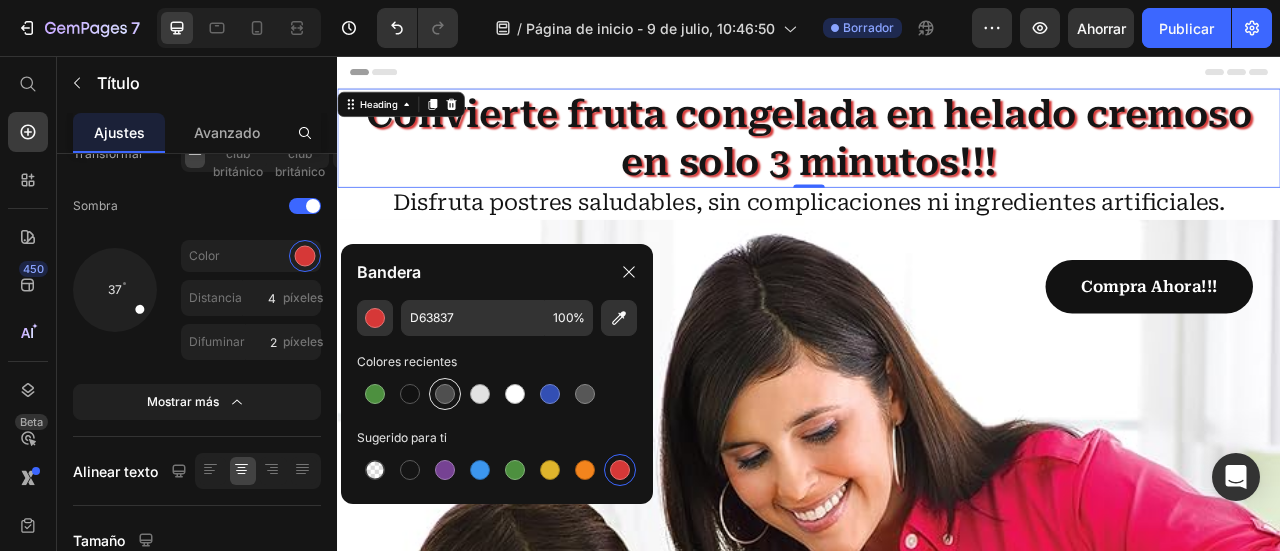 type on "4F4F4F" 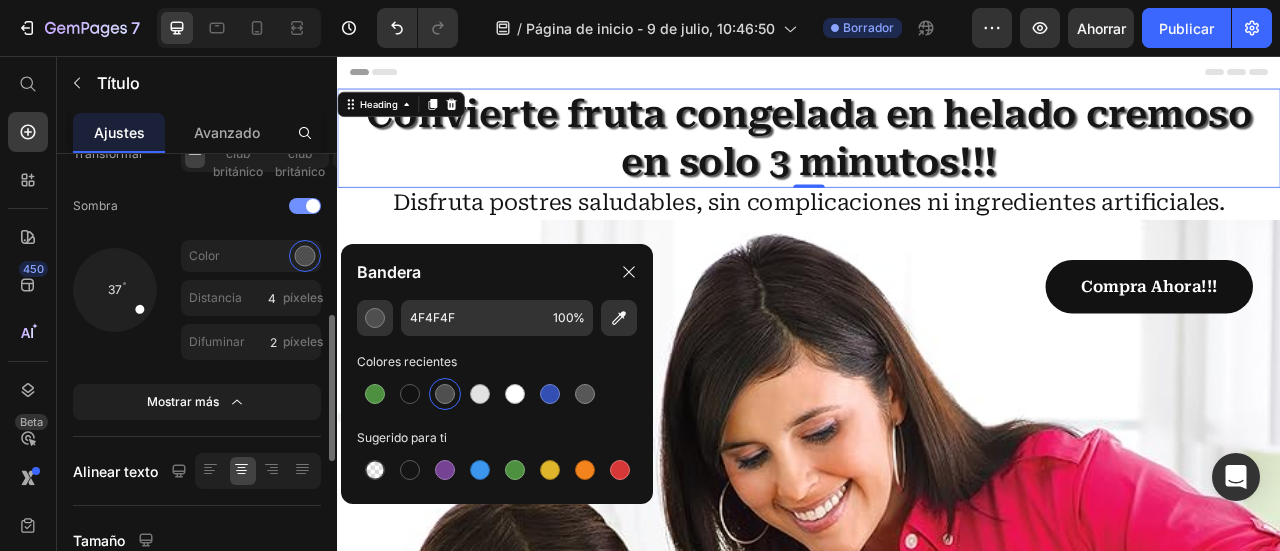 click on "37" at bounding box center (115, 304) 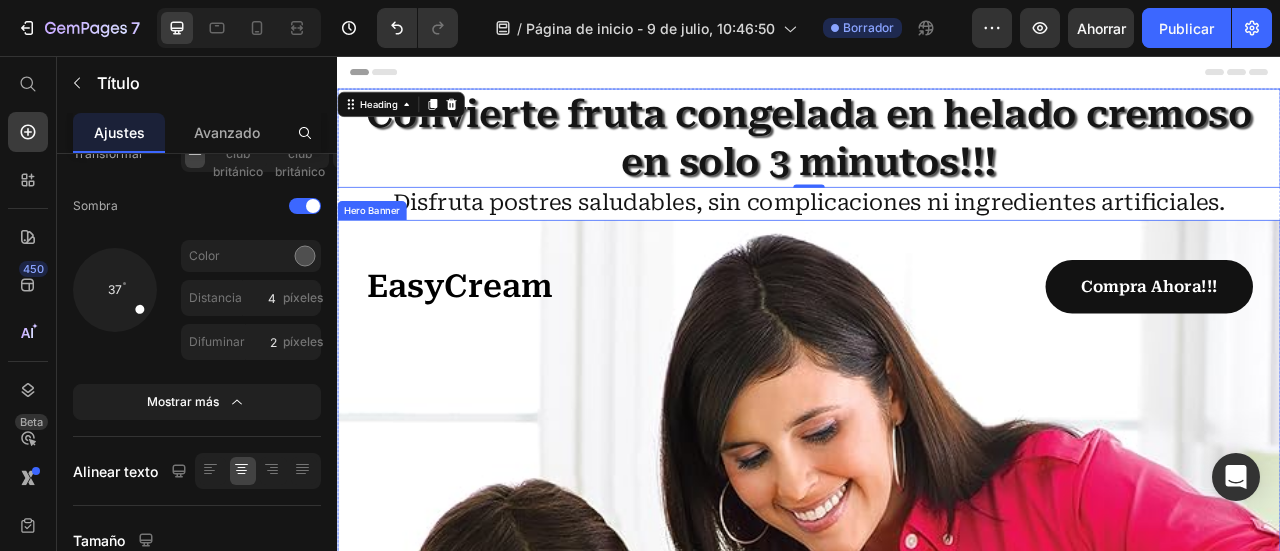 click on "Disfruta postres saludables, sin complicaciones ni ingredientes artificiales." at bounding box center [937, 243] 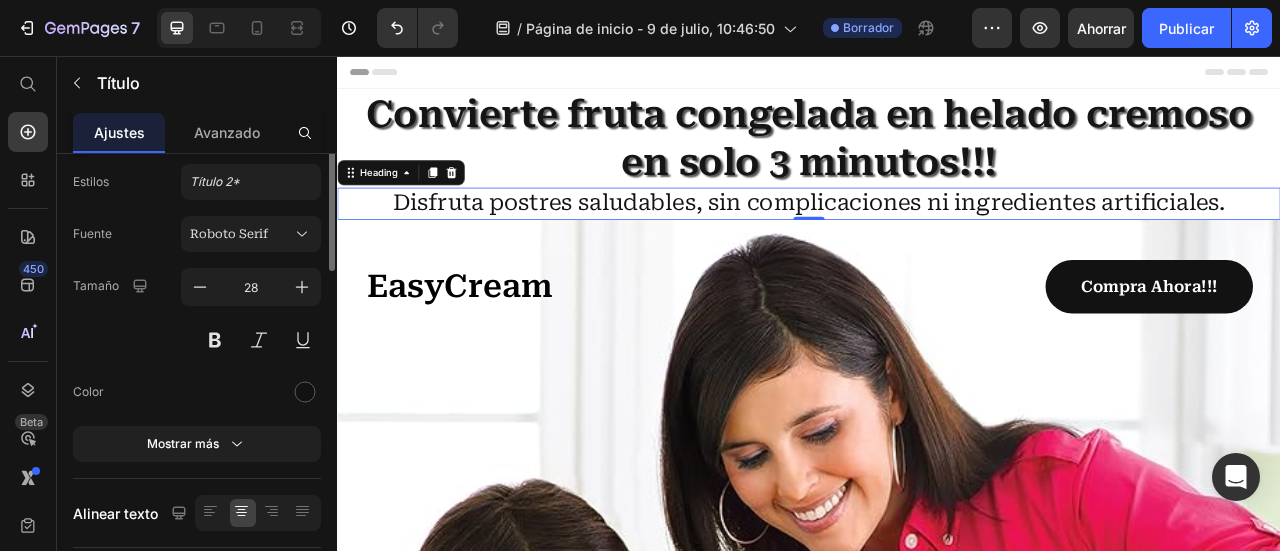 scroll, scrollTop: 0, scrollLeft: 0, axis: both 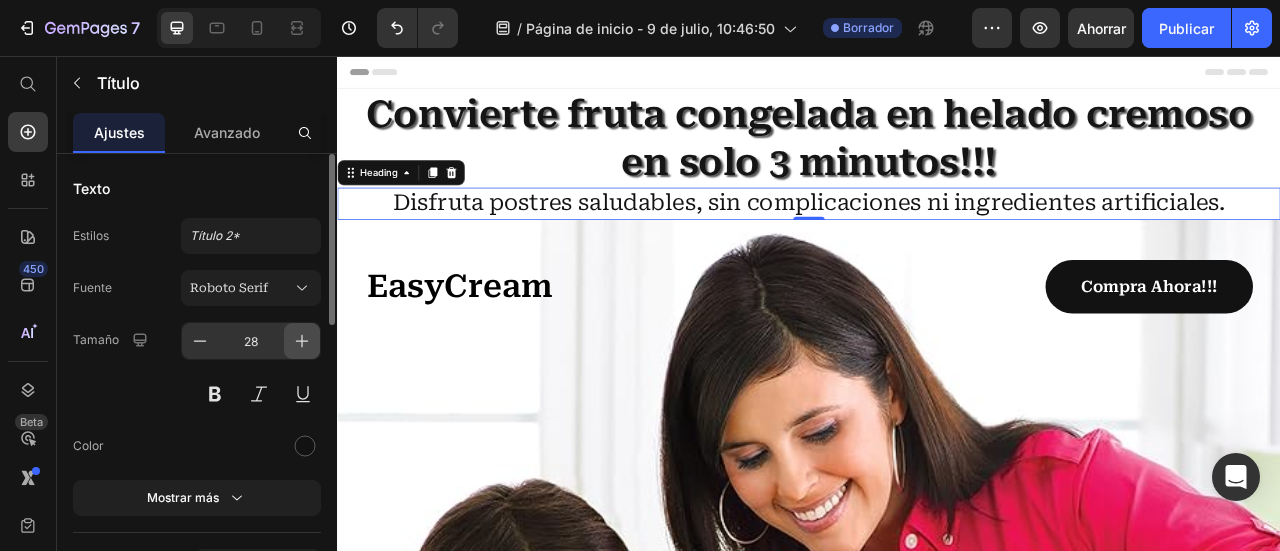 click 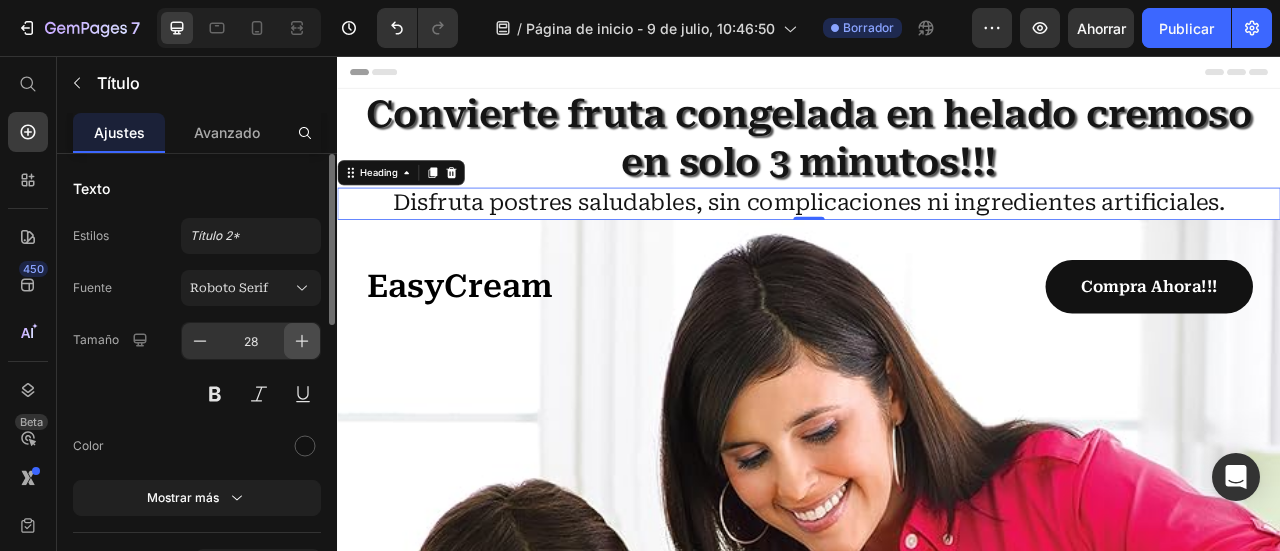 click 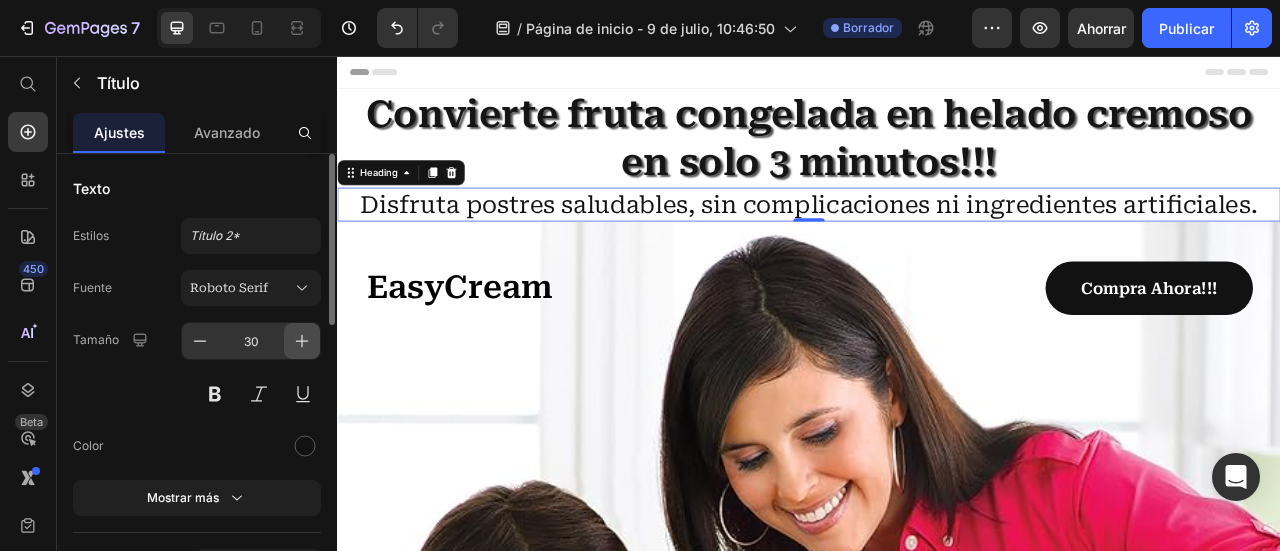 click 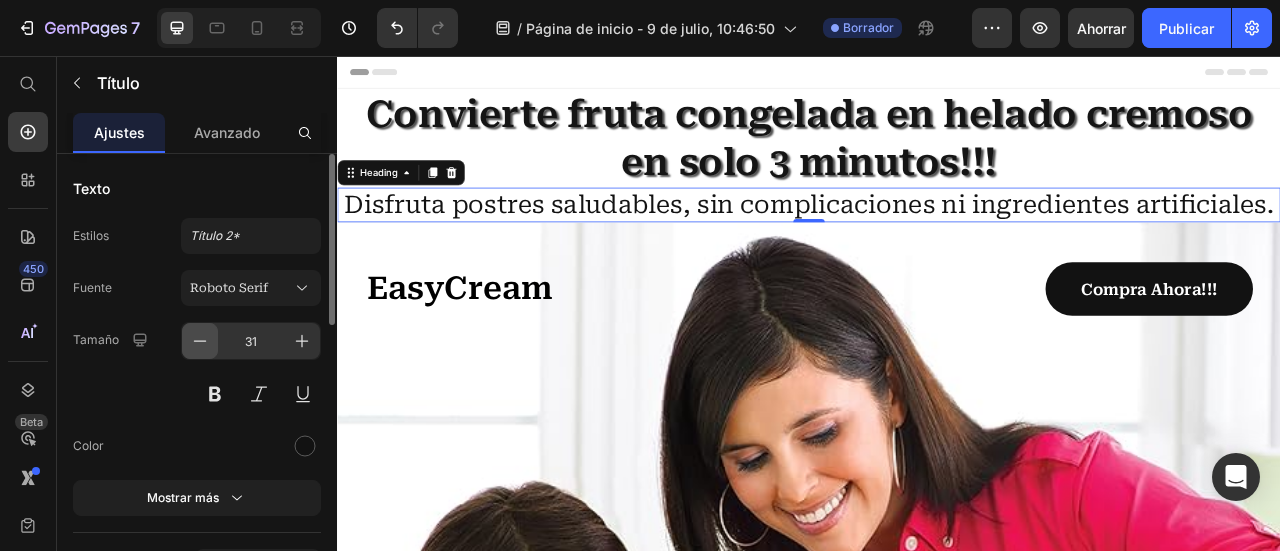 click 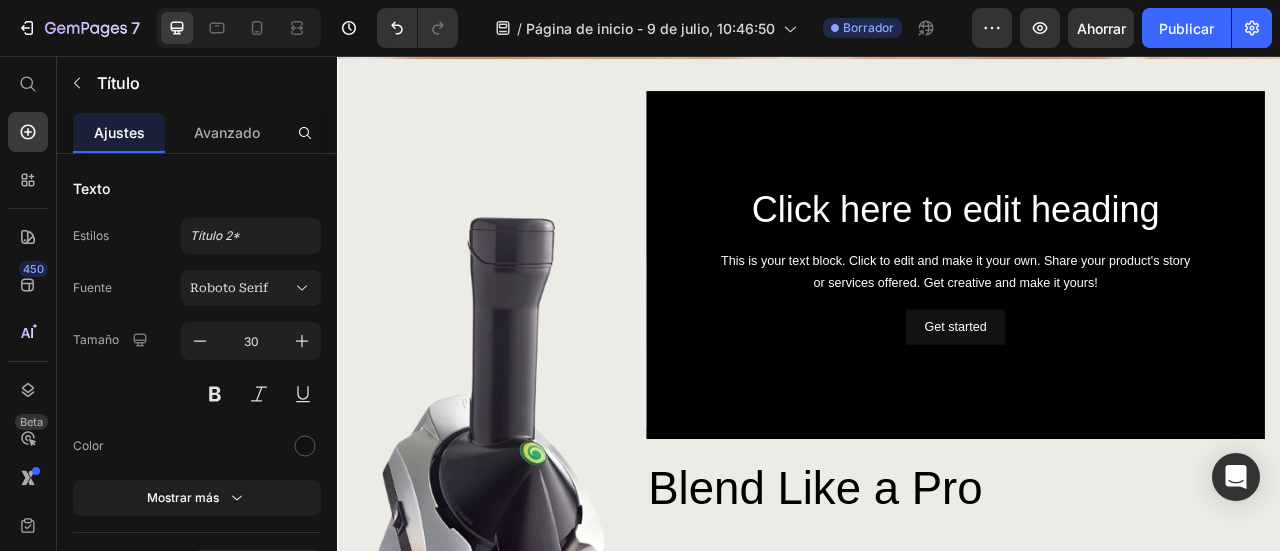 scroll, scrollTop: 1300, scrollLeft: 0, axis: vertical 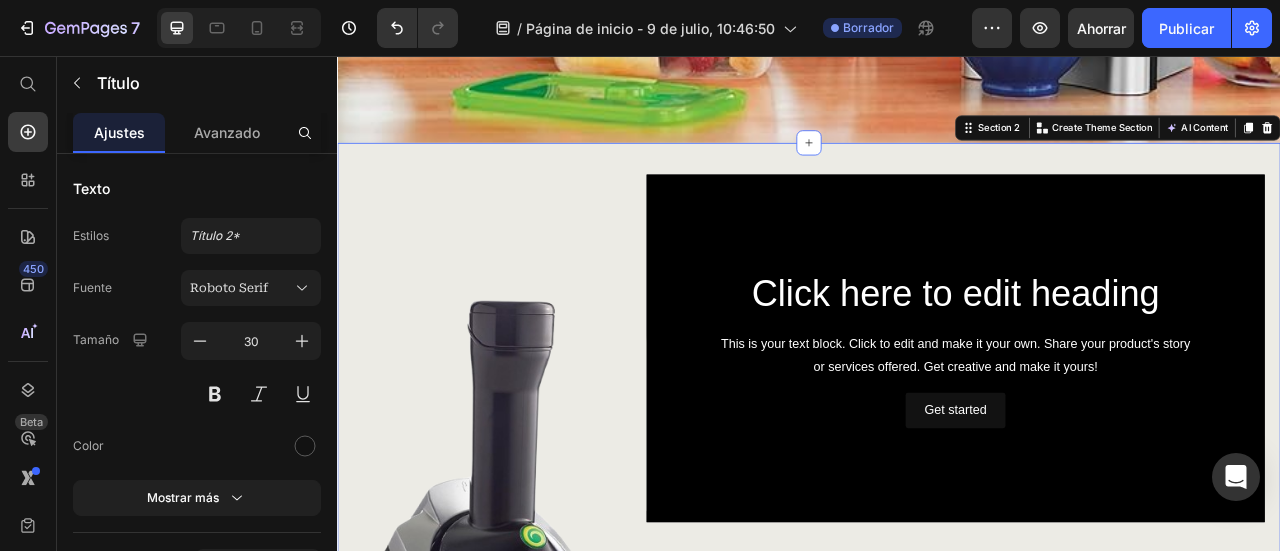 click on "Image Click here to edit heading Heading This is your text block. Click to edit and make it your own. Share your product's story                   or services offered. Get creative and make it yours! Text Block Get started Button Hero Banner Blend Like a Pro Heading Image Powerful Performance Text Block Row Image Durable Design Text Block Row Image Versatility Text Block Row Image Intuitive Controls Text Block Row Row Row Row Section 2   You can create reusable sections Create Theme Section AI Content Write with GemAI What would you like to describe here? Tone and Voice Persuasive Product Show more Generate" at bounding box center (937, 689) 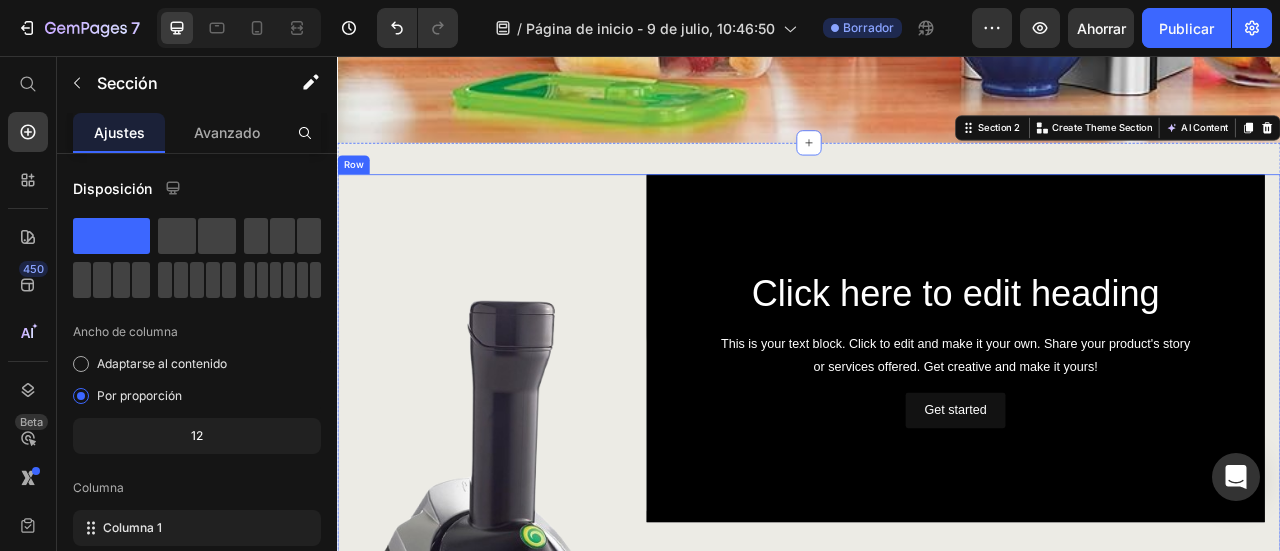 click on "Image" at bounding box center [533, 674] 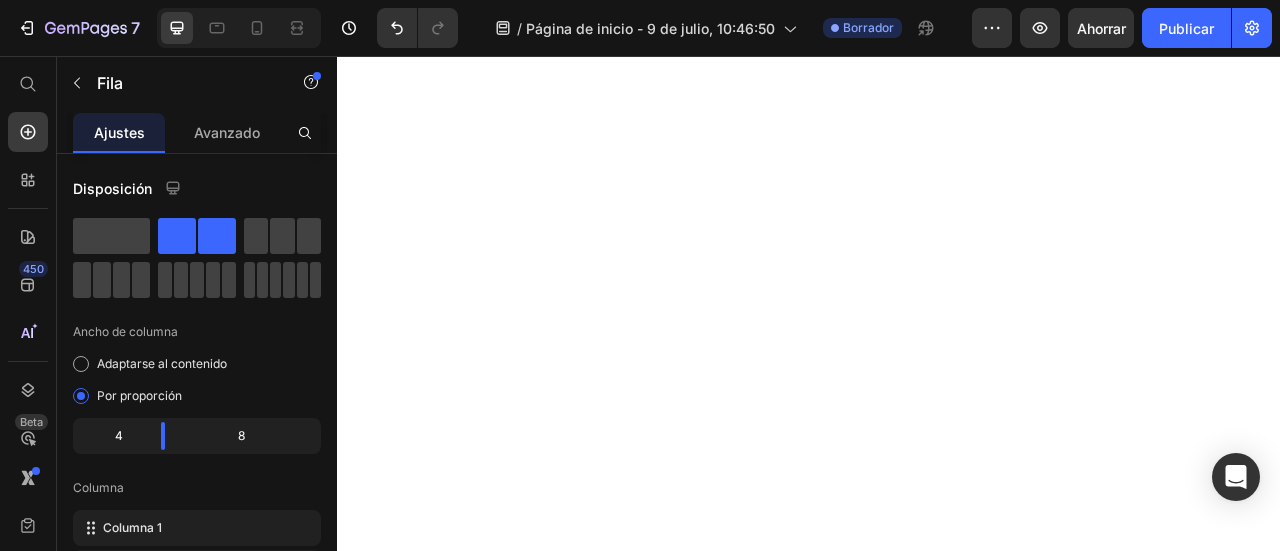 scroll, scrollTop: 0, scrollLeft: 0, axis: both 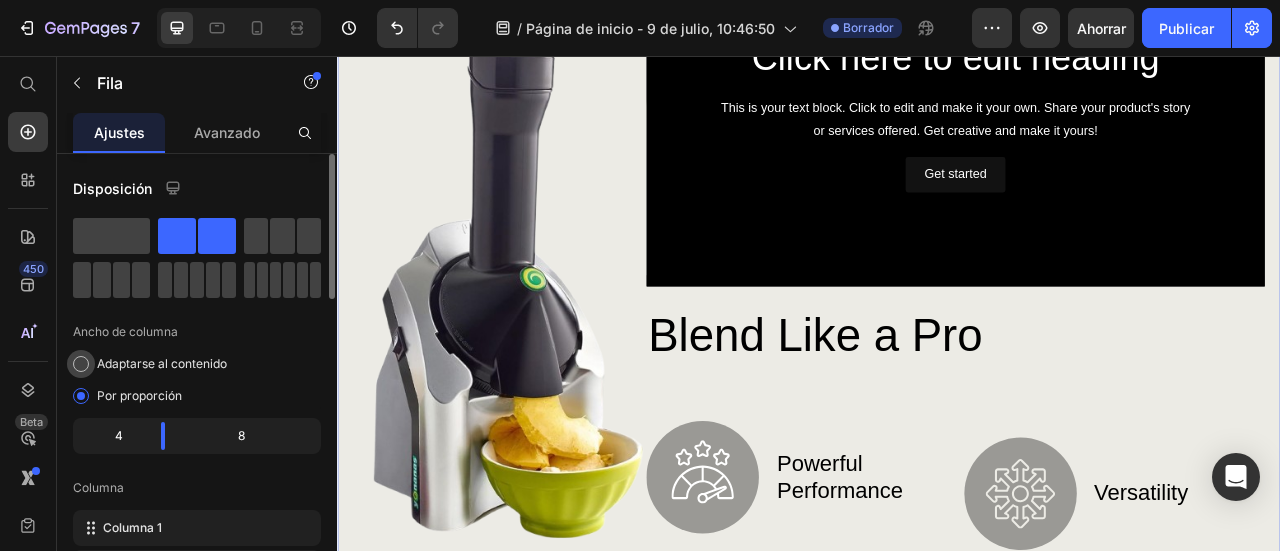 click at bounding box center [81, 364] 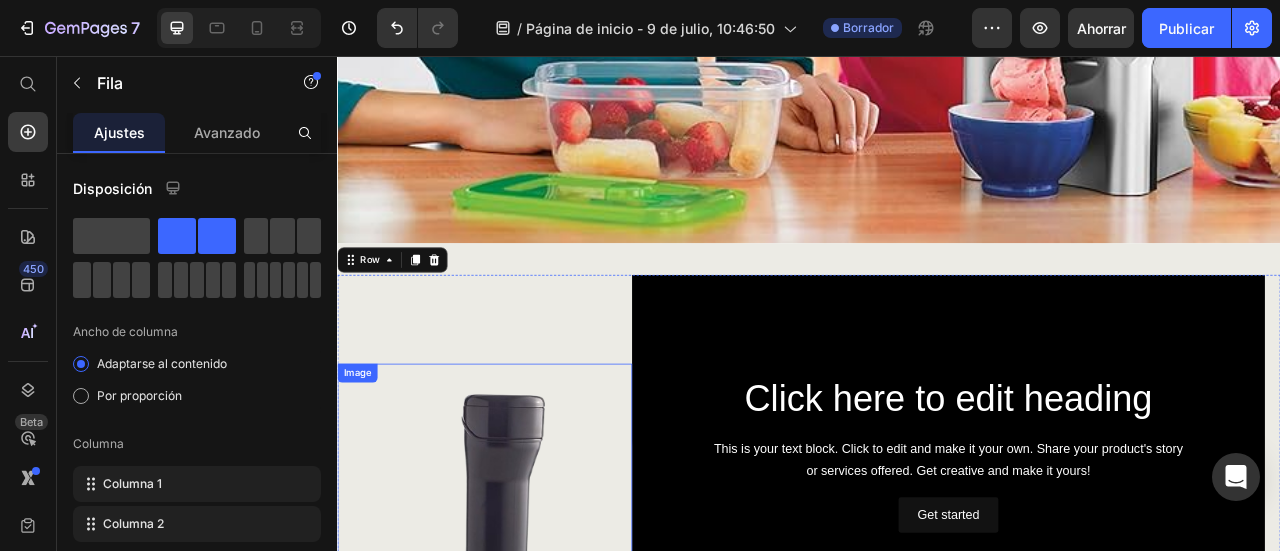 scroll, scrollTop: 1115, scrollLeft: 0, axis: vertical 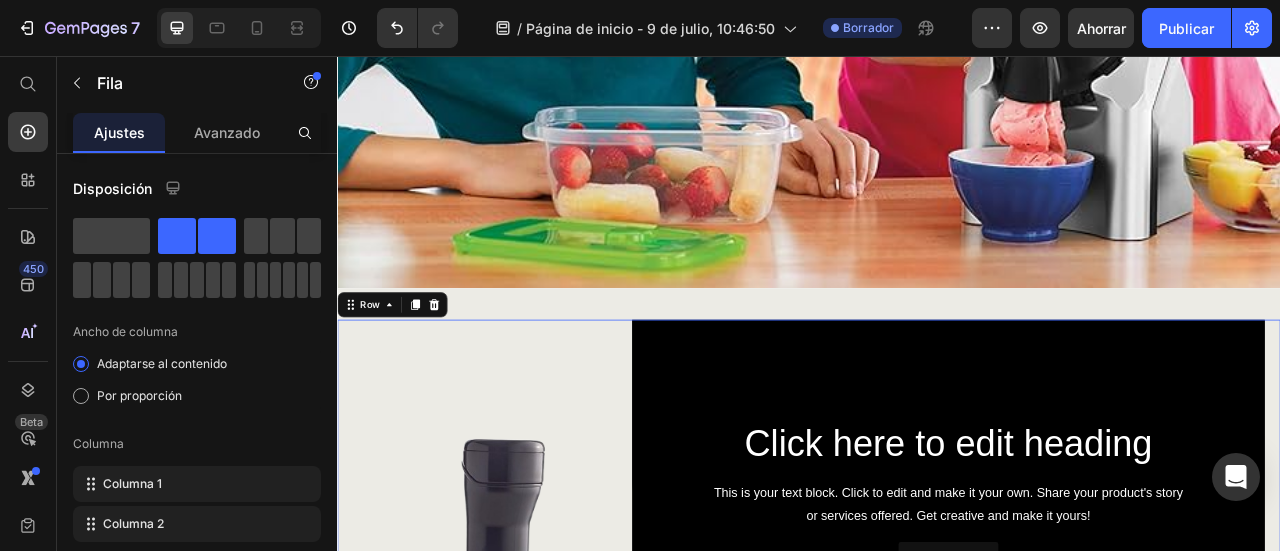 click on "Image" at bounding box center (524, 837) 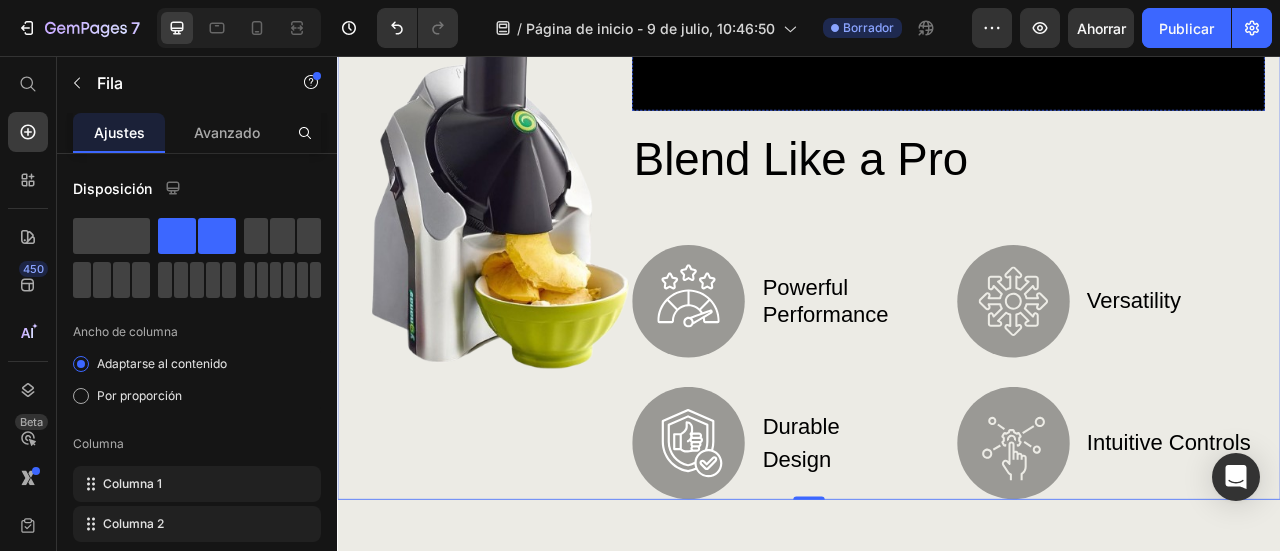scroll, scrollTop: 1915, scrollLeft: 0, axis: vertical 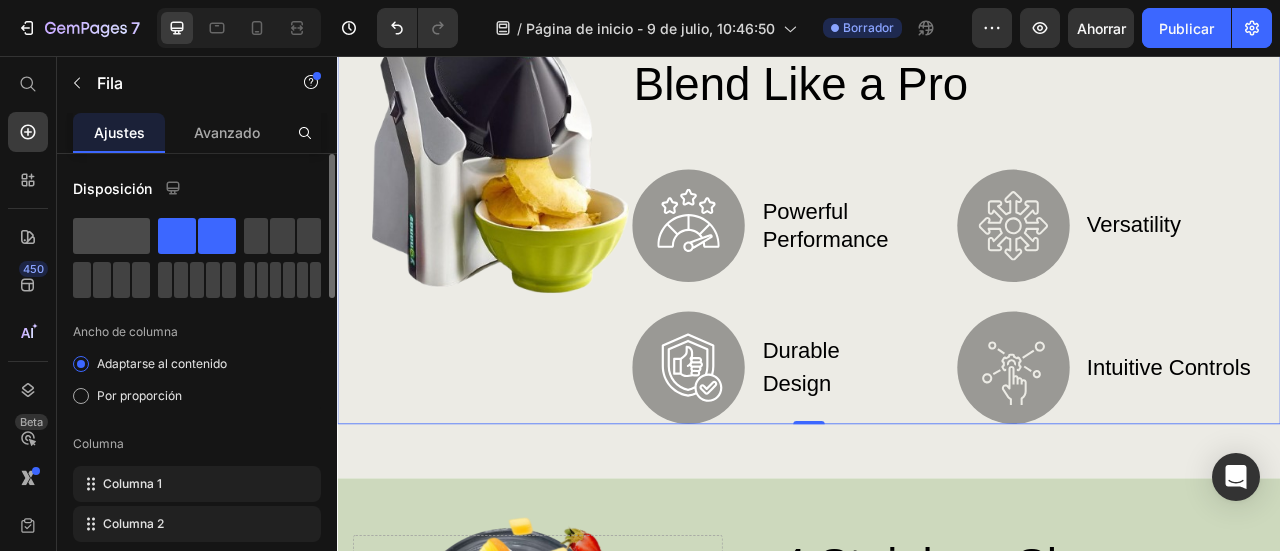 click 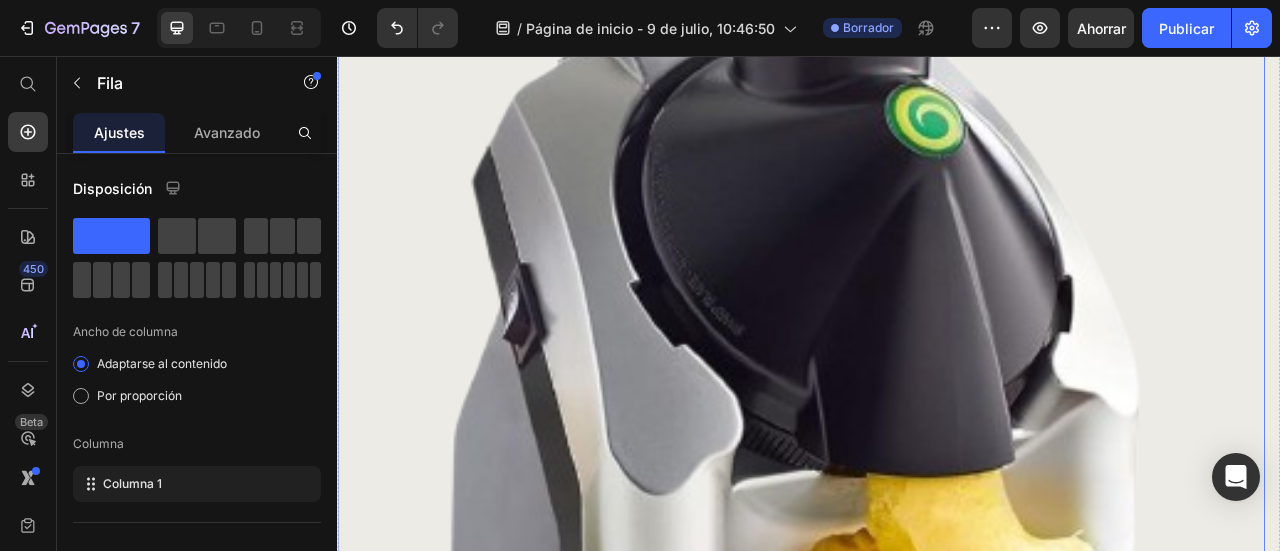 scroll, scrollTop: 2078, scrollLeft: 0, axis: vertical 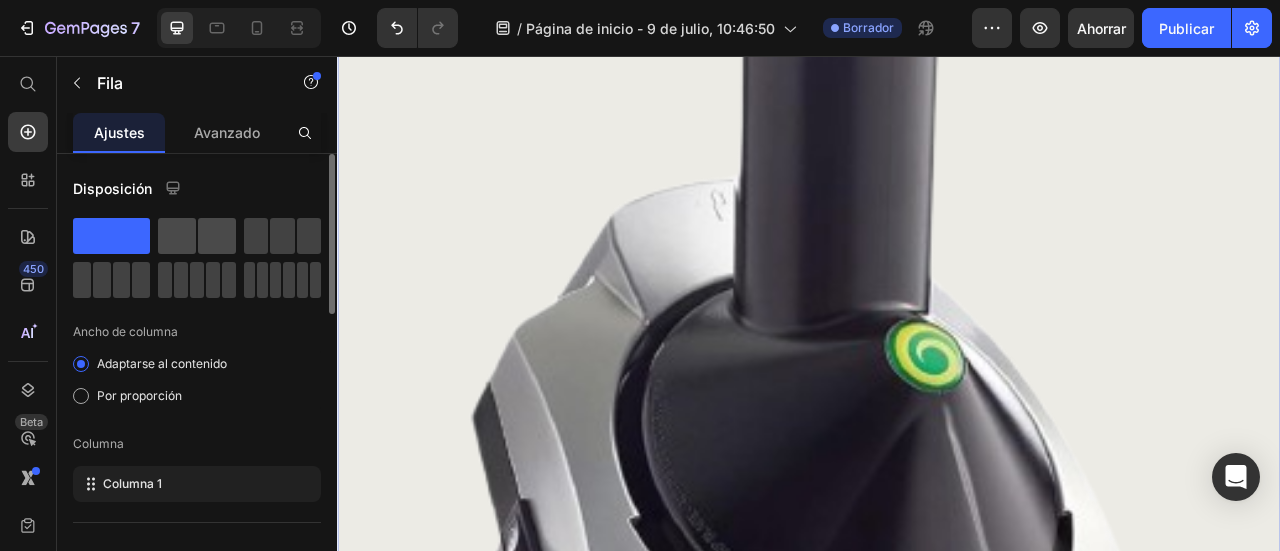 click 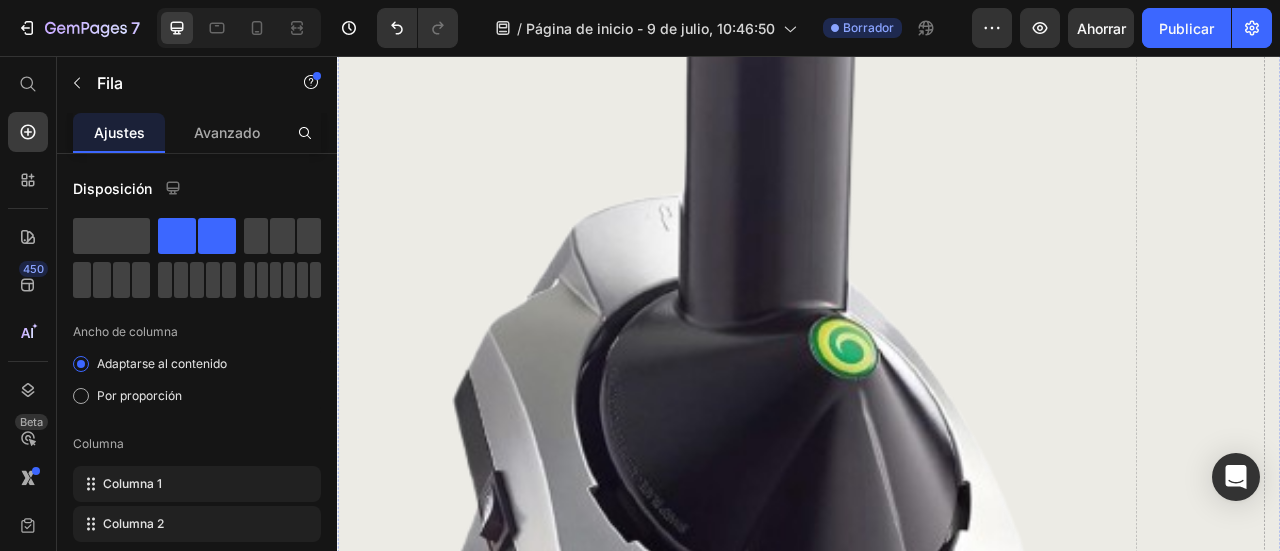 scroll, scrollTop: 1978, scrollLeft: 0, axis: vertical 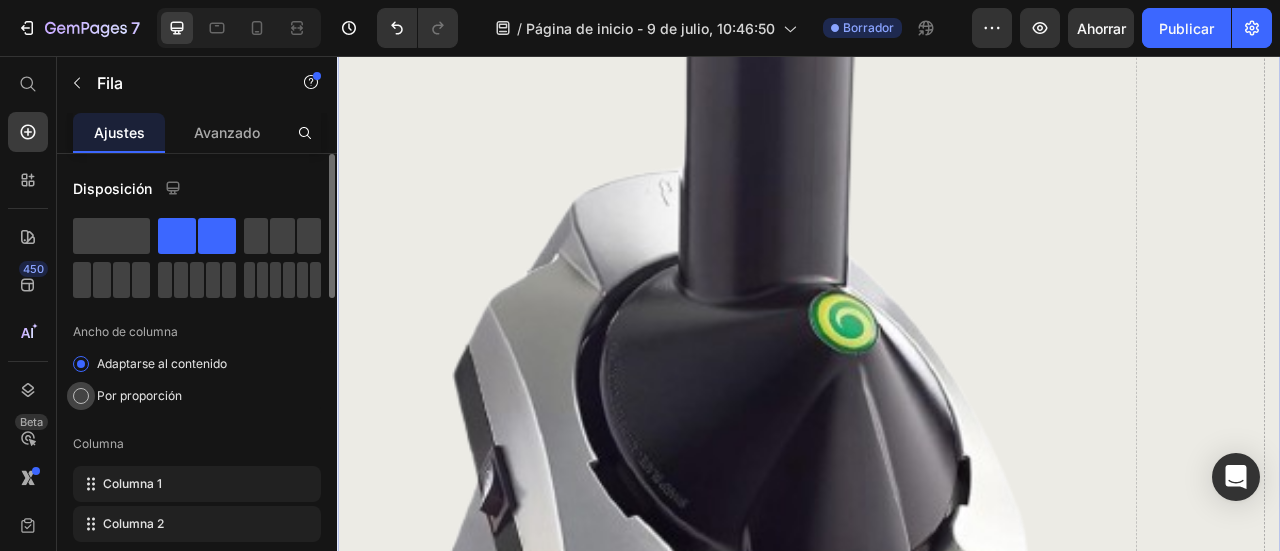 click on "Por proporción" at bounding box center (139, 395) 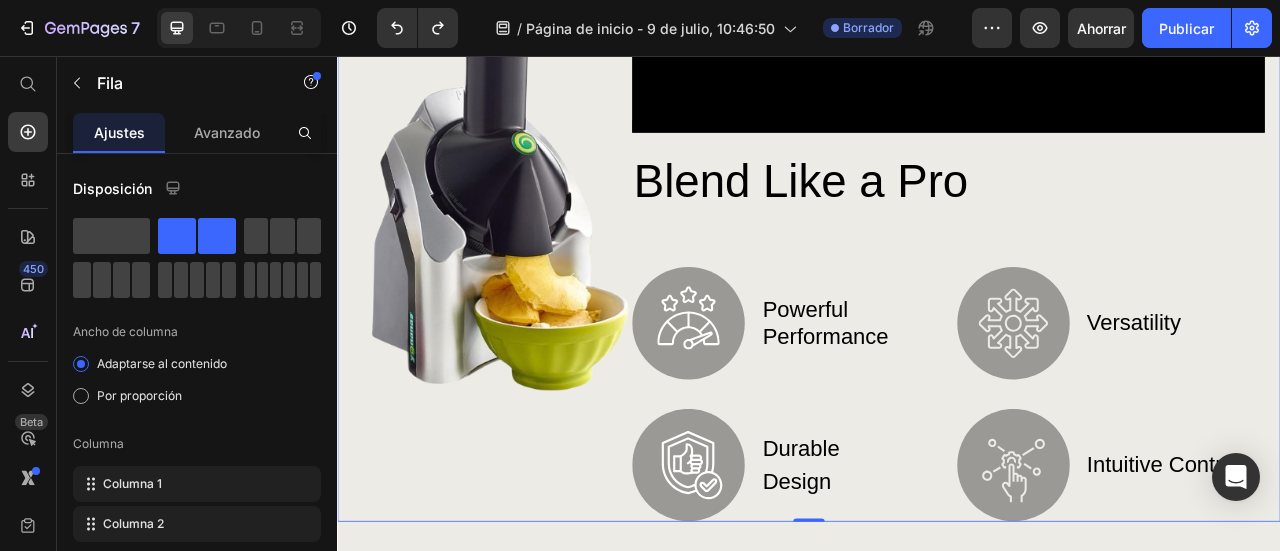 scroll, scrollTop: 1815, scrollLeft: 0, axis: vertical 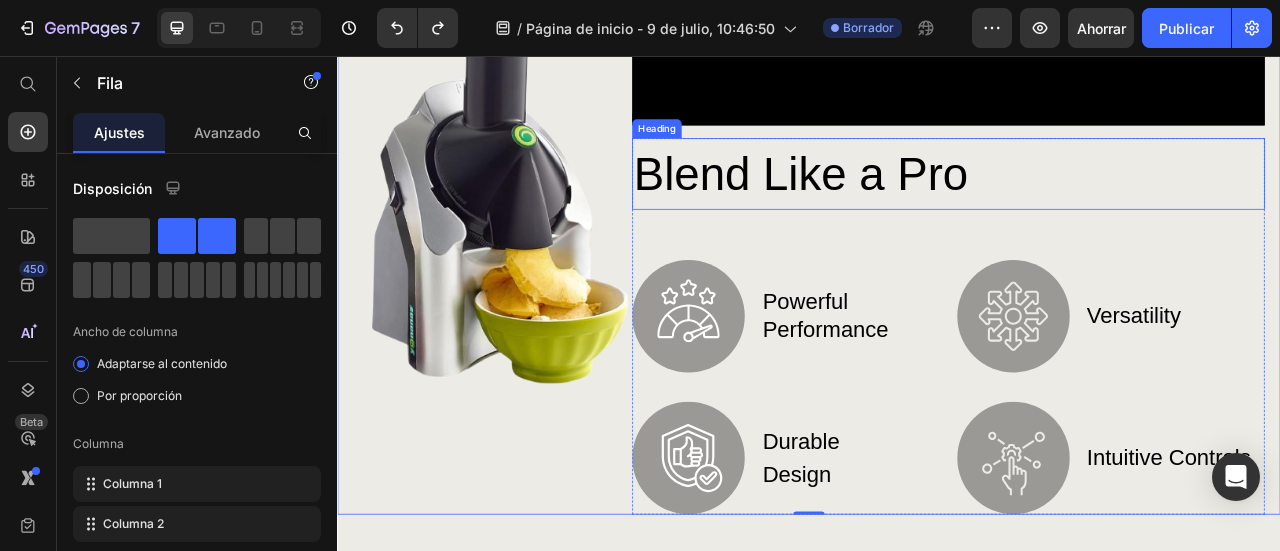 click on "Blend Like a Pro" at bounding box center [1114, 205] 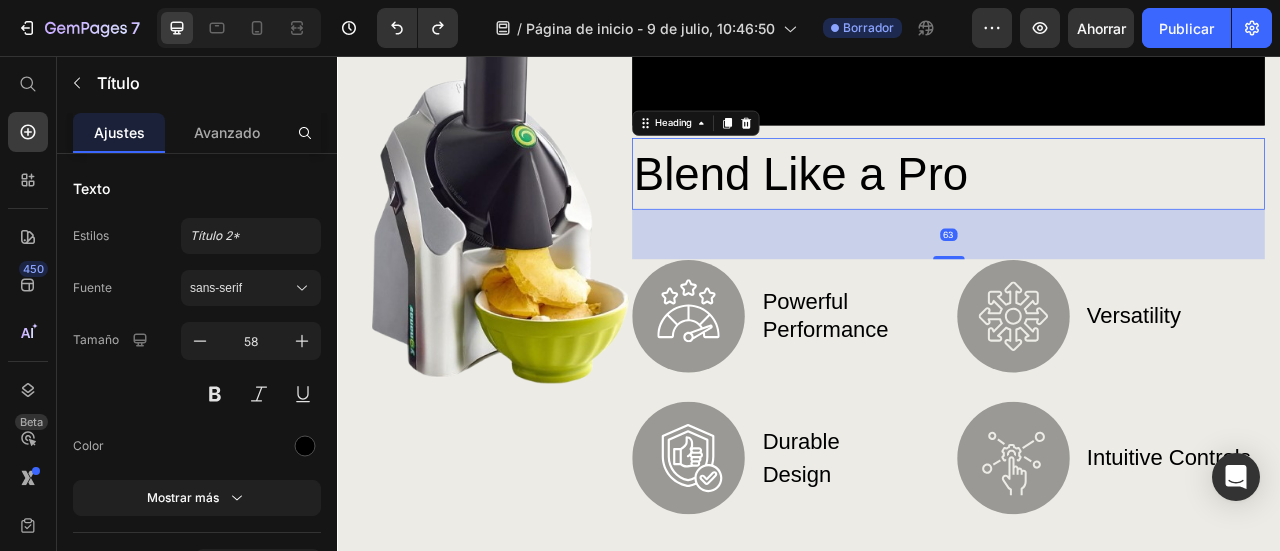 click on "Blend Like a Pro" at bounding box center (1114, 205) 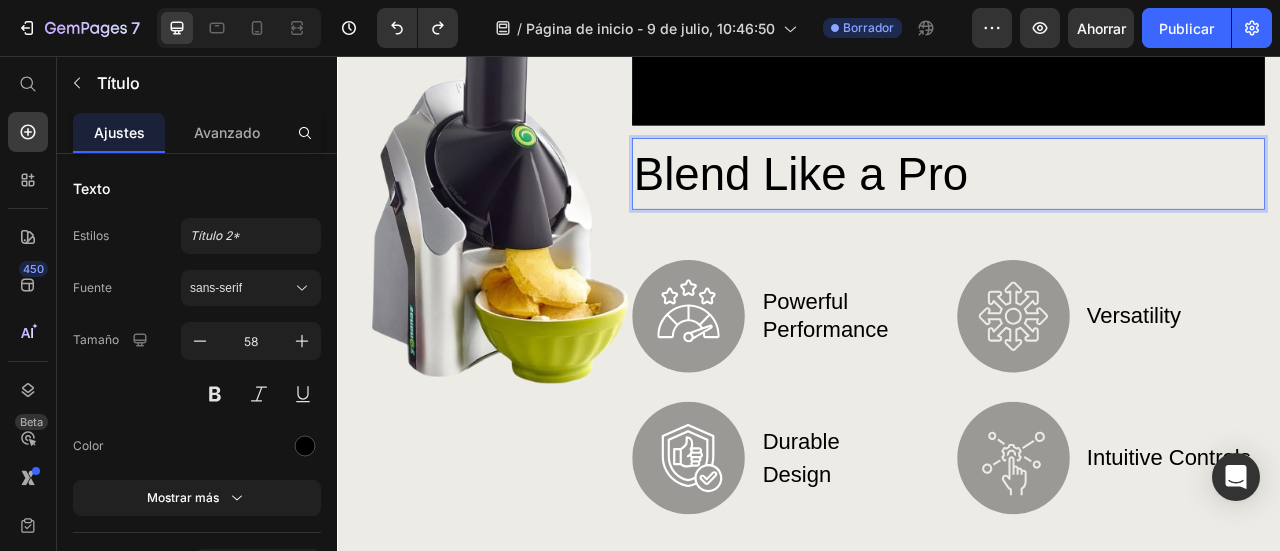 click on "Blend Like a Pro" at bounding box center [1114, 205] 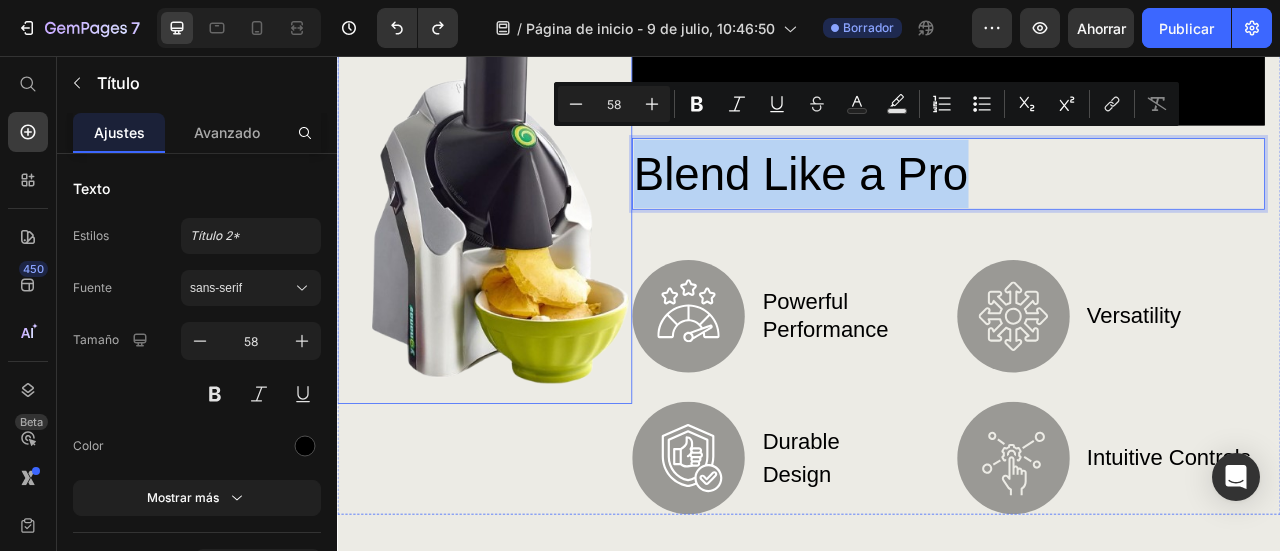drag, startPoint x: 1147, startPoint y: 179, endPoint x: 703, endPoint y: 182, distance: 444.01013 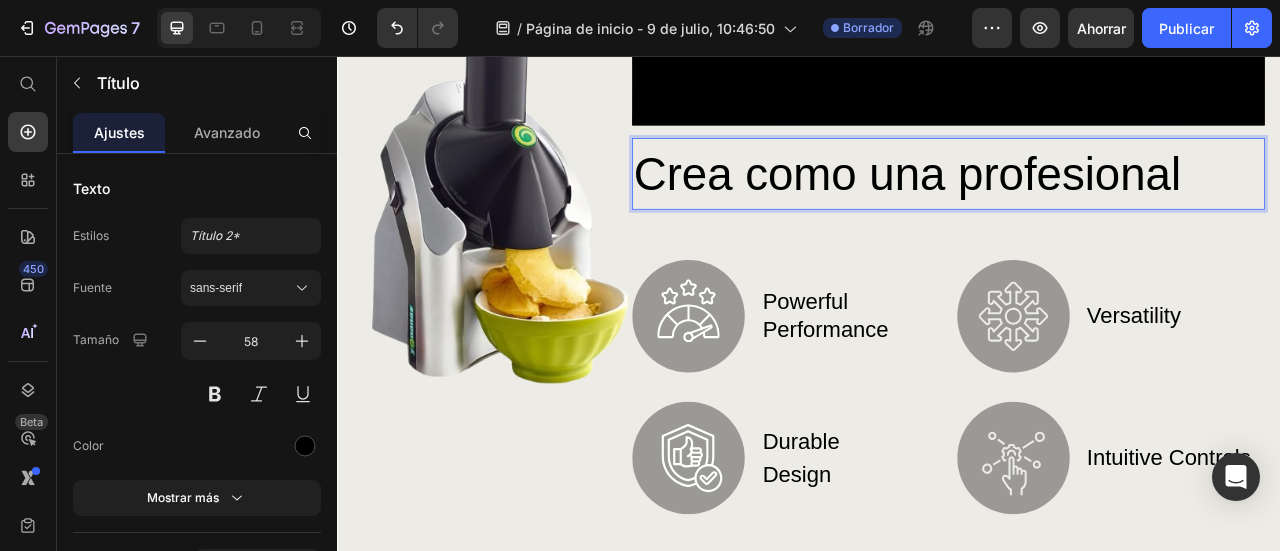 click on "Crea como una profesional" at bounding box center [1114, 205] 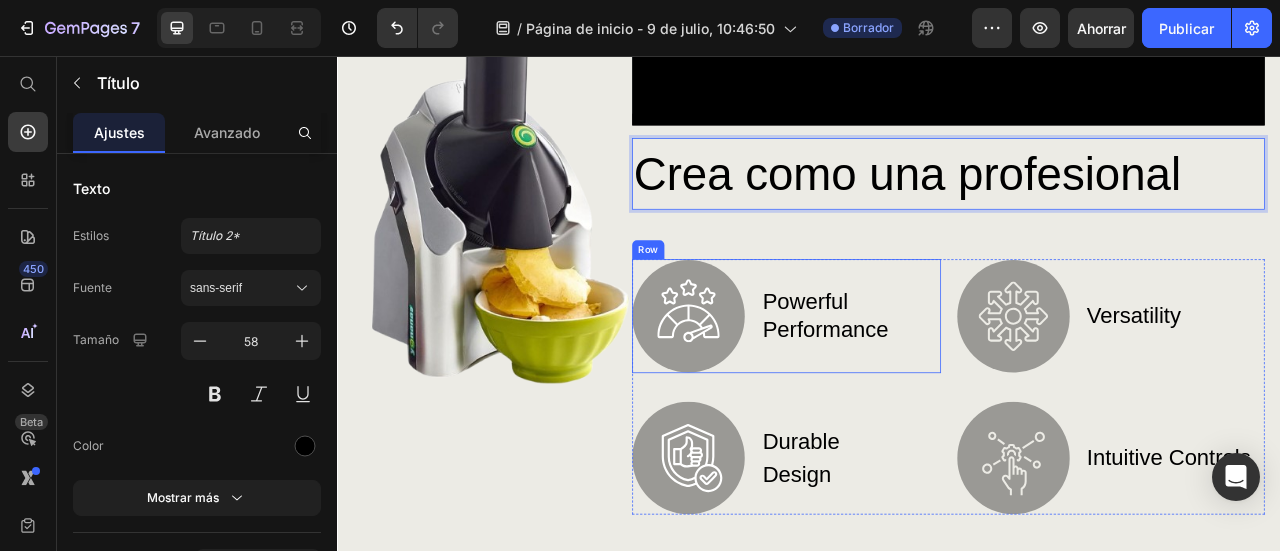 click on "Powerful Performance" at bounding box center [990, 386] 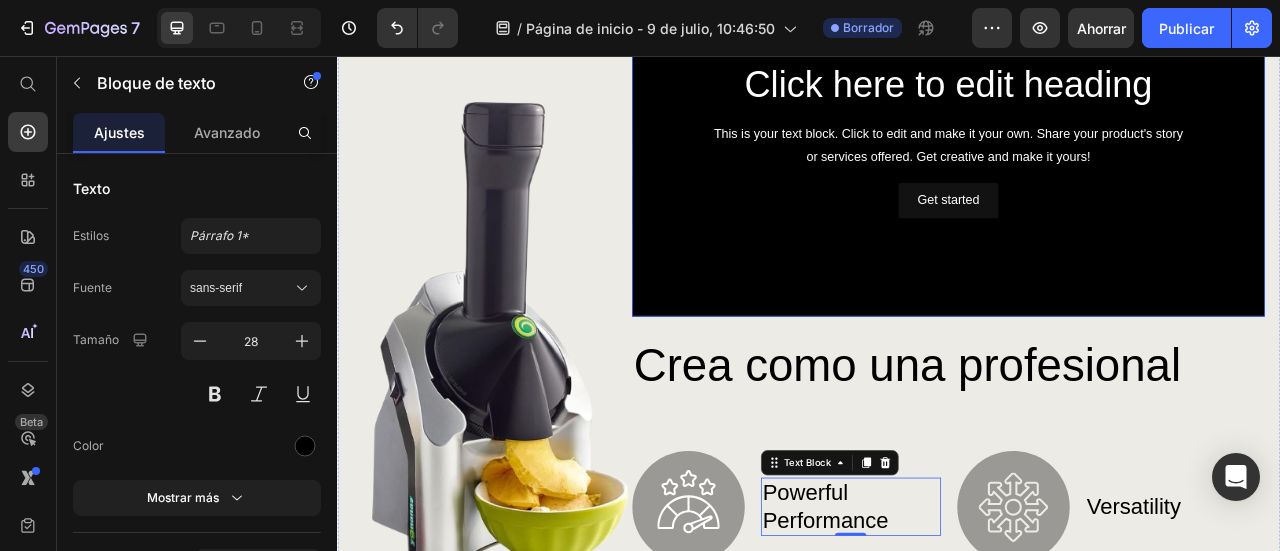scroll, scrollTop: 1515, scrollLeft: 0, axis: vertical 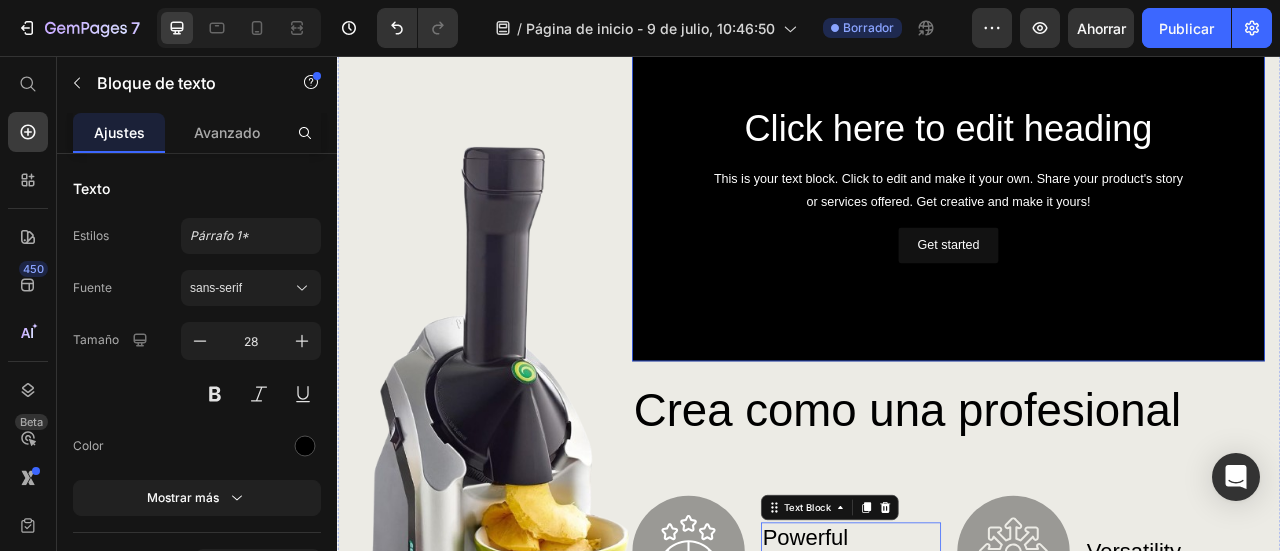 click on "Click here to edit heading Heading This is your text block. Click to edit and make it your own. Share your product's story                   or services offered. Get creative and make it yours! Text Block Get started Button" at bounding box center (1114, 218) 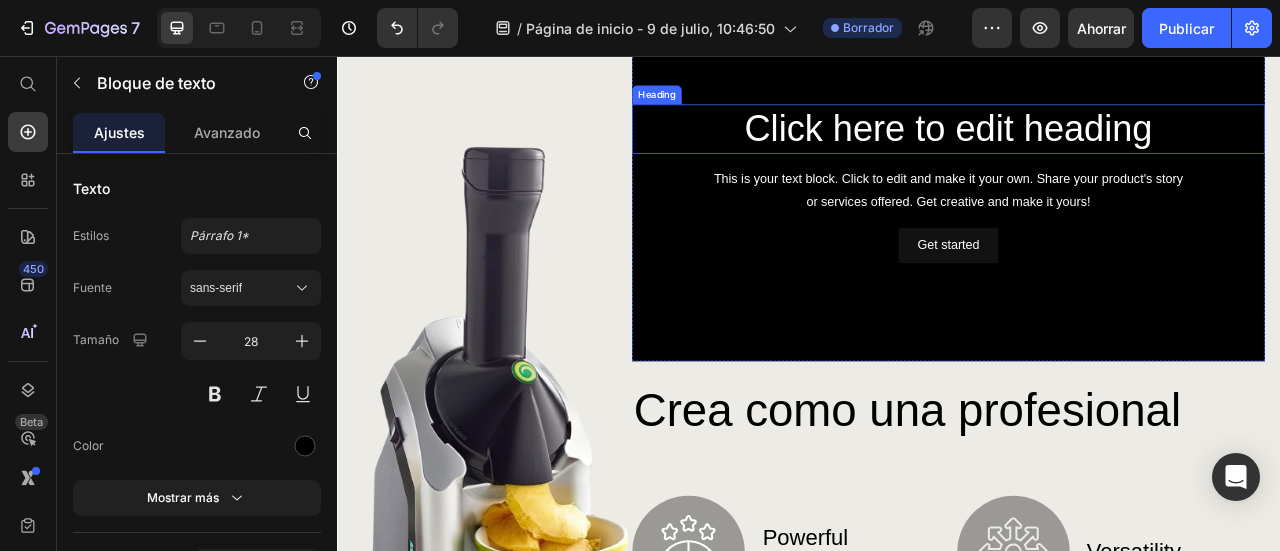 click on "Heading" at bounding box center (743, 105) 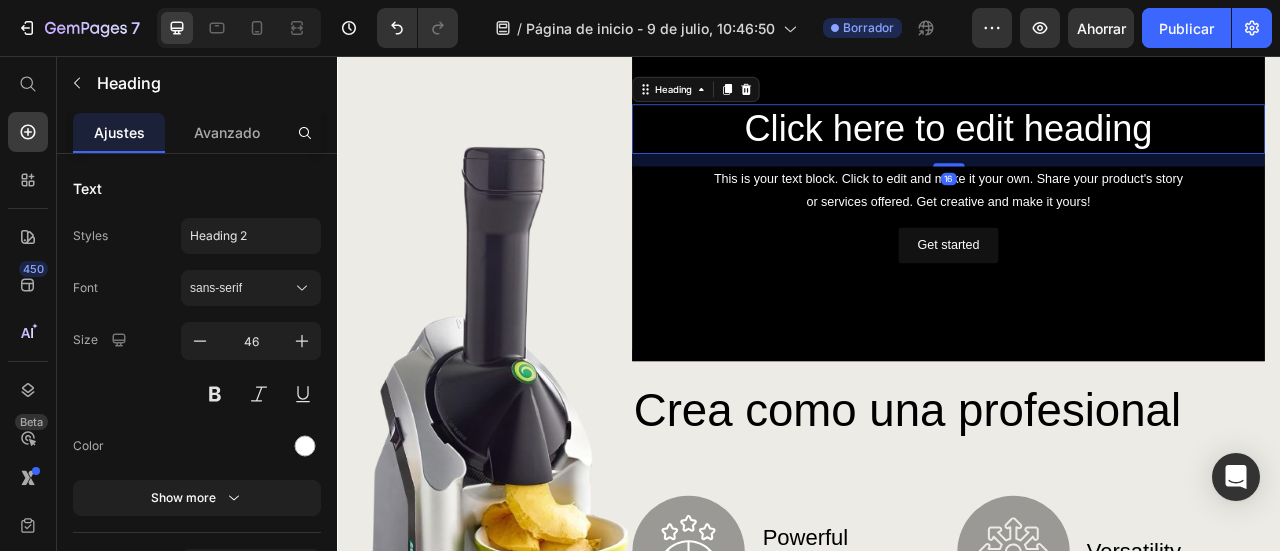 scroll, scrollTop: 1415, scrollLeft: 0, axis: vertical 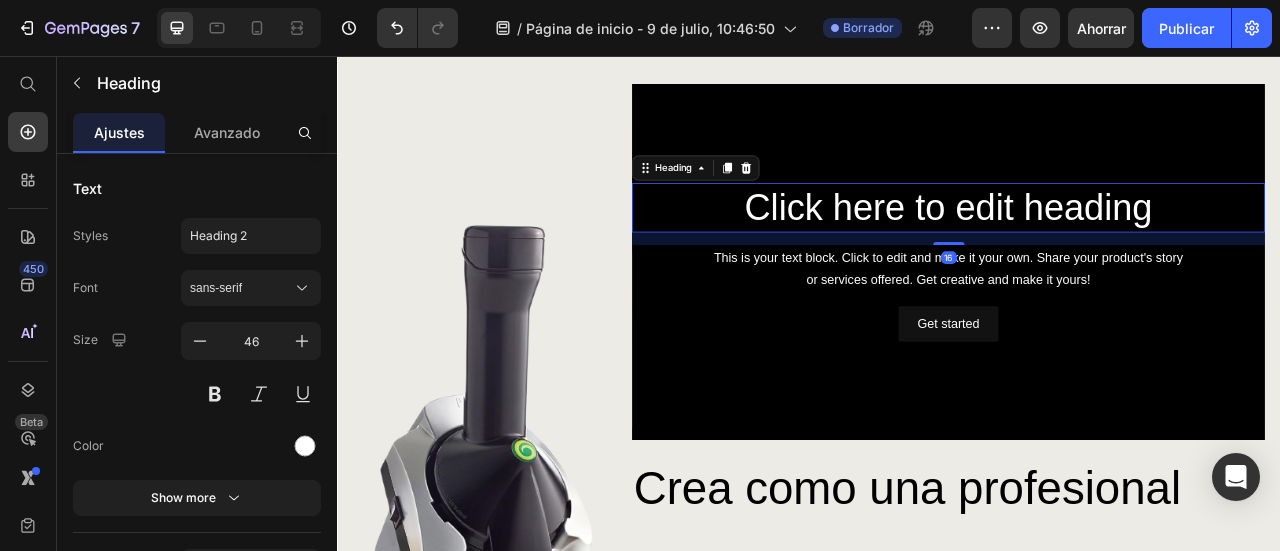 click at bounding box center [1114, 317] 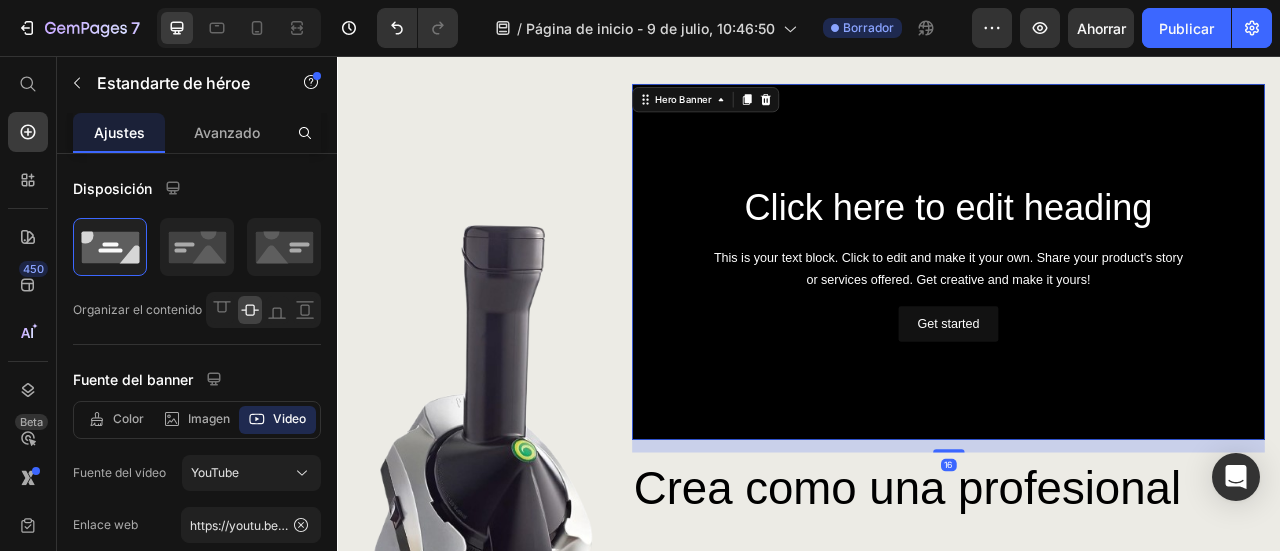 click at bounding box center (1114, 317) 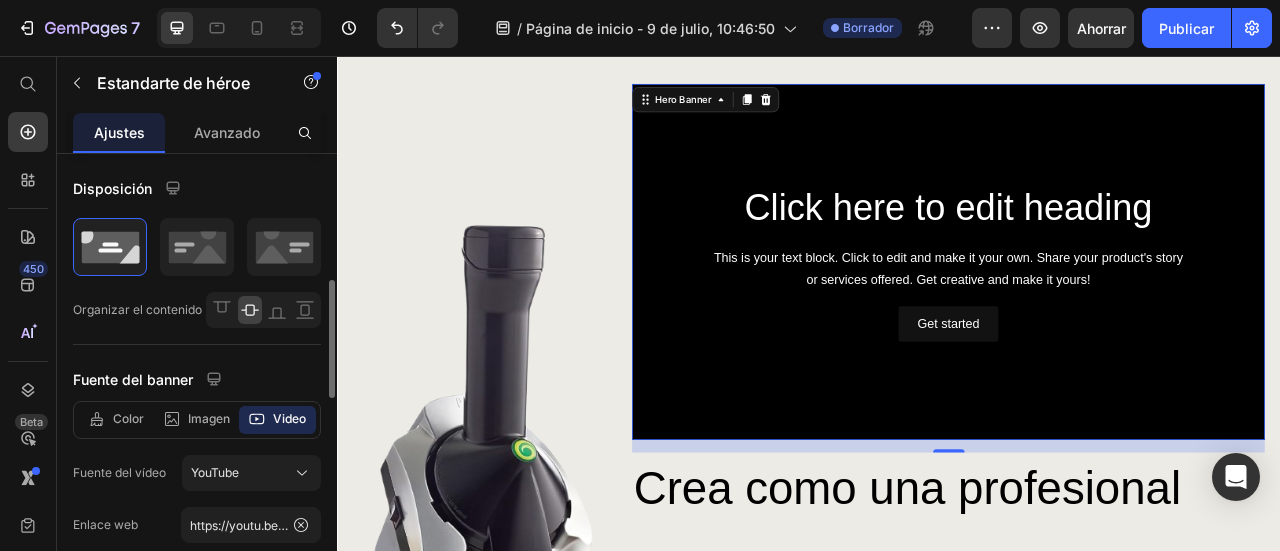 scroll, scrollTop: 100, scrollLeft: 0, axis: vertical 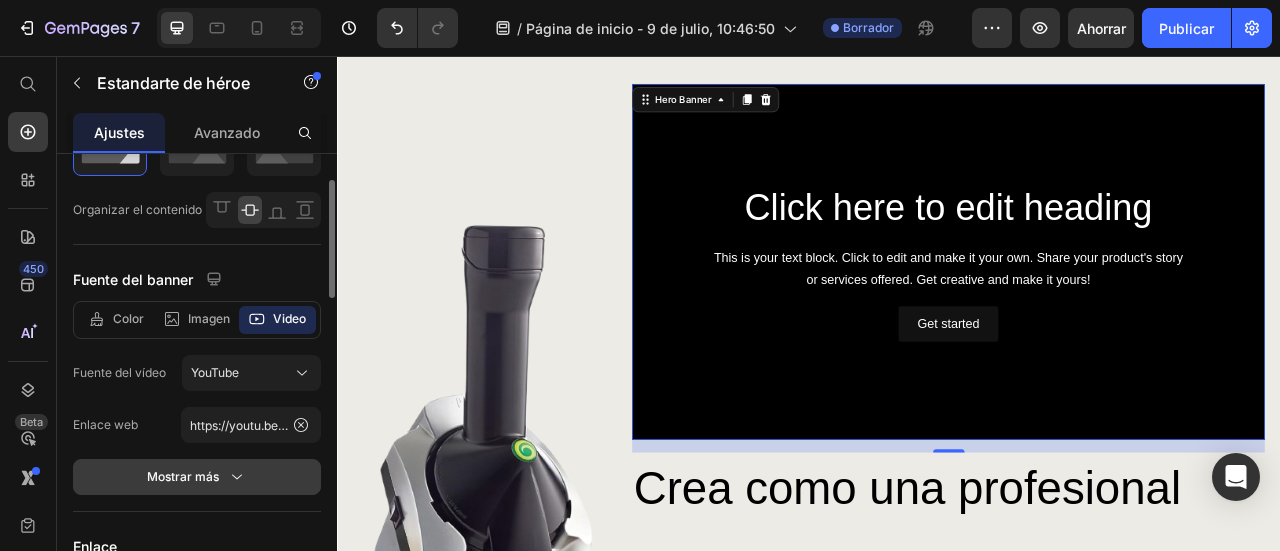 click on "Mostrar más" at bounding box center [183, 476] 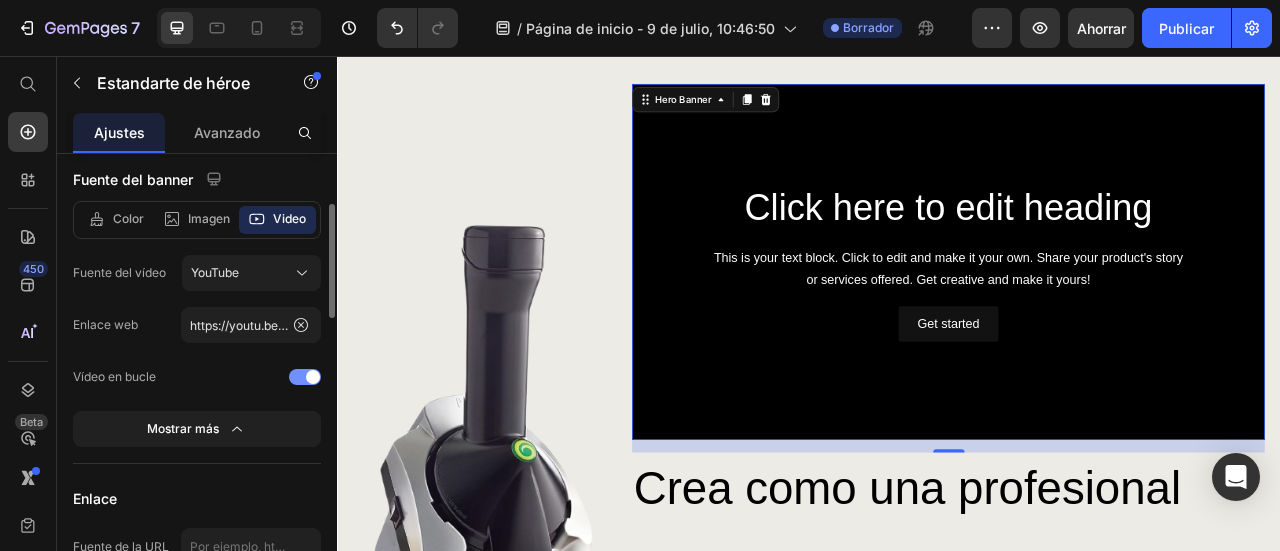 scroll, scrollTop: 300, scrollLeft: 0, axis: vertical 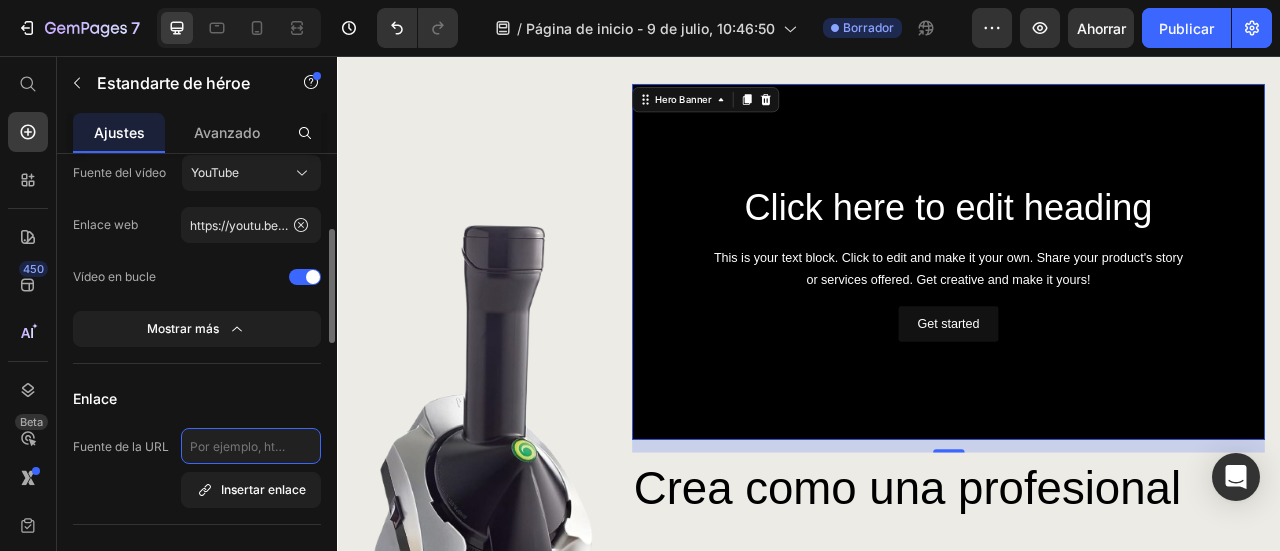click 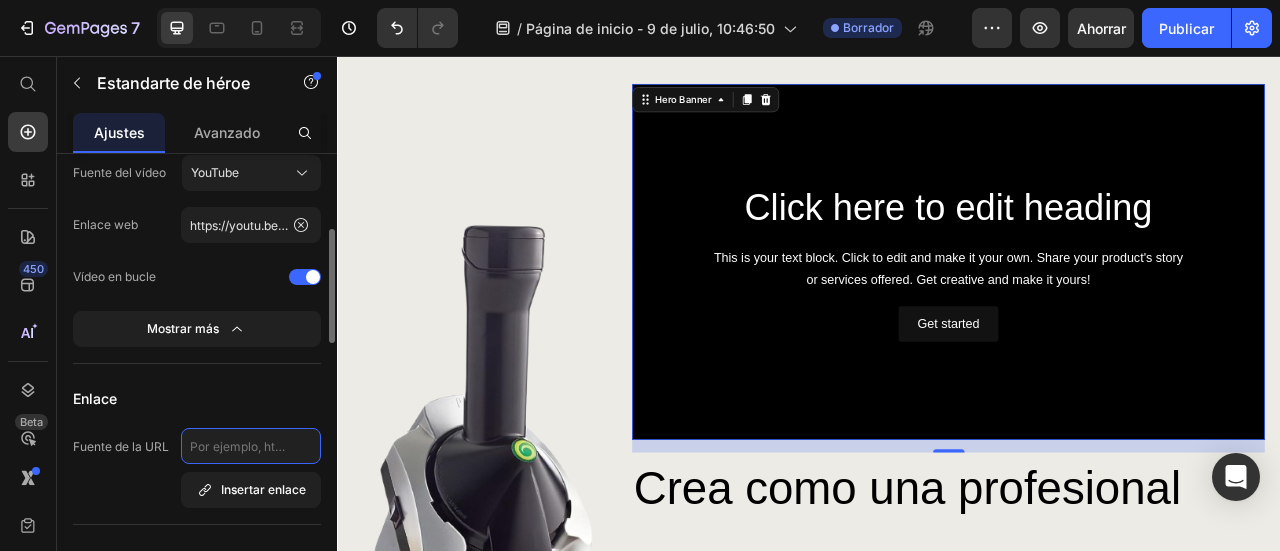 paste on "https://cdn.shopify.com/videos/c/o/v/619971c794ac416daf6ef7ea2d262304.mp4" 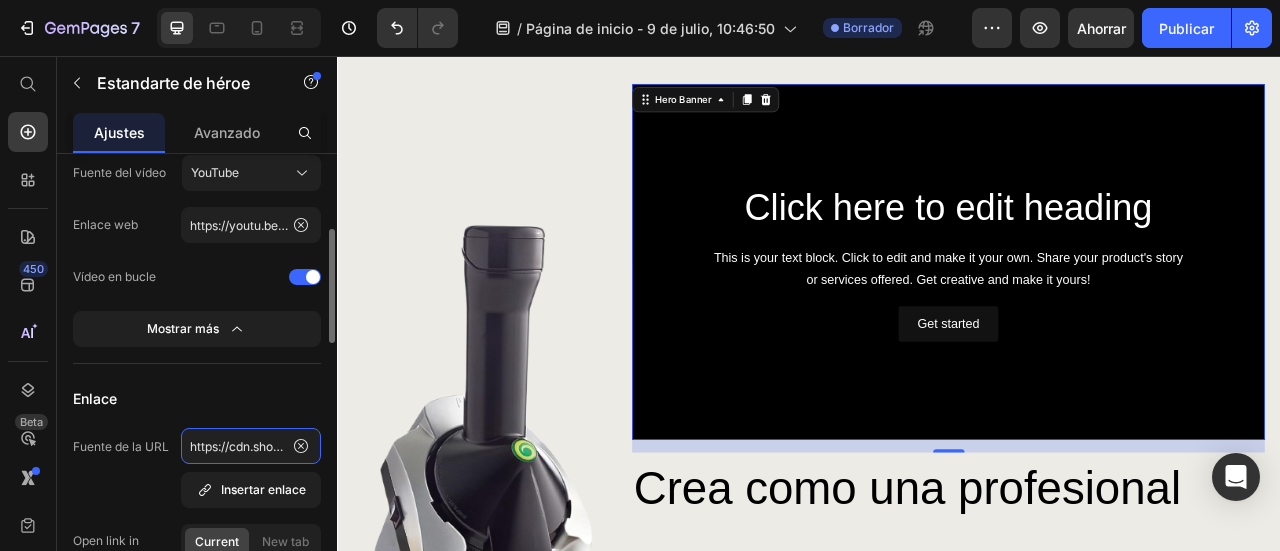 scroll, scrollTop: 0, scrollLeft: 362, axis: horizontal 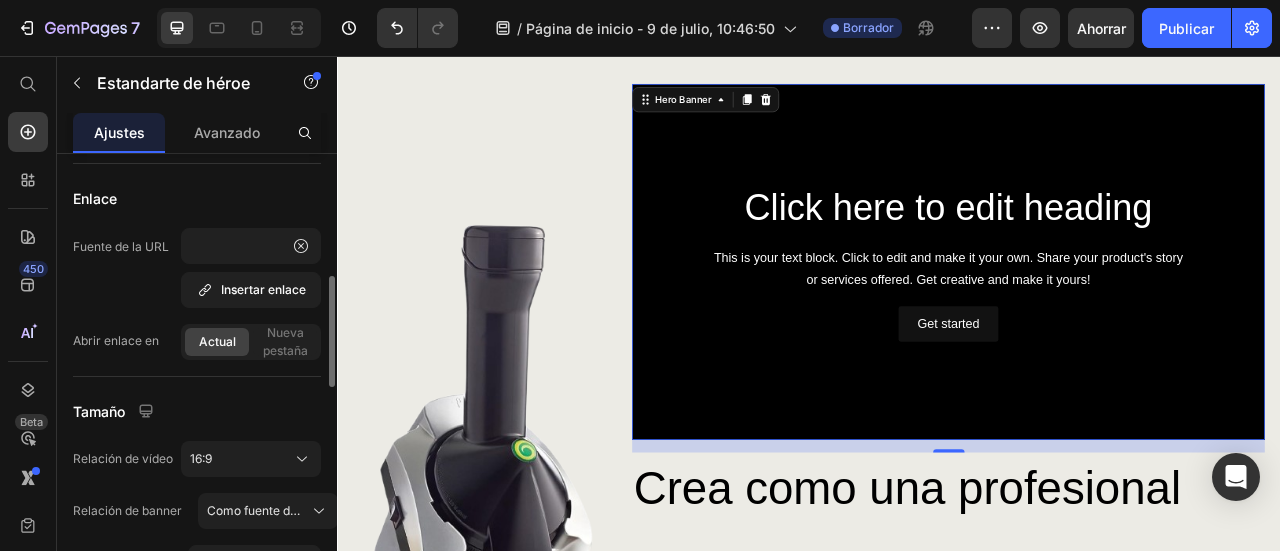 click on "Tamaño" at bounding box center [197, 411] 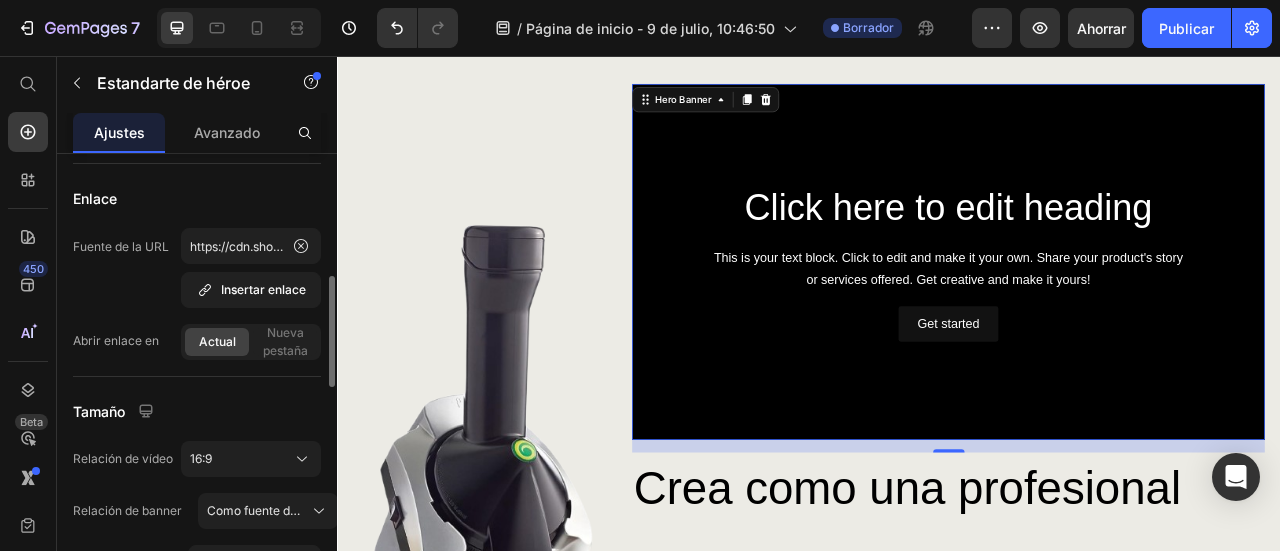 click on "Fuente de la URL https://cdn.shopify.com/videos/c/o/v/619971c794ac416daf6ef7ea2d262304.mp4 Insertar enlace" at bounding box center [197, 268] 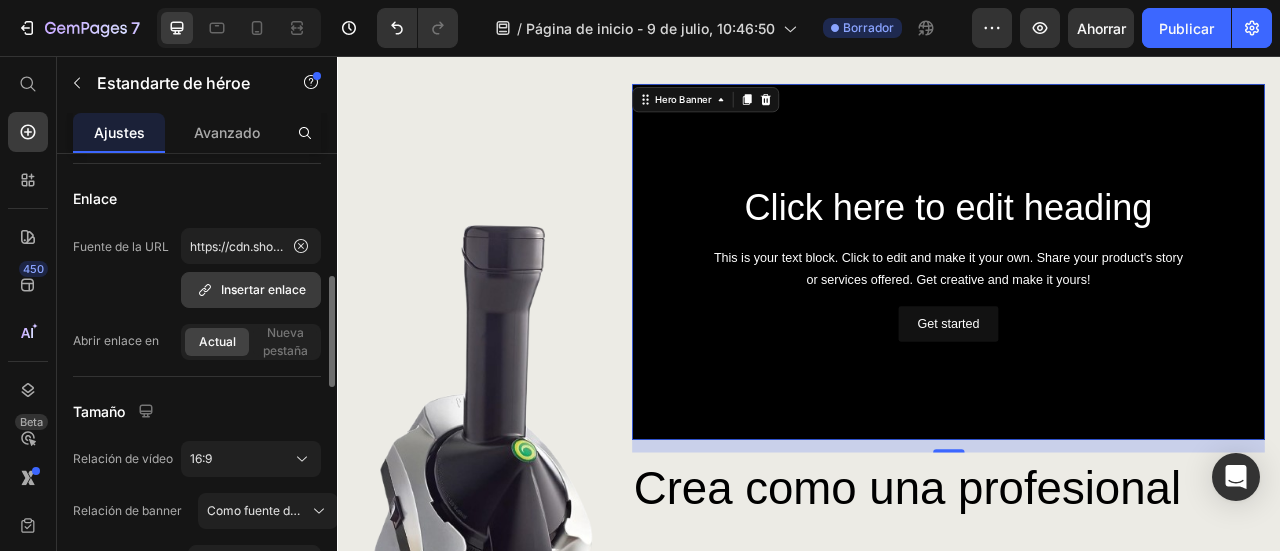 click on "Insertar enlace" at bounding box center [263, 289] 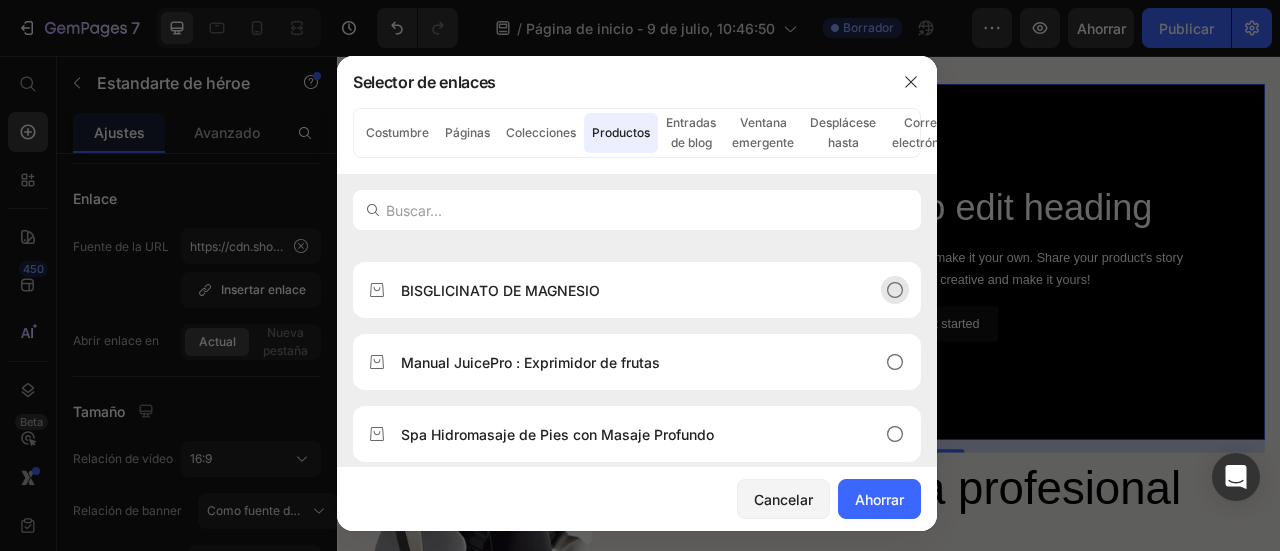 scroll, scrollTop: 100, scrollLeft: 0, axis: vertical 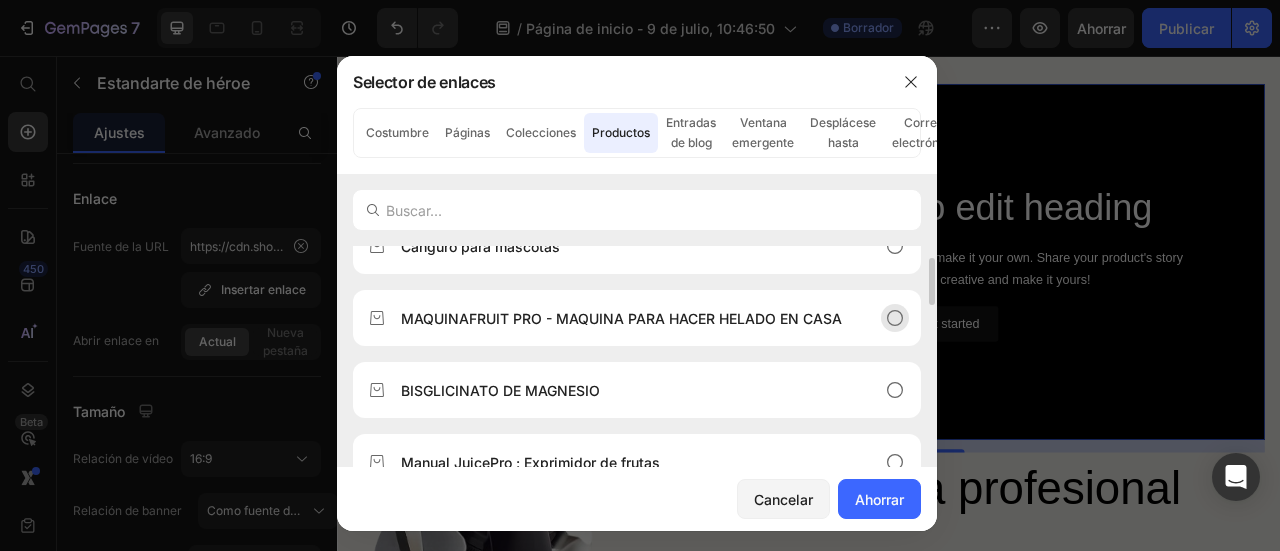 drag, startPoint x: 595, startPoint y: 331, endPoint x: 712, endPoint y: 341, distance: 117.426575 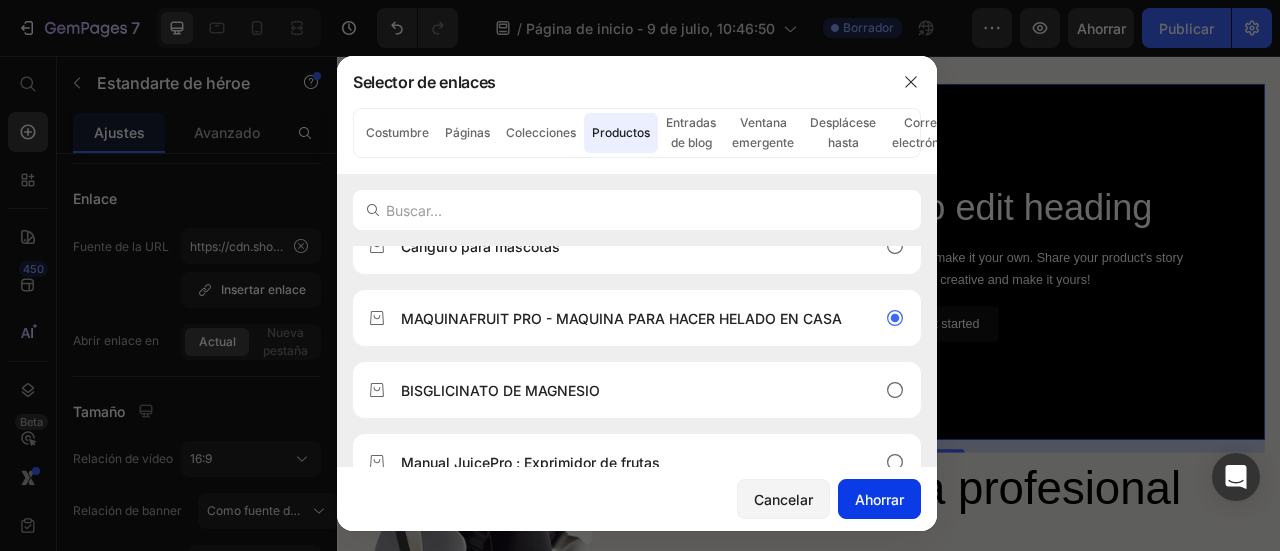 click on "Ahorrar" at bounding box center [879, 499] 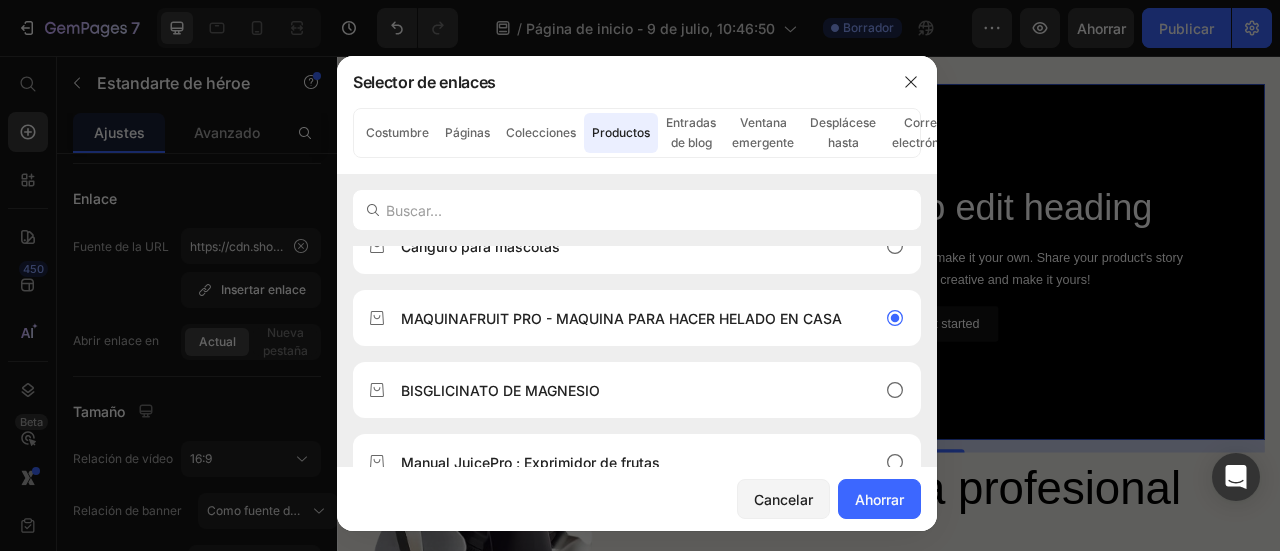 type on "/products/maquina-para-hacer-helado-casera" 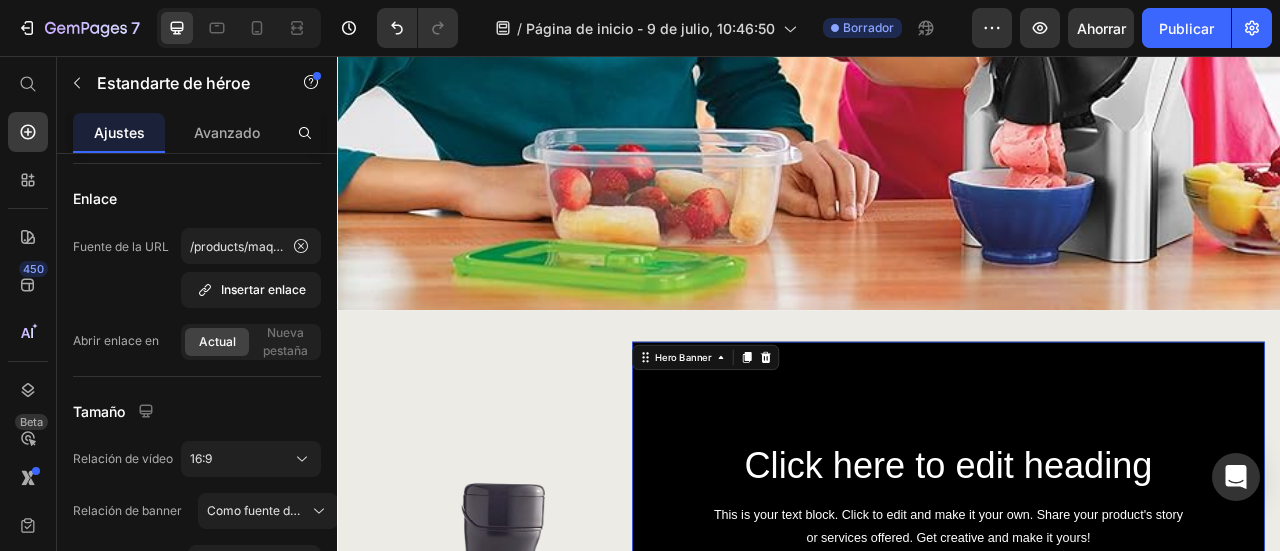 scroll, scrollTop: 1215, scrollLeft: 0, axis: vertical 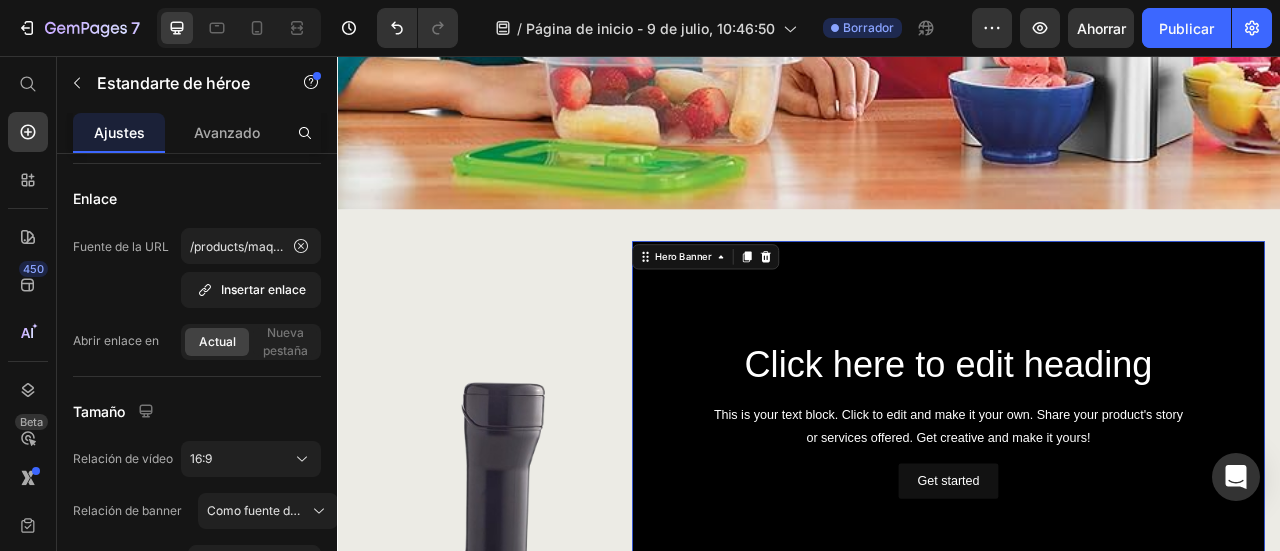 click at bounding box center (1114, 517) 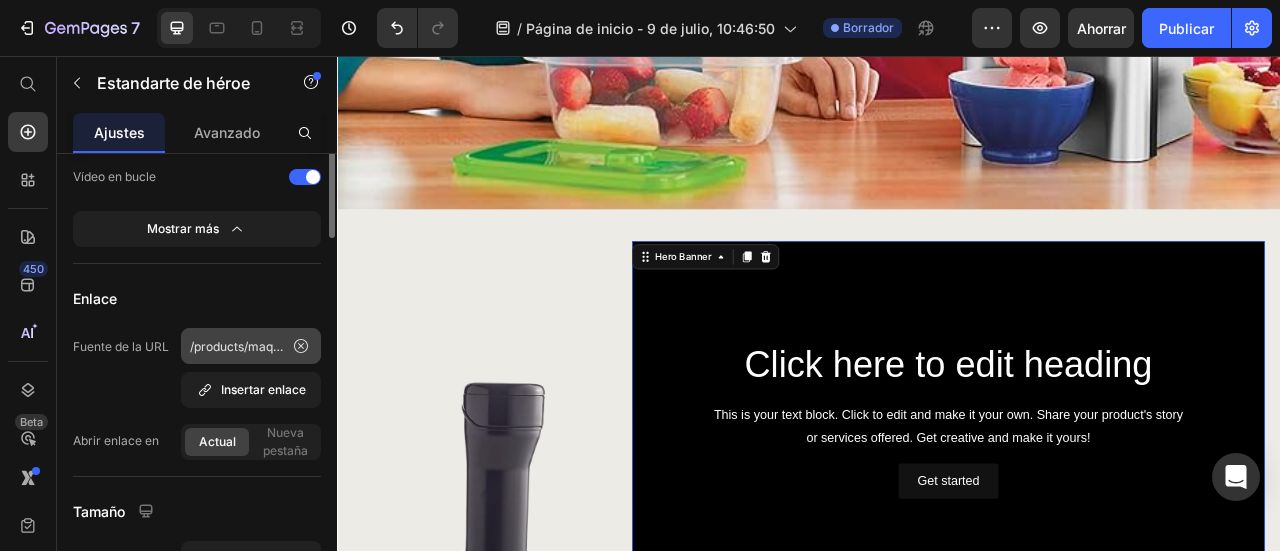 scroll, scrollTop: 300, scrollLeft: 0, axis: vertical 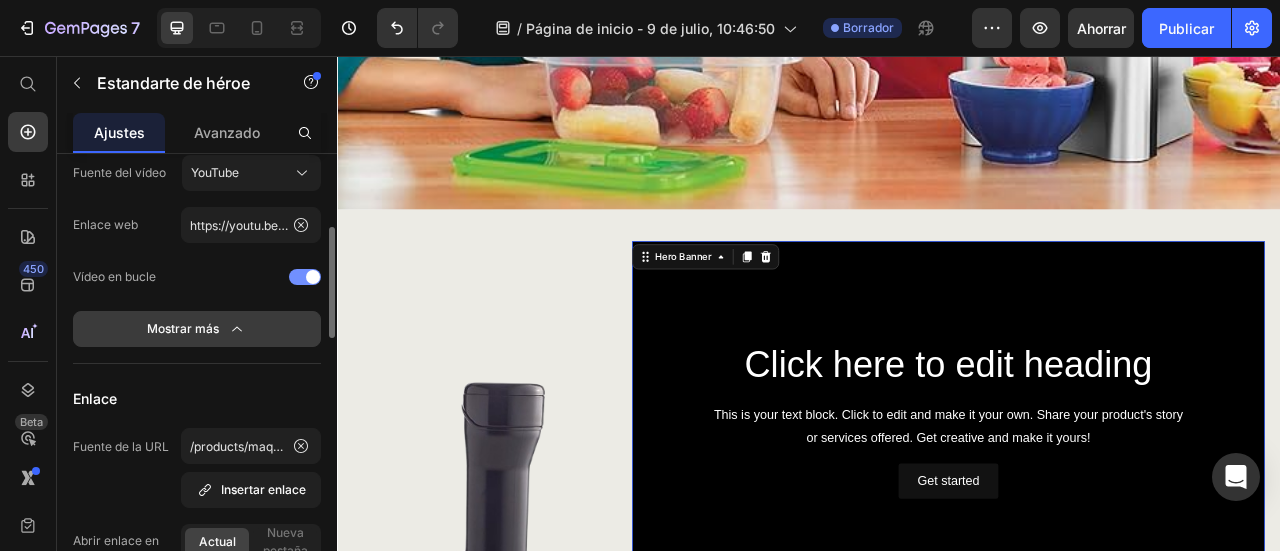 click on "Mostrar más" at bounding box center (197, 329) 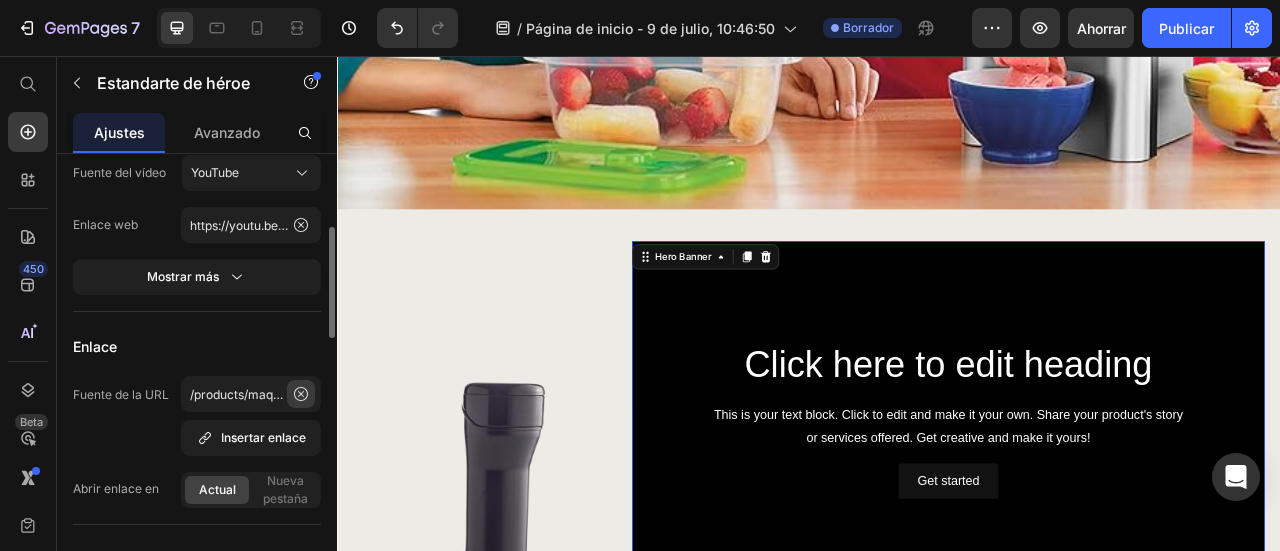 click 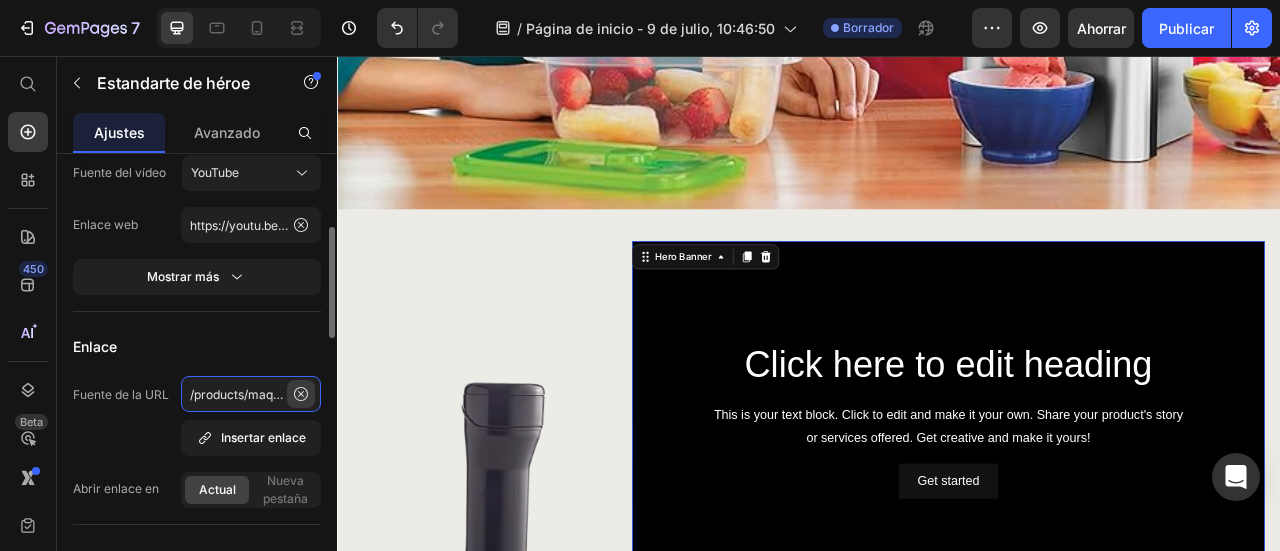 type 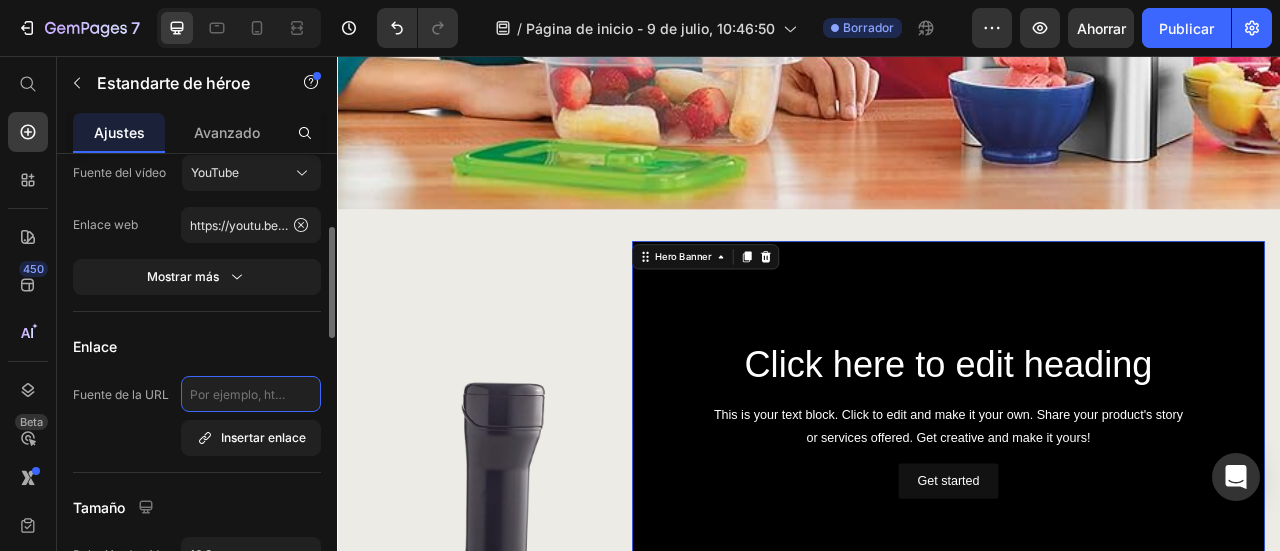 scroll, scrollTop: 0, scrollLeft: 0, axis: both 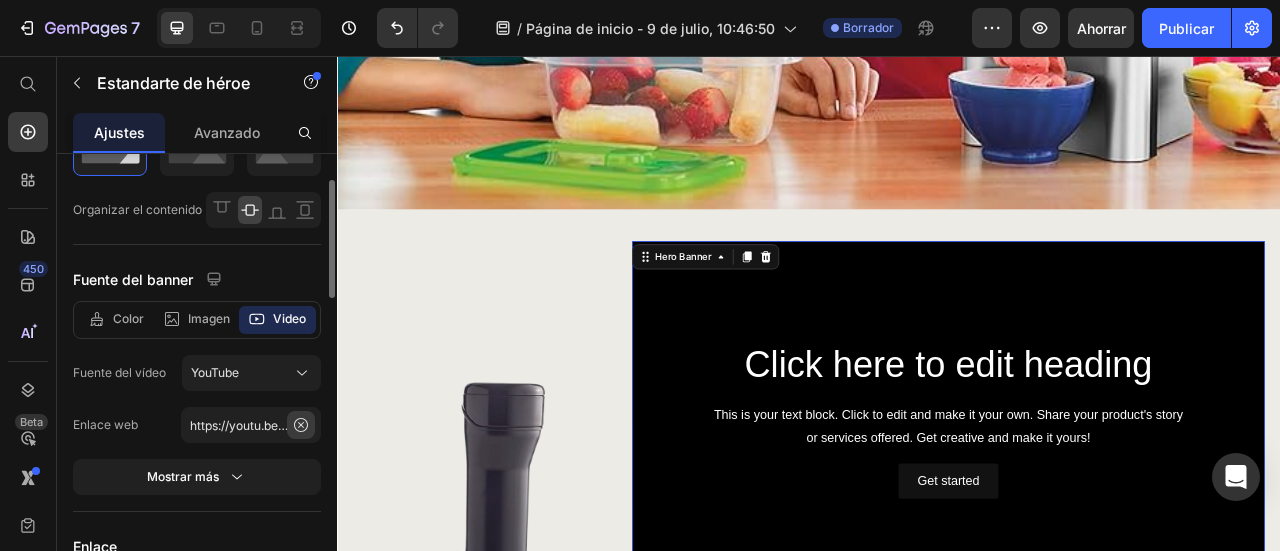click 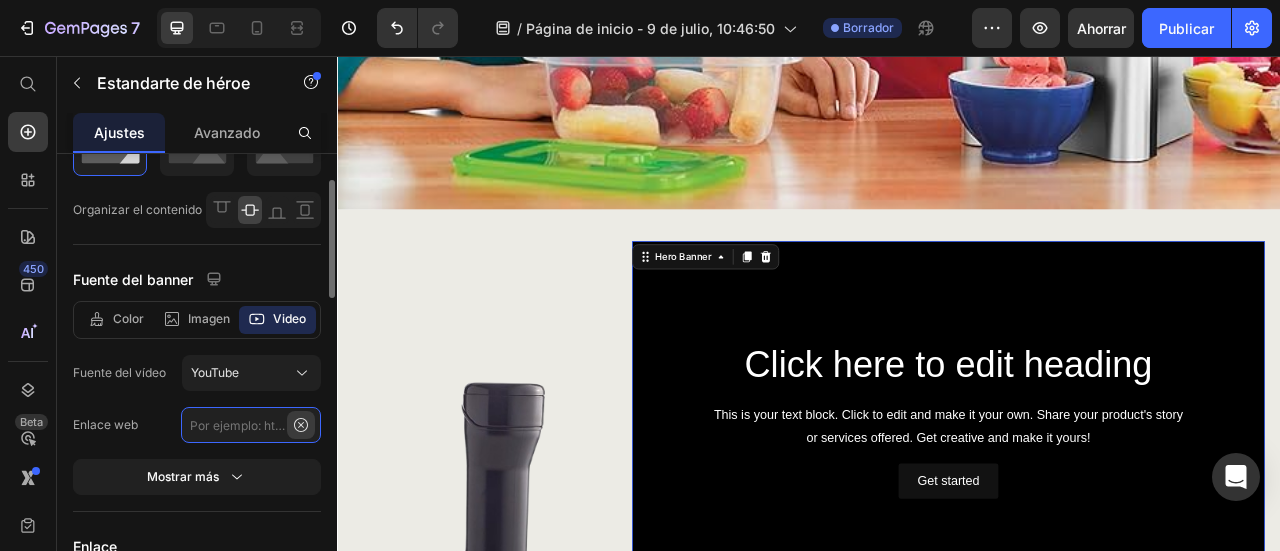 scroll, scrollTop: 0, scrollLeft: 0, axis: both 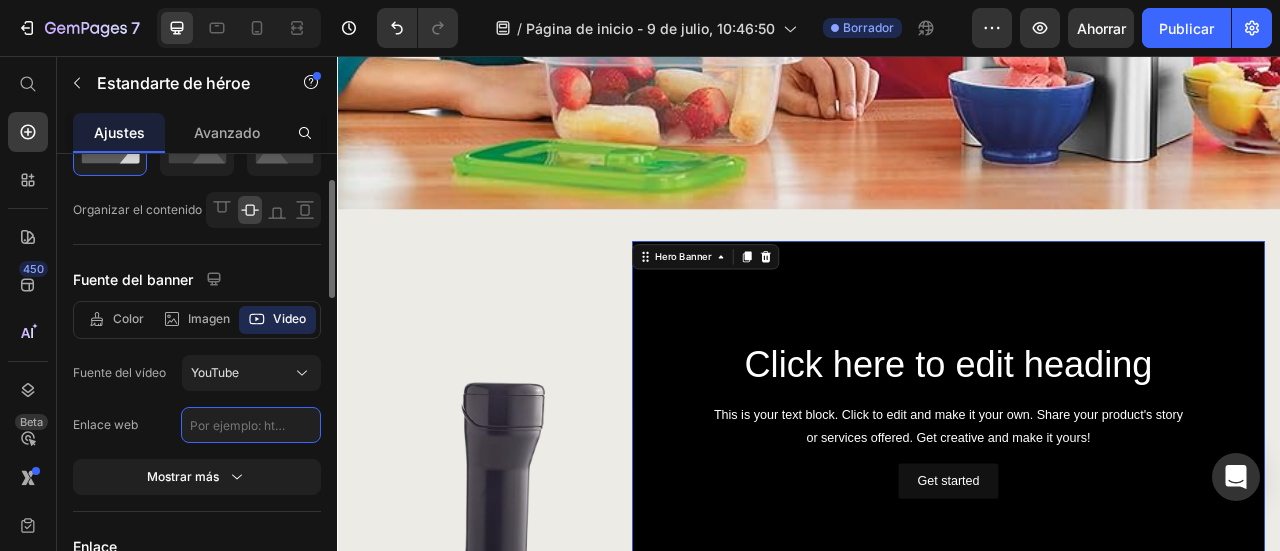 paste on "https://cdn.shopify.com/videos/c/o/v/619971c794ac416daf6ef7ea2d262304.mp4" 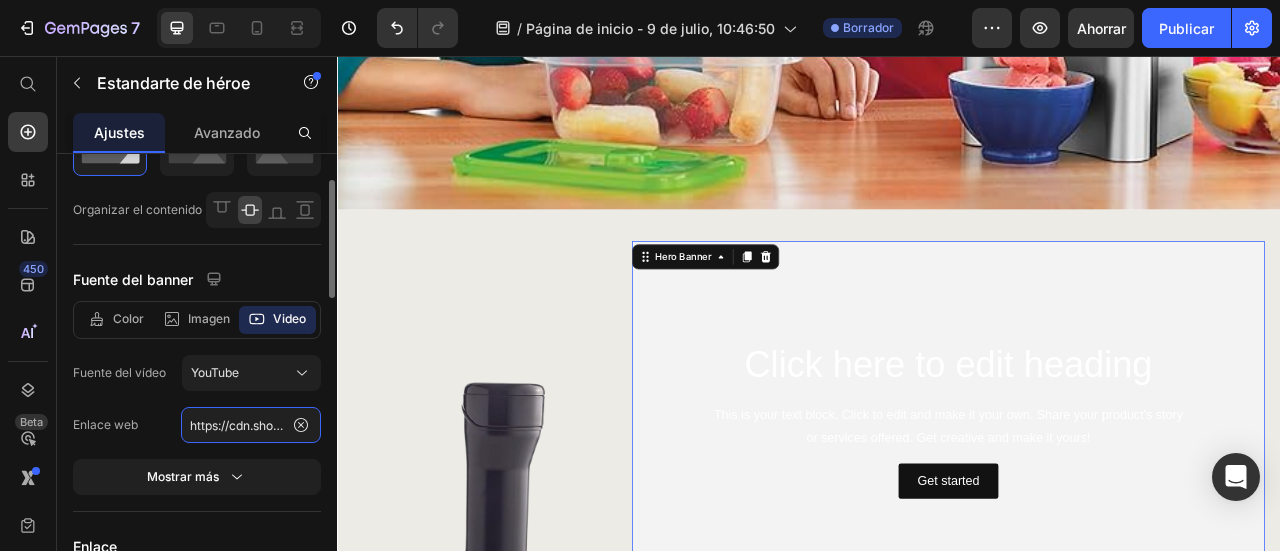 scroll, scrollTop: 0, scrollLeft: 362, axis: horizontal 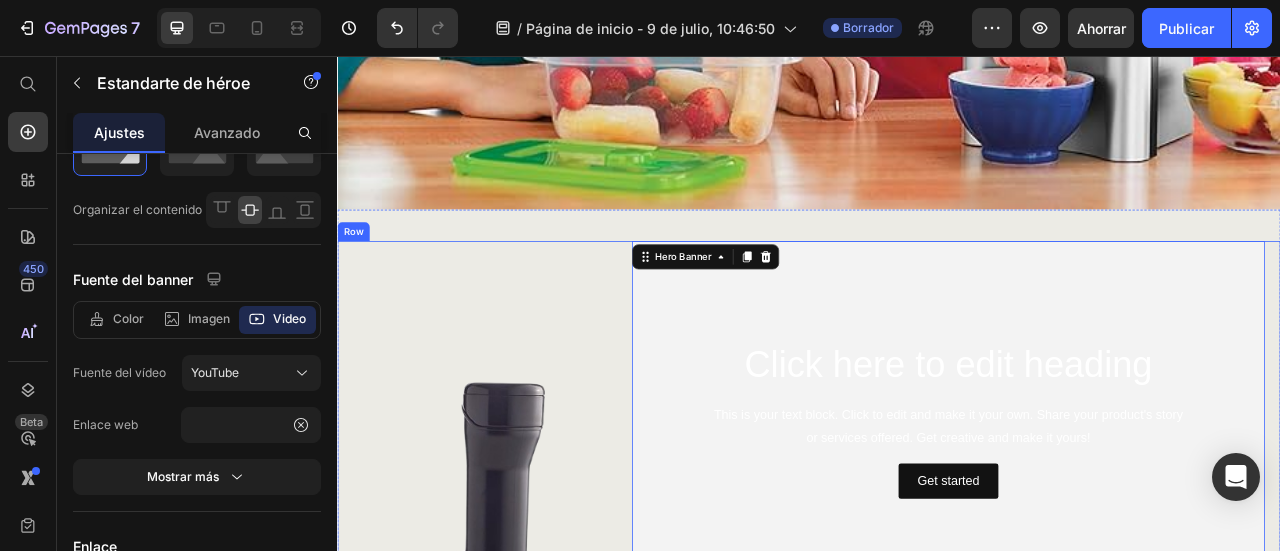 click on "Image" at bounding box center [524, 765] 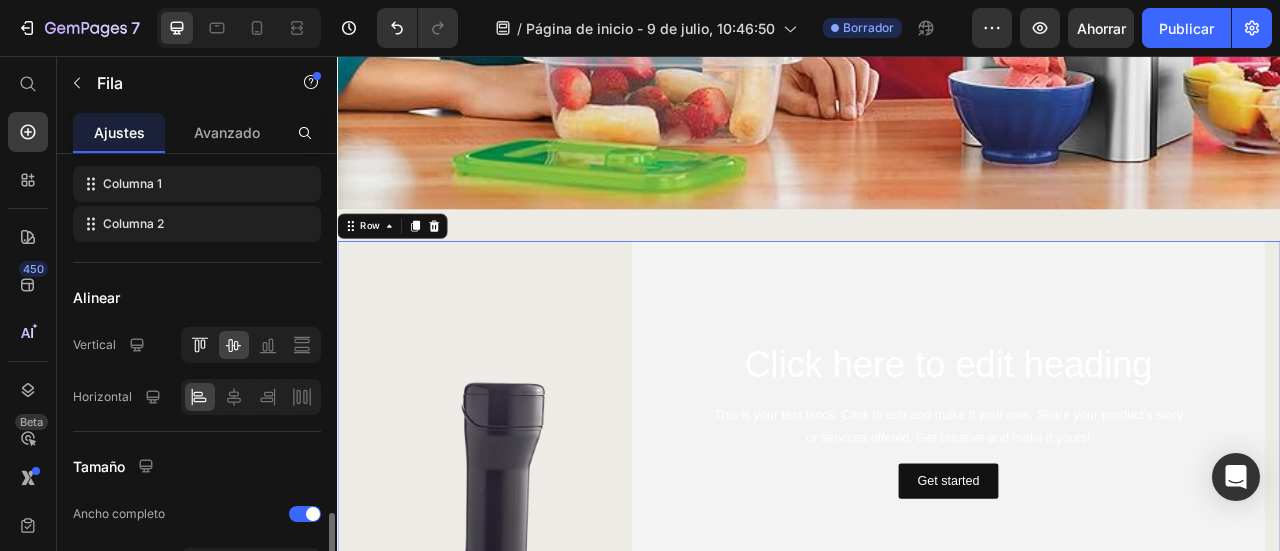 scroll, scrollTop: 500, scrollLeft: 0, axis: vertical 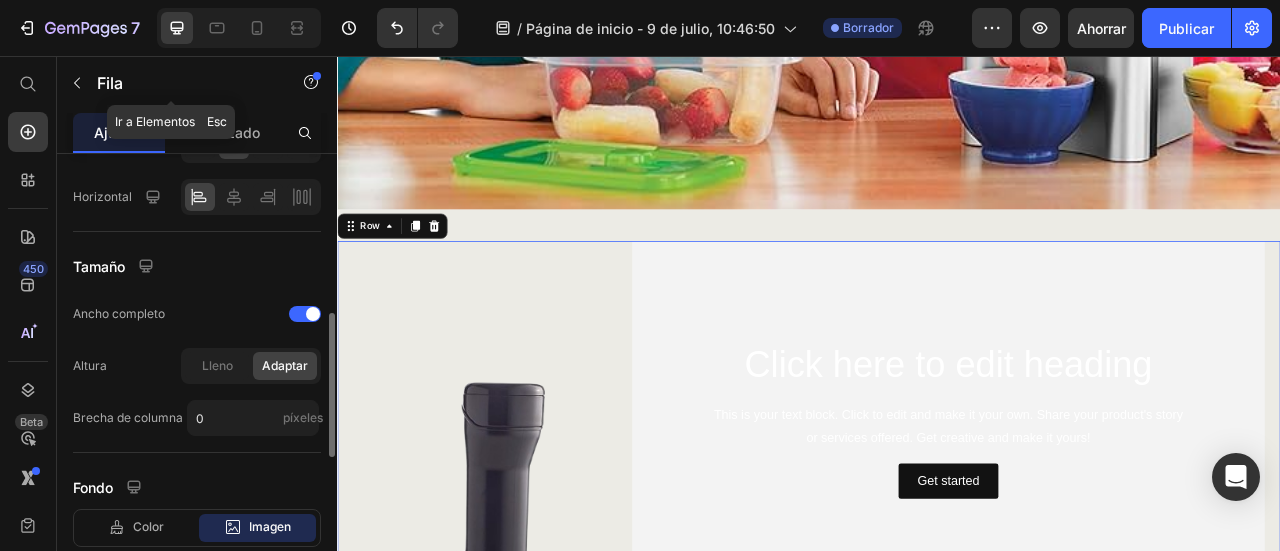 click 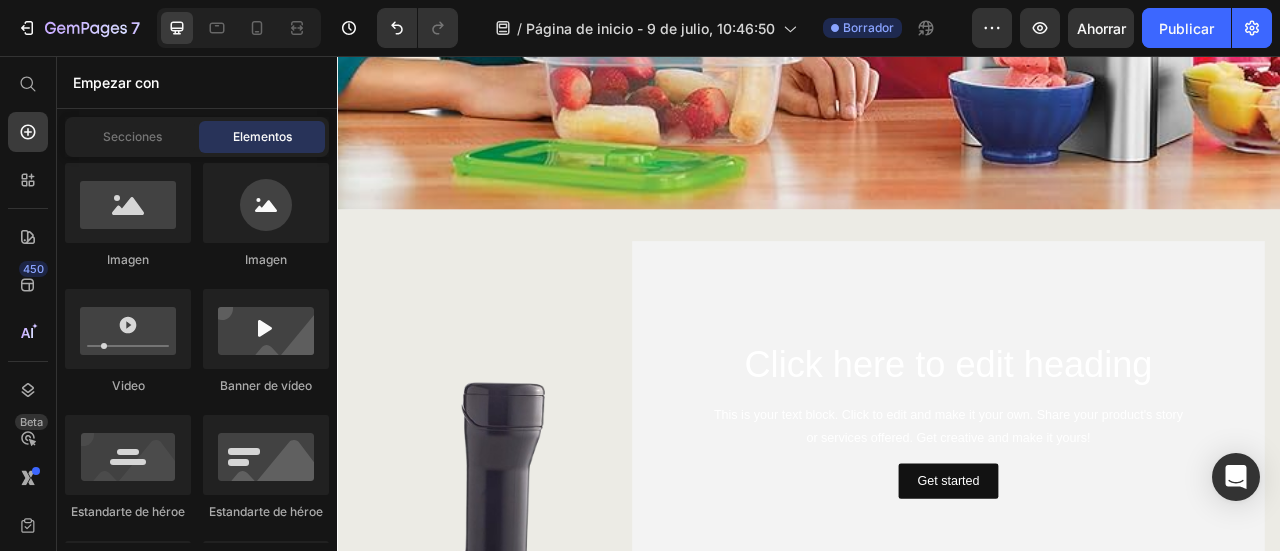scroll, scrollTop: 600, scrollLeft: 0, axis: vertical 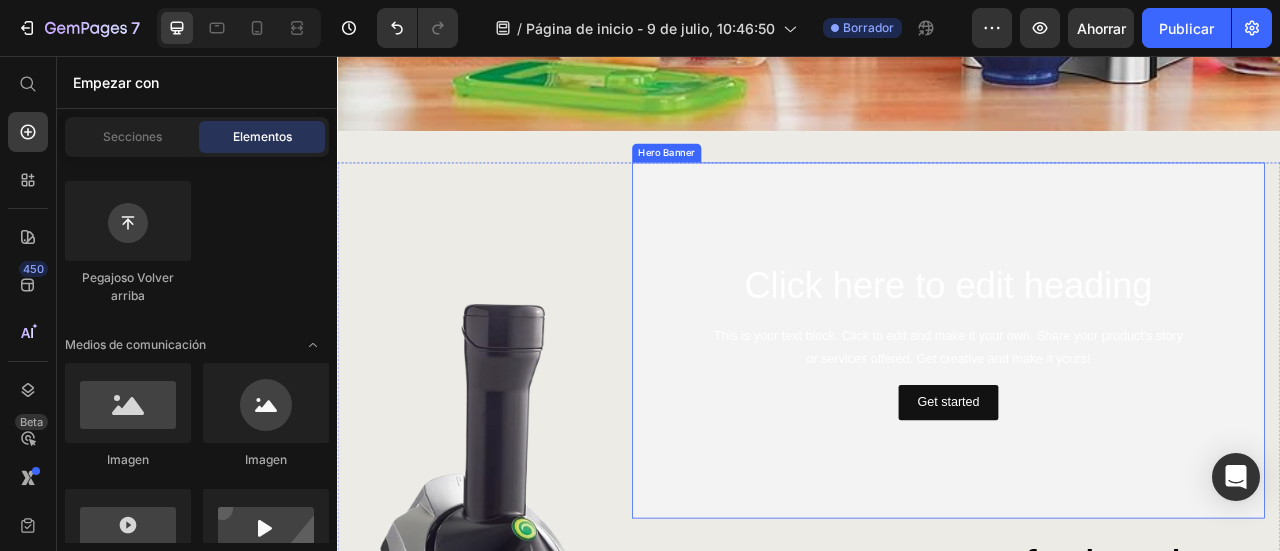 click at bounding box center [1114, 417] 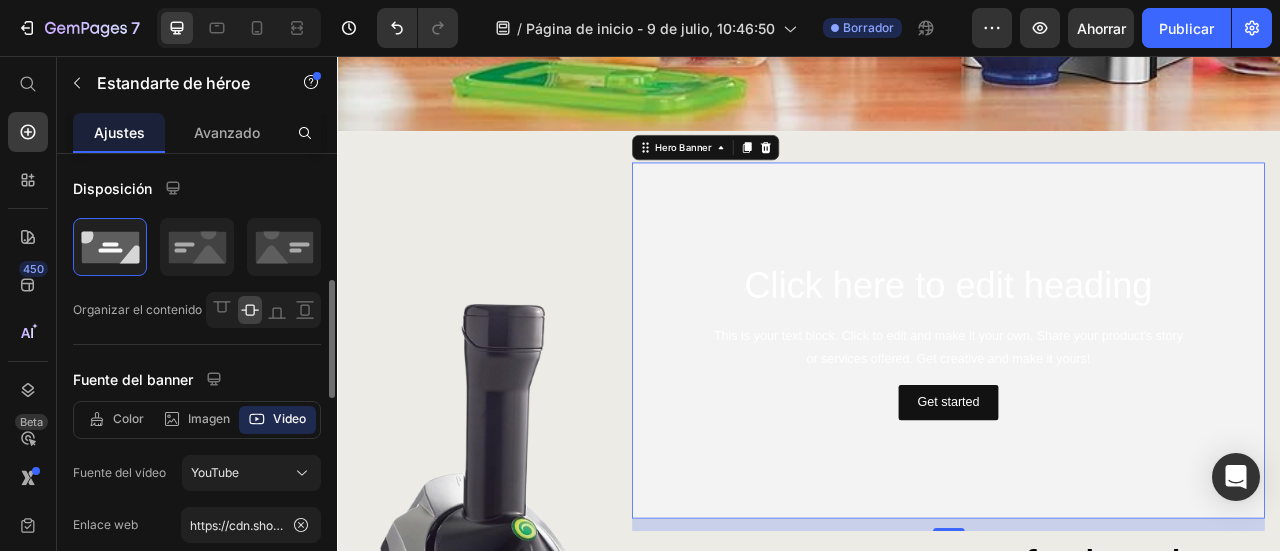 scroll, scrollTop: 100, scrollLeft: 0, axis: vertical 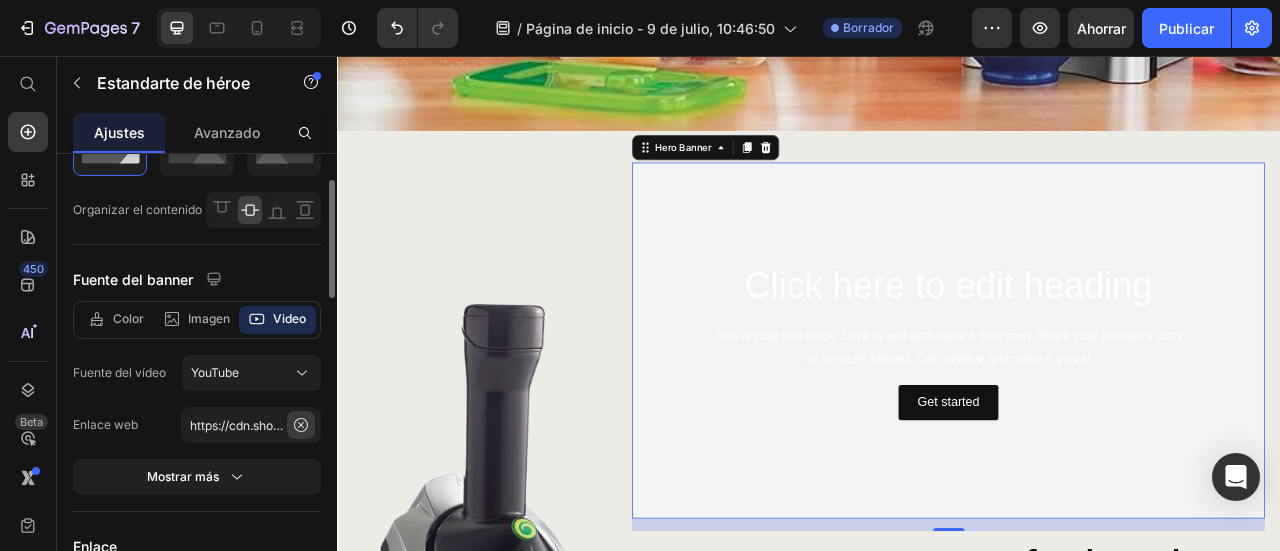 click 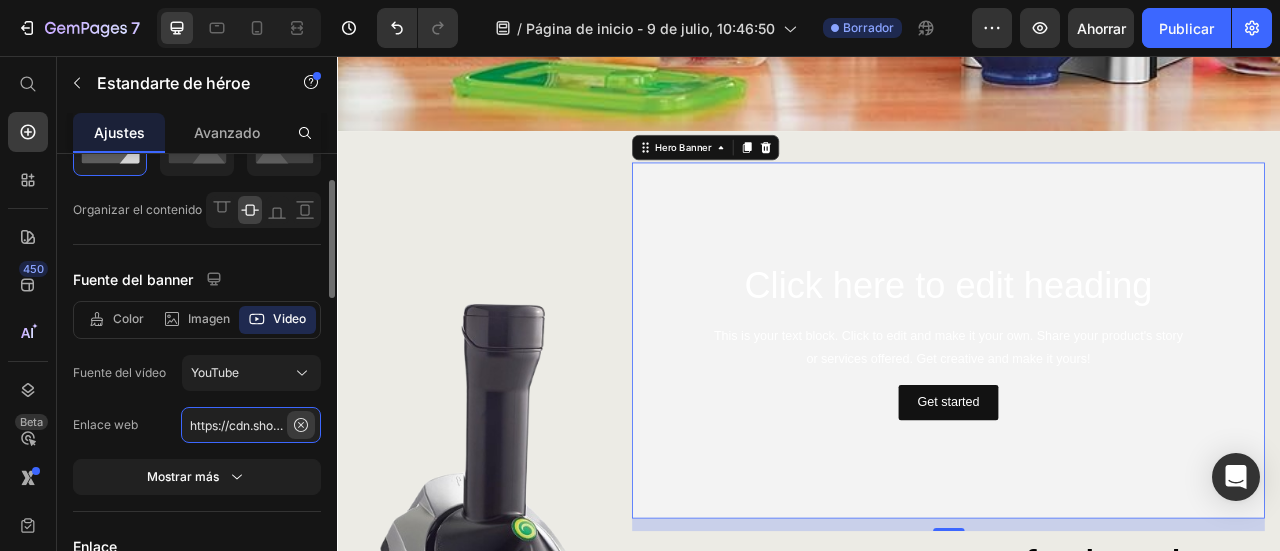 type 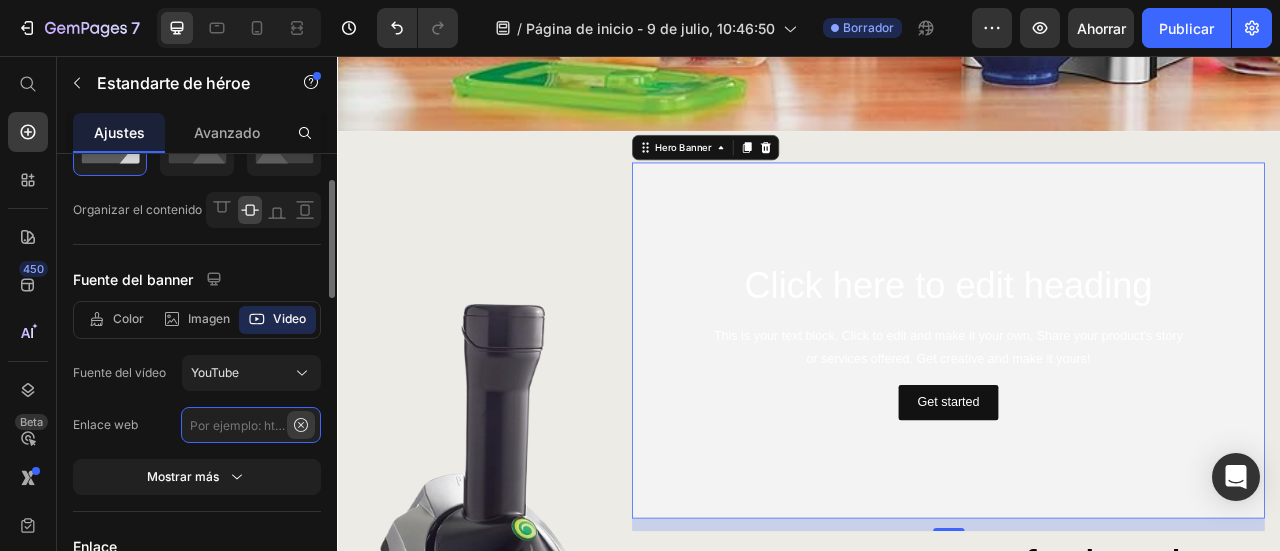 scroll, scrollTop: 0, scrollLeft: 0, axis: both 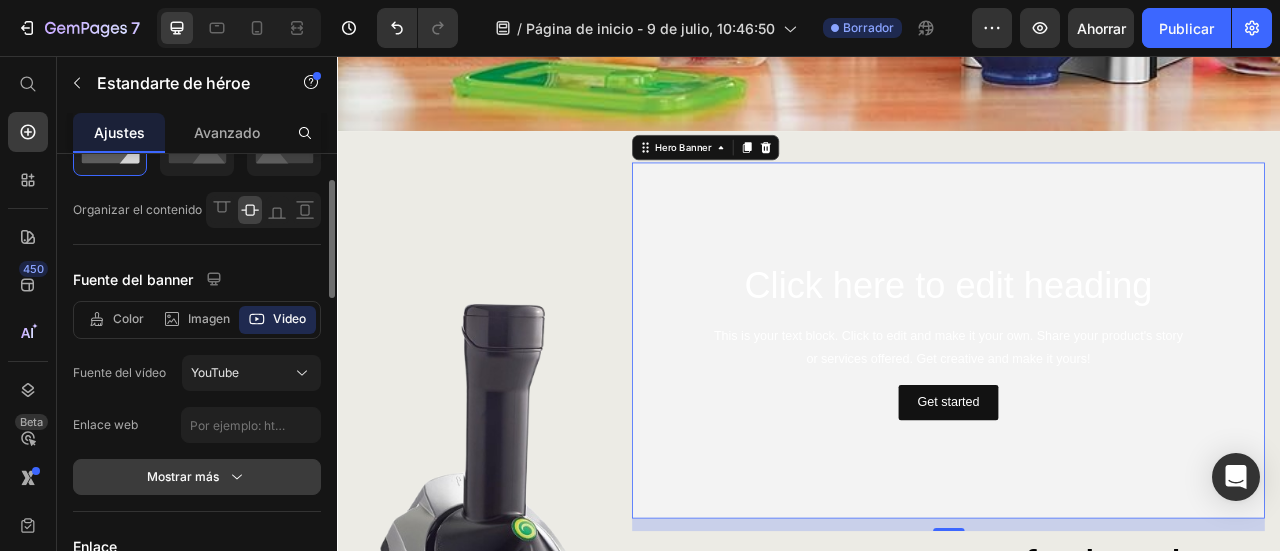 click 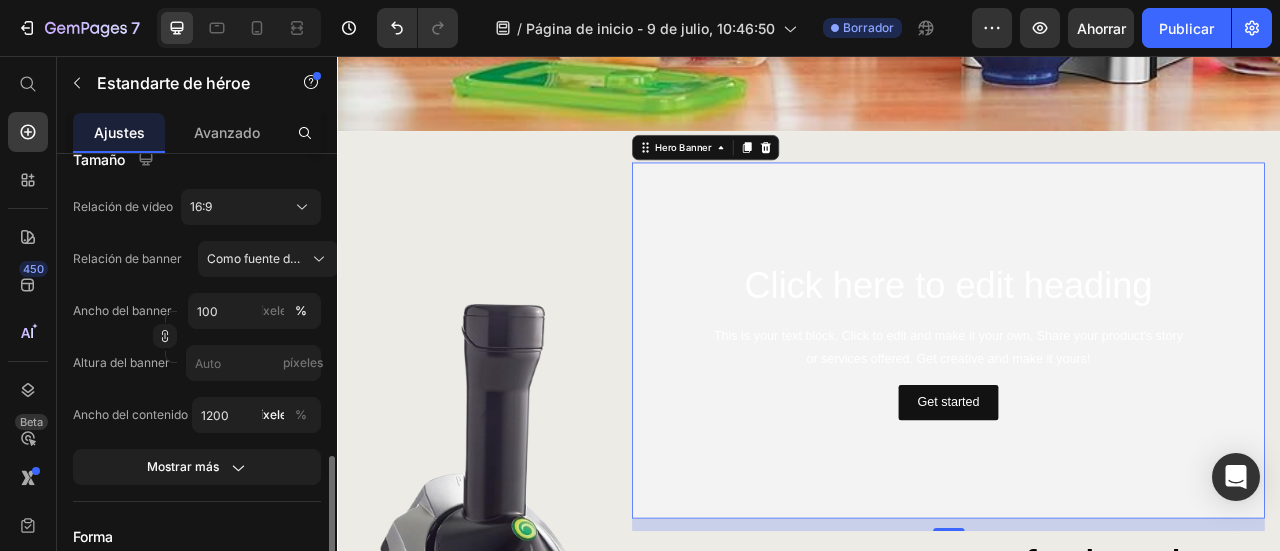 scroll, scrollTop: 800, scrollLeft: 0, axis: vertical 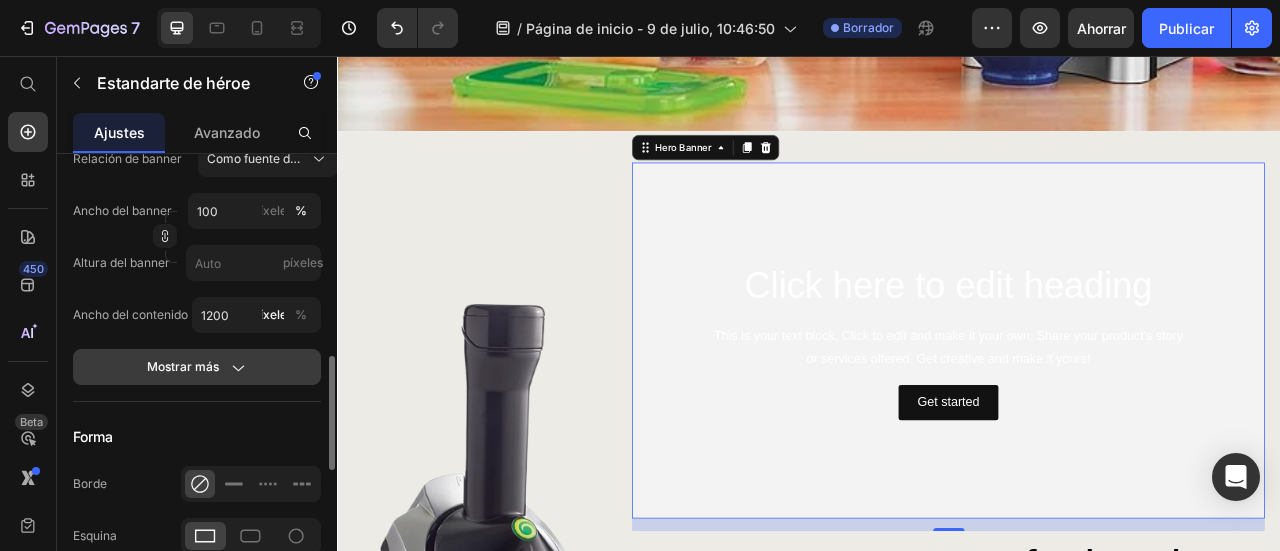 click on "Mostrar más" 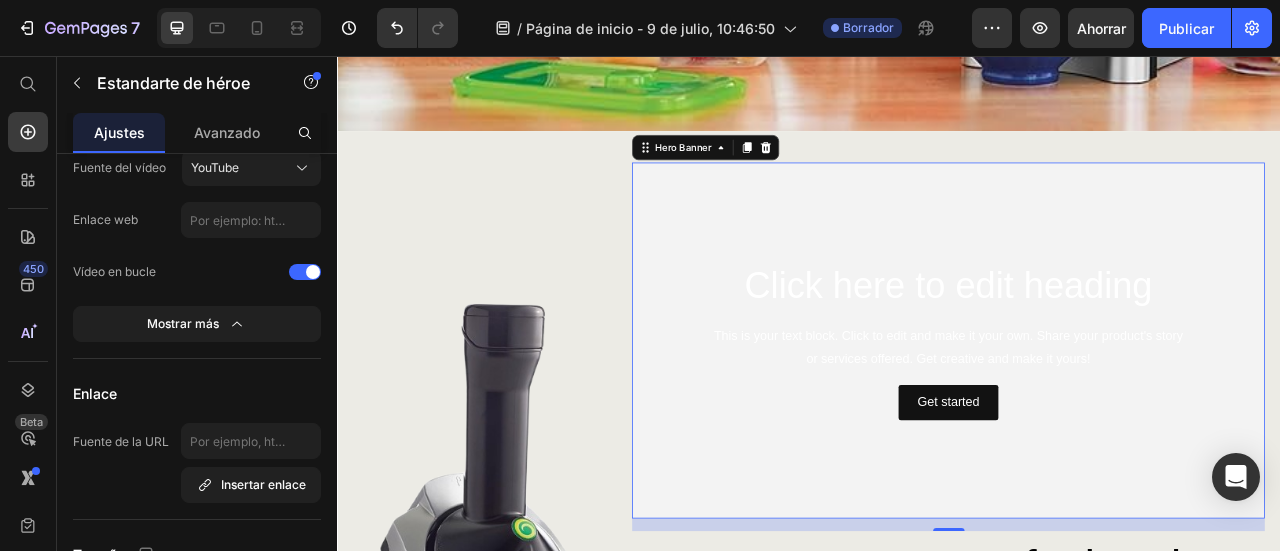 scroll, scrollTop: 0, scrollLeft: 0, axis: both 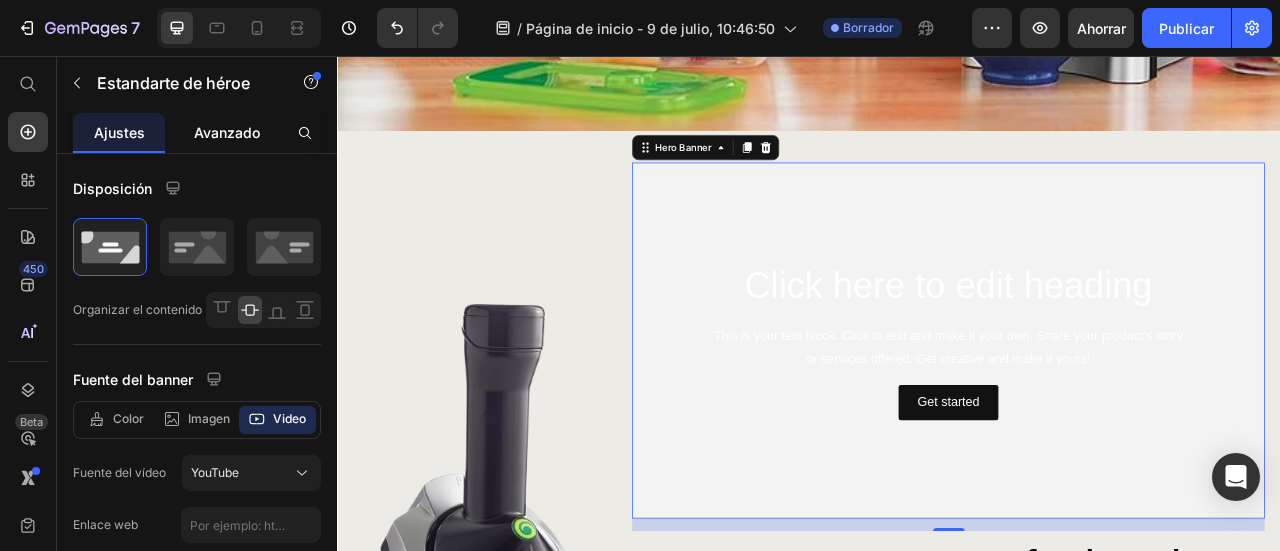 click on "Avanzado" at bounding box center (227, 132) 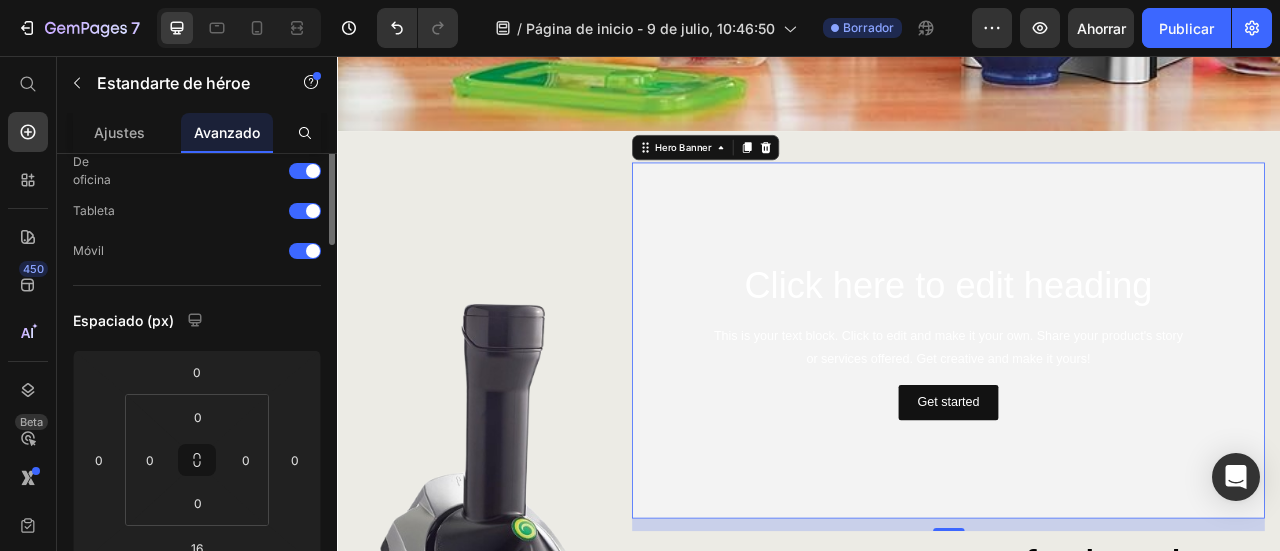 scroll, scrollTop: 0, scrollLeft: 0, axis: both 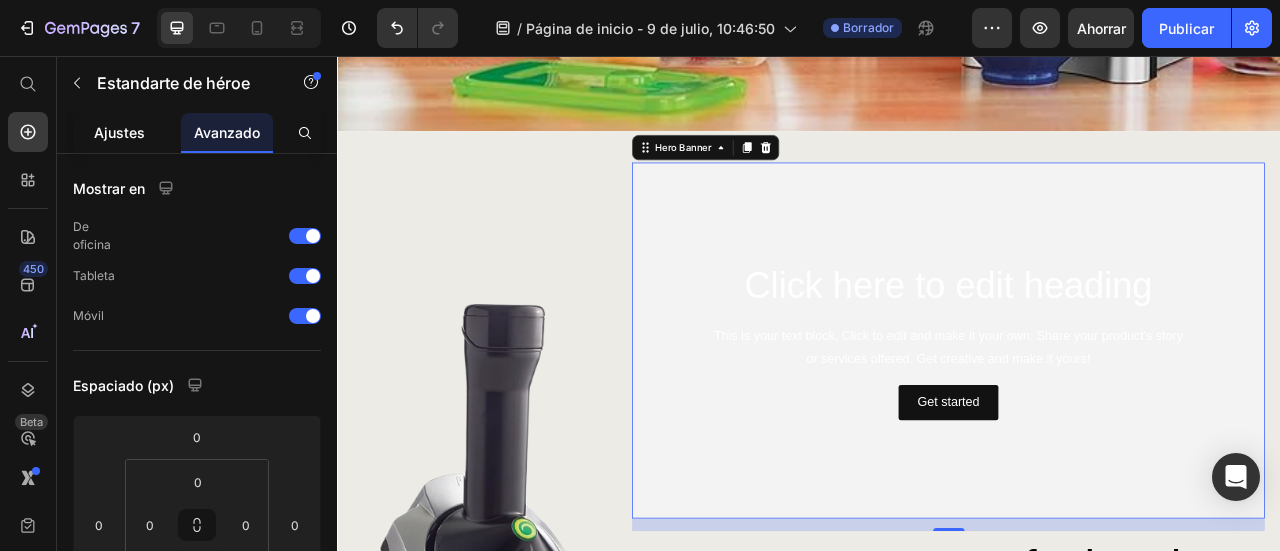 click on "Ajustes" at bounding box center [119, 132] 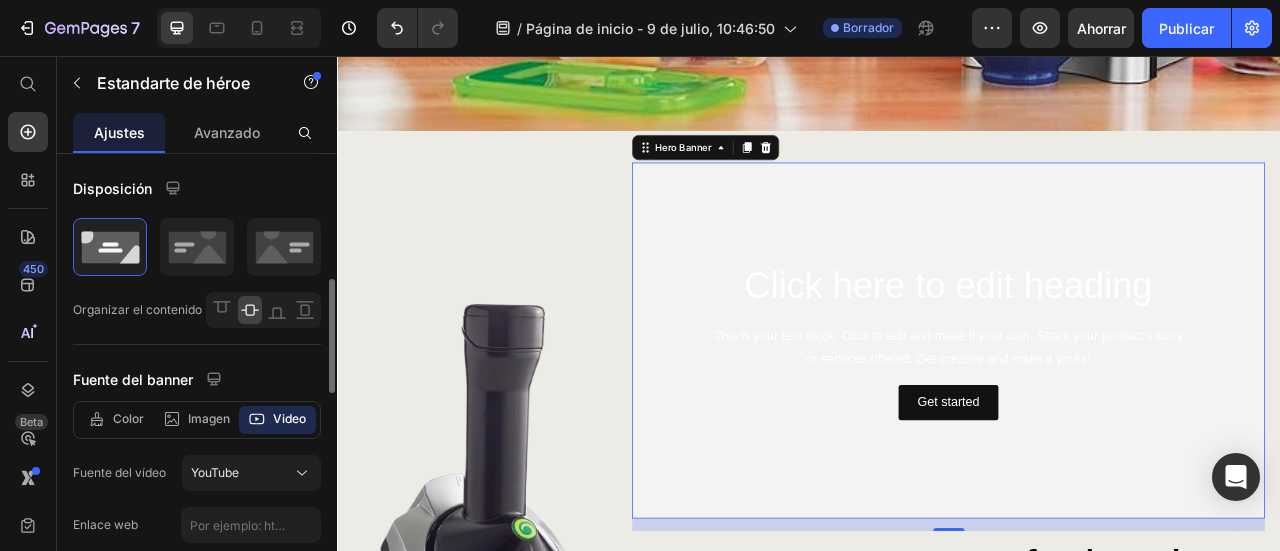 scroll, scrollTop: 100, scrollLeft: 0, axis: vertical 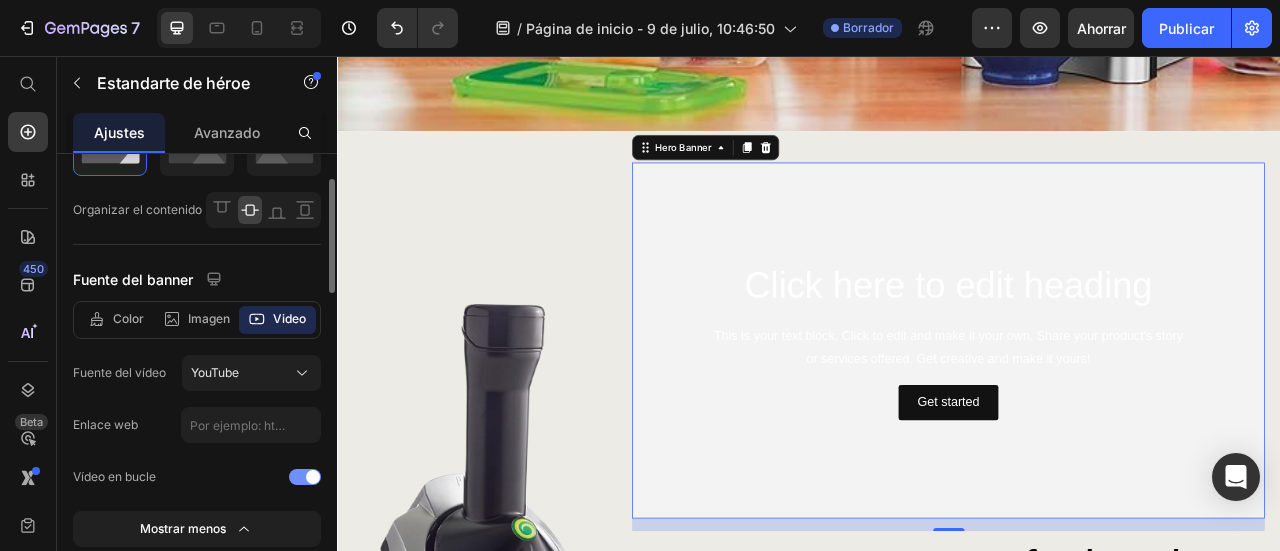 click on "Video" 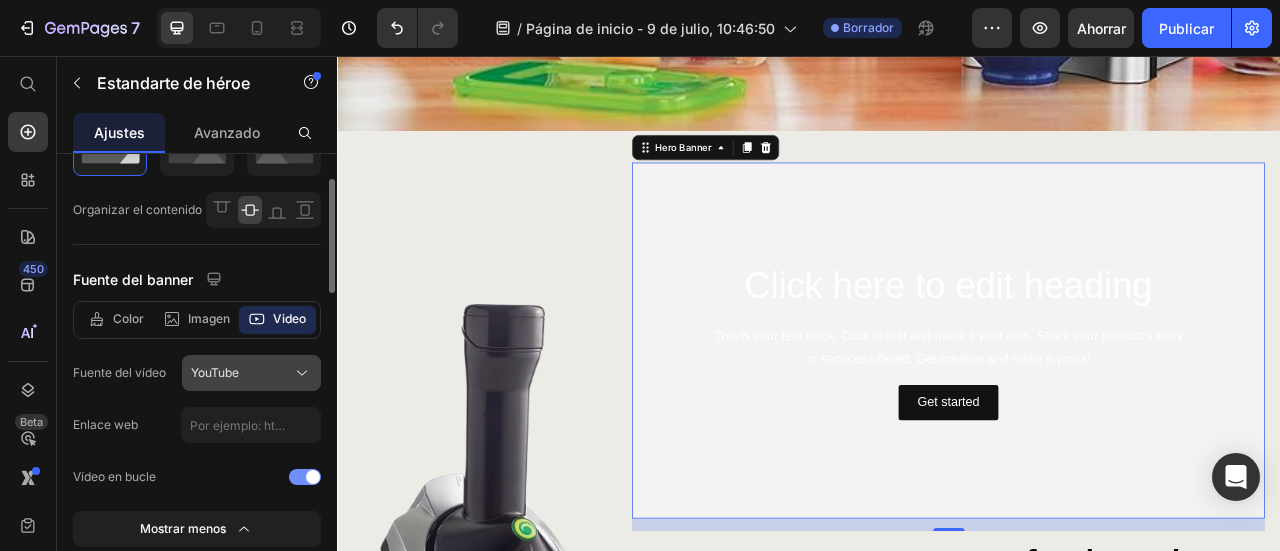 click on "YouTube" at bounding box center [251, 373] 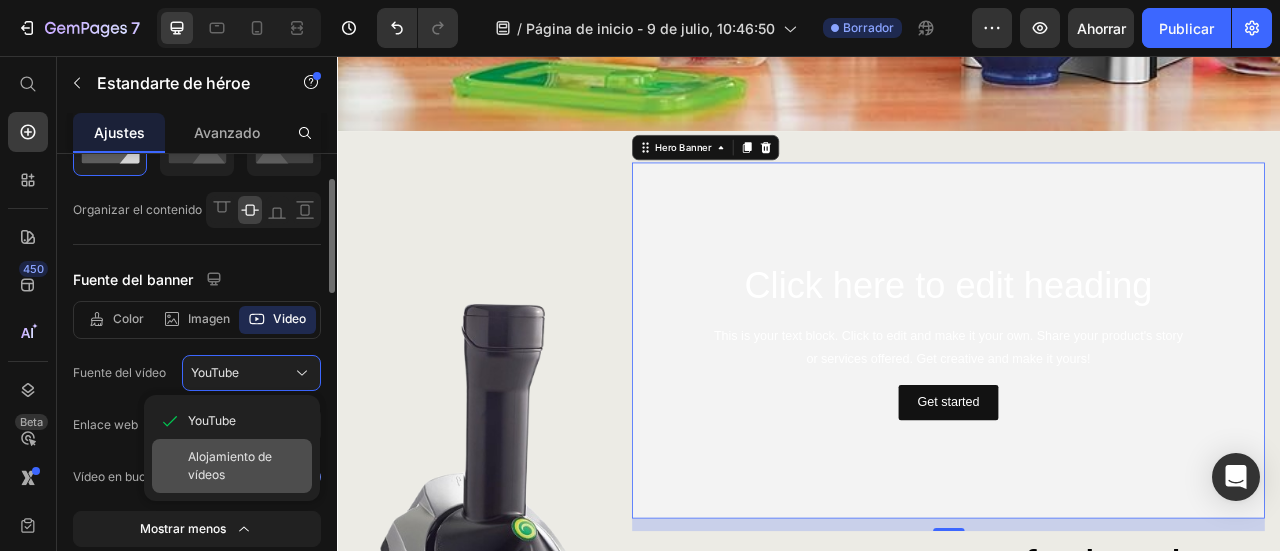 click on "Alojamiento de vídeos" at bounding box center (230, 465) 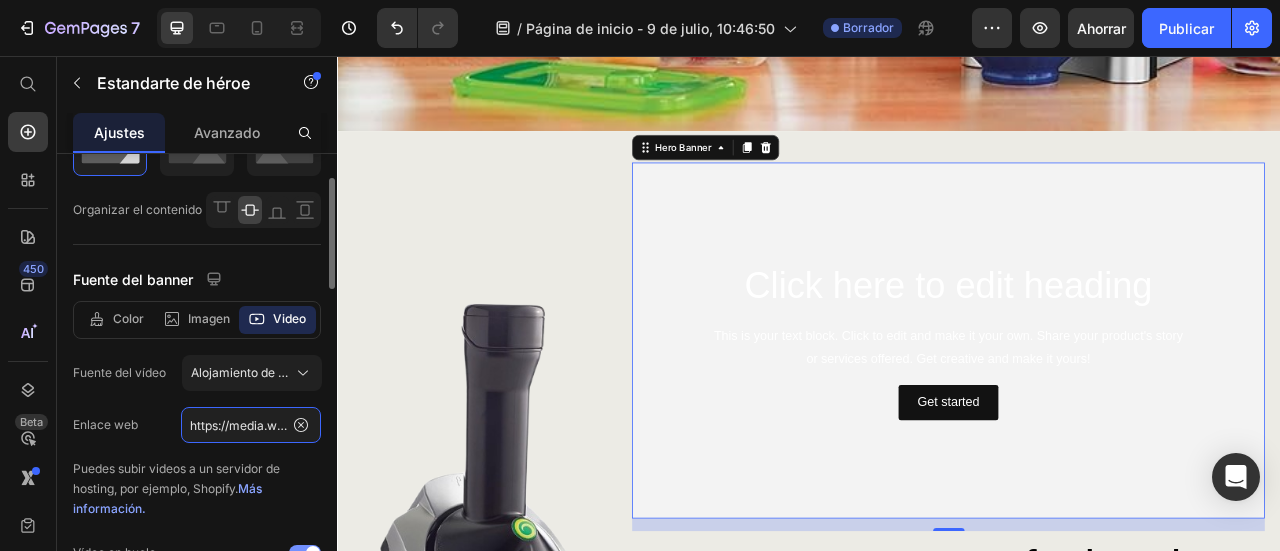 click on "https://media.w3.org/2010/05/sintel/trailer.mp4" 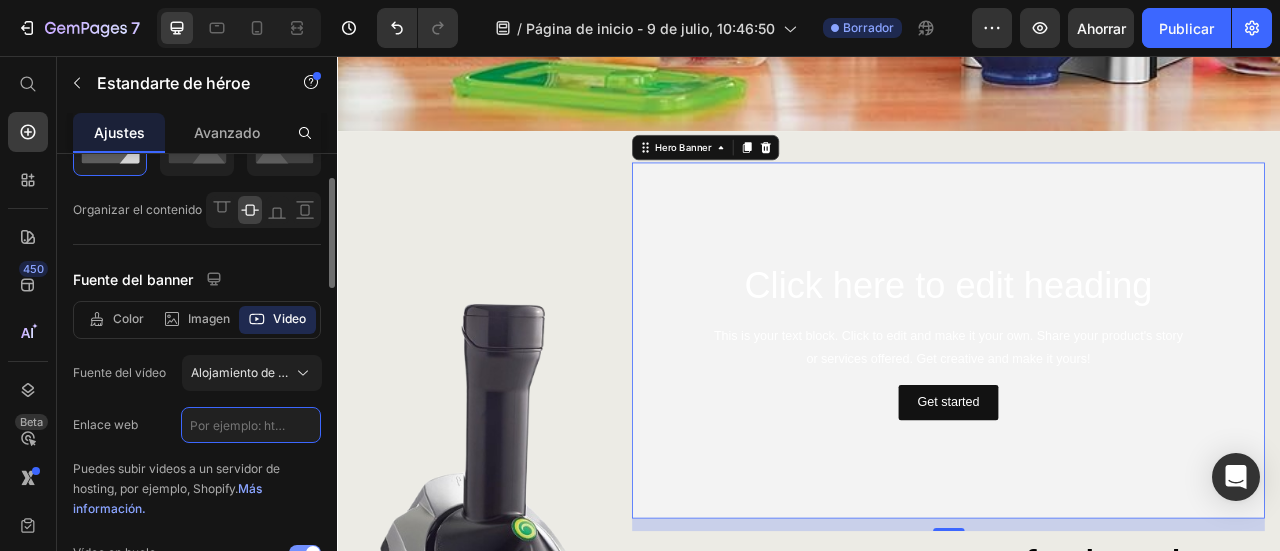 paste on "https://cdn.shopify.com/videos/c/o/v/619971c794ac416daf6ef7ea2d262304.mp4" 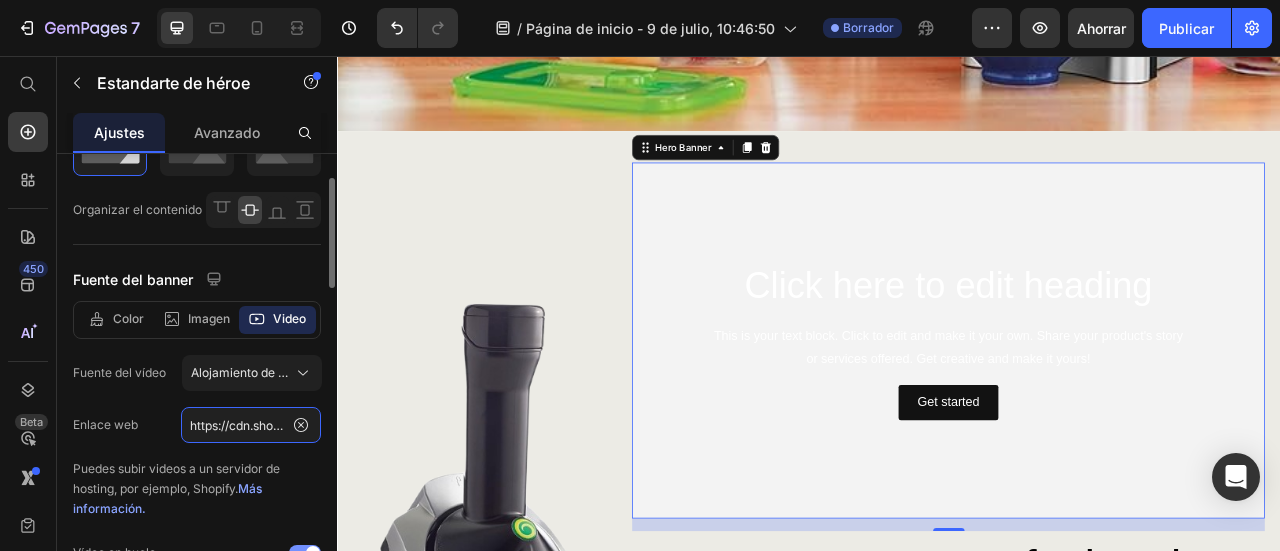 scroll, scrollTop: 0, scrollLeft: 362, axis: horizontal 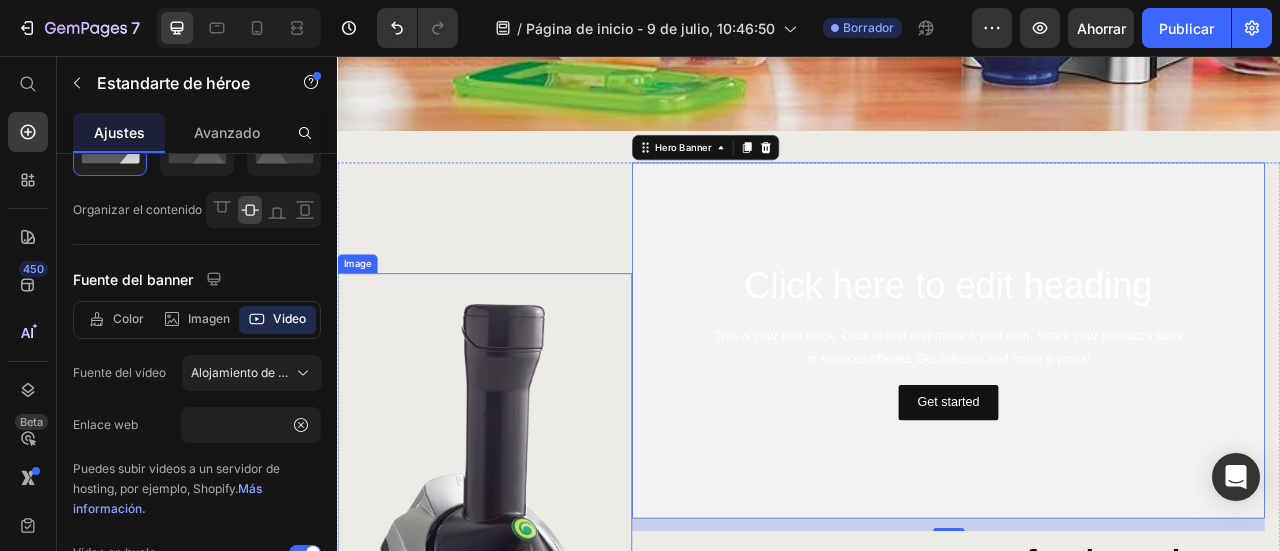 click at bounding box center (524, 665) 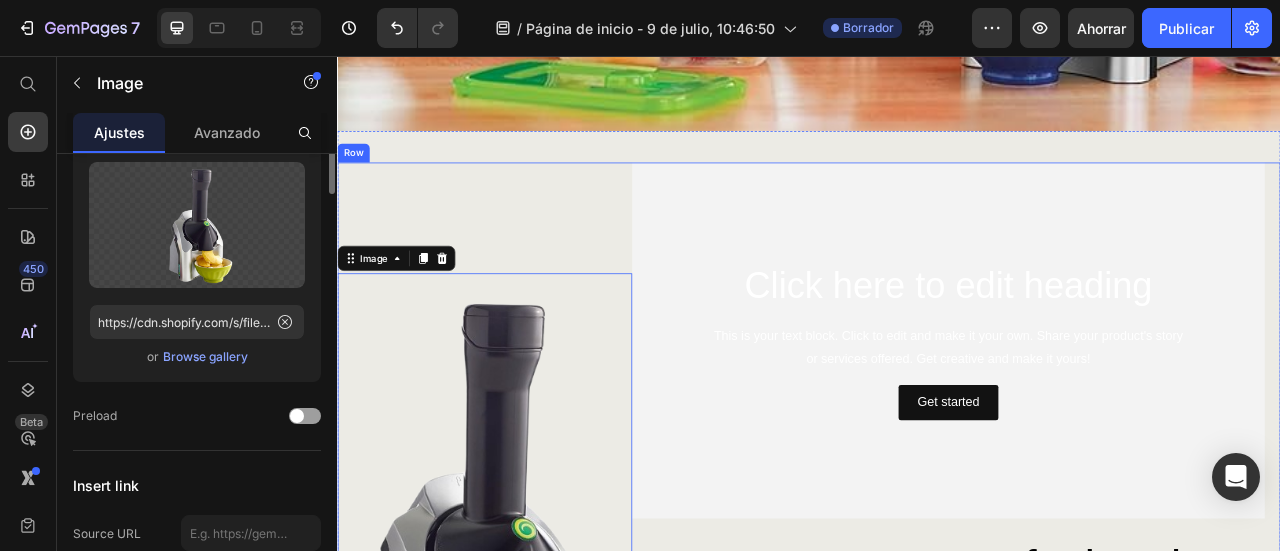 scroll, scrollTop: 0, scrollLeft: 0, axis: both 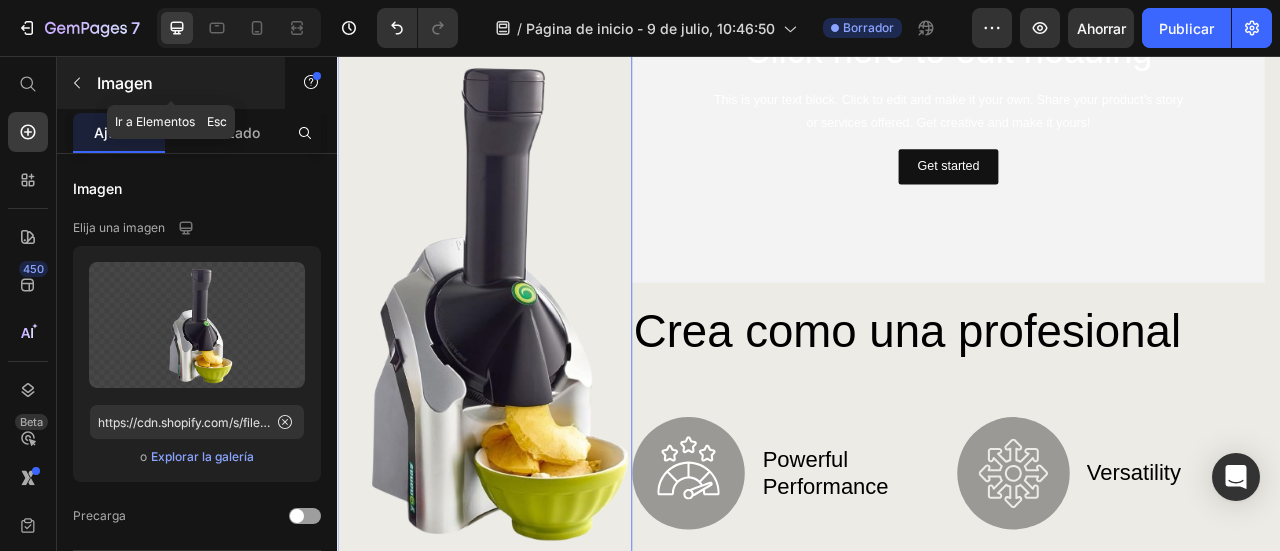click 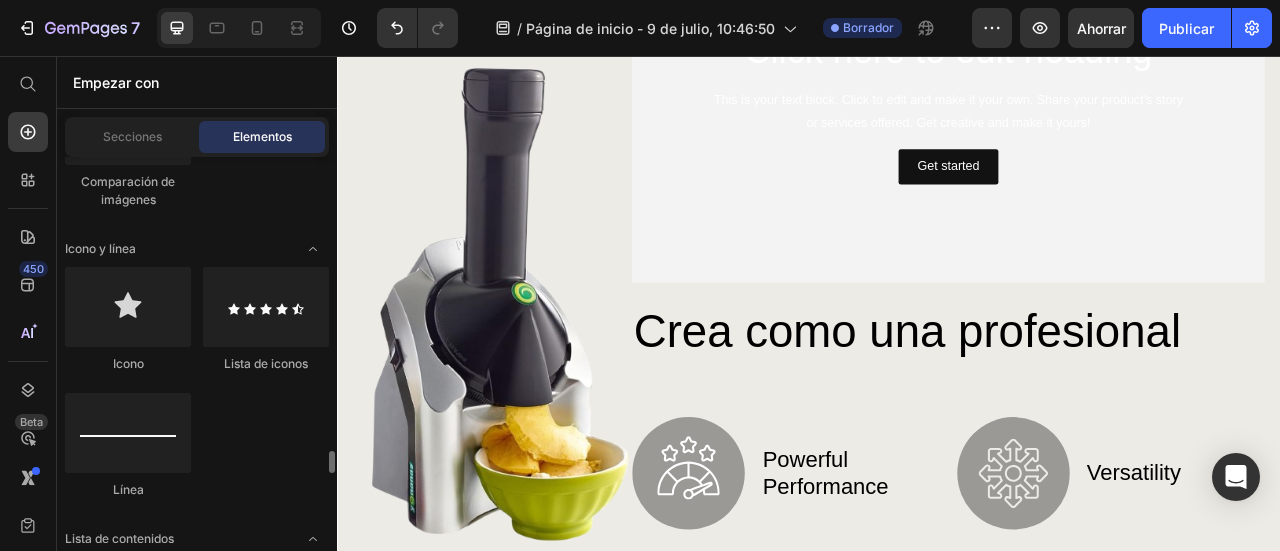 scroll, scrollTop: 1600, scrollLeft: 0, axis: vertical 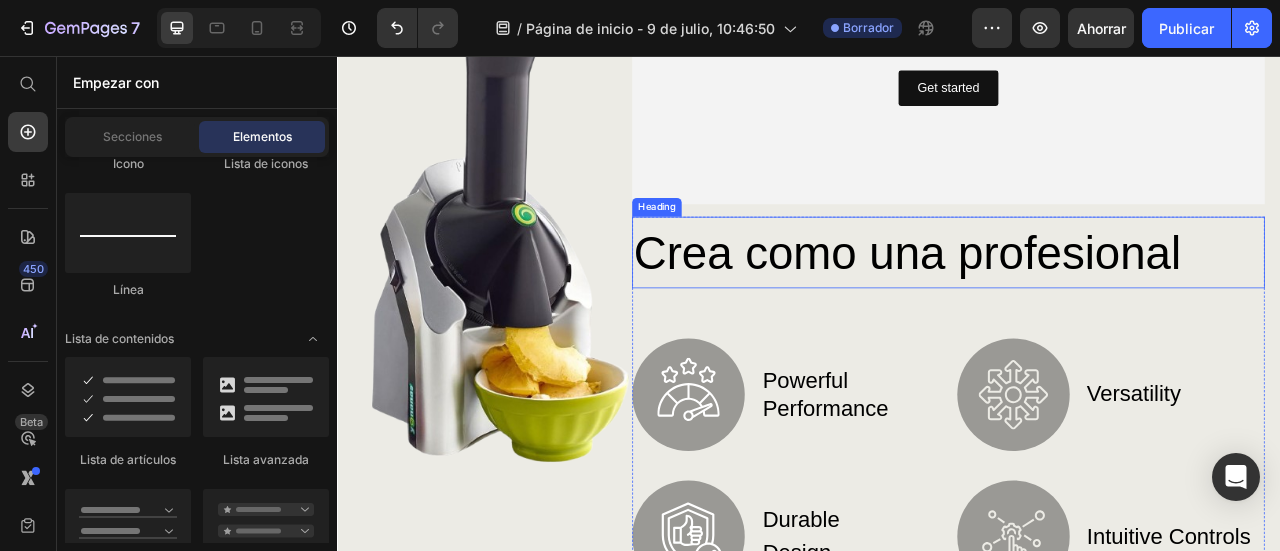 click on "Crea como una profesional" at bounding box center [1114, 305] 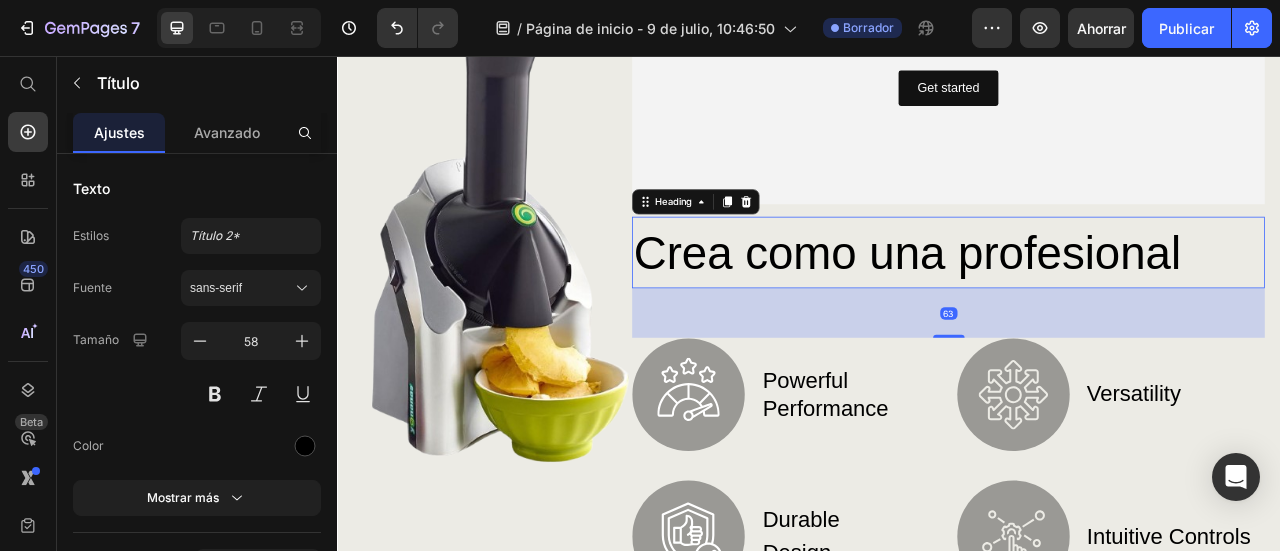 click on "Crea como una profesional" at bounding box center (1114, 305) 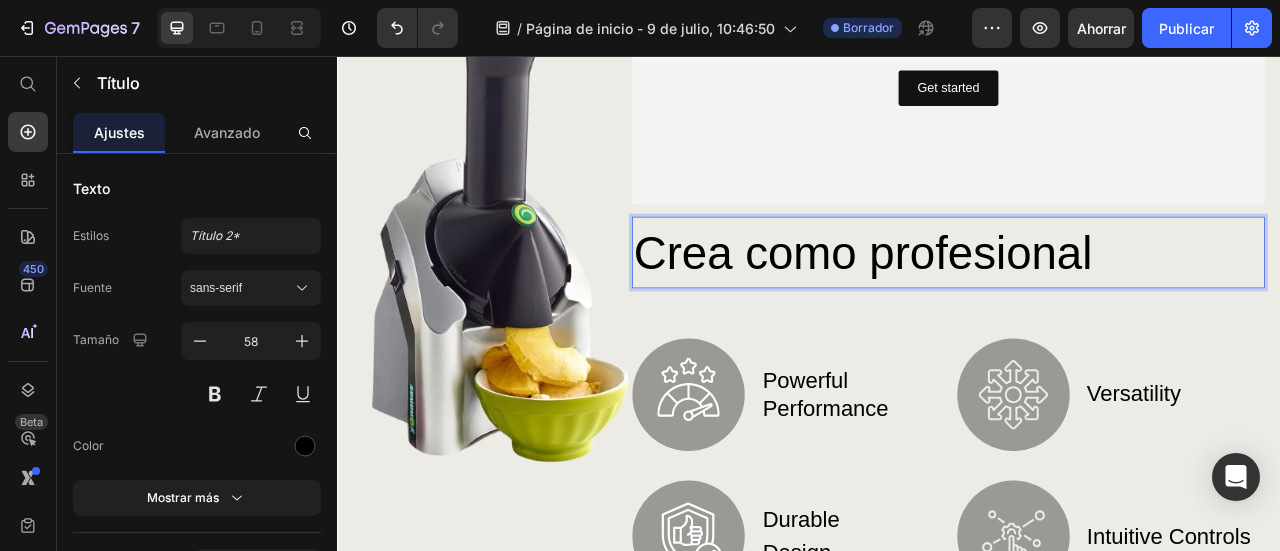 click on "Crea como profesional" at bounding box center [1114, 305] 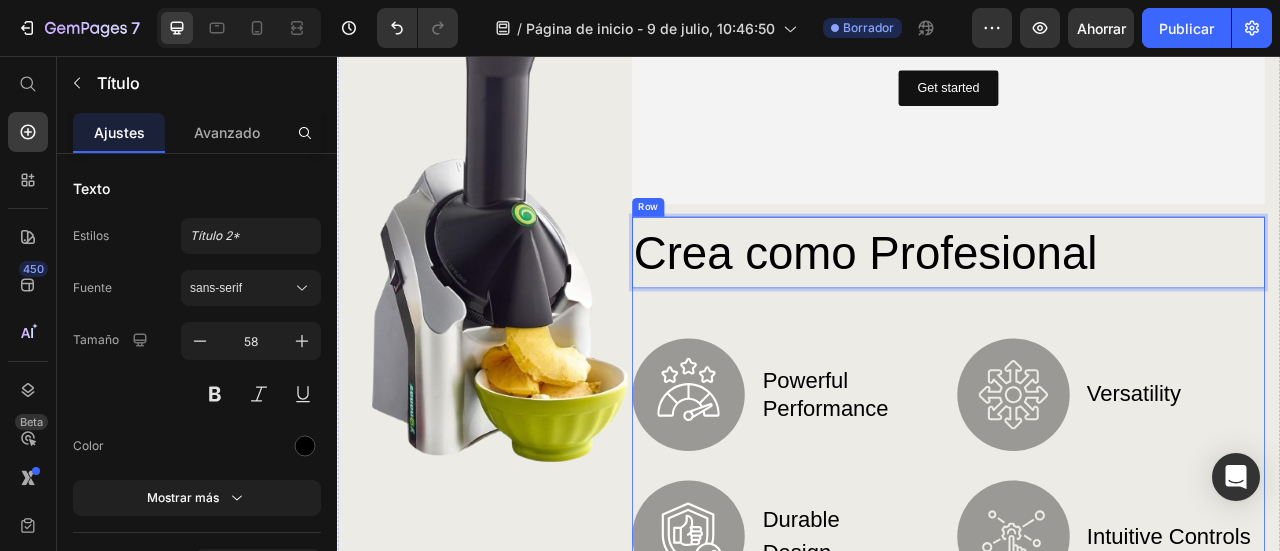 click on "Crea como Profesional  Heading   63 Image Powerful Performance Text Block Row Image Durable Design Text Block Row Image Versatility Text Block Row Image Intuitive Controls Text Block Row Row" at bounding box center (1114, 499) 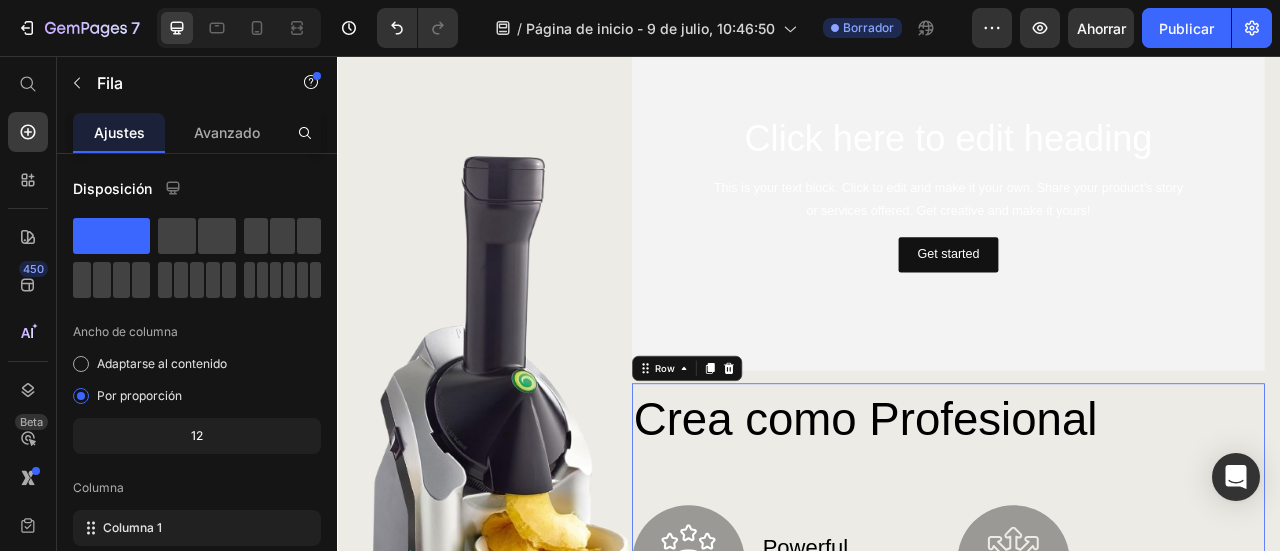 scroll, scrollTop: 1415, scrollLeft: 0, axis: vertical 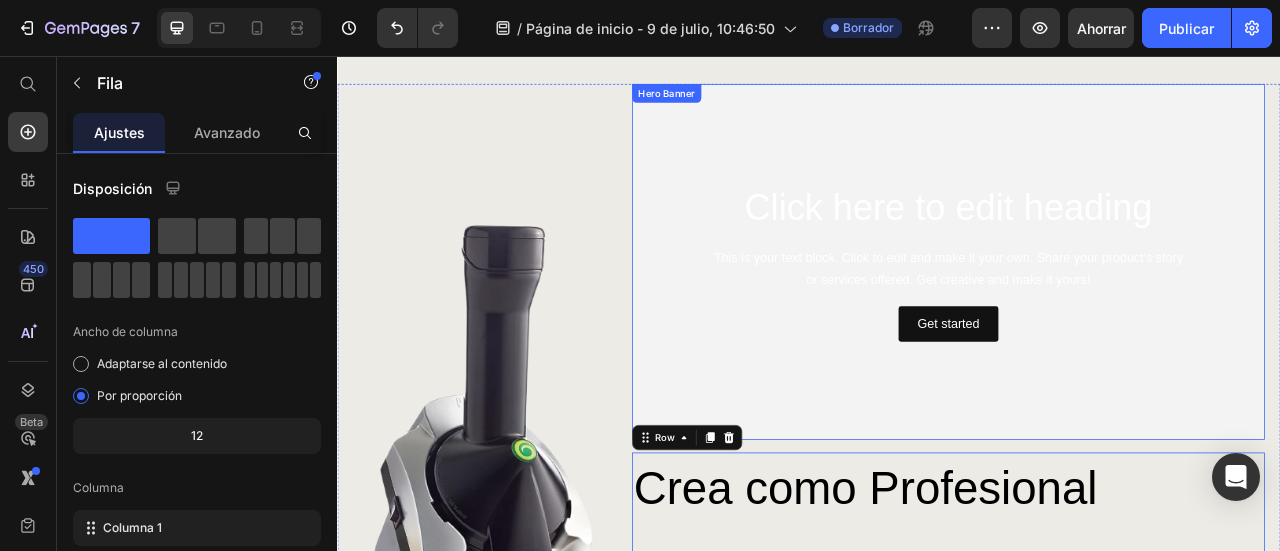 click at bounding box center [1114, 317] 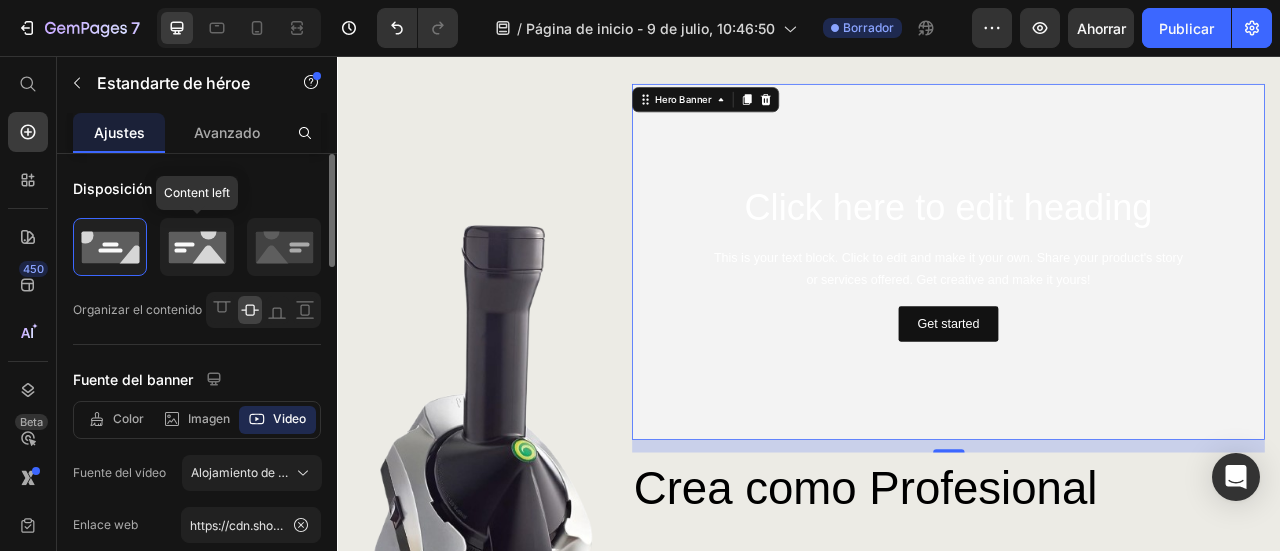 scroll, scrollTop: 200, scrollLeft: 0, axis: vertical 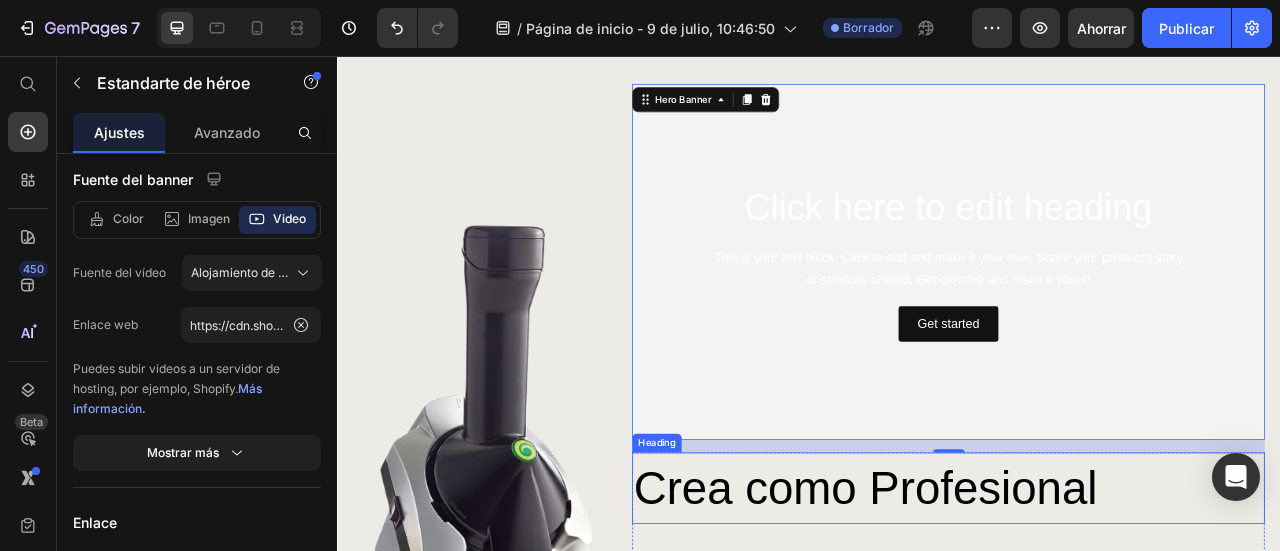 click on "Crea como Profesional" at bounding box center [1114, 605] 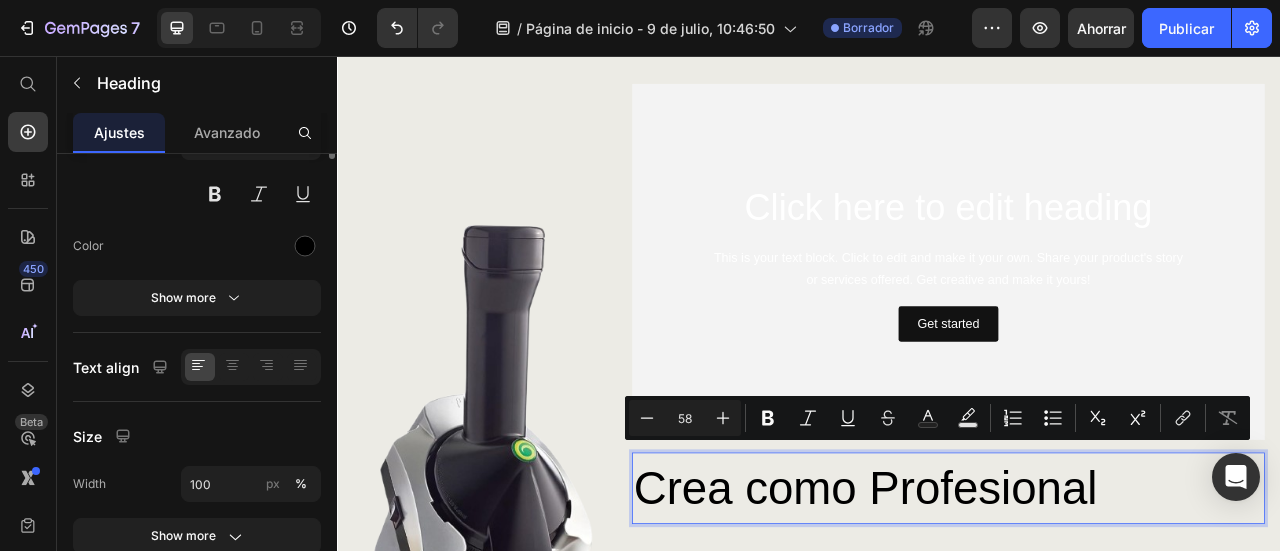 scroll, scrollTop: 0, scrollLeft: 0, axis: both 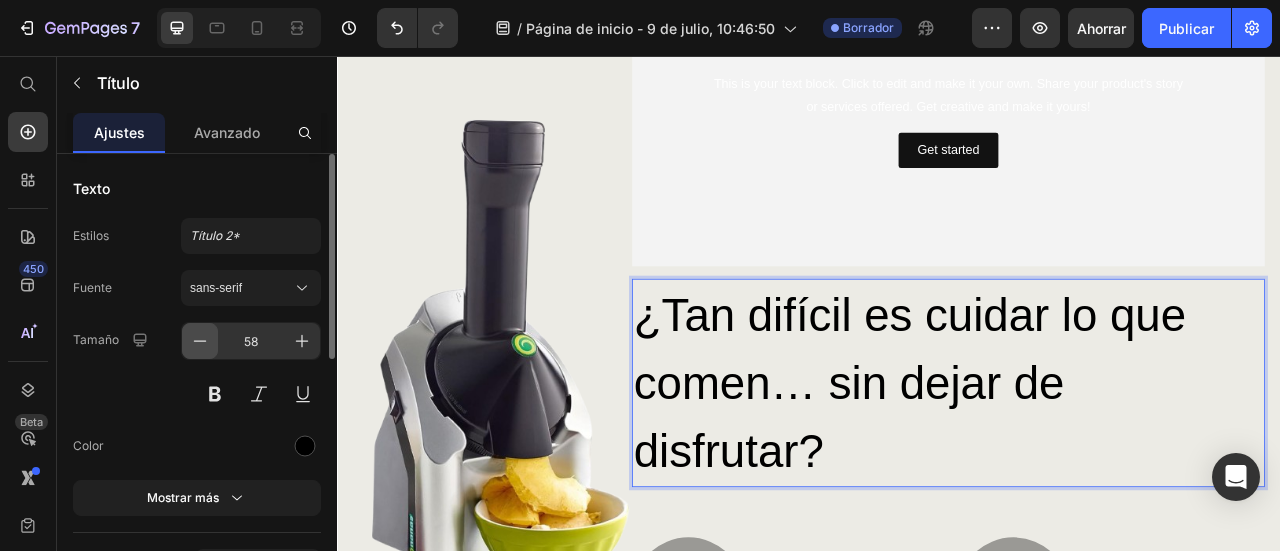 click 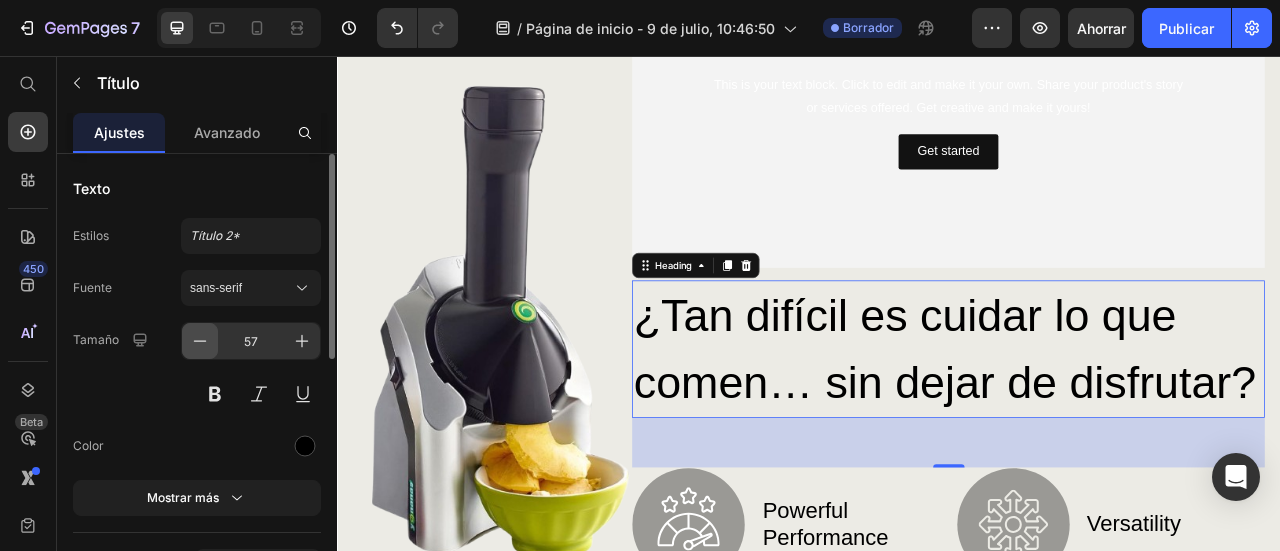 click 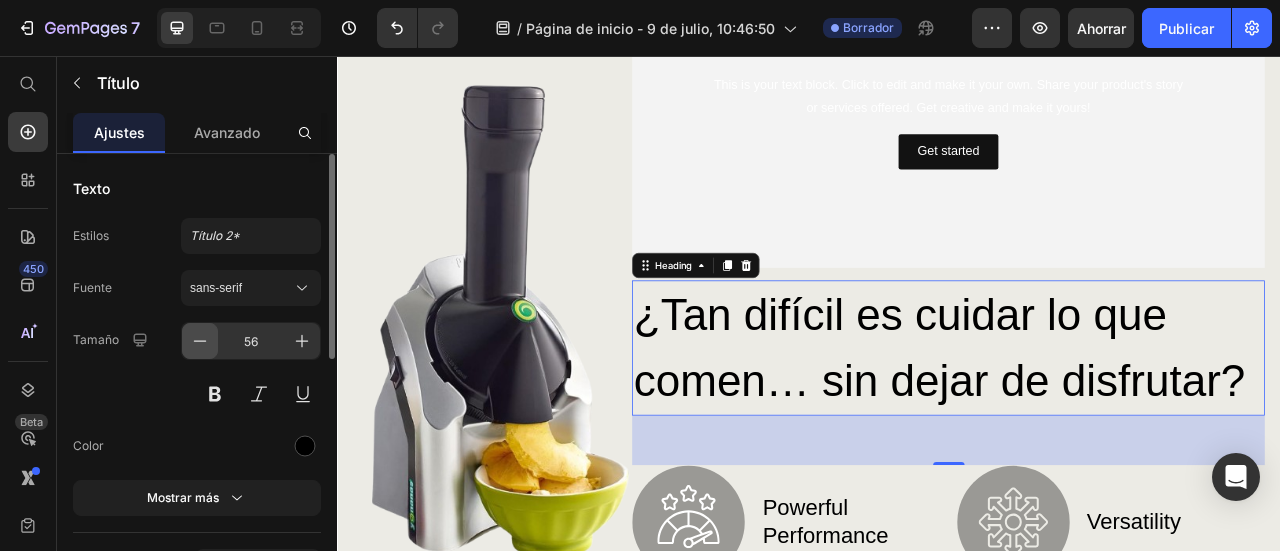 click 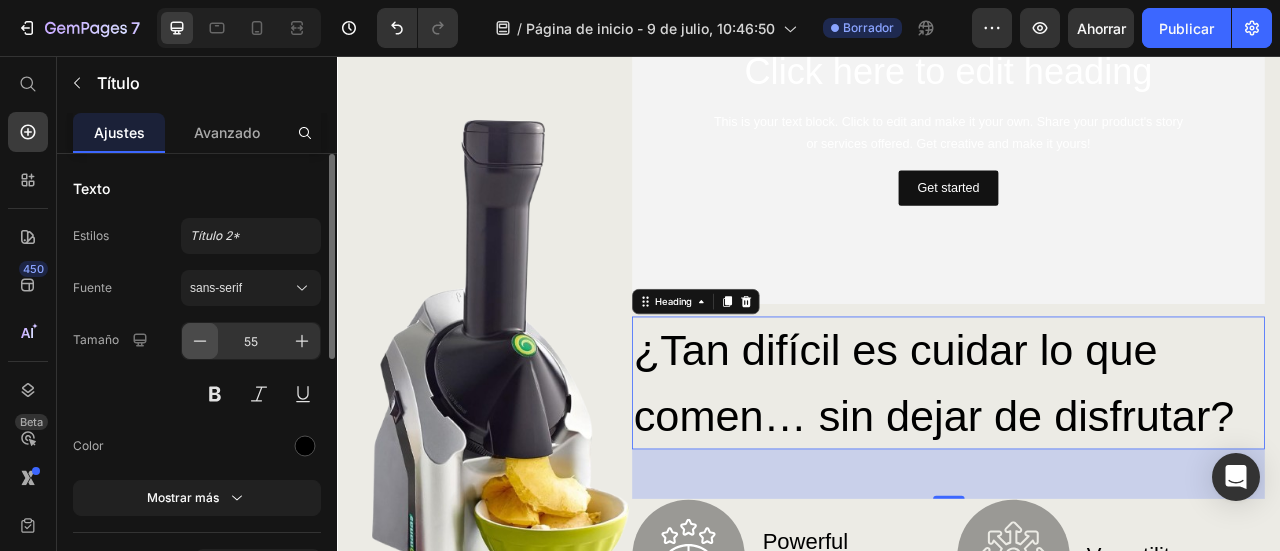 click 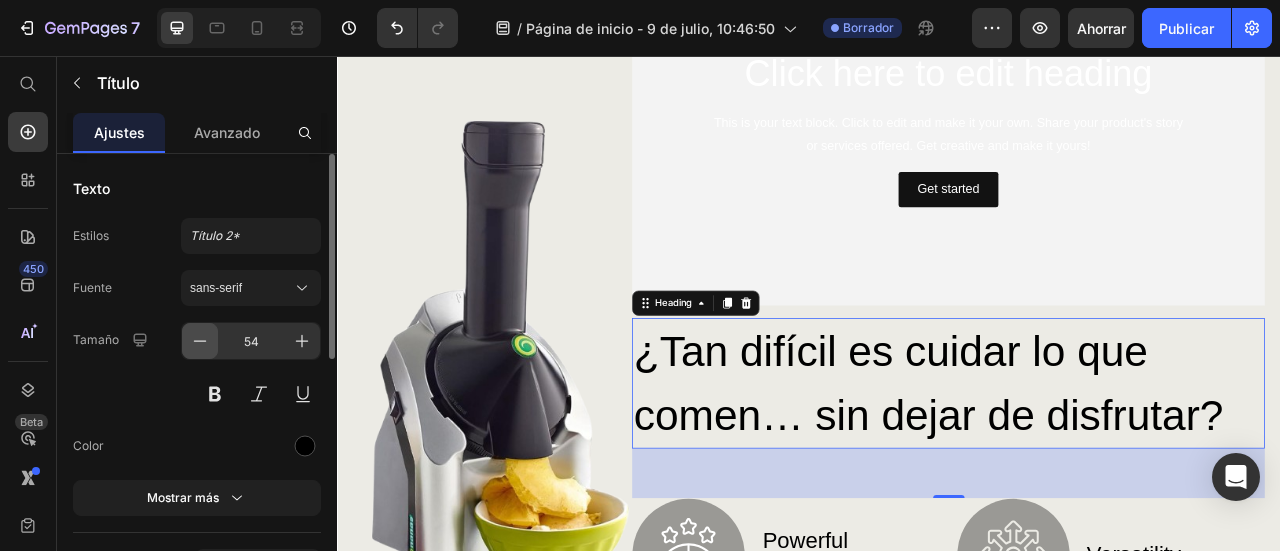 click 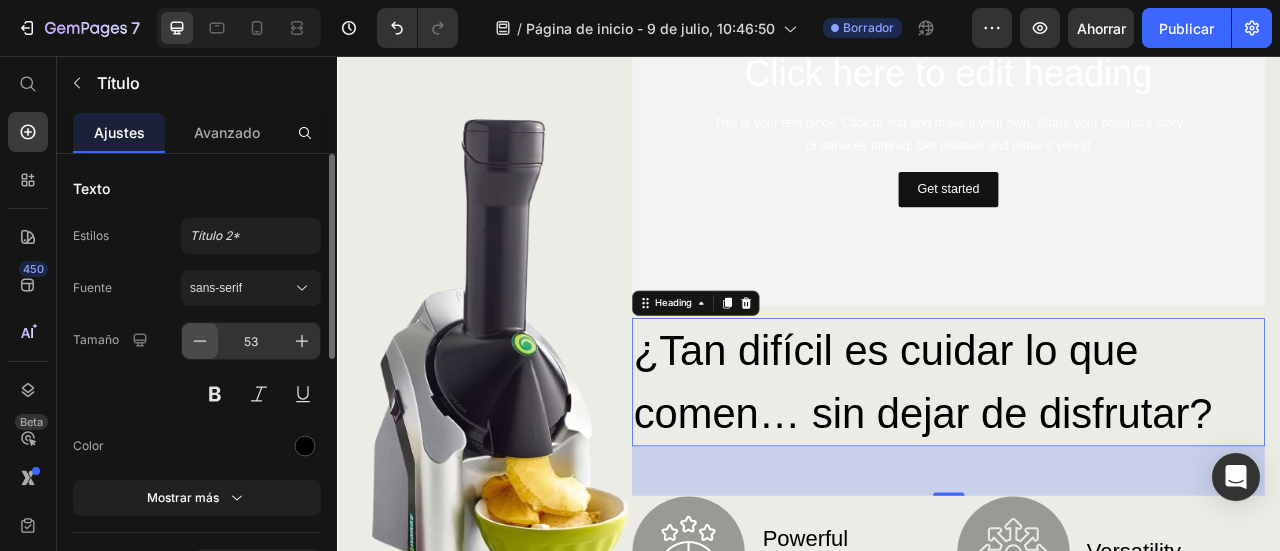 scroll, scrollTop: 1585, scrollLeft: 0, axis: vertical 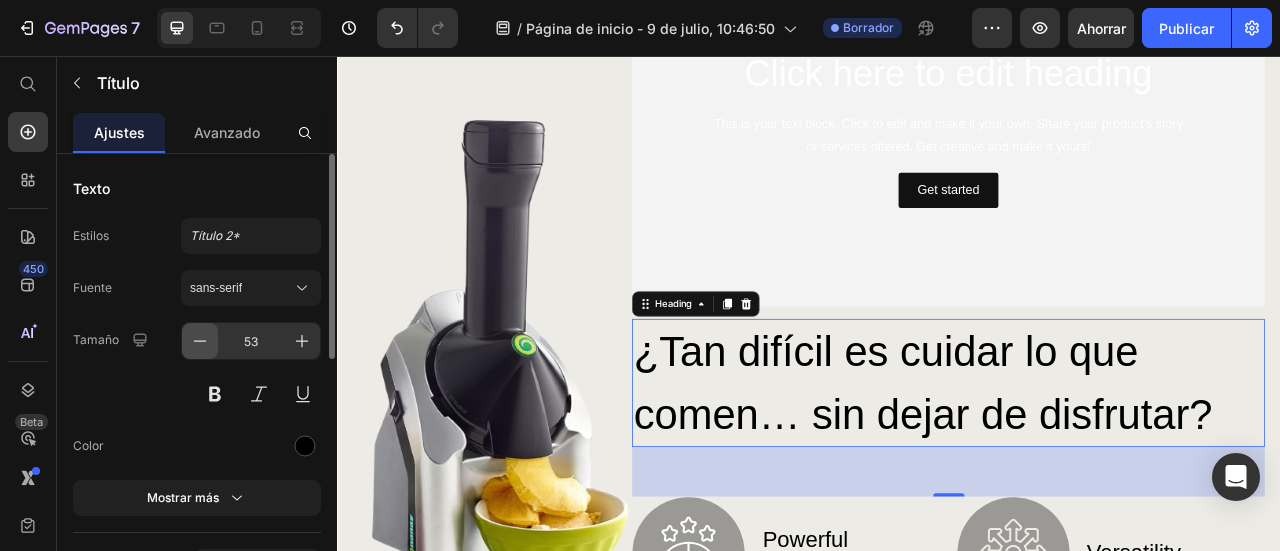 click 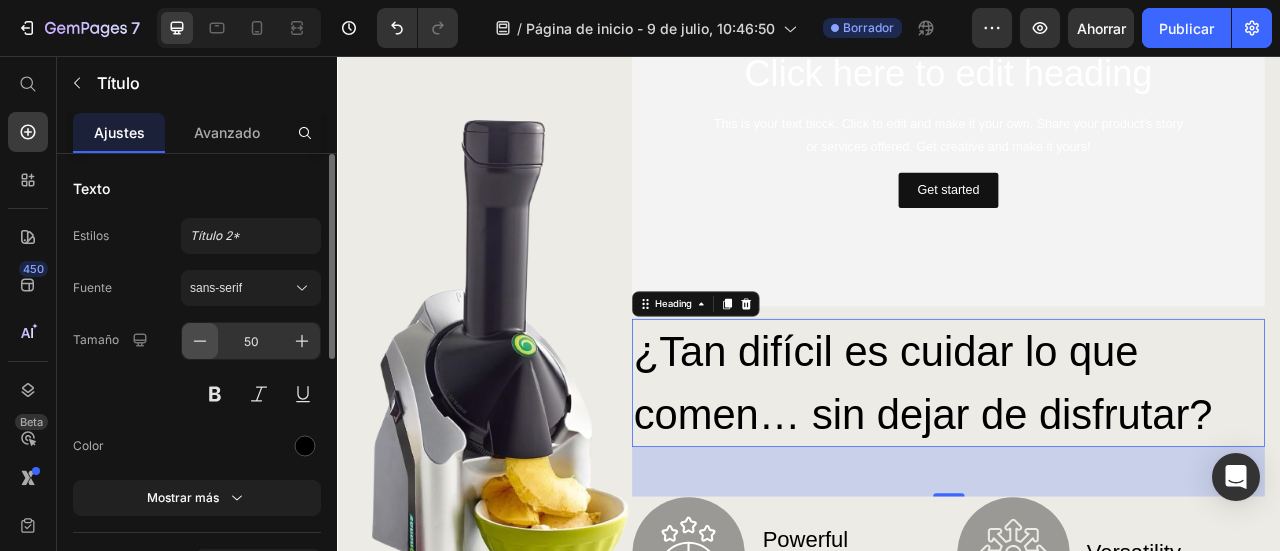 click 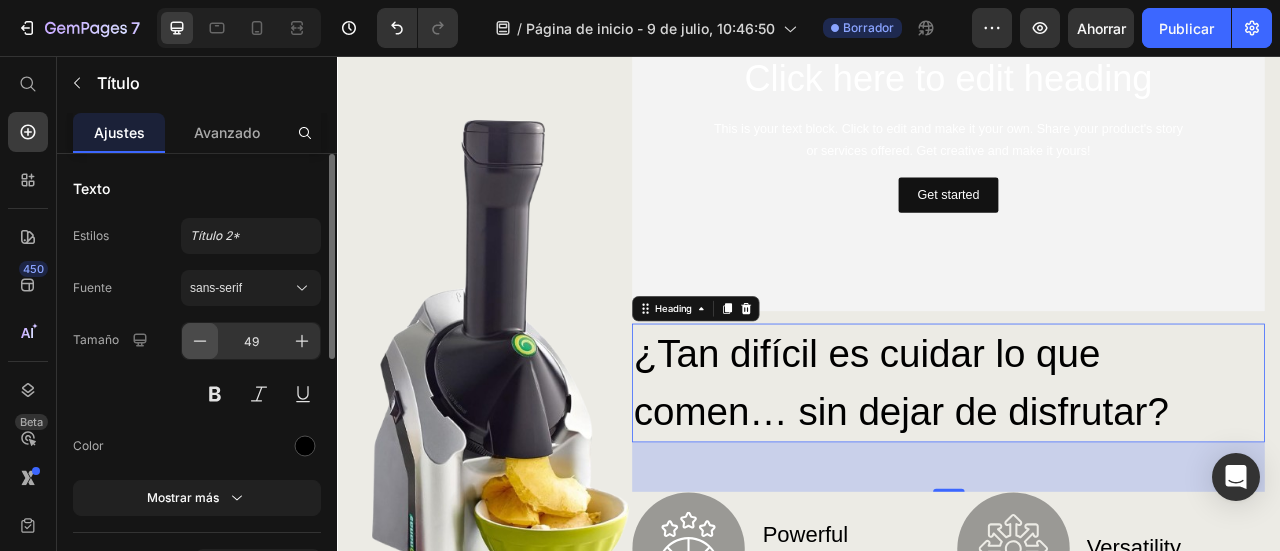 click 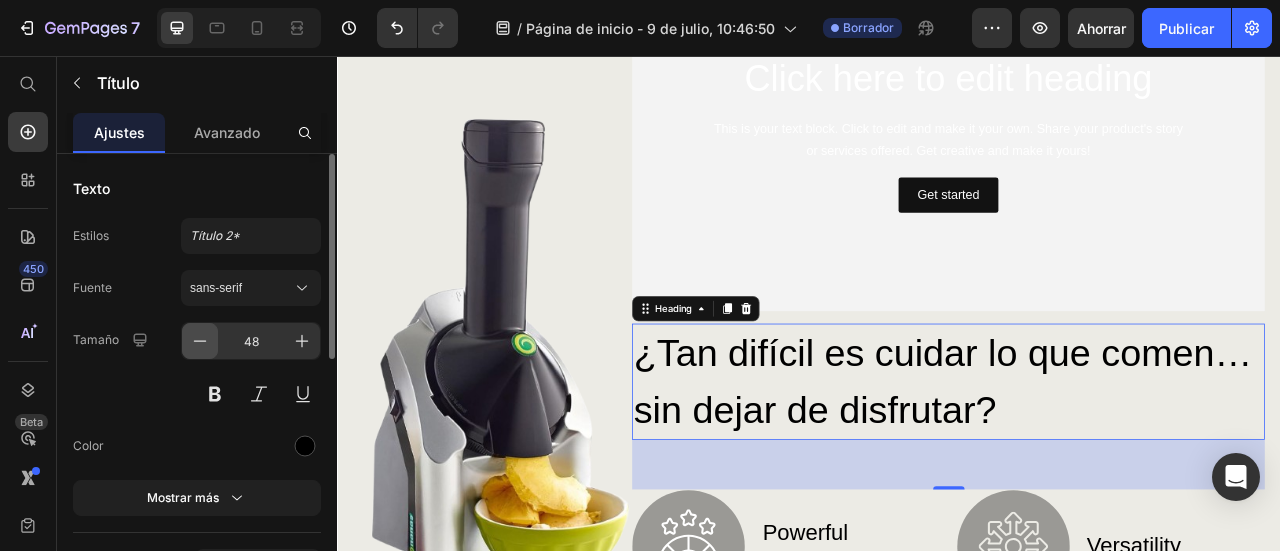 click 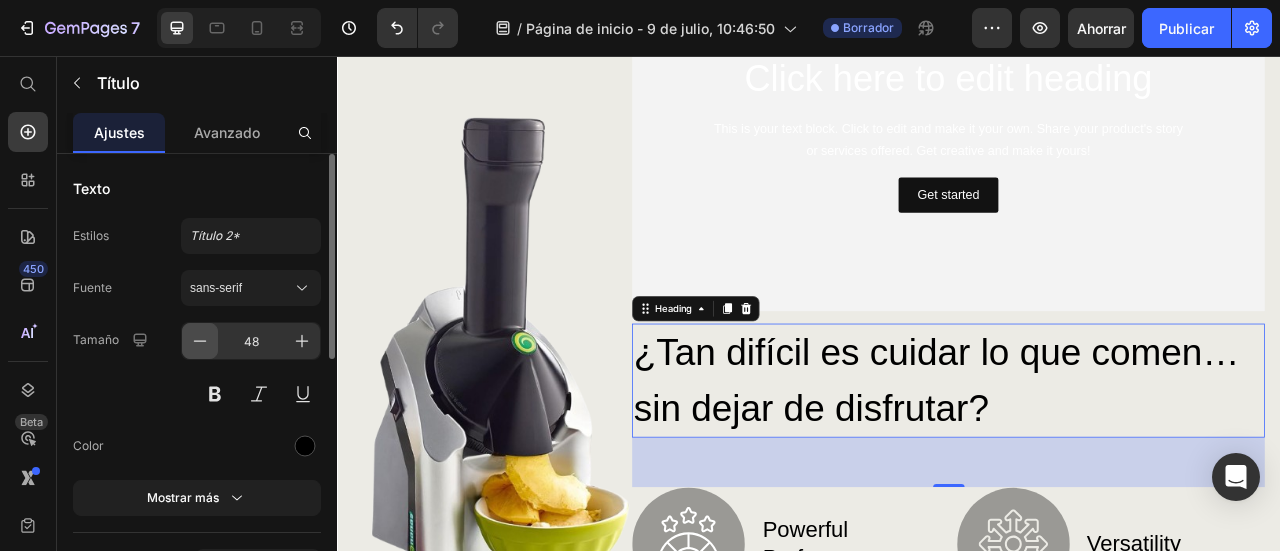 scroll, scrollTop: 1576, scrollLeft: 0, axis: vertical 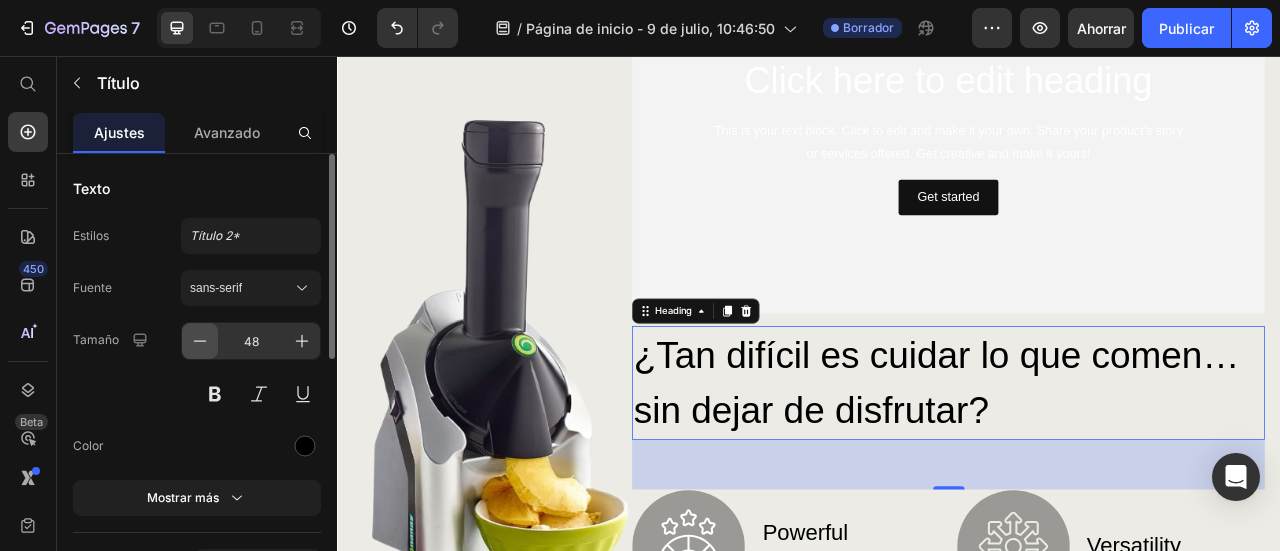 click 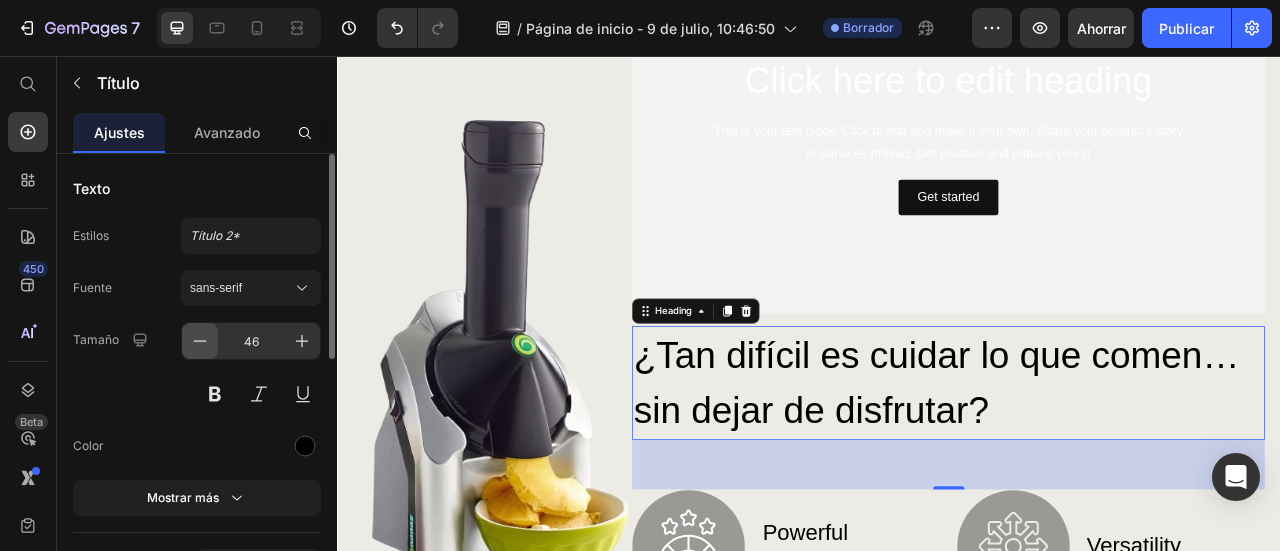 click 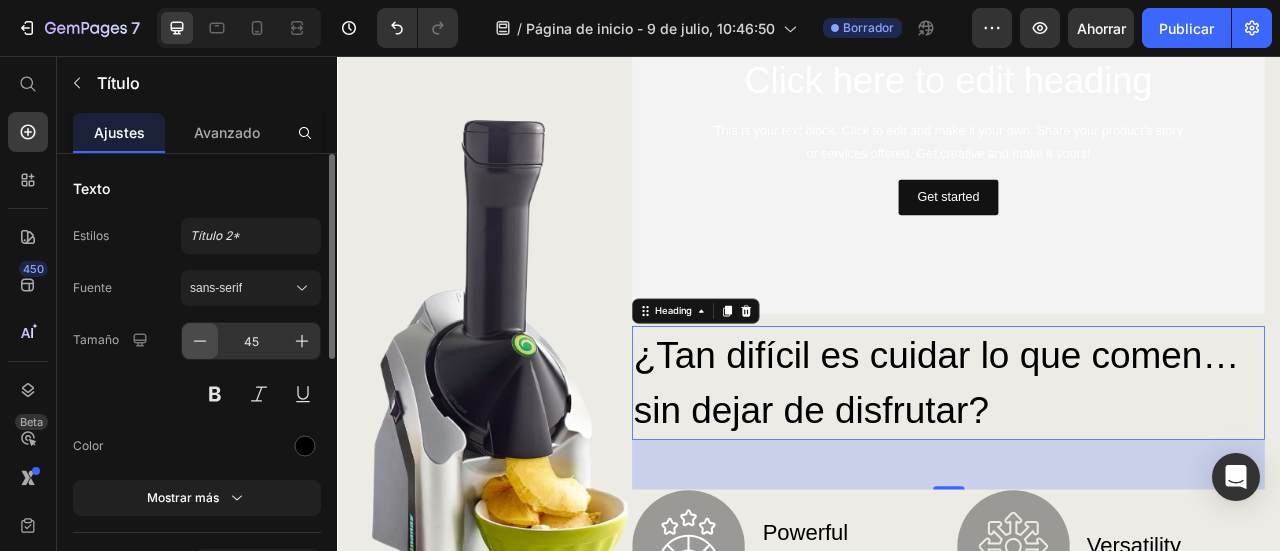 click 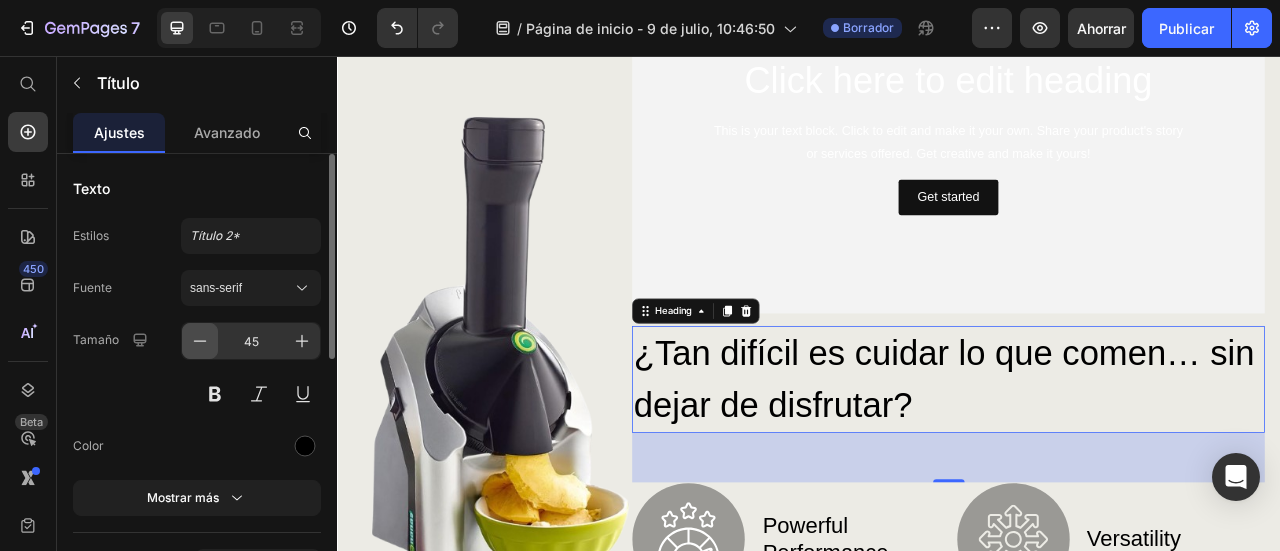 type on "44" 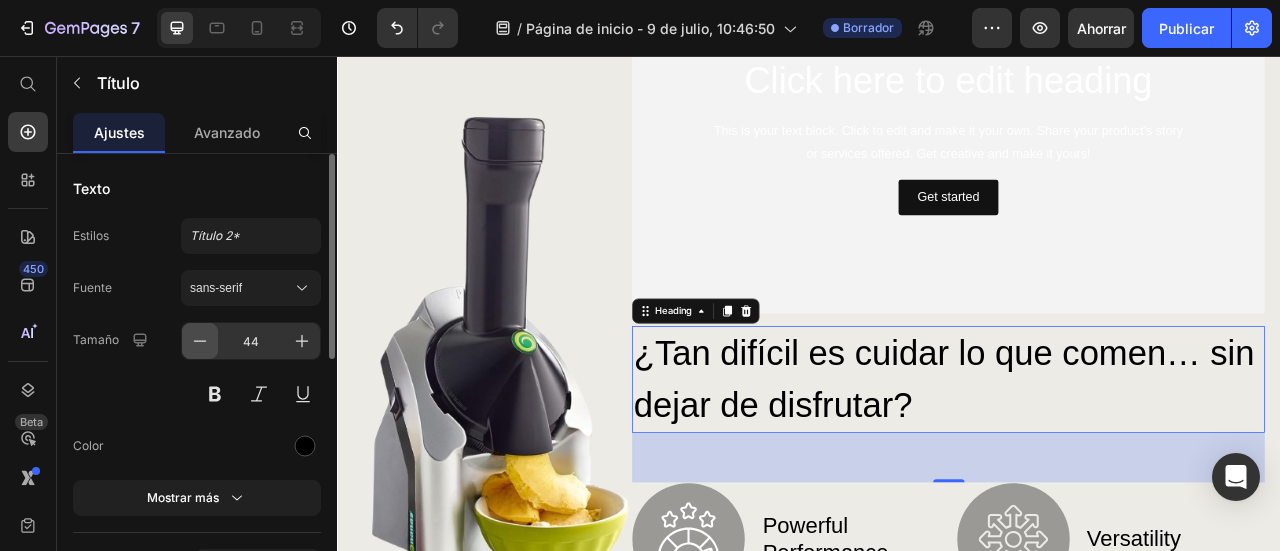 scroll, scrollTop: 1571, scrollLeft: 0, axis: vertical 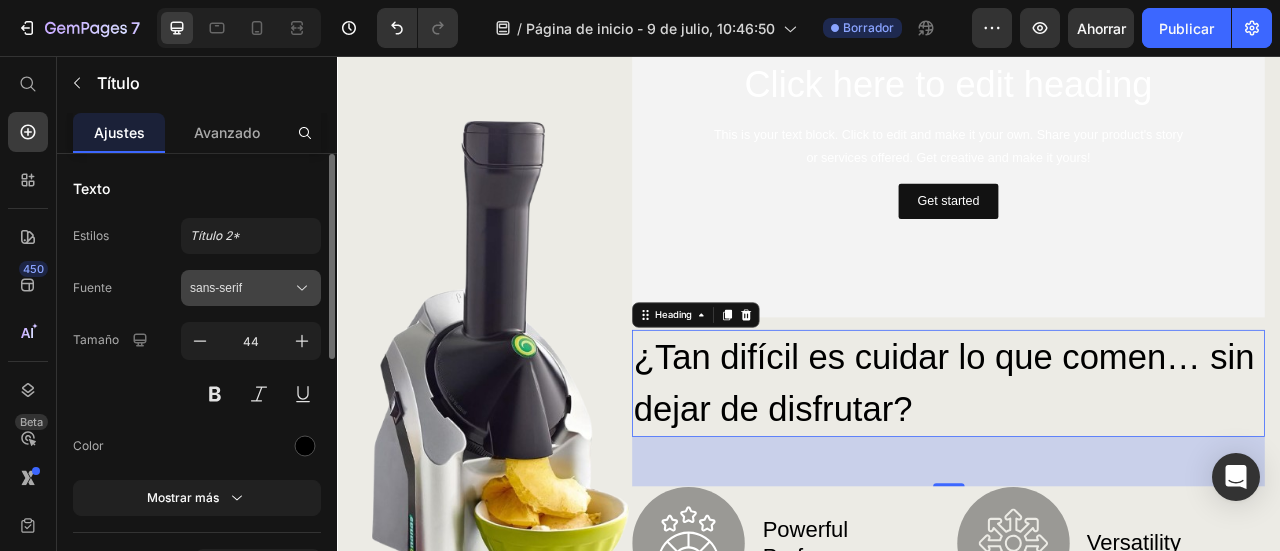 click on "sans-serif" at bounding box center (216, 288) 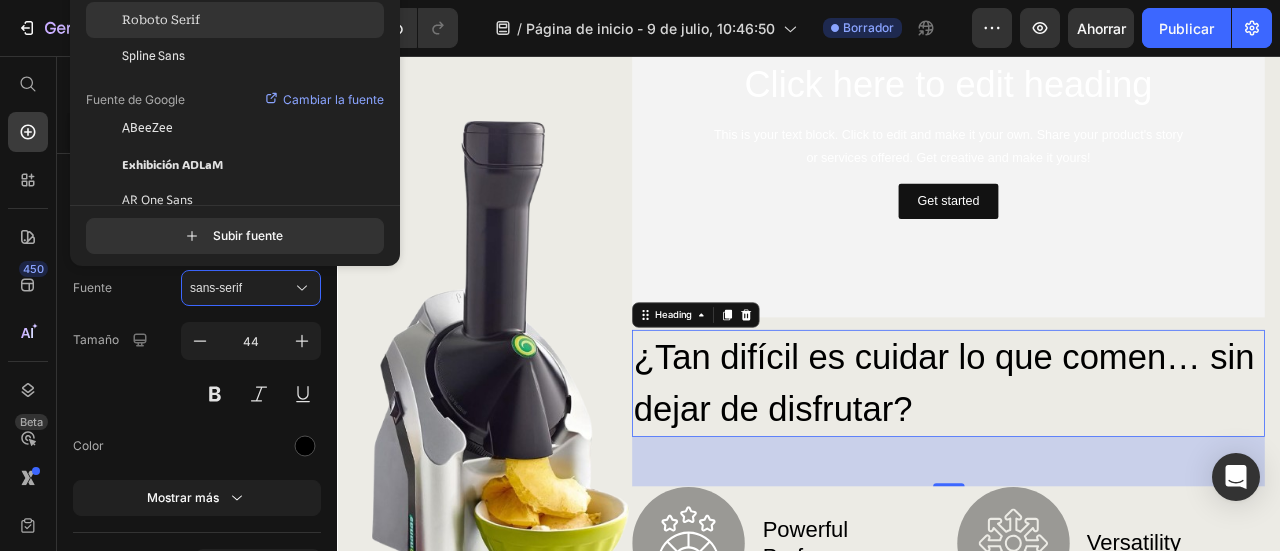 click on "Roboto Serif" at bounding box center [161, 20] 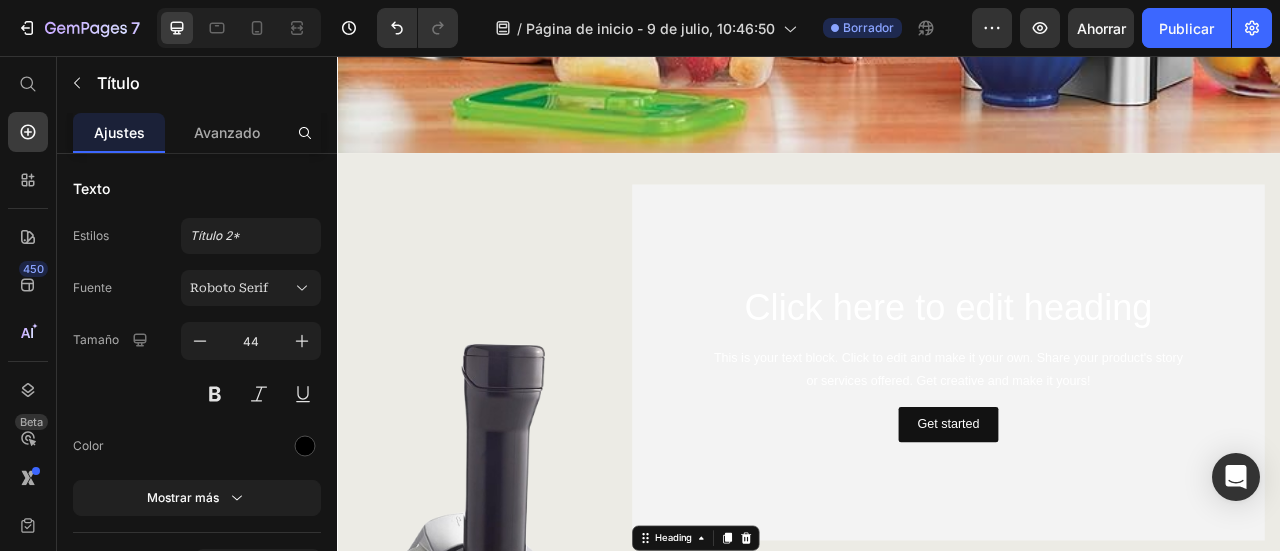 scroll, scrollTop: 1271, scrollLeft: 0, axis: vertical 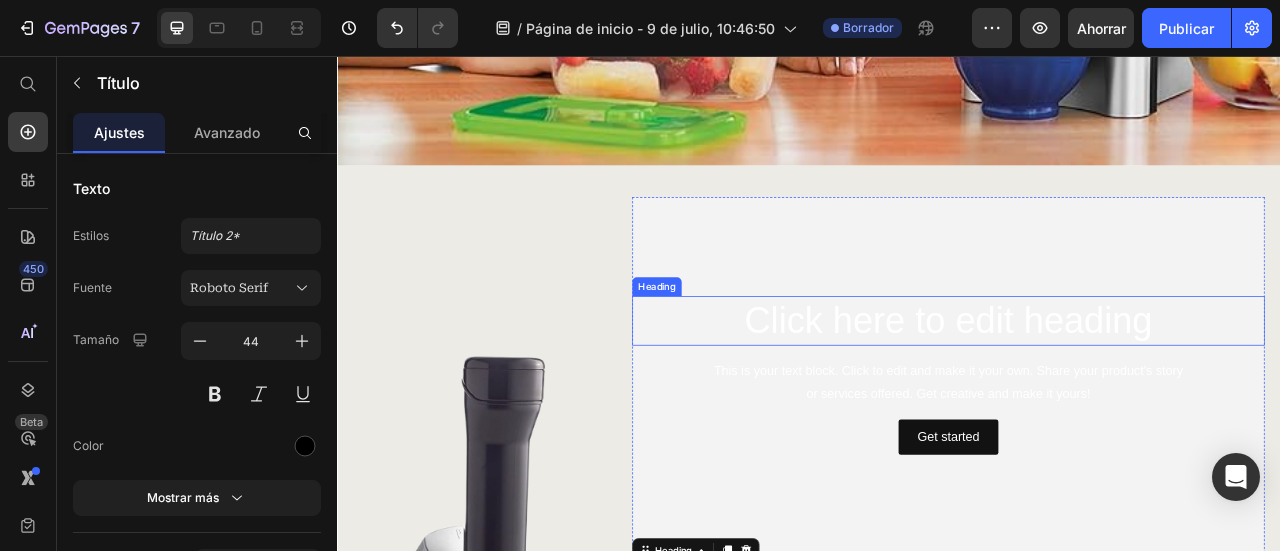 click on "Click here to edit heading" at bounding box center (1114, 393) 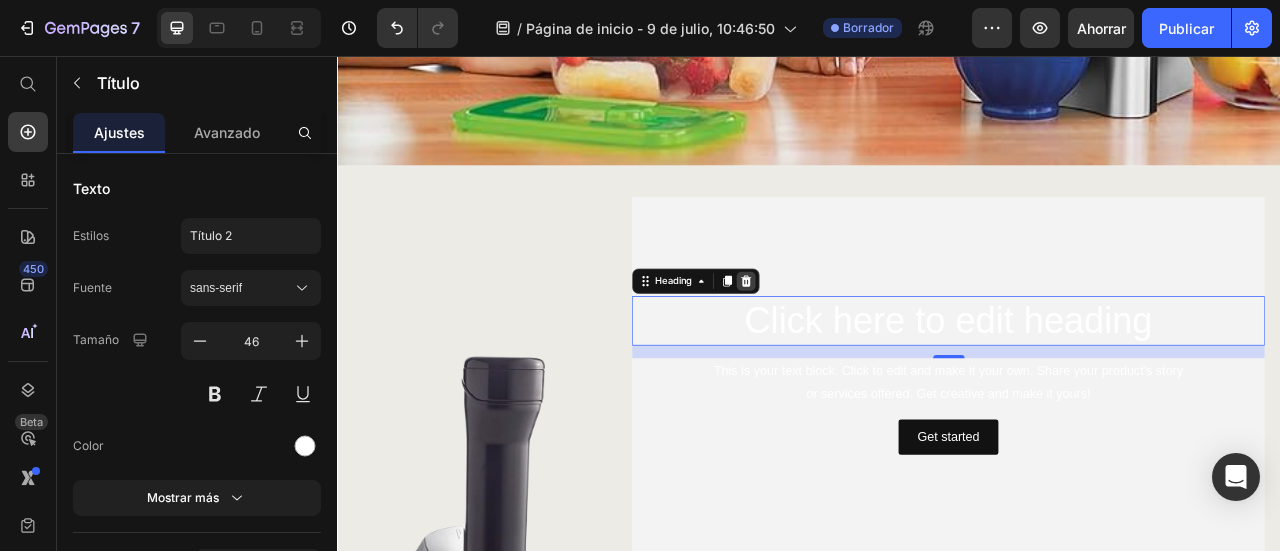 click 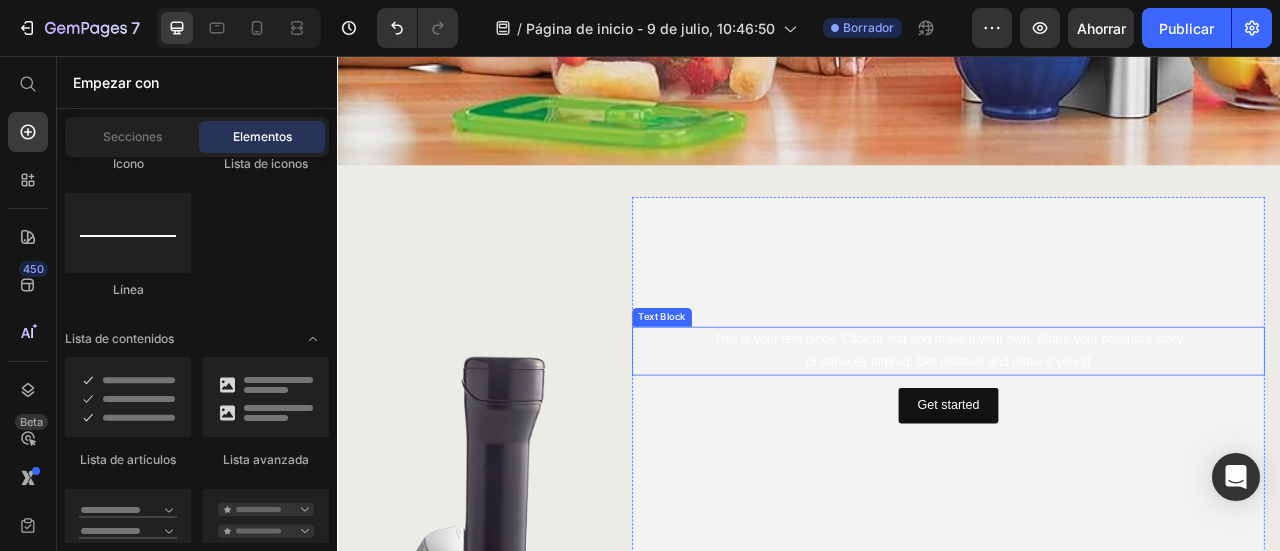 click on "This is your text block. Click to edit and make it your own. Share your product's story                   or services offered. Get creative and make it yours!" at bounding box center (1114, 431) 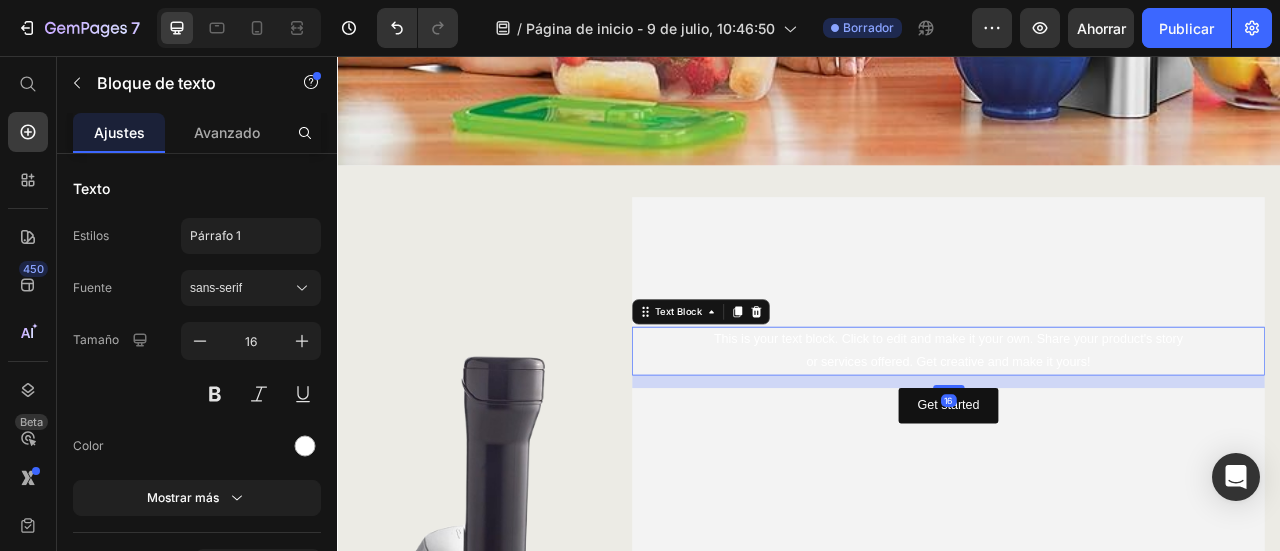 click 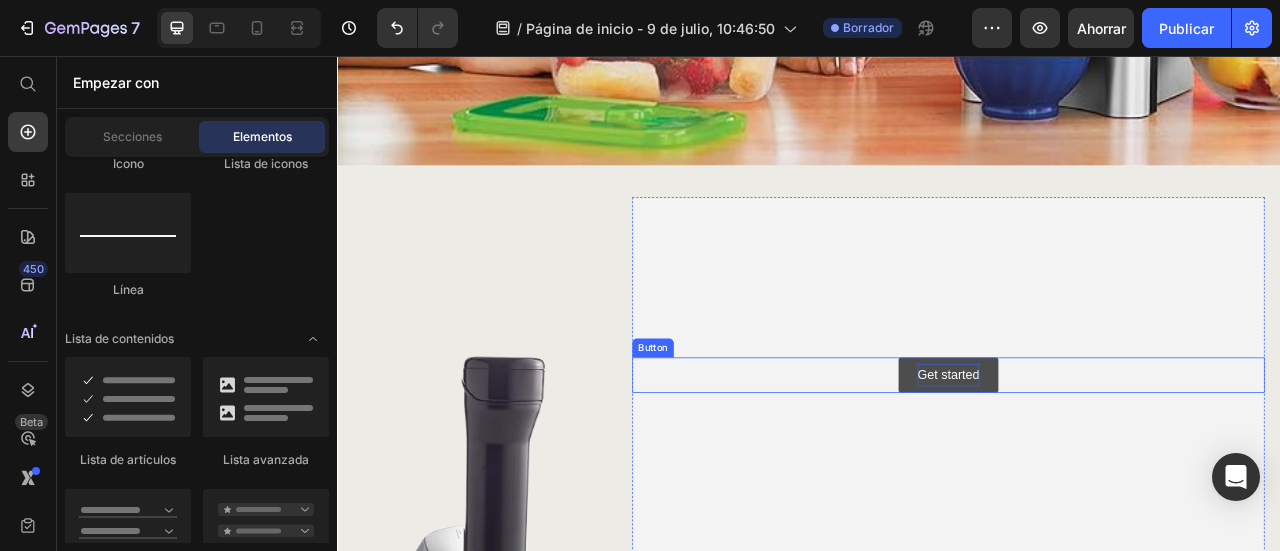 click on "Get started" at bounding box center (1114, 461) 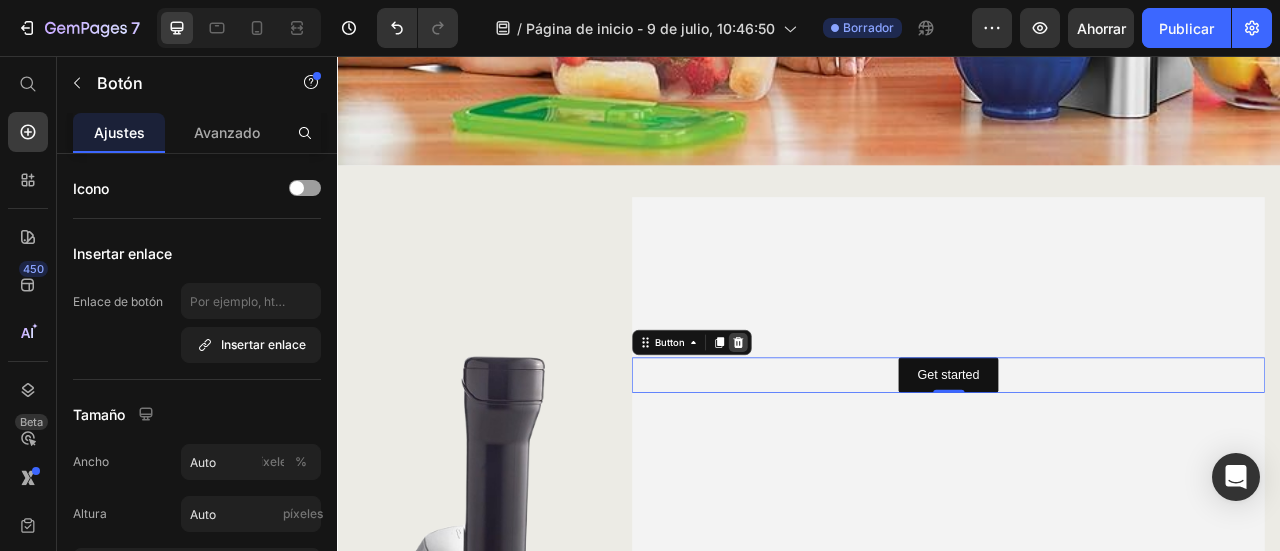 click 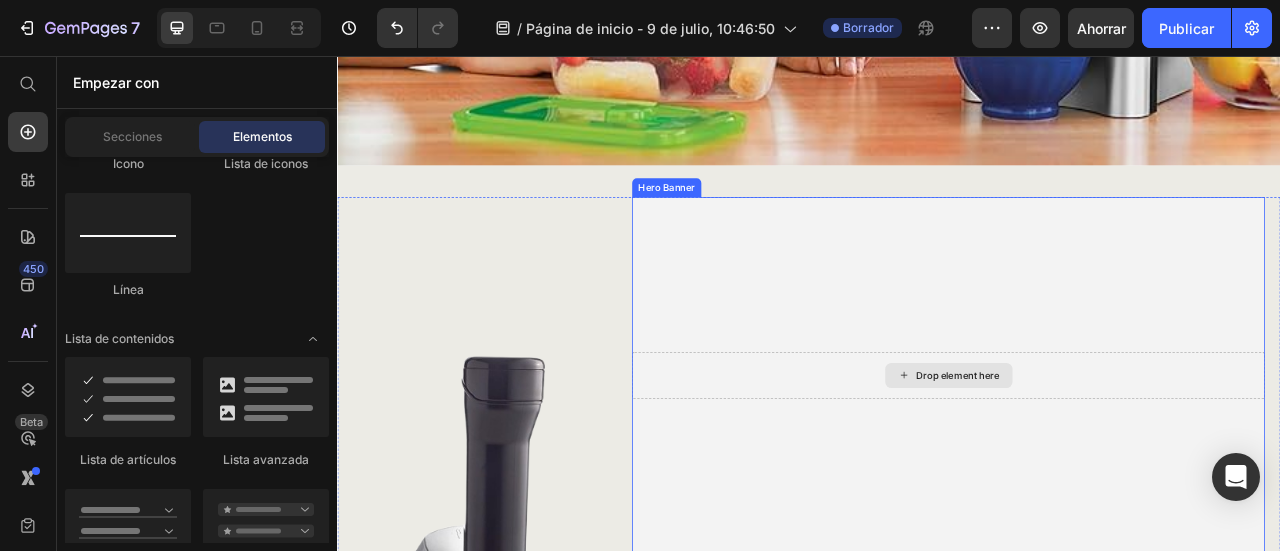 click on "Drop element here" at bounding box center [1127, 462] 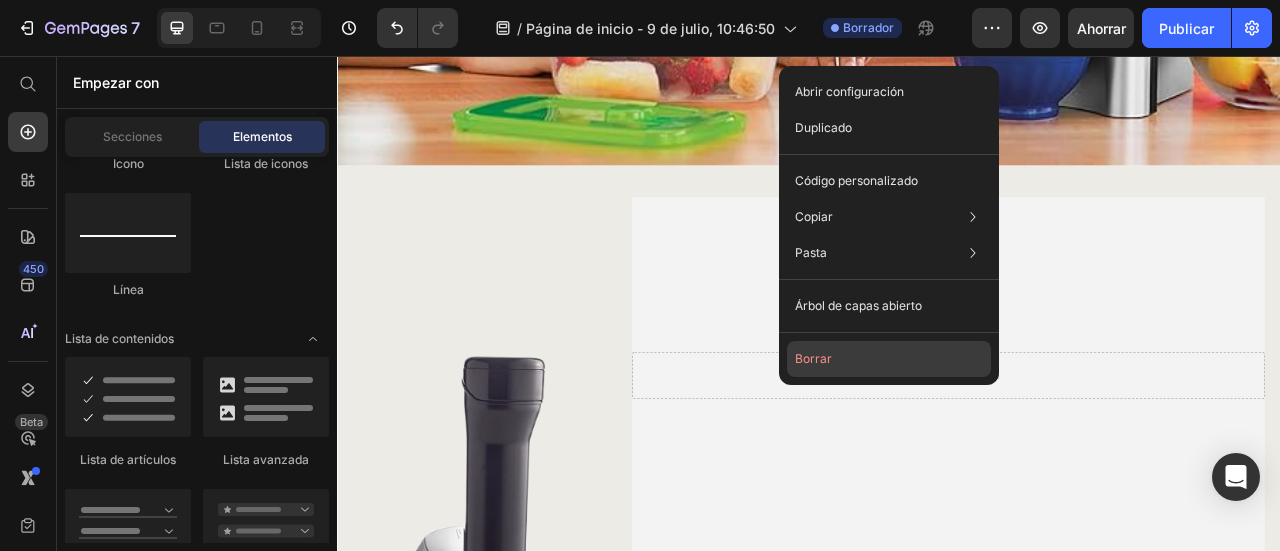 click on "Borrar" 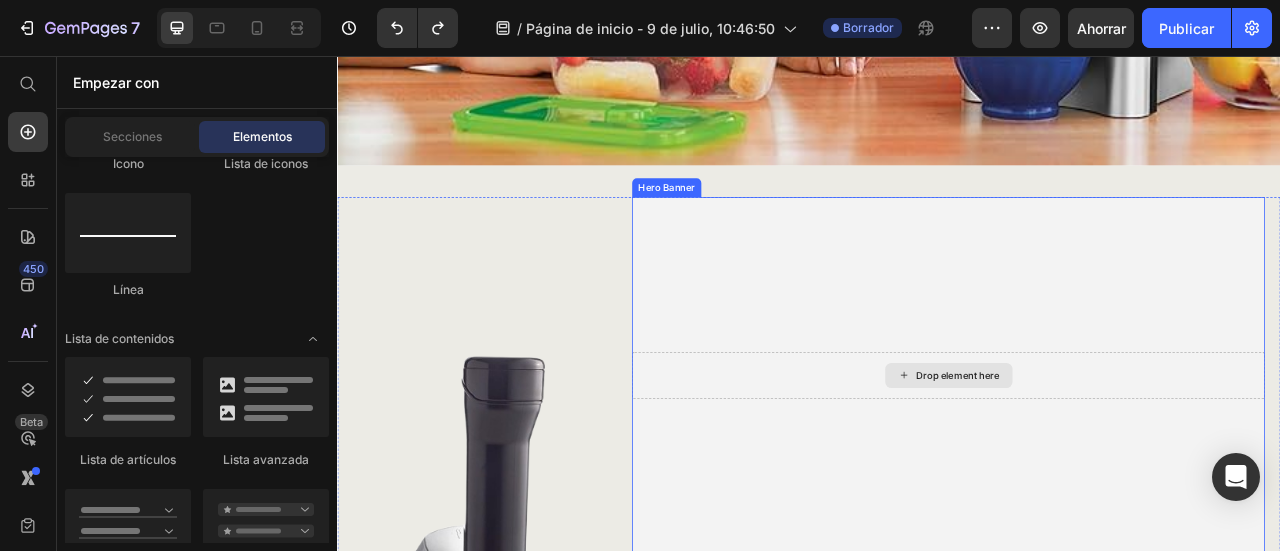 click on "Drop element here" at bounding box center [1114, 462] 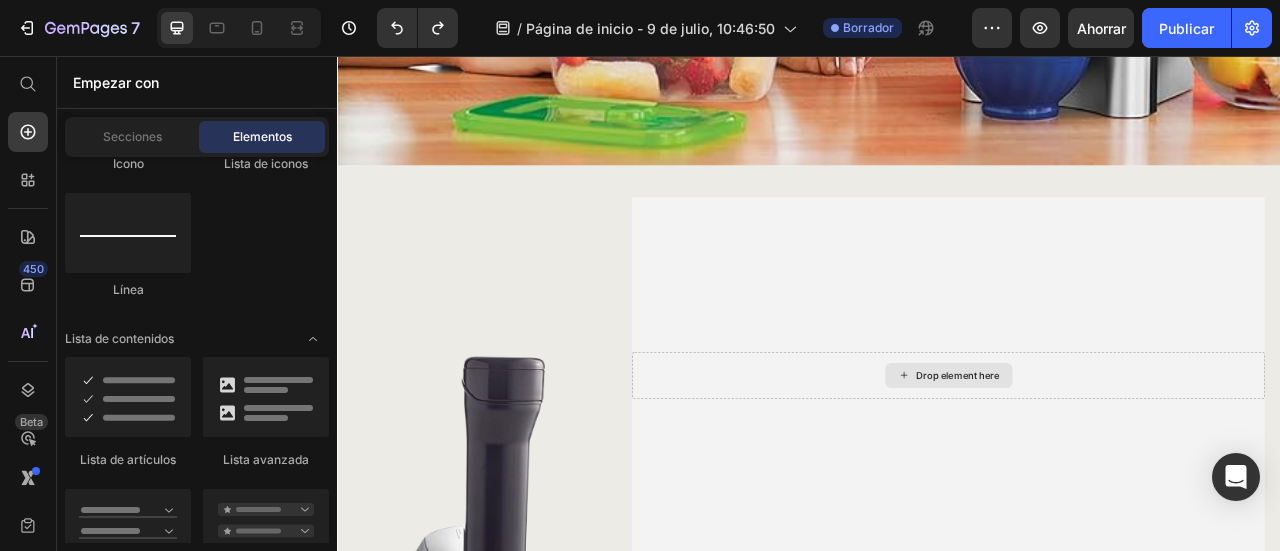 click on "Drop element here" at bounding box center [1115, 462] 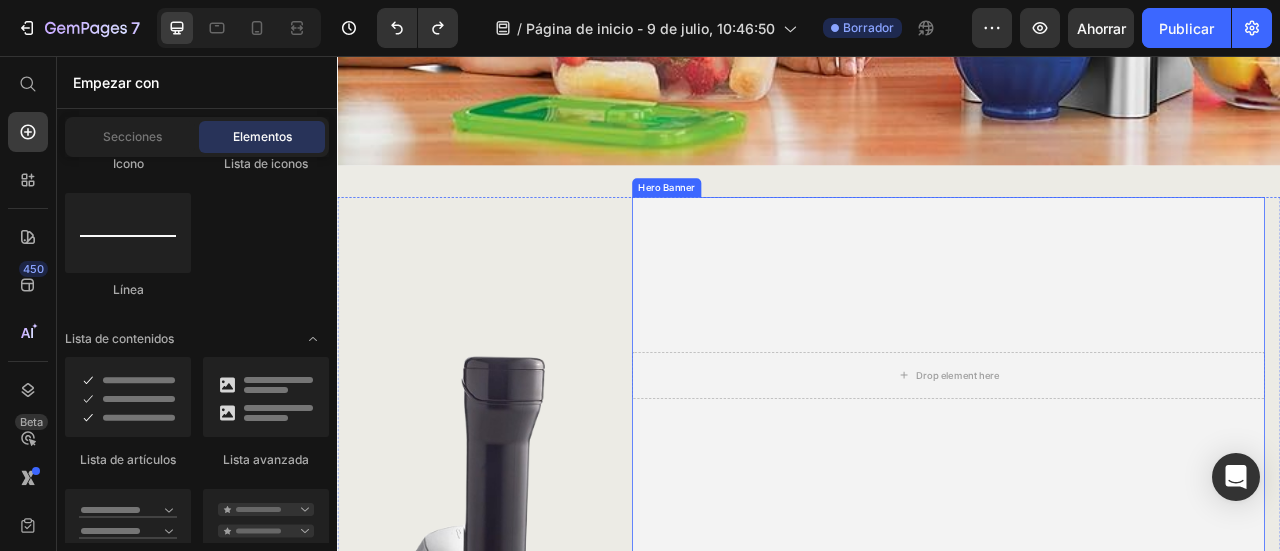 click at bounding box center (1114, 461) 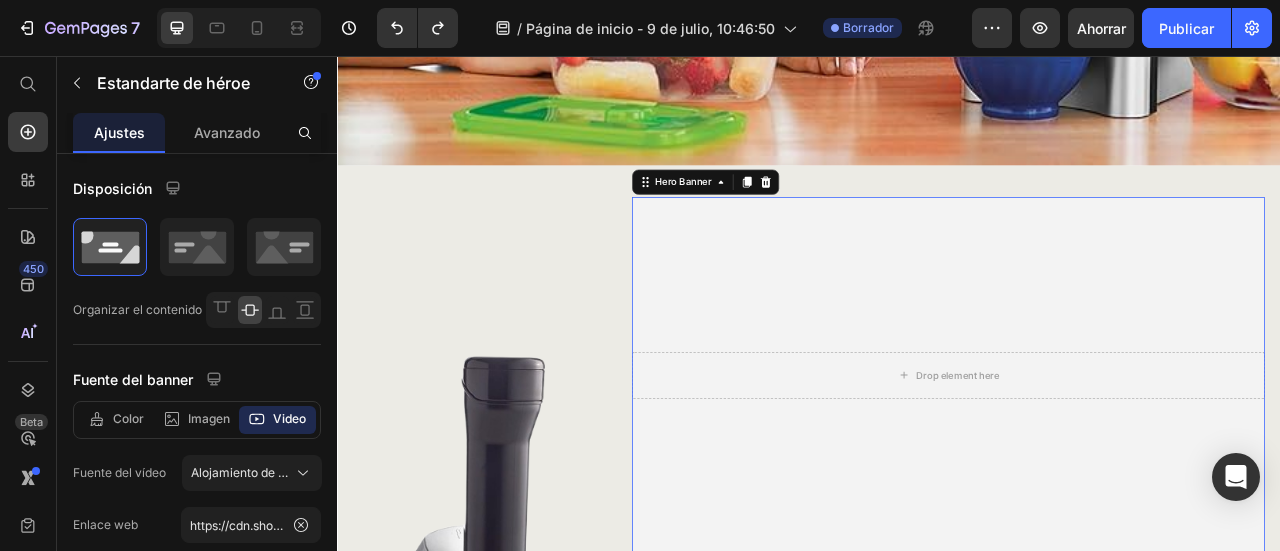 click 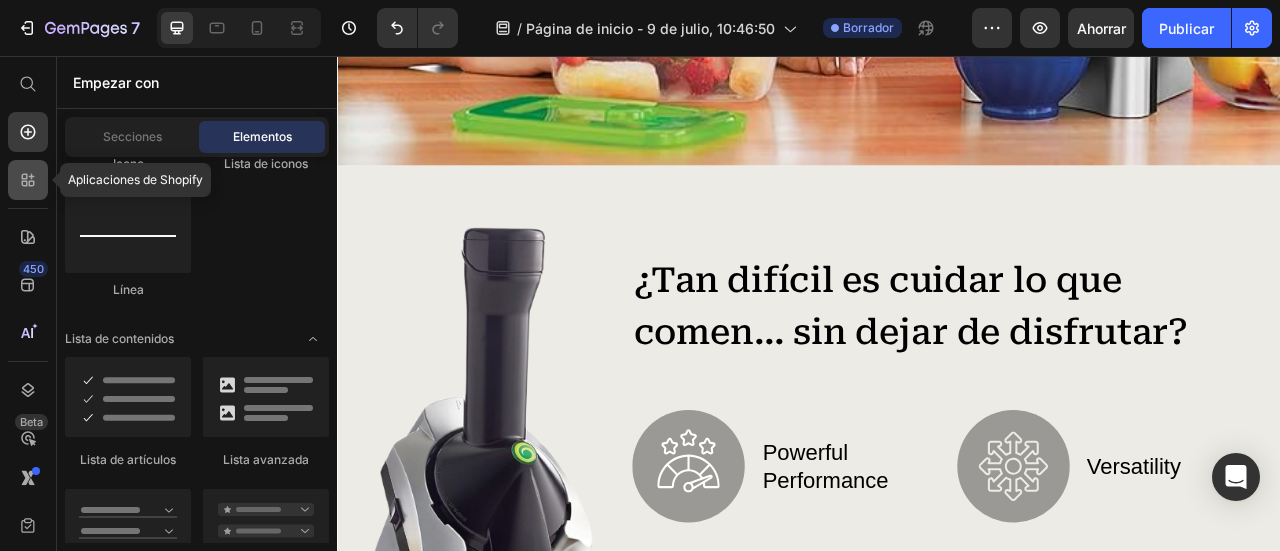 click 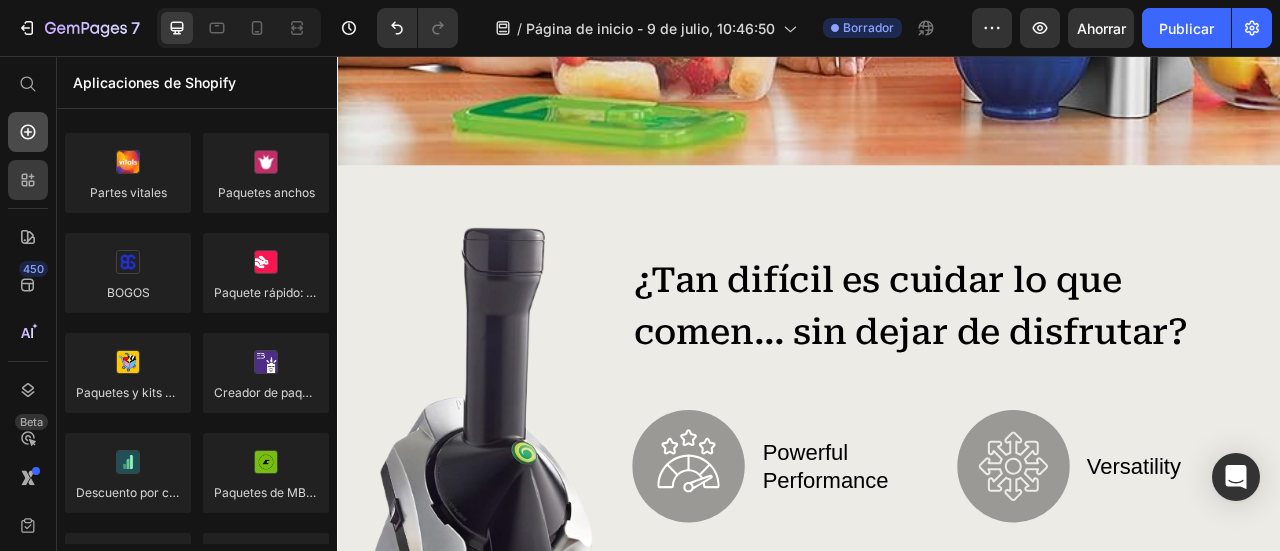 scroll, scrollTop: 1400, scrollLeft: 0, axis: vertical 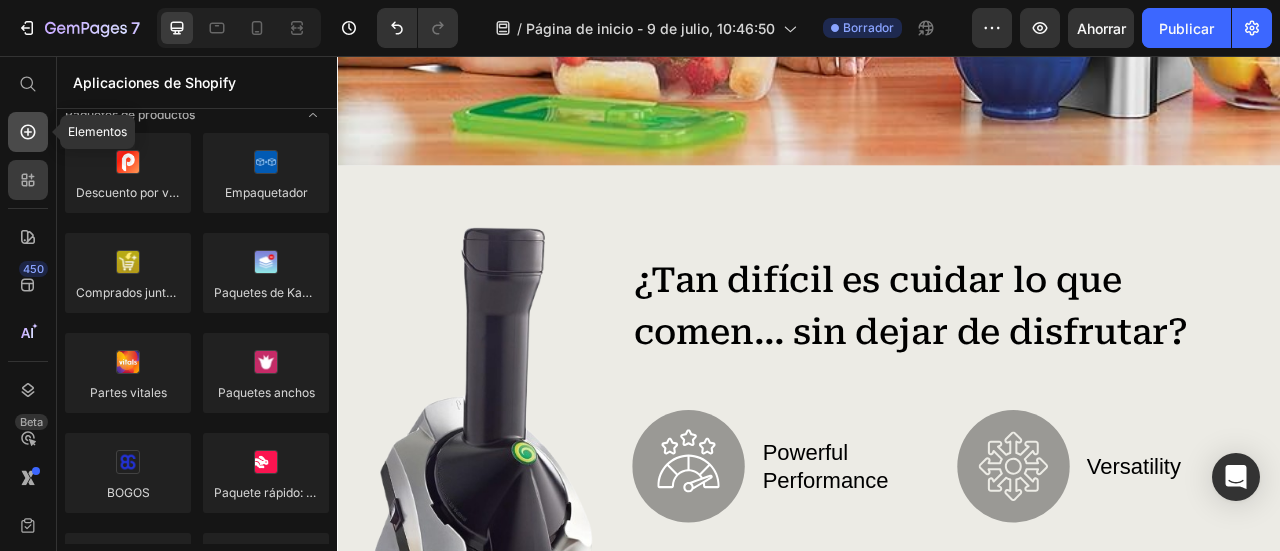click 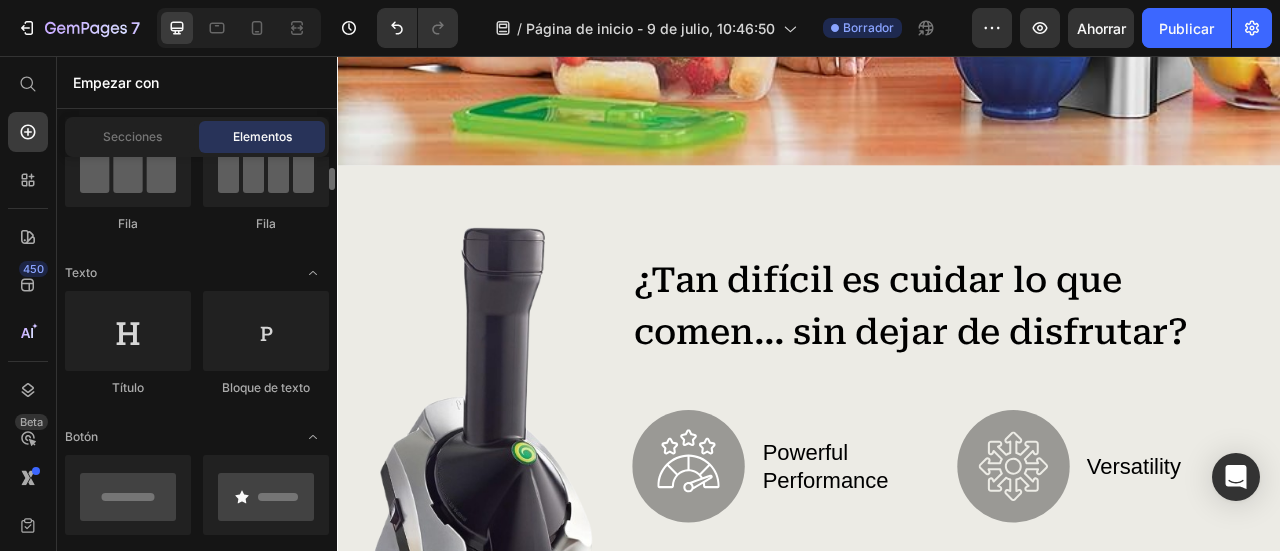 scroll, scrollTop: 0, scrollLeft: 0, axis: both 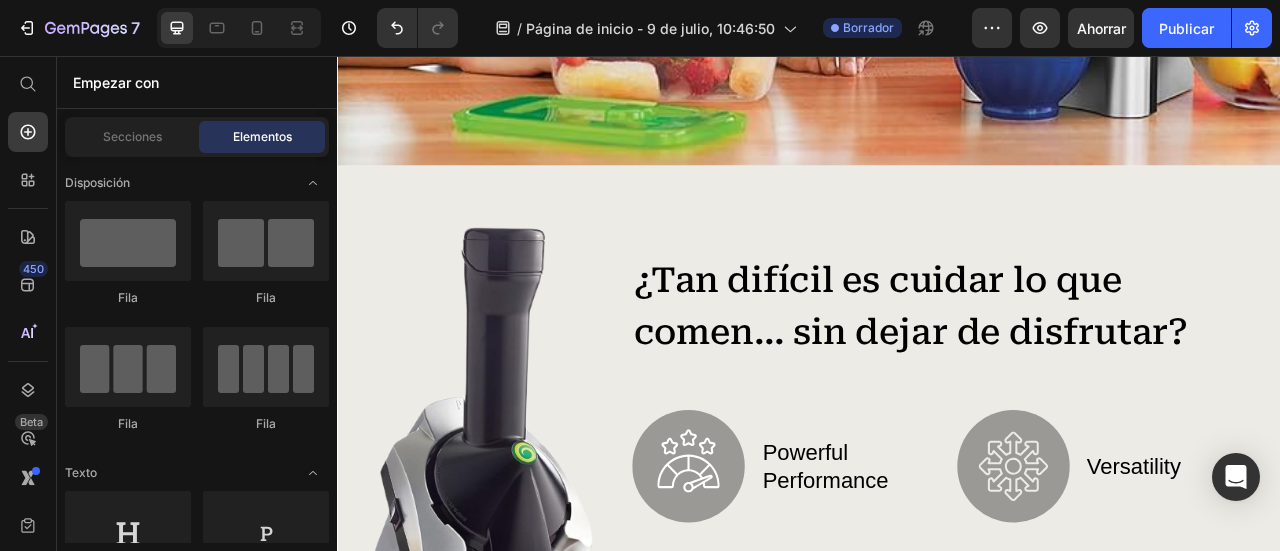 click on "Secciones Elementos" at bounding box center [197, 137] 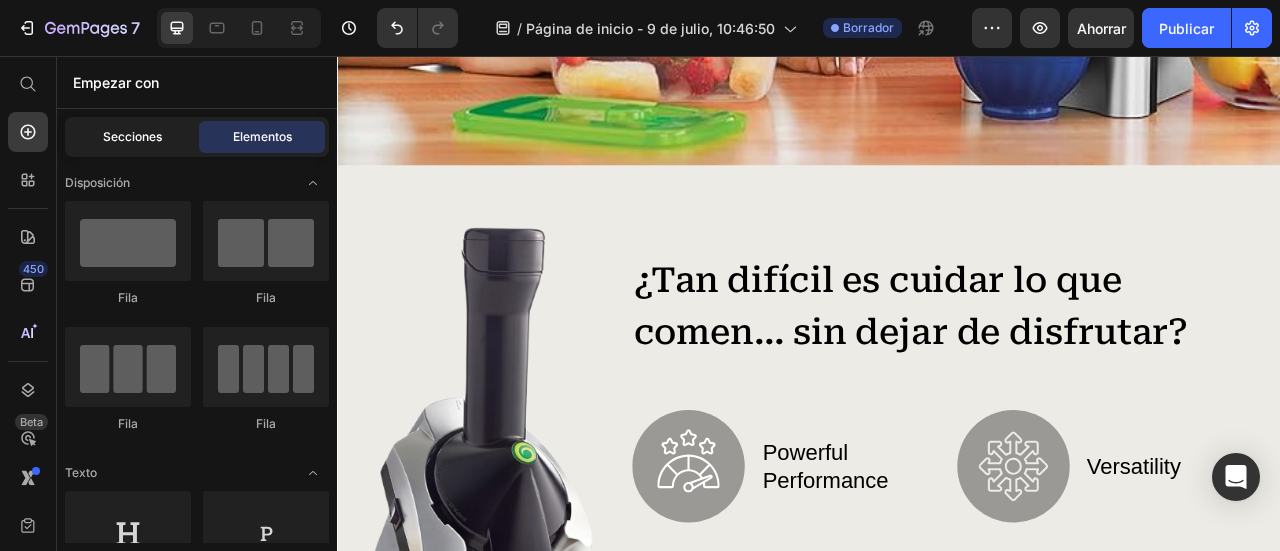 click on "Secciones" 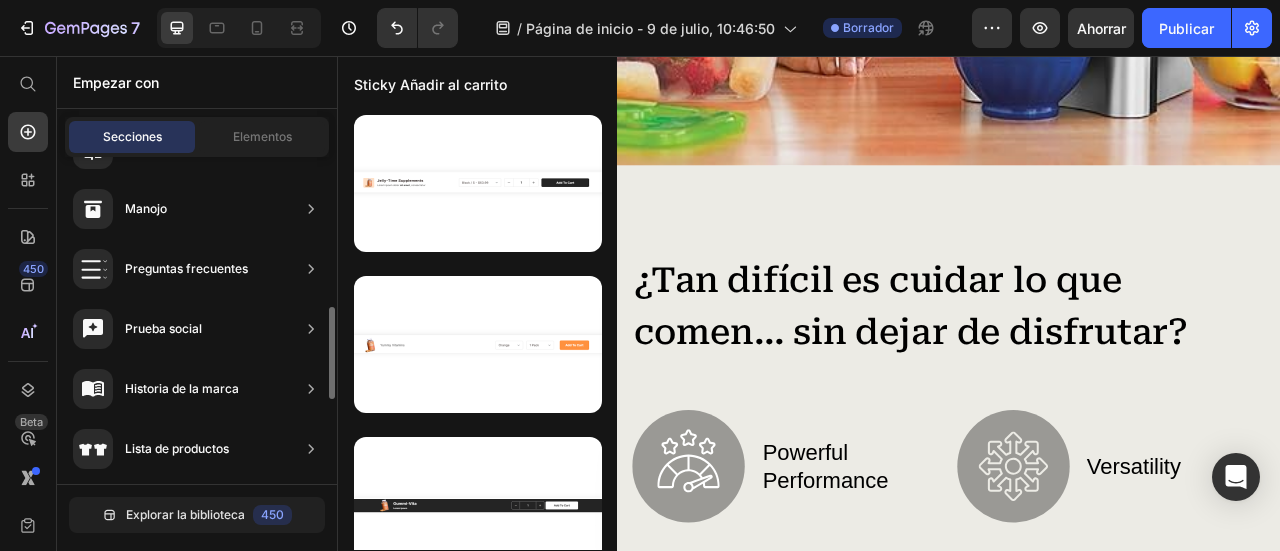 scroll, scrollTop: 0, scrollLeft: 0, axis: both 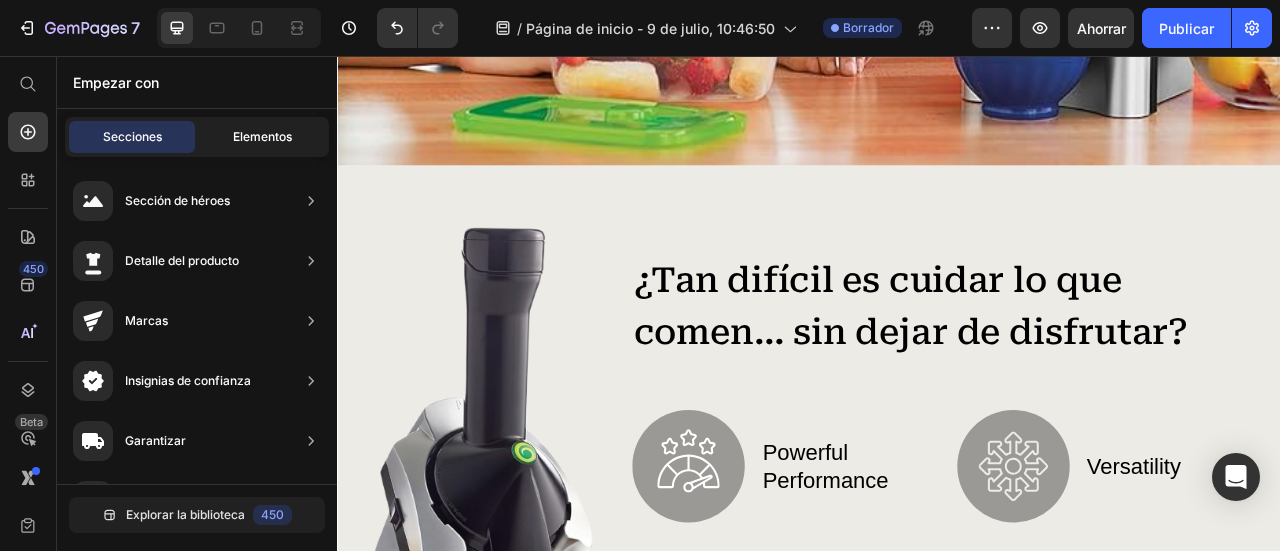 click on "Elementos" 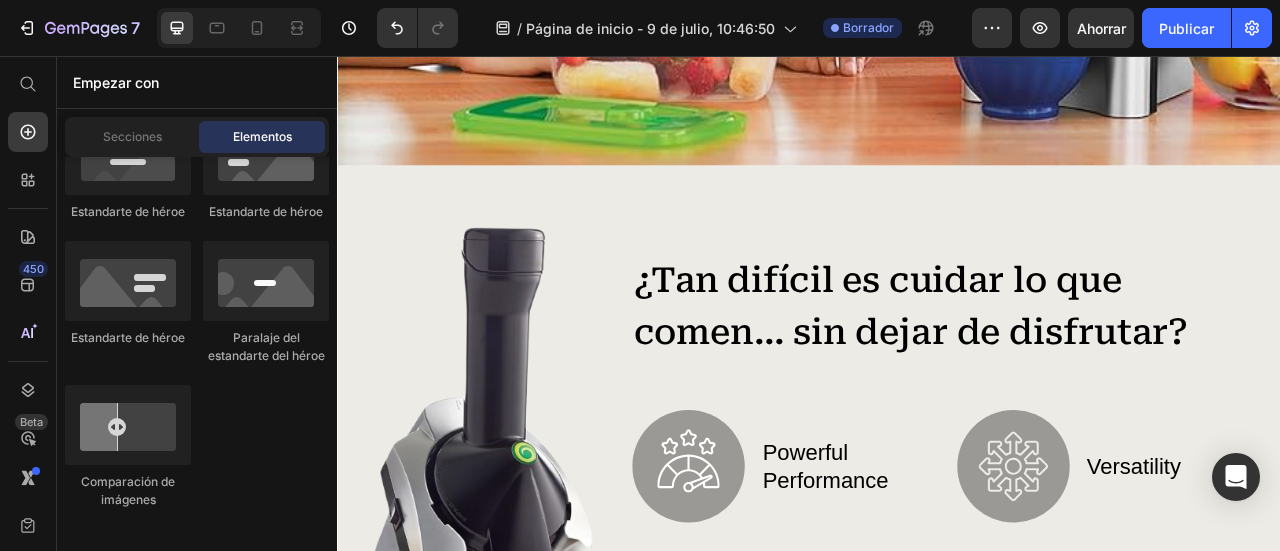 scroll, scrollTop: 900, scrollLeft: 0, axis: vertical 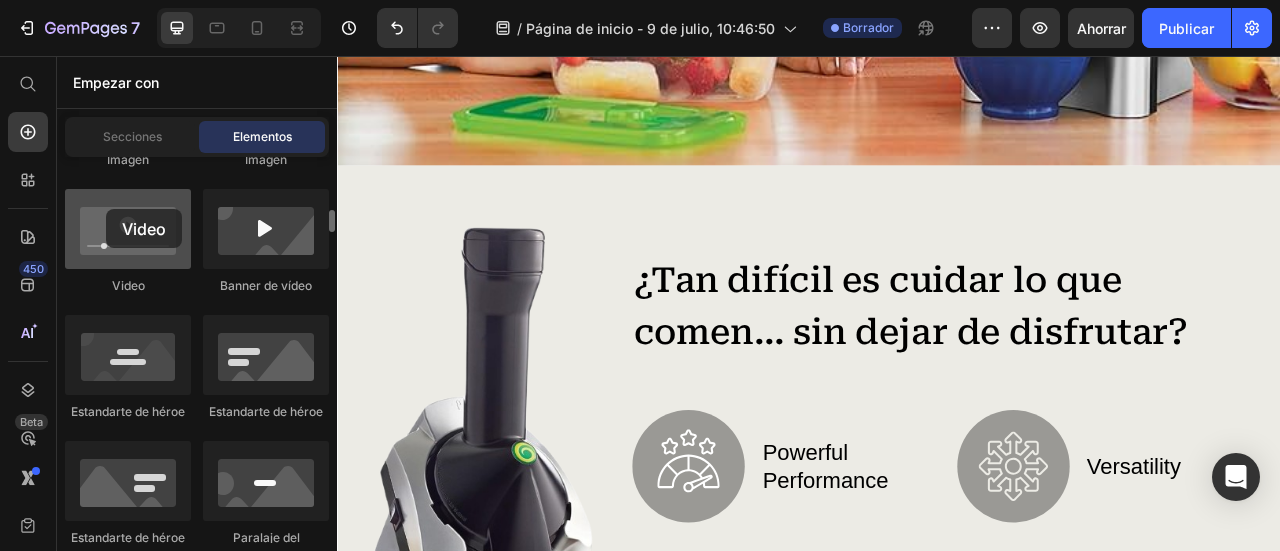 click at bounding box center [128, 229] 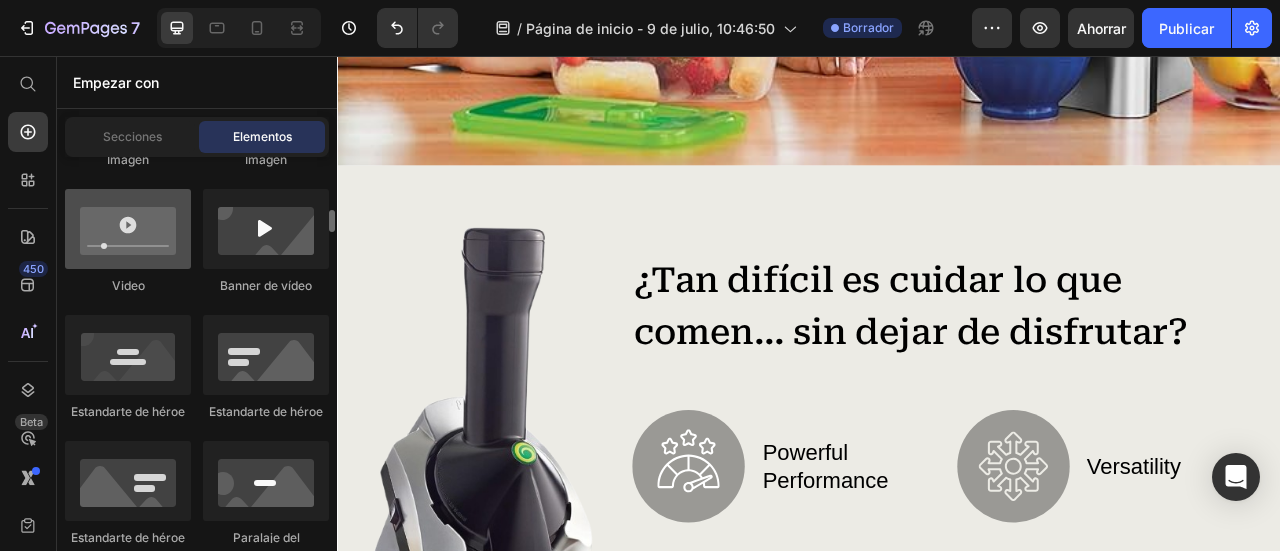 click at bounding box center [128, 229] 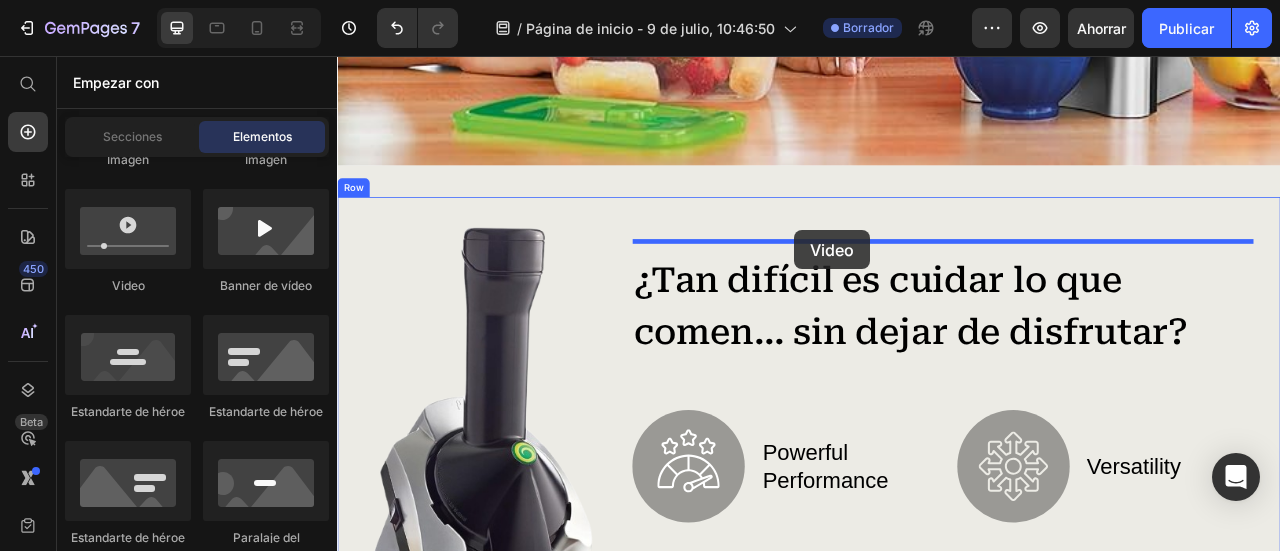 drag, startPoint x: 444, startPoint y: 254, endPoint x: 918, endPoint y: 278, distance: 474.6072 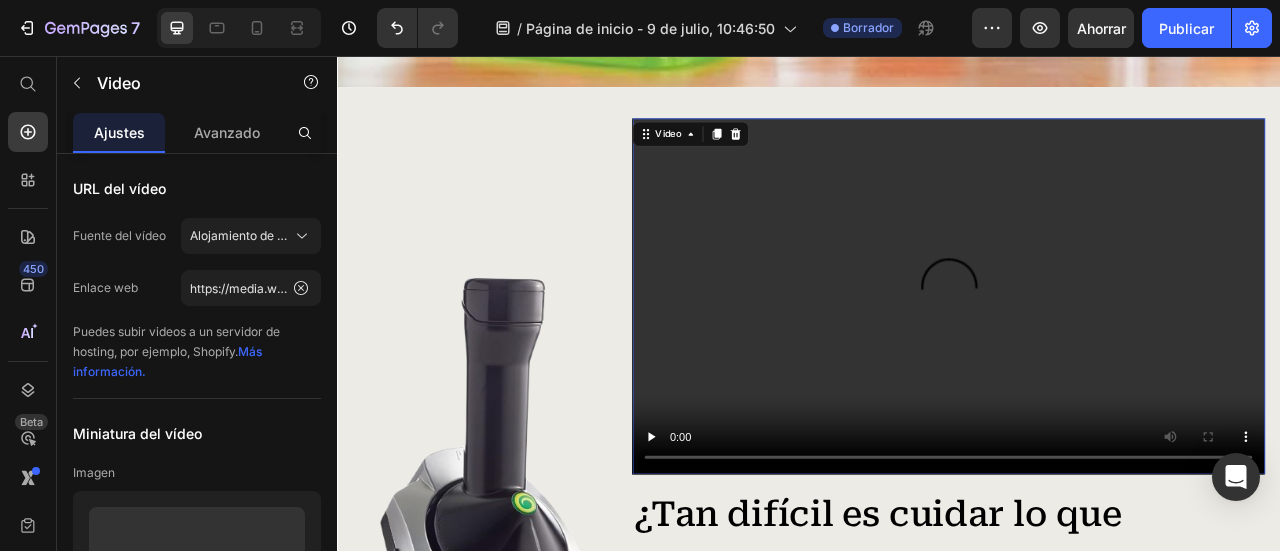 scroll, scrollTop: 1171, scrollLeft: 0, axis: vertical 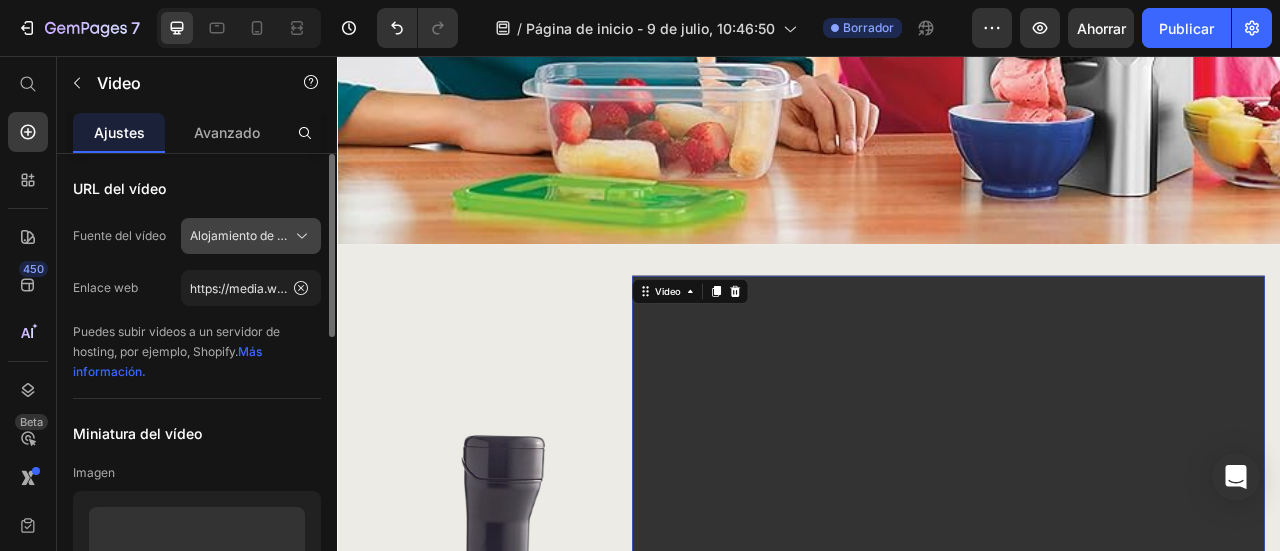 click on "Alojamiento de vídeos" at bounding box center (252, 235) 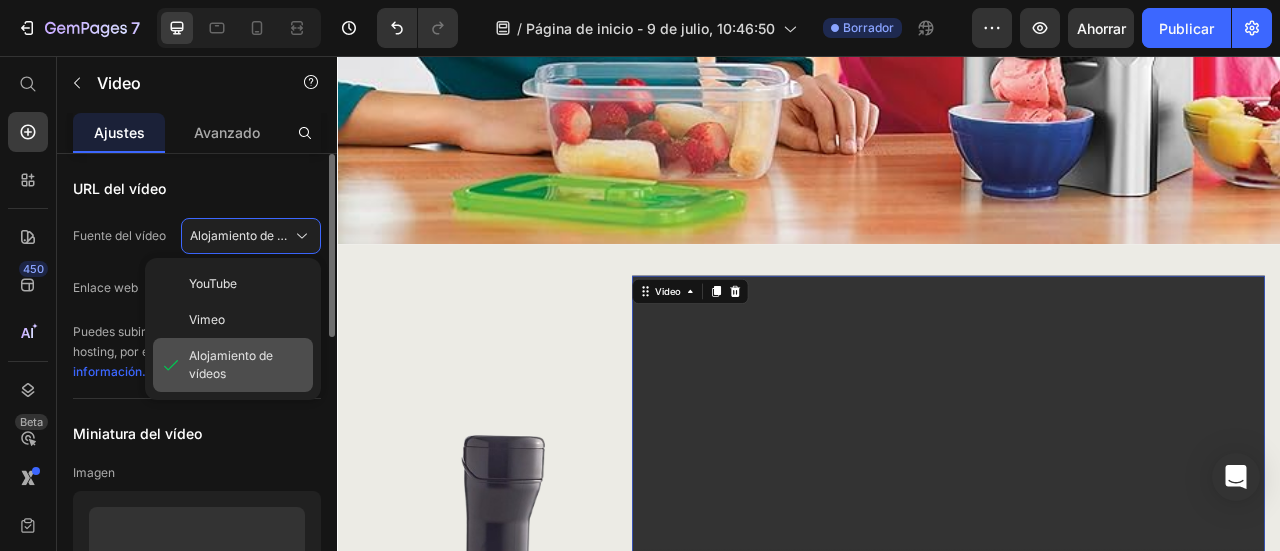 click on "Alojamiento de vídeos" at bounding box center (247, 365) 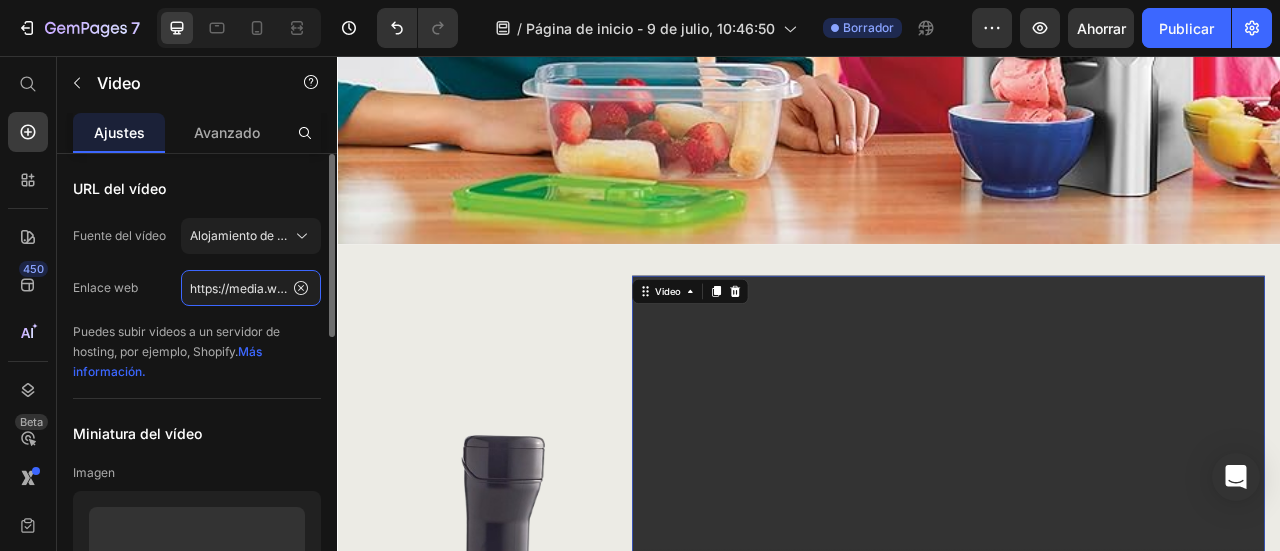 click on "https://media.w3.org/2010/05/sintel/trailer.mp4" 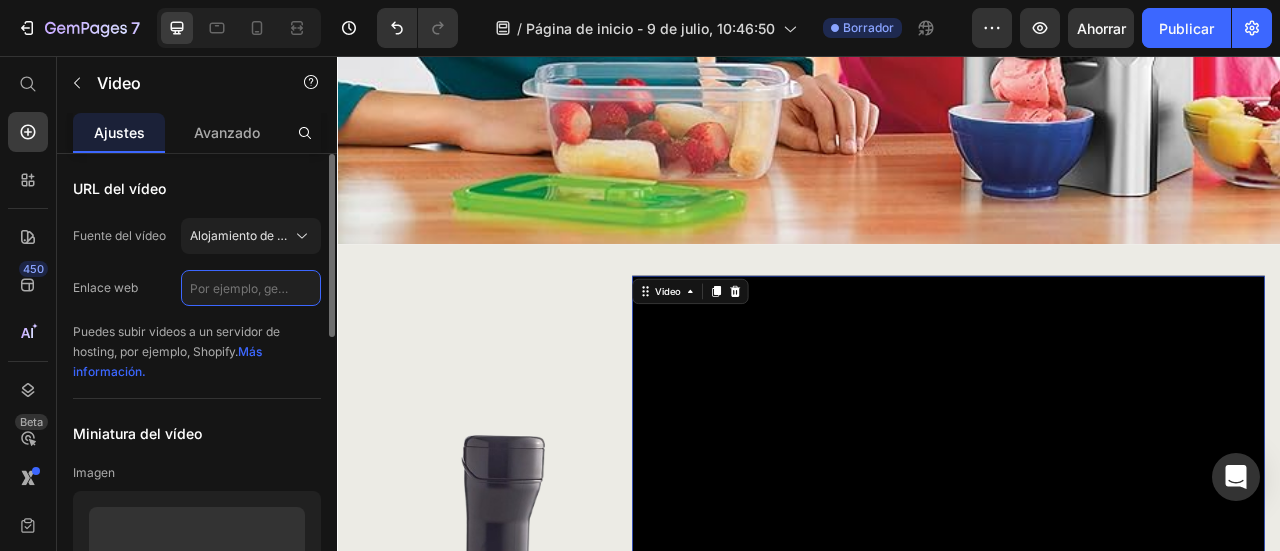 paste on "¿Tan difícil es cuidar lo que comen… sin dejar de disfrutar?" 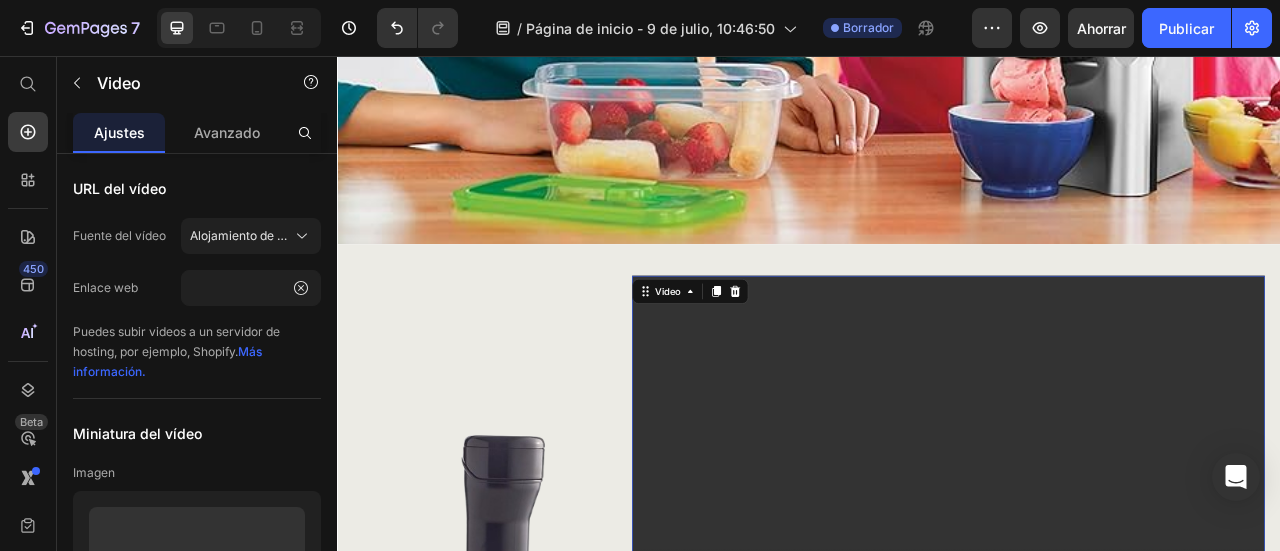 scroll, scrollTop: 0, scrollLeft: 0, axis: both 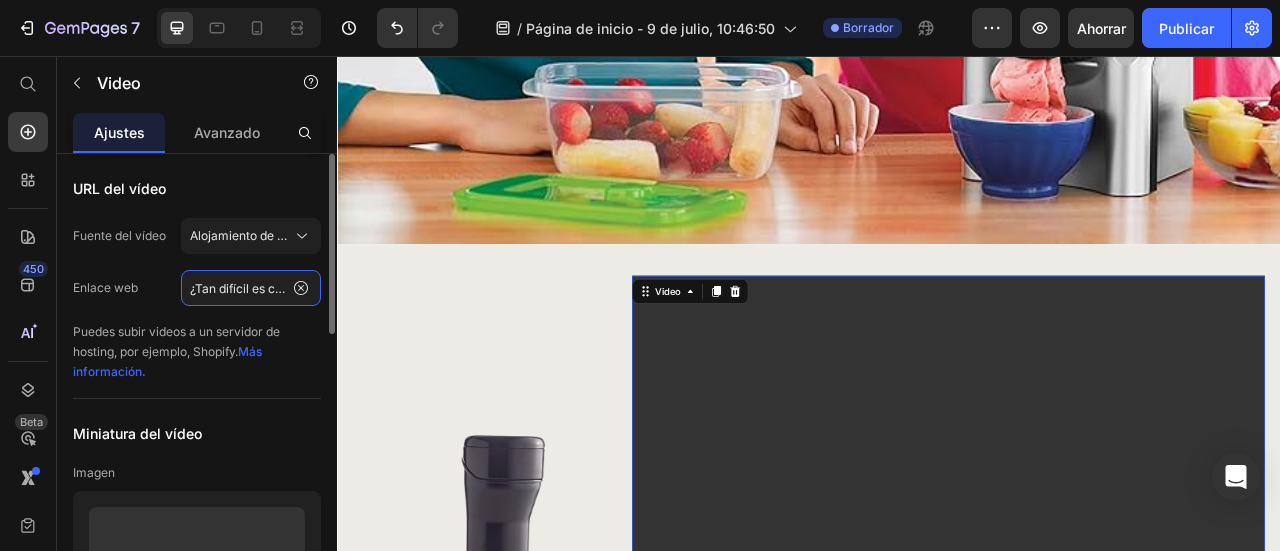 paste on "https://cdn.shopify.com/videos/c/o/v/619971c794ac416daf6ef7ea2d262304.mp4" 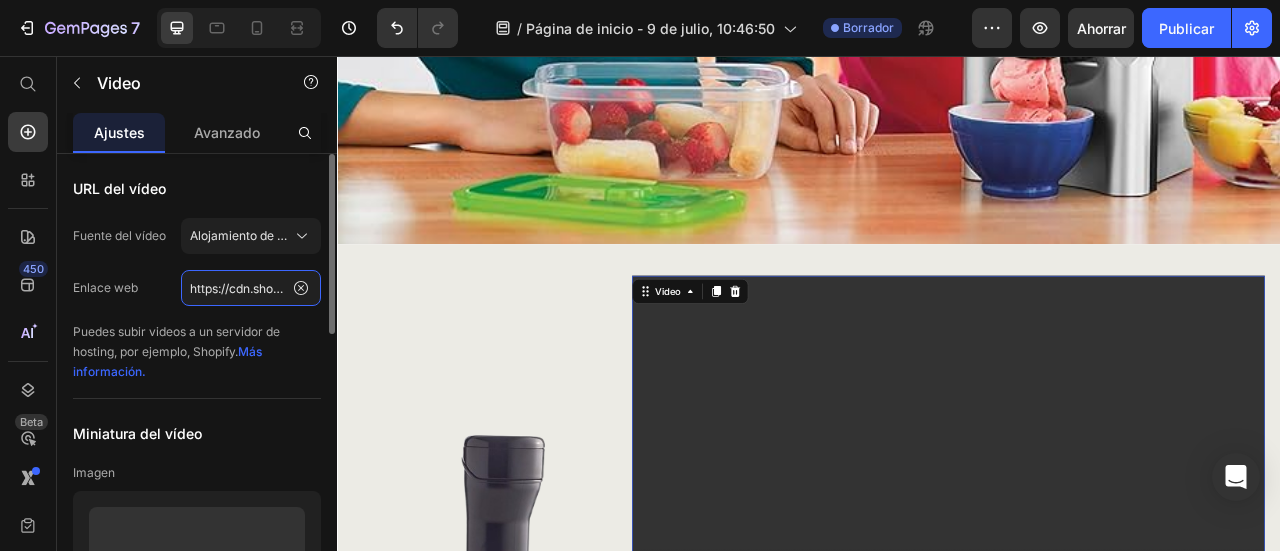 scroll, scrollTop: 0, scrollLeft: 362, axis: horizontal 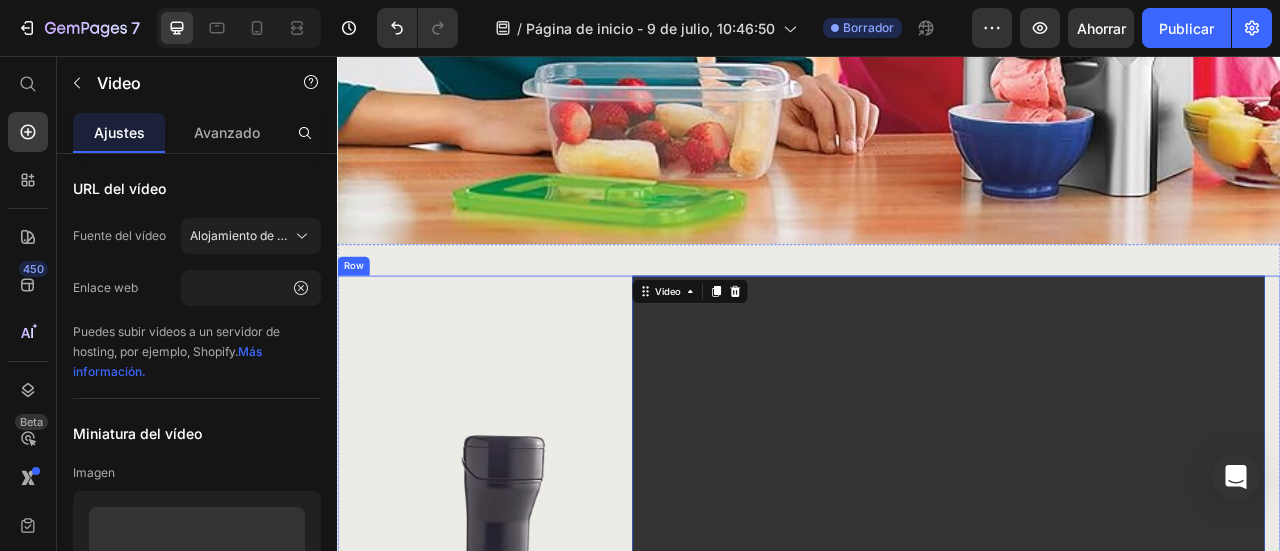 click on "Image" at bounding box center (524, 831) 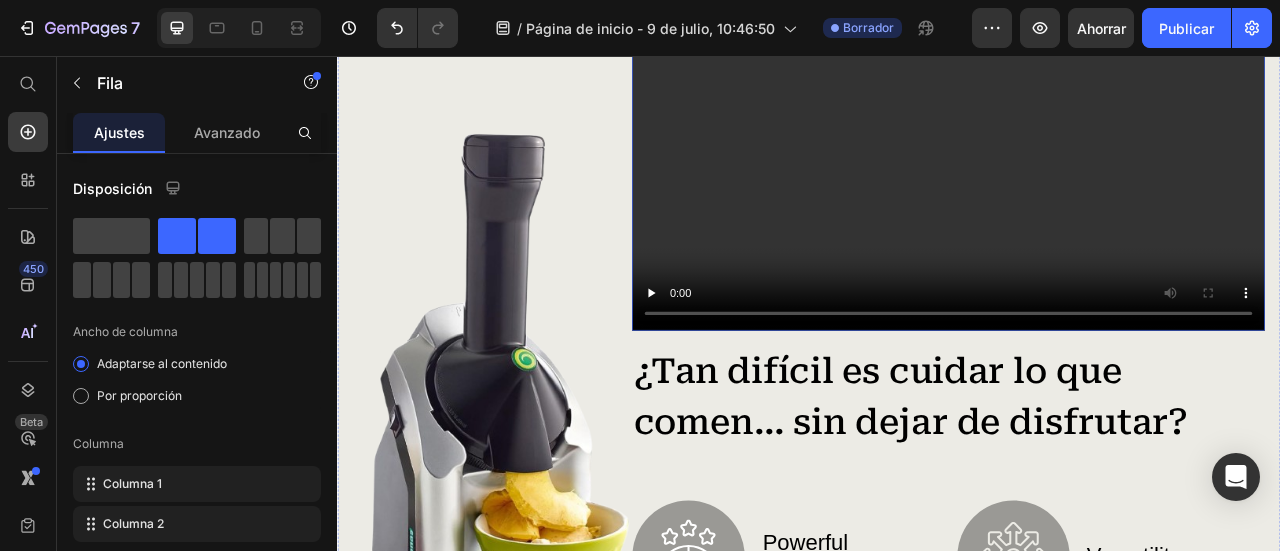 scroll, scrollTop: 1571, scrollLeft: 0, axis: vertical 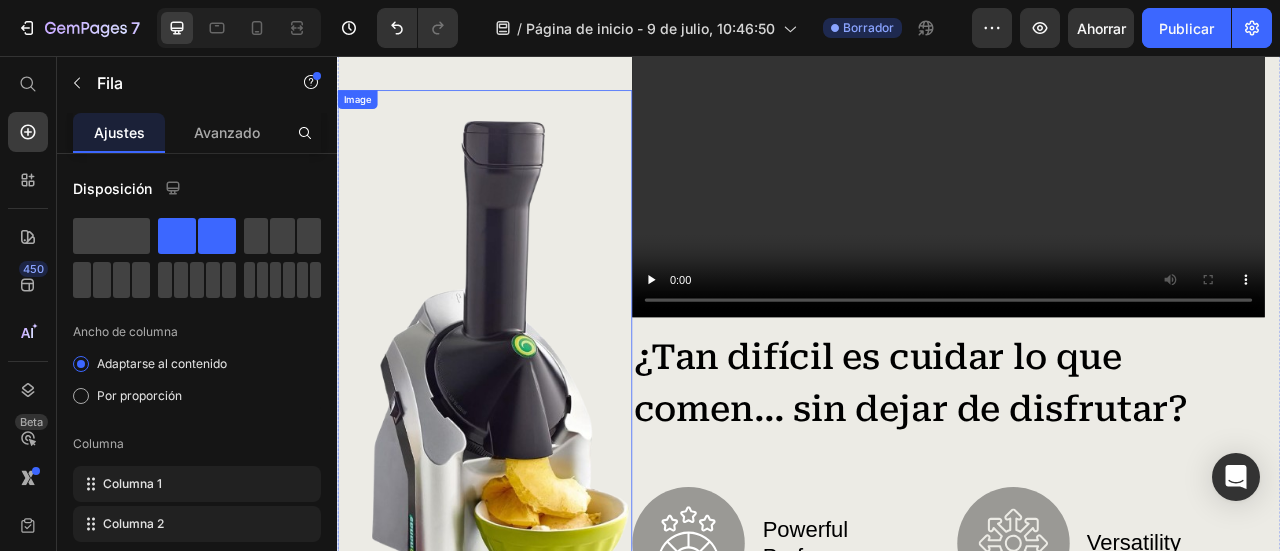 click at bounding box center (524, 432) 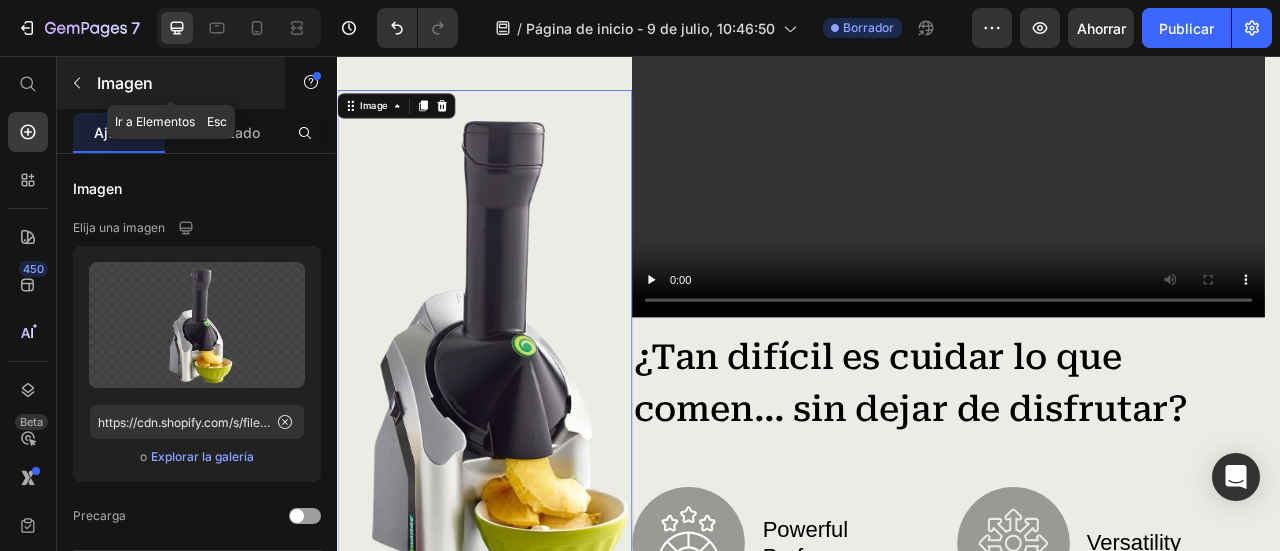 click 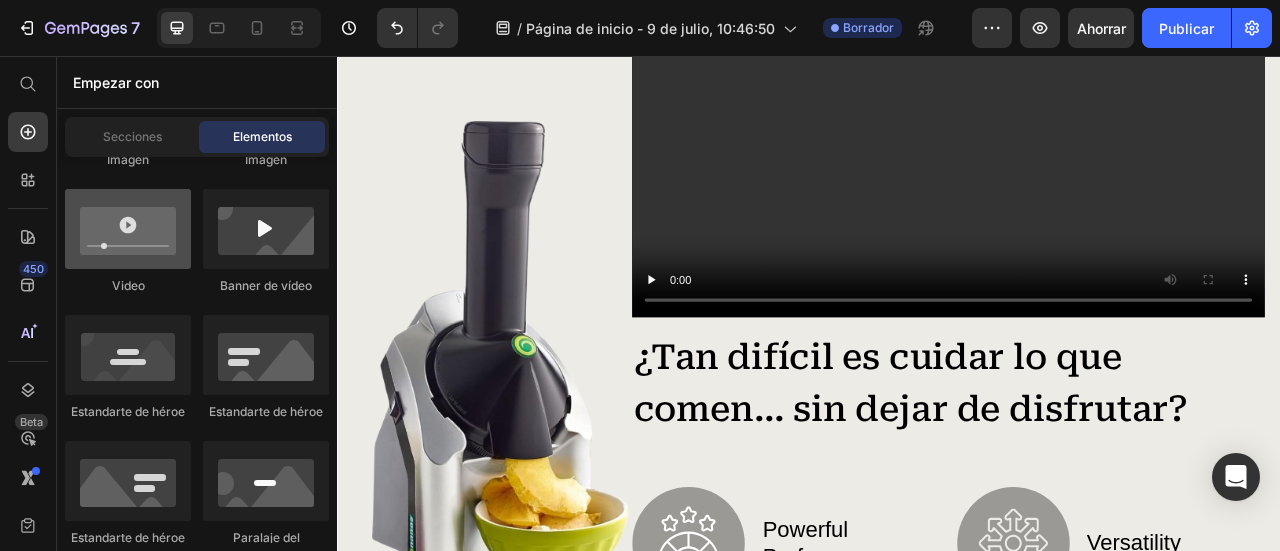 click at bounding box center (128, 229) 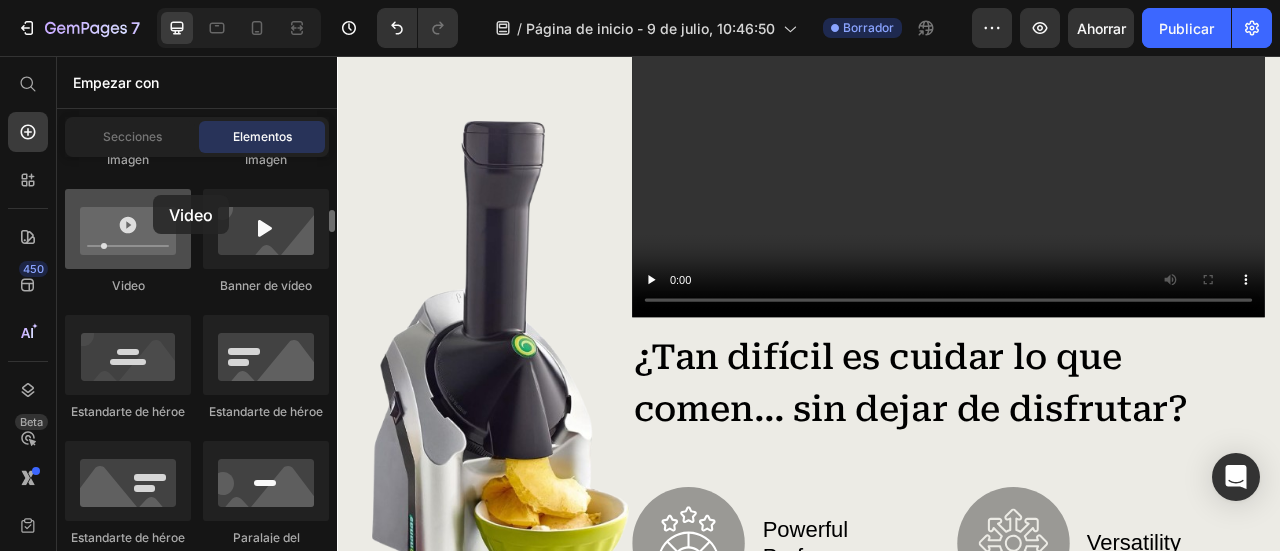 click at bounding box center (128, 229) 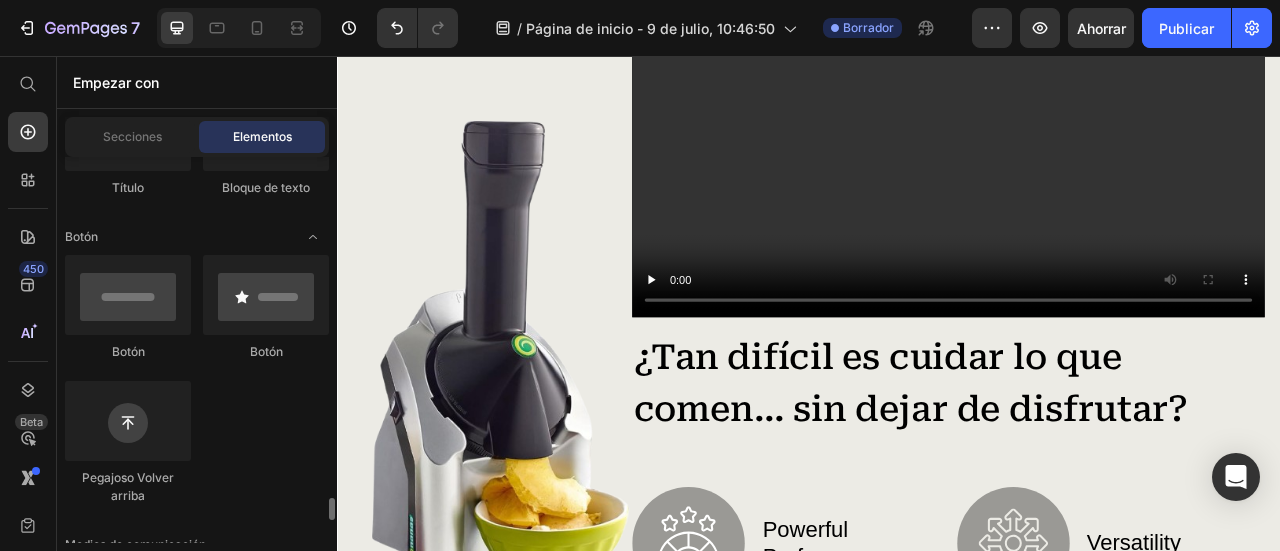 scroll, scrollTop: 800, scrollLeft: 0, axis: vertical 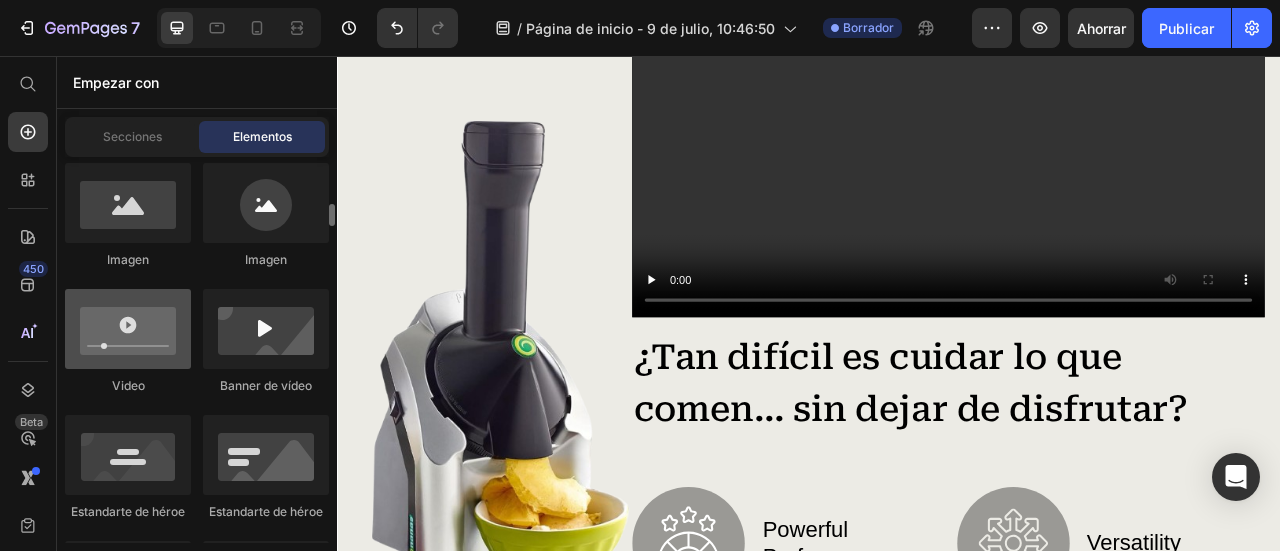 click at bounding box center (128, 329) 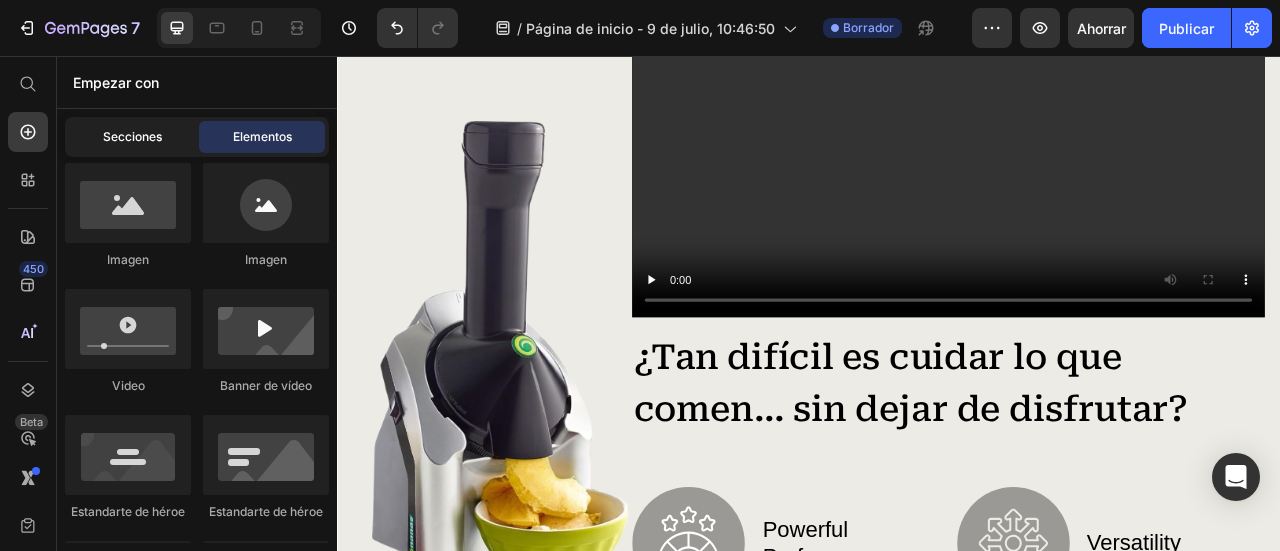 drag, startPoint x: 141, startPoint y: 305, endPoint x: 120, endPoint y: 135, distance: 171.29214 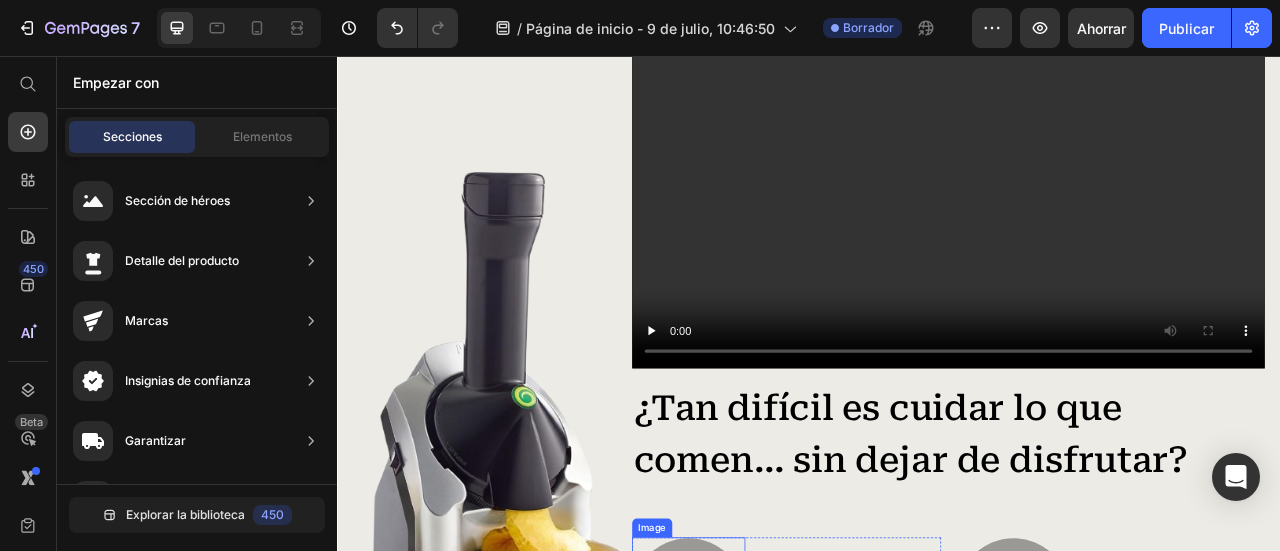 scroll, scrollTop: 1371, scrollLeft: 0, axis: vertical 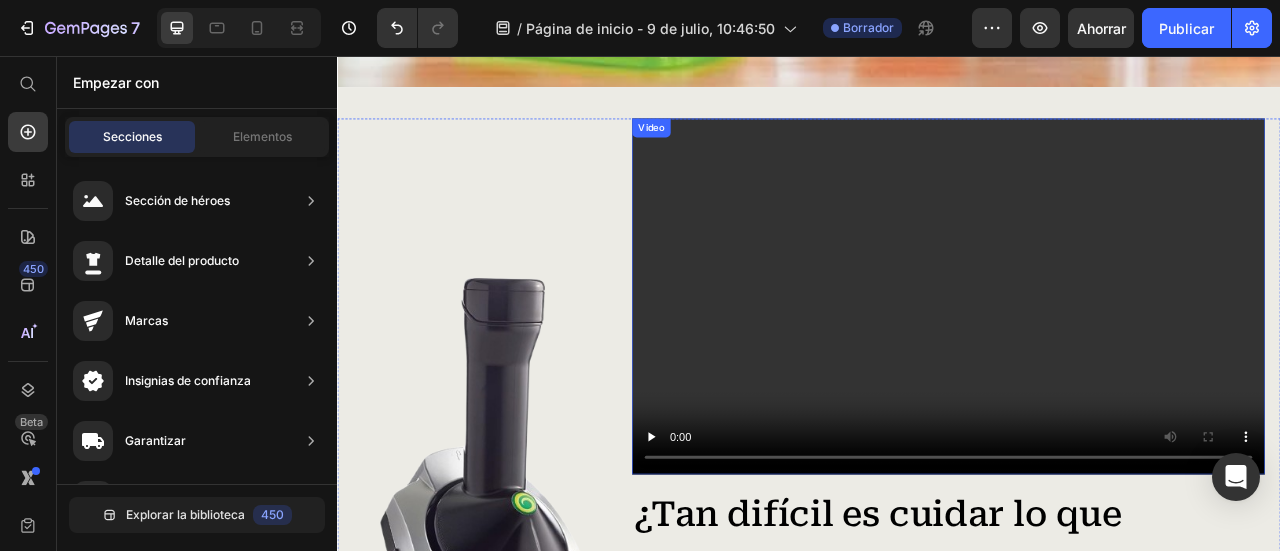 click at bounding box center [1114, 361] 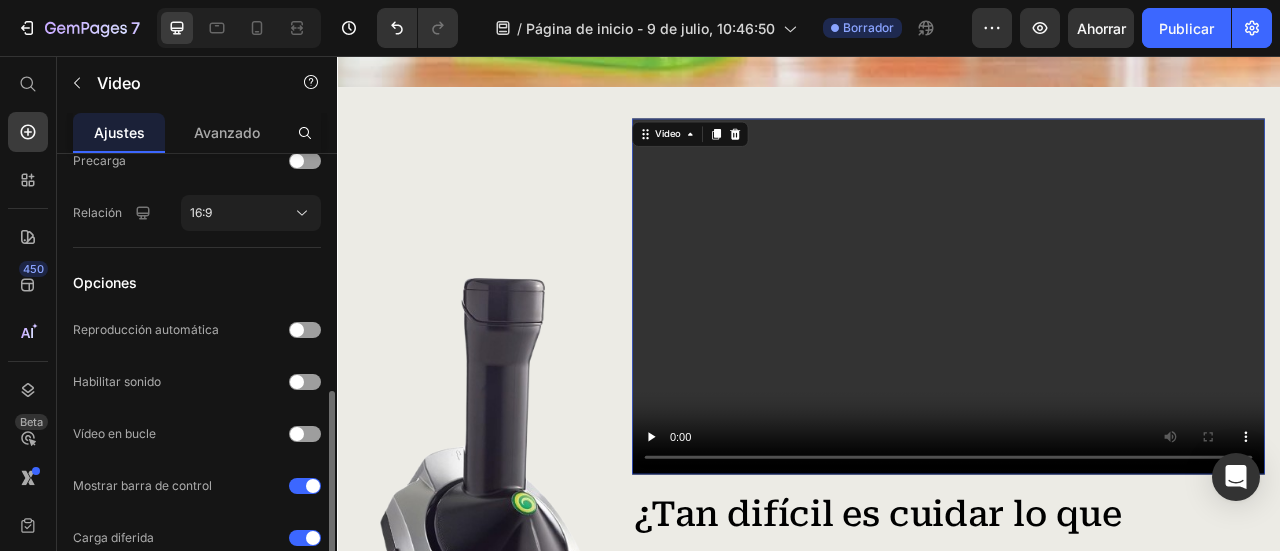 scroll, scrollTop: 694, scrollLeft: 0, axis: vertical 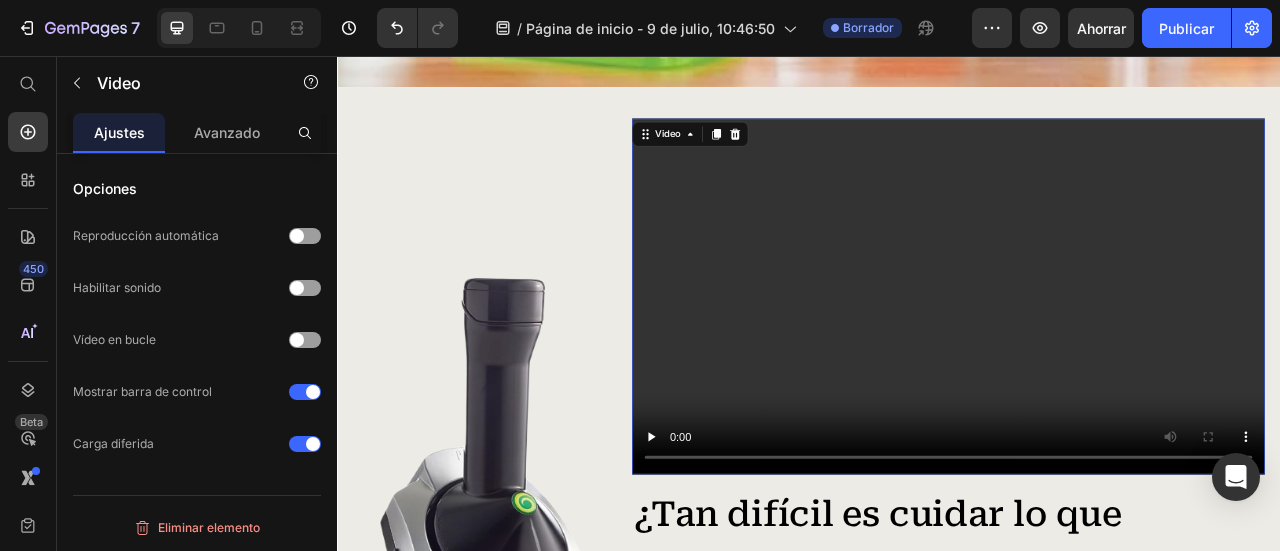 click at bounding box center [305, 340] 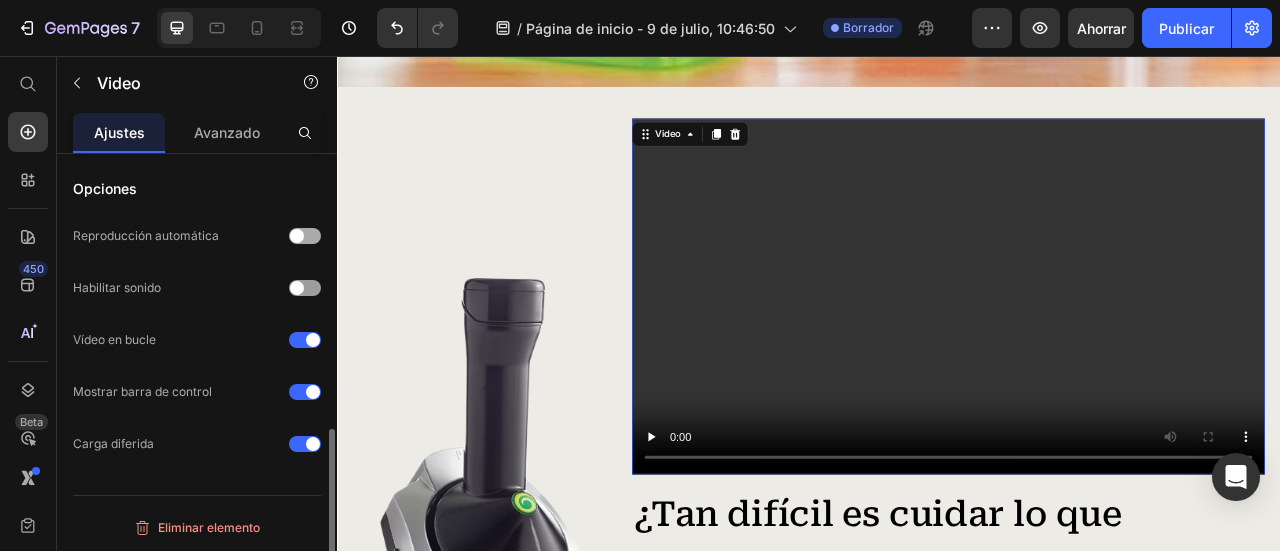 click at bounding box center [305, 236] 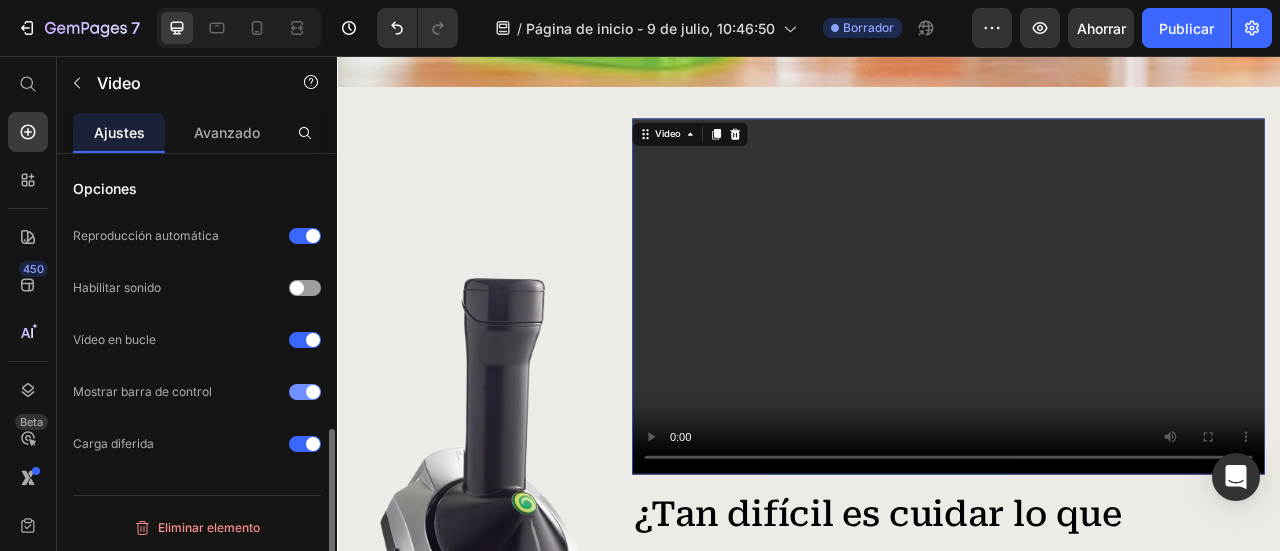 click at bounding box center [305, 392] 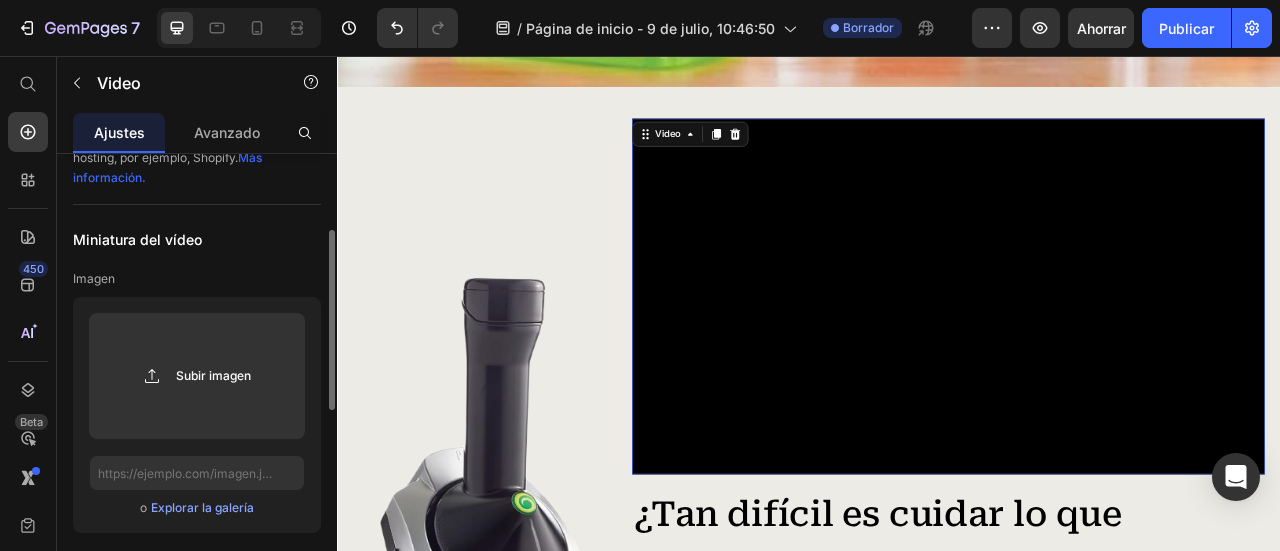 scroll, scrollTop: 94, scrollLeft: 0, axis: vertical 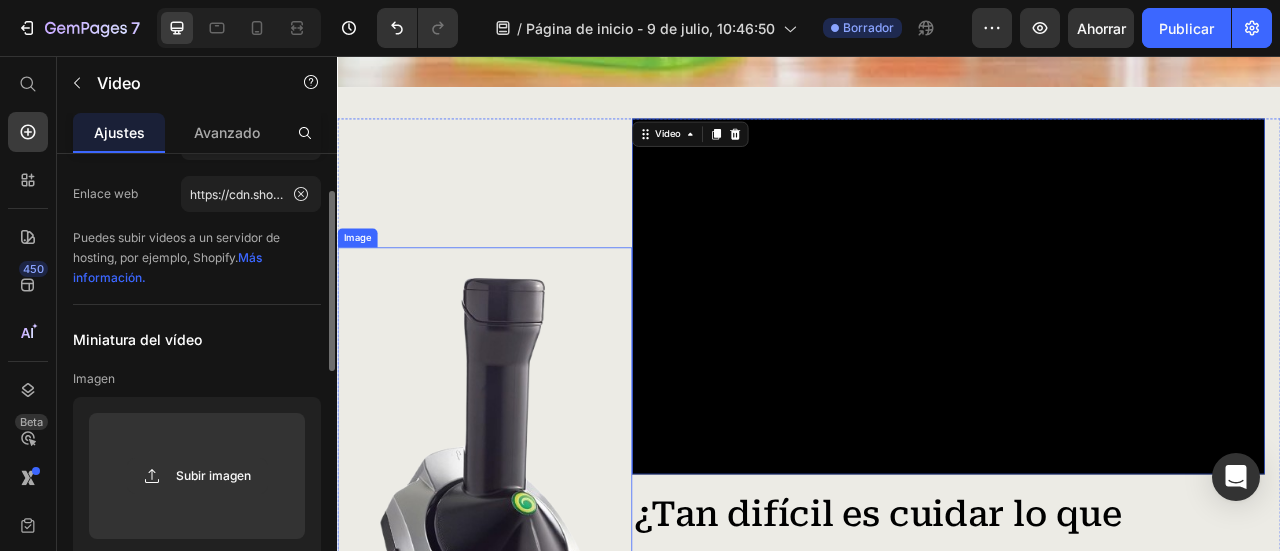 click at bounding box center [524, 632] 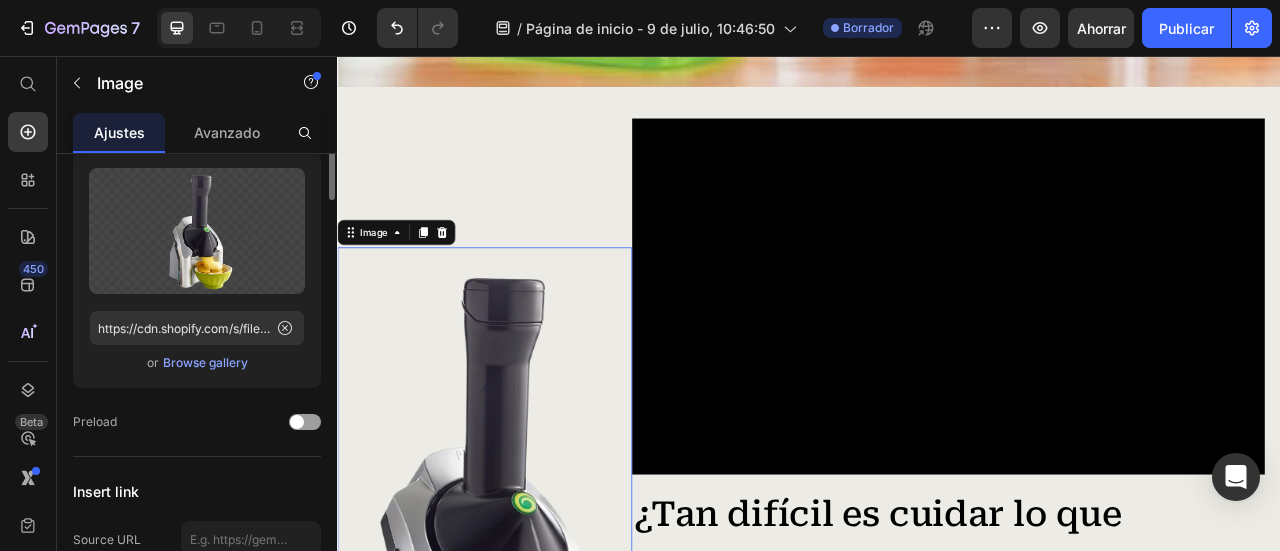 scroll, scrollTop: 0, scrollLeft: 0, axis: both 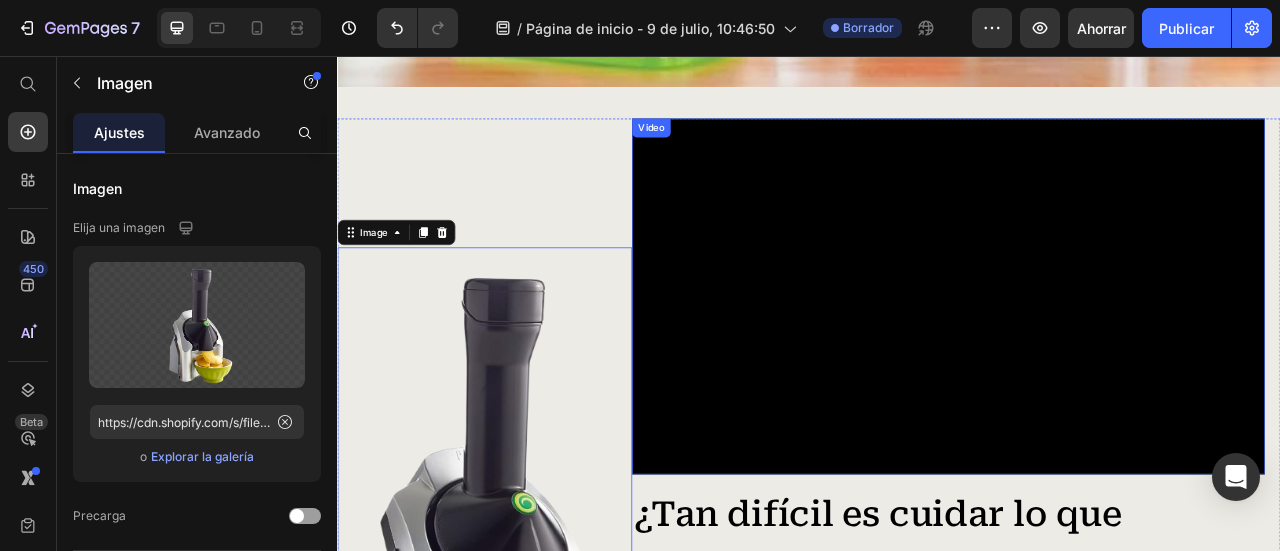 click at bounding box center (1114, 361) 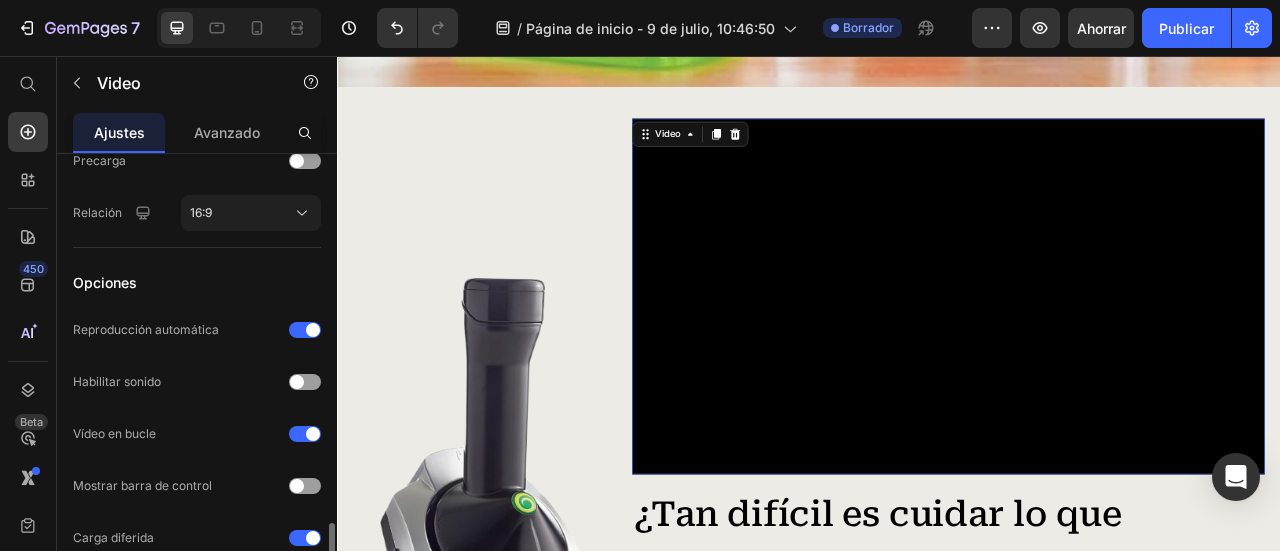 scroll, scrollTop: 694, scrollLeft: 0, axis: vertical 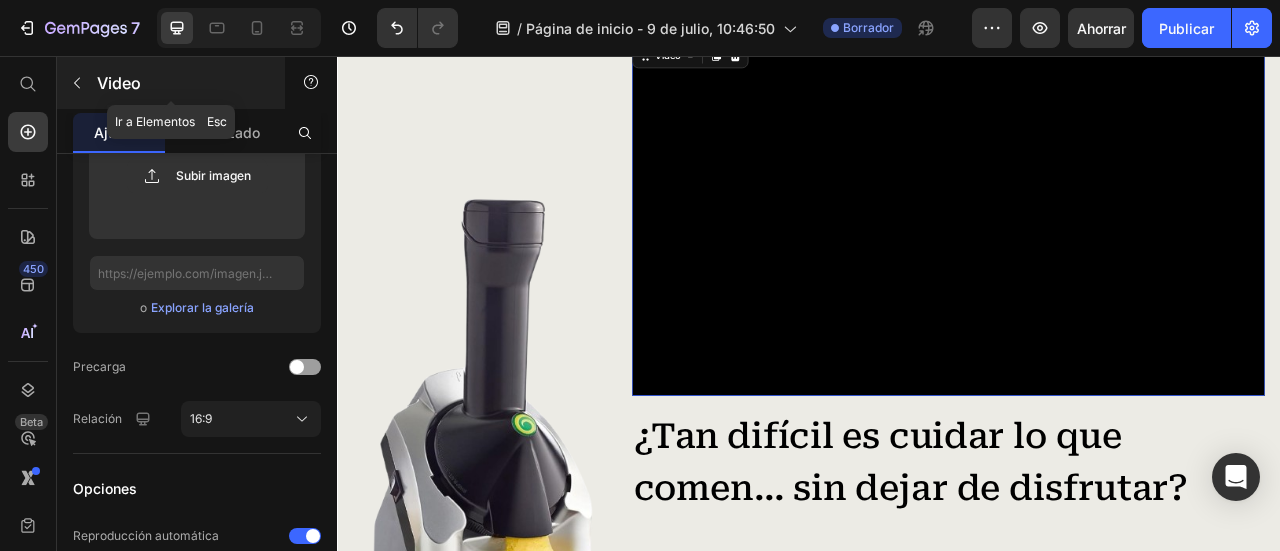 click at bounding box center (77, 83) 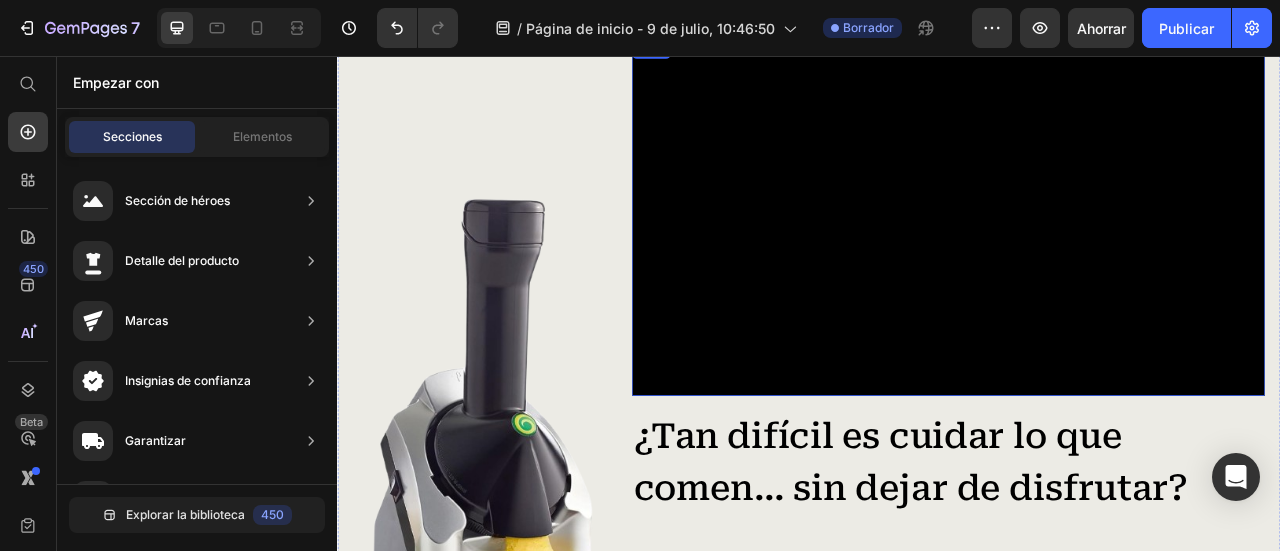 click at bounding box center (1114, 261) 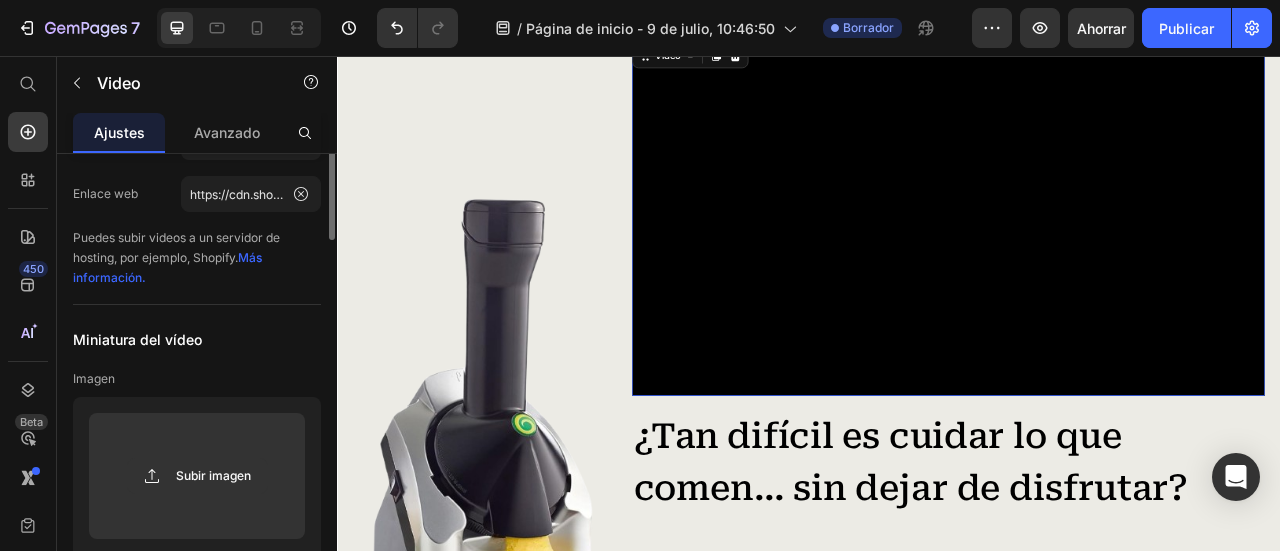 scroll, scrollTop: 0, scrollLeft: 0, axis: both 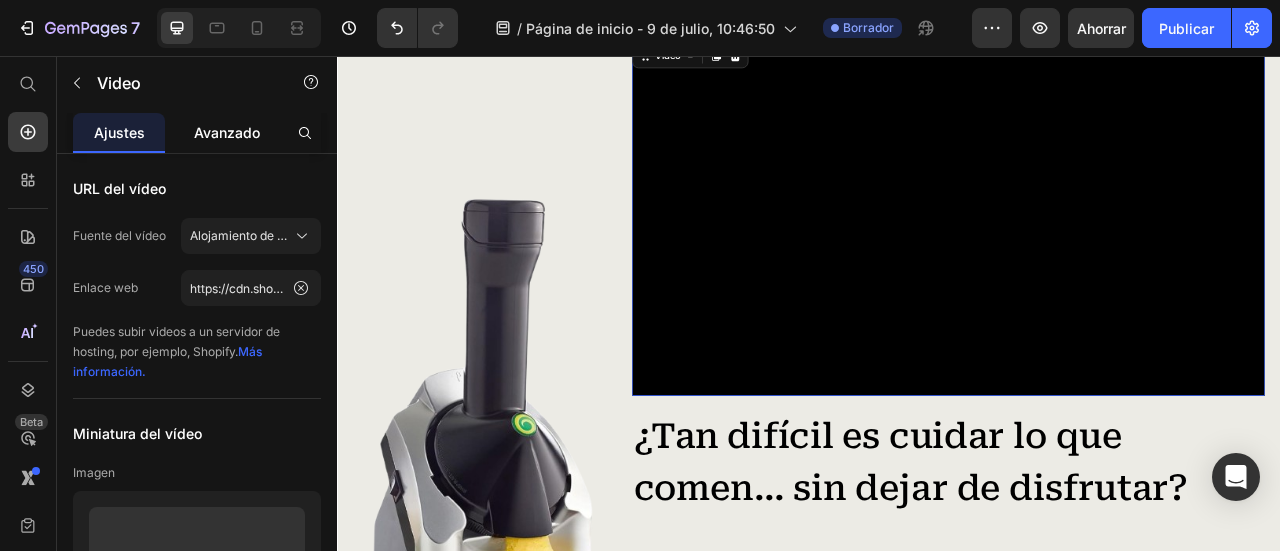 click on "Avanzado" at bounding box center [227, 132] 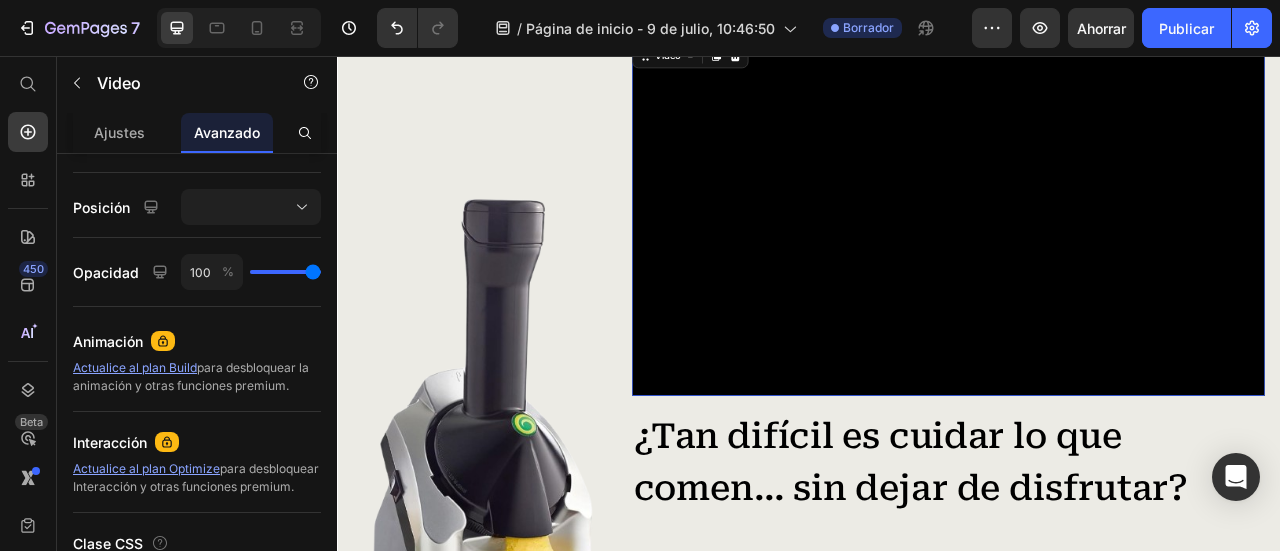scroll, scrollTop: 865, scrollLeft: 0, axis: vertical 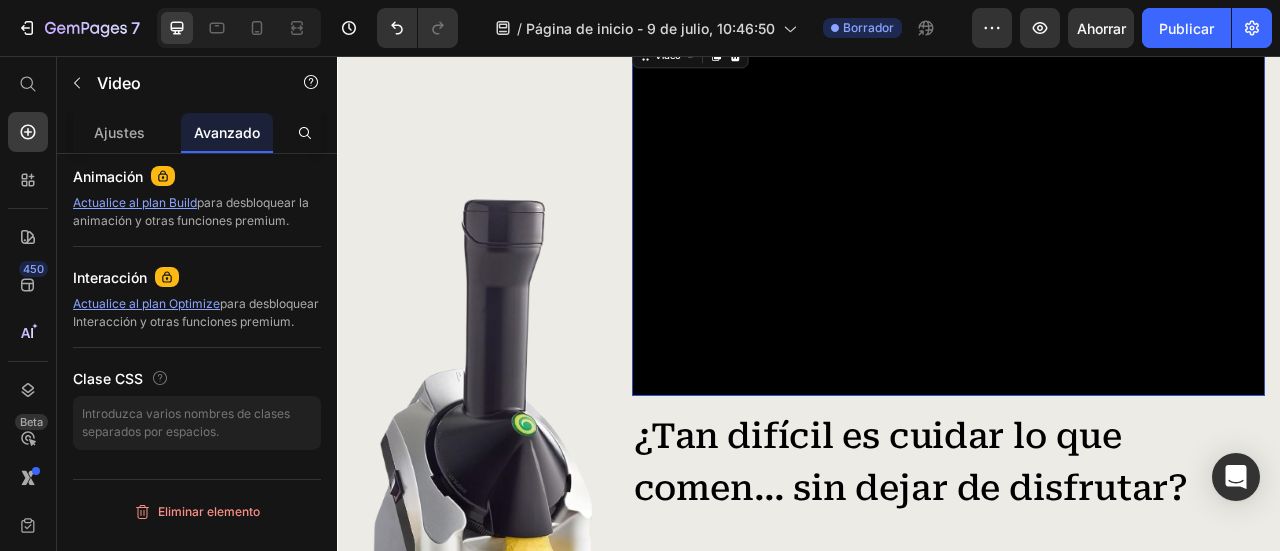 click at bounding box center [1114, 261] 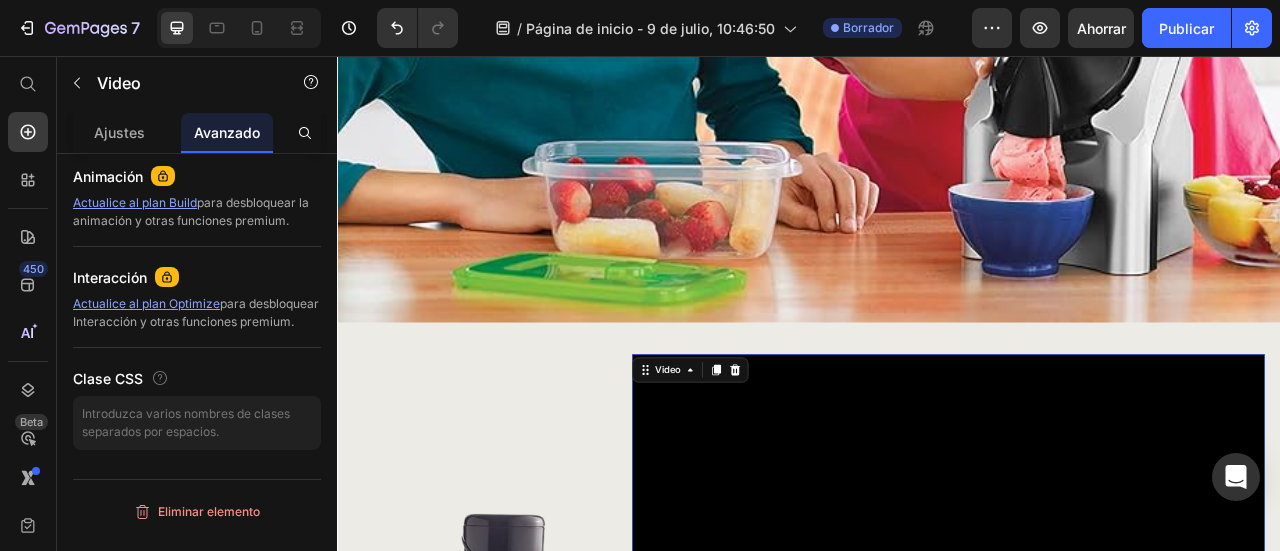 click at bounding box center (1114, 661) 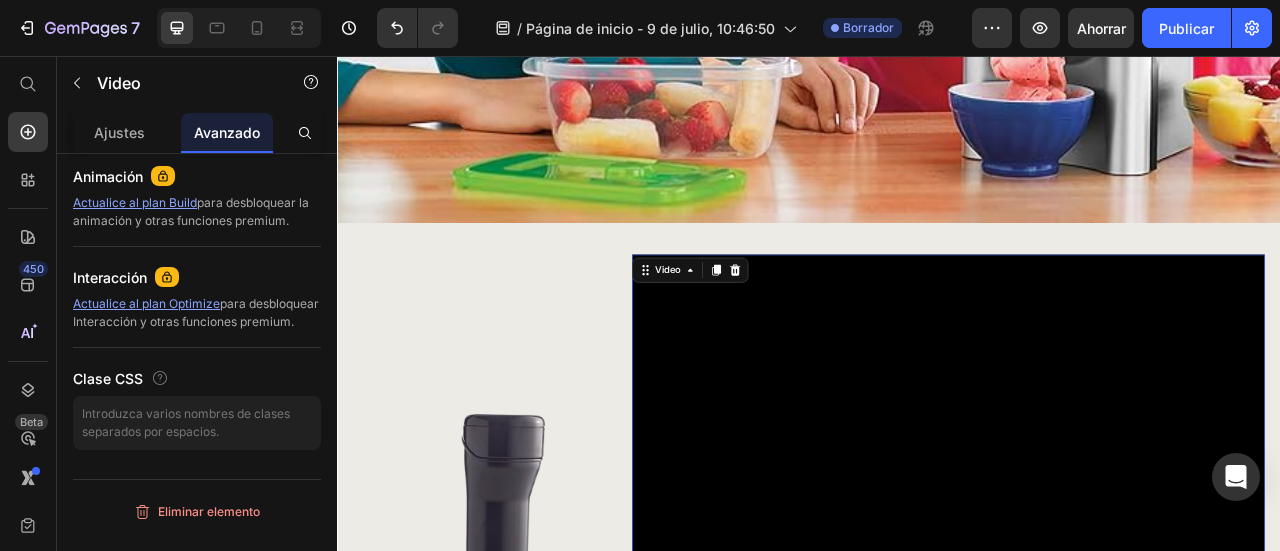scroll, scrollTop: 1271, scrollLeft: 0, axis: vertical 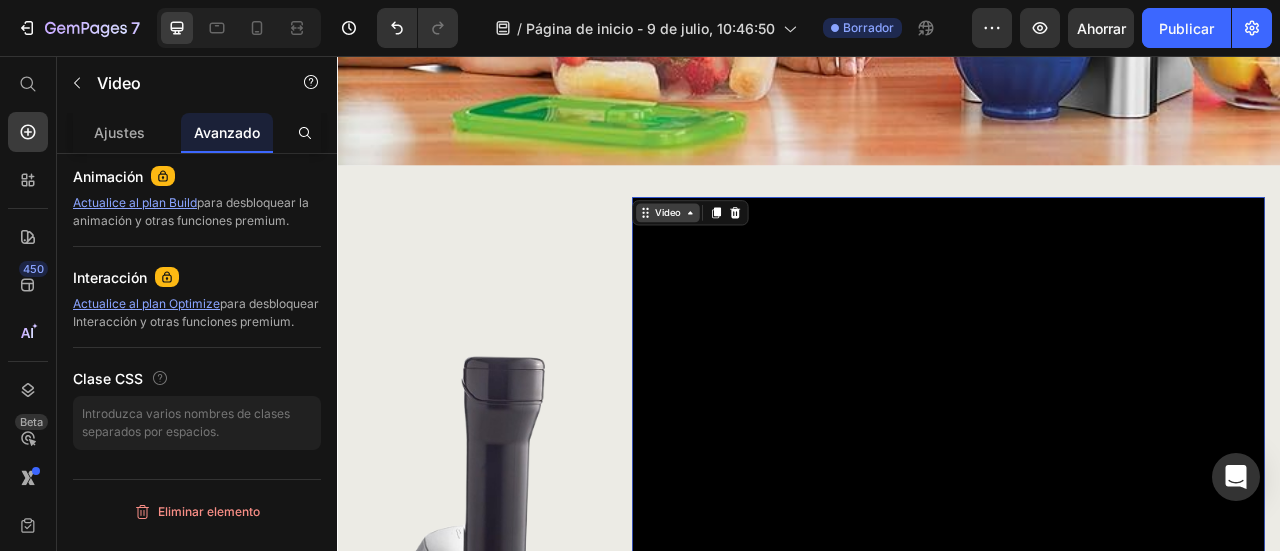 click on "Video" at bounding box center [757, 255] 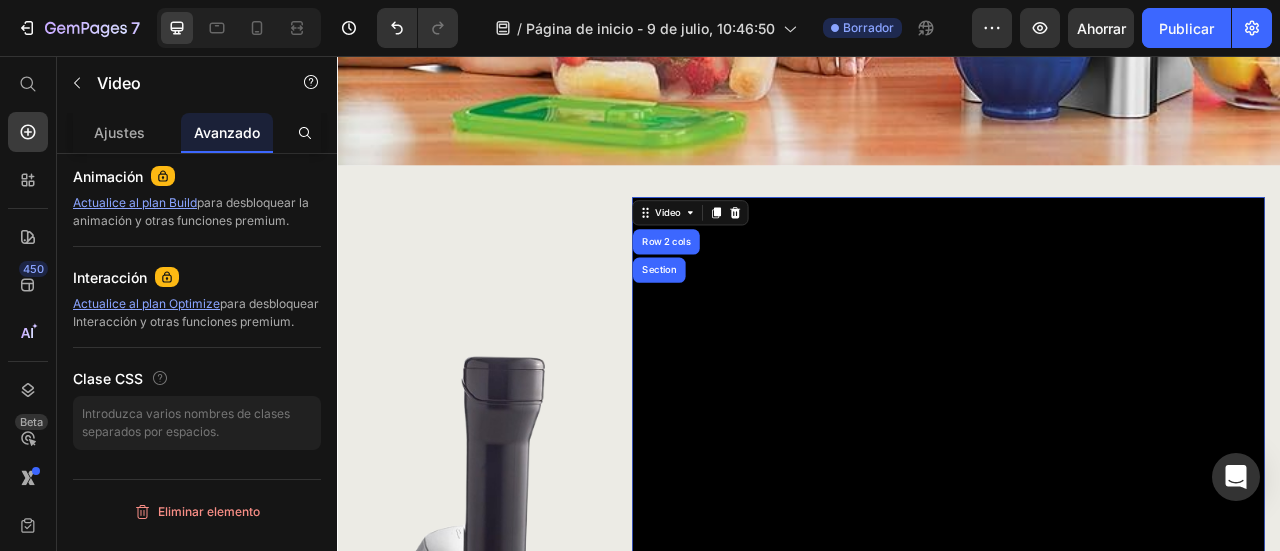 click at bounding box center (1114, 461) 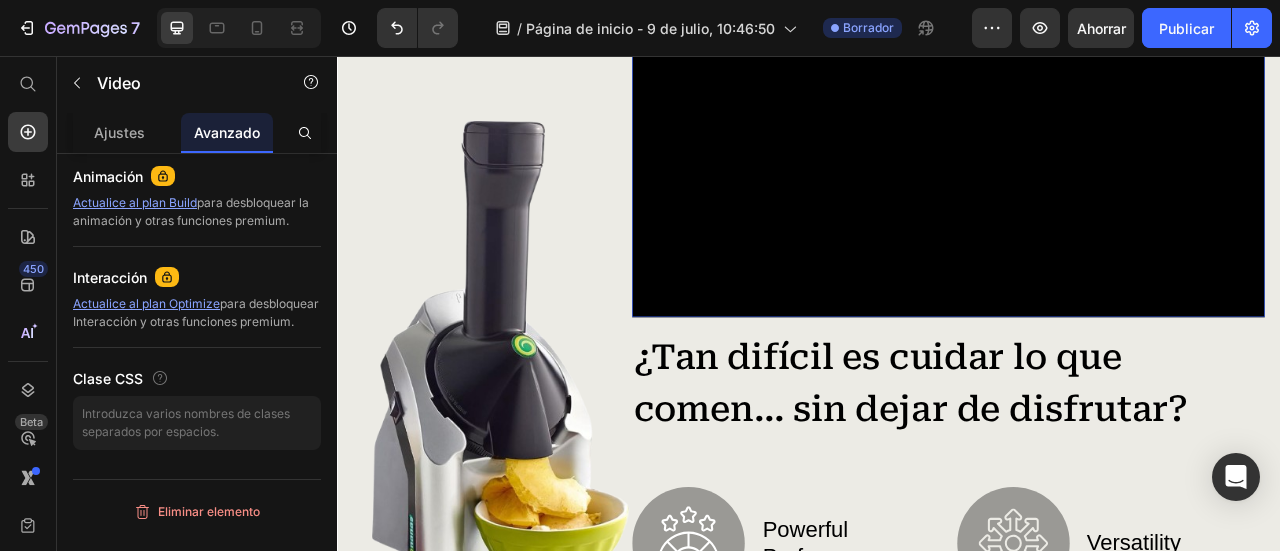 click at bounding box center [1114, 161] 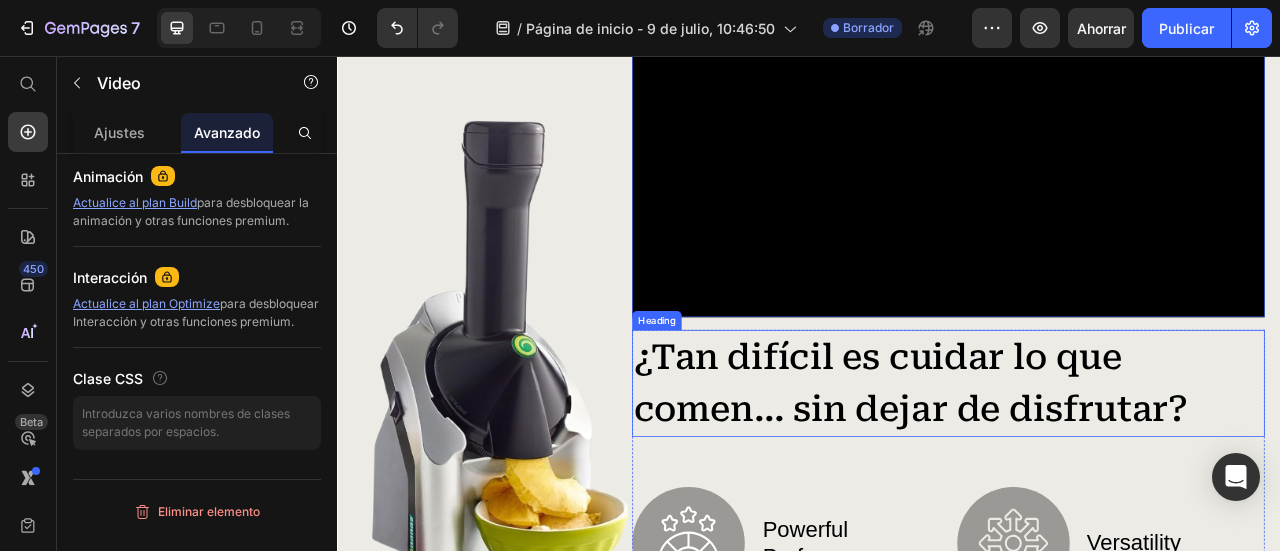 click on "¿Tan difícil es cuidar lo que comen… sin dejar de disfrutar?" at bounding box center (1114, 472) 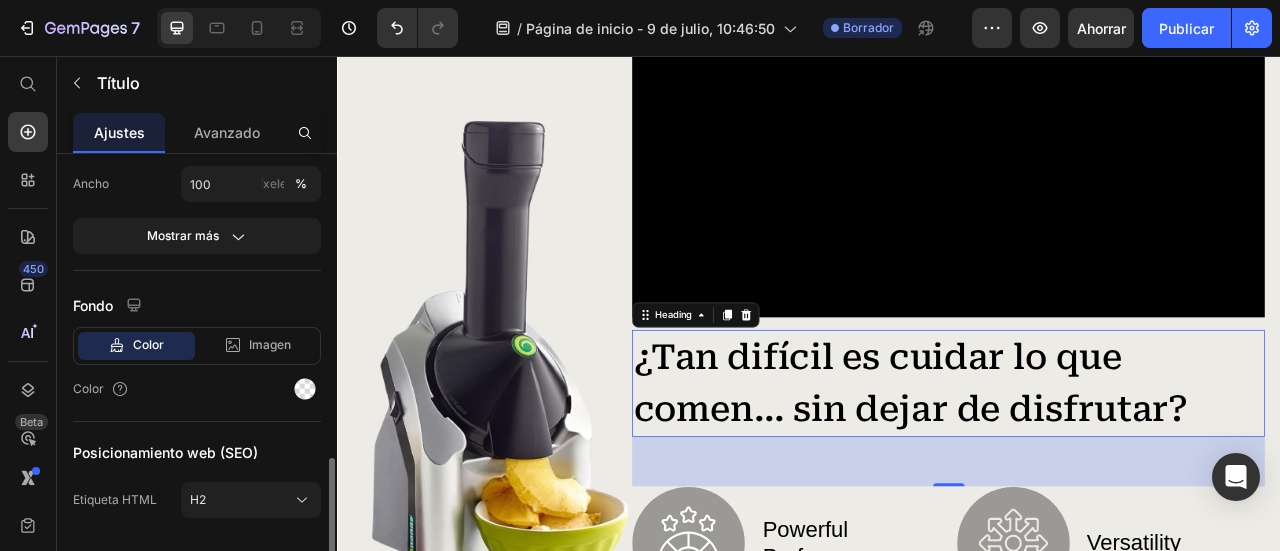 scroll, scrollTop: 554, scrollLeft: 0, axis: vertical 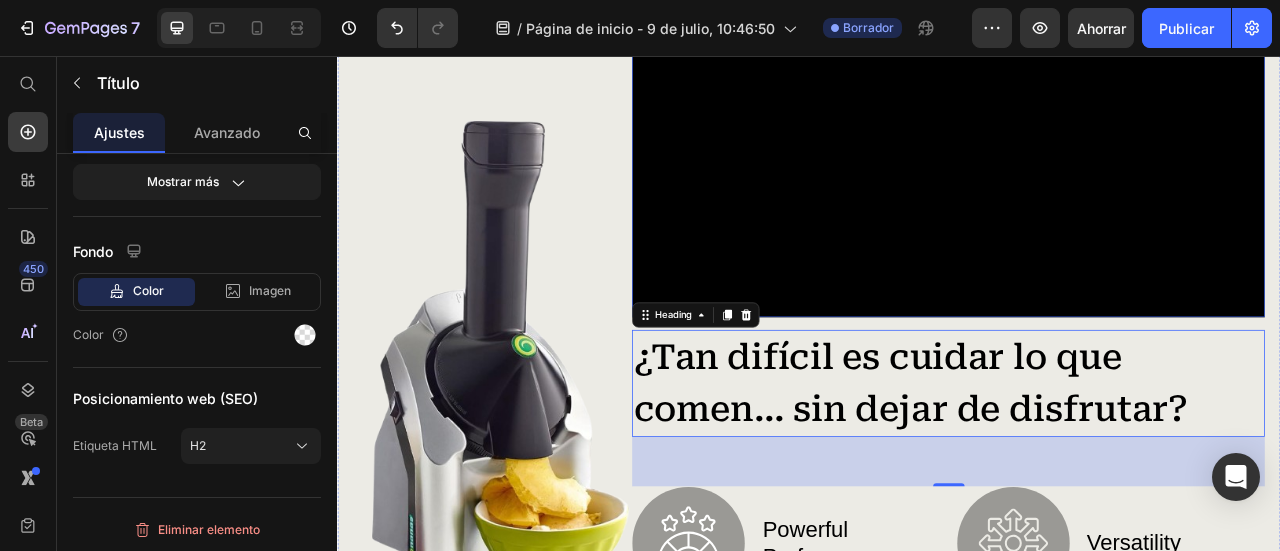 click at bounding box center [1114, 161] 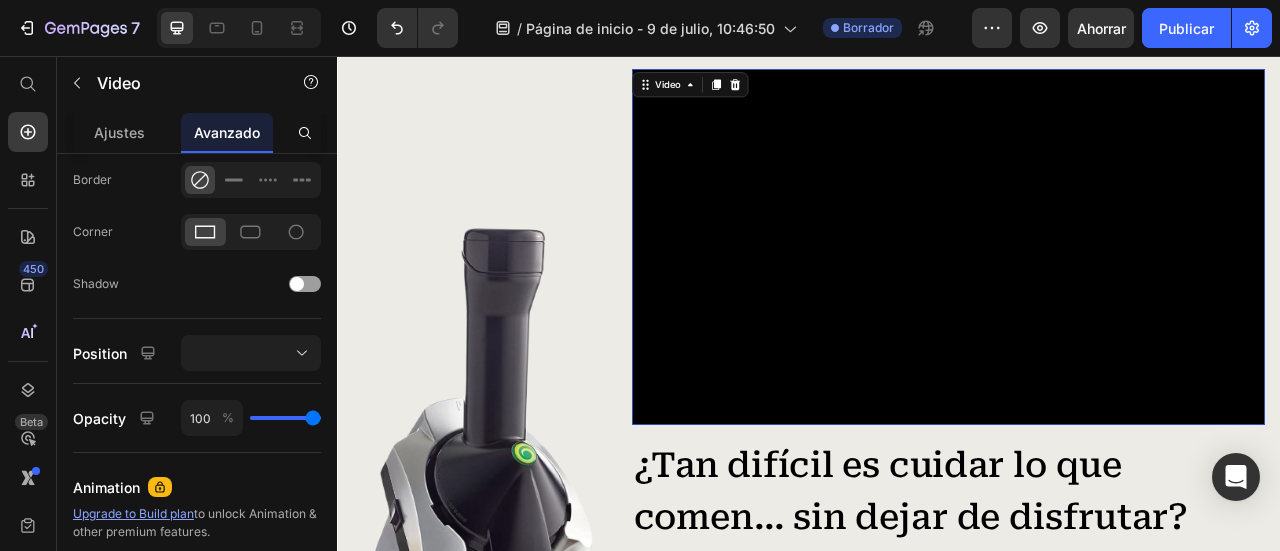 scroll, scrollTop: 0, scrollLeft: 0, axis: both 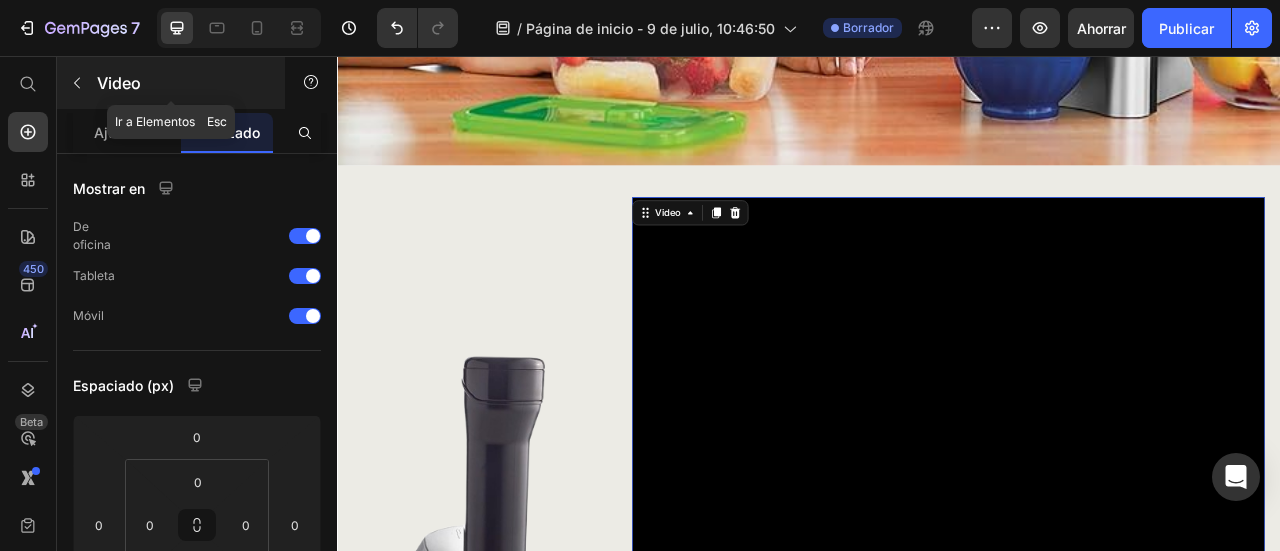 click at bounding box center [77, 83] 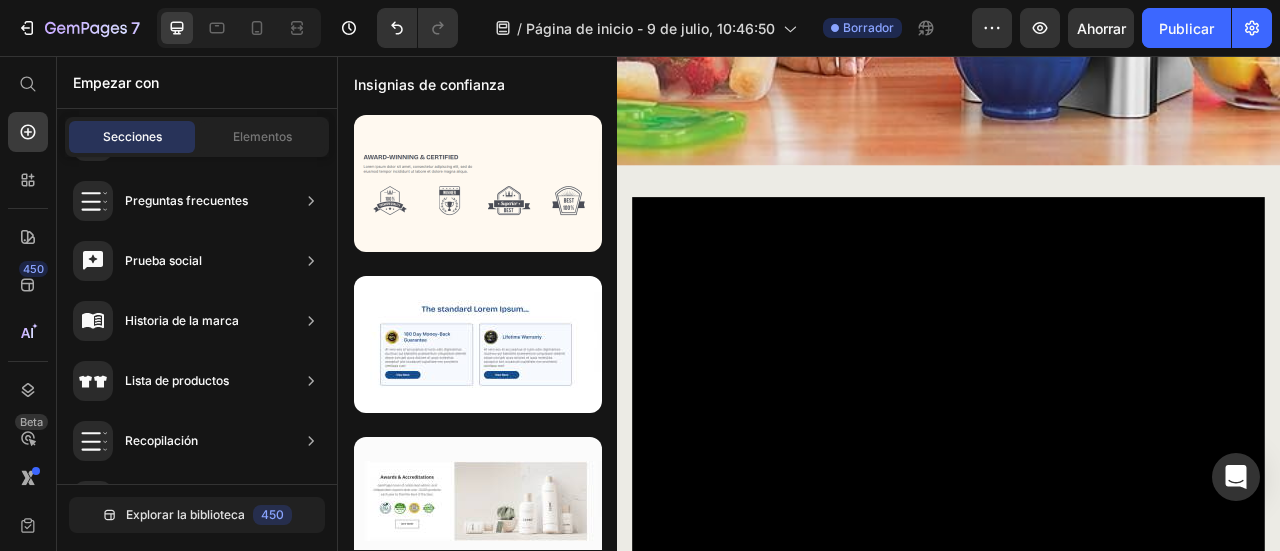 scroll, scrollTop: 832, scrollLeft: 0, axis: vertical 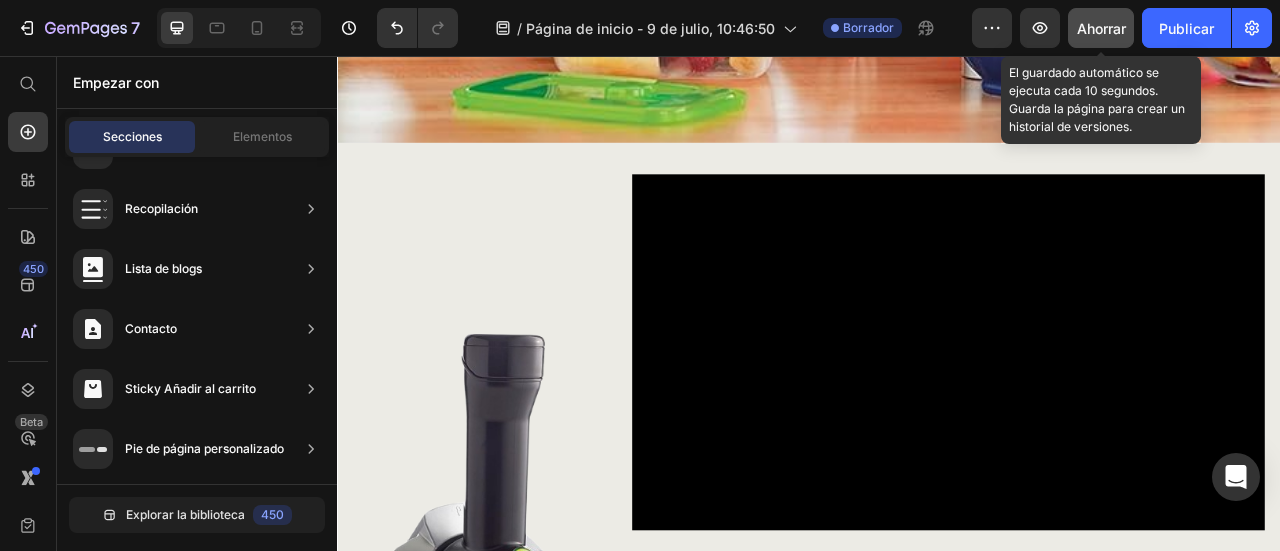click on "Ahorrar" at bounding box center [1101, 28] 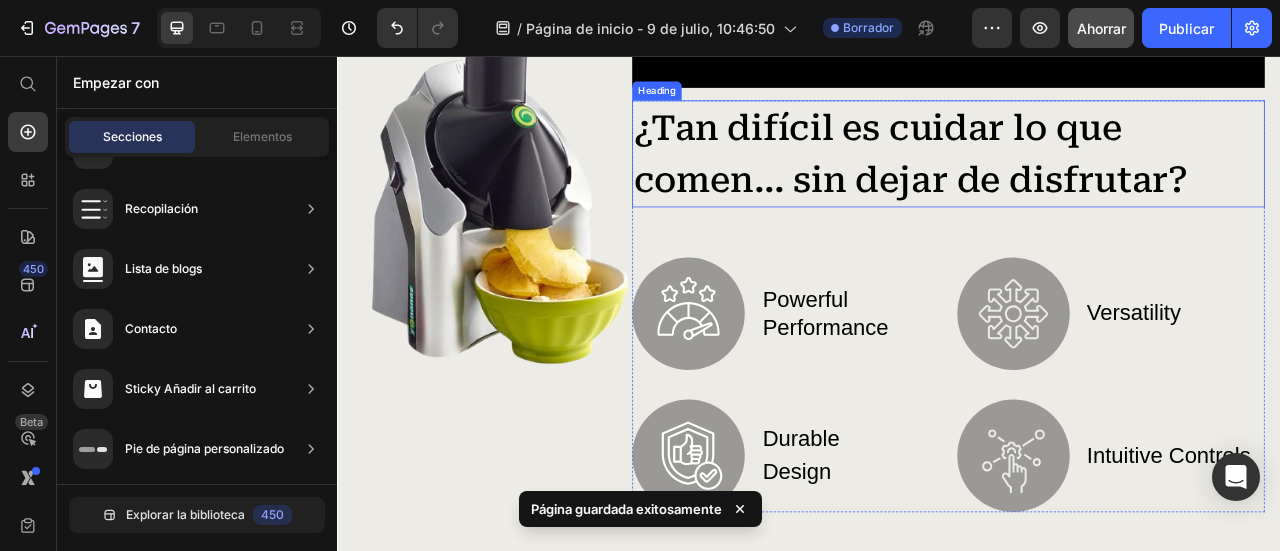scroll, scrollTop: 1700, scrollLeft: 0, axis: vertical 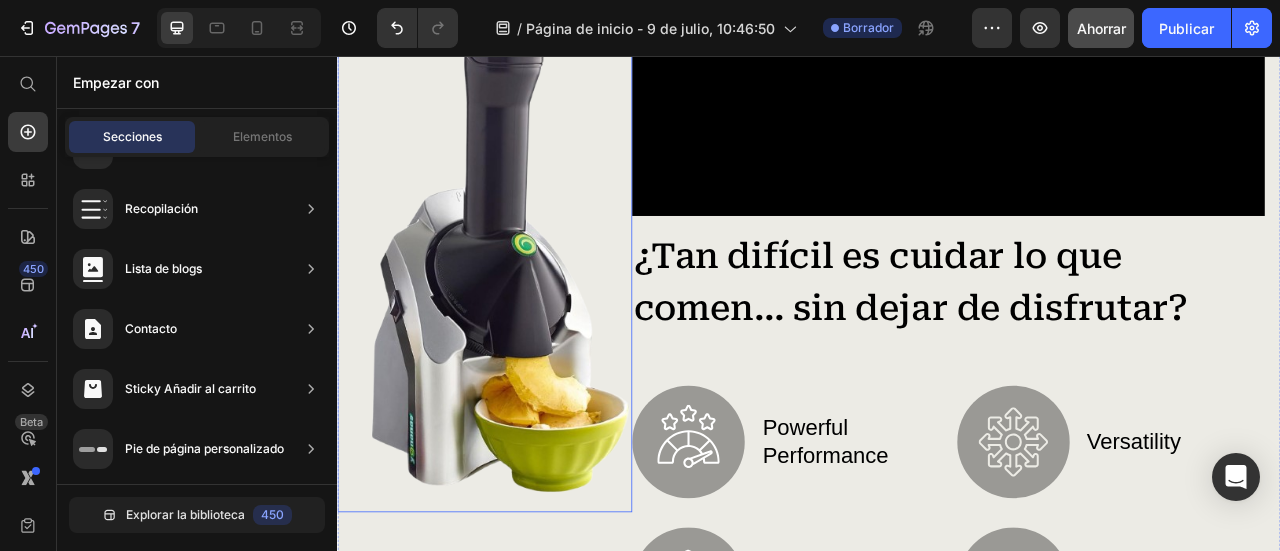 click at bounding box center [524, 303] 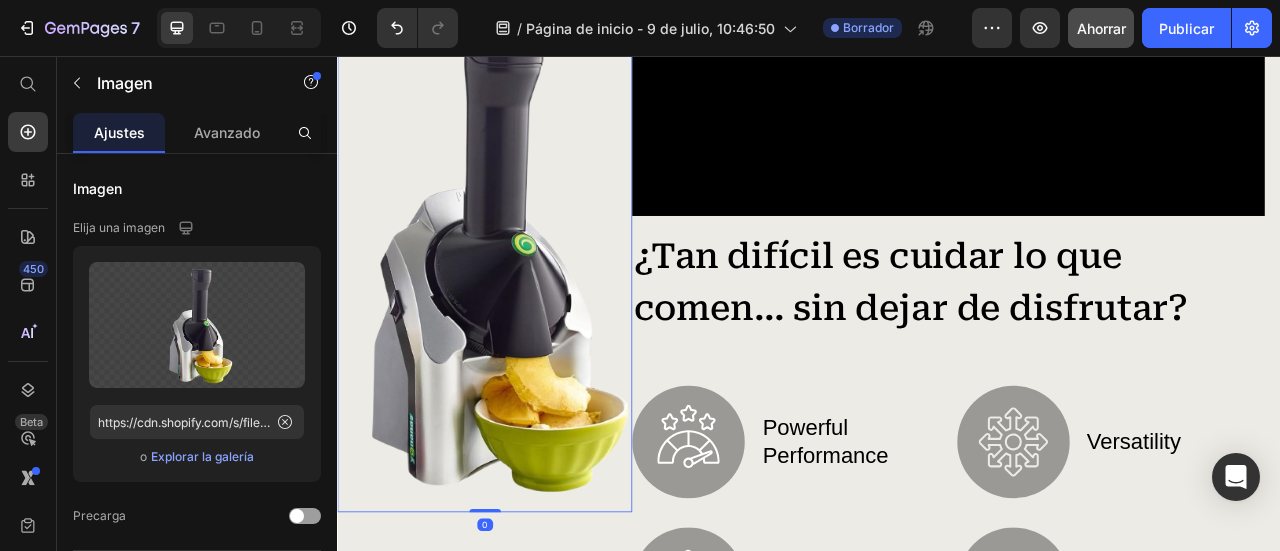 scroll, scrollTop: 1800, scrollLeft: 0, axis: vertical 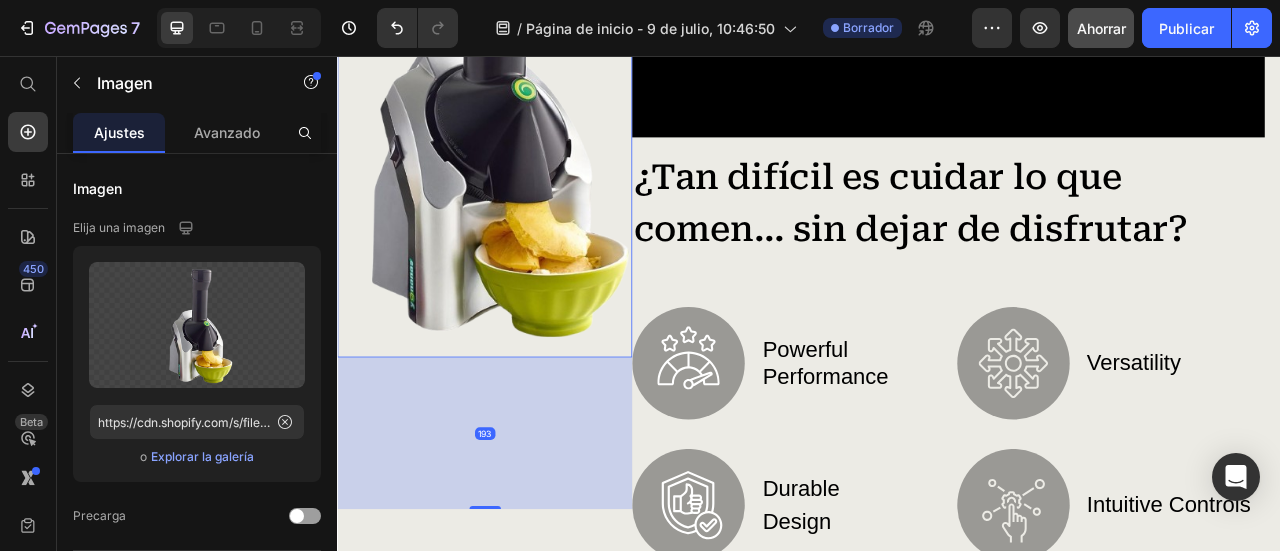 drag, startPoint x: 528, startPoint y: 511, endPoint x: 508, endPoint y: 704, distance: 194.03351 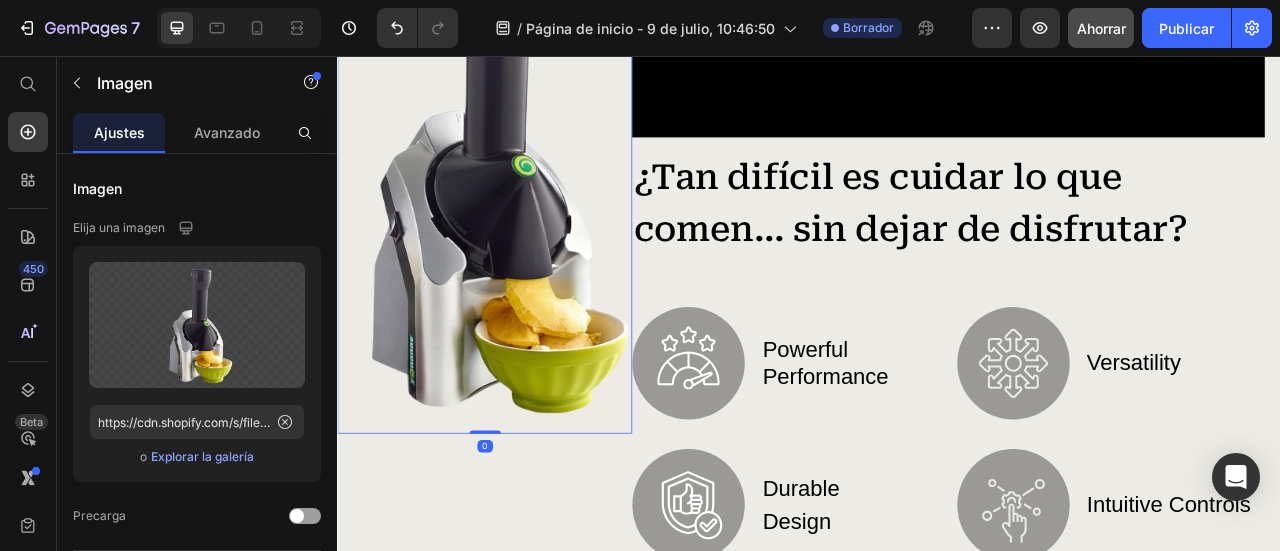 drag, startPoint x: 521, startPoint y: 607, endPoint x: 543, endPoint y: 400, distance: 208.1658 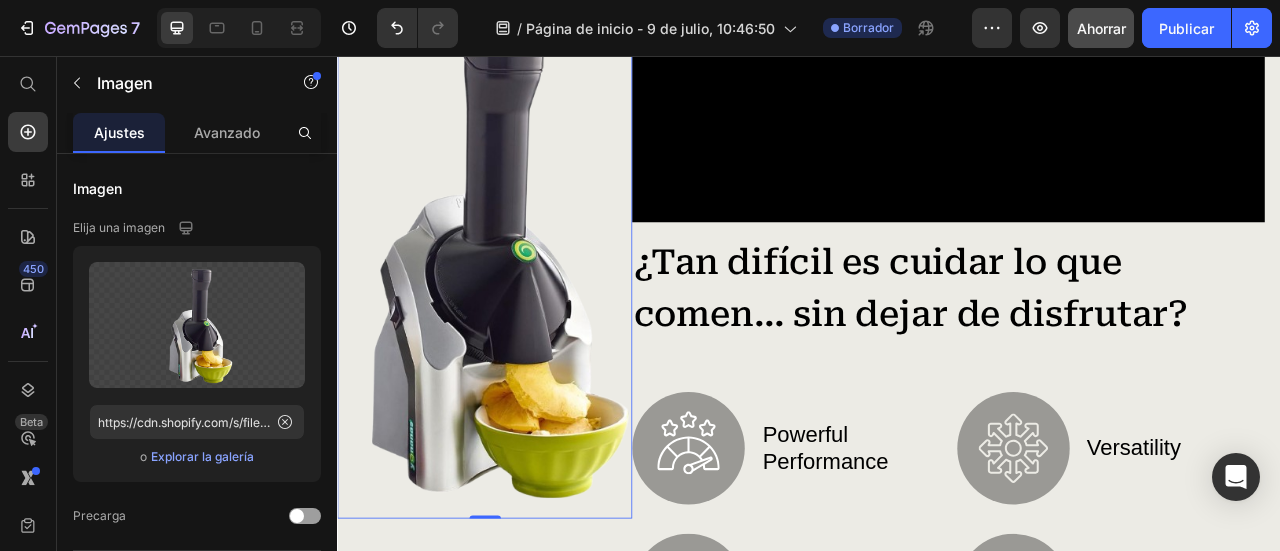 scroll, scrollTop: 1700, scrollLeft: 0, axis: vertical 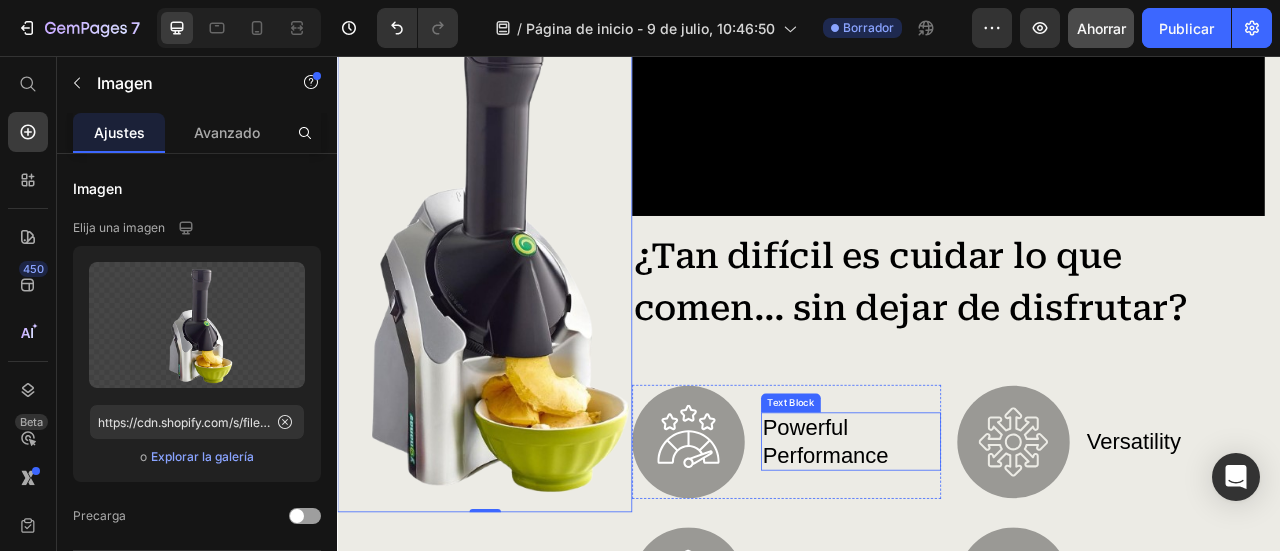 click on "Powerful Performance" at bounding box center (990, 546) 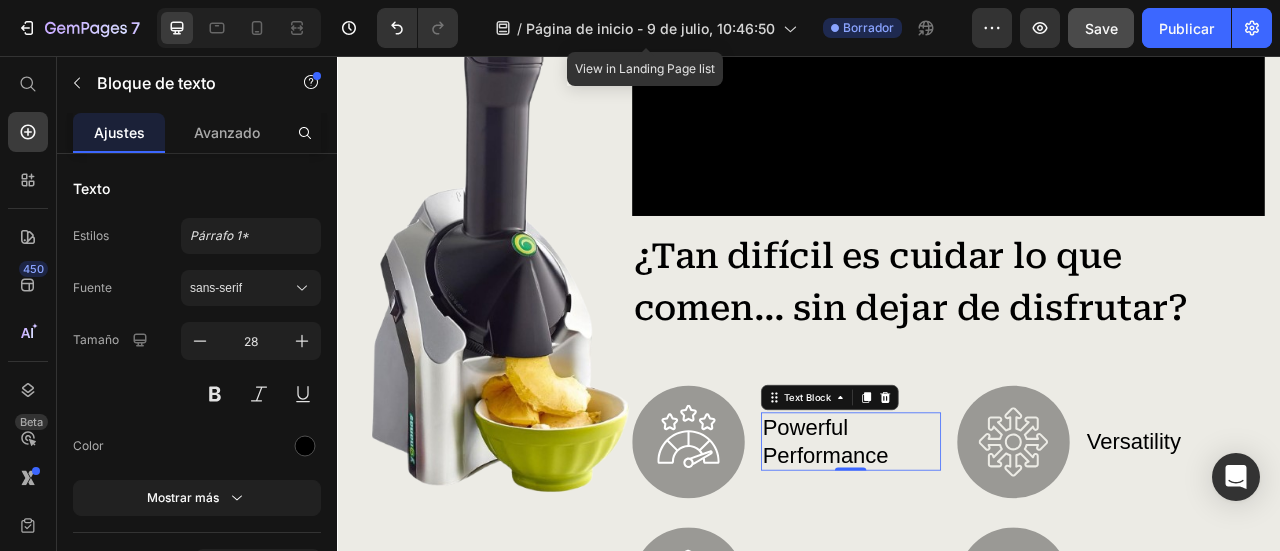 click at bounding box center (1114, 32) 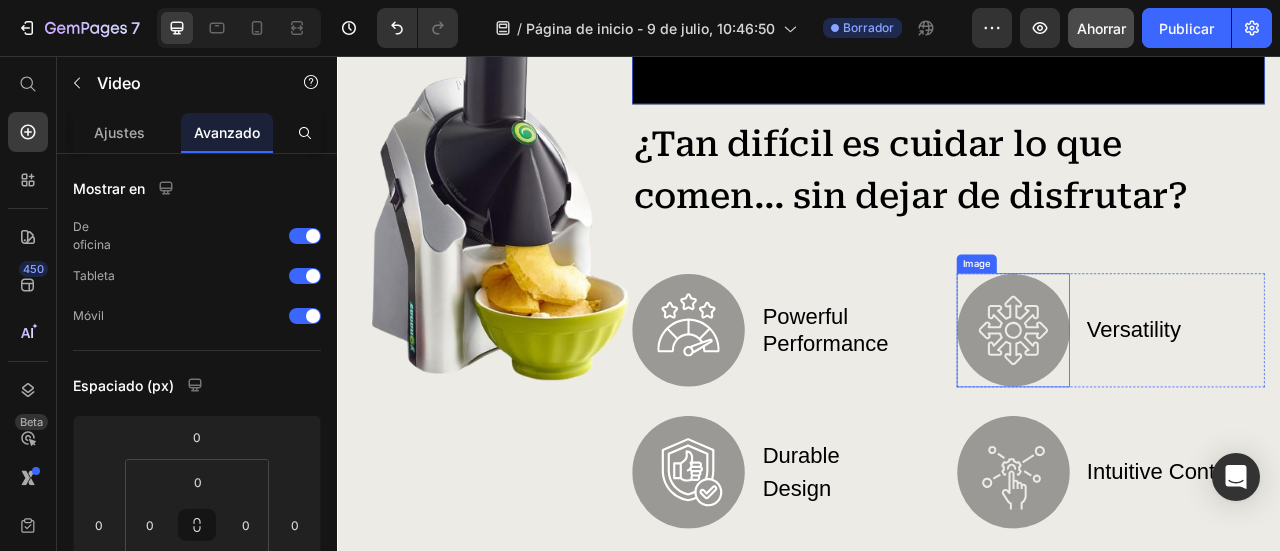 scroll, scrollTop: 1700, scrollLeft: 0, axis: vertical 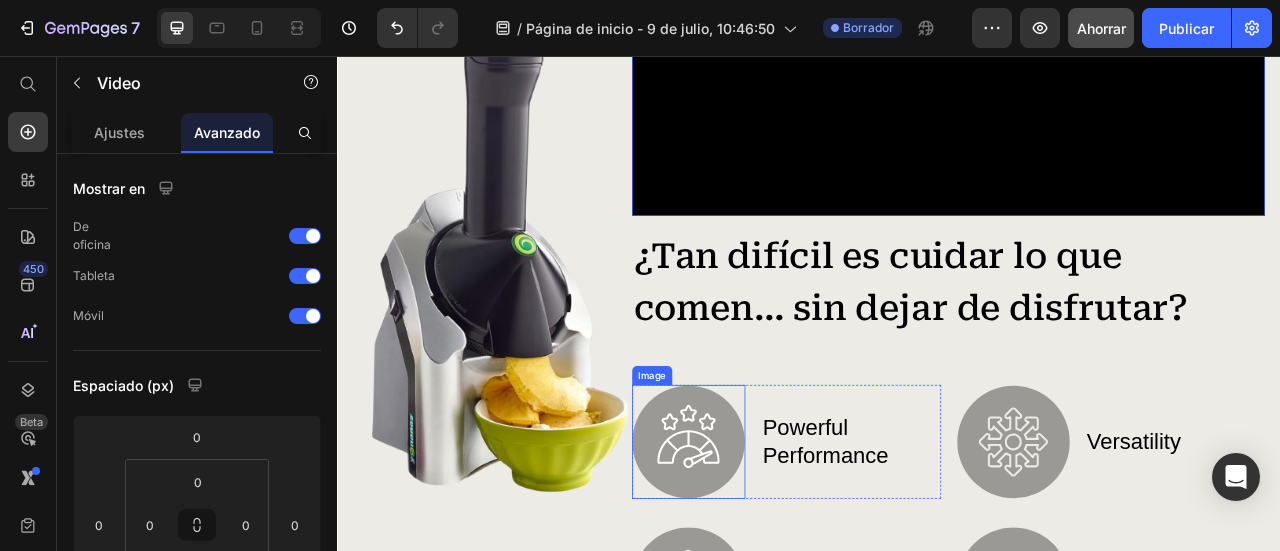 click at bounding box center [784, 546] 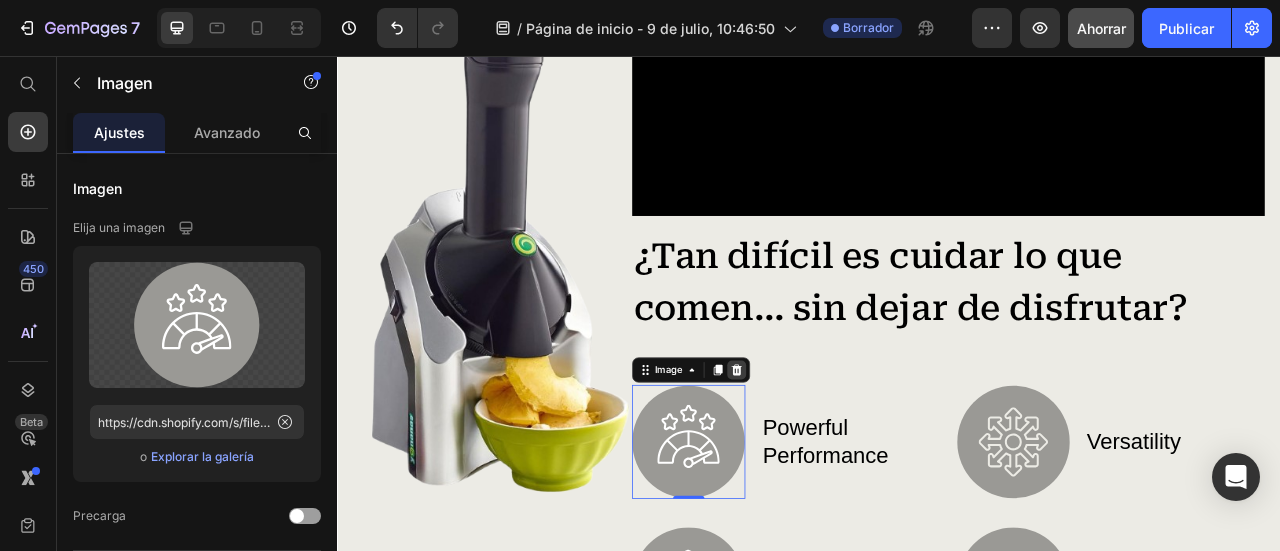click 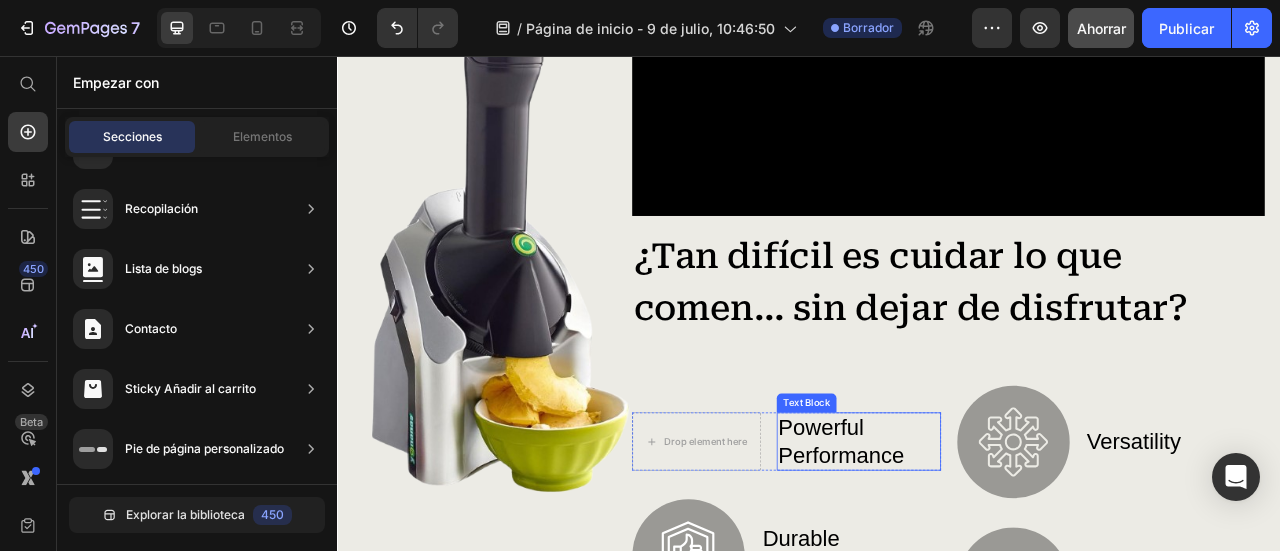 click on "Powerful Performance" at bounding box center [1000, 546] 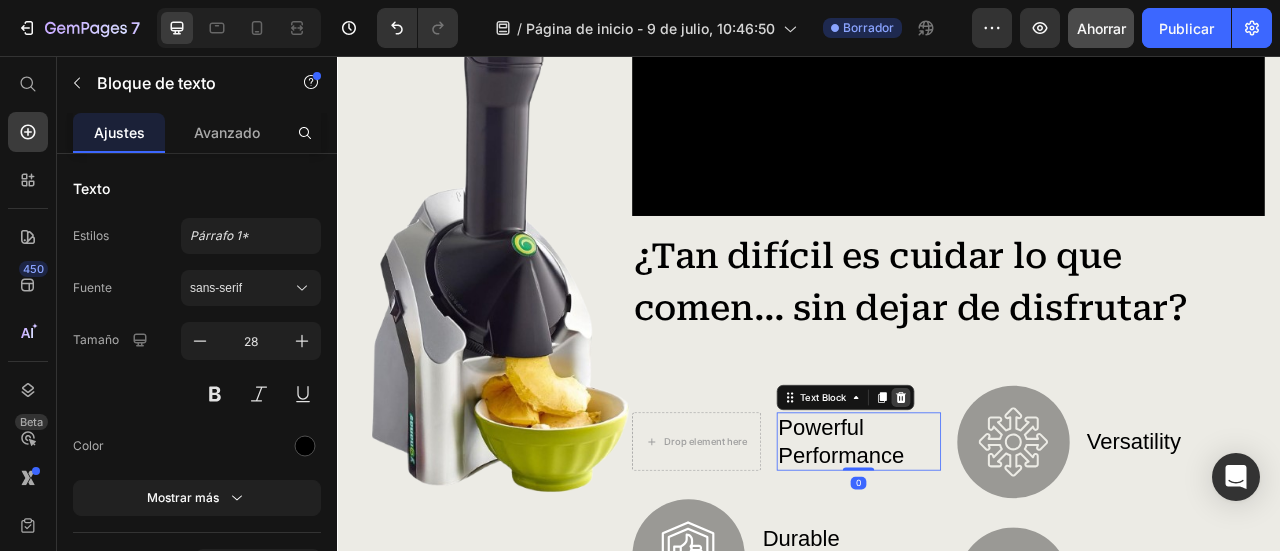 click 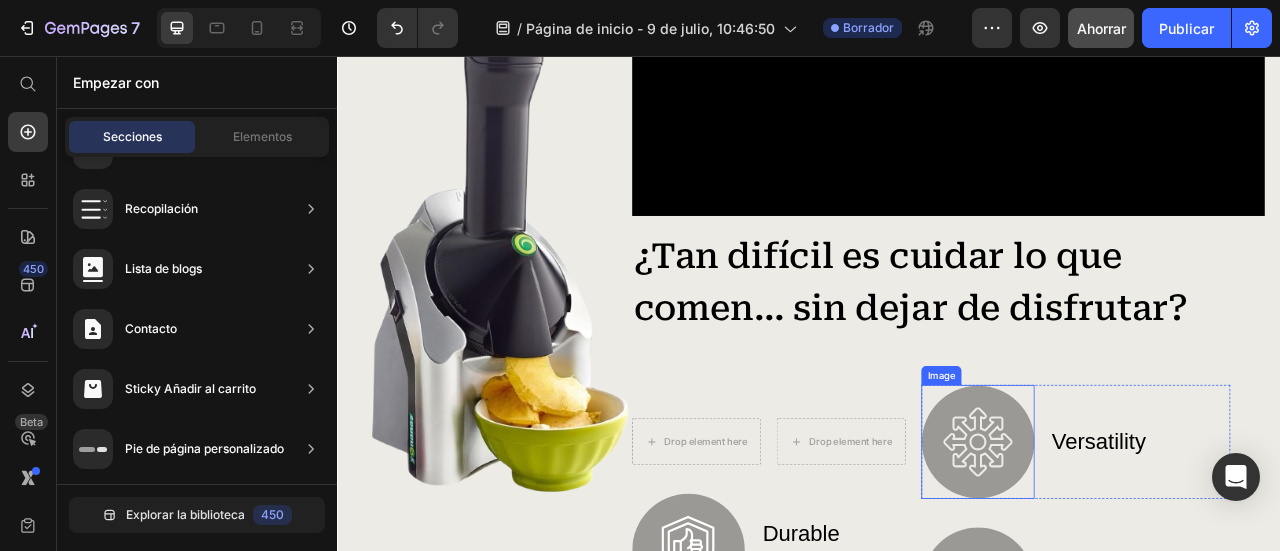 click at bounding box center [1152, 546] 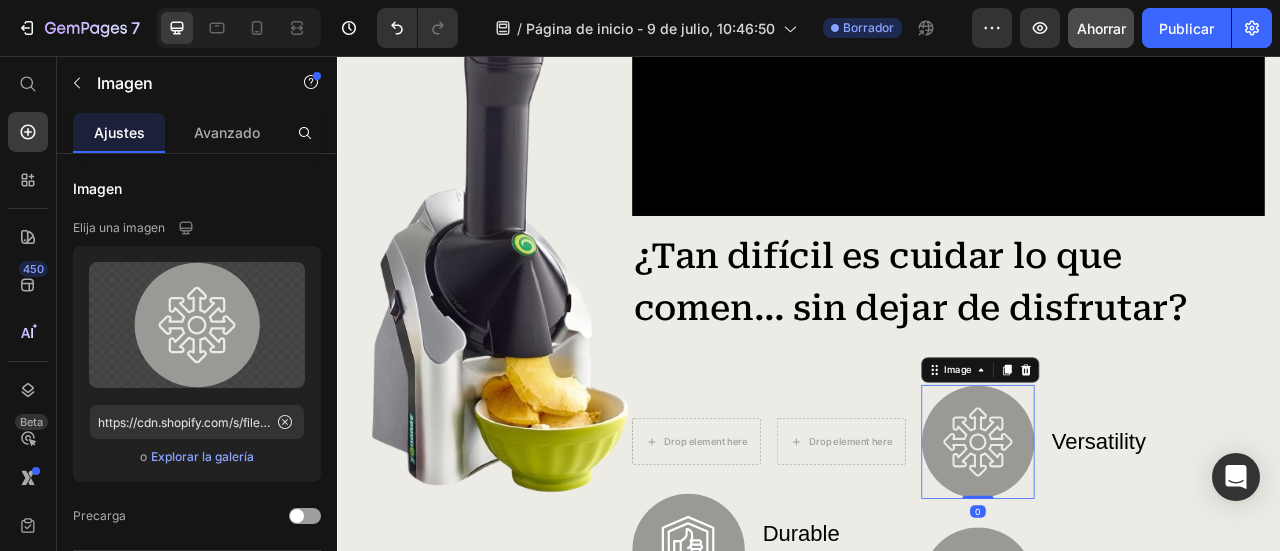 click on "Image" at bounding box center (1155, 455) 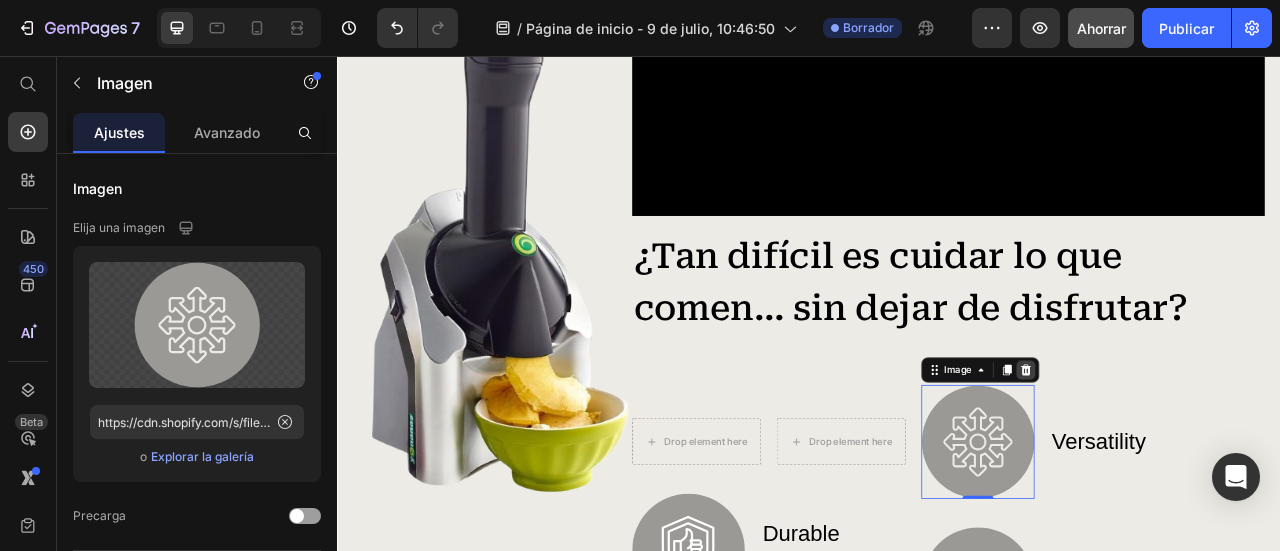 click 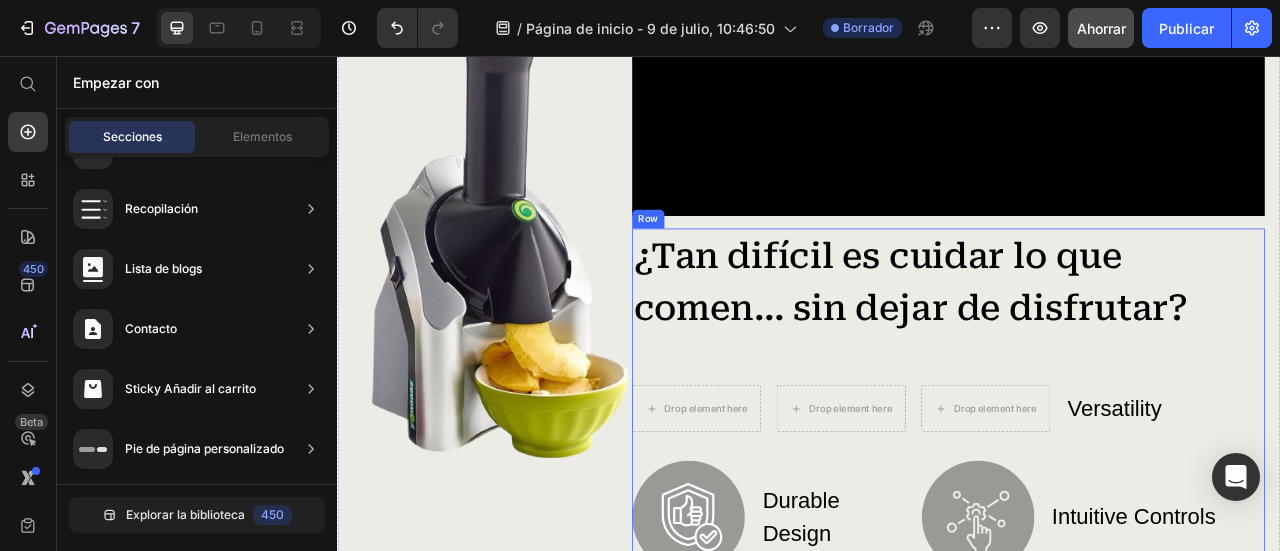 scroll, scrollTop: 1658, scrollLeft: 0, axis: vertical 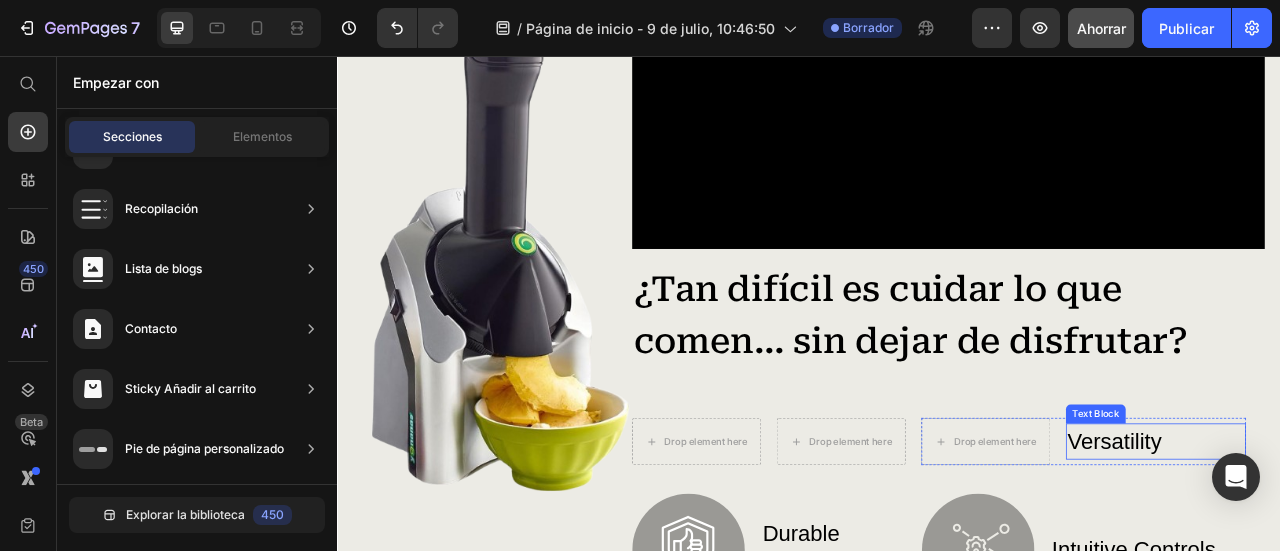 click on "Versatility" at bounding box center [1378, 546] 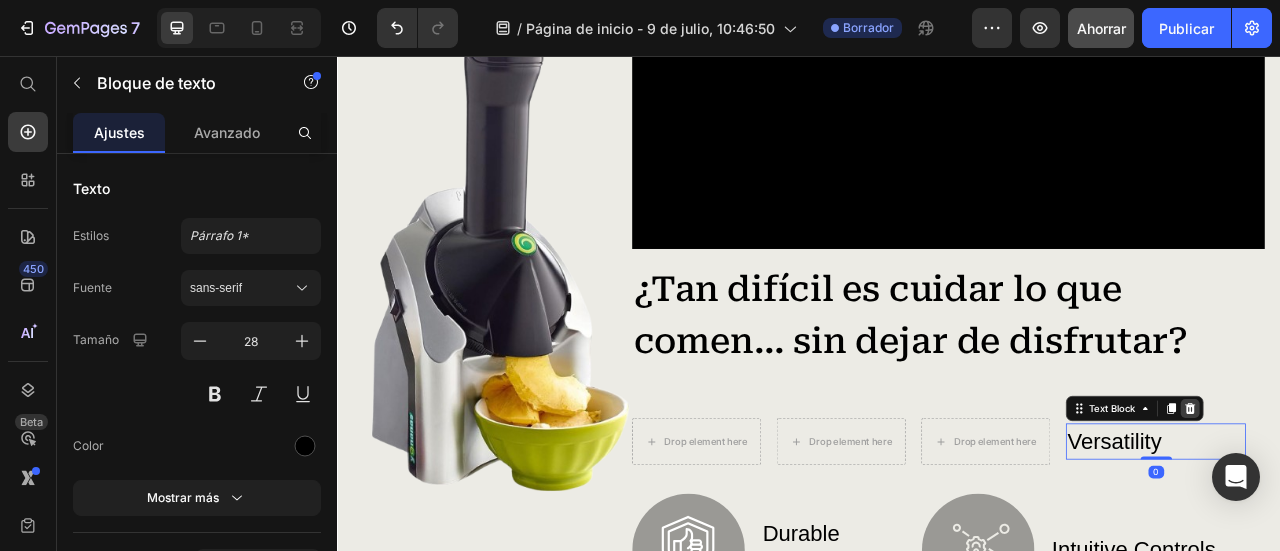 click 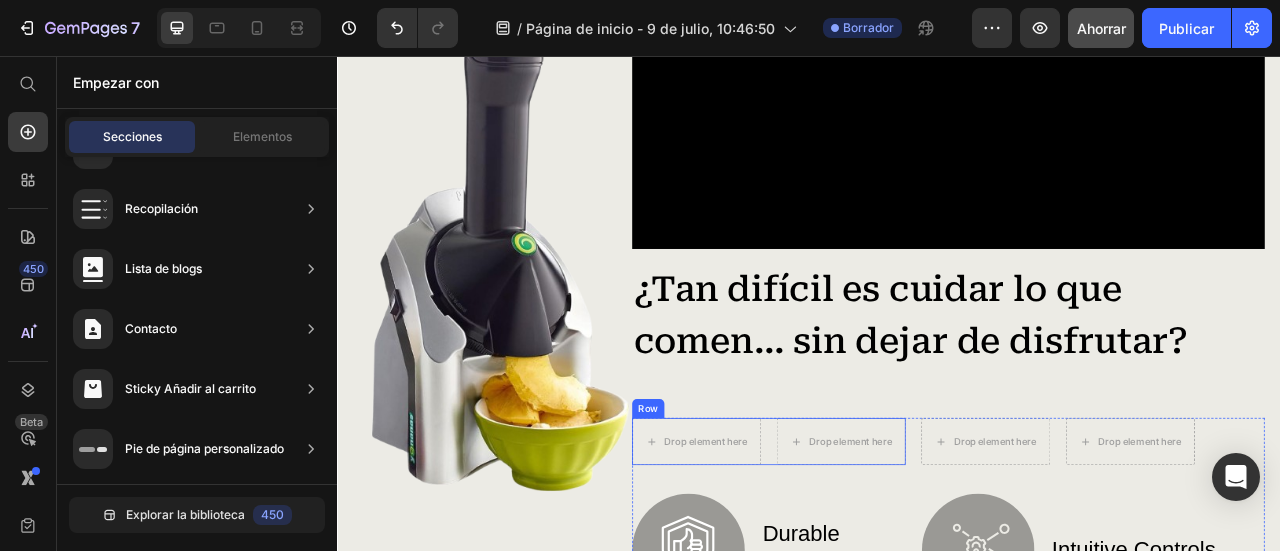 click on "Drop element here
Drop element here Row" at bounding box center (886, 546) 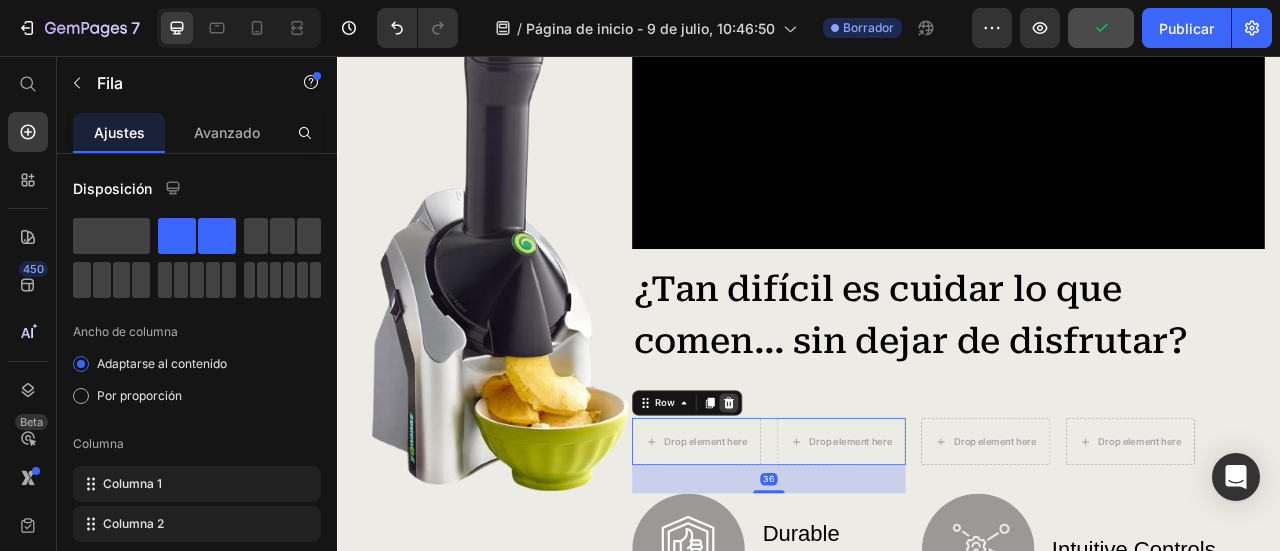 click 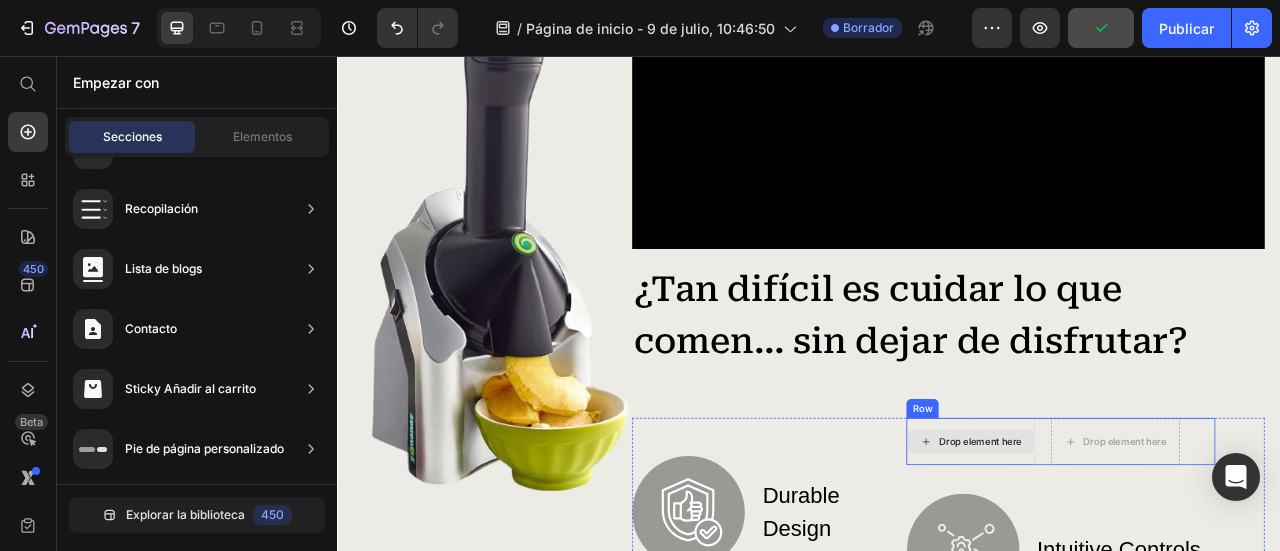 click on "Drop element here" at bounding box center (1155, 546) 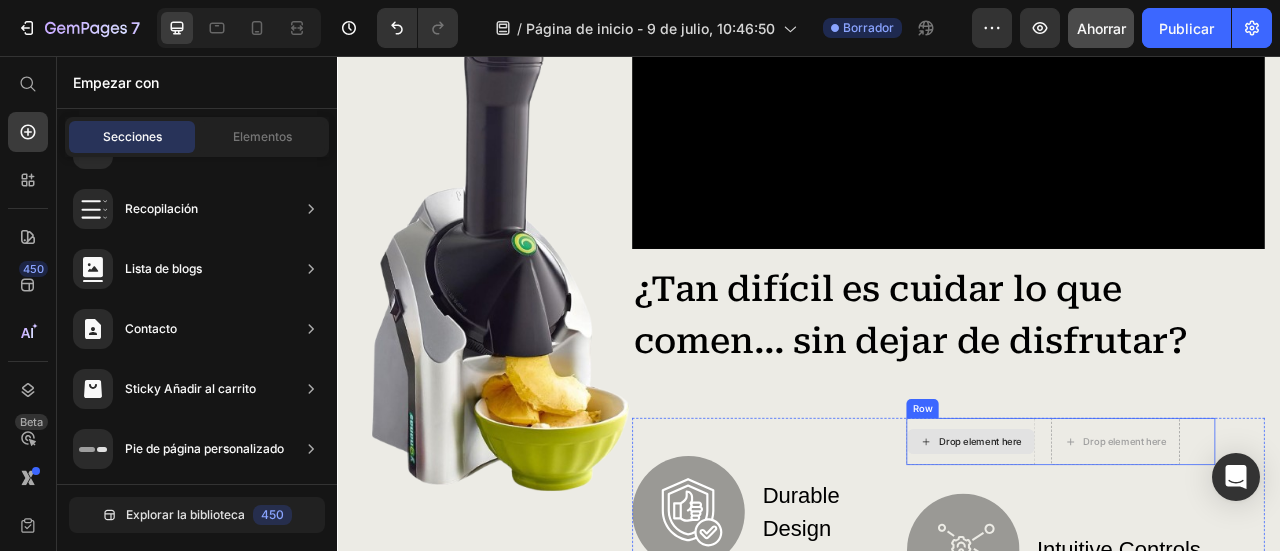 click on "Drop element here" at bounding box center [1143, 546] 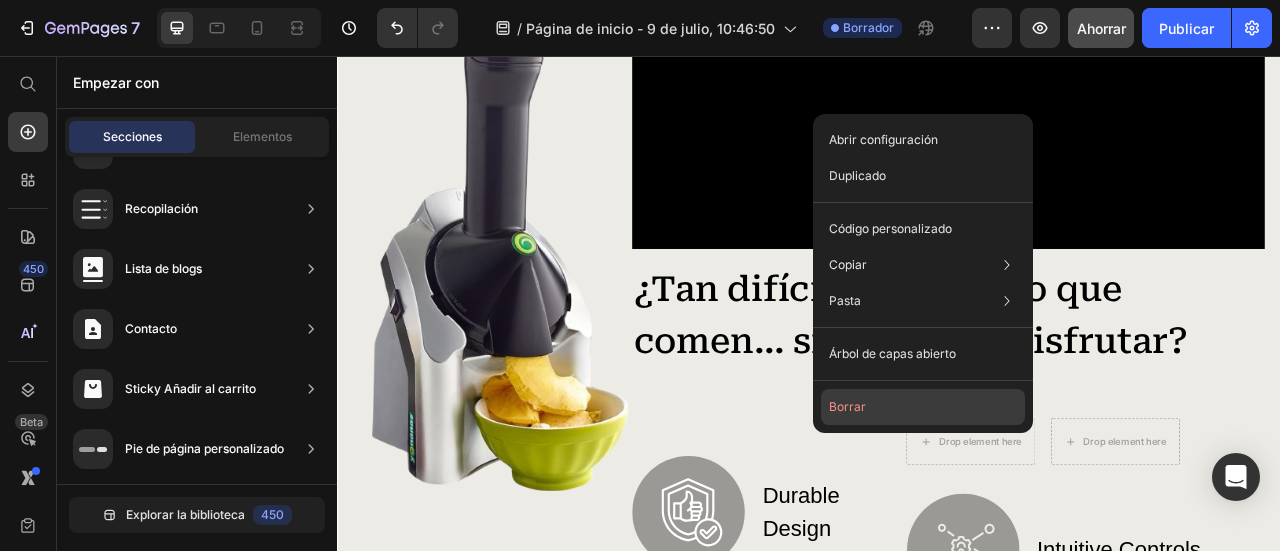 click on "Borrar" 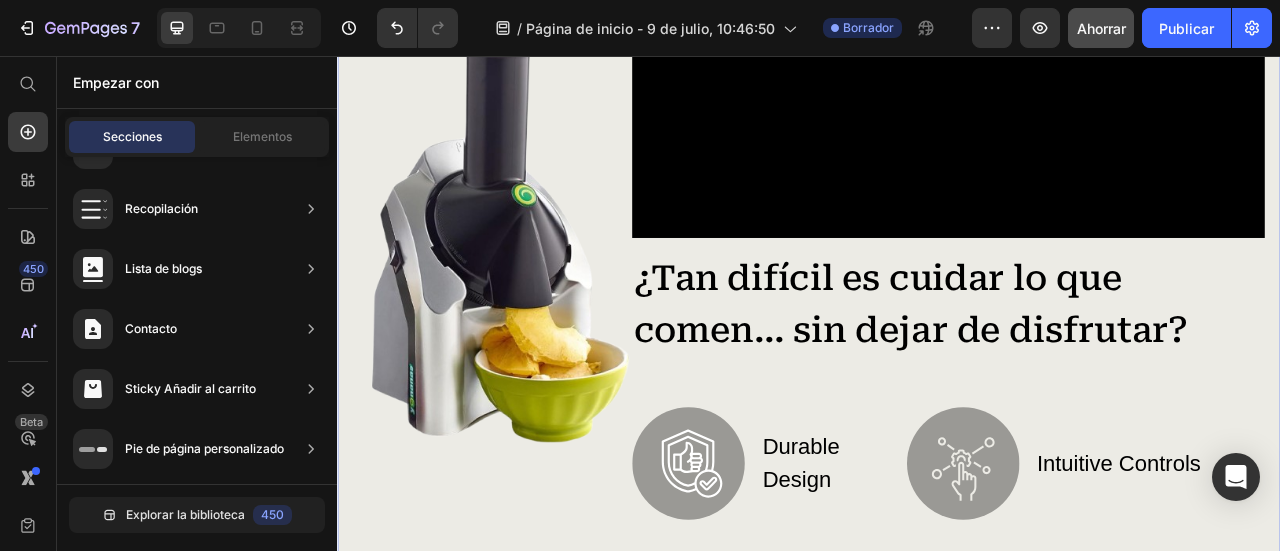 scroll, scrollTop: 1810, scrollLeft: 0, axis: vertical 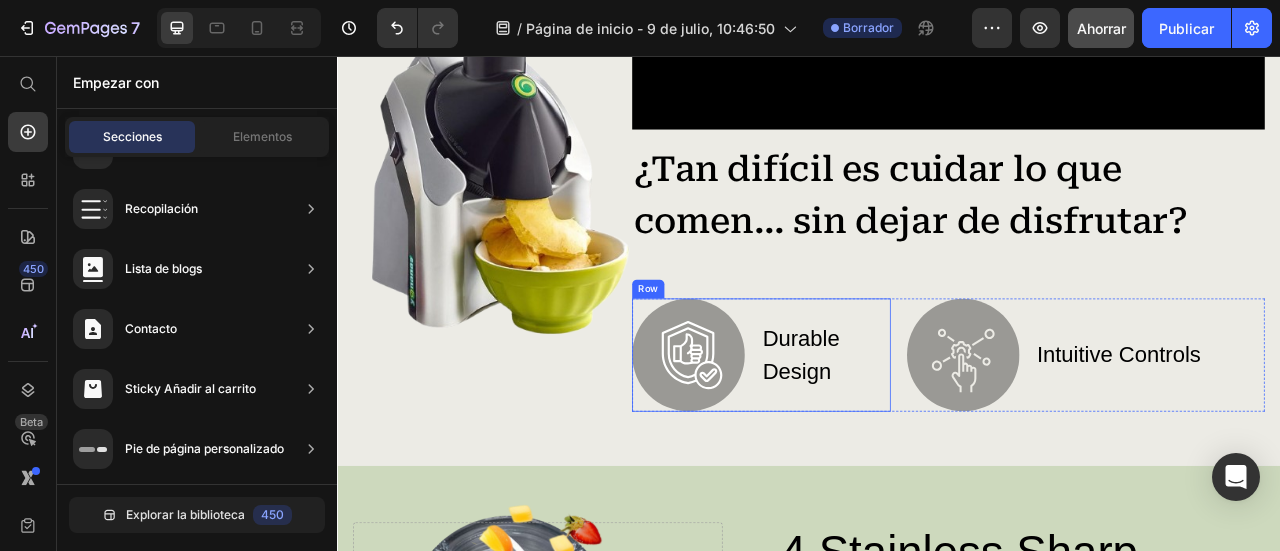 click on "Image Durable Design Text Block Row" at bounding box center [876, 436] 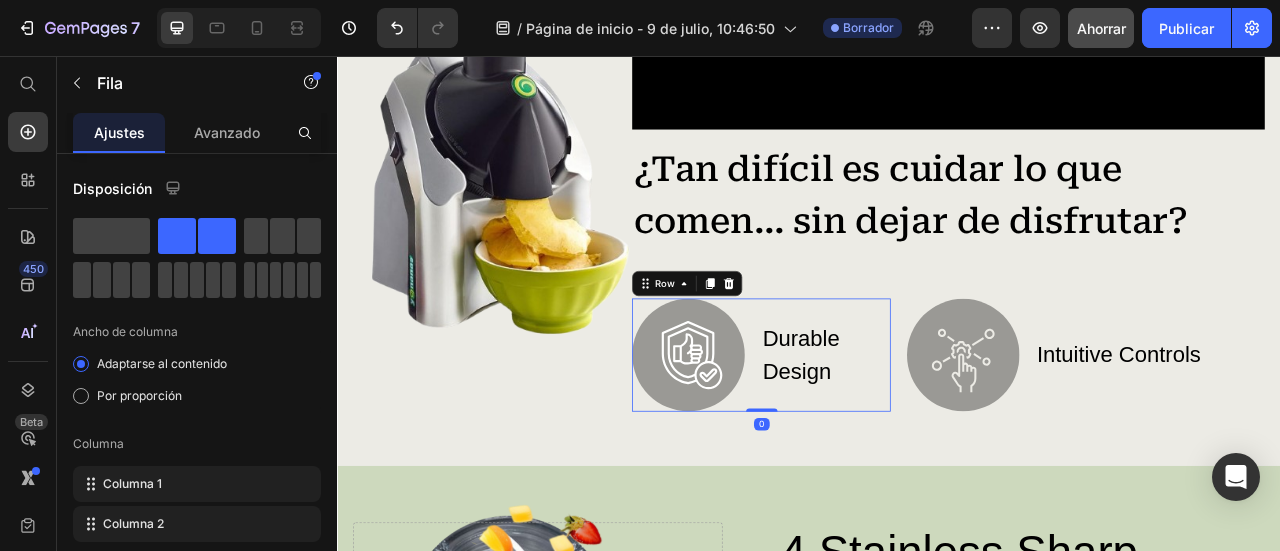 click on "Row" at bounding box center [782, 345] 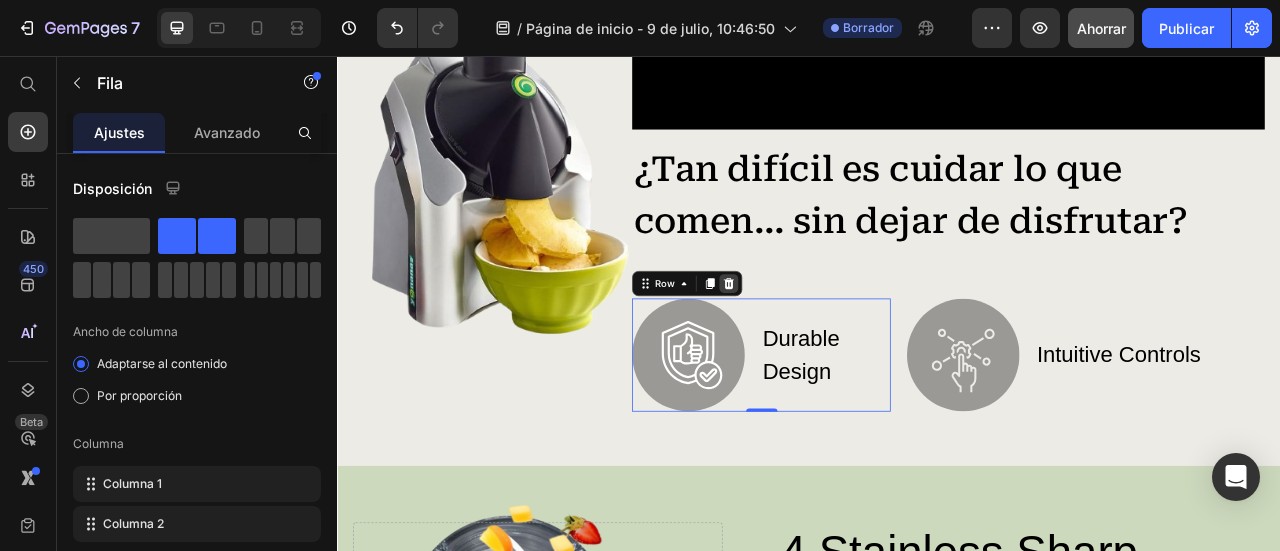 click 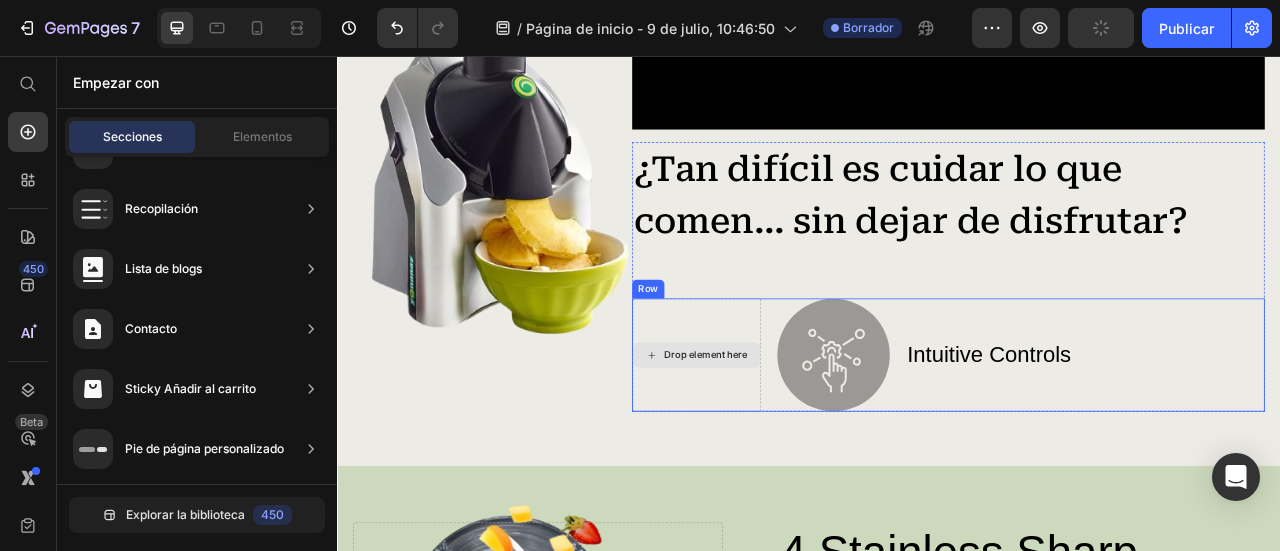 click on "Drop element here" at bounding box center (794, 436) 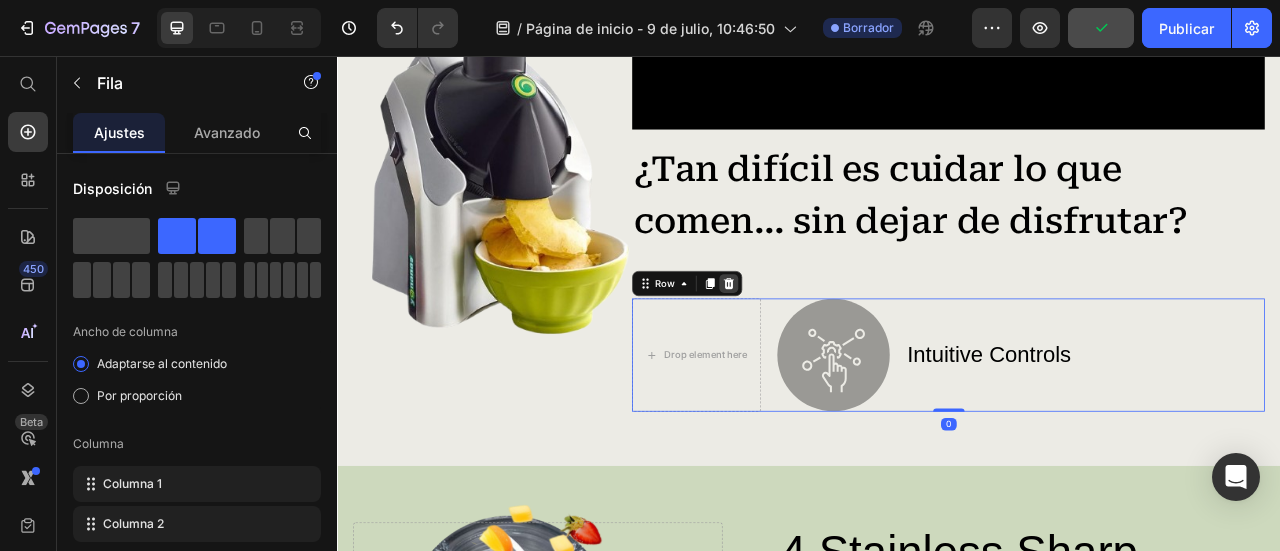 click at bounding box center [835, 345] 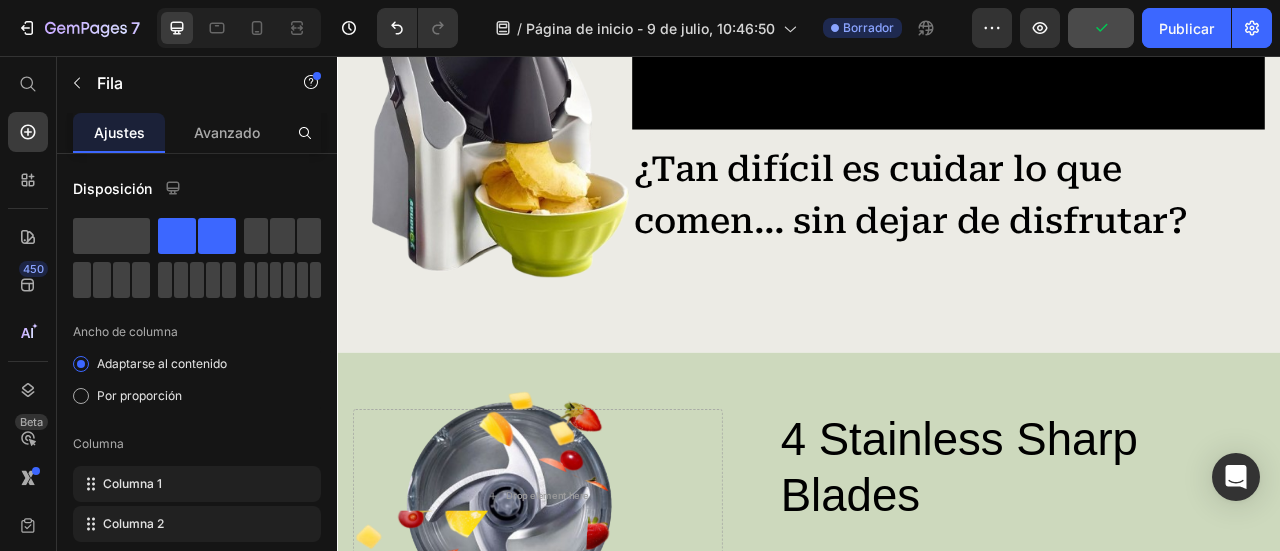 scroll, scrollTop: 1741, scrollLeft: 0, axis: vertical 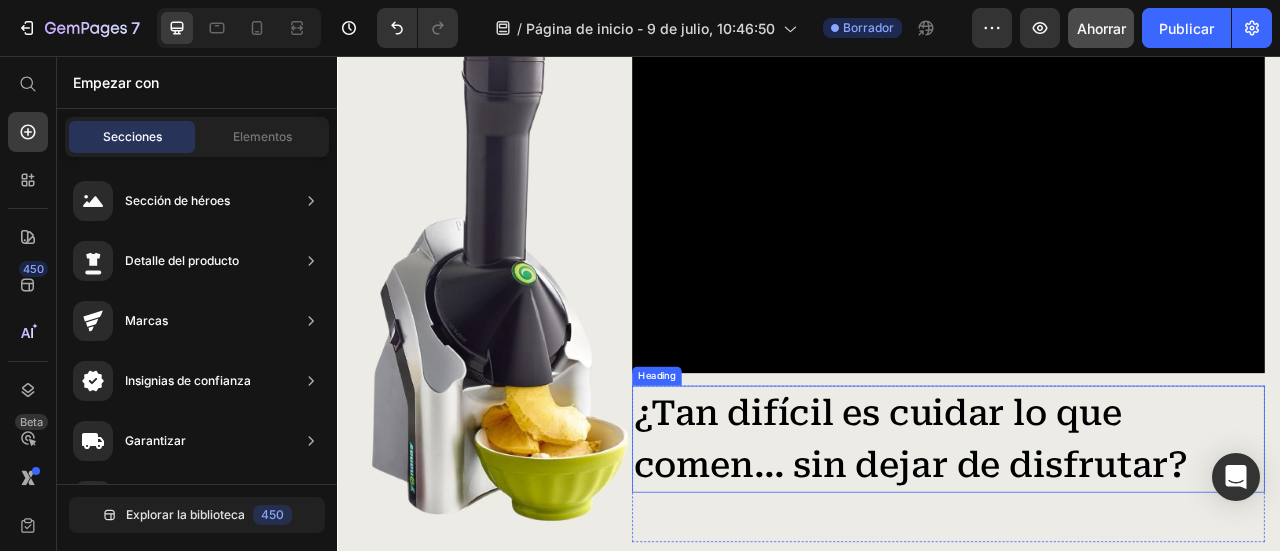 click on "¿Tan difícil es cuidar lo que comen… sin dejar de disfrutar?" at bounding box center (1114, 543) 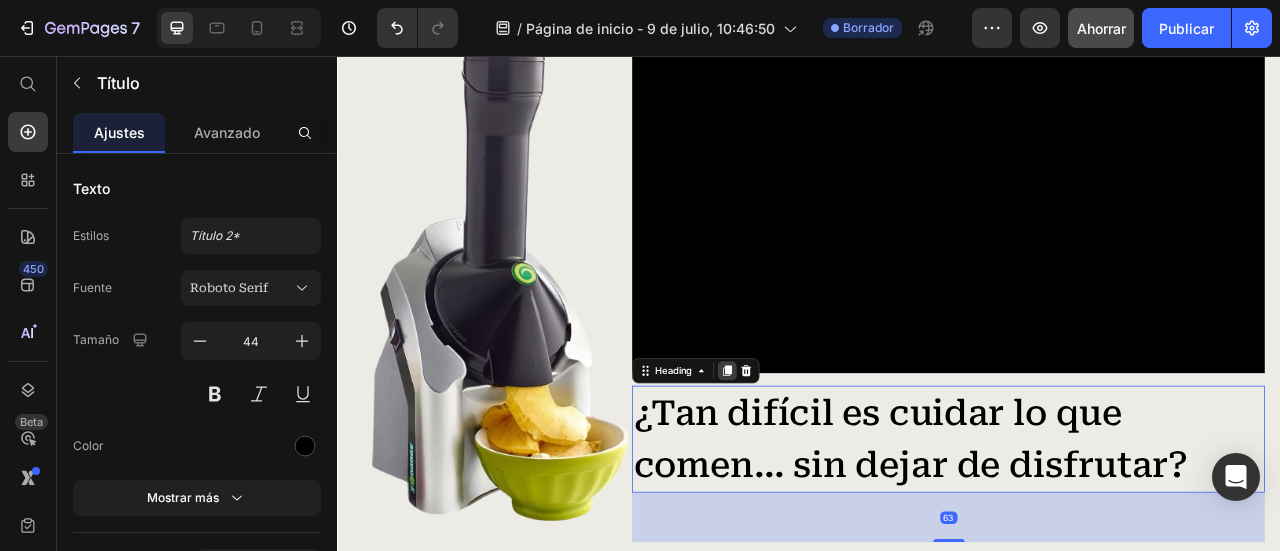 click 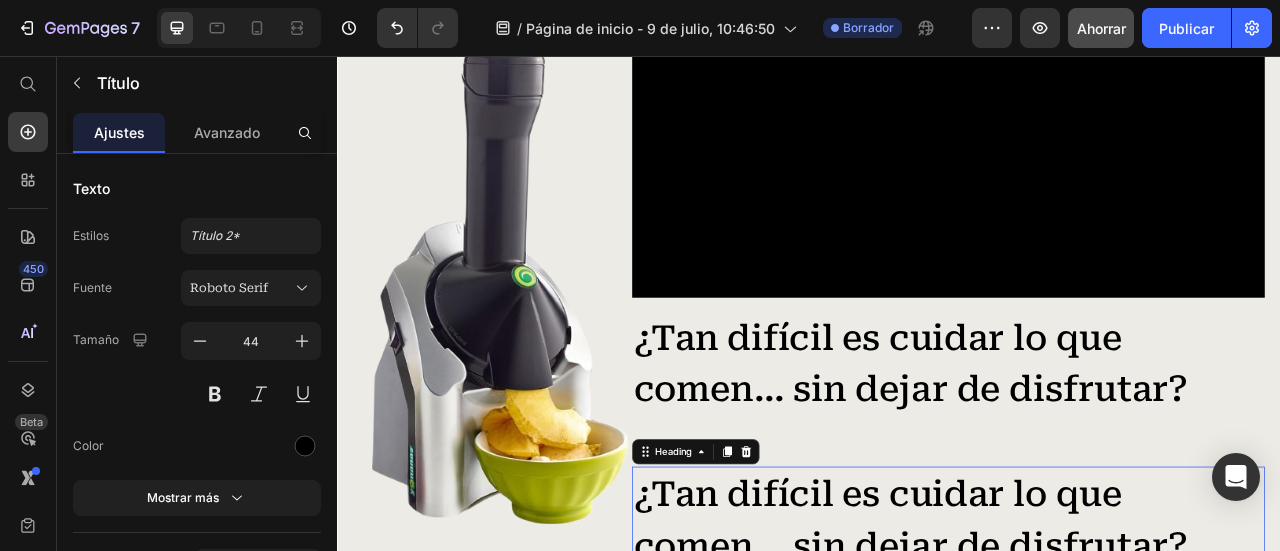 scroll, scrollTop: 1796, scrollLeft: 0, axis: vertical 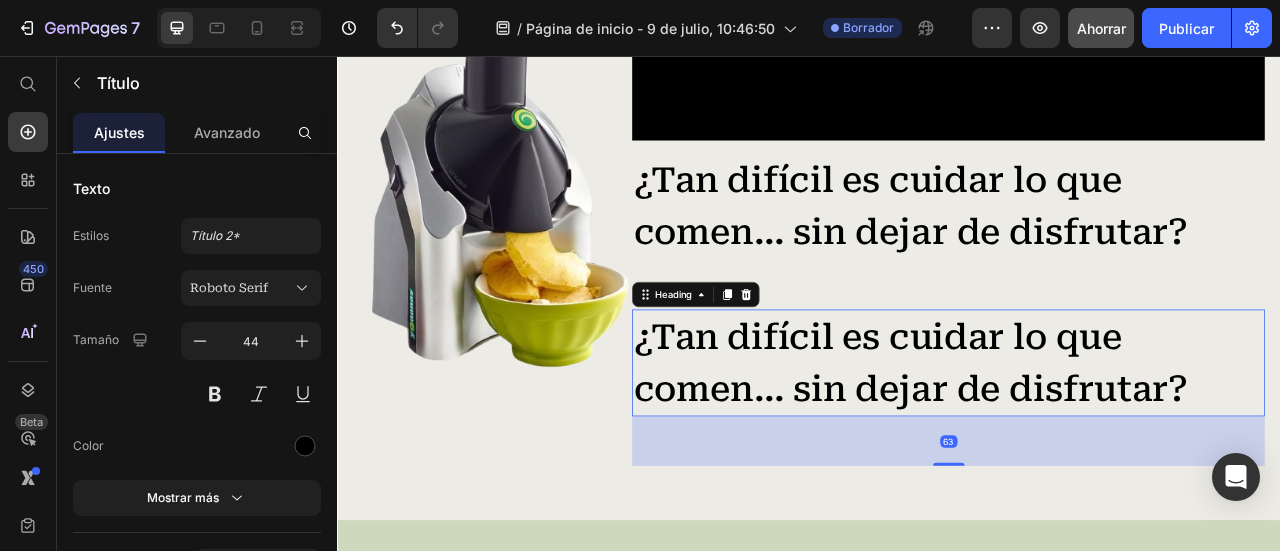 click on "¿Tan difícil es cuidar lo que comen… sin dejar de disfrutar?" at bounding box center (1114, 446) 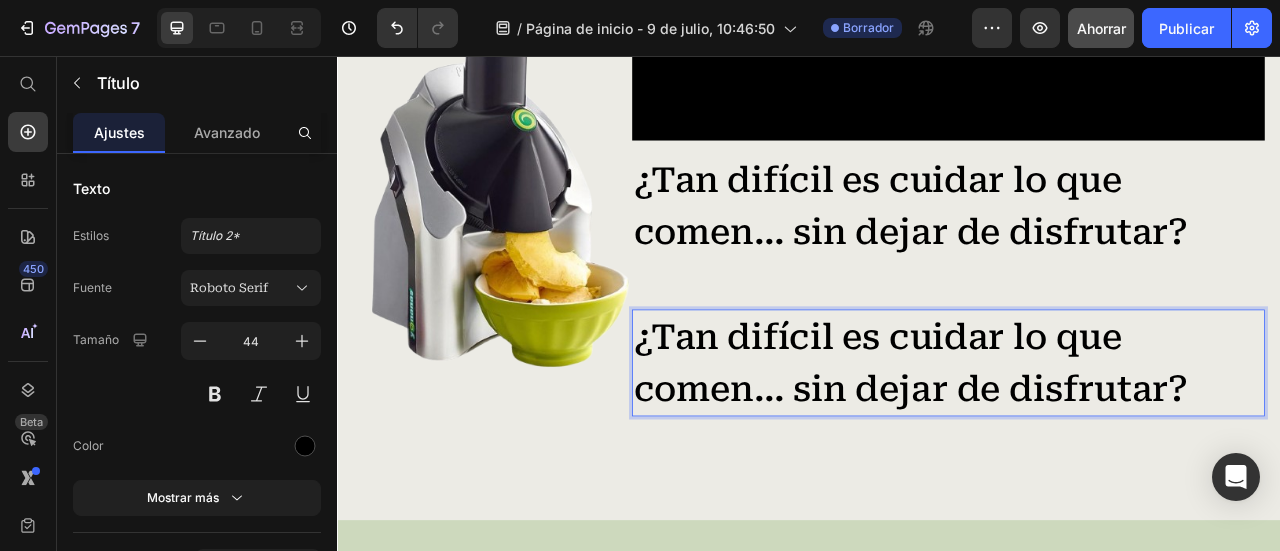 click on "¿Tan difícil es cuidar lo que comen… sin dejar de disfrutar?" at bounding box center [1114, 446] 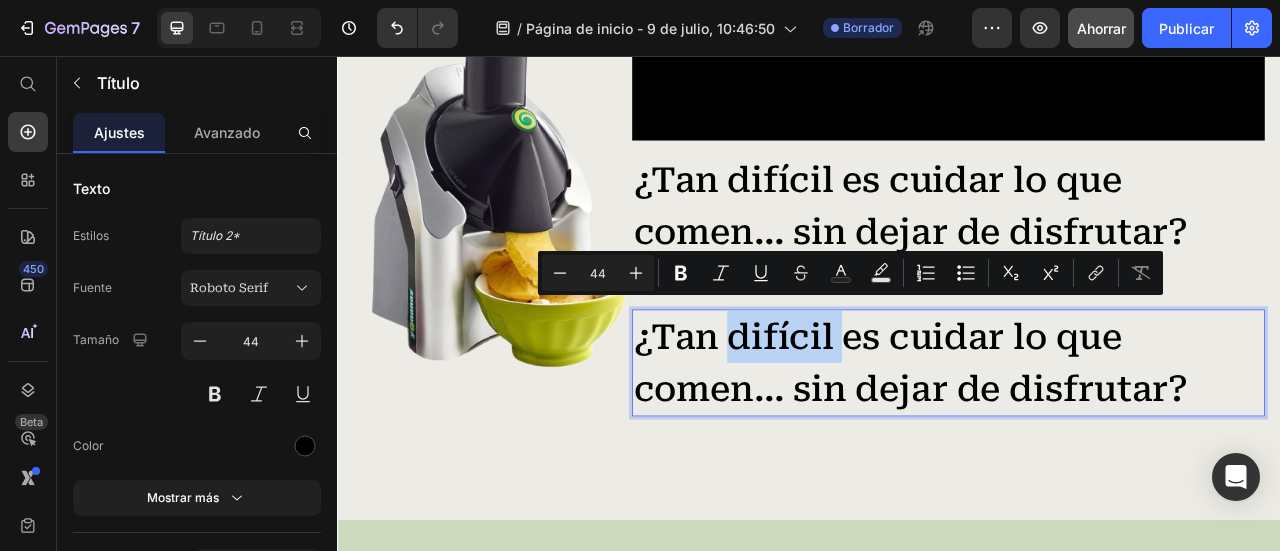 click on "¿Tan difícil es cuidar lo que comen… sin dejar de disfrutar?" at bounding box center [1114, 446] 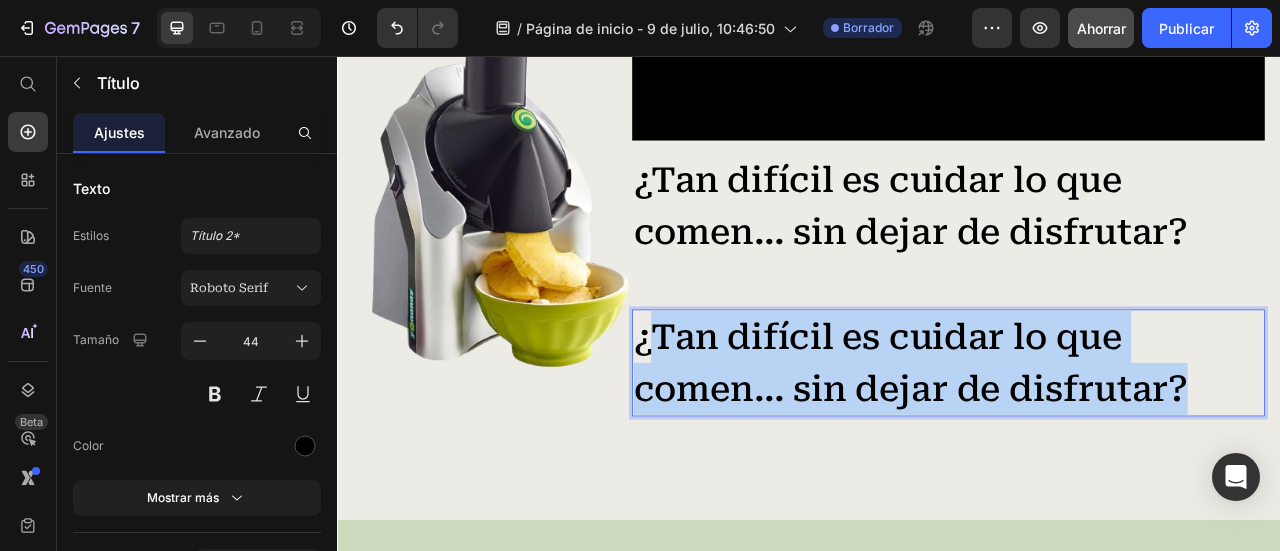 drag, startPoint x: 1417, startPoint y: 450, endPoint x: 749, endPoint y: 410, distance: 669.19653 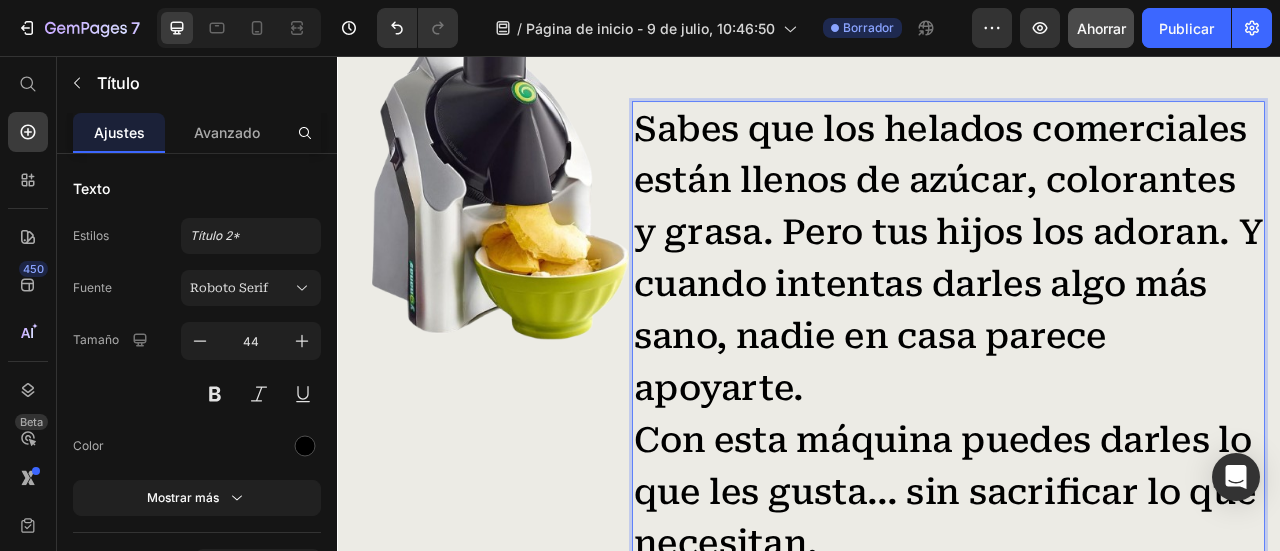 scroll, scrollTop: 2072, scrollLeft: 0, axis: vertical 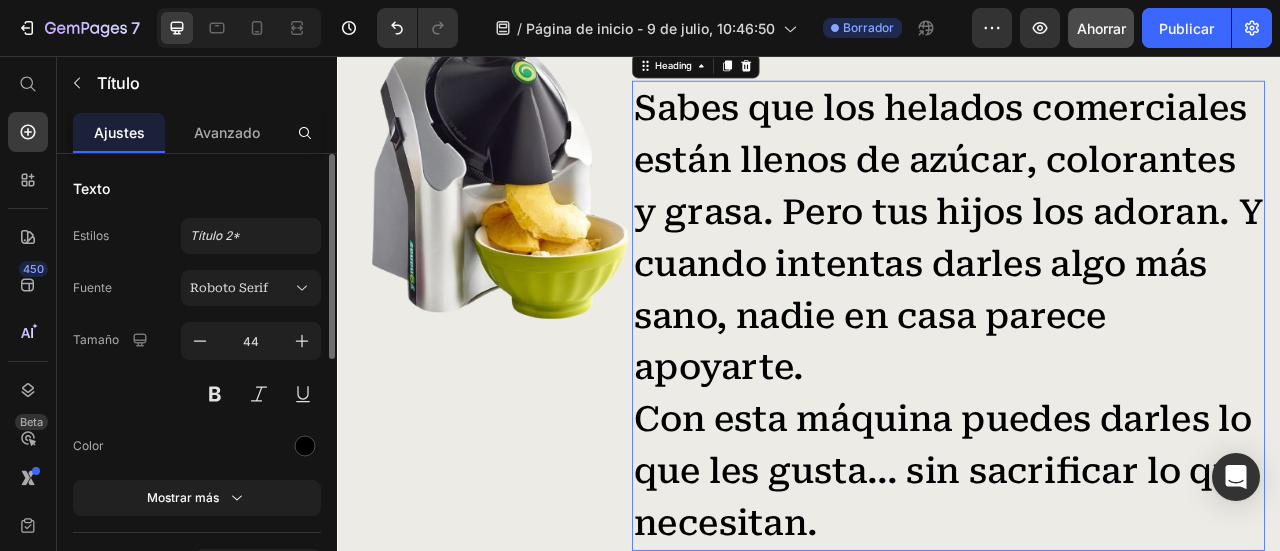 drag, startPoint x: 198, startPoint y: 329, endPoint x: 216, endPoint y: 307, distance: 28.42534 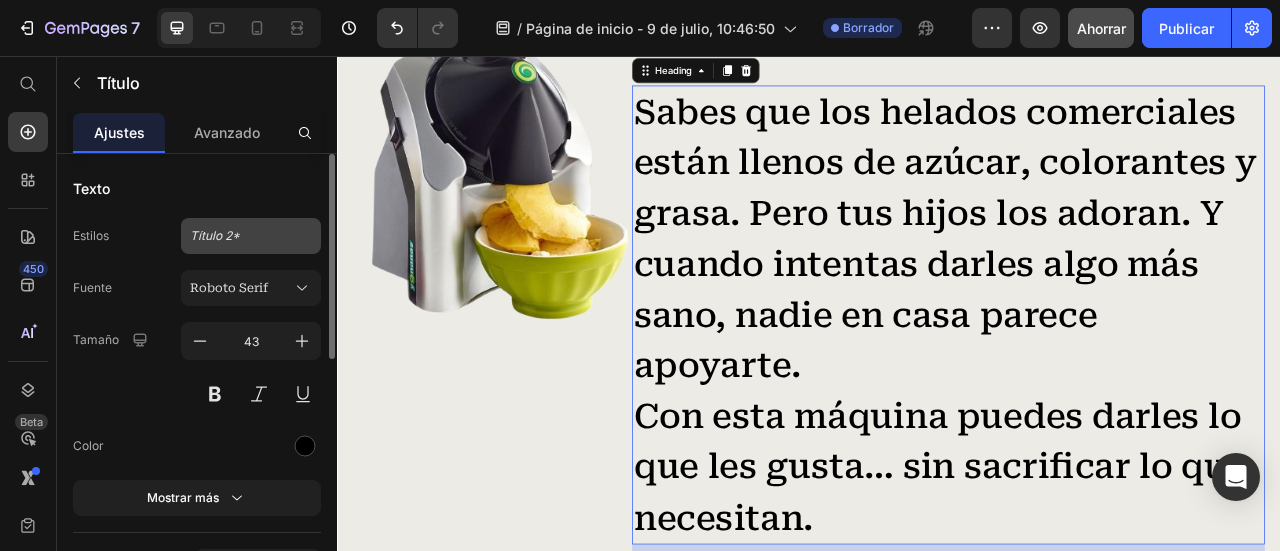 click on "Título 2*" at bounding box center [251, 236] 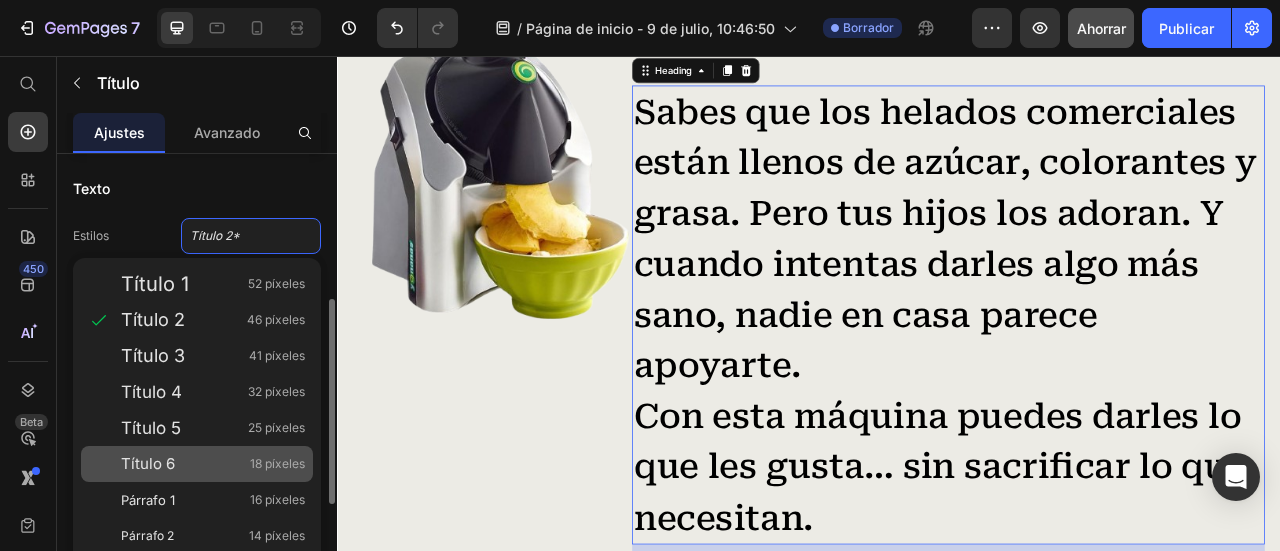 scroll, scrollTop: 100, scrollLeft: 0, axis: vertical 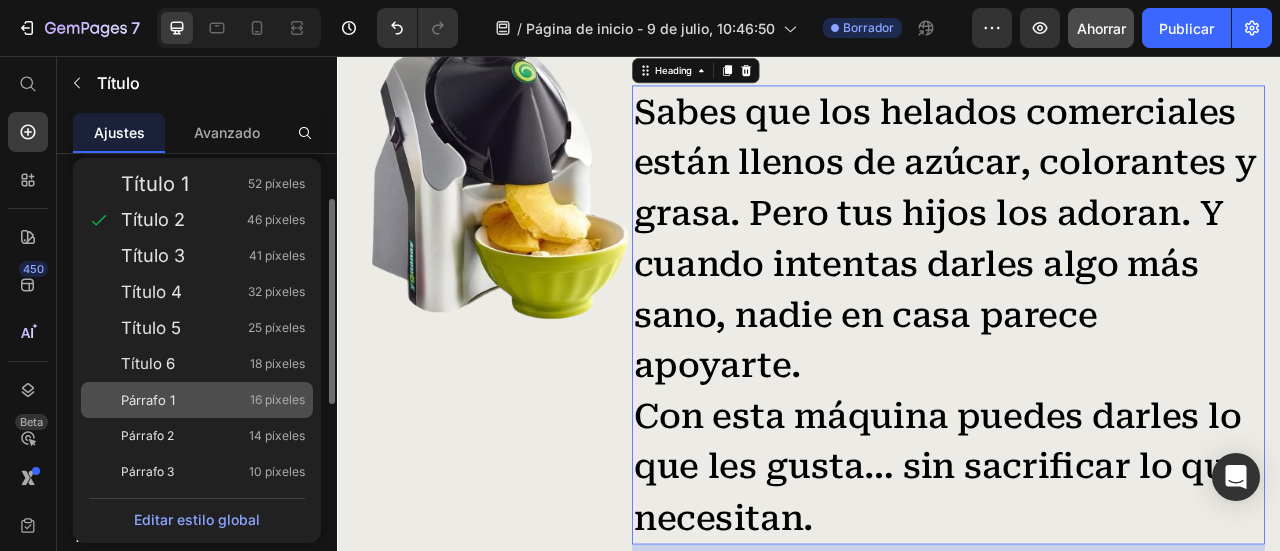 drag, startPoint x: 195, startPoint y: 398, endPoint x: 2, endPoint y: 399, distance: 193.0026 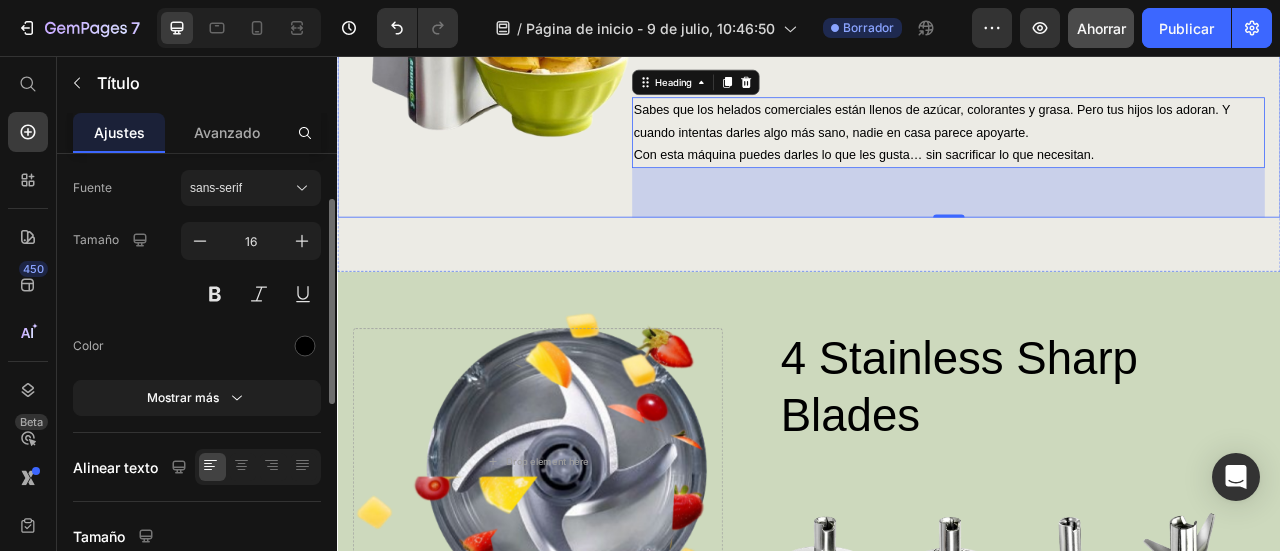 scroll, scrollTop: 1819, scrollLeft: 0, axis: vertical 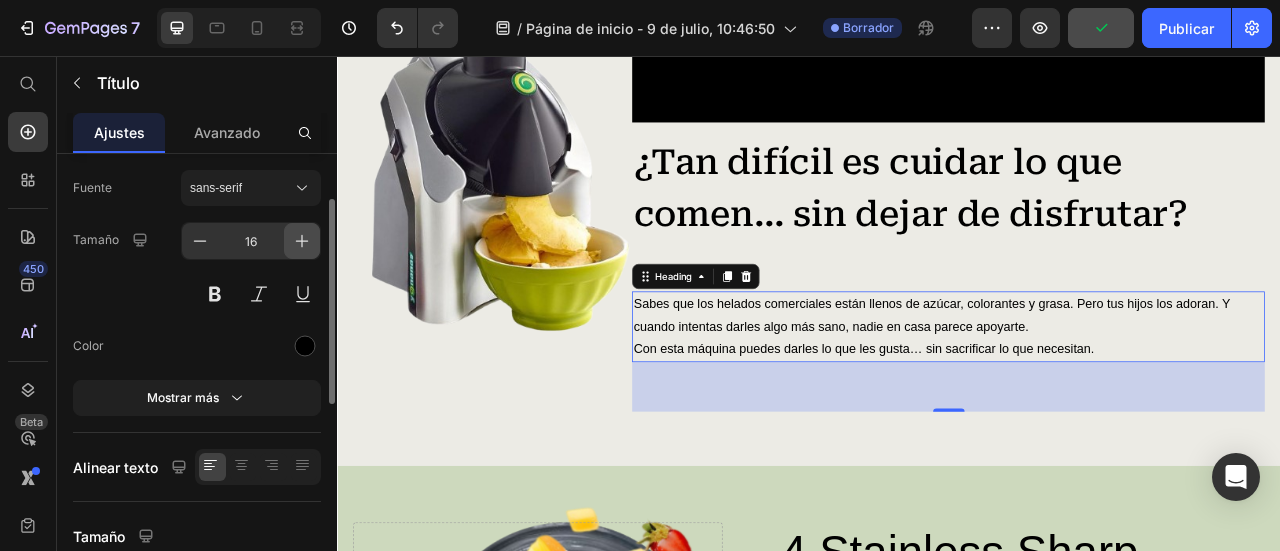 click 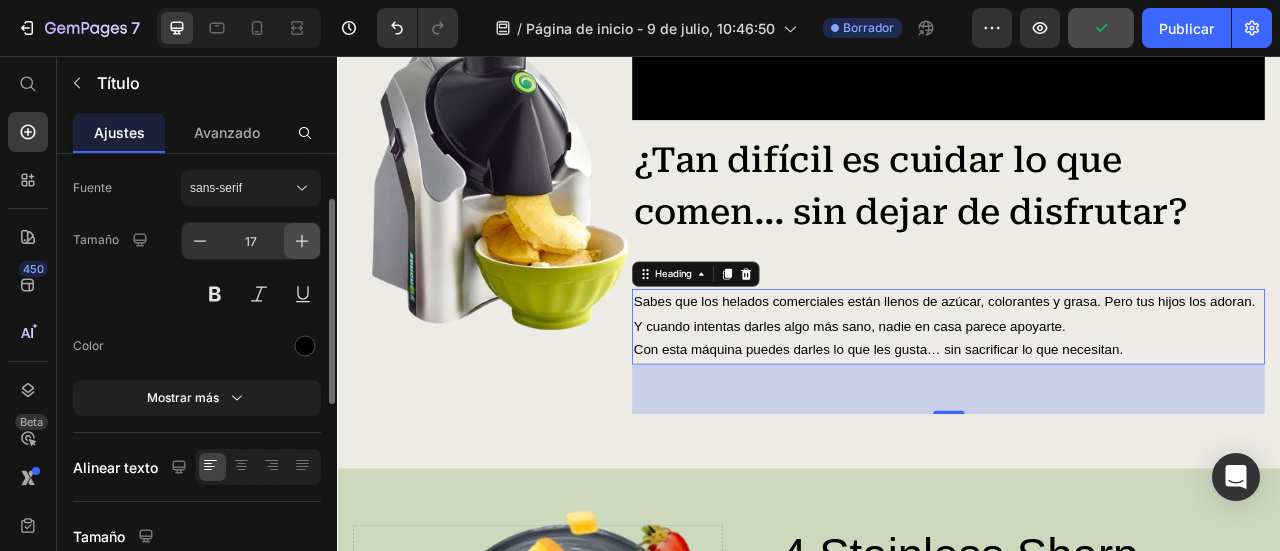 click 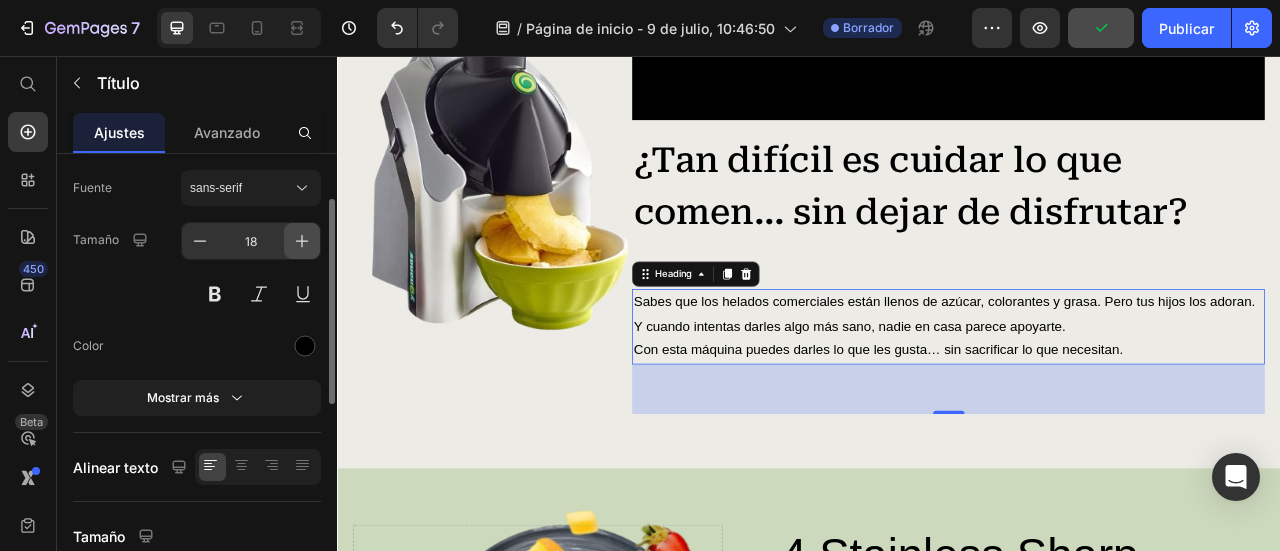 click 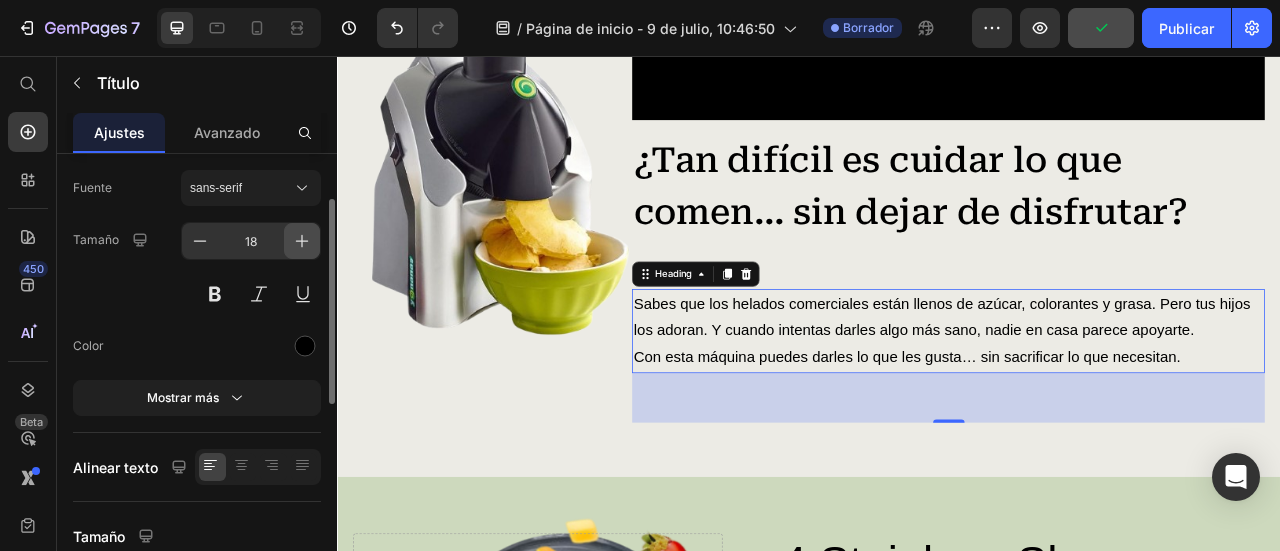 click 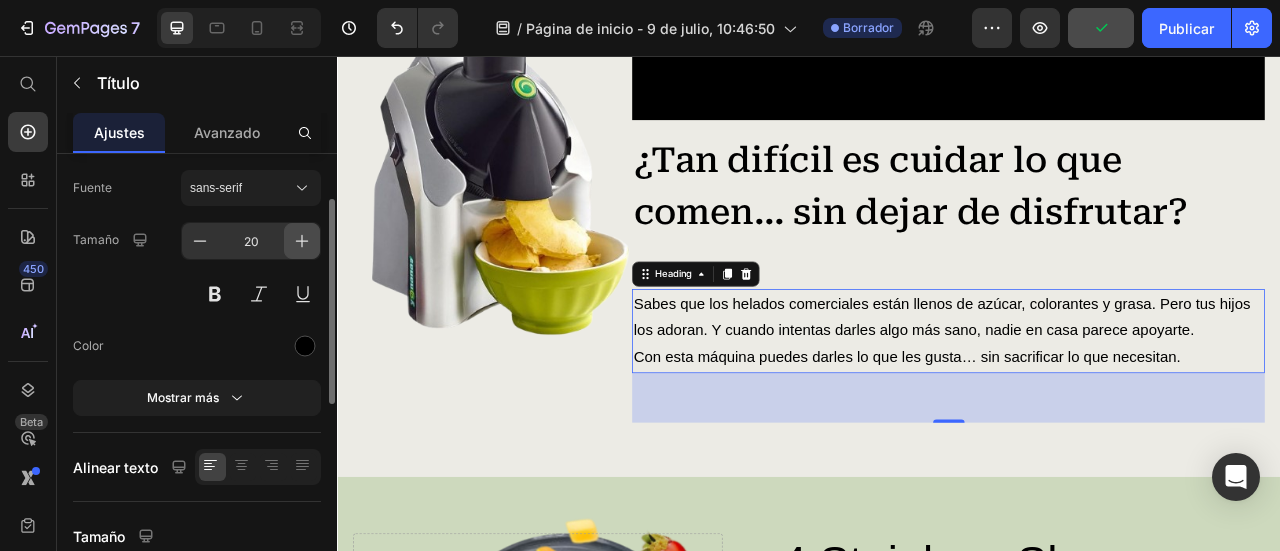 click 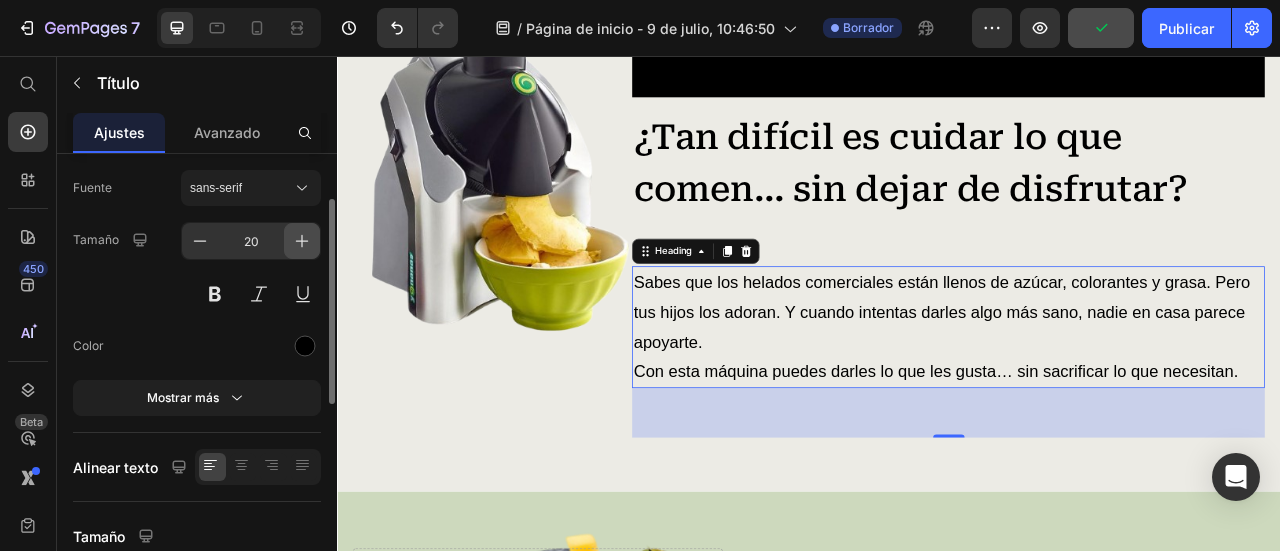 click 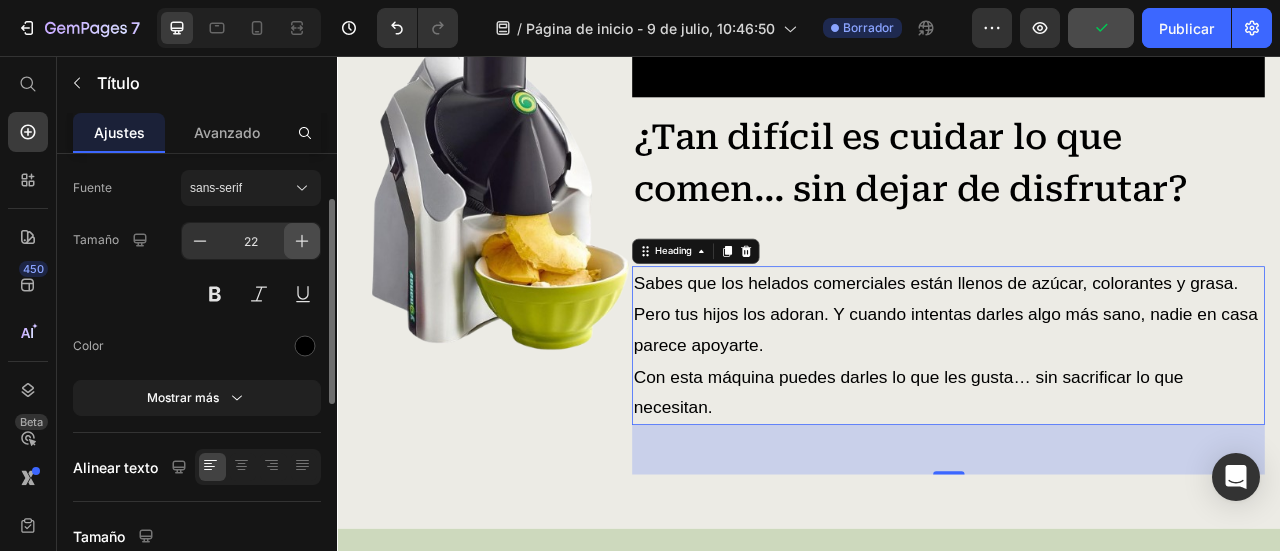 scroll, scrollTop: 1874, scrollLeft: 0, axis: vertical 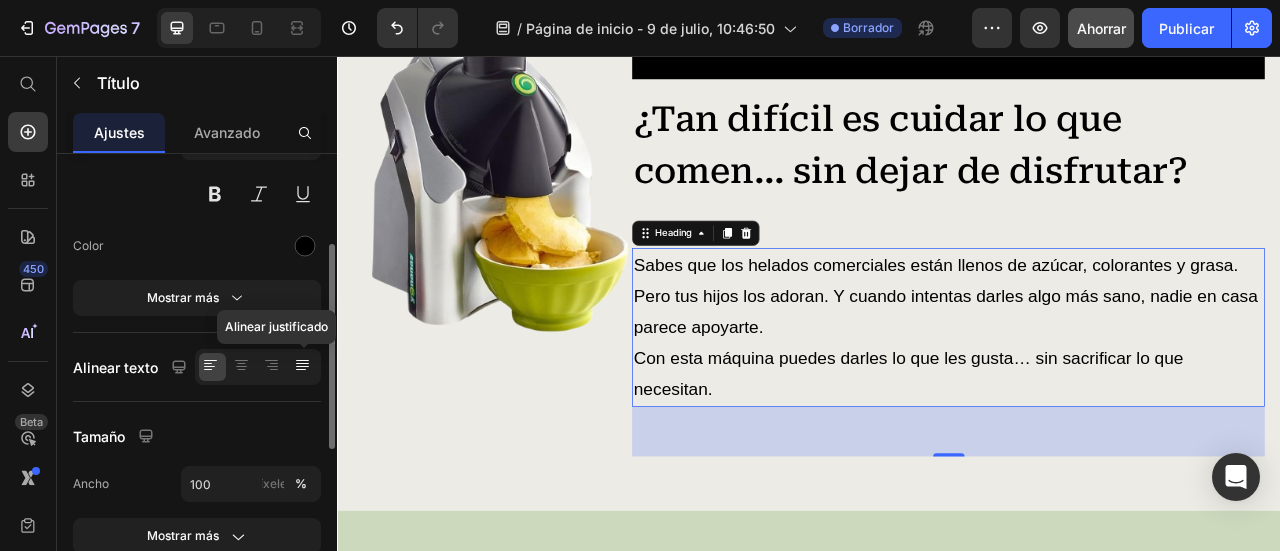 click 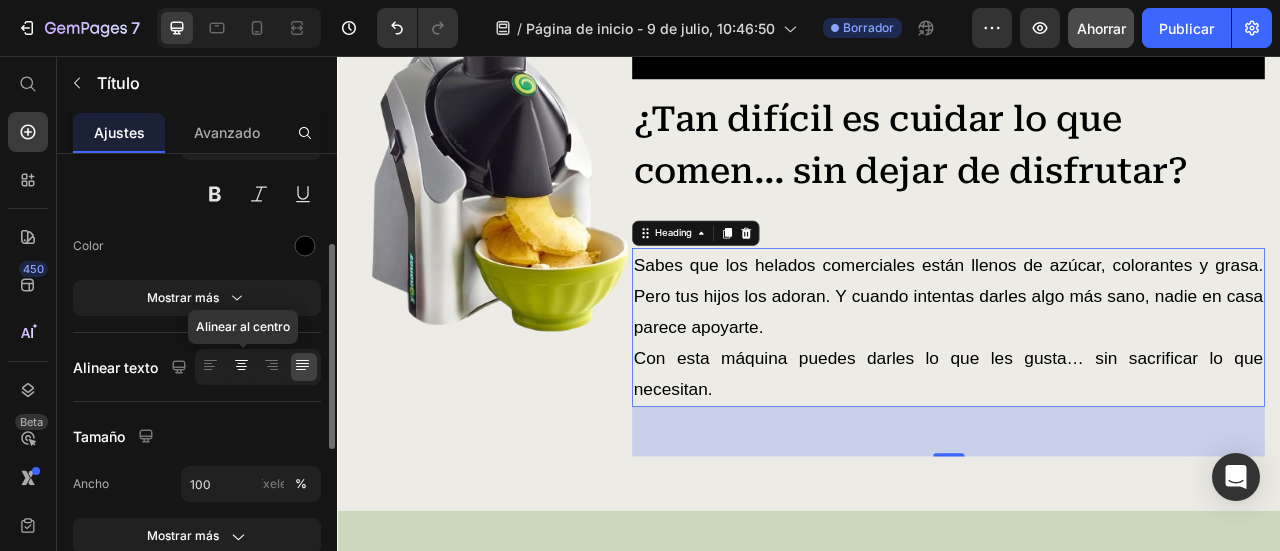 click 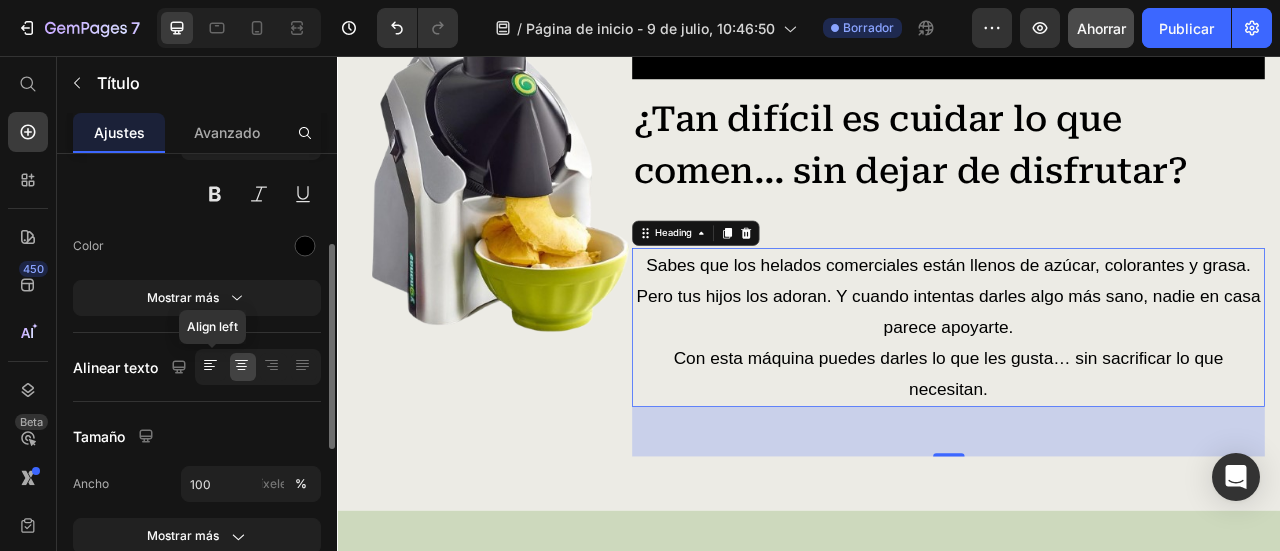 click 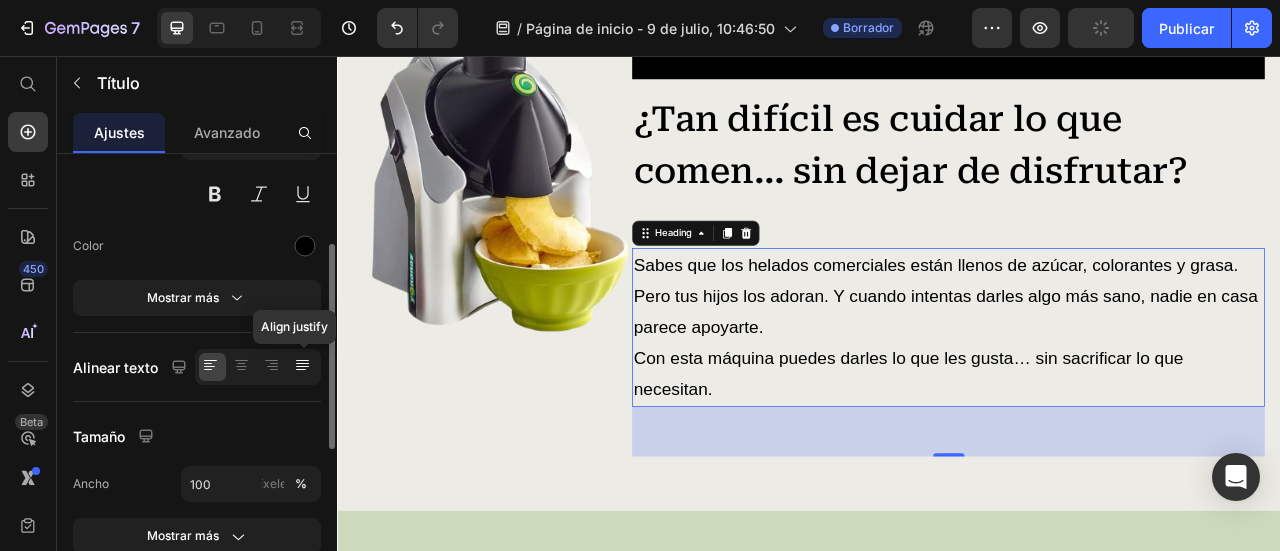 click 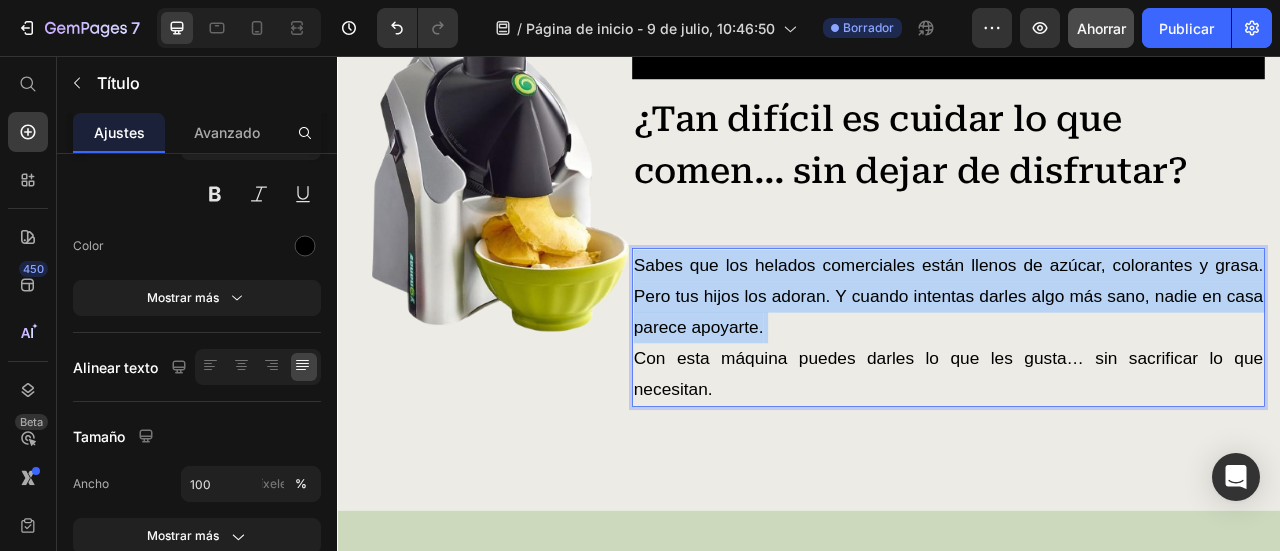 click on "Sabes que los helados comerciales están llenos de azúcar, colorantes y grasa. Pero tus hijos los adoran. Y cuando intentas darles algo más sano, nadie en casa parece apoyarte. Con esta máquina puedes darles lo que les gusta… sin sacrificar lo que necesitan." at bounding box center (1114, 401) 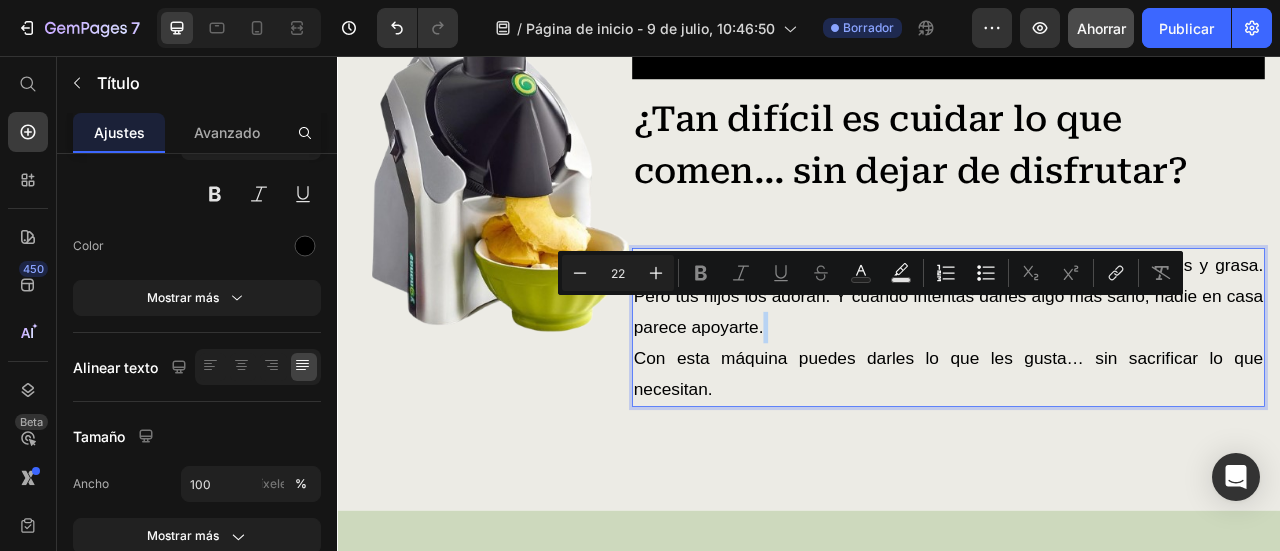 click on "Sabes que los helados comerciales están llenos de azúcar, colorantes y grasa. Pero tus hijos los adoran. Y cuando intentas darles algo más sano, nadie en casa parece apoyarte. Con esta máquina puedes darles lo que les gusta… sin sacrificar lo que necesitan." at bounding box center [1114, 401] 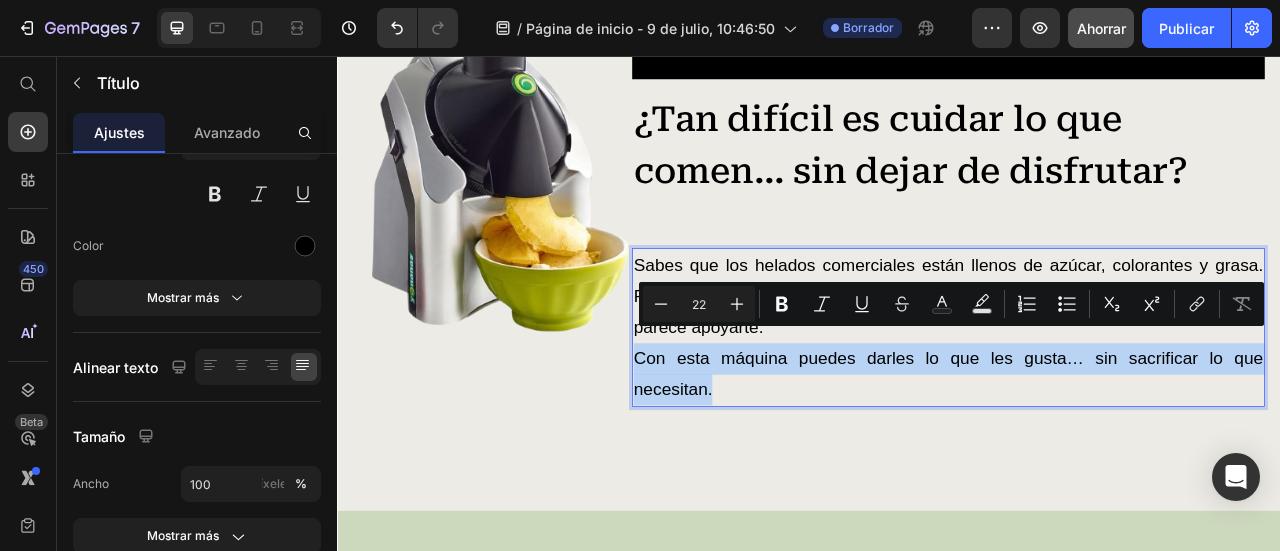 drag, startPoint x: 804, startPoint y: 456, endPoint x: 714, endPoint y: 411, distance: 100.62306 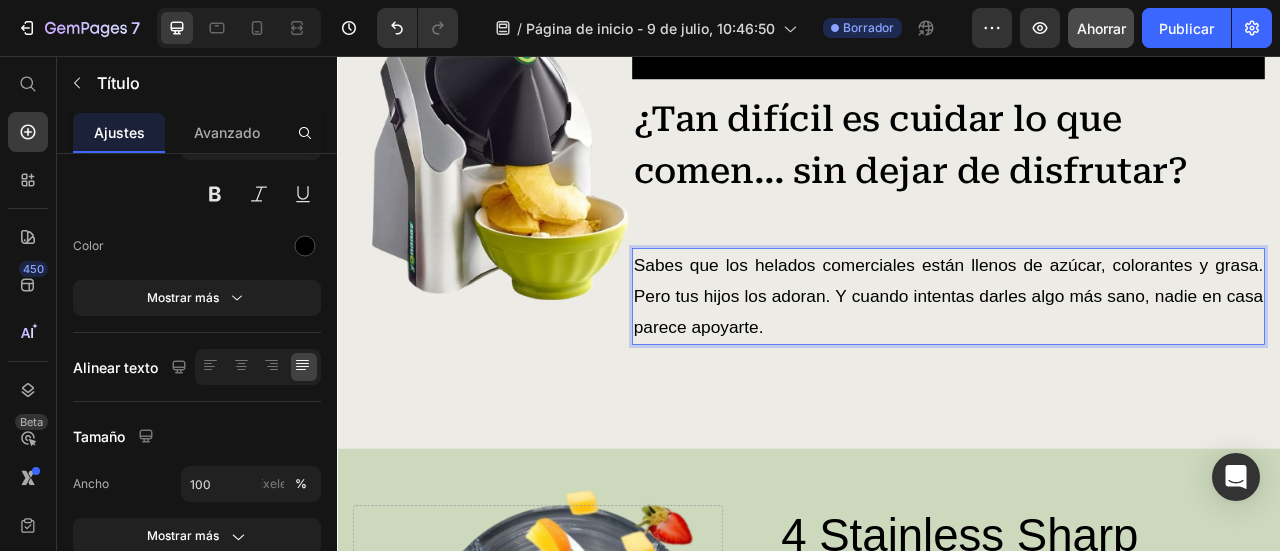 click on "Sabes que los helados comerciales están llenos de azúcar, colorantes y grasa. Pero tus hijos los adoran. Y cuando intentas darles algo más sano, nadie en casa parece apoyarte." at bounding box center (1114, 361) 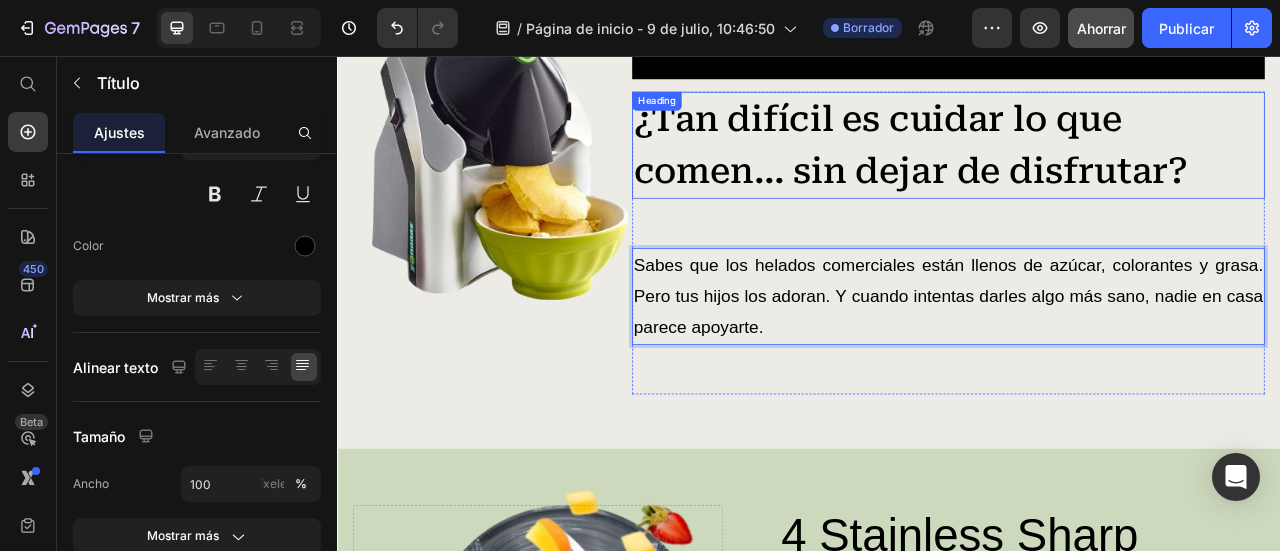 click on "¿Tan difícil es cuidar lo que comen… sin dejar de disfrutar?" at bounding box center [1114, 169] 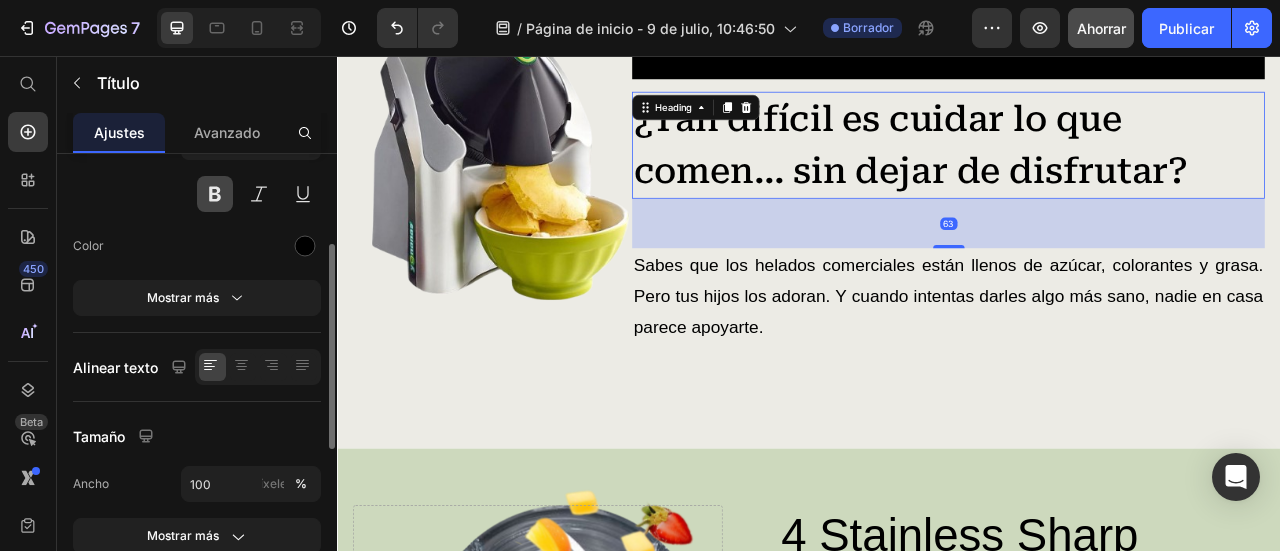 click at bounding box center [215, 194] 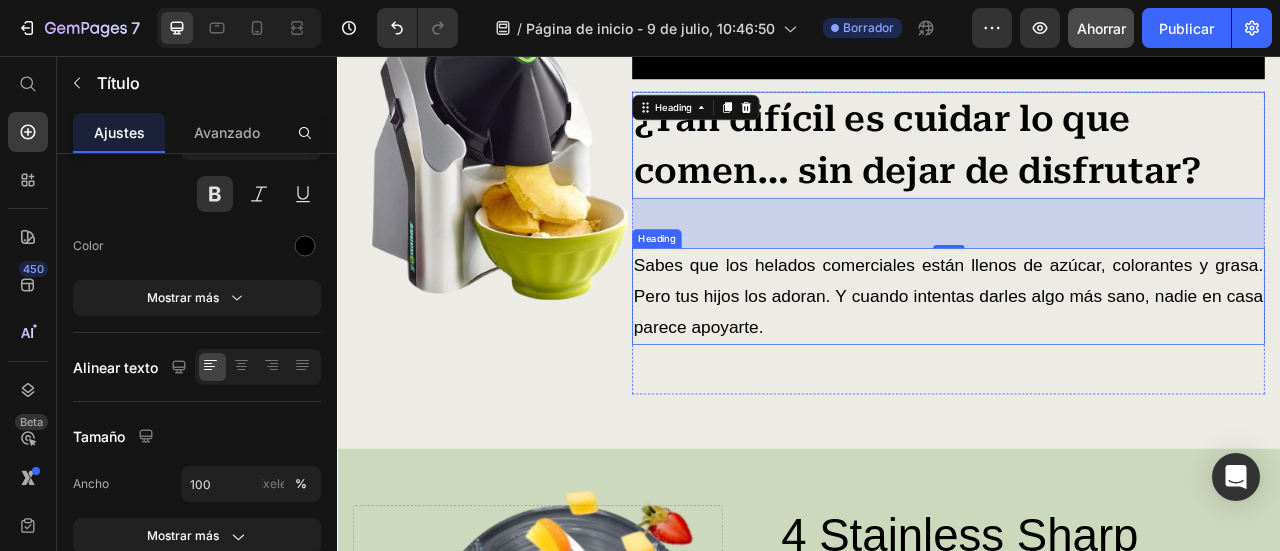 click on "Sabes que los helados comerciales están llenos de azúcar, colorantes y grasa. Pero tus hijos los adoran. Y cuando intentas darles algo más sano, nadie en casa parece apoyarte." at bounding box center (1114, 361) 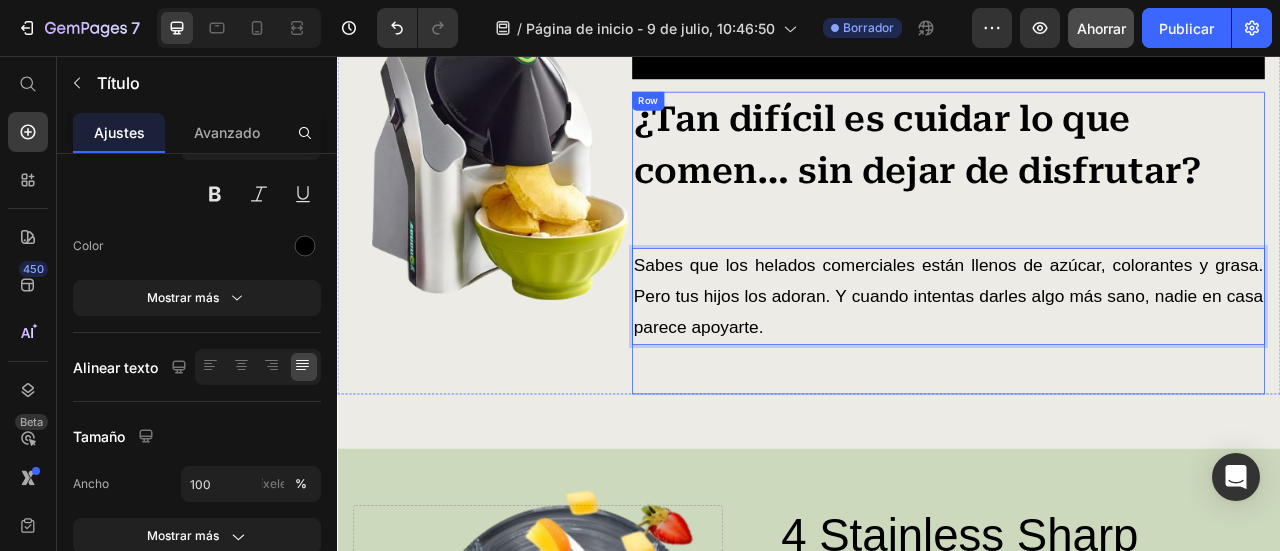 click on "¿Tan difícil es cuidar lo que comen… sin dejar de disfrutar? Heading Sabes que los helados comerciales están llenos de azúcar, colorantes y grasa. Pero tus hijos los adoran. Y cuando intentas darles algo más sano, nadie en casa parece apoyarte. Heading   63" at bounding box center [1114, 293] 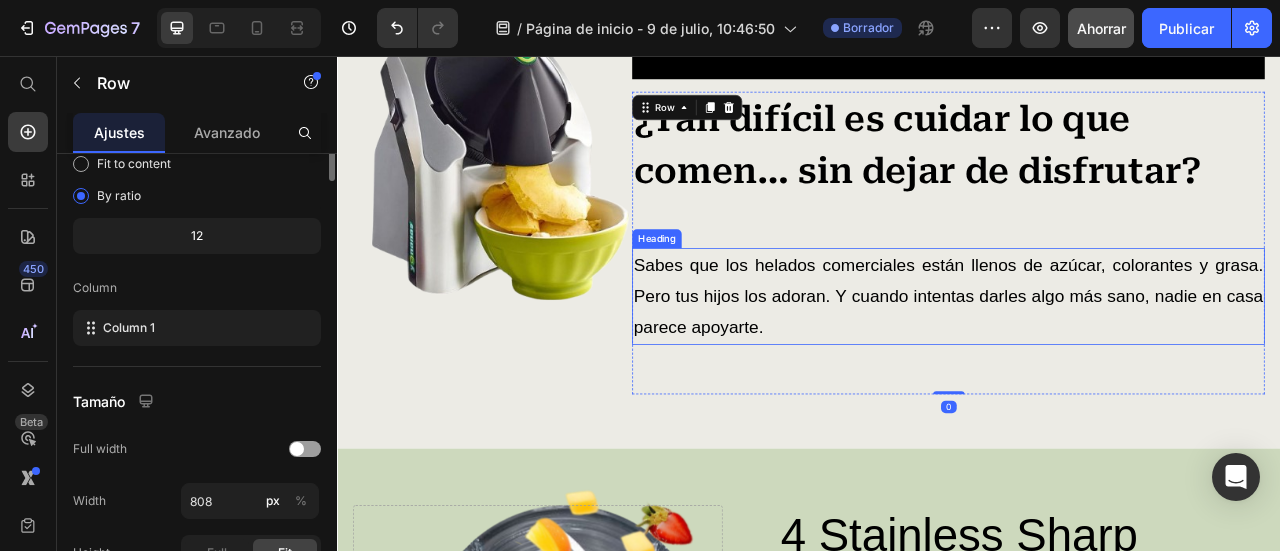 scroll, scrollTop: 0, scrollLeft: 0, axis: both 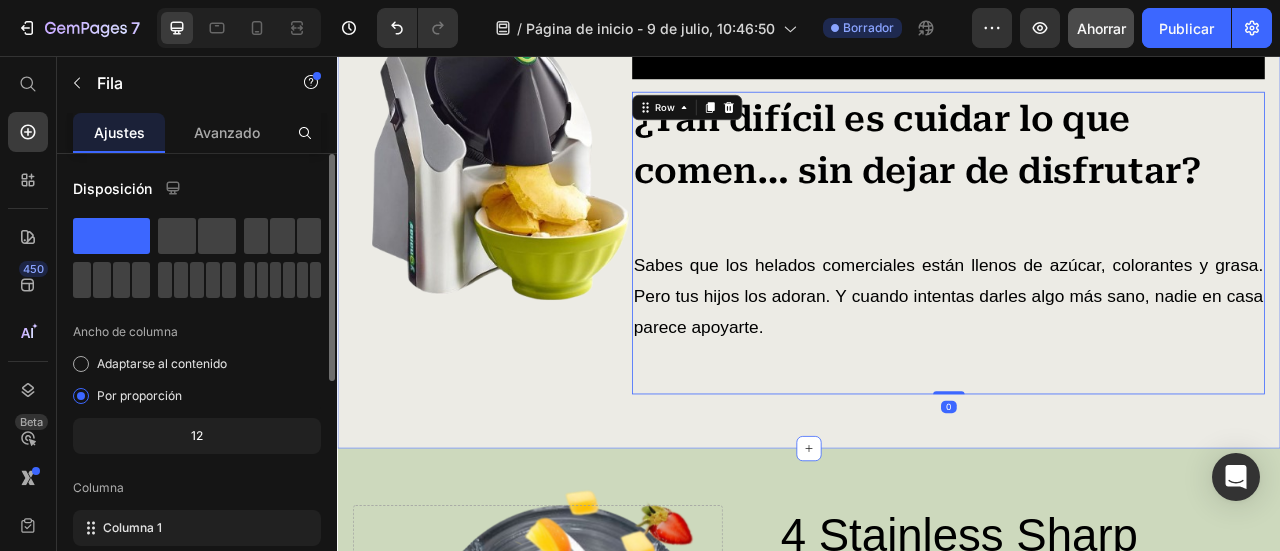 click on "Image Video ¿Tan difícil es cuidar lo que comen… sin dejar de disfrutar? Heading Sabes que los helados comerciales están llenos de azúcar, colorantes y grasa. Pero tus hijos los adoran. Y cuando intentas darles algo más sano, nadie en casa parece apoyarte. Heading Row   0 Row Section 2" at bounding box center [937, 73] 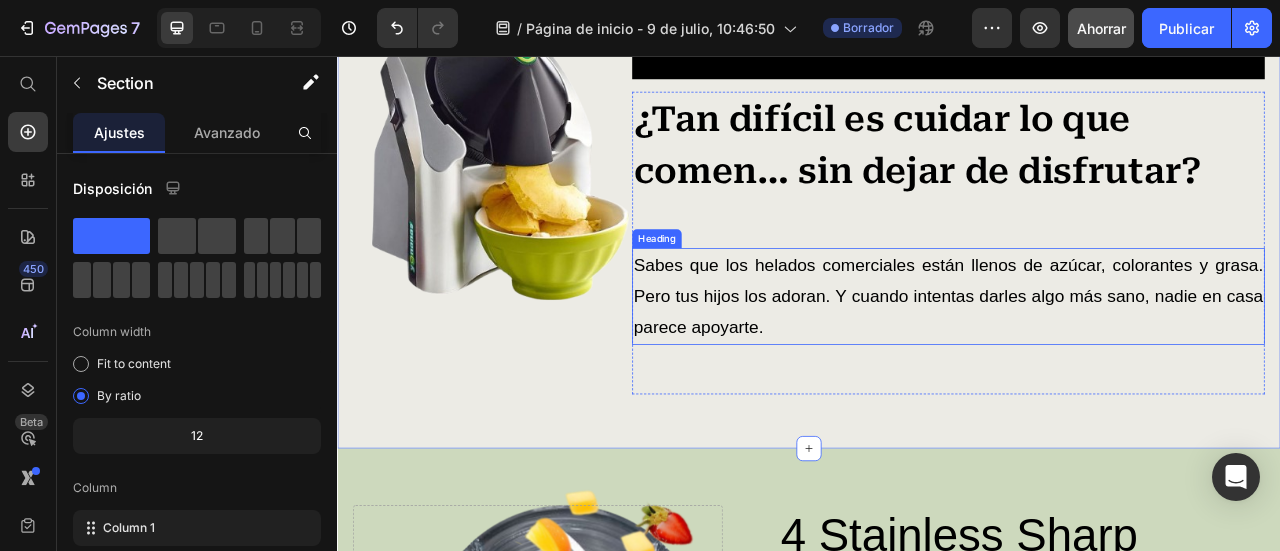 click on "Sabes que los helados comerciales están llenos de azúcar, colorantes y grasa. Pero tus hijos los adoran. Y cuando intentas darles algo más sano, nadie en casa parece apoyarte." at bounding box center (1114, 361) 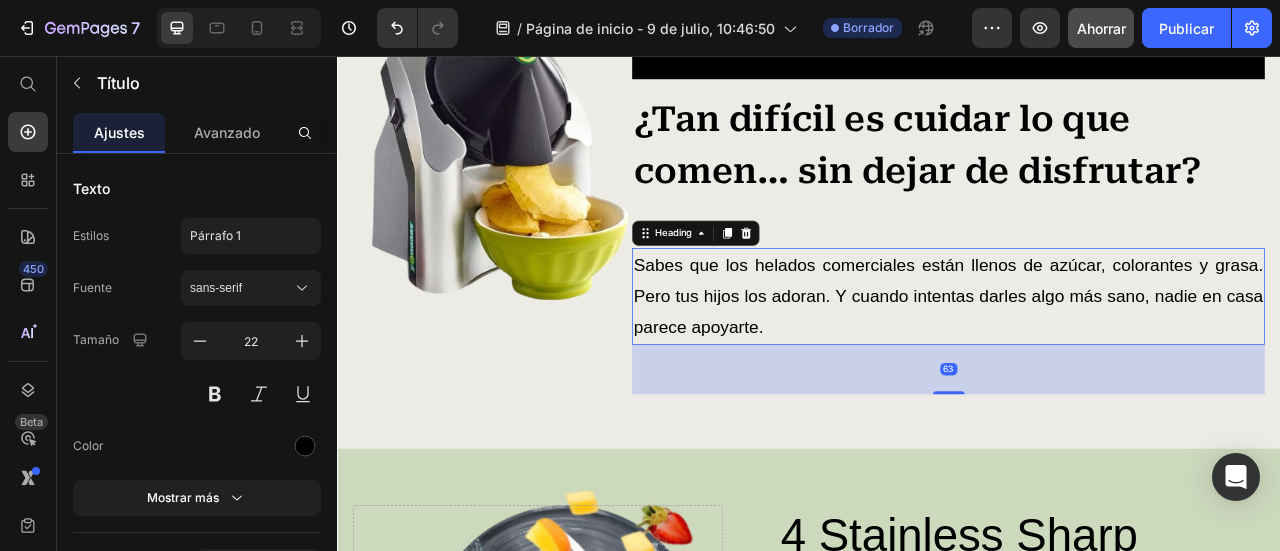 click on "Sabes que los helados comerciales están llenos de azúcar, colorantes y grasa. Pero tus hijos los adoran. Y cuando intentas darles algo más sano, nadie en casa parece apoyarte." at bounding box center (1114, 361) 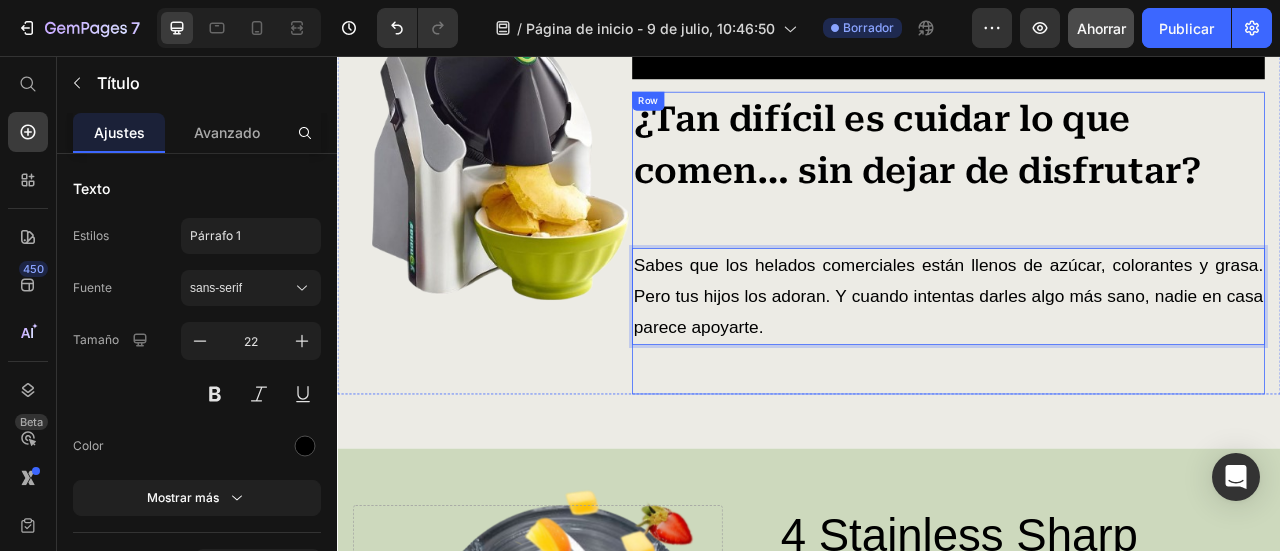 click on "¿Tan difícil es cuidar lo que comen… sin dejar de disfrutar? Heading Sabes que los helados comerciales están llenos de azúcar, colorantes y grasa. Pero tus hijos los adoran. Y cuando intentas darles algo más sano, nadie en casa parece apoyarte. Heading   63" at bounding box center [1114, 293] 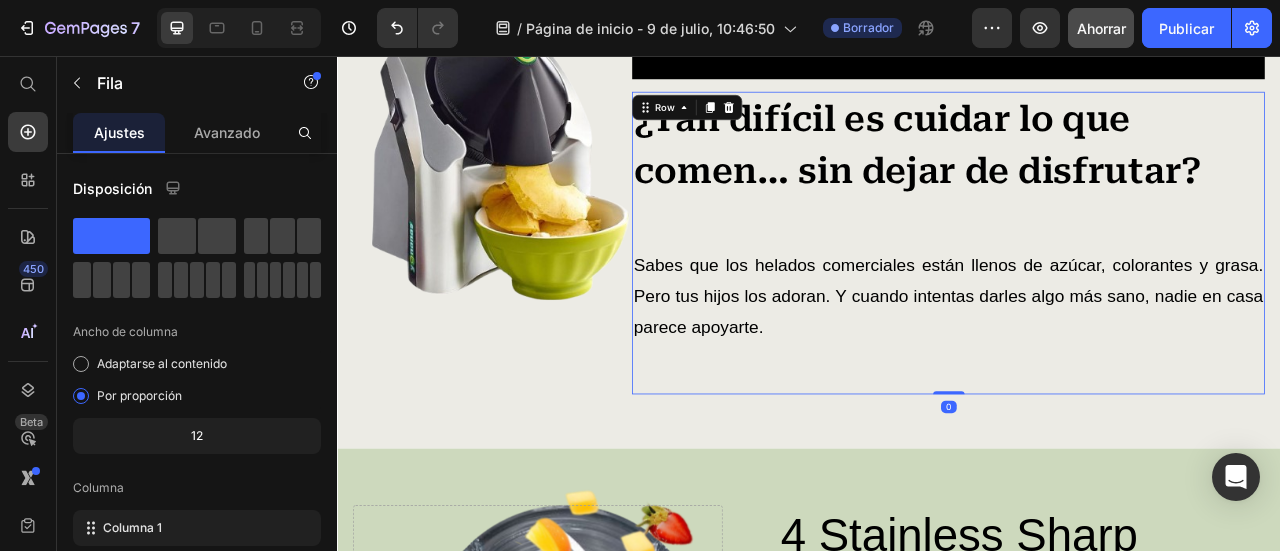 click on "Sabes que los helados comerciales están llenos de azúcar, colorantes y grasa. Pero tus hijos los adoran. Y cuando intentas darles algo más sano, nadie en casa parece apoyarte." at bounding box center (1114, 361) 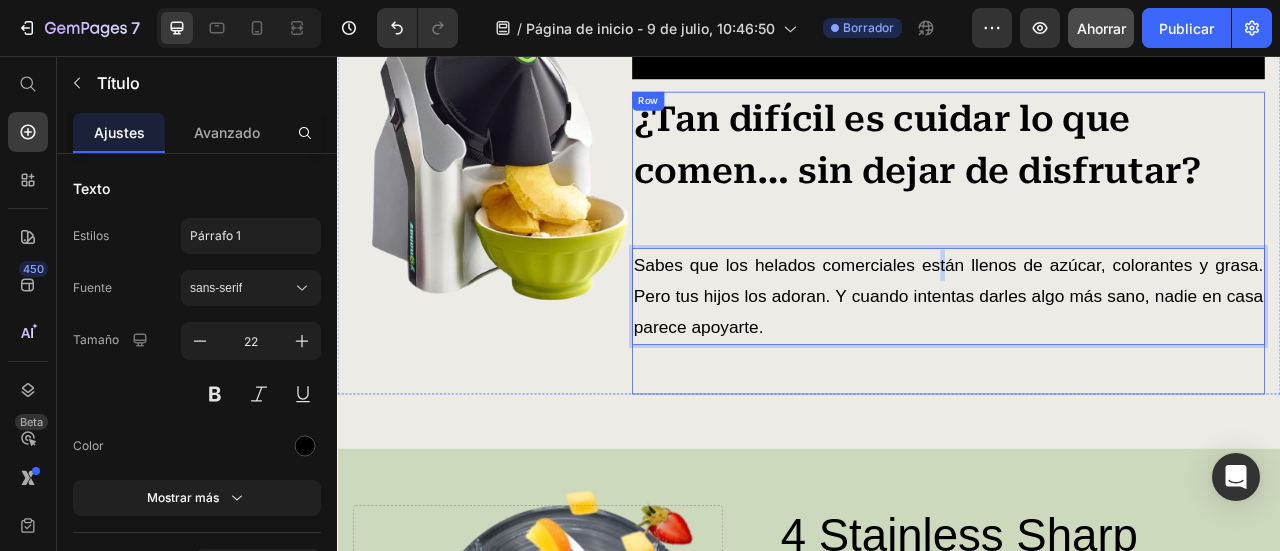 drag, startPoint x: 1091, startPoint y: 279, endPoint x: 1100, endPoint y: 215, distance: 64.629715 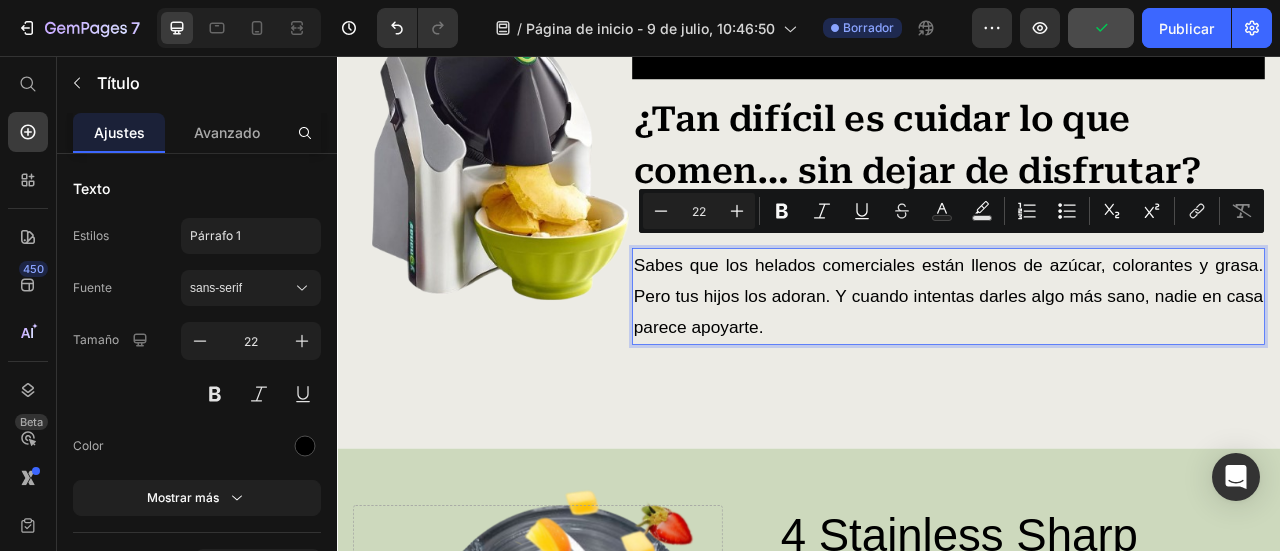 click on "Sabes que los helados comerciales están llenos de azúcar, colorantes y grasa. Pero tus hijos los adoran. Y cuando intentas darles algo más sano, nadie en casa parece apoyarte." at bounding box center (1114, 361) 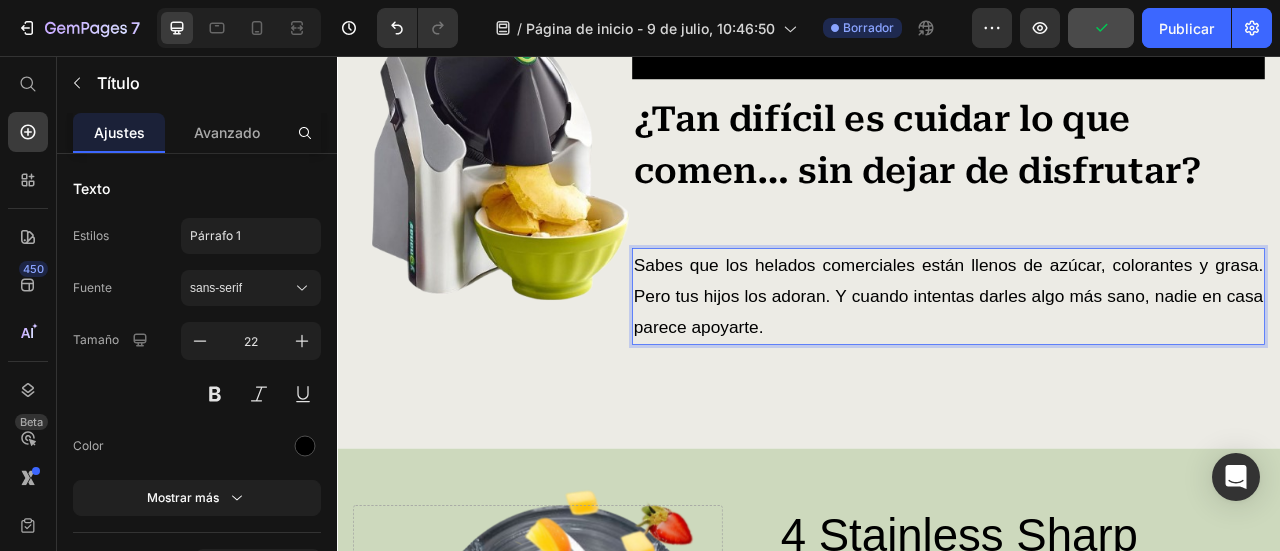 click on "Sabes que los helados comerciales están llenos de azúcar, colorantes y grasa. Pero tus hijos los adoran. Y cuando intentas darles algo más sano, nadie en casa parece apoyarte." at bounding box center [1114, 361] 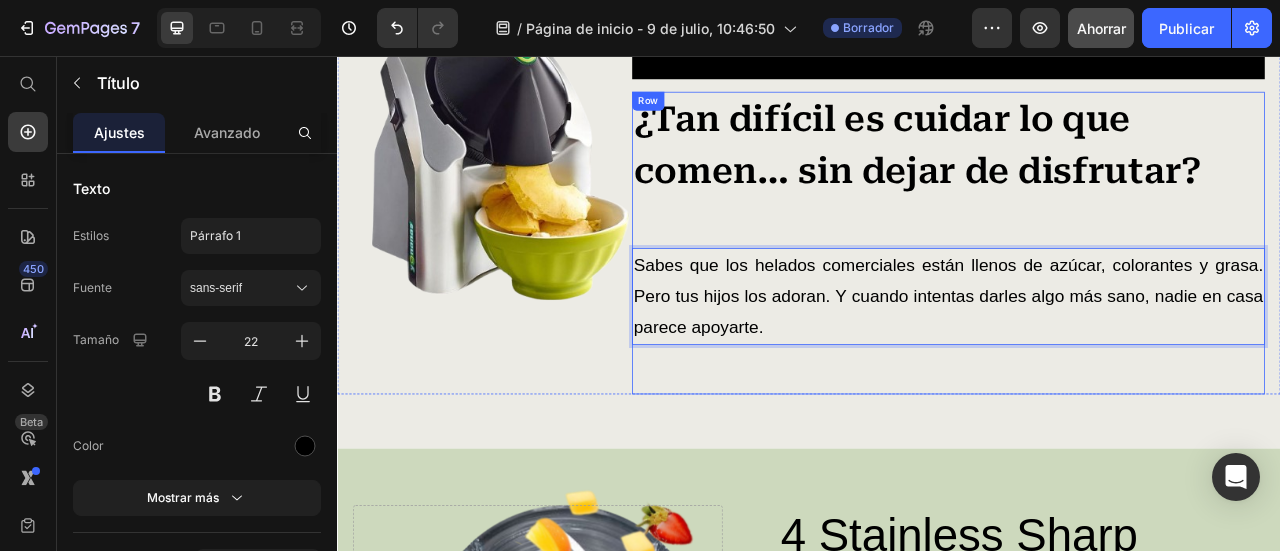 drag, startPoint x: 1066, startPoint y: 415, endPoint x: 1052, endPoint y: 435, distance: 24.41311 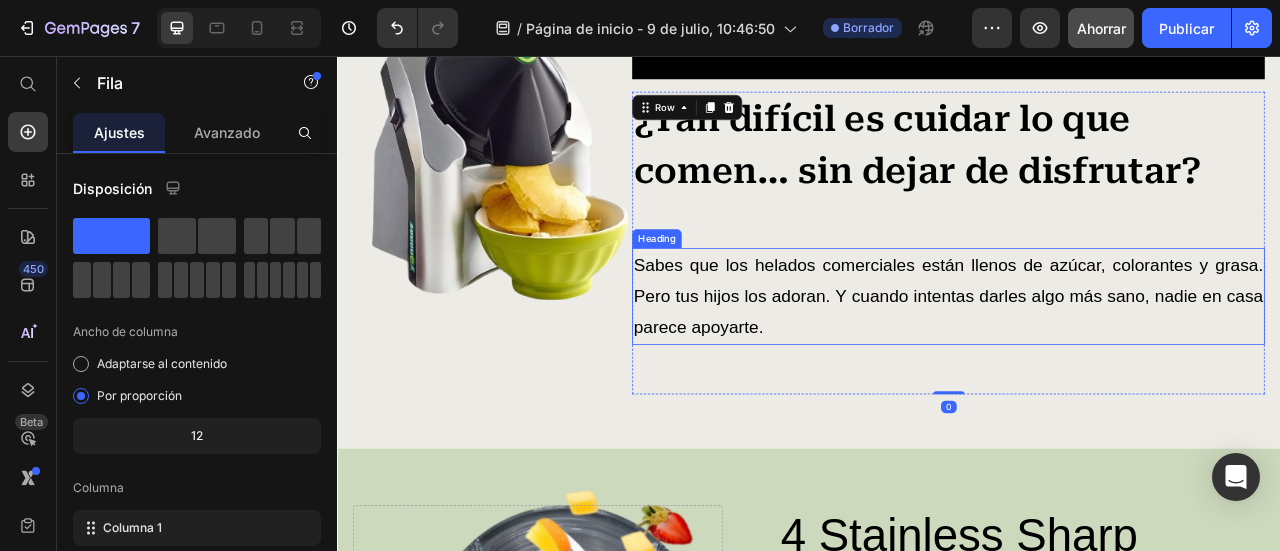 click on "Sabes que los helados comerciales están llenos de azúcar, colorantes y grasa. Pero tus hijos los adoran. Y cuando intentas darles algo más sano, nadie en casa parece apoyarte." at bounding box center [1114, 361] 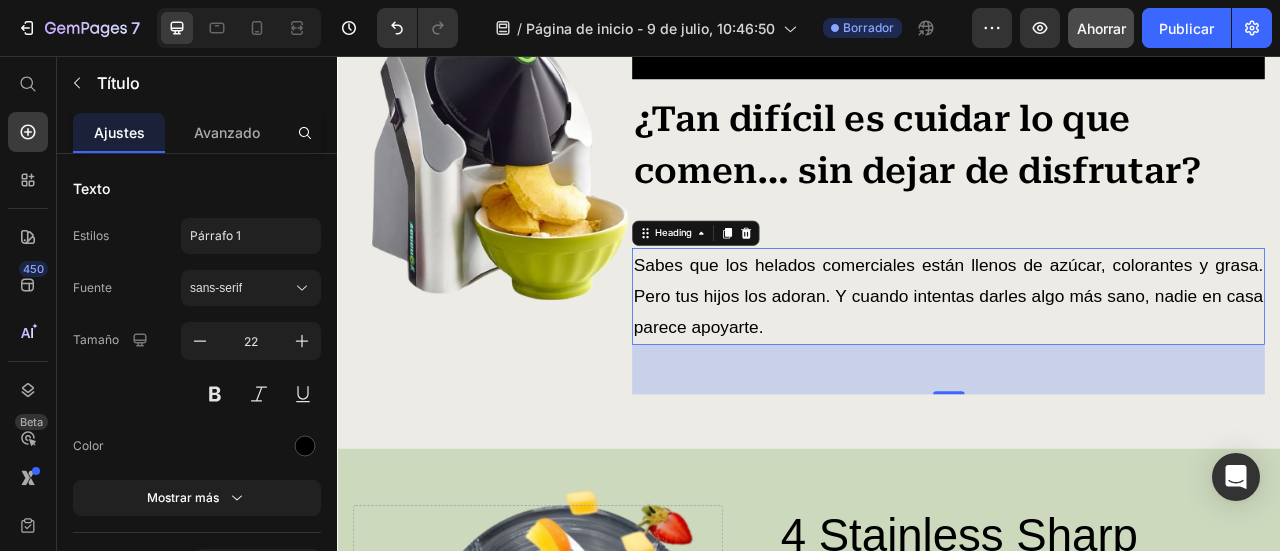 drag, startPoint x: 1111, startPoint y: 452, endPoint x: 1107, endPoint y: 416, distance: 36.221542 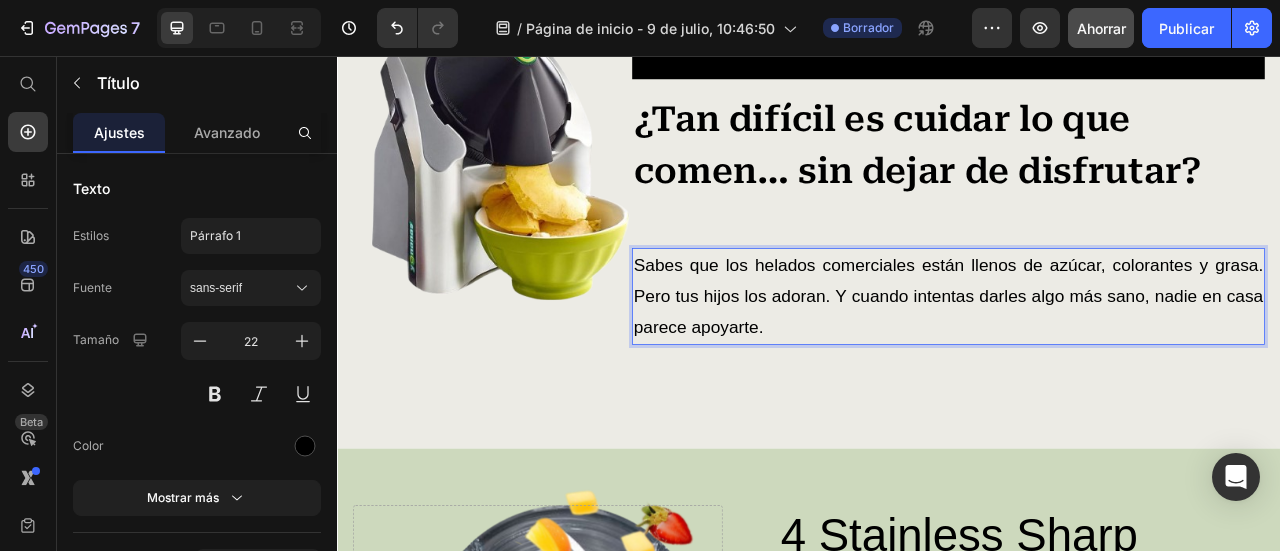 click on "Sabes que los helados comerciales están llenos de azúcar, colorantes y grasa. Pero tus hijos los adoran. Y cuando intentas darles algo más sano, nadie en casa parece apoyarte." at bounding box center [1114, 361] 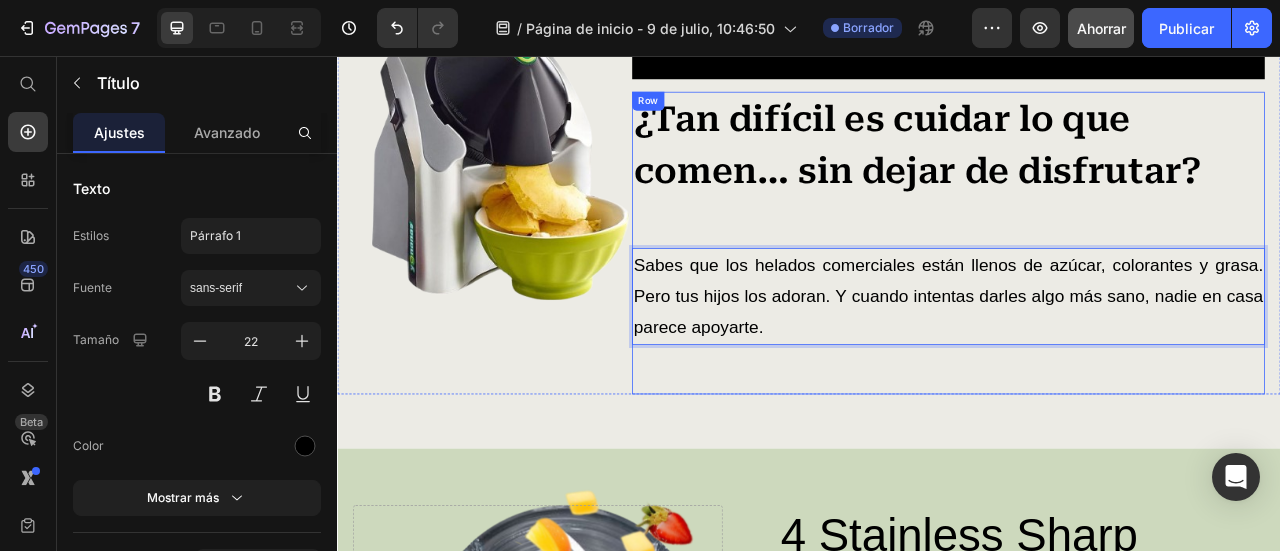 click on "¿Tan difícil es cuidar lo que comen… sin dejar de disfrutar? Heading Sabes que los helados comerciales están llenos de azúcar, colorantes y grasa. Pero tus hijos los adoran. Y cuando intentas darles algo más sano, nadie en casa parece apoyarte. Heading   63" at bounding box center (1114, 293) 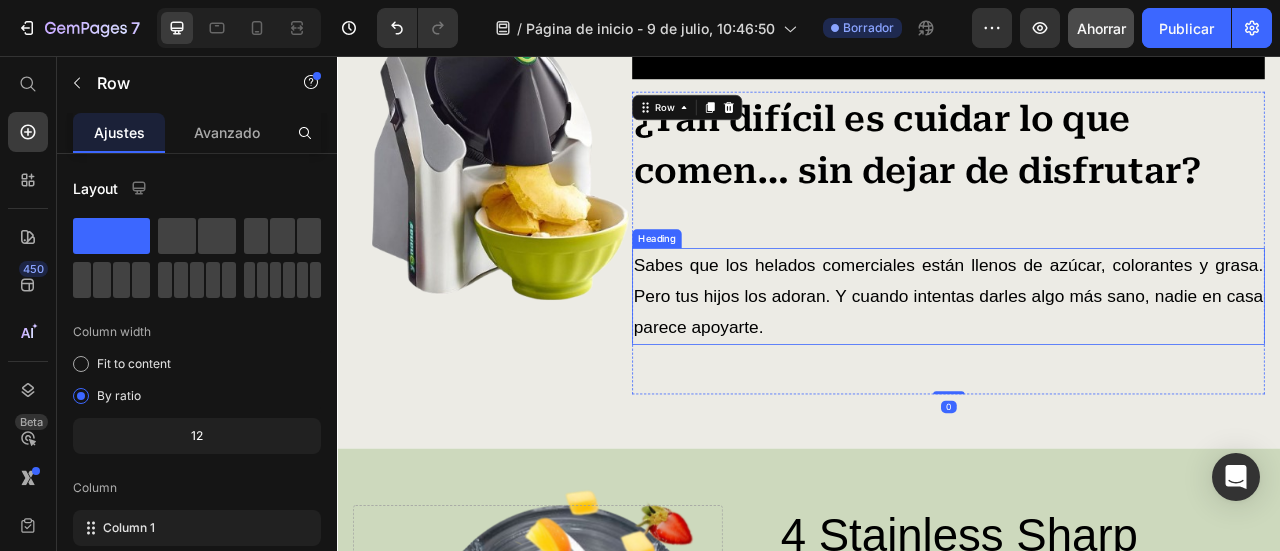 click on "Sabes que los helados comerciales están llenos de azúcar, colorantes y grasa. Pero tus hijos los adoran. Y cuando intentas darles algo más sano, nadie en casa parece apoyarte." at bounding box center (1114, 361) 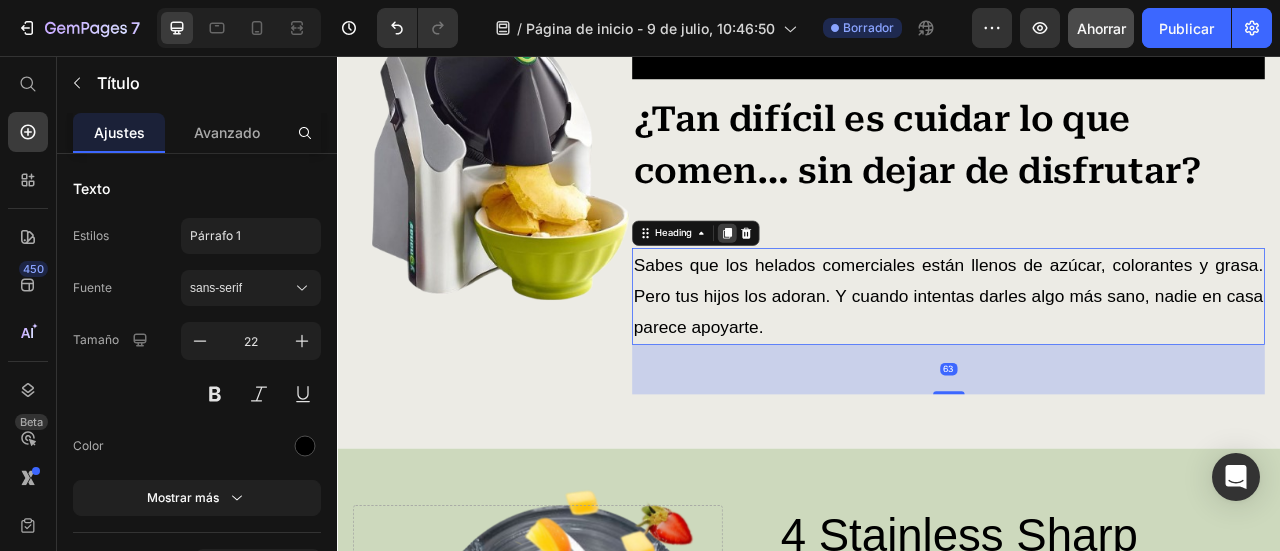click 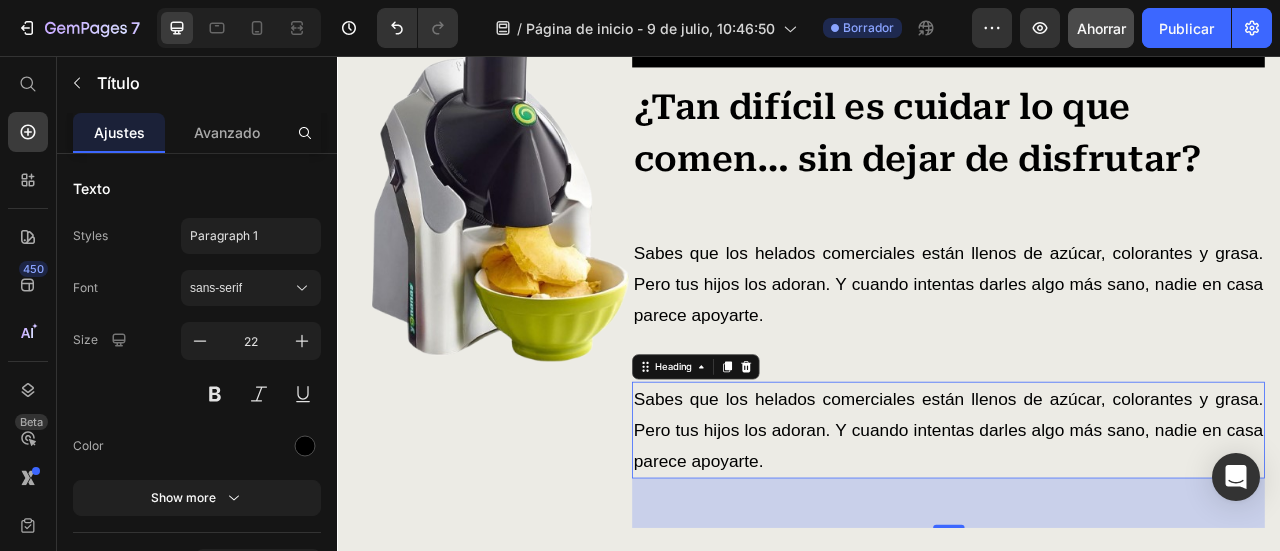 scroll, scrollTop: 1967, scrollLeft: 0, axis: vertical 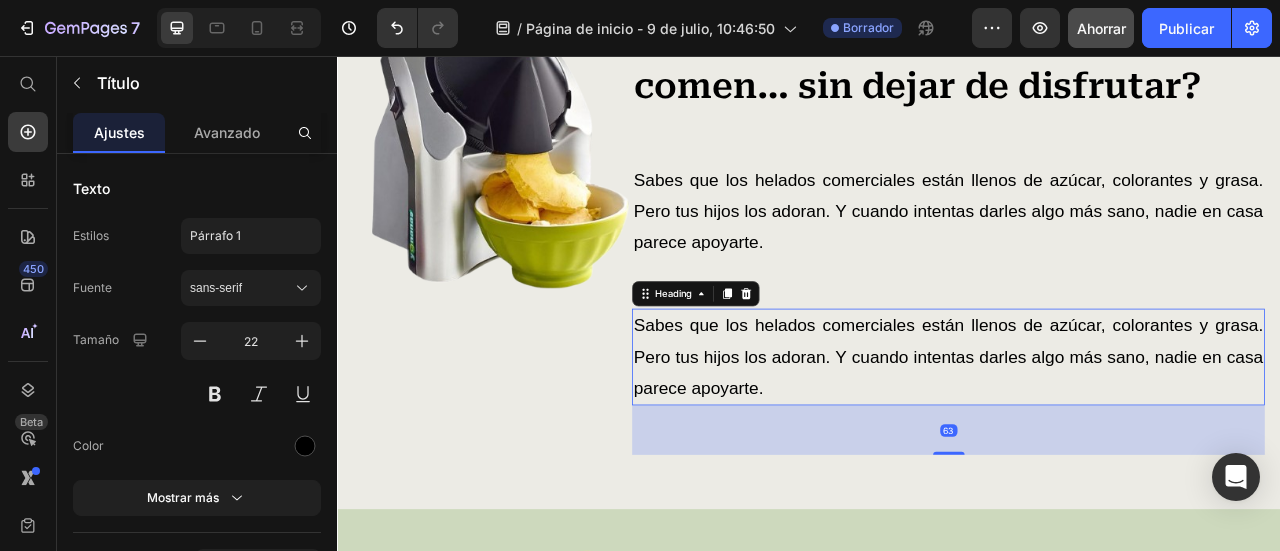 click on "Sabes que los helados comerciales están llenos de azúcar, colorantes y grasa. Pero tus hijos los adoran. Y cuando intentas darles algo más sano, nadie en casa parece apoyarte." at bounding box center [1114, 438] 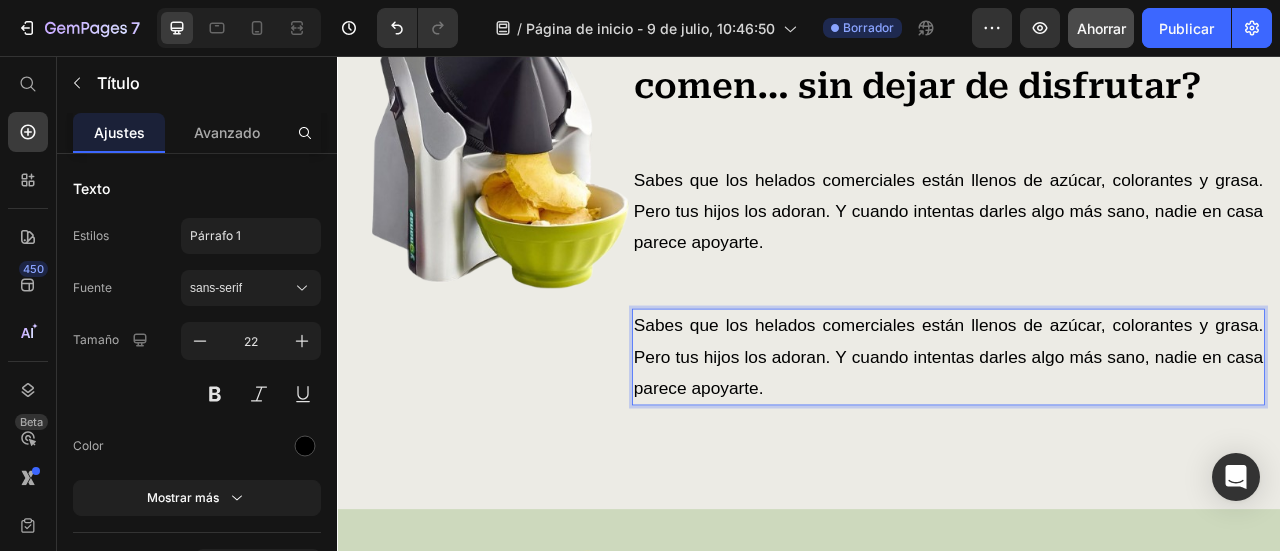 click on "Sabes que los helados comerciales están llenos de azúcar, colorantes y grasa. Pero tus hijos los adoran. Y cuando intentas darles algo más sano, nadie en casa parece apoyarte." at bounding box center [1114, 438] 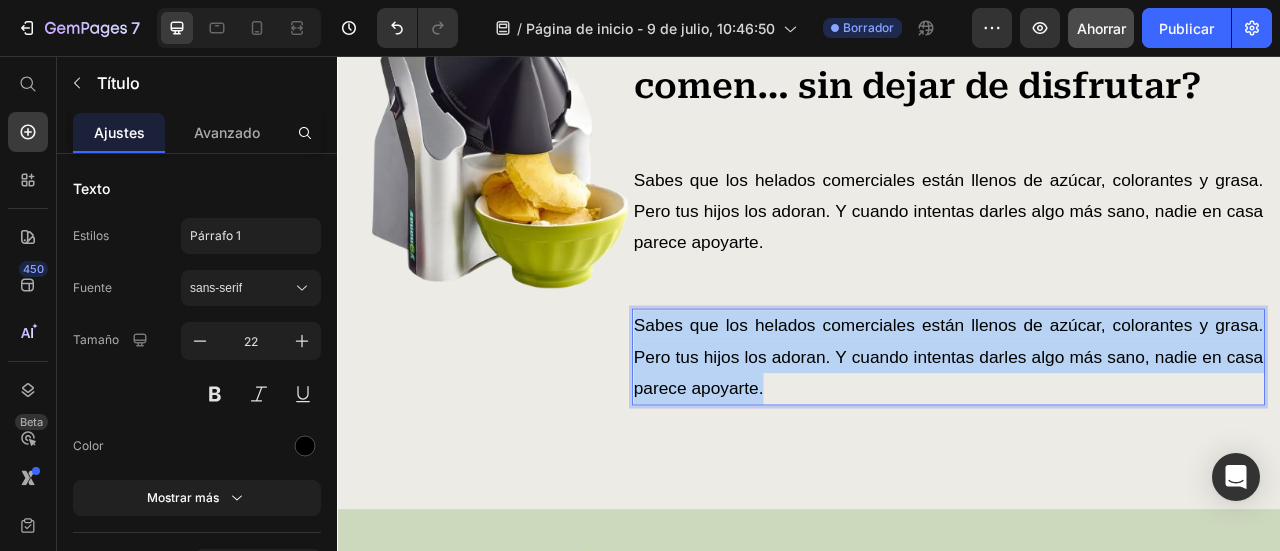 drag, startPoint x: 943, startPoint y: 462, endPoint x: 714, endPoint y: 388, distance: 240.65952 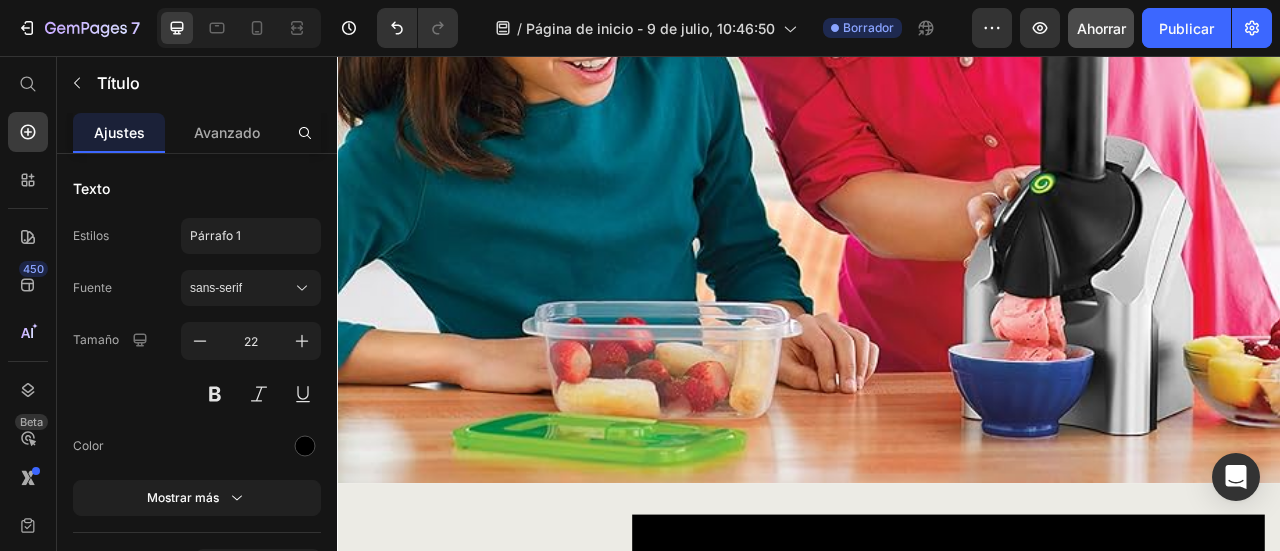scroll, scrollTop: 1167, scrollLeft: 0, axis: vertical 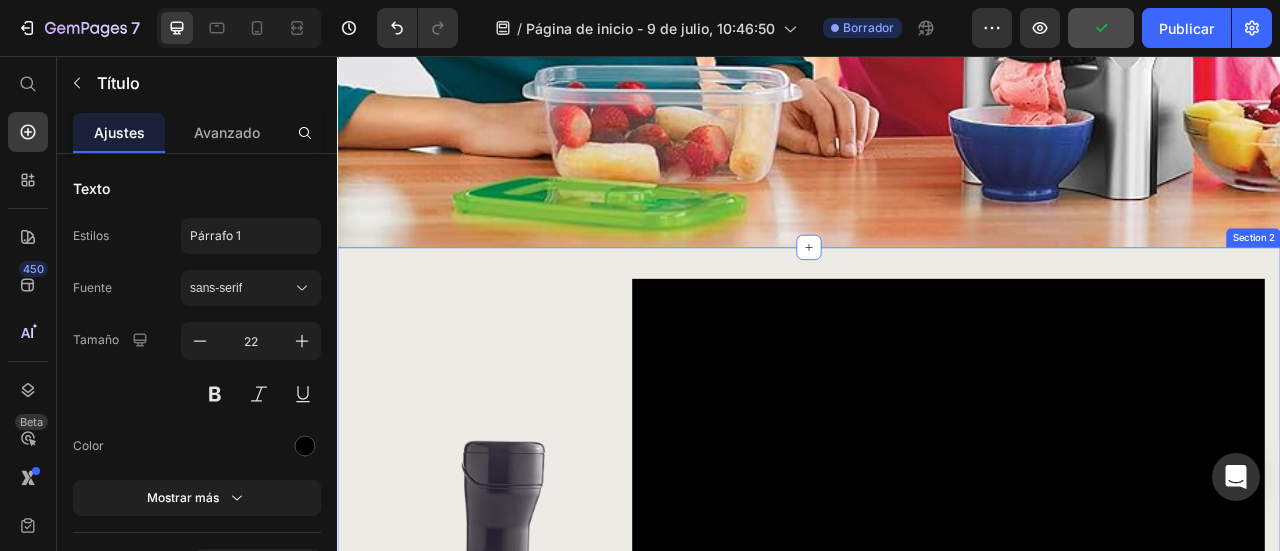 click on "Image Video ¿Tan difícil es cuidar lo que comen… sin dejar de disfrutar? Heading Sabes que los helados comerciales están llenos de azúcar, colorantes y grasa. Pero tus hijos los adoran. Y cuando intentas darles algo más sano, nadie en casa parece apoyarte. Heading Con esta máquina puedes darles lo que les gusta… sin sacrificar lo que necesitan. Heading Row Row Section 2" at bounding box center [937, 853] 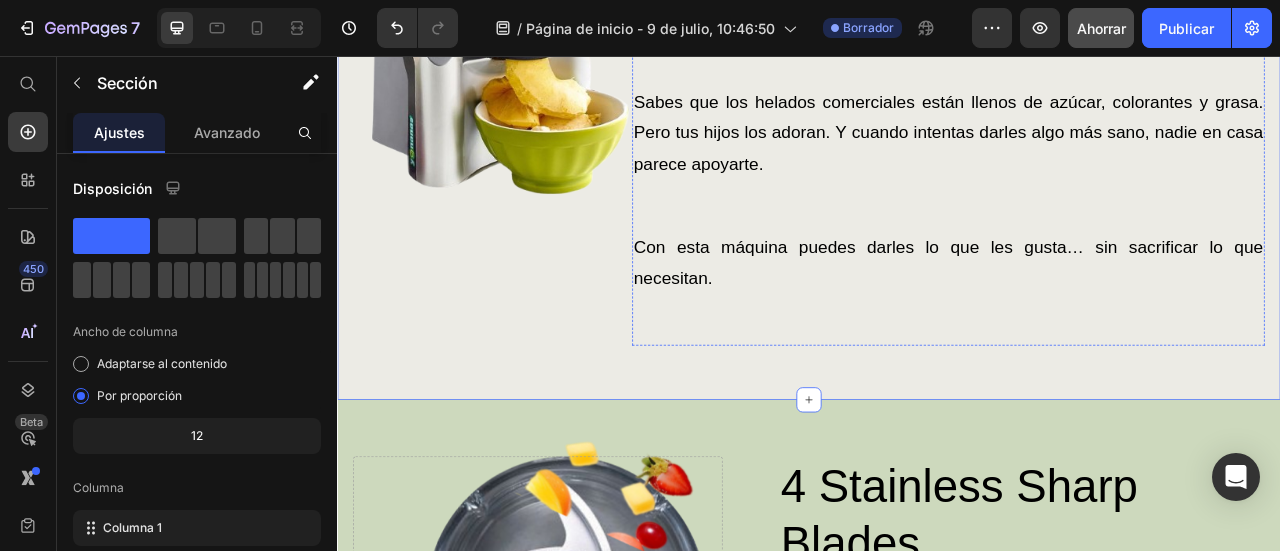 scroll, scrollTop: 2167, scrollLeft: 0, axis: vertical 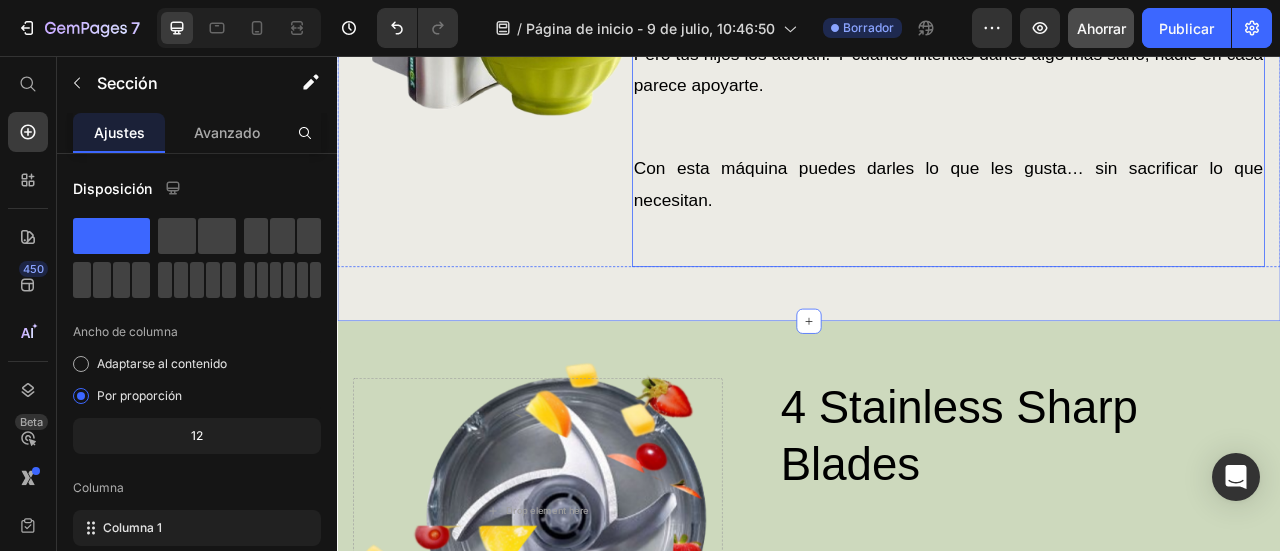 click on "¿Tan difícil es cuidar lo que comen… sin dejar de disfrutar? Heading Sabes que los helados comerciales están llenos de azúcar, colorantes y grasa. Pero tus hijos los adoran. Y cuando intentas darles algo más sano, nadie en casa parece apoyarte. Heading Con esta máquina puedes darles lo que les gusta… sin sacrificar lo que necesitan. Heading" at bounding box center (1114, 58) 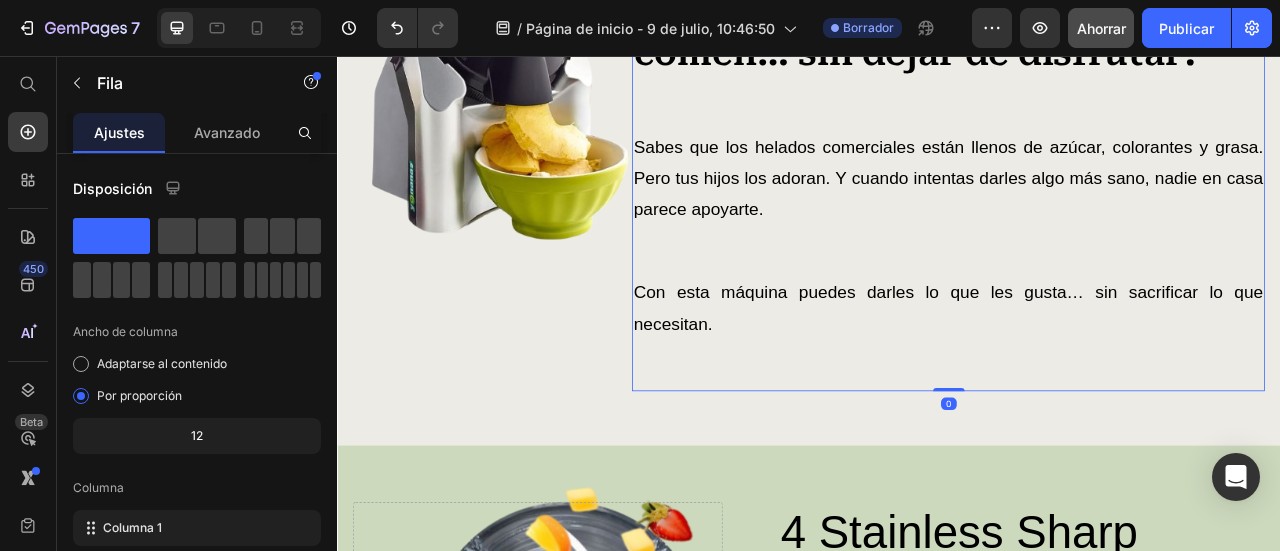 scroll, scrollTop: 1967, scrollLeft: 0, axis: vertical 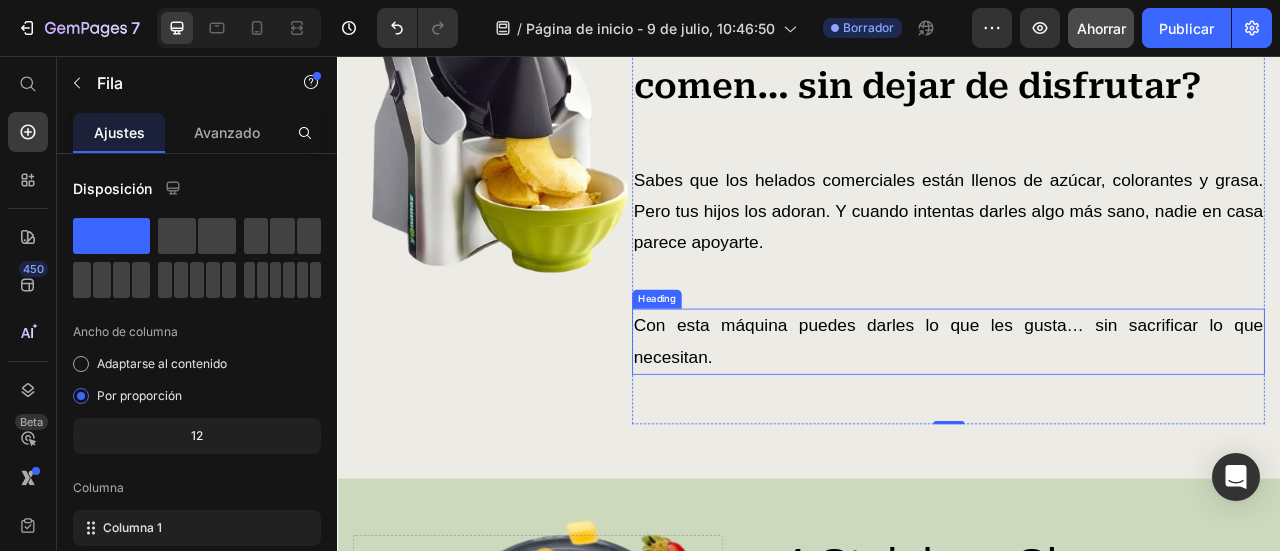 click on "Con esta máquina puedes darles lo que les gusta… sin sacrificar lo que necesitan." at bounding box center (1114, 418) 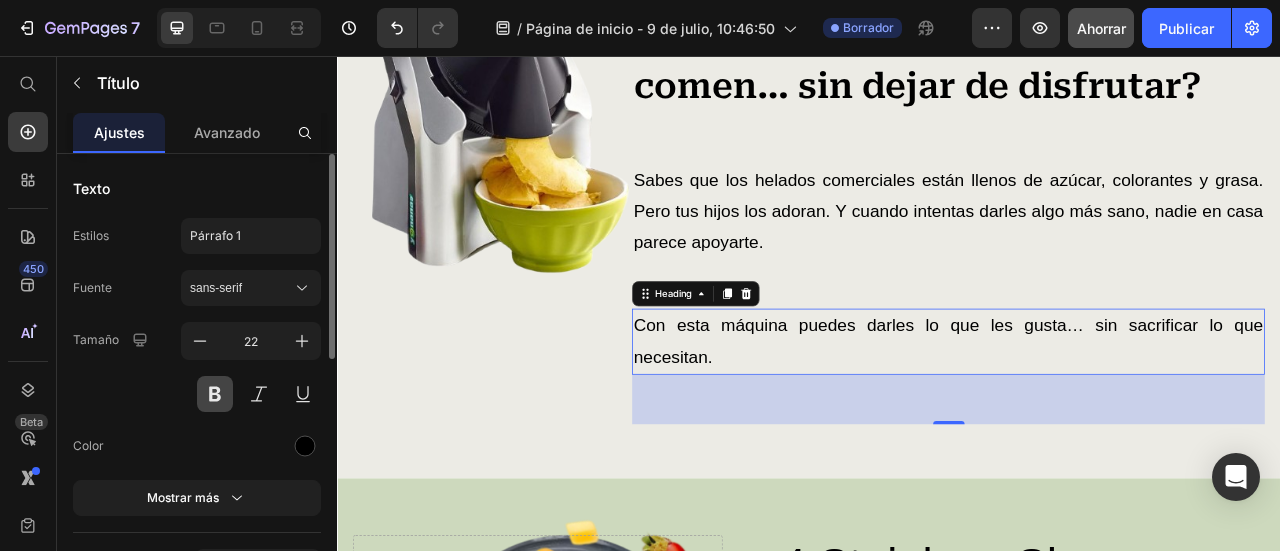 click at bounding box center [215, 394] 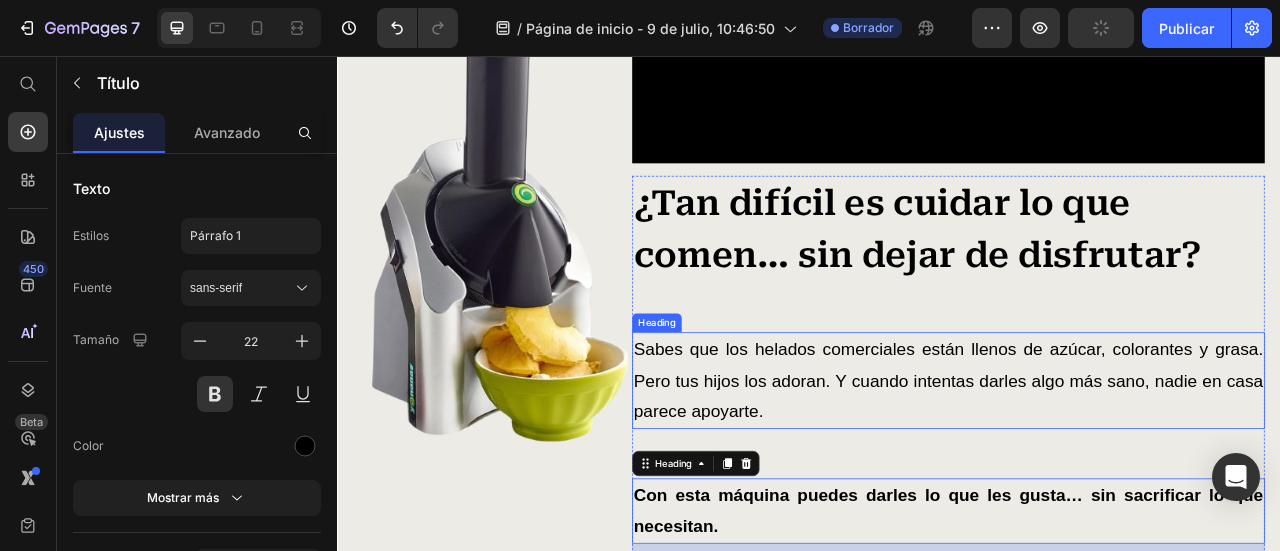 scroll, scrollTop: 1867, scrollLeft: 0, axis: vertical 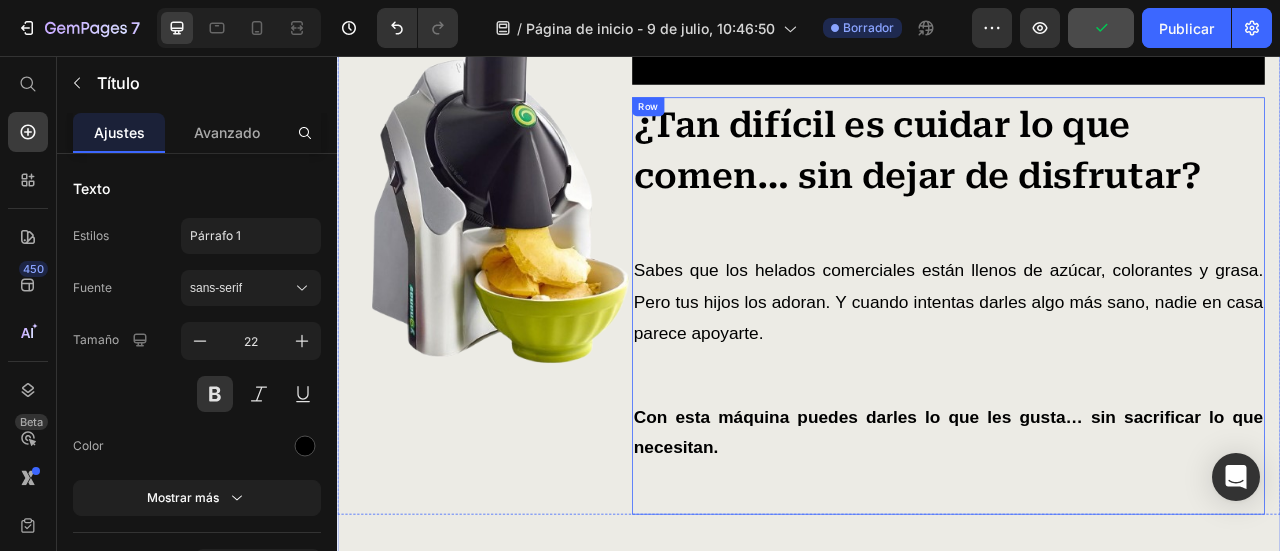 click on "¿Tan difícil es cuidar lo que comen… sin dejar de disfrutar? Heading Sabes que los helados comerciales están llenos de azúcar, colorantes y grasa. Pero tus hijos los adoran. Y cuando intentas darles algo más sano, nadie en casa parece apoyarte. Heading Con esta máquina puedes darles lo que les gusta… sin sacrificar lo que necesitan. Heading" at bounding box center [1114, 373] 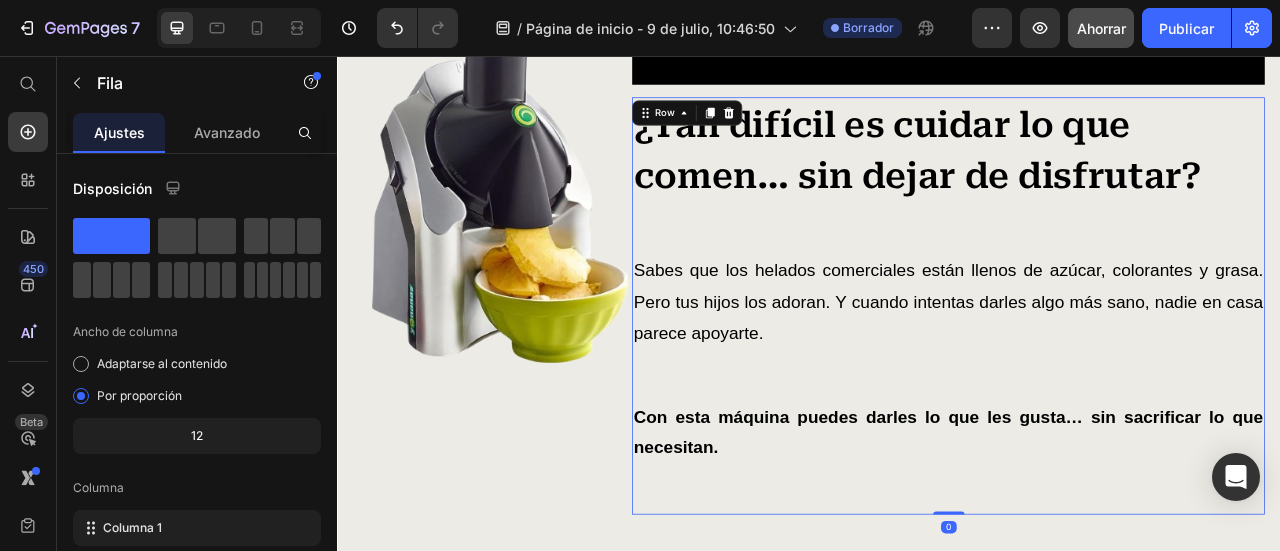 drag, startPoint x: 1112, startPoint y: 610, endPoint x: 1121, endPoint y: 540, distance: 70.5762 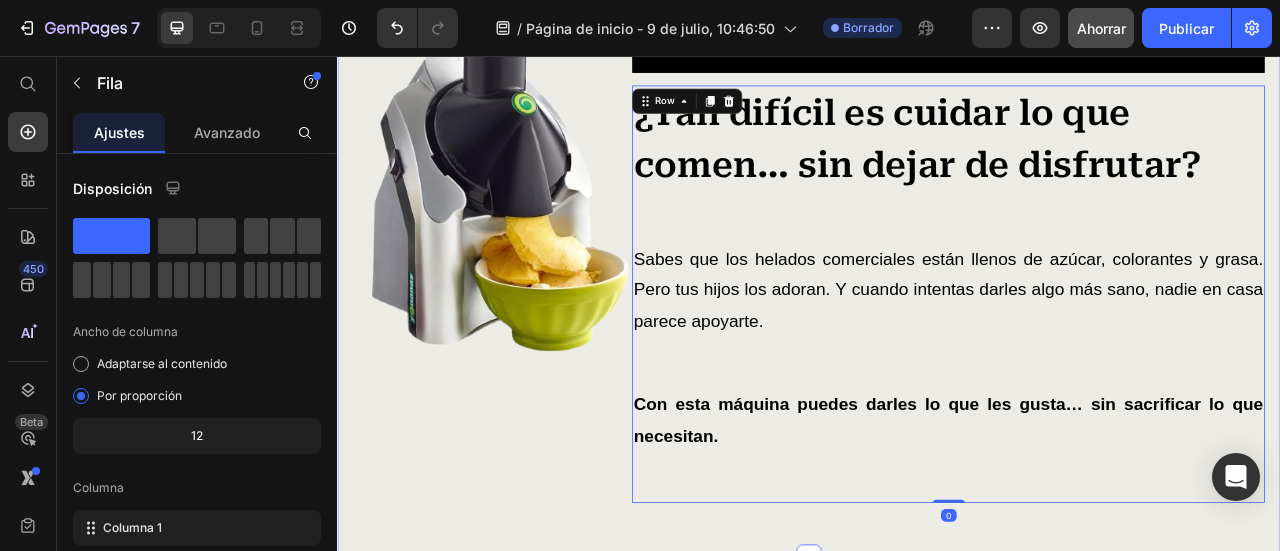 scroll, scrollTop: 2167, scrollLeft: 0, axis: vertical 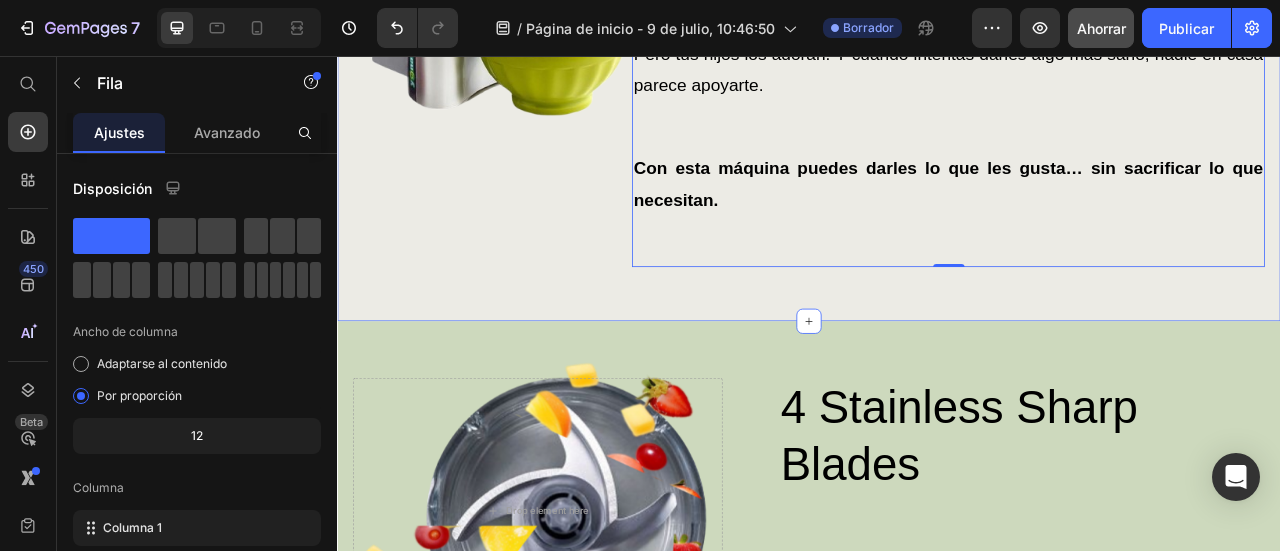 click on "Image Video ¿Tan difícil es cuidar lo que comen… sin dejar de disfrutar? Heading Sabes que los helados comerciales están llenos de azúcar, colorantes y grasa. Pero tus hijos los adoran. Y cuando intentas darles algo más sano, nadie en casa parece apoyarte. Heading Con esta máquina puedes darles lo que les gusta… sin sacrificar lo que necesitan. Heading Row   0 Row Section 2" at bounding box center (937, -162) 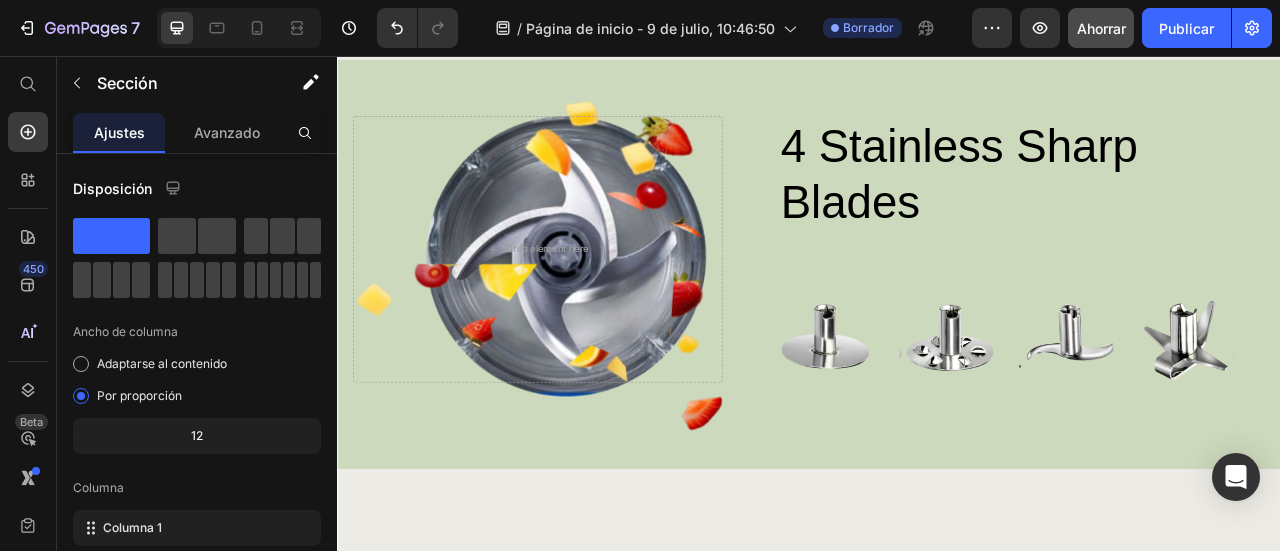 scroll, scrollTop: 2300, scrollLeft: 0, axis: vertical 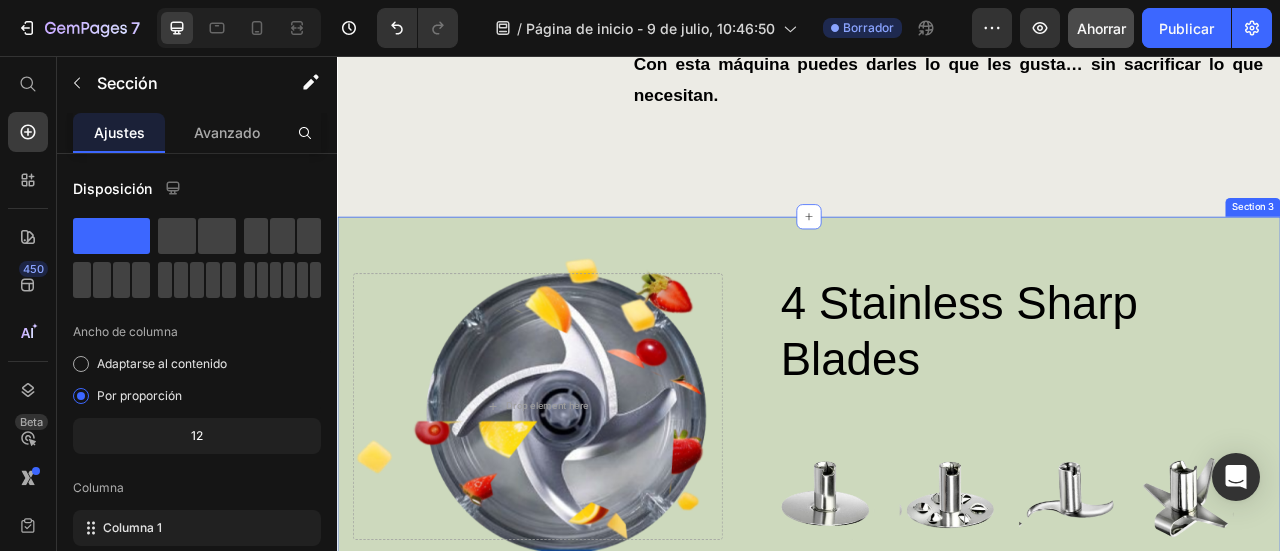 click on "4 stainless sharp blades Heading Image Image Image Image Row Row
Drop element here Hero Banner Section 3" at bounding box center [937, 520] 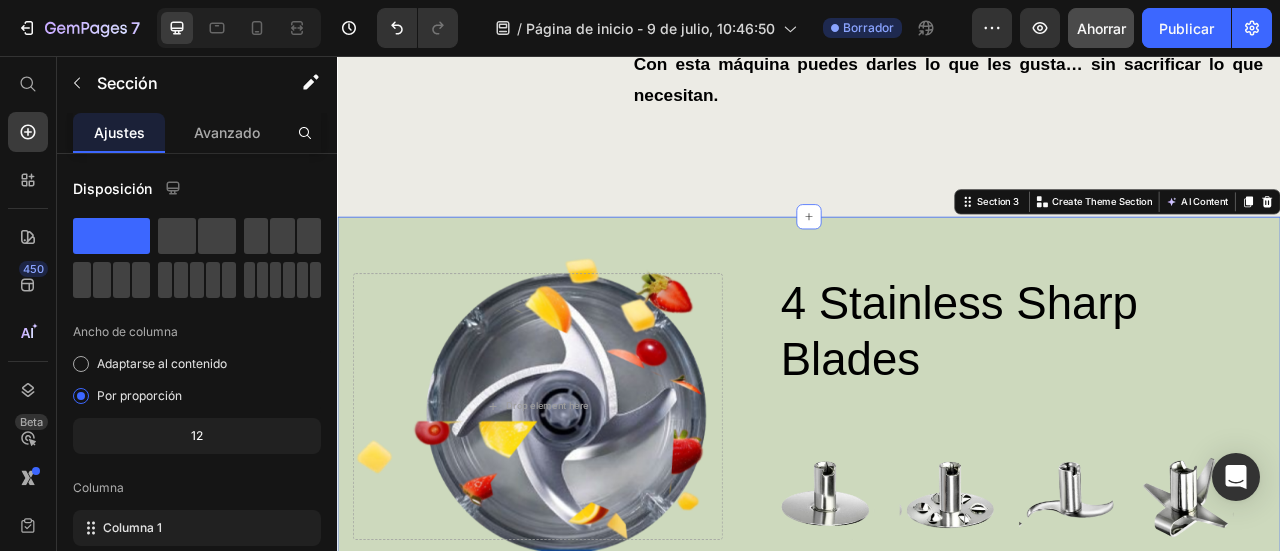scroll, scrollTop: 2200, scrollLeft: 0, axis: vertical 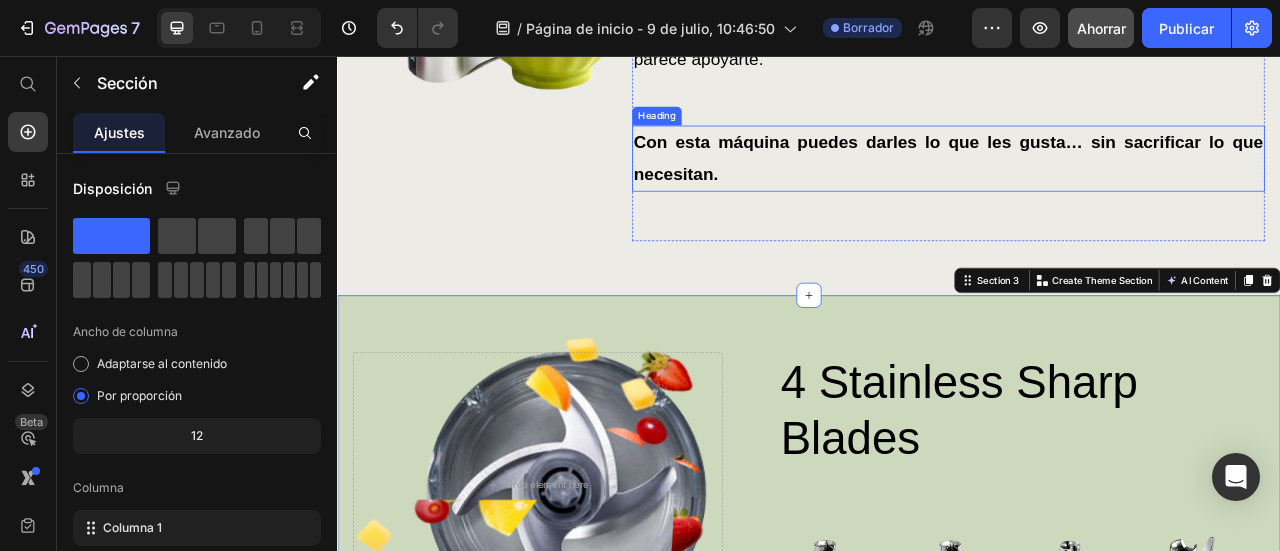 click on "Con esta máquina puedes darles lo que les gusta… sin sacrificar lo que necesitan." at bounding box center [1114, 185] 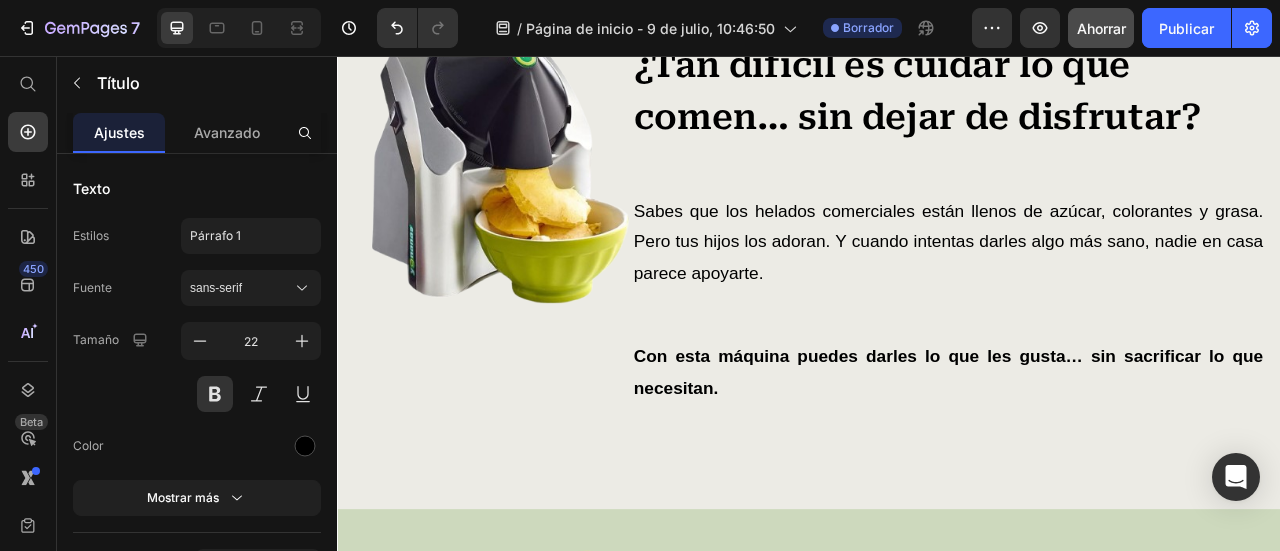 scroll, scrollTop: 2200, scrollLeft: 0, axis: vertical 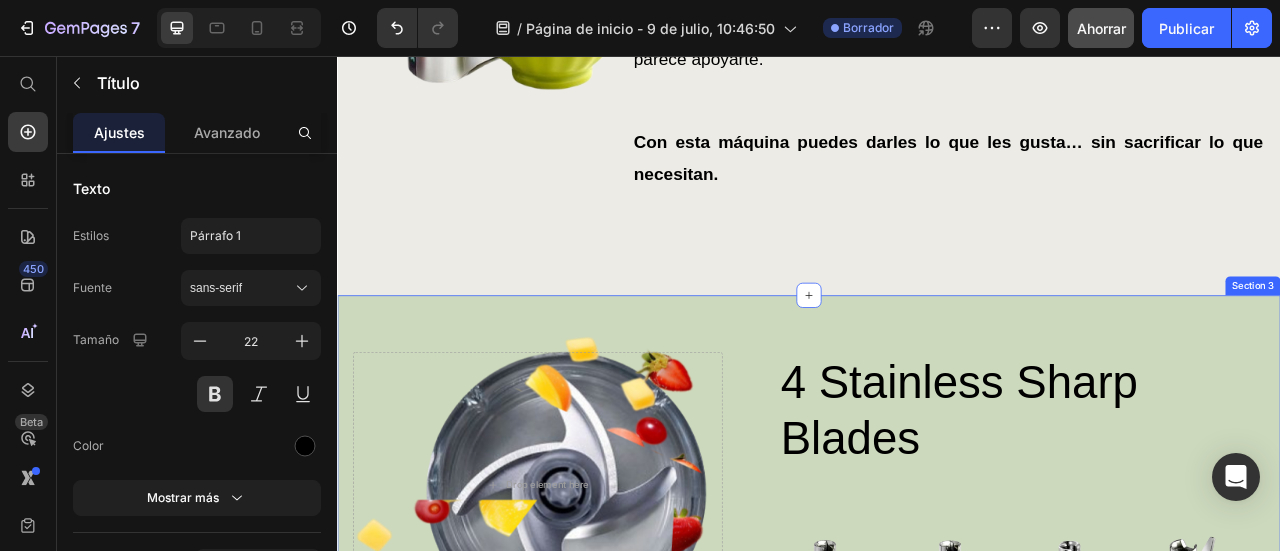 click on "4 stainless sharp blades Heading Image Image Image Image Row Row
Drop element here Hero Banner Section 3" at bounding box center (937, 620) 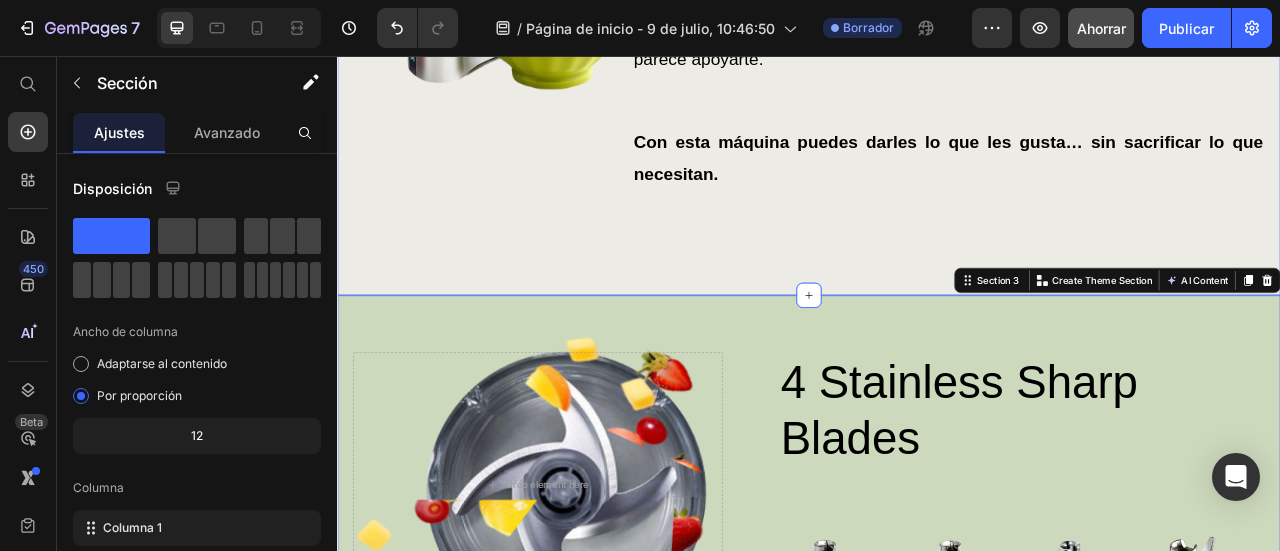 scroll, scrollTop: 2300, scrollLeft: 0, axis: vertical 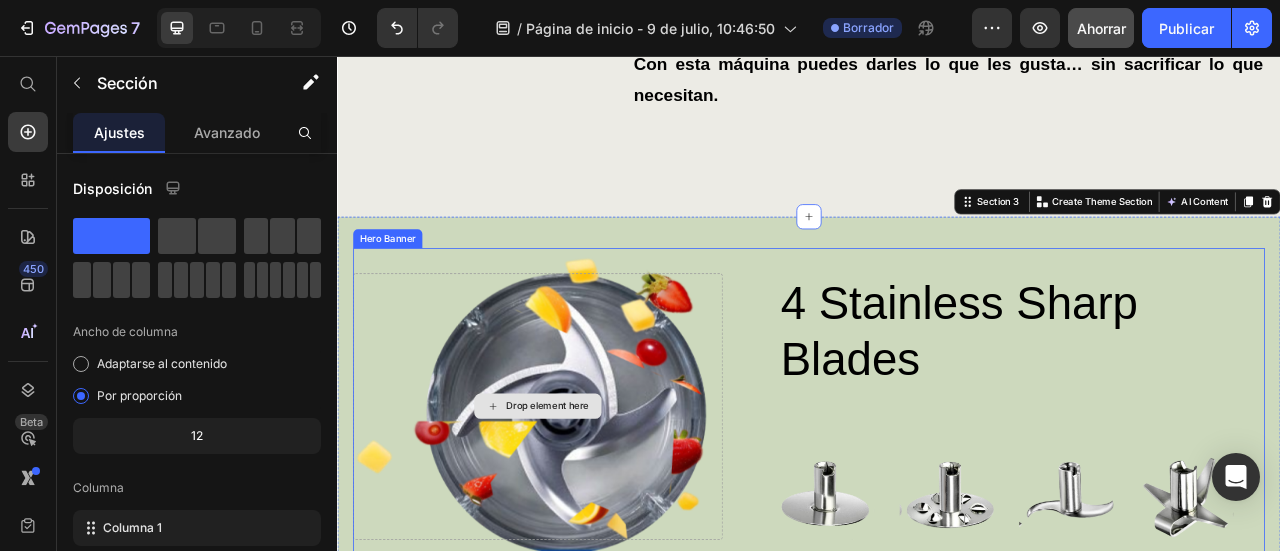 click on "Drop element here" at bounding box center [592, 501] 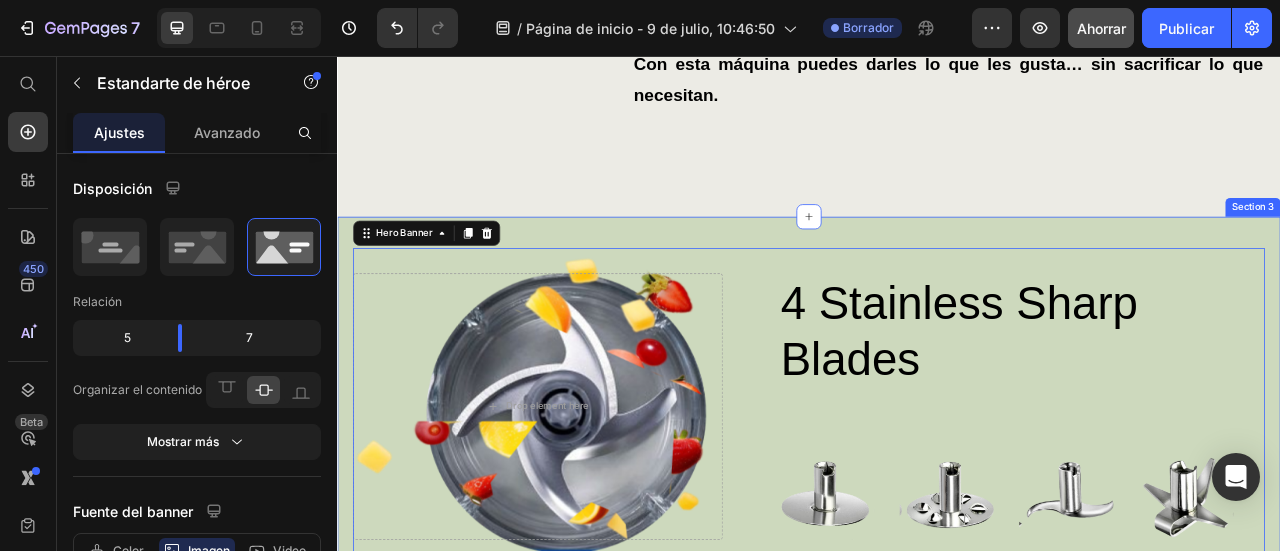 click on "4 stainless sharp blades Heading Image Image Image Image Row Row
Drop element here Hero Banner   0 Section 3" at bounding box center (937, 520) 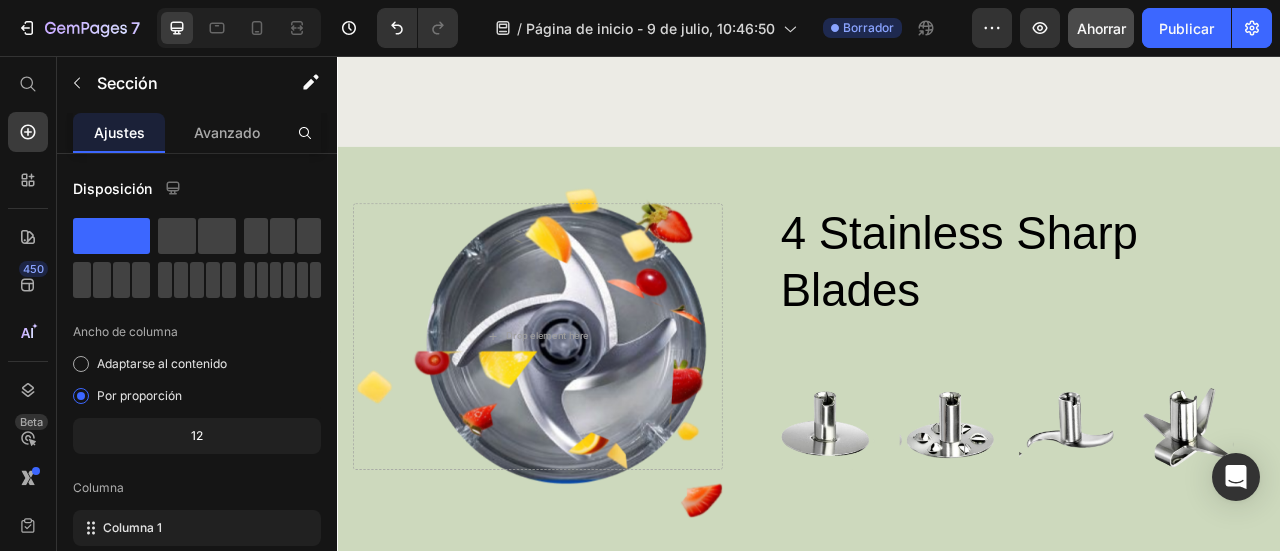 scroll, scrollTop: 2400, scrollLeft: 0, axis: vertical 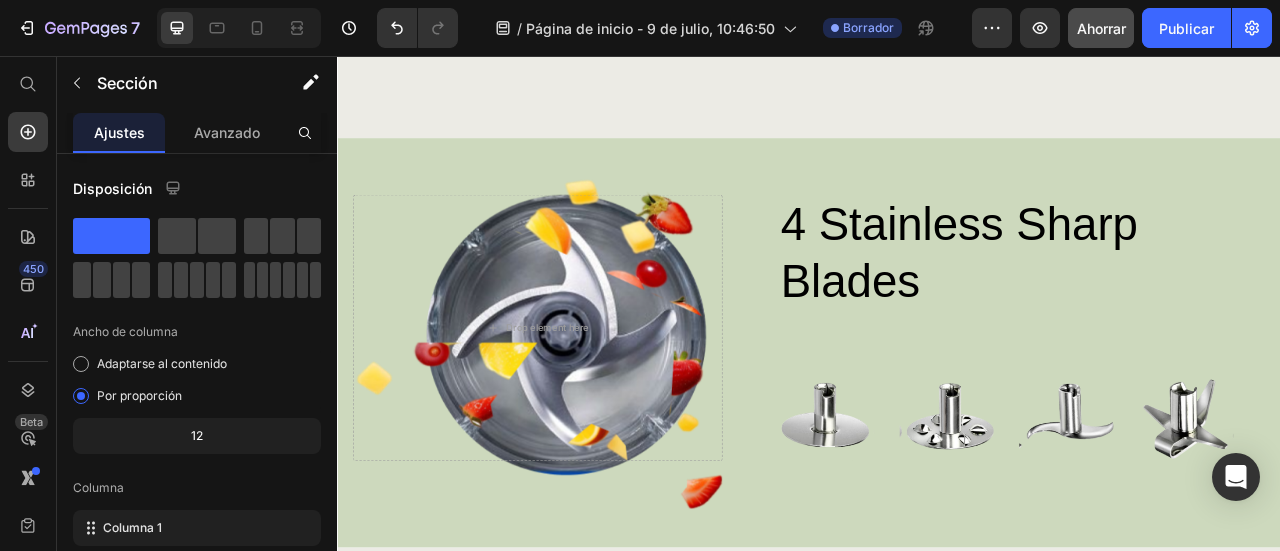 click on "4 stainless sharp blades" at bounding box center (1139, 306) 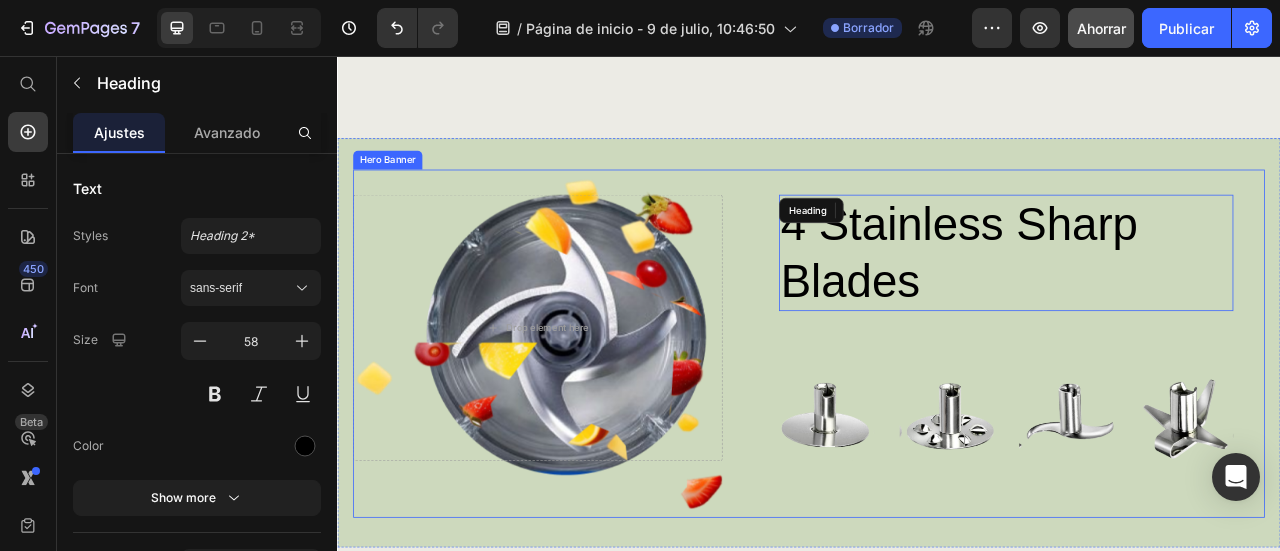 click on "4 stainless sharp blades Heading Image Image Image Image Row Row
Drop element here" at bounding box center [937, 421] 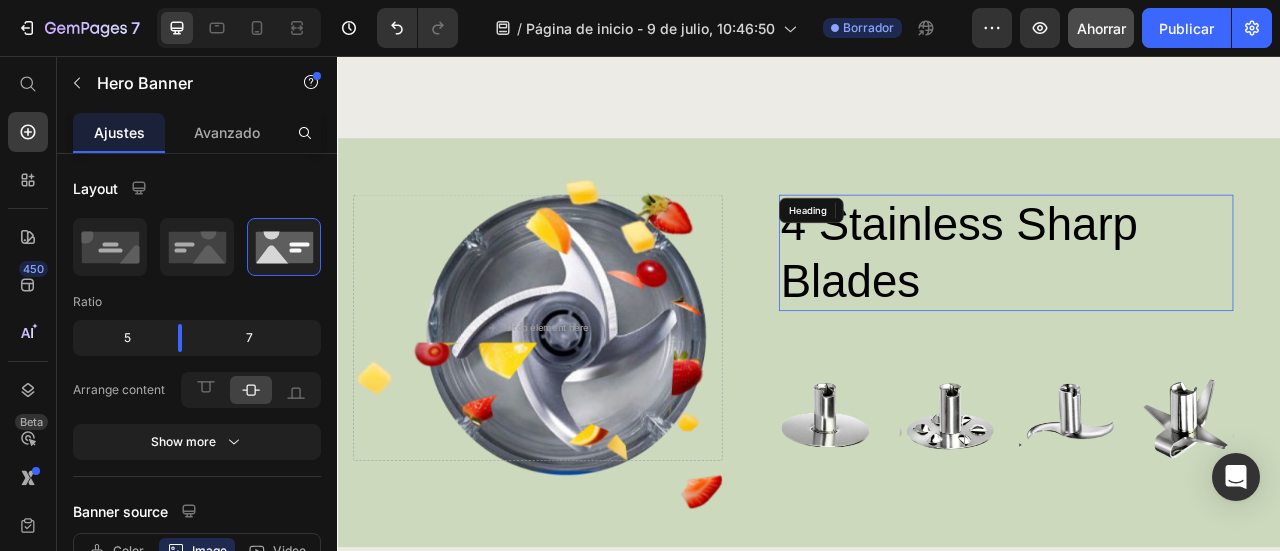 click on "4 stainless sharp blades" at bounding box center [1139, 306] 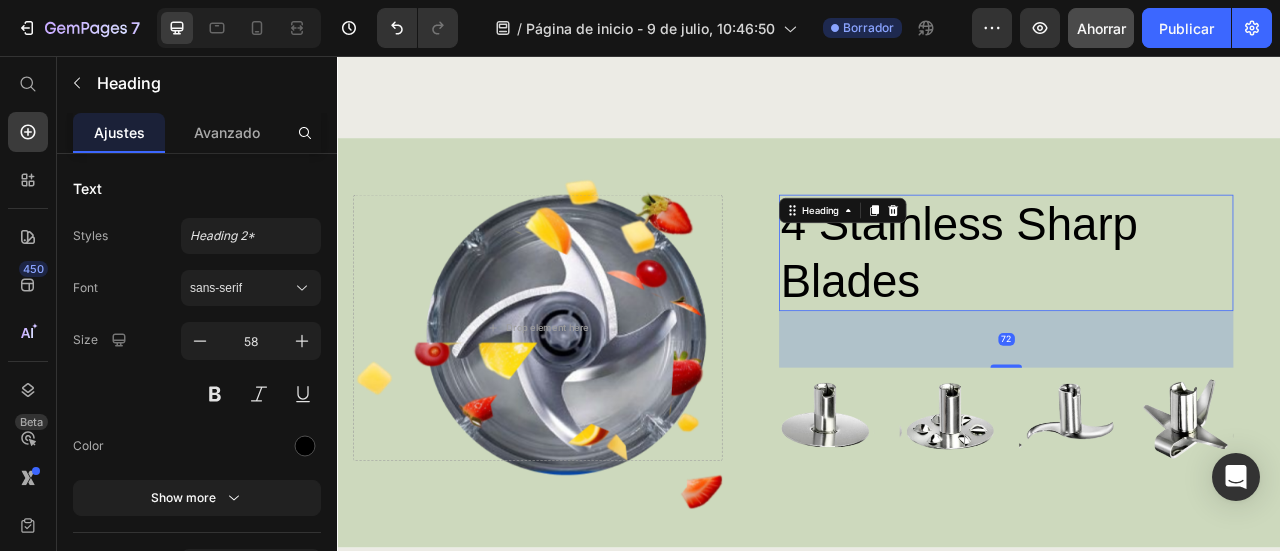 click on "4 stainless sharp blades" at bounding box center (1139, 306) 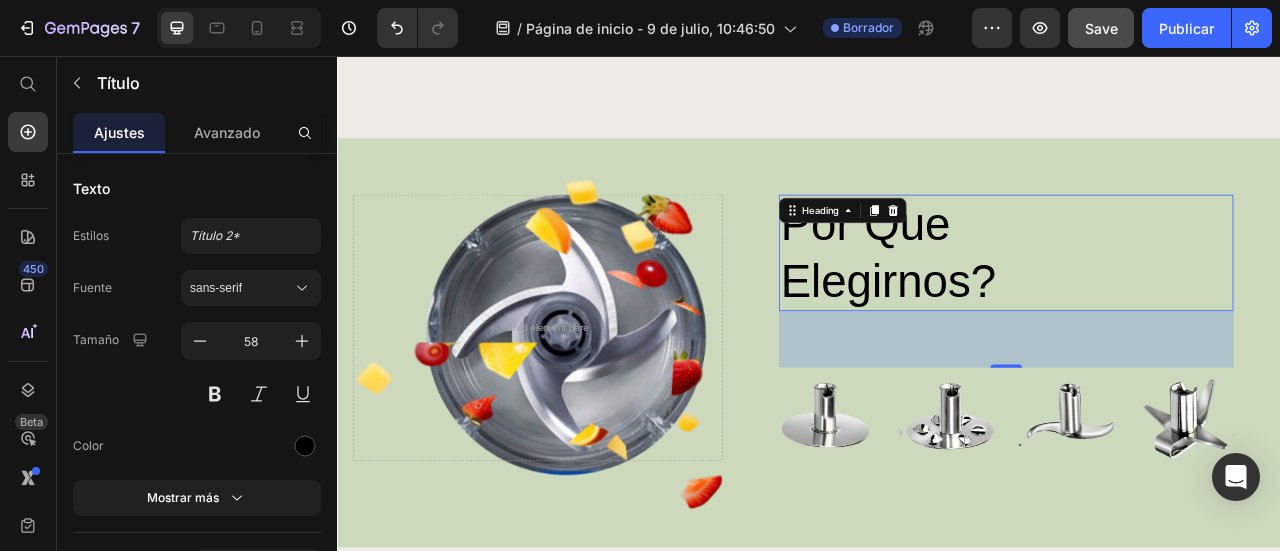 click on "Por que elegirnos?" at bounding box center [1139, 306] 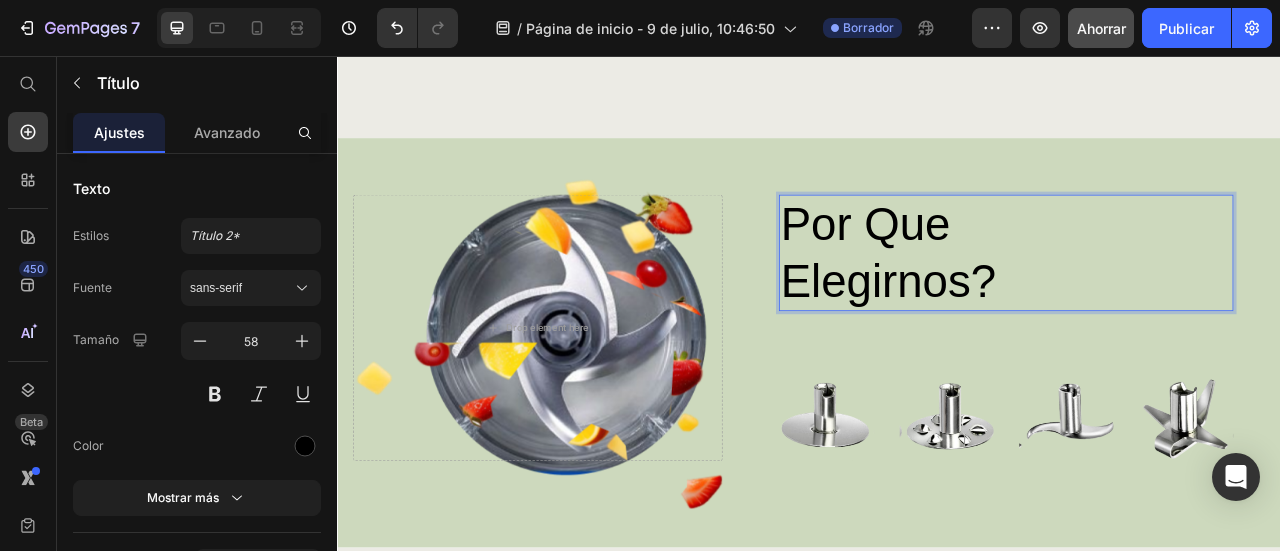 drag, startPoint x: 1150, startPoint y: 332, endPoint x: 1131, endPoint y: 331, distance: 19.026299 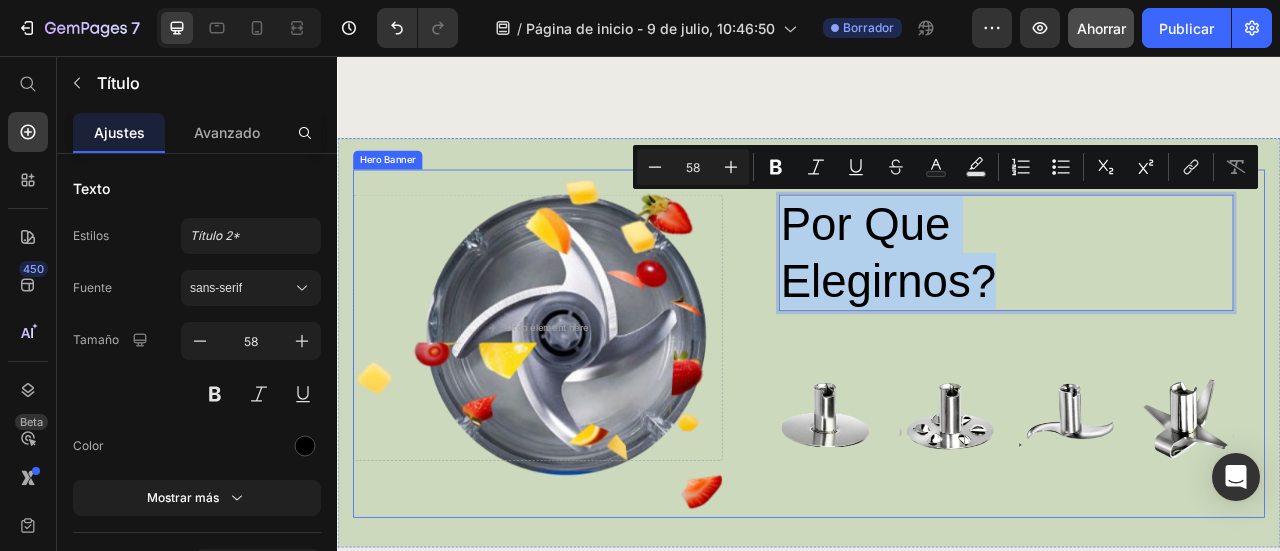 drag, startPoint x: 1165, startPoint y: 338, endPoint x: 886, endPoint y: 274, distance: 286.2464 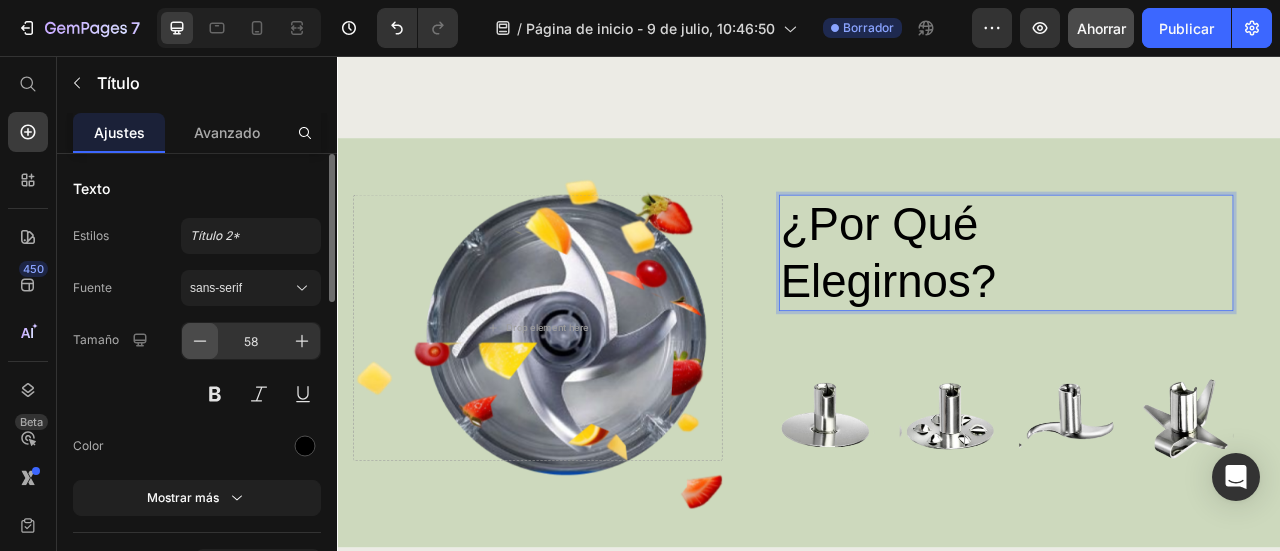 click 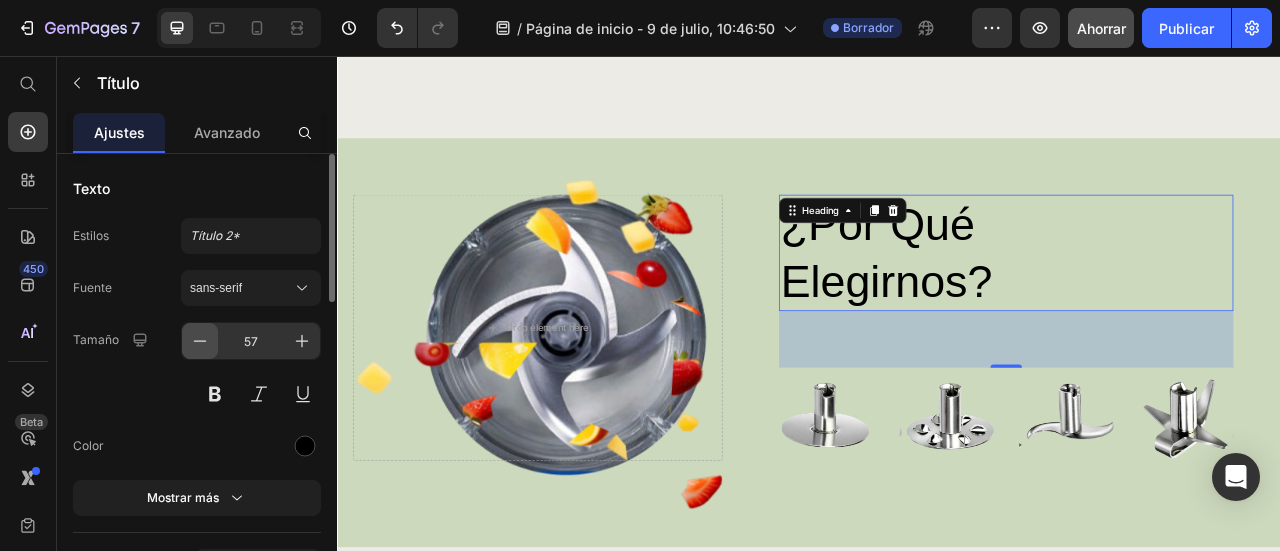 click 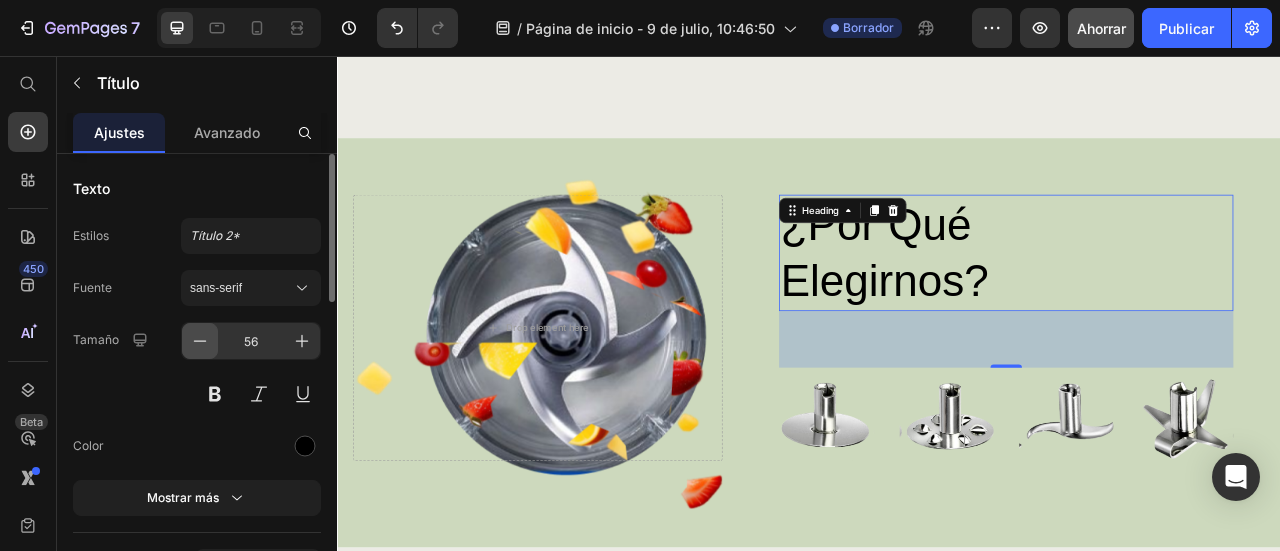 click 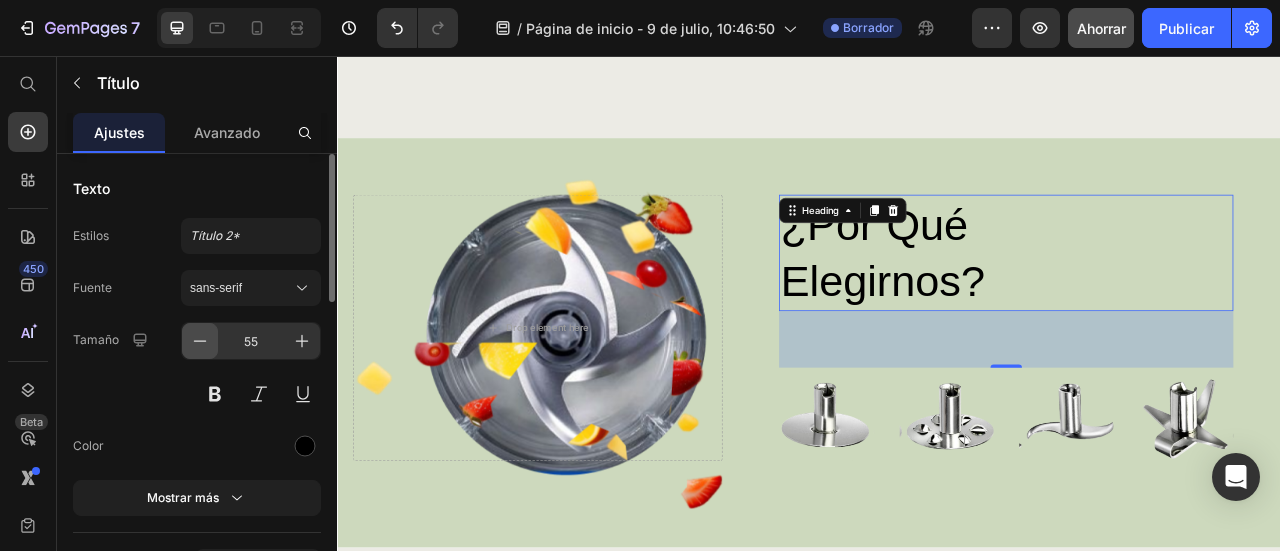 click 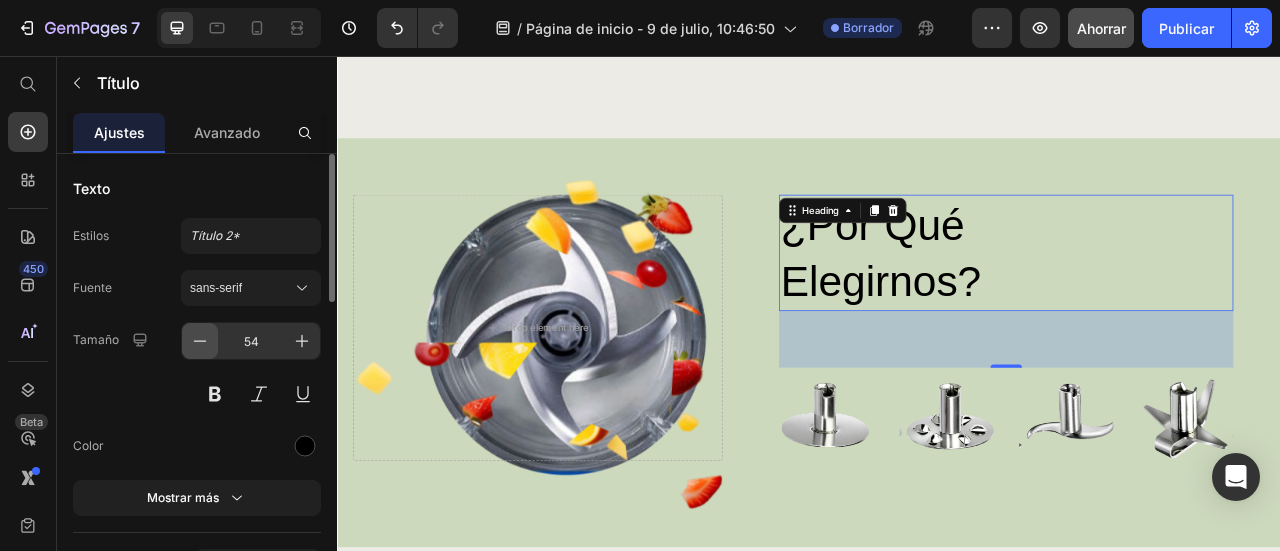click 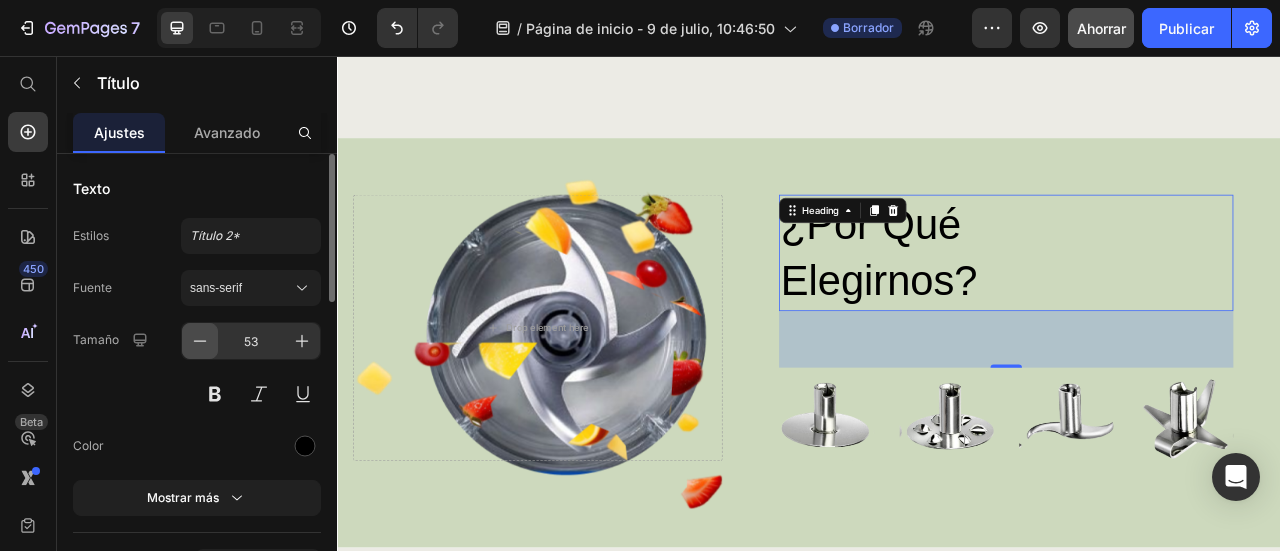 click 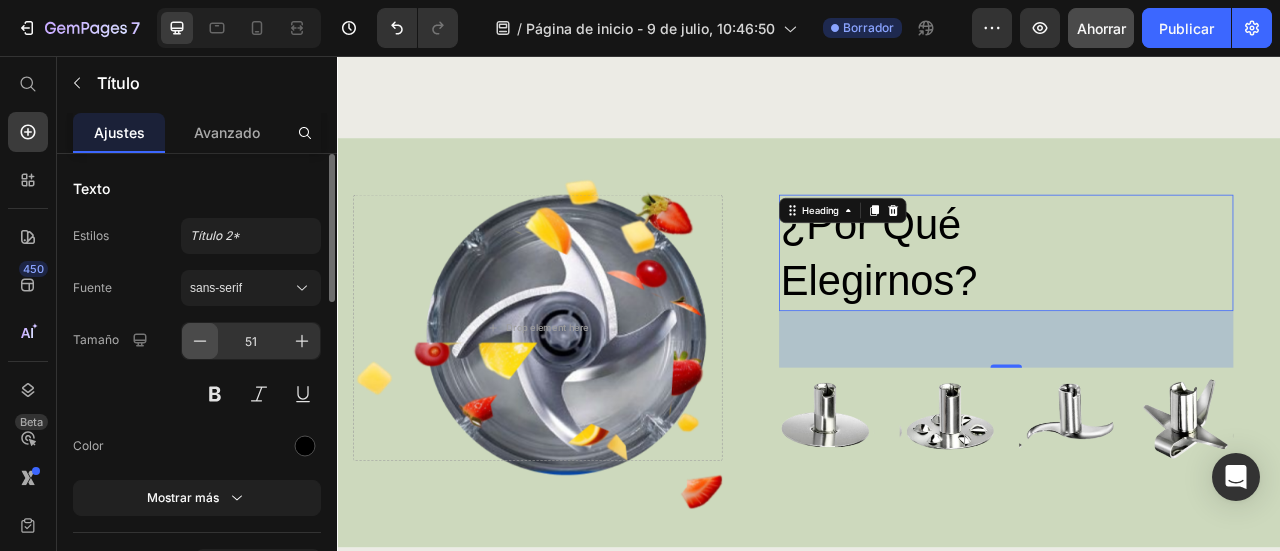 click 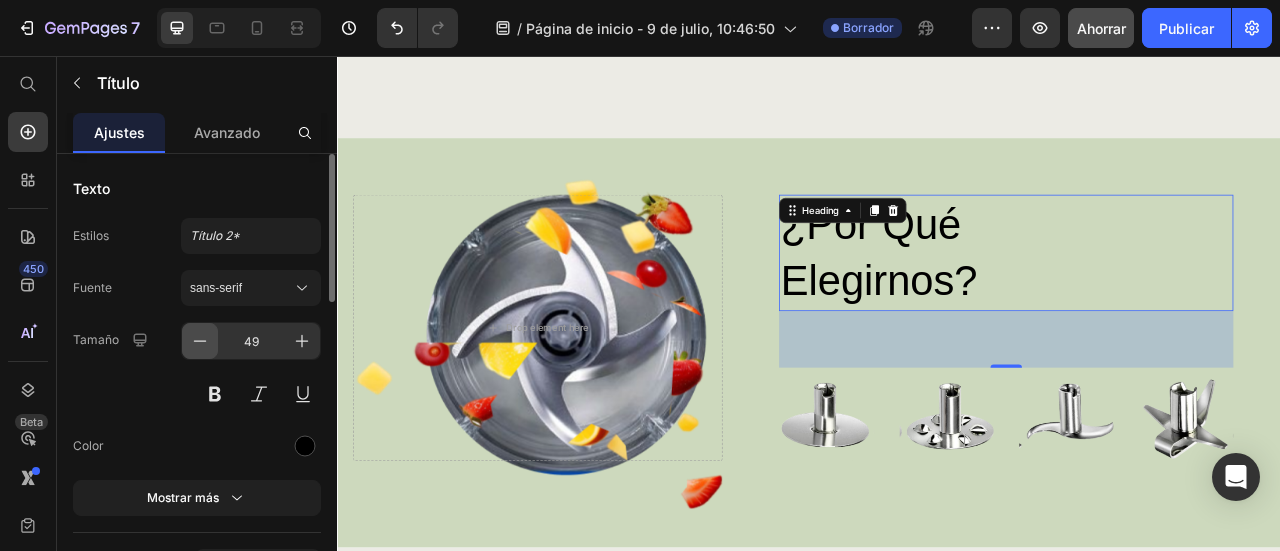 click 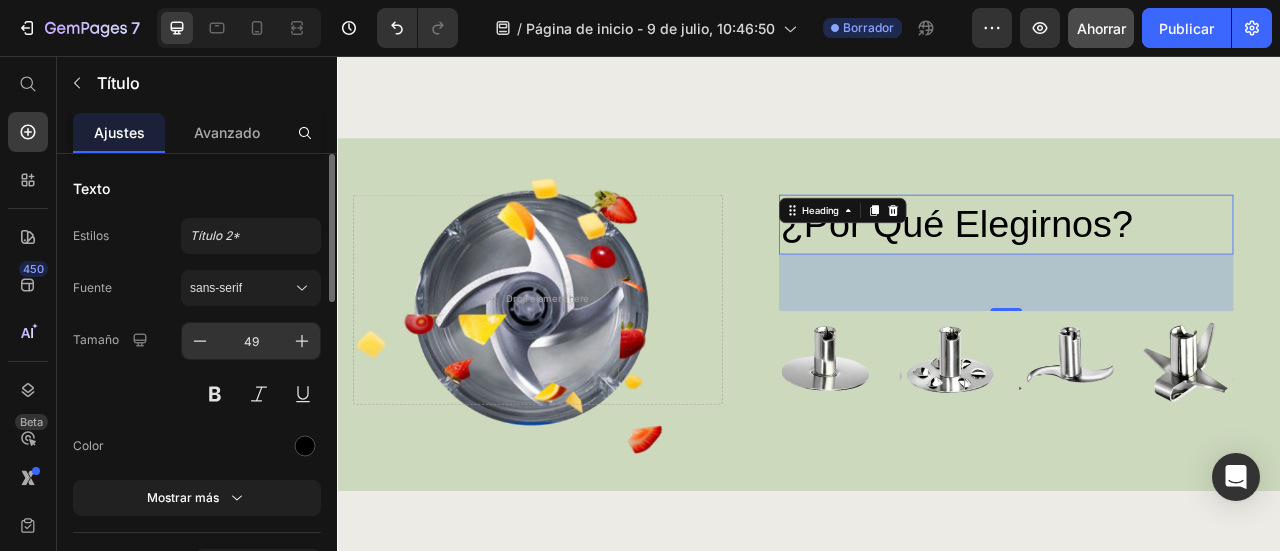 type on "48" 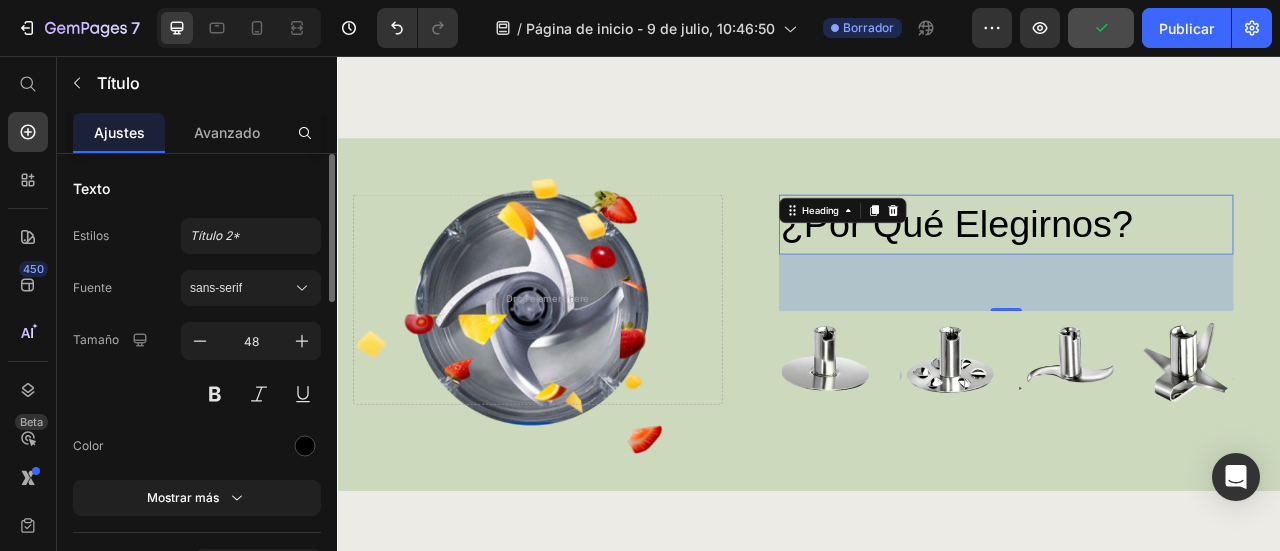 scroll, scrollTop: 100, scrollLeft: 0, axis: vertical 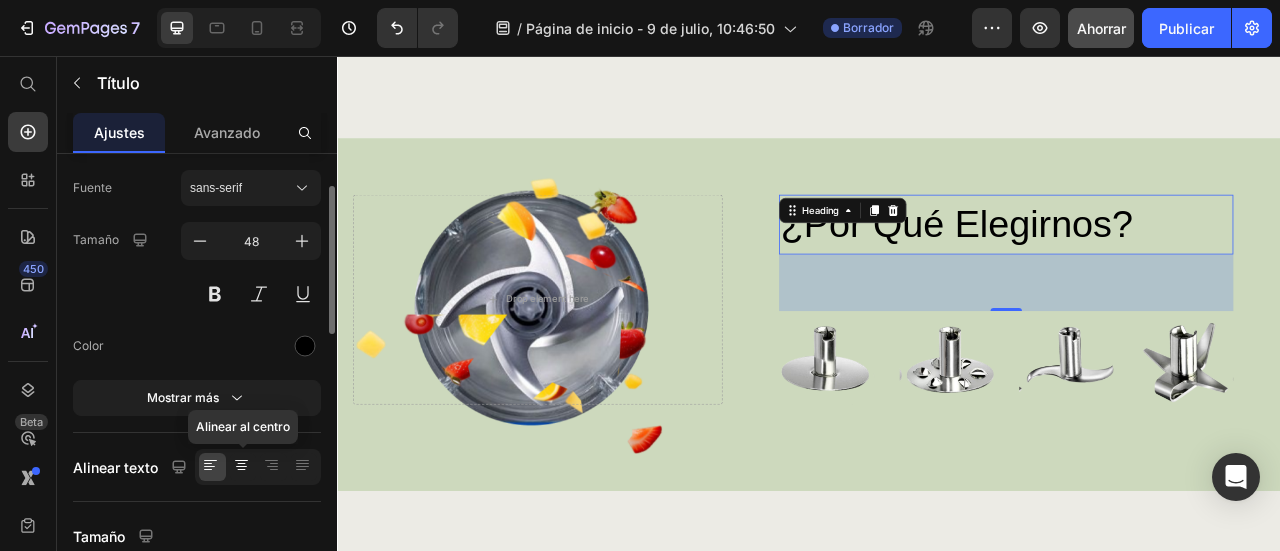 click 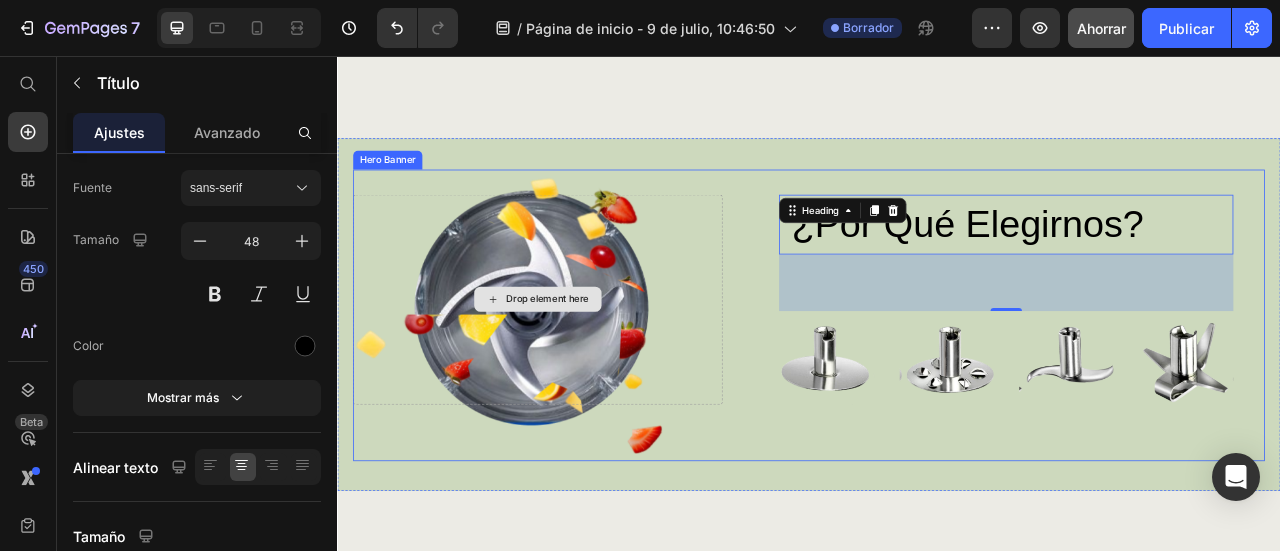 click on "Drop element here" at bounding box center (592, 365) 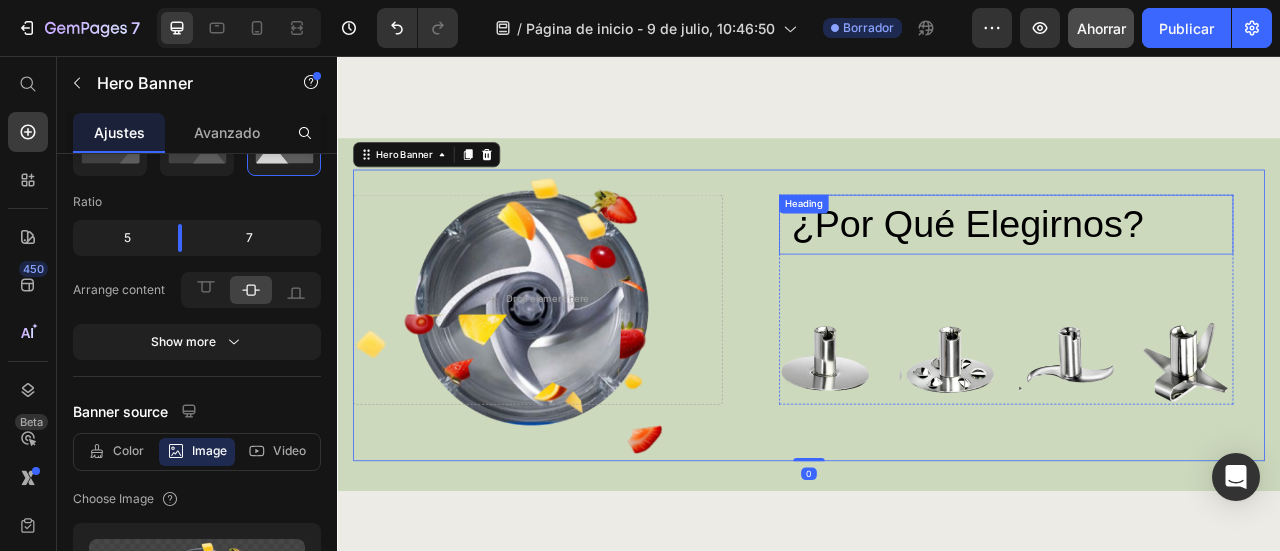 scroll, scrollTop: 0, scrollLeft: 0, axis: both 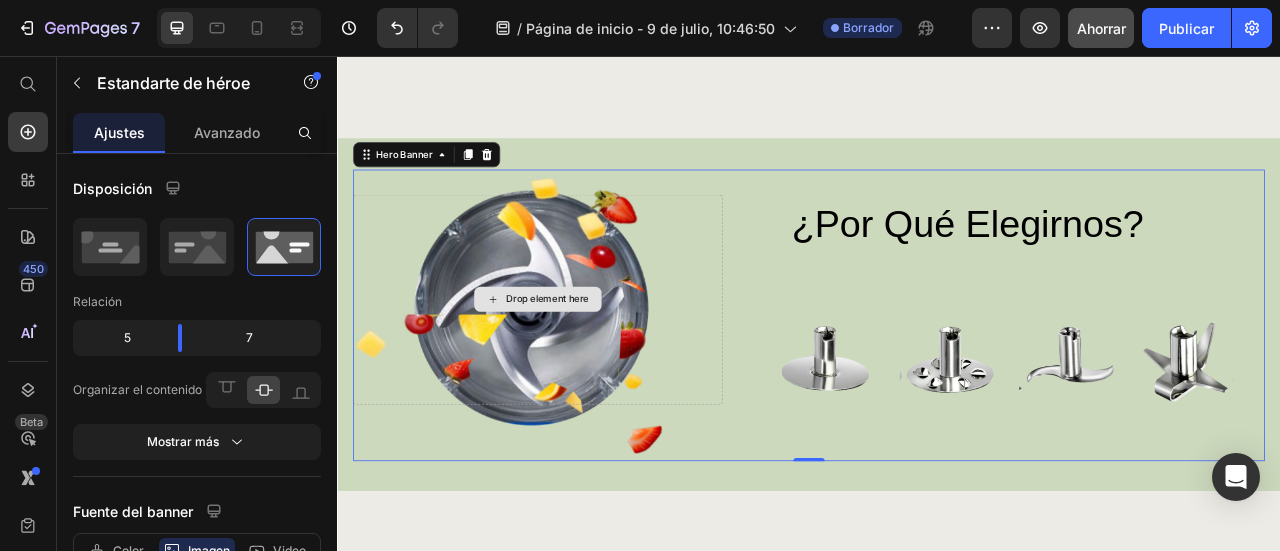 click on "Drop element here" at bounding box center (592, 365) 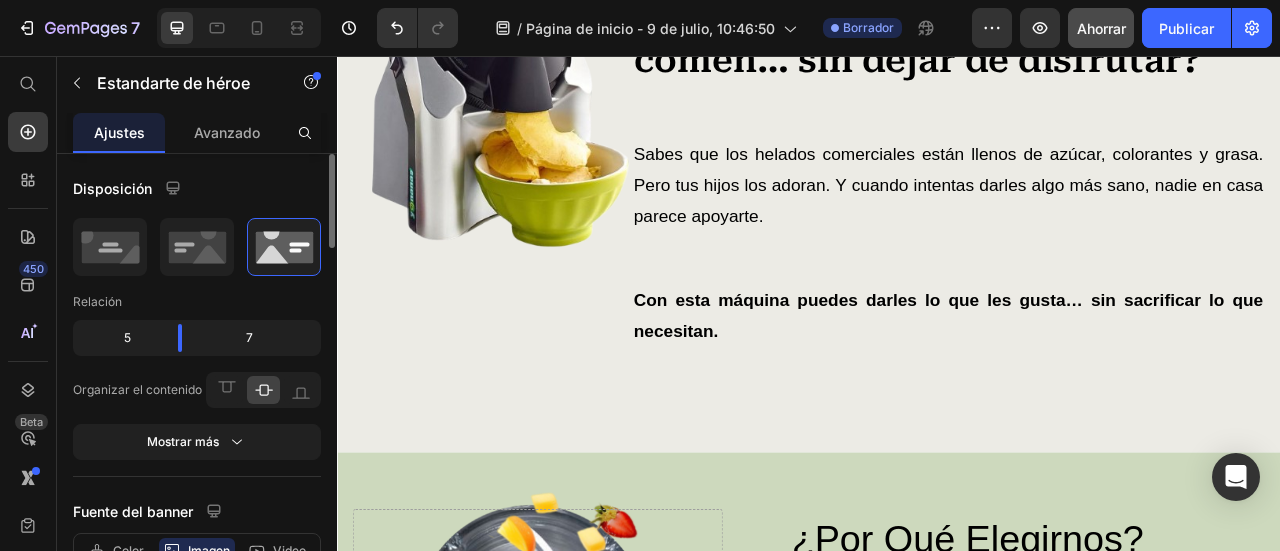 scroll, scrollTop: 2400, scrollLeft: 0, axis: vertical 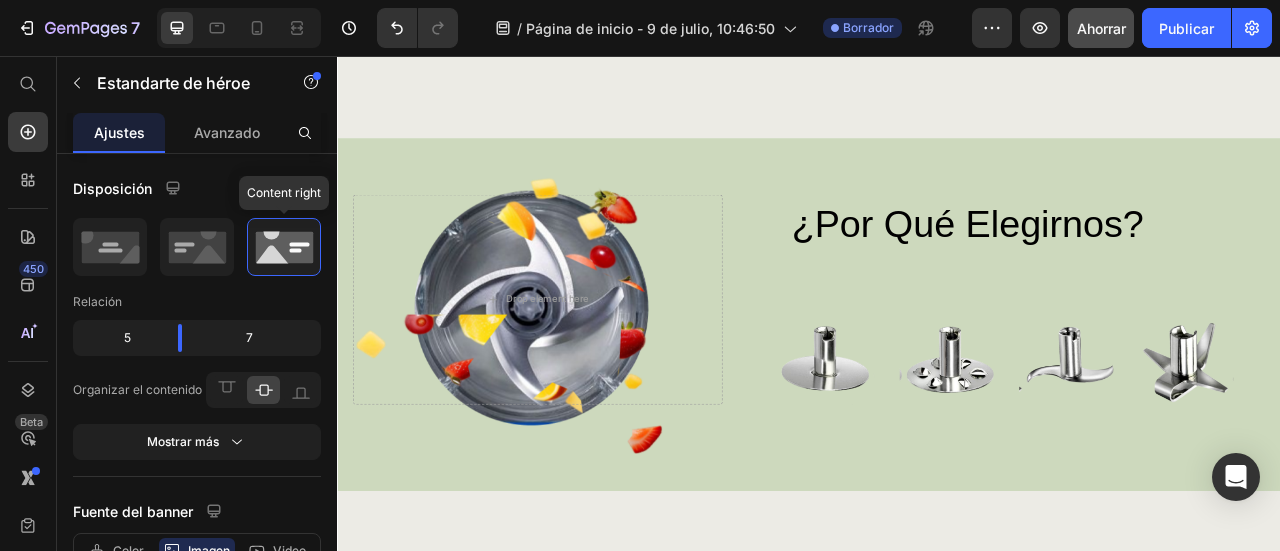click on "Drop element here" at bounding box center [592, 365] 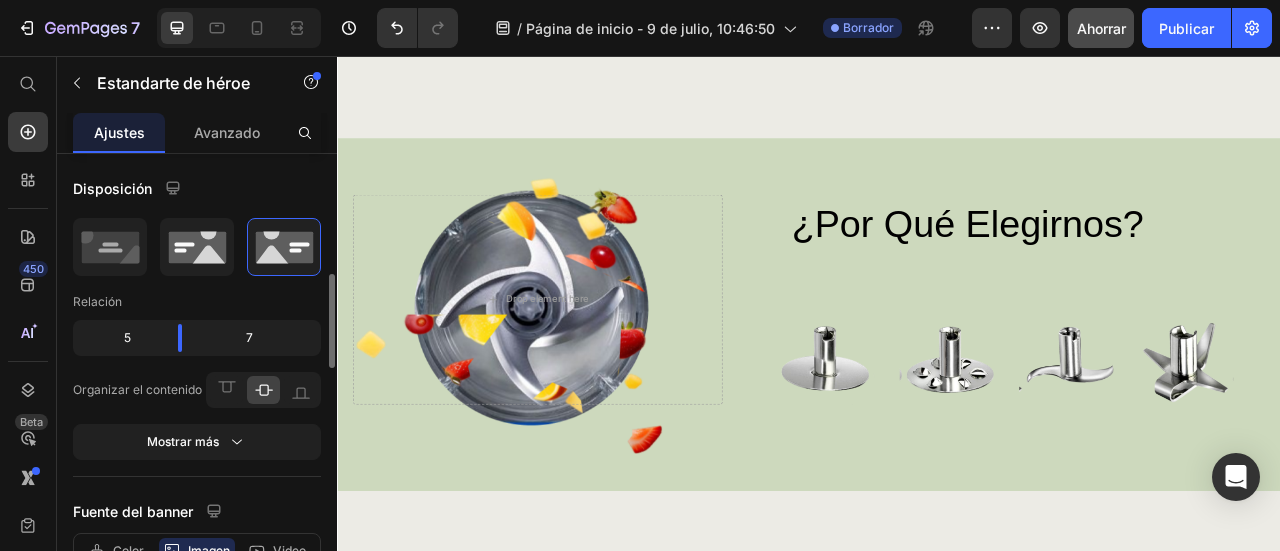 scroll, scrollTop: 200, scrollLeft: 0, axis: vertical 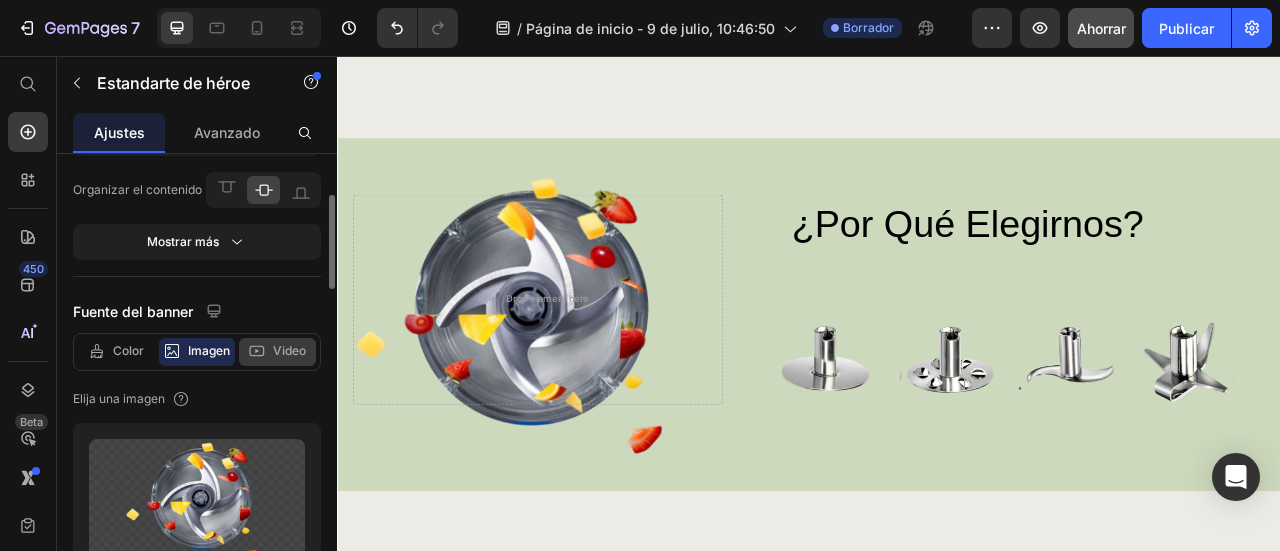 click 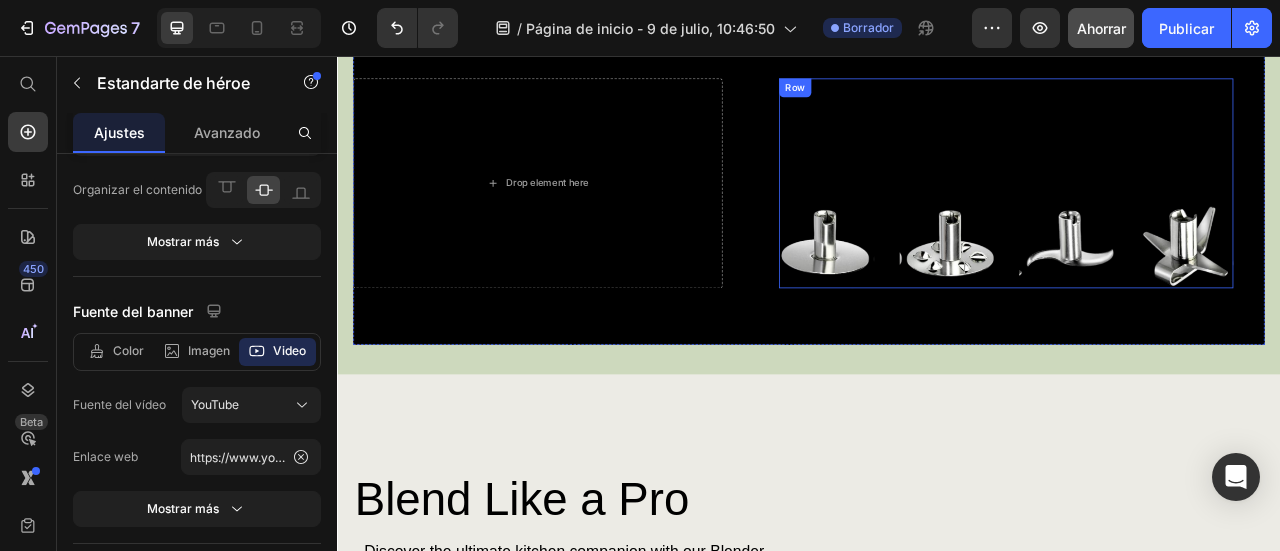 scroll, scrollTop: 2300, scrollLeft: 0, axis: vertical 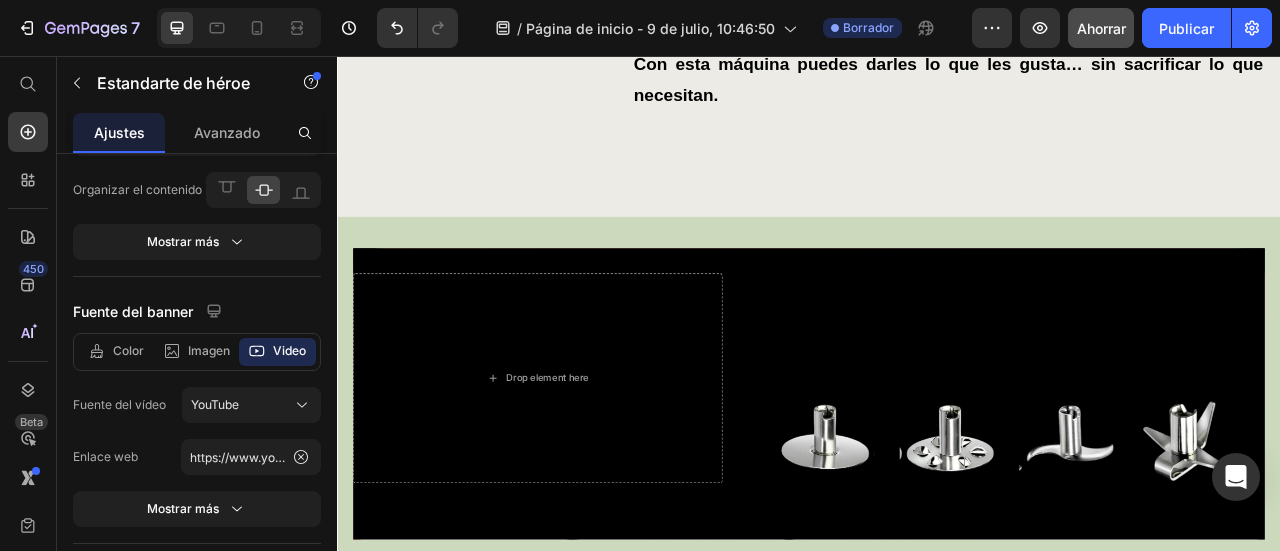 click on "¿Por qué elegirnos? Heading Image Image Image Image Row Row
Drop element here" at bounding box center [937, 485] 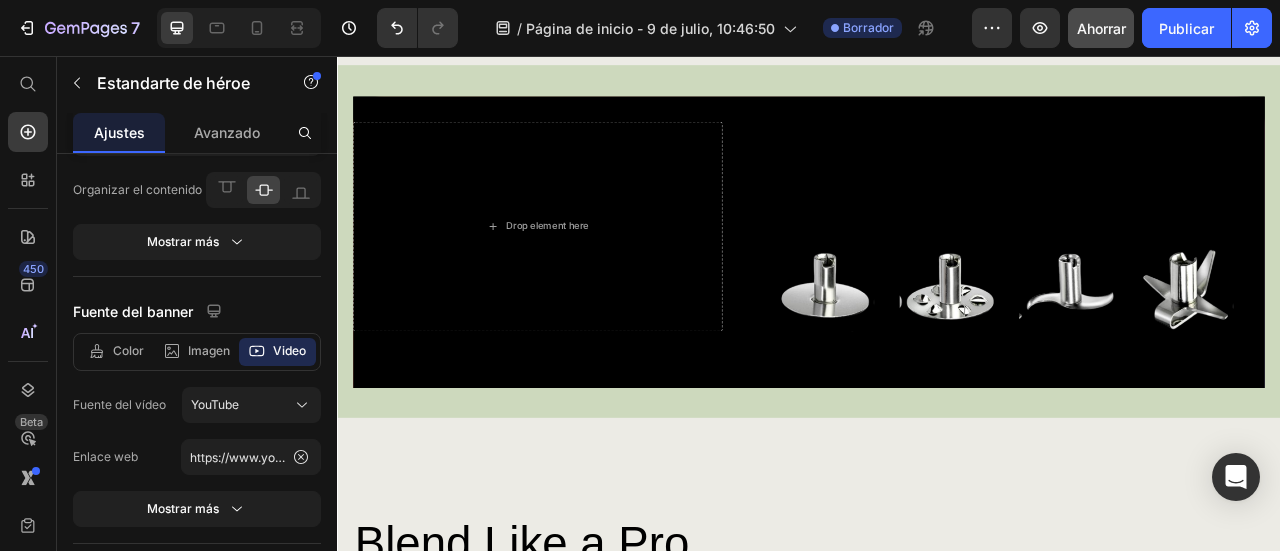 scroll, scrollTop: 2500, scrollLeft: 0, axis: vertical 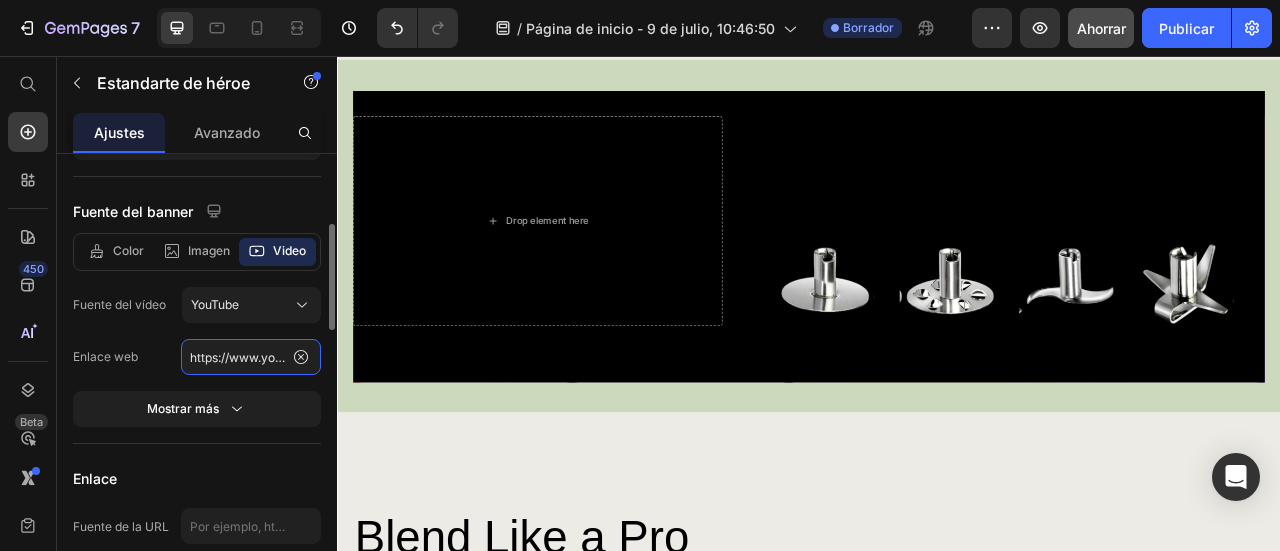 click on "https://www.youtube.com/watch?v=cyzh48XRS4M" 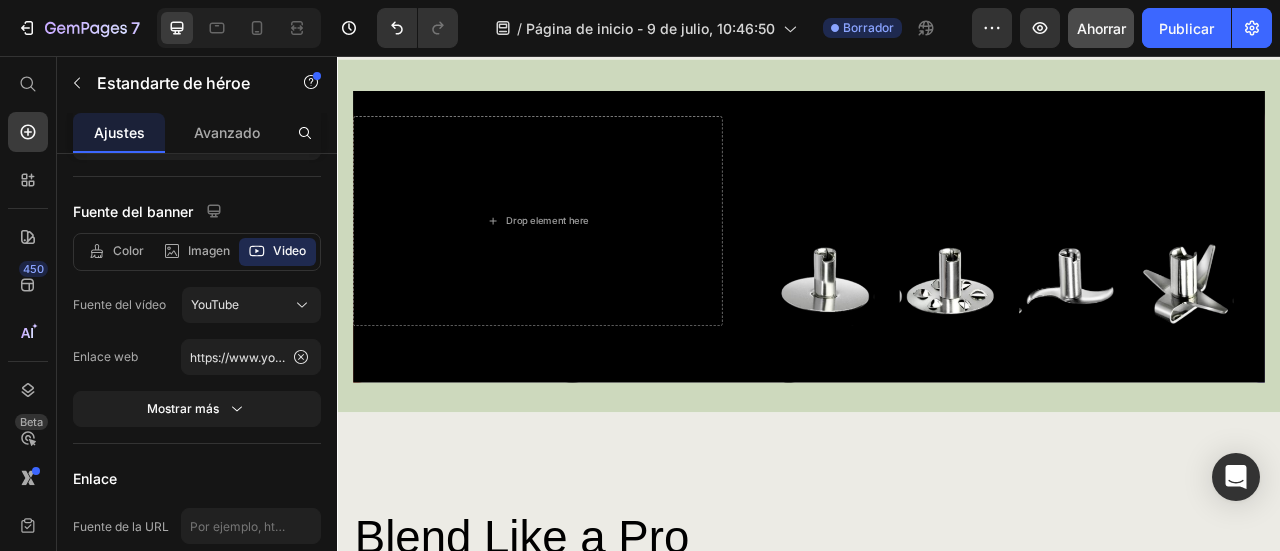 click on "¿Por qué elegirnos? Heading Image Image Image Image Row Row
Drop element here" at bounding box center [937, 285] 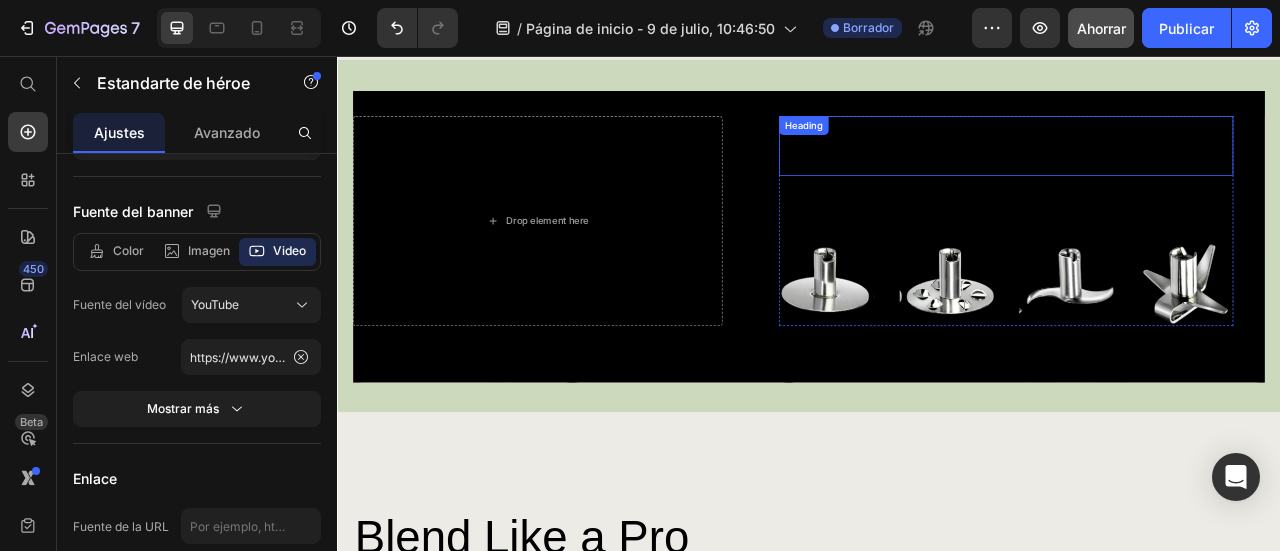 click on "¿Por qué elegirnos?" at bounding box center (1139, 170) 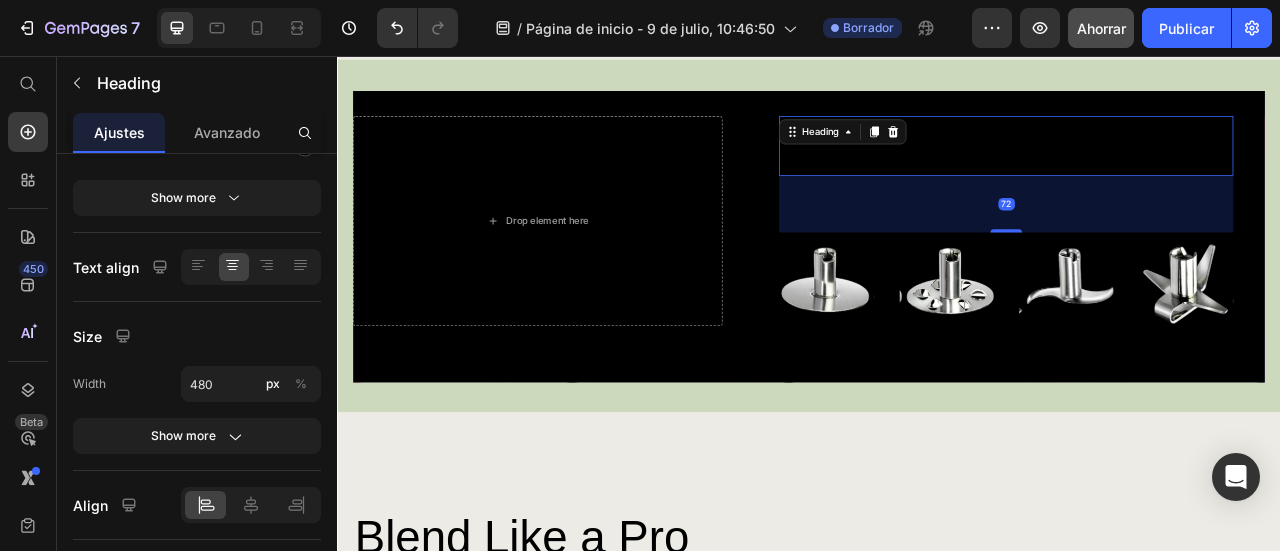 scroll, scrollTop: 0, scrollLeft: 0, axis: both 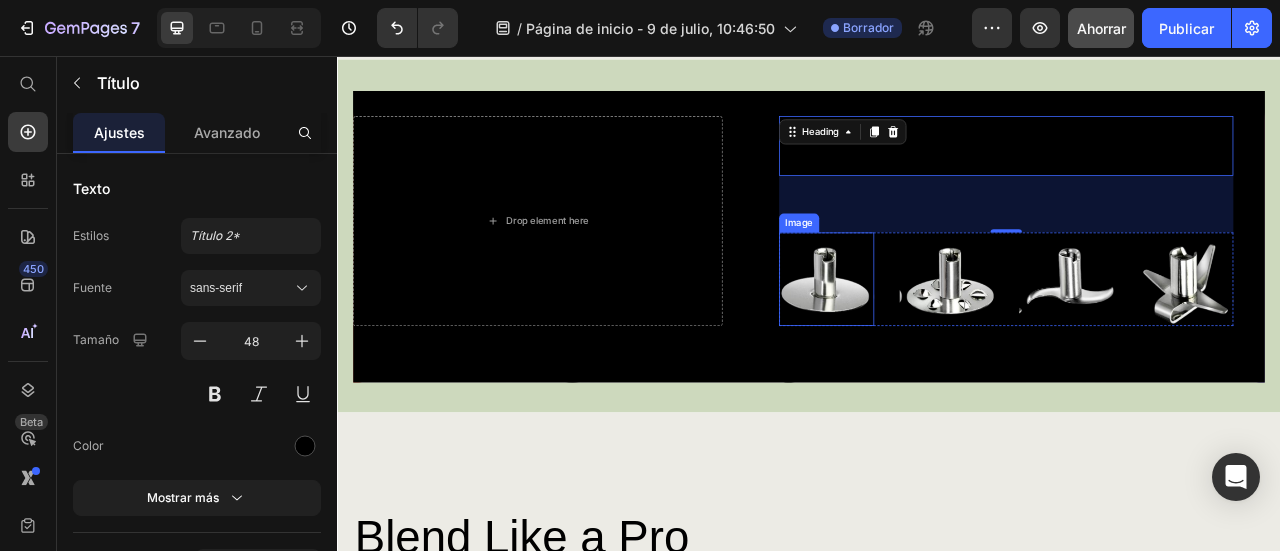 click at bounding box center [959, 339] 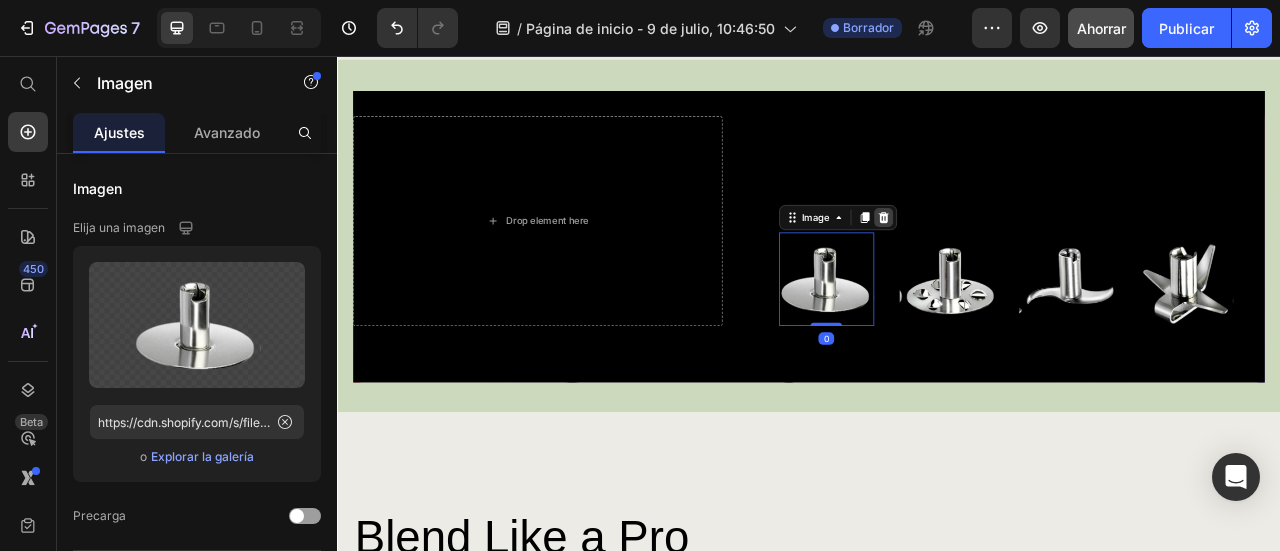click 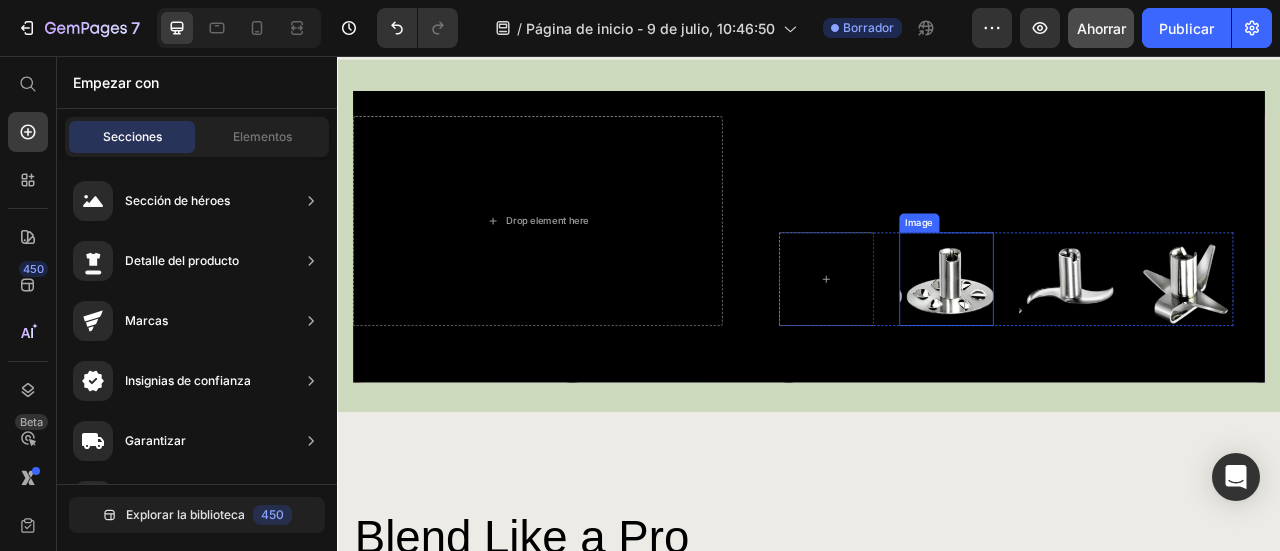 click at bounding box center (1112, 339) 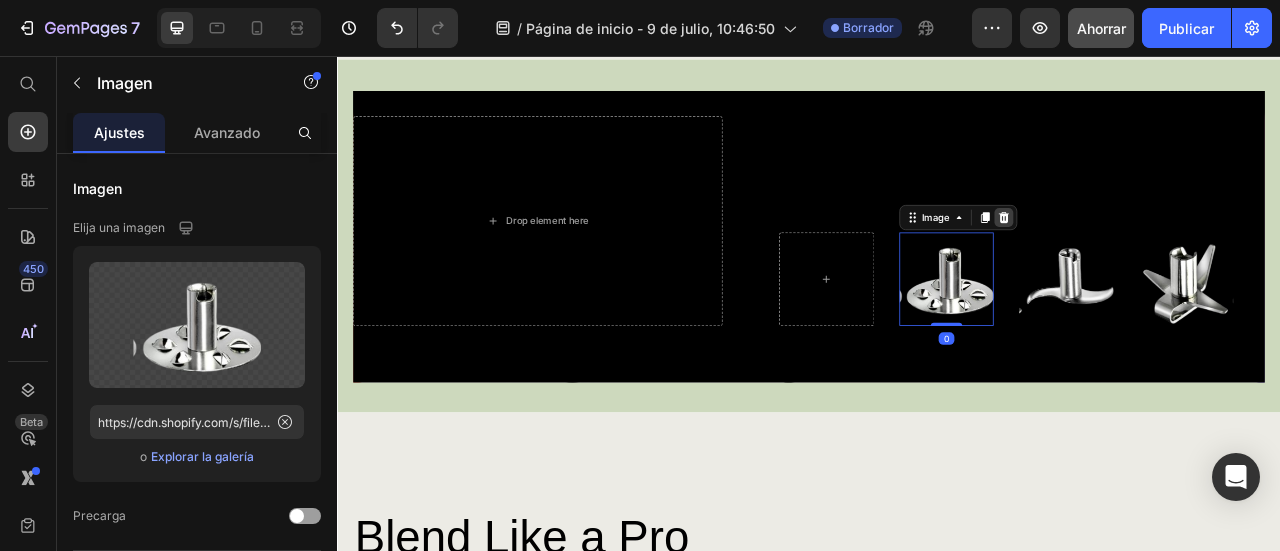click 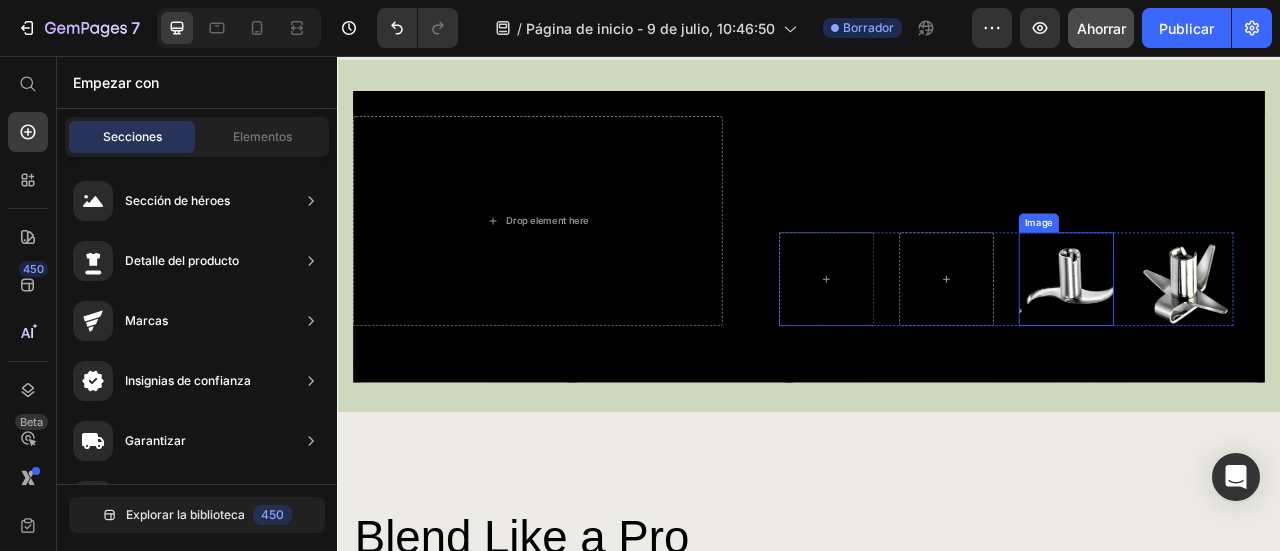 click at bounding box center (1264, 339) 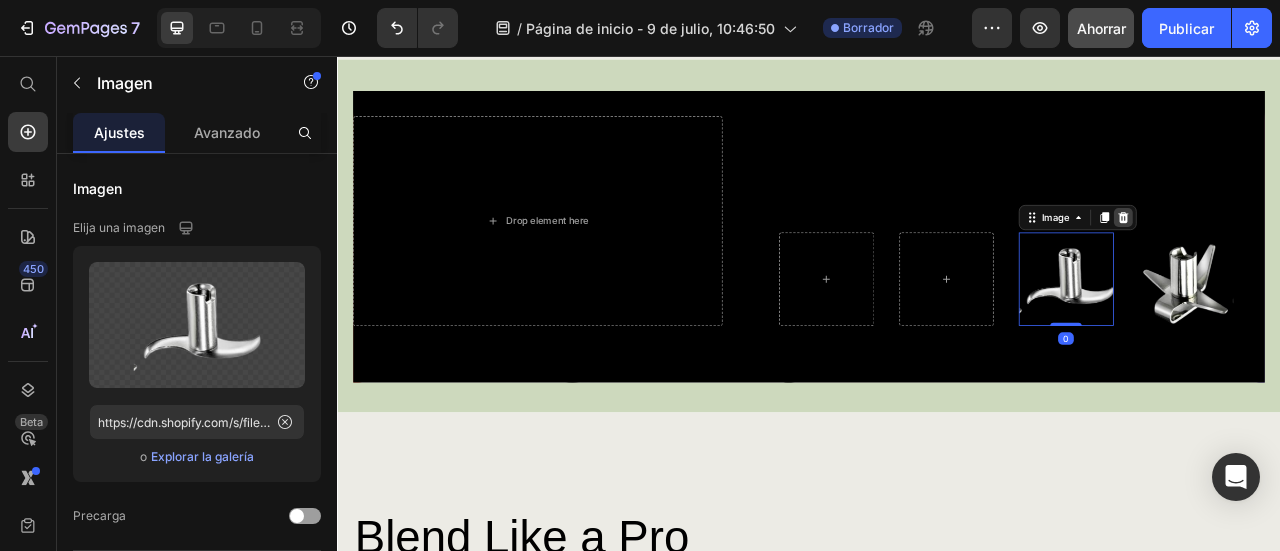 click 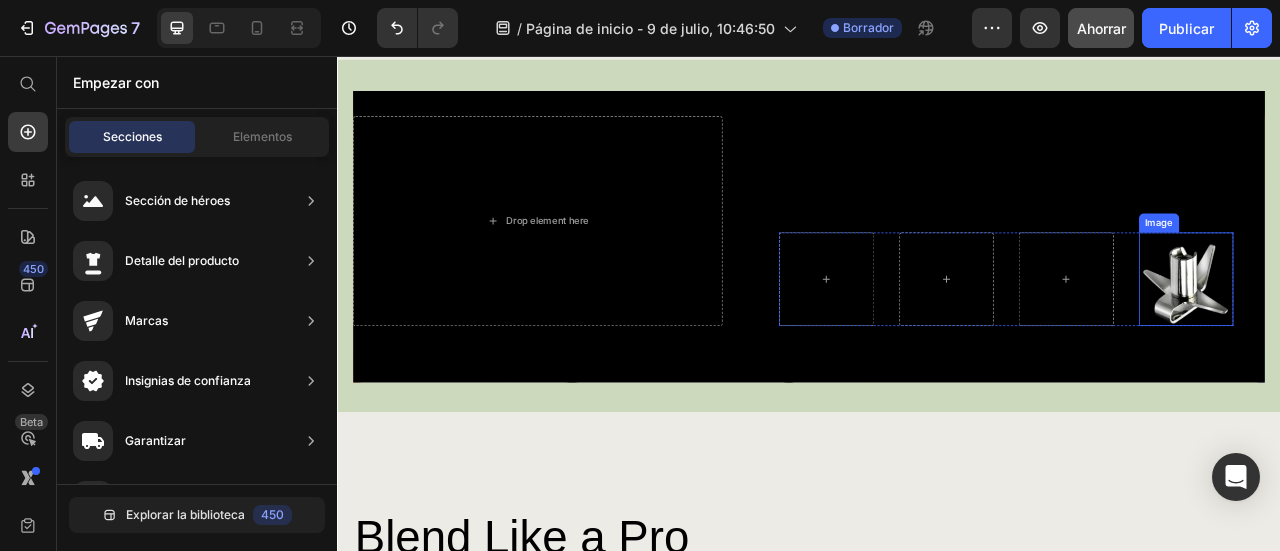 click at bounding box center (1417, 339) 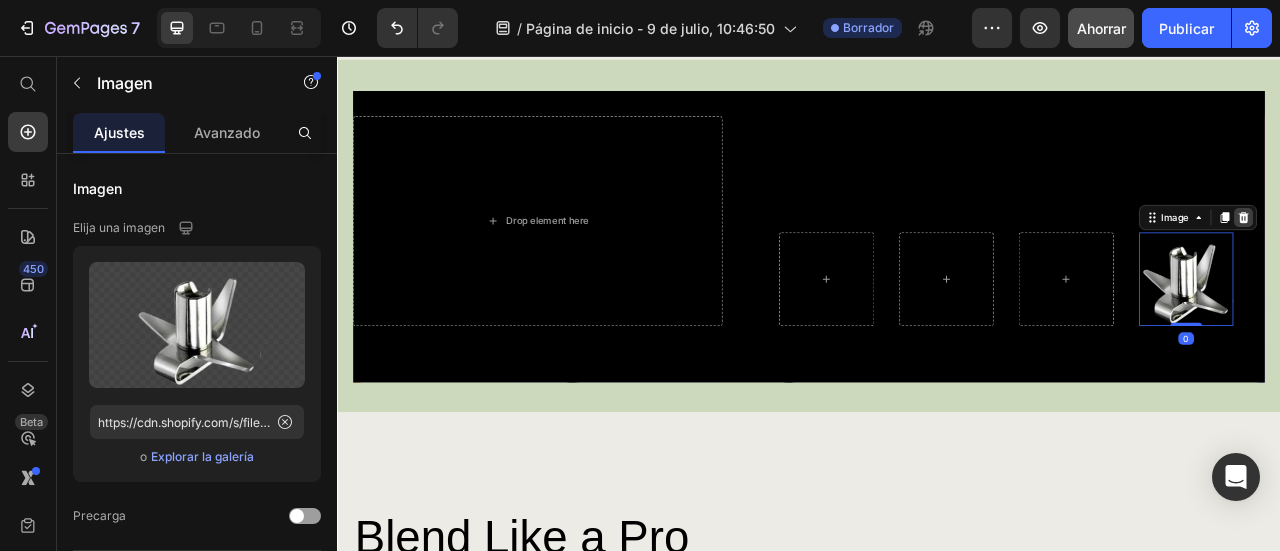 click at bounding box center [1490, 261] 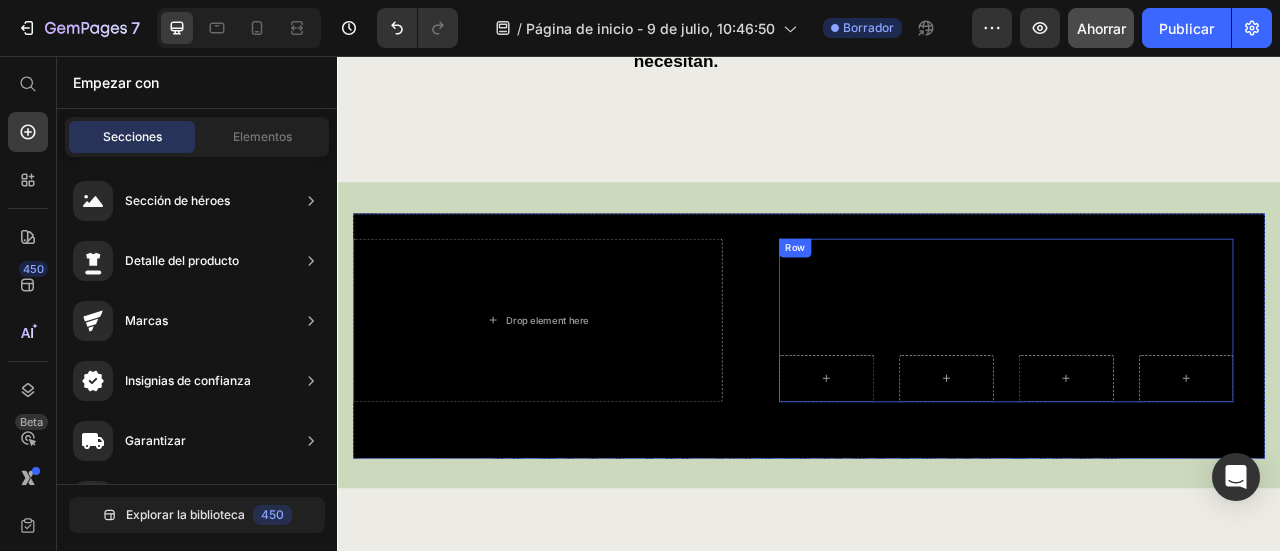 scroll, scrollTop: 2300, scrollLeft: 0, axis: vertical 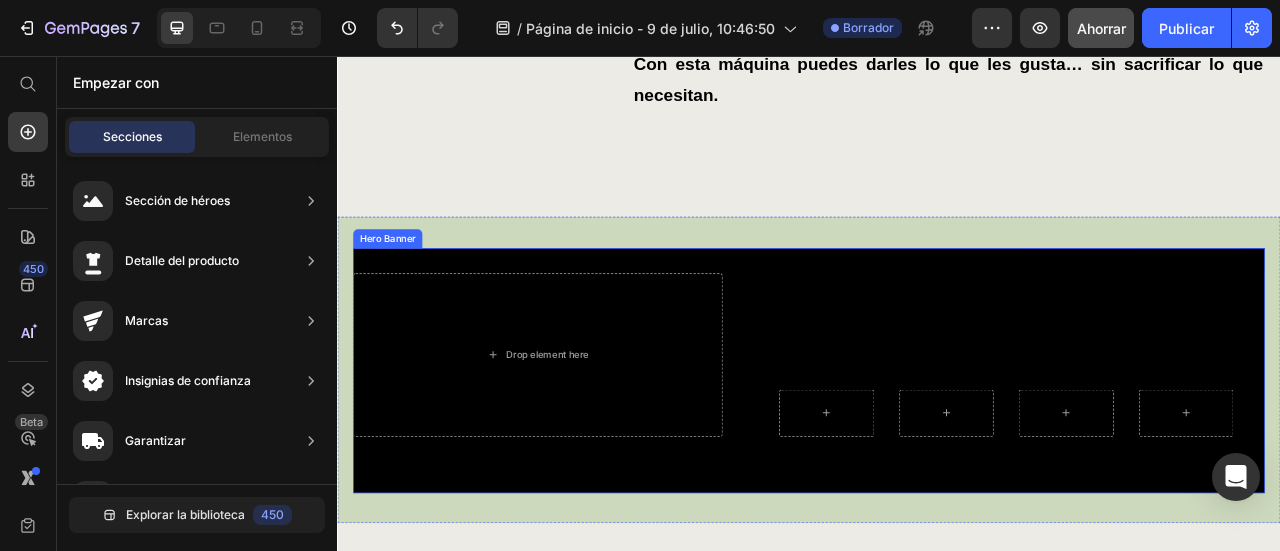 click on "¿Por qué elegirnos? Heading
Row Row
Drop element here" at bounding box center [937, 456] 